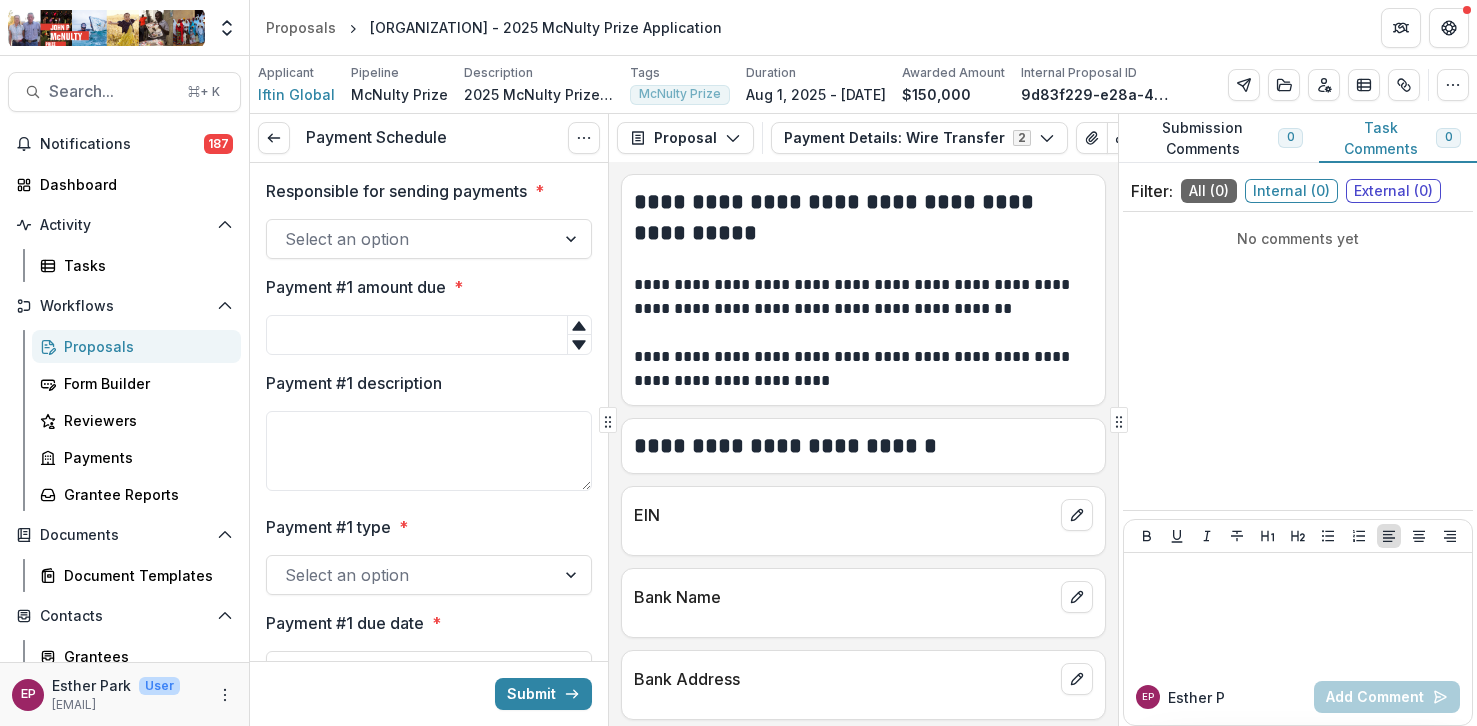 scroll, scrollTop: 0, scrollLeft: 0, axis: both 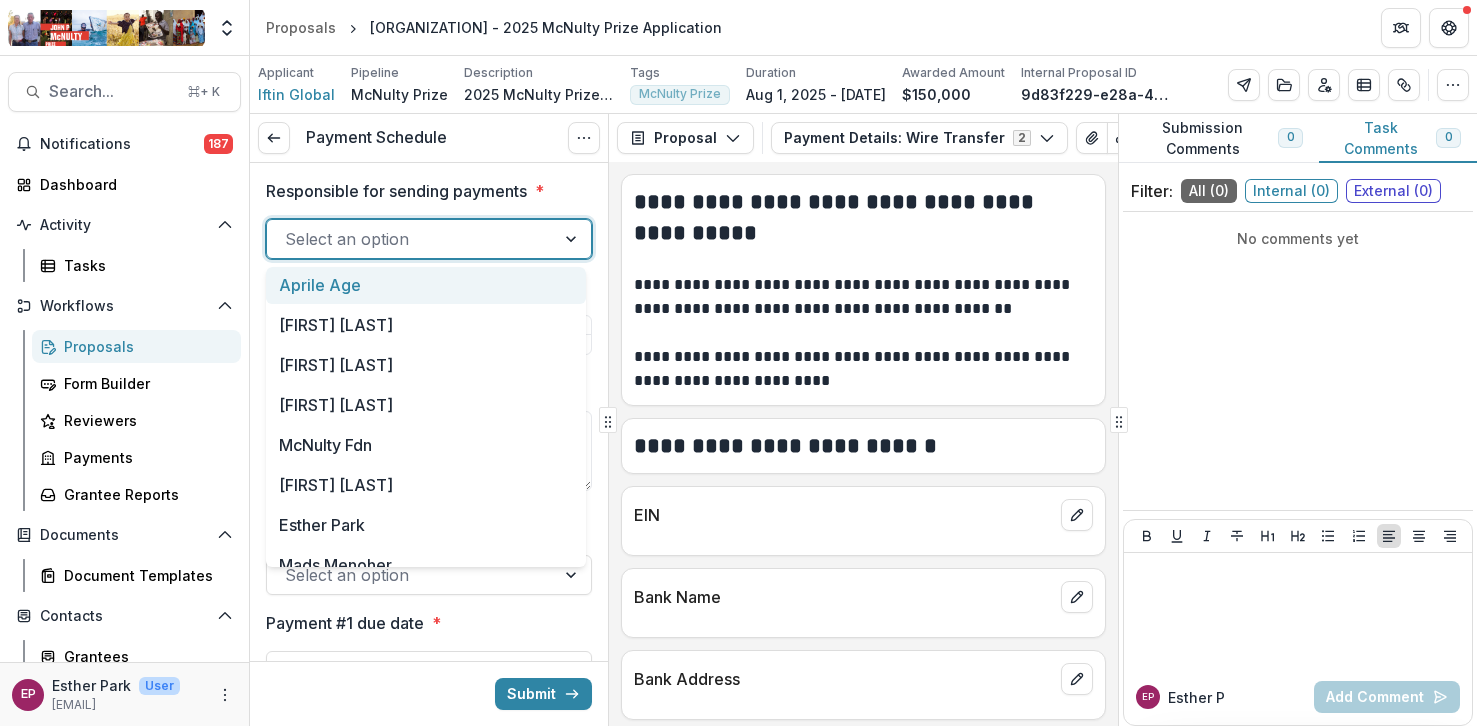 click at bounding box center (411, 239) 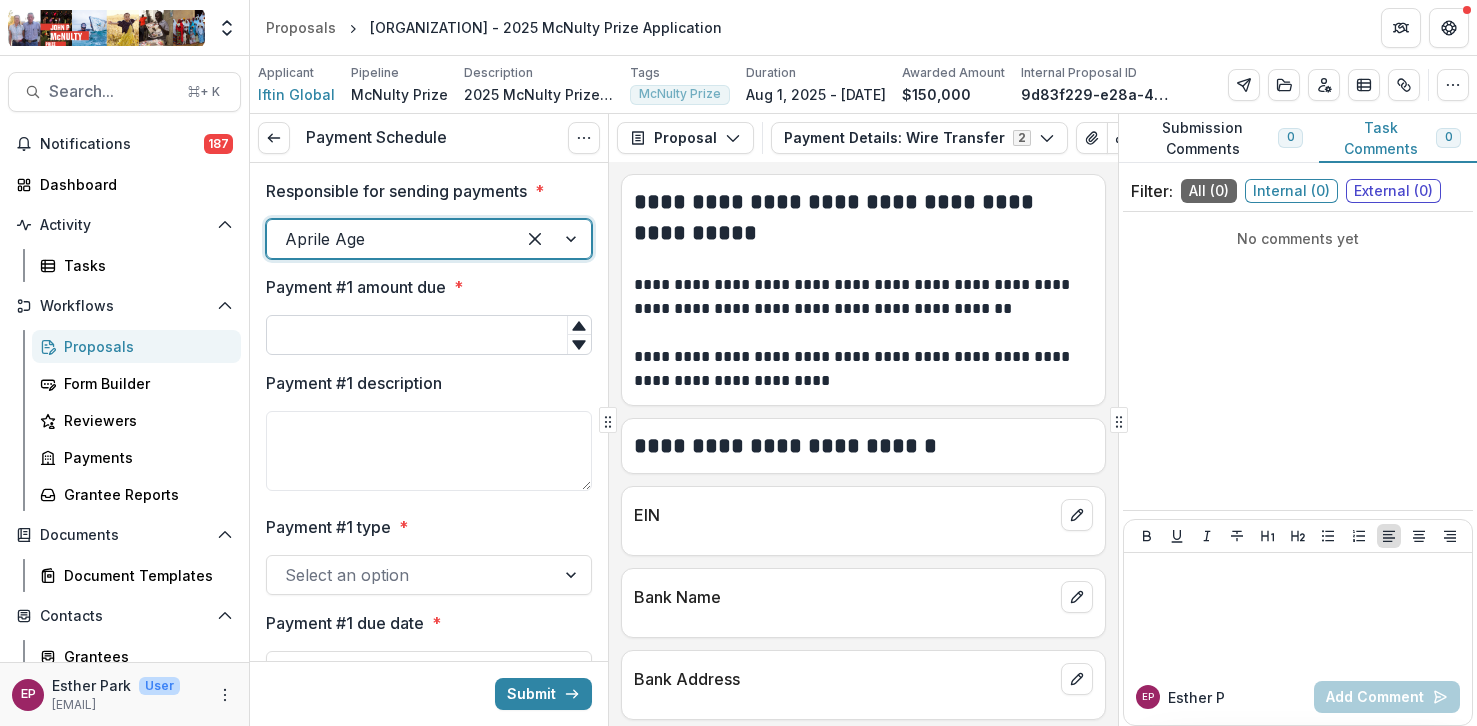 click on "Payment #1 amount due *" at bounding box center (429, 335) 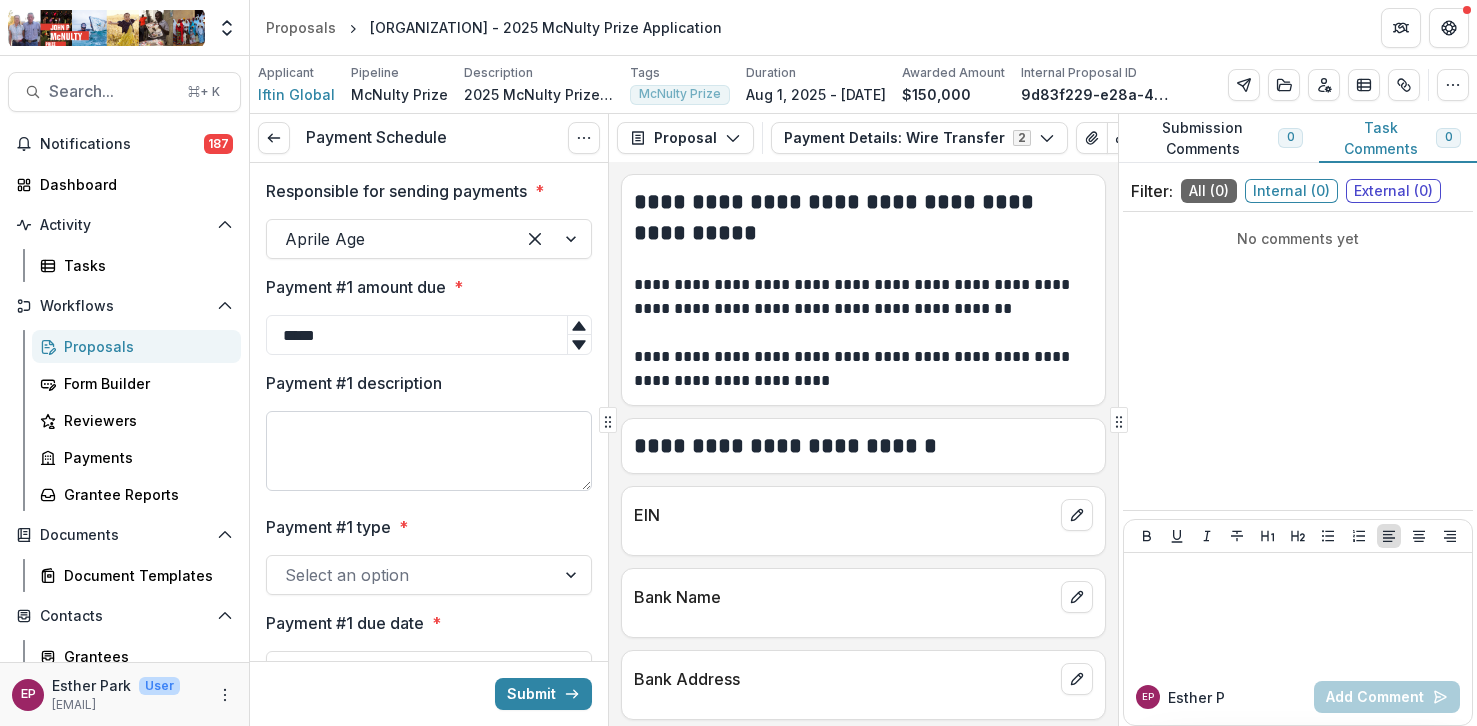 type on "*****" 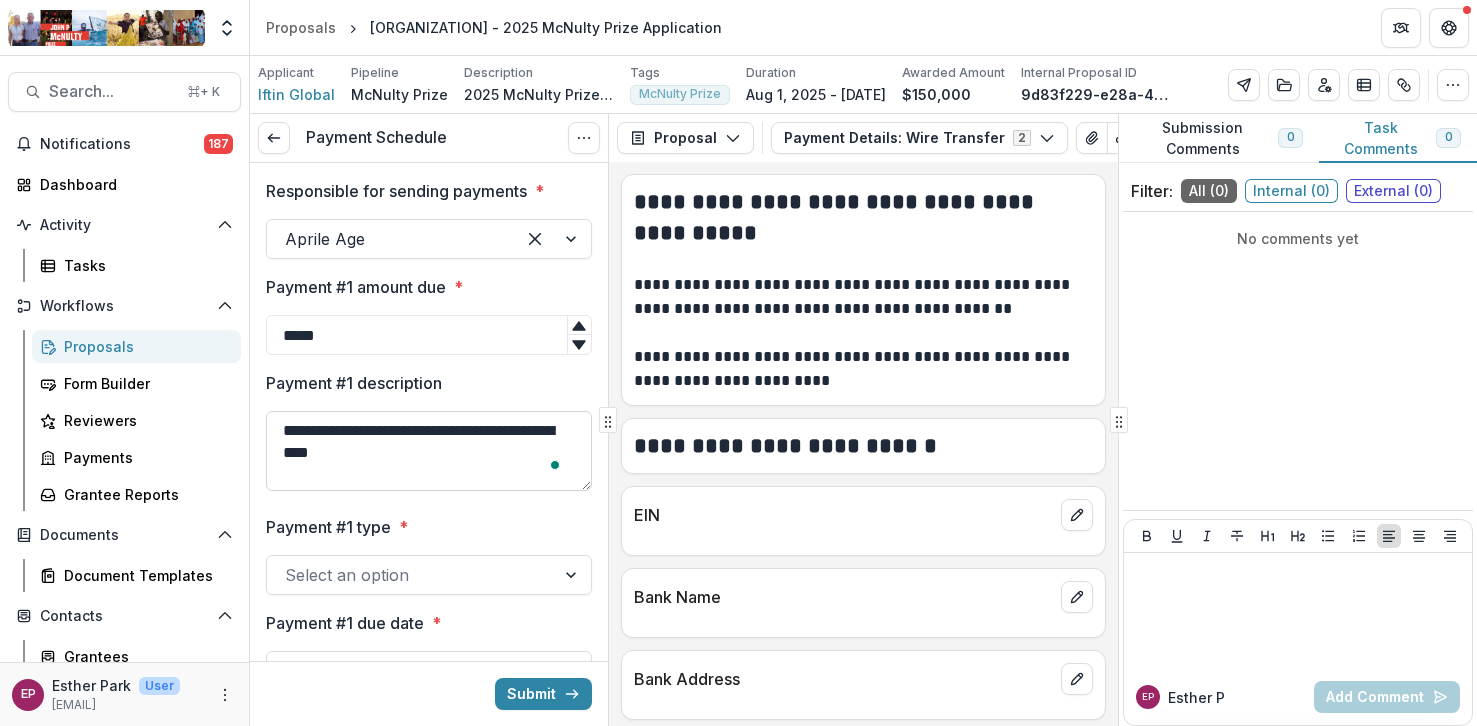 scroll, scrollTop: 83, scrollLeft: 0, axis: vertical 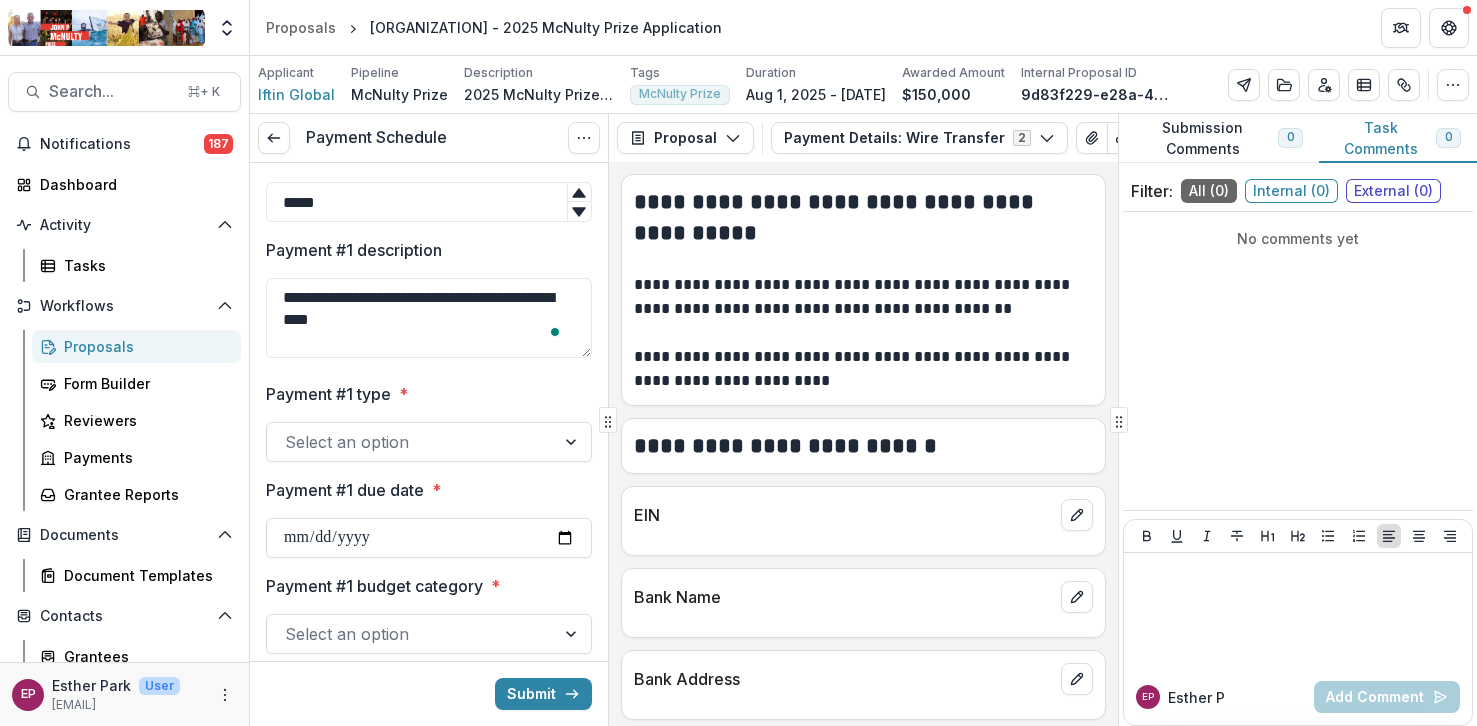type on "**********" 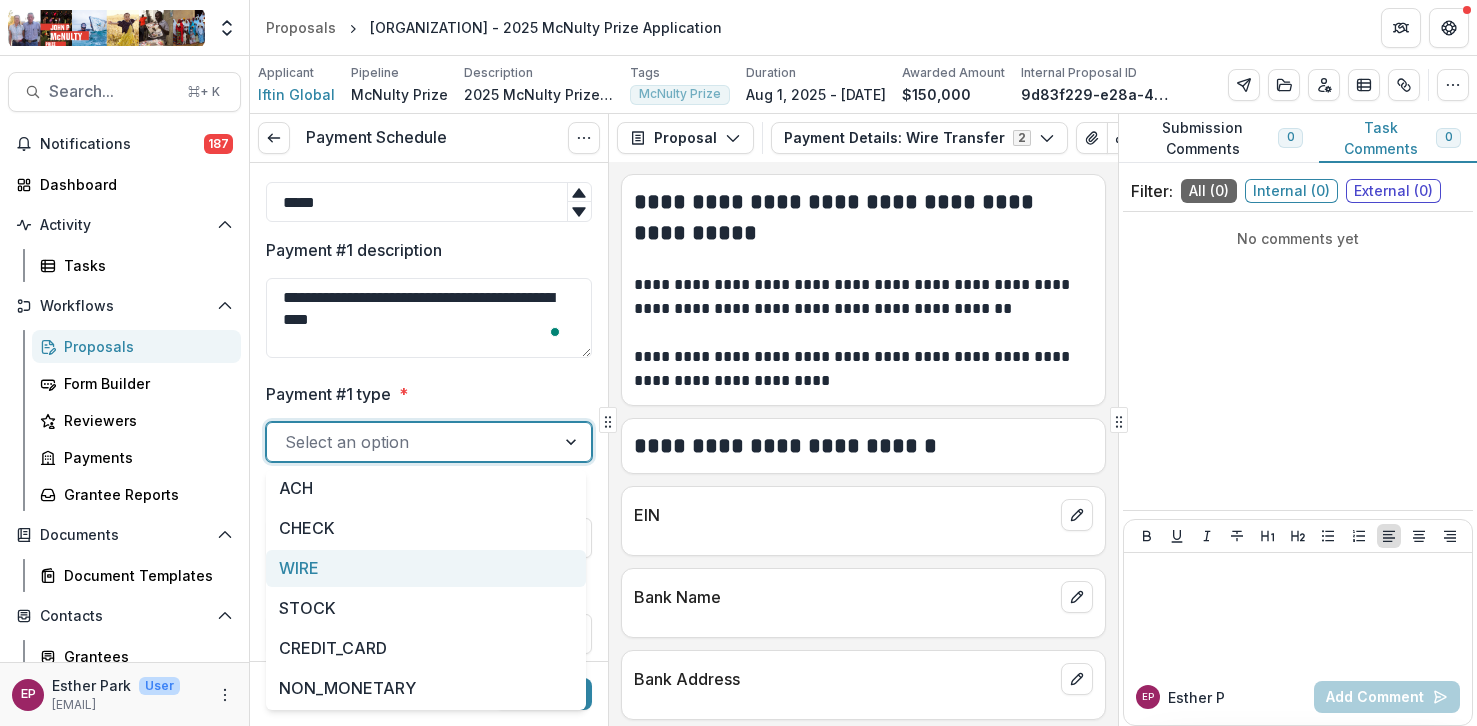click on "WIRE" at bounding box center [426, 568] 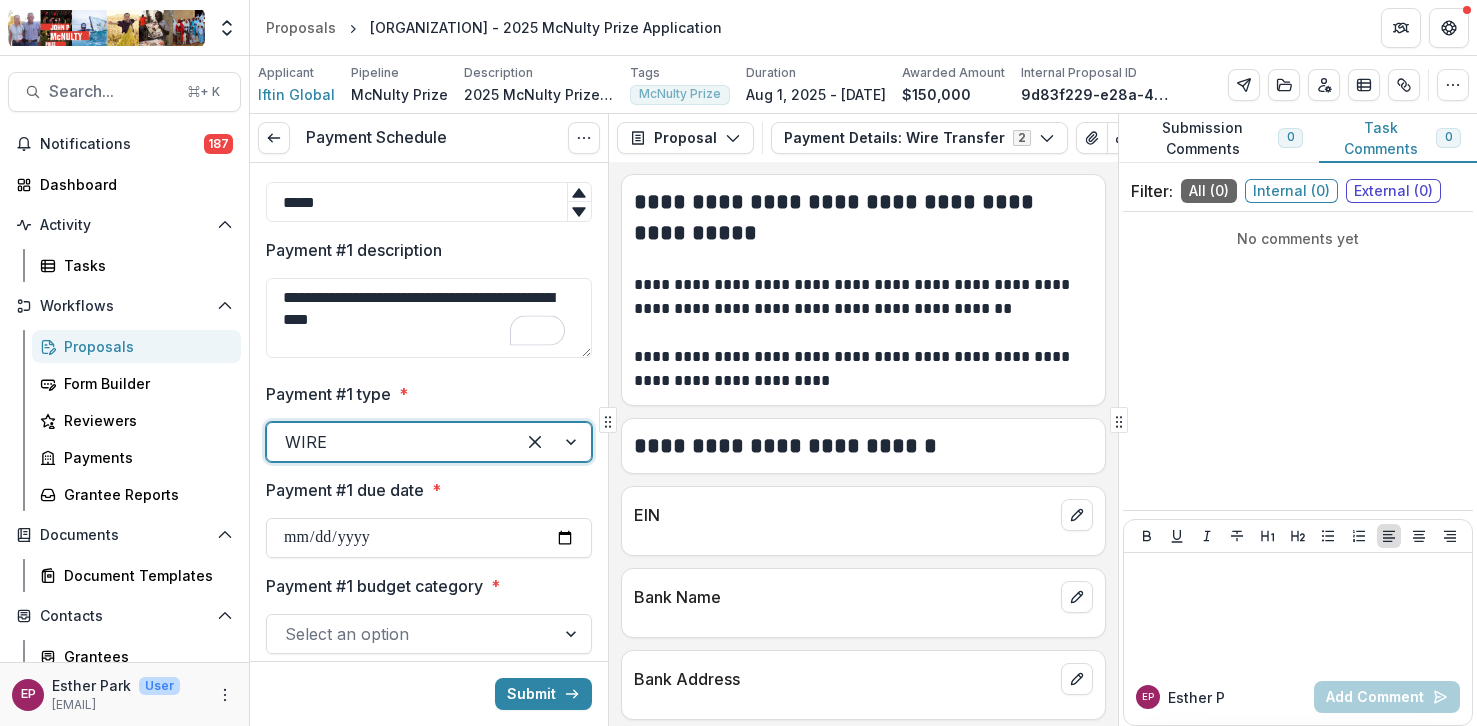 scroll, scrollTop: 209, scrollLeft: 0, axis: vertical 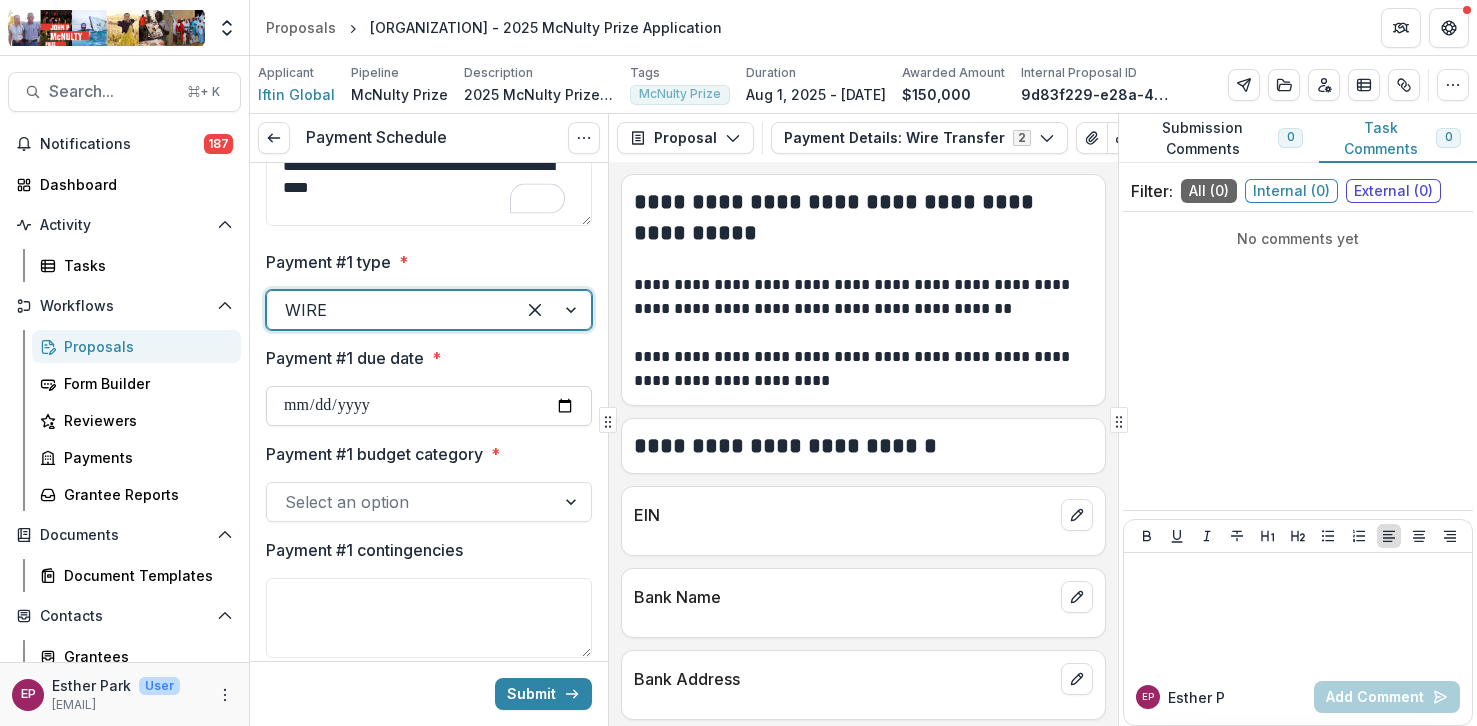 click on "Payment #1 due date *" at bounding box center [429, 406] 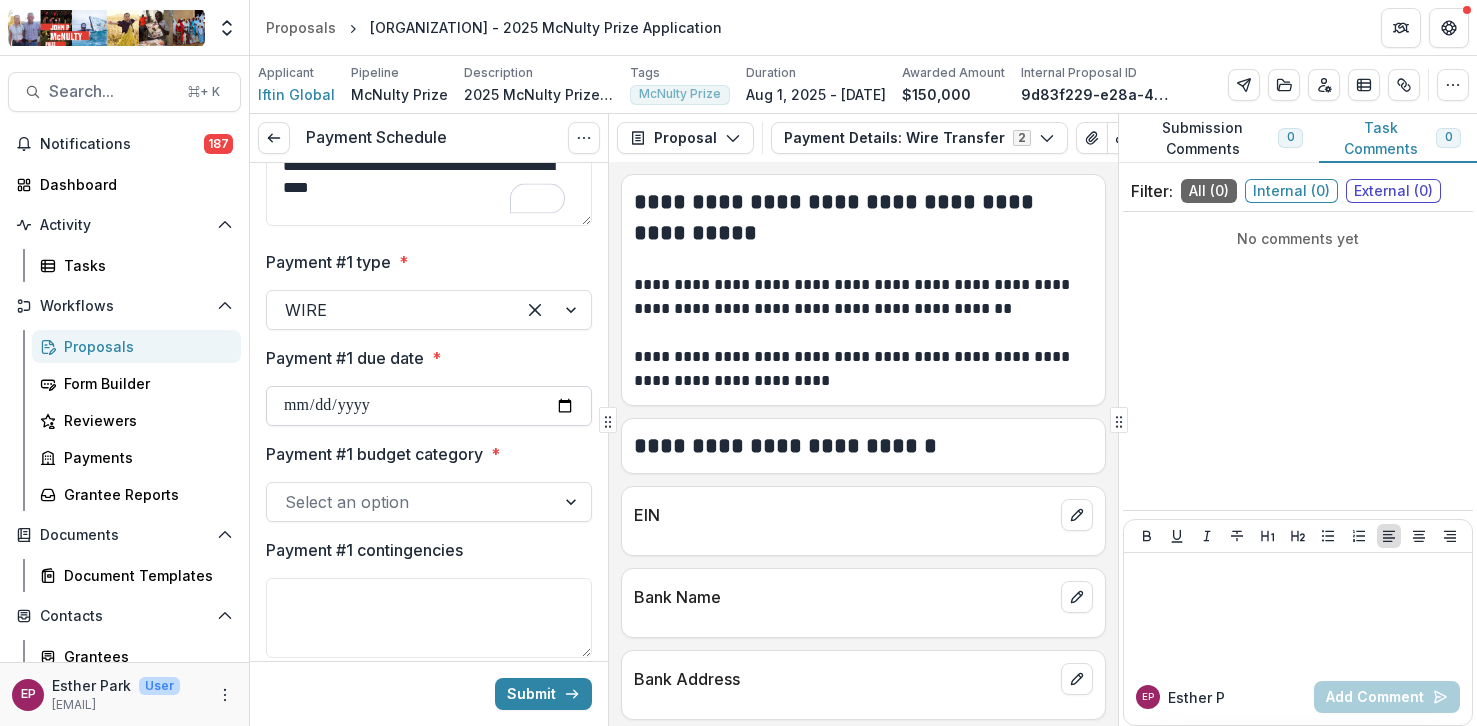 scroll, scrollTop: 109, scrollLeft: 0, axis: vertical 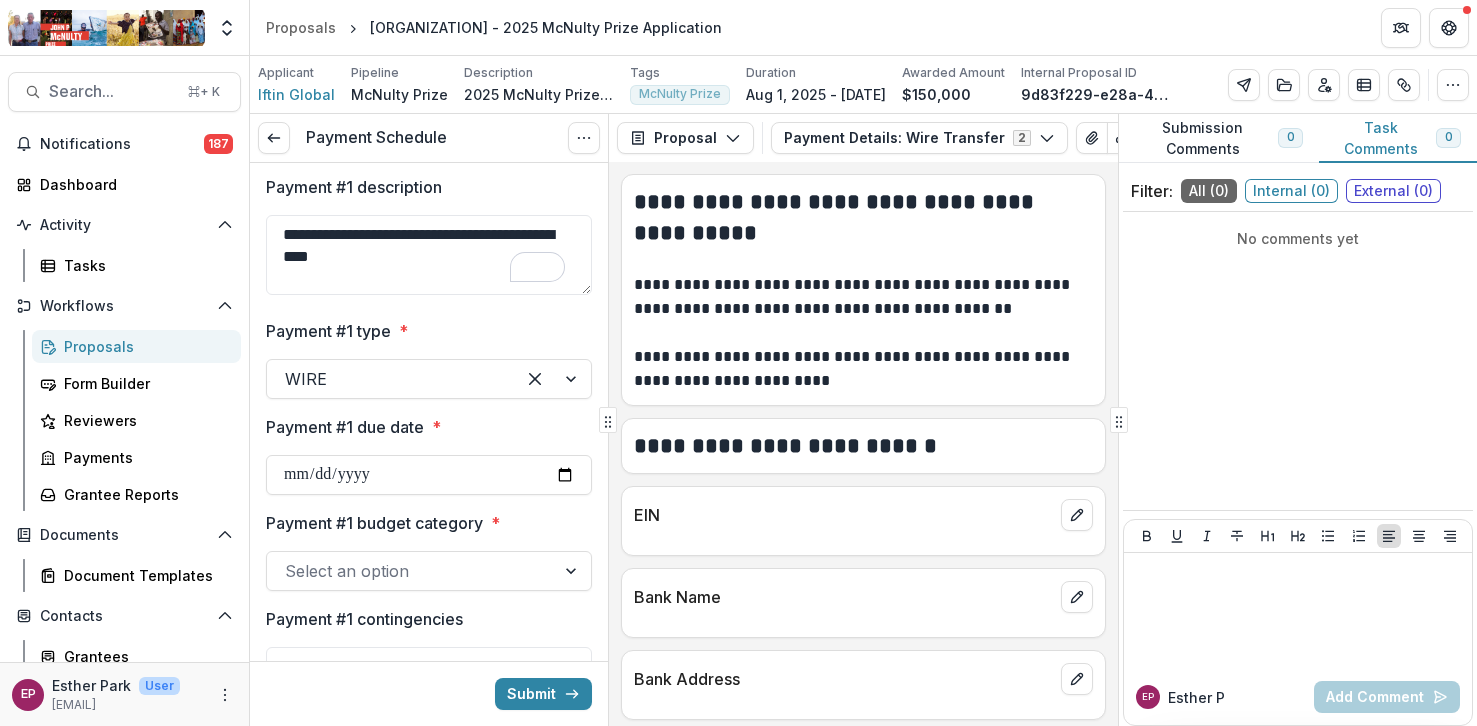 type on "**********" 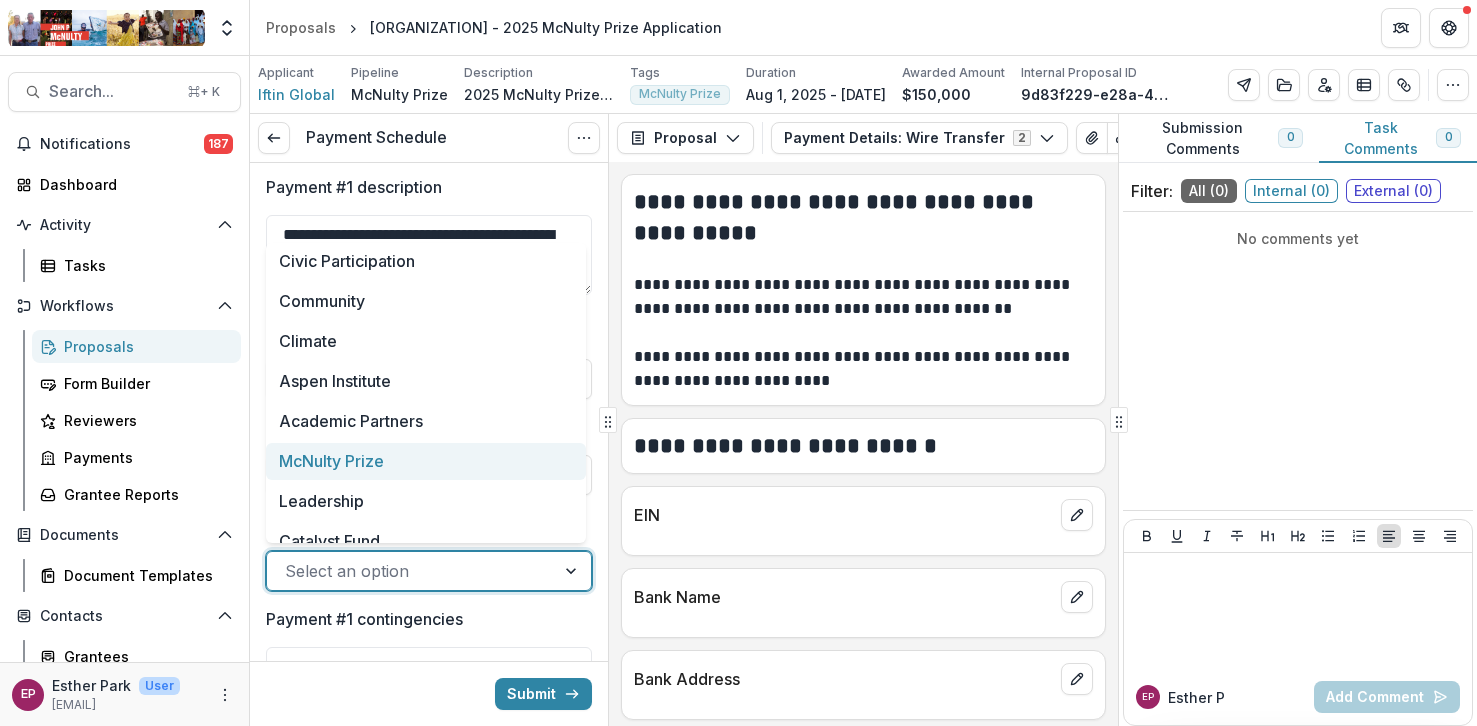 click on "McNulty Prize" at bounding box center (426, 461) 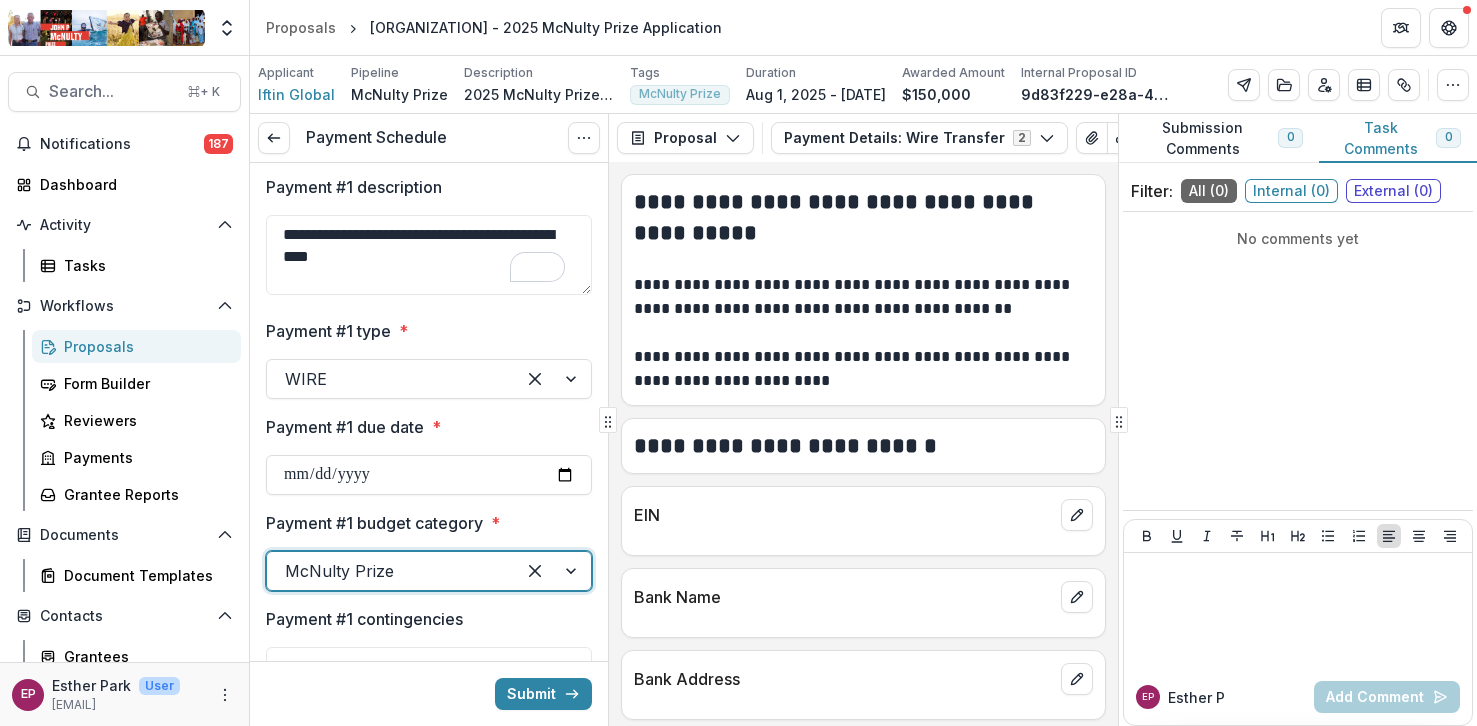 scroll, scrollTop: 370, scrollLeft: 0, axis: vertical 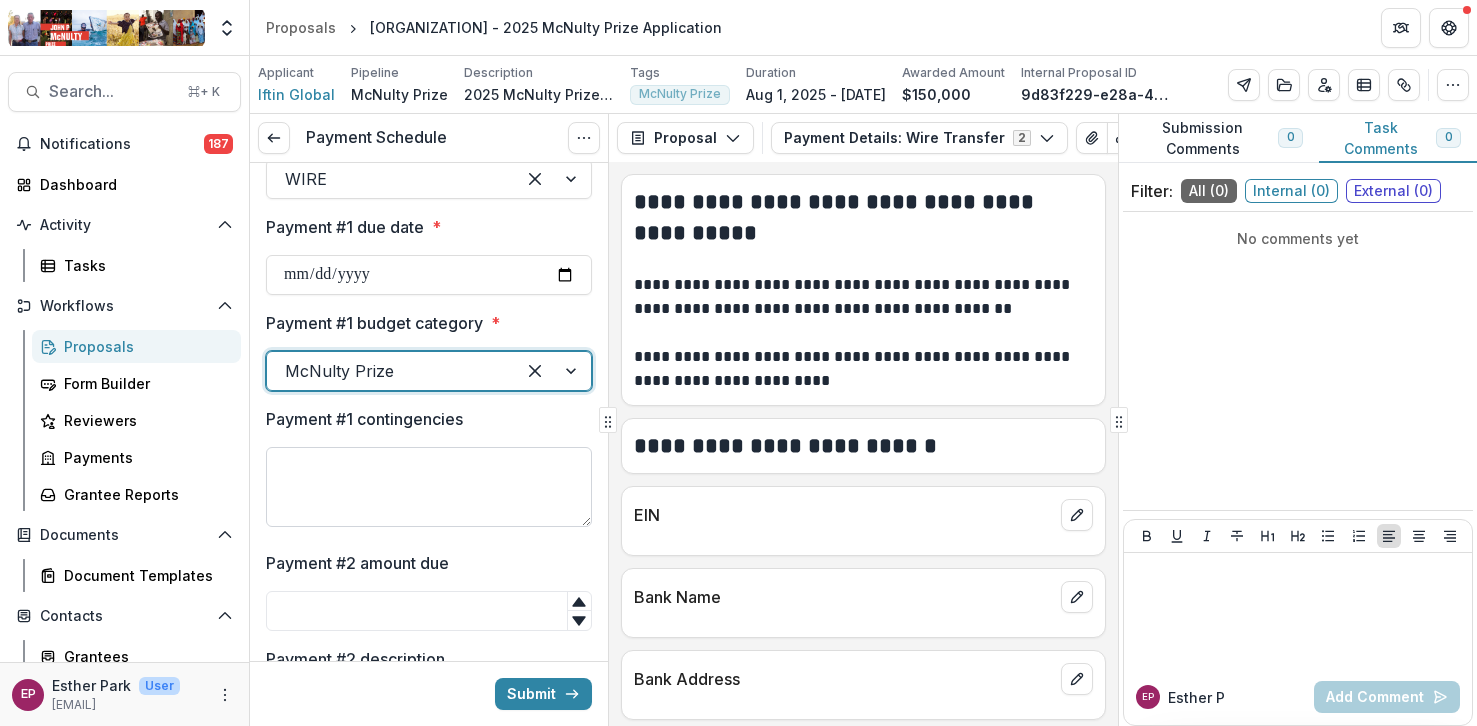 click on "Payment #1 contingencies" at bounding box center [429, 487] 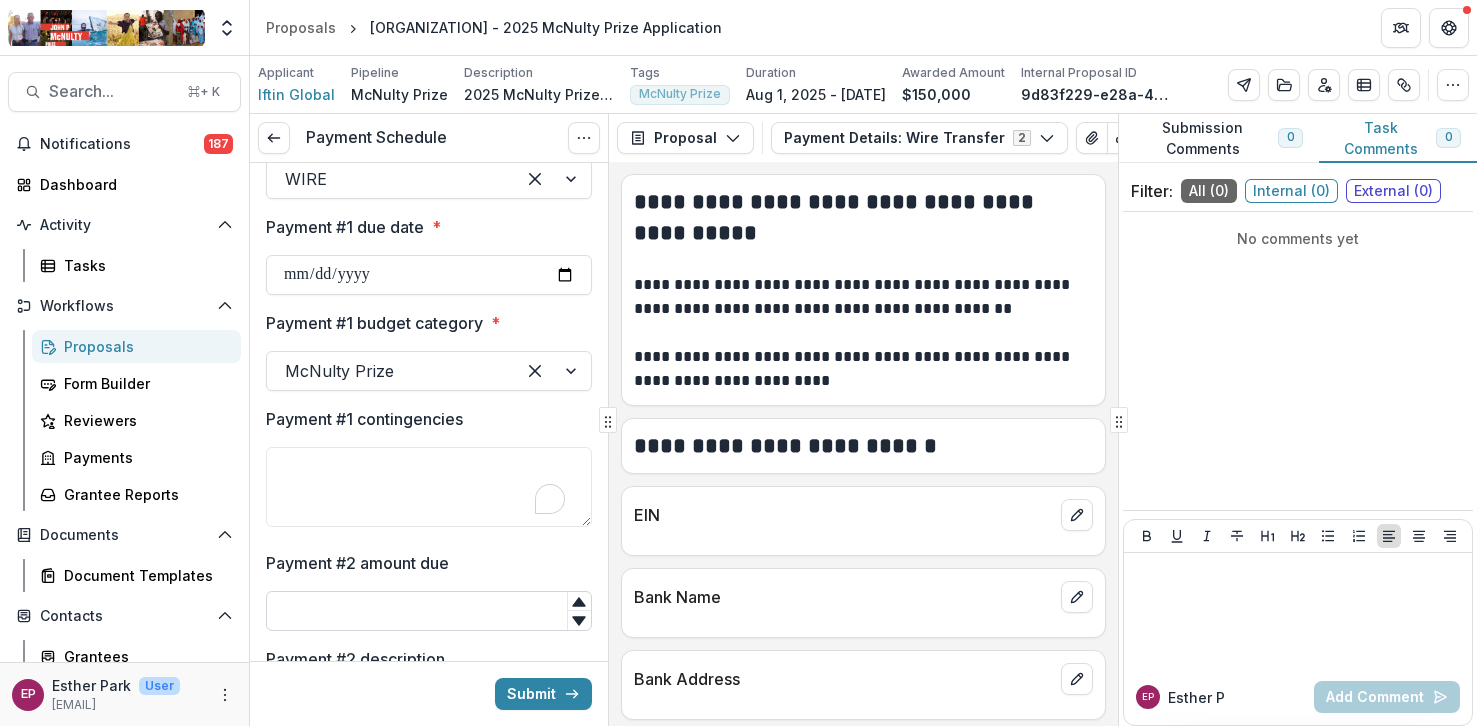 drag, startPoint x: 420, startPoint y: 372, endPoint x: 377, endPoint y: 387, distance: 45.54119 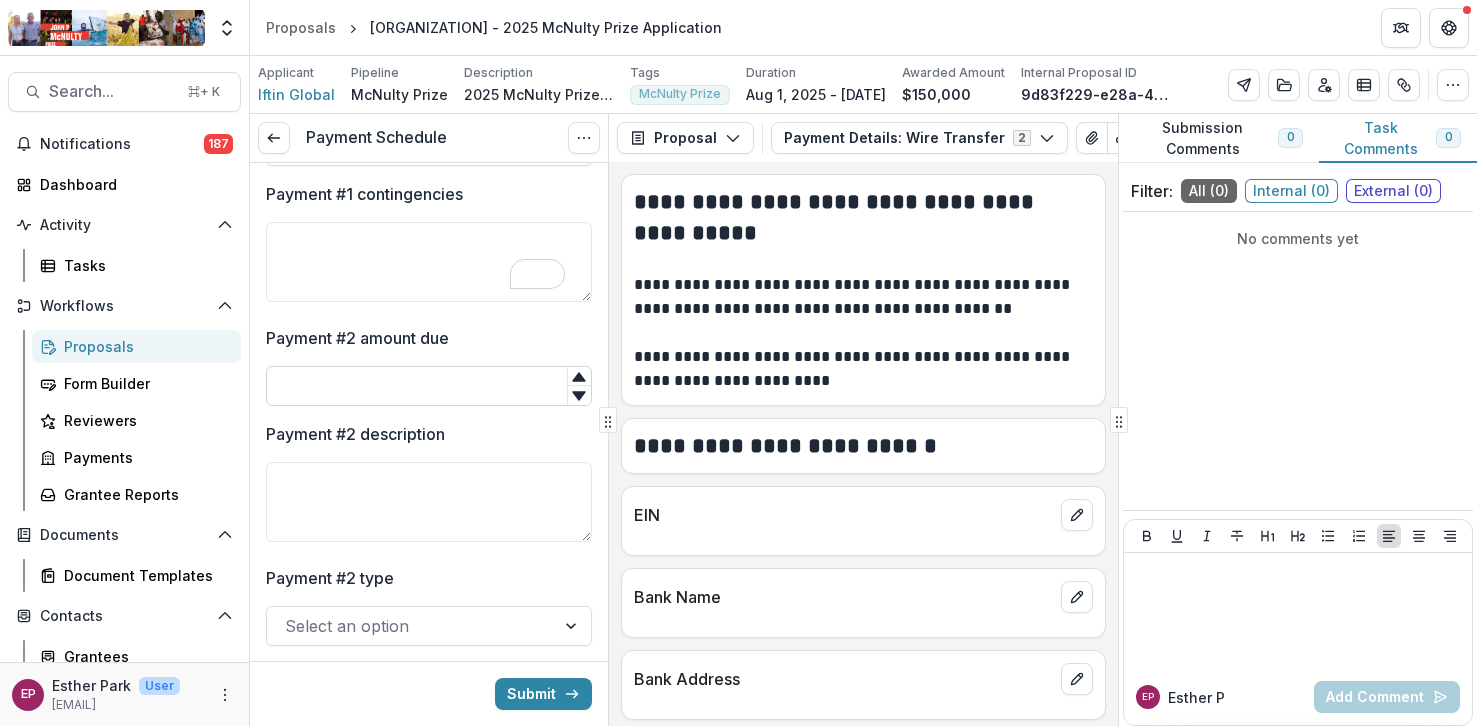 scroll 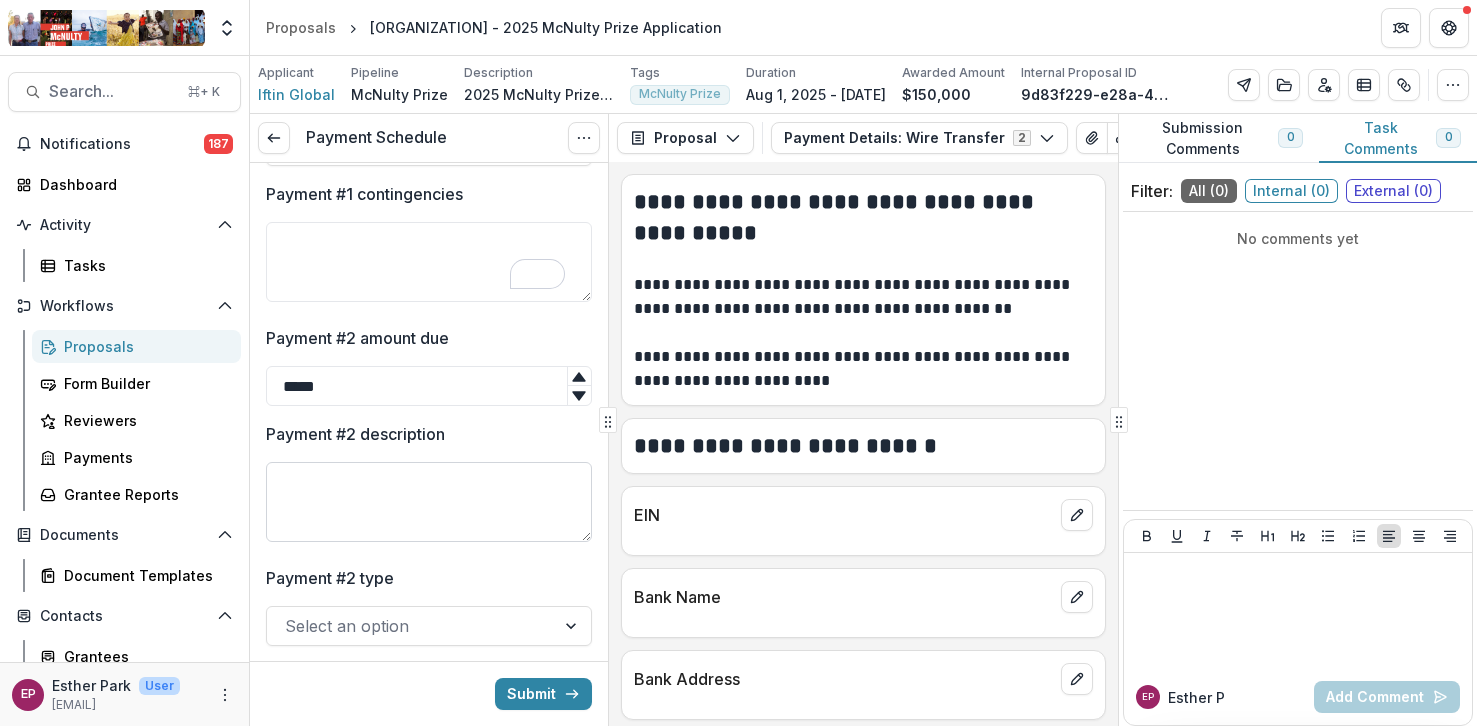 type on "*****" 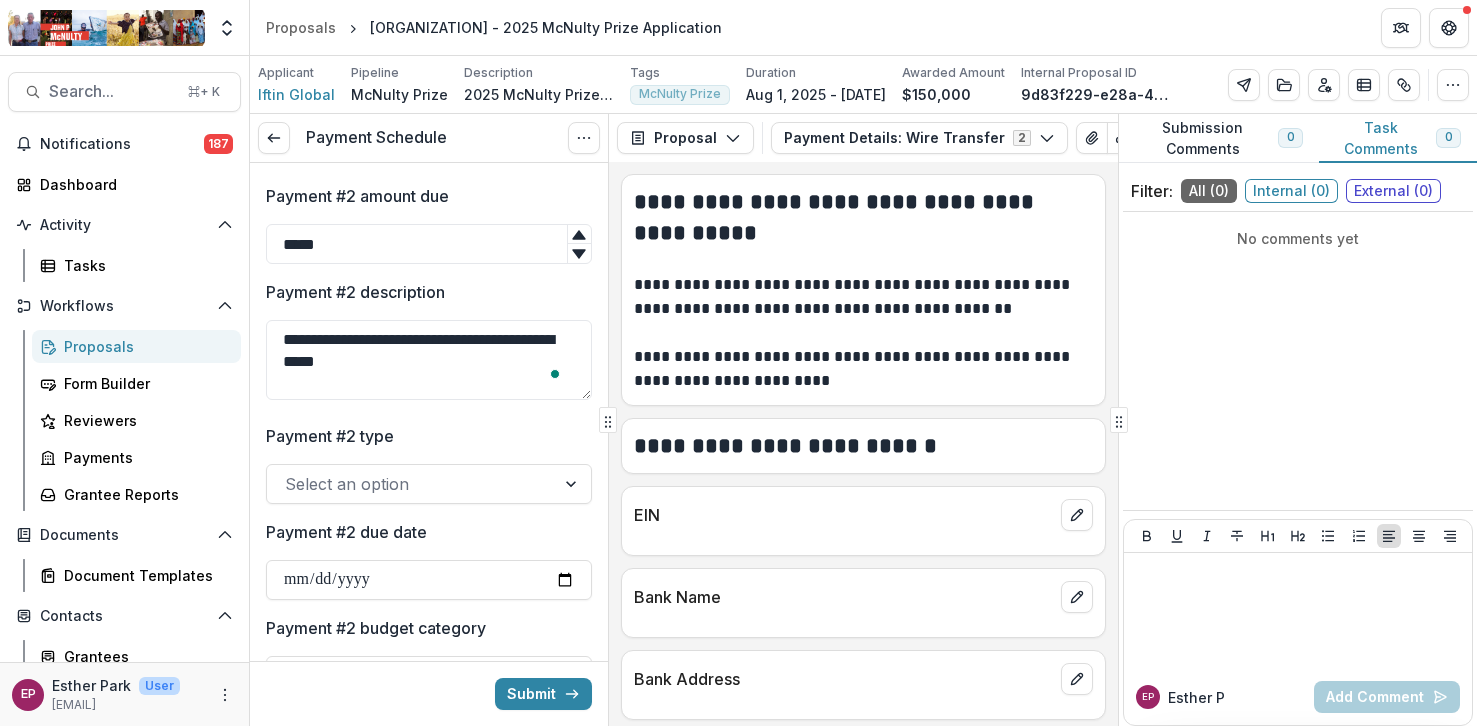 type on "**********" 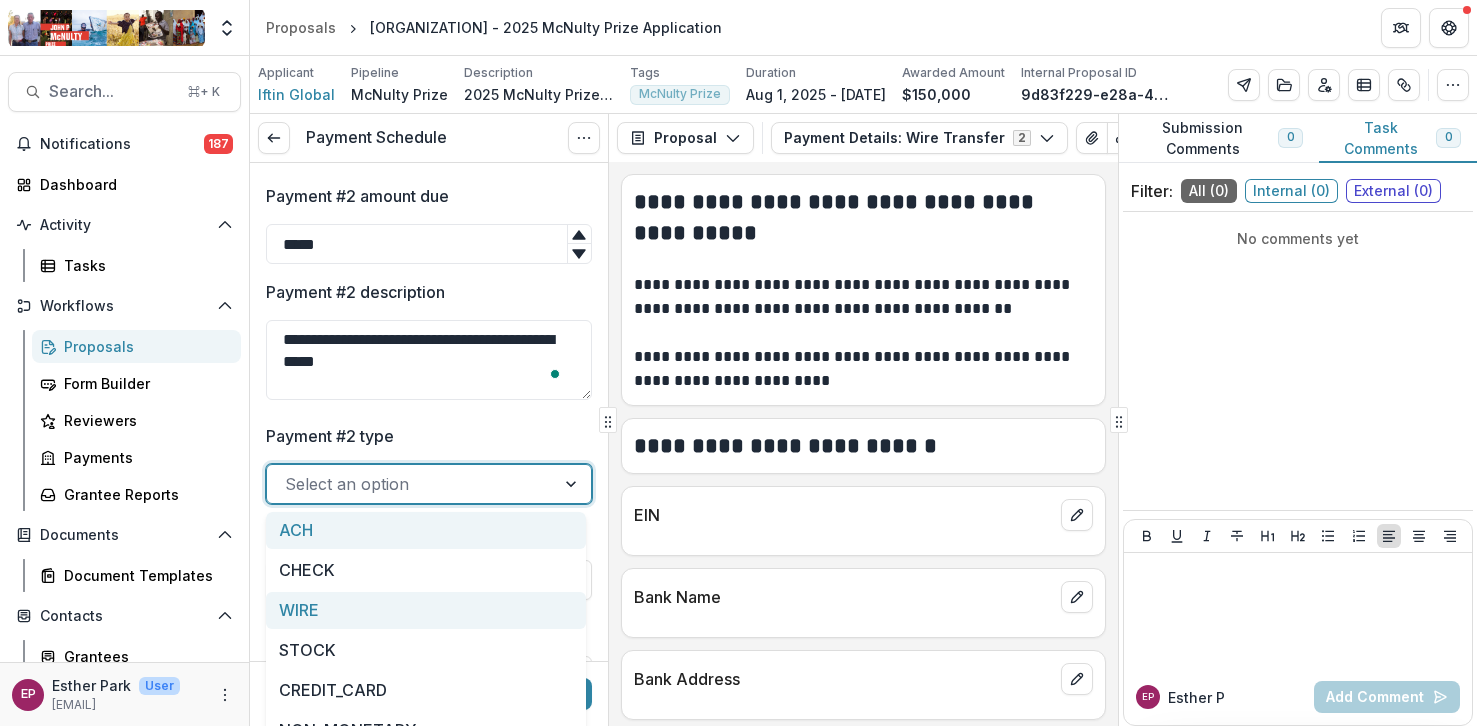 click on "WIRE" at bounding box center (426, 610) 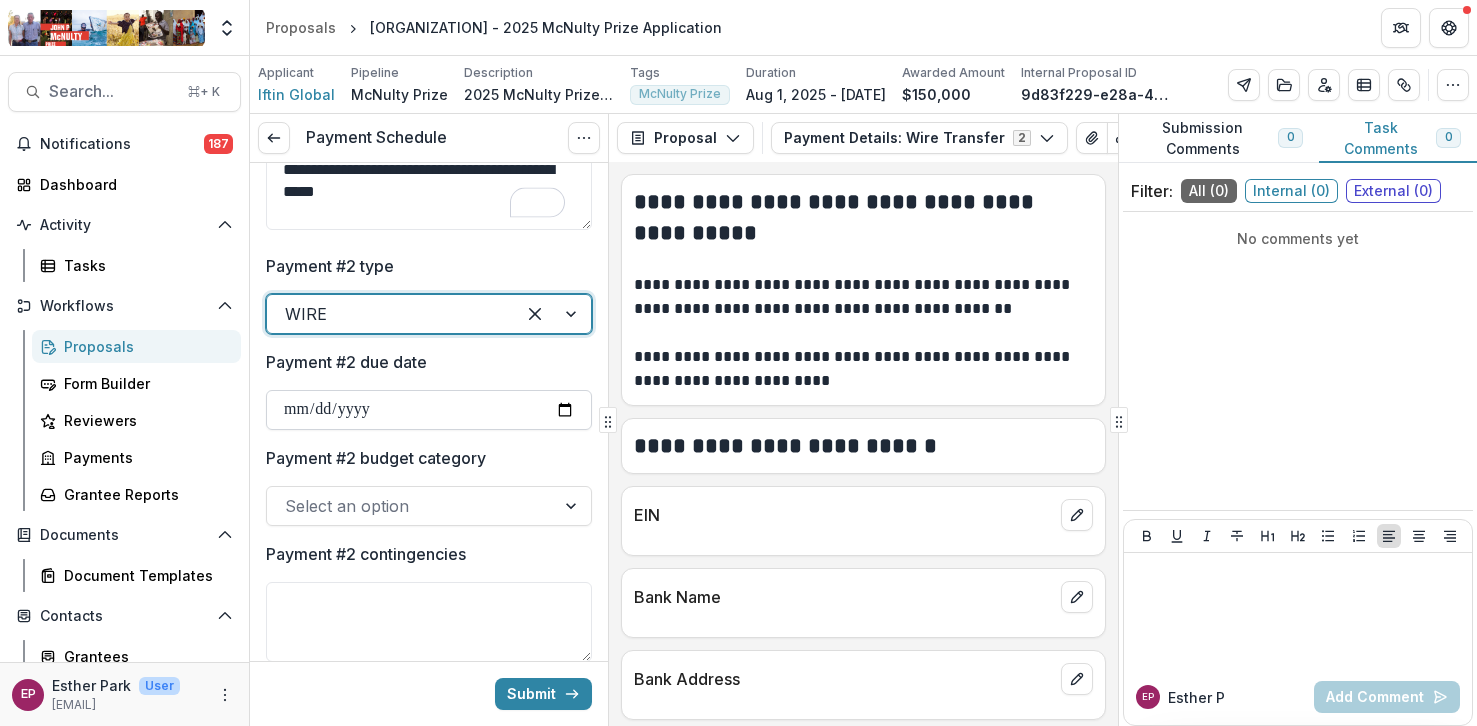 click on "Payment #2 due date" at bounding box center [429, 410] 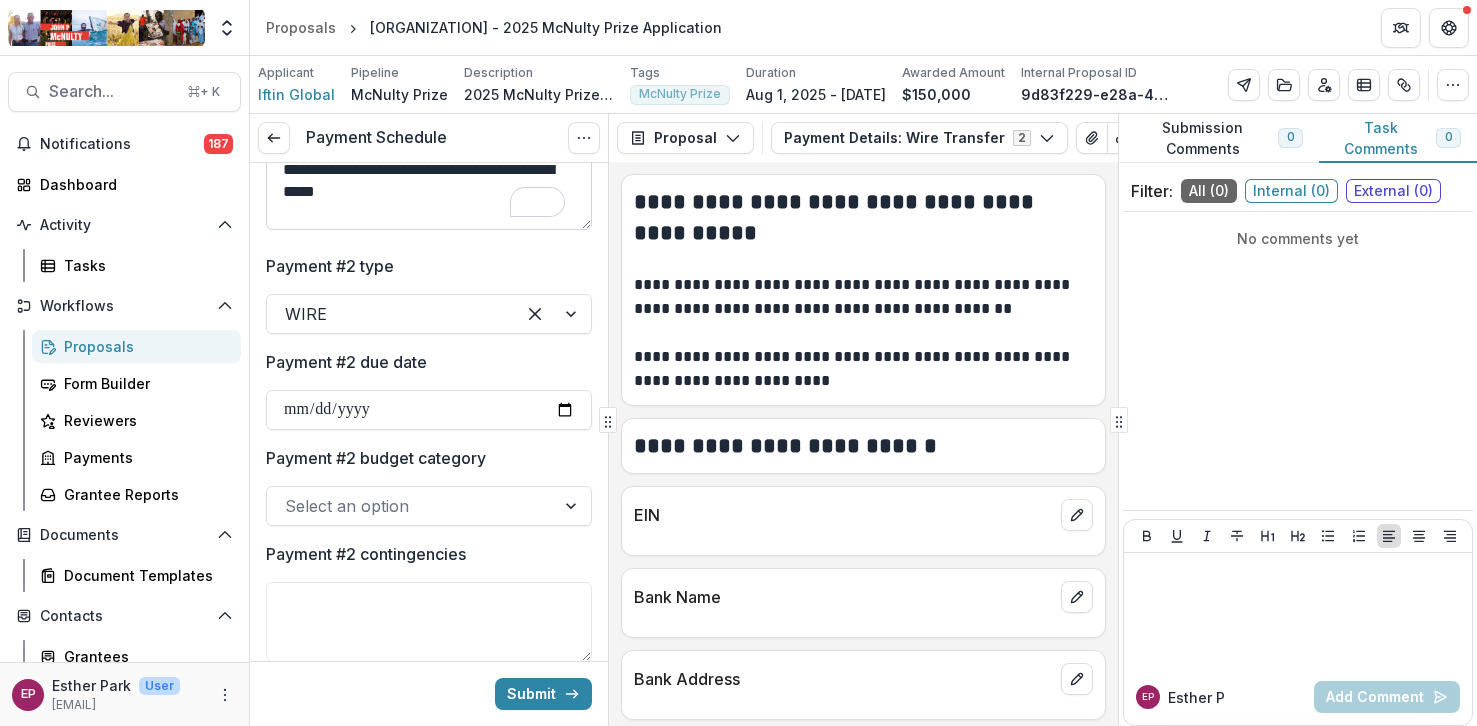 type on "**********" 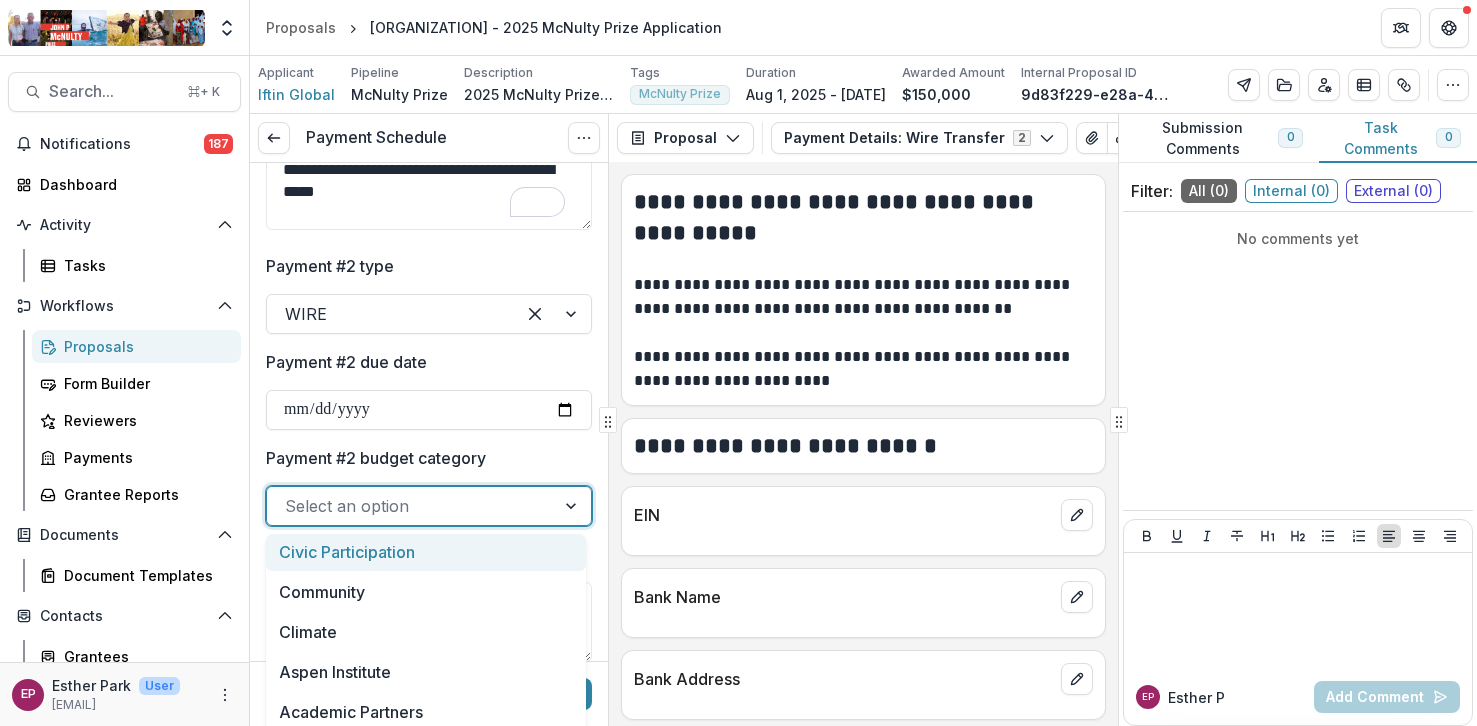 click at bounding box center (411, 506) 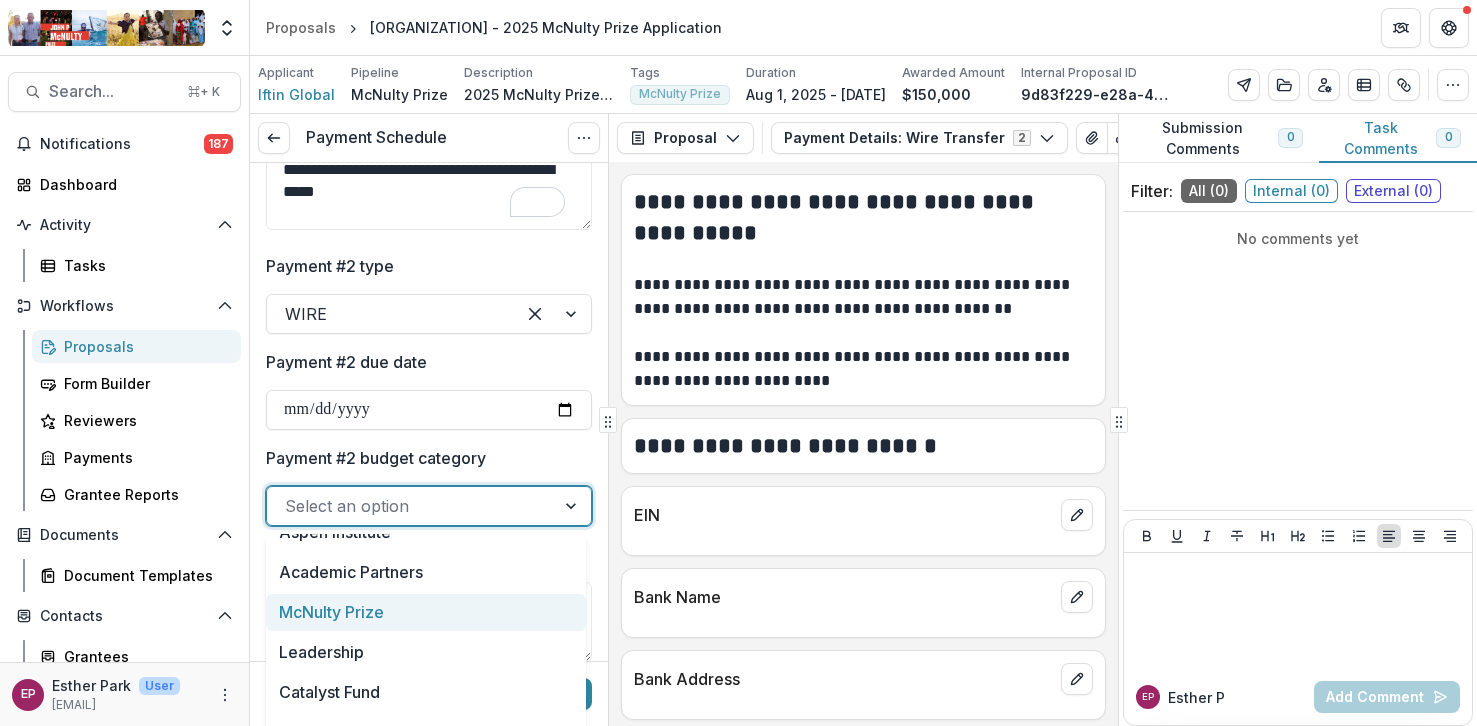 click on "McNulty Prize" at bounding box center (426, 612) 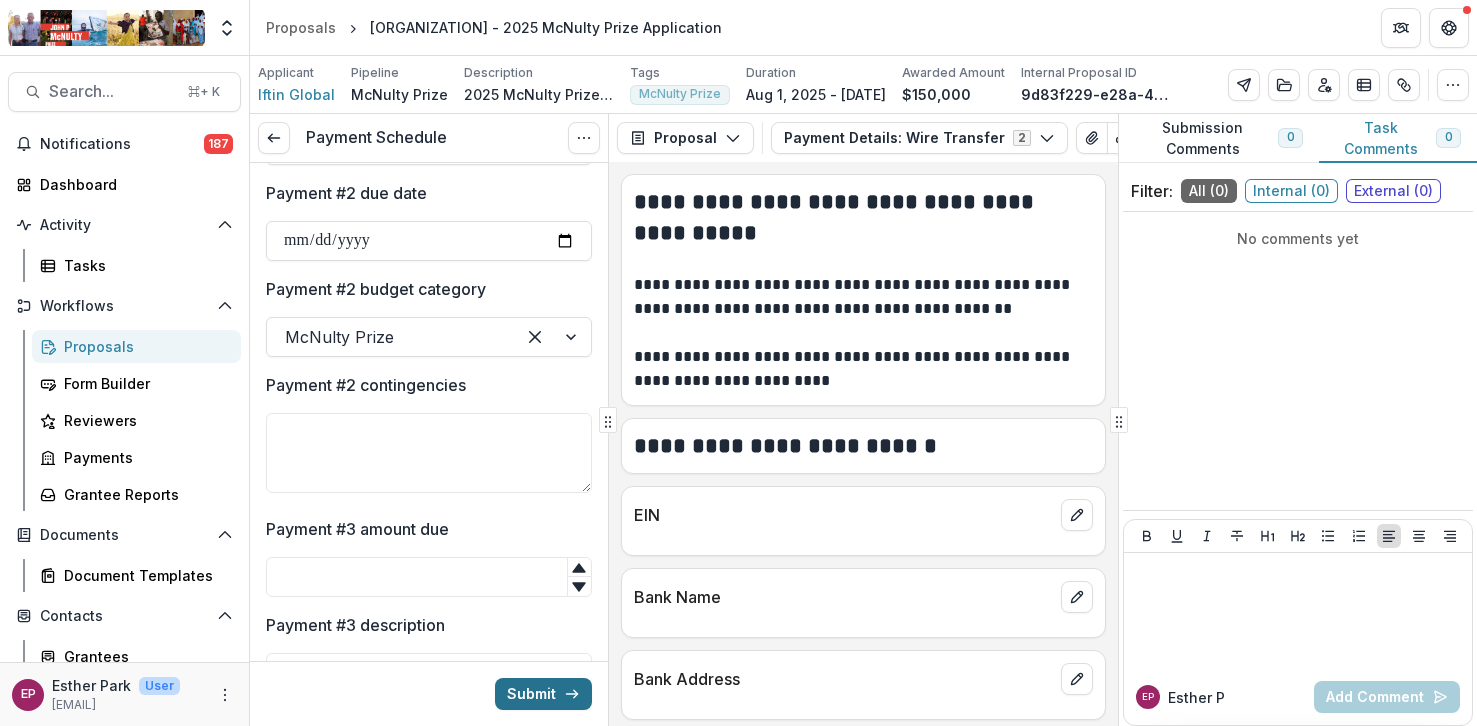 click on "Submit" at bounding box center [543, 694] 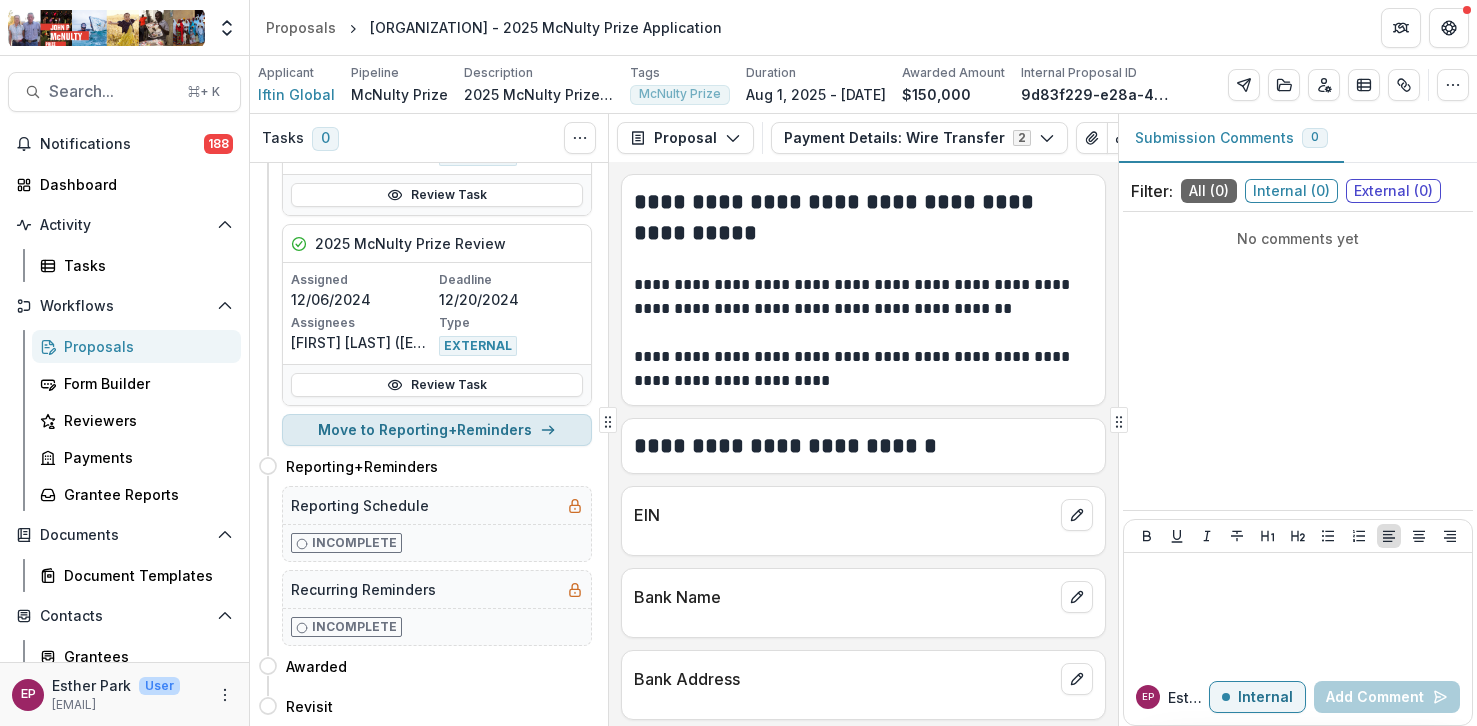click on "Move to Reporting+Reminders" at bounding box center (437, 430) 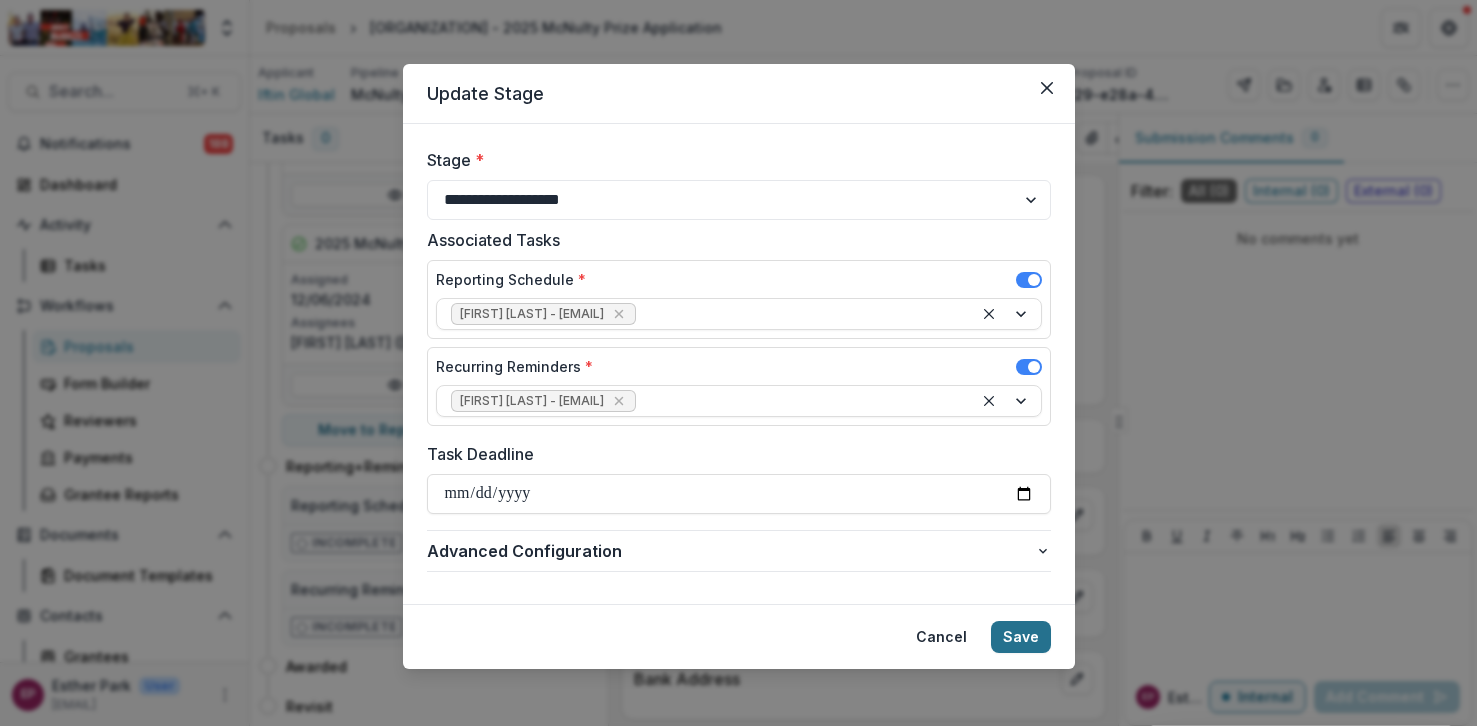 click on "Save" at bounding box center [1021, 637] 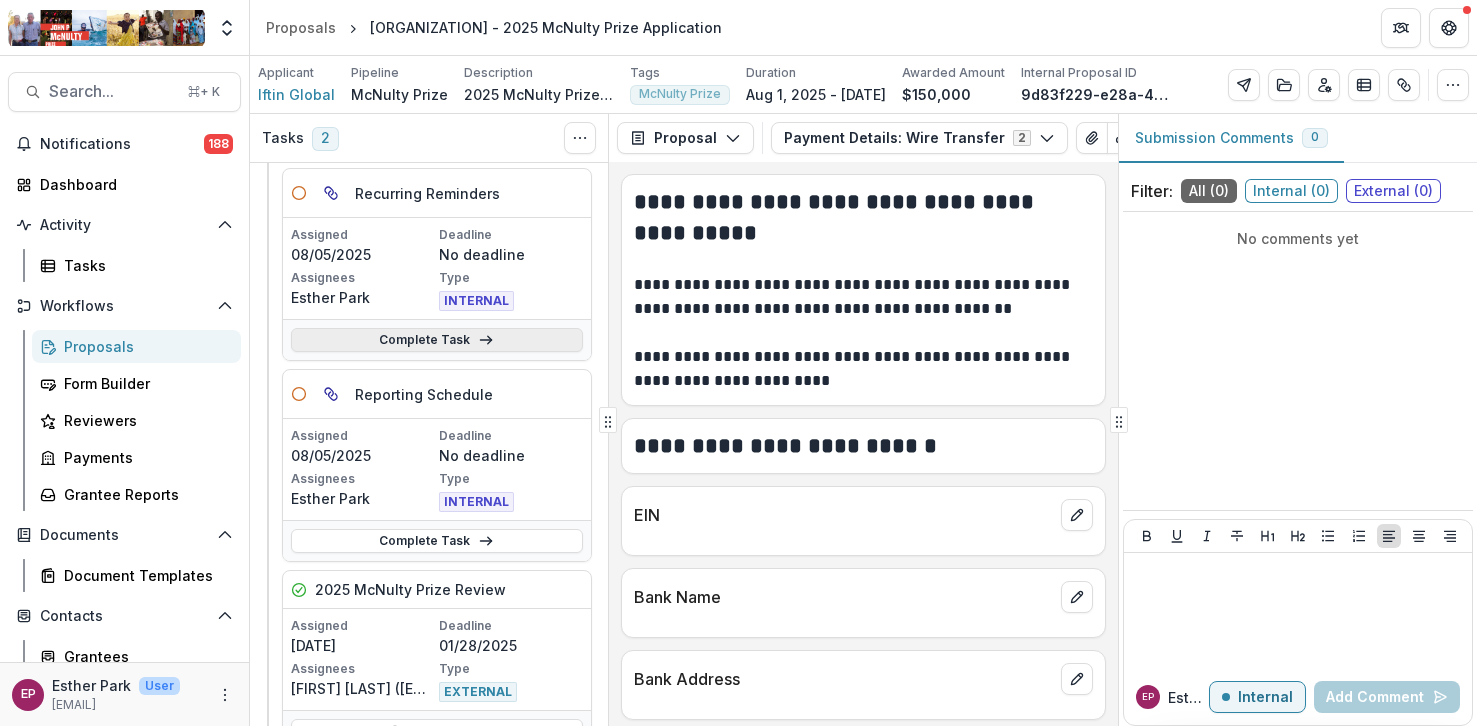 click on "Complete Task" at bounding box center (437, 340) 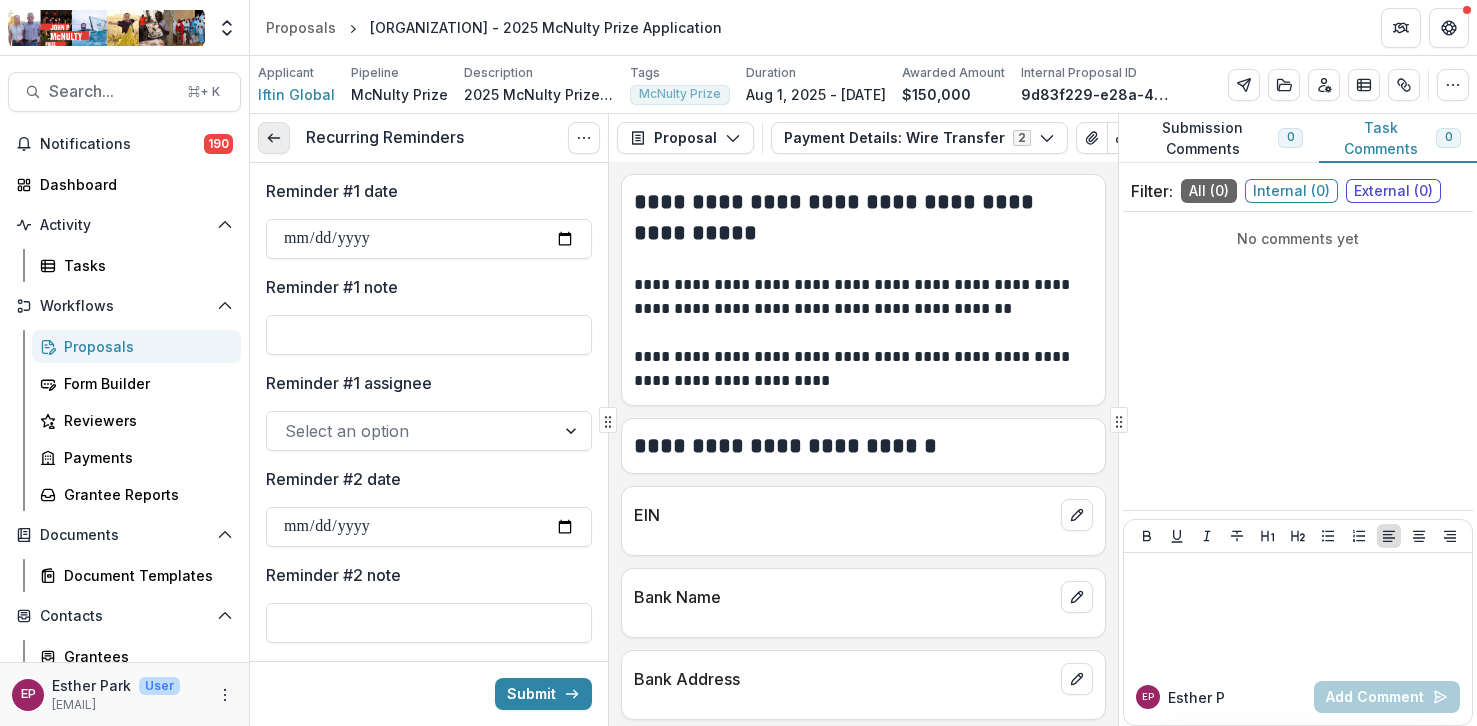 click 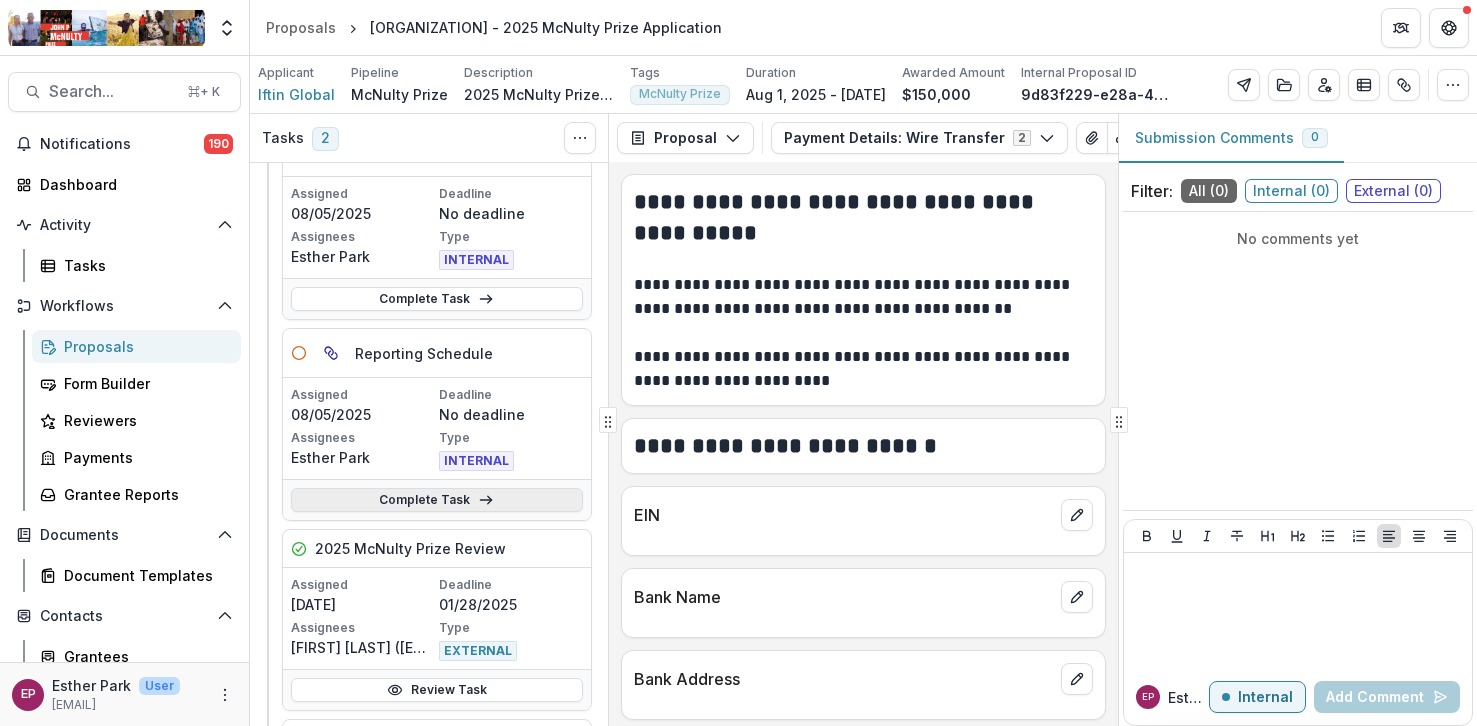 click 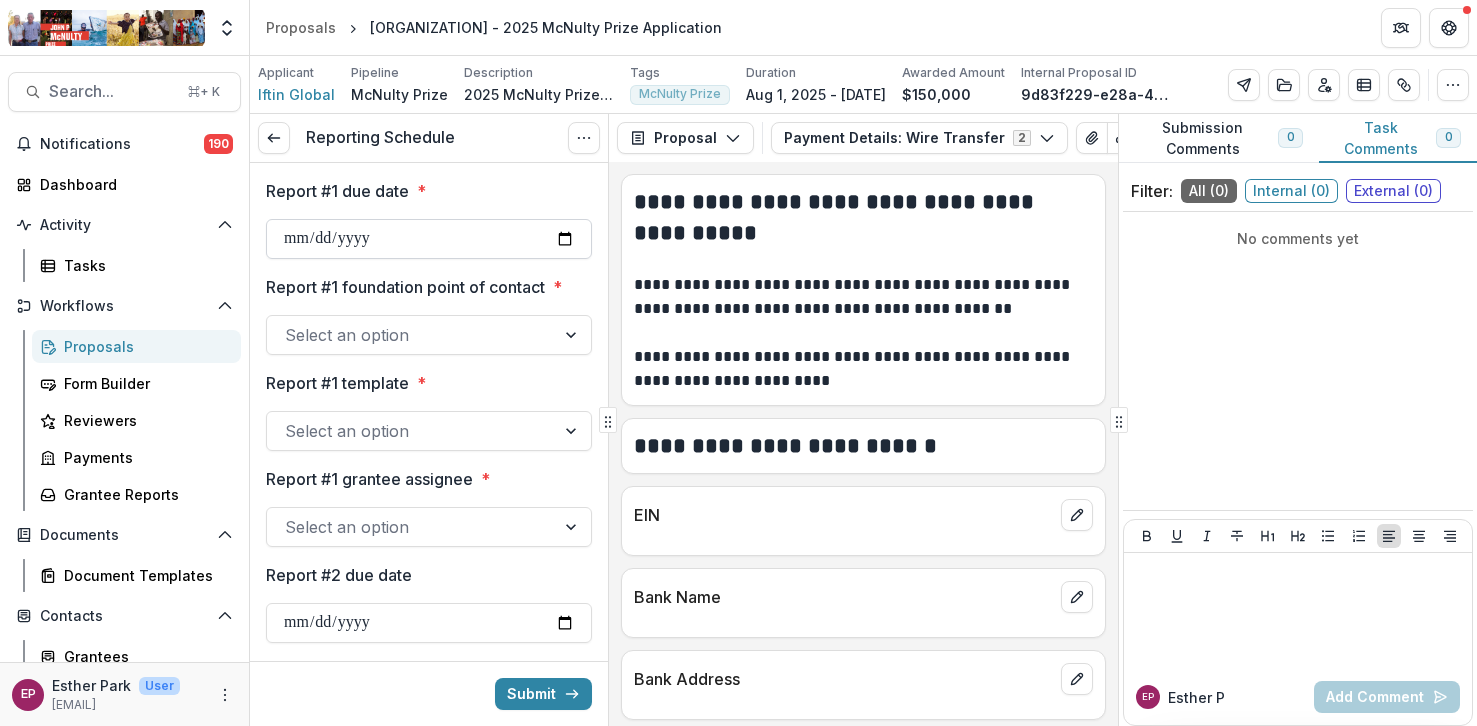 click on "Report #1 due date *" at bounding box center [429, 239] 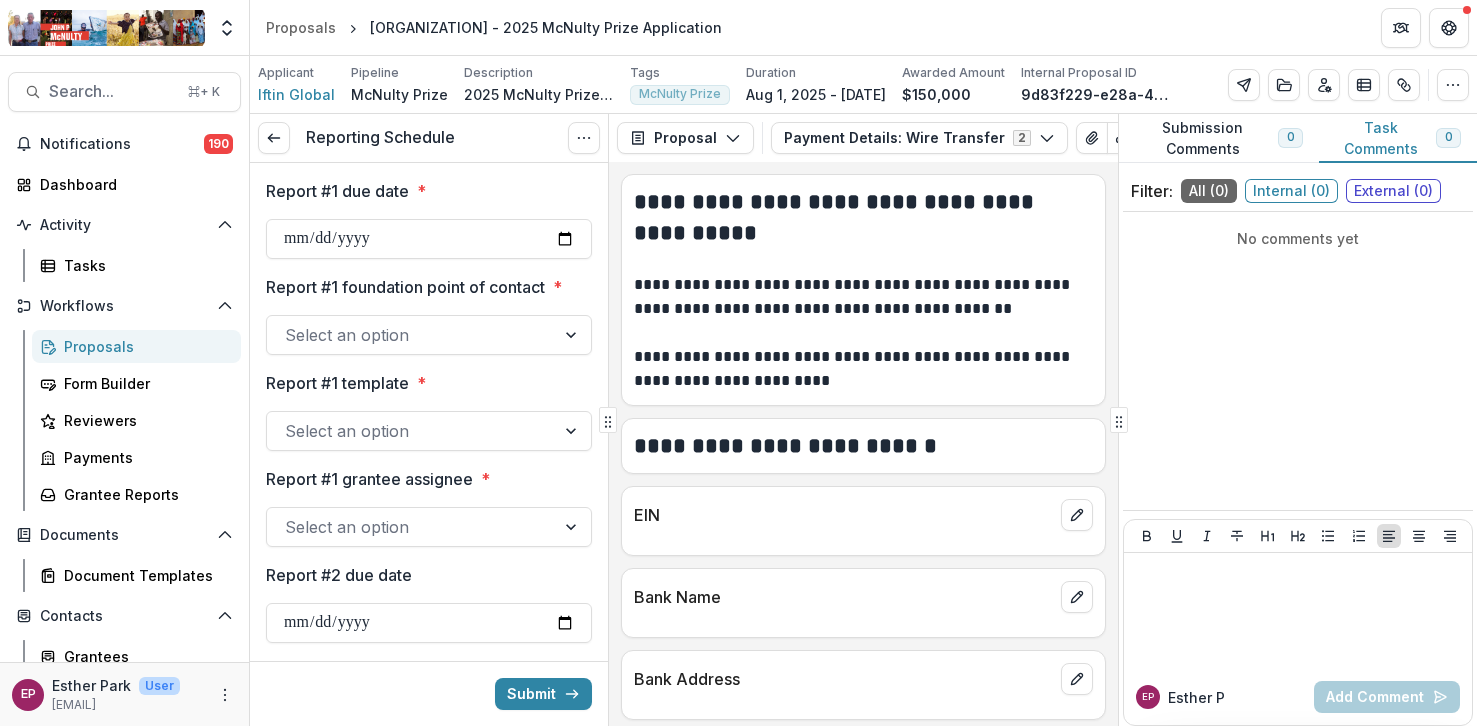 type on "**********" 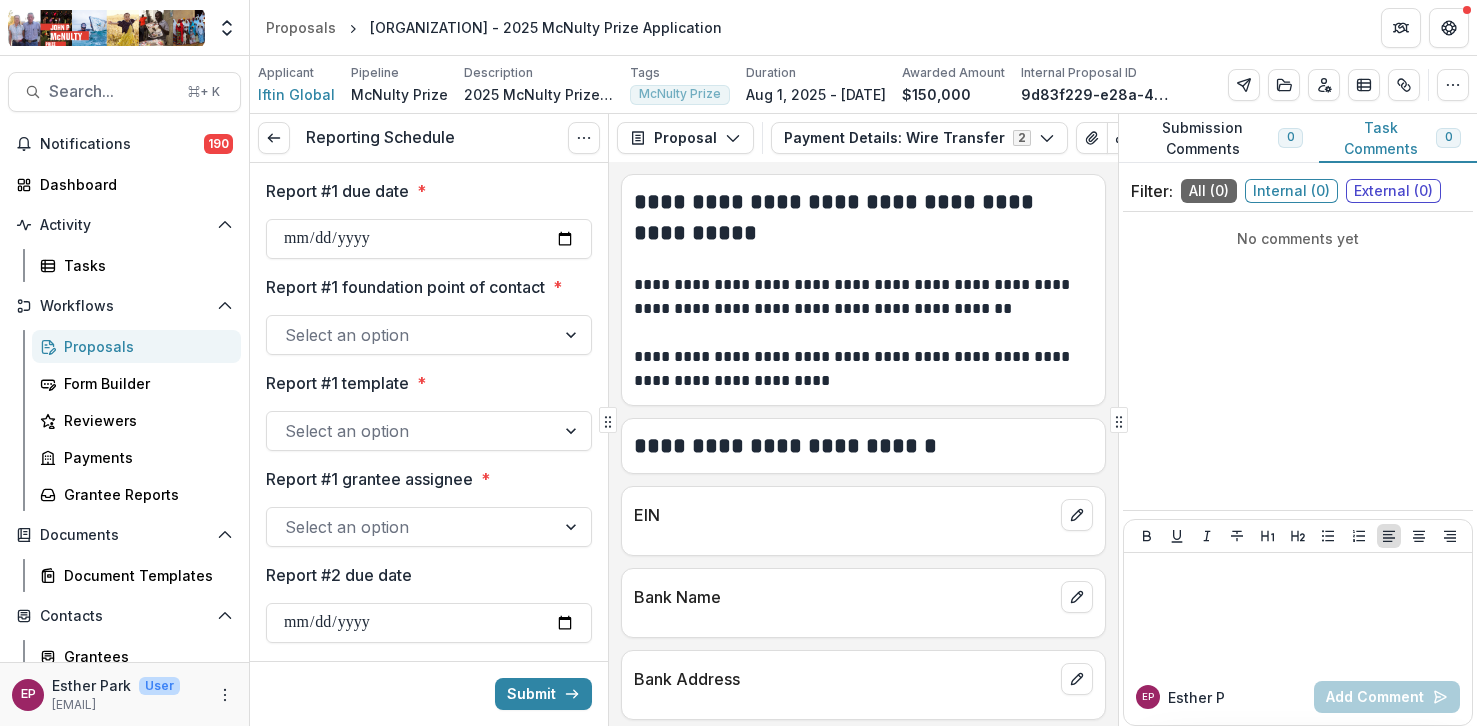 type on "**********" 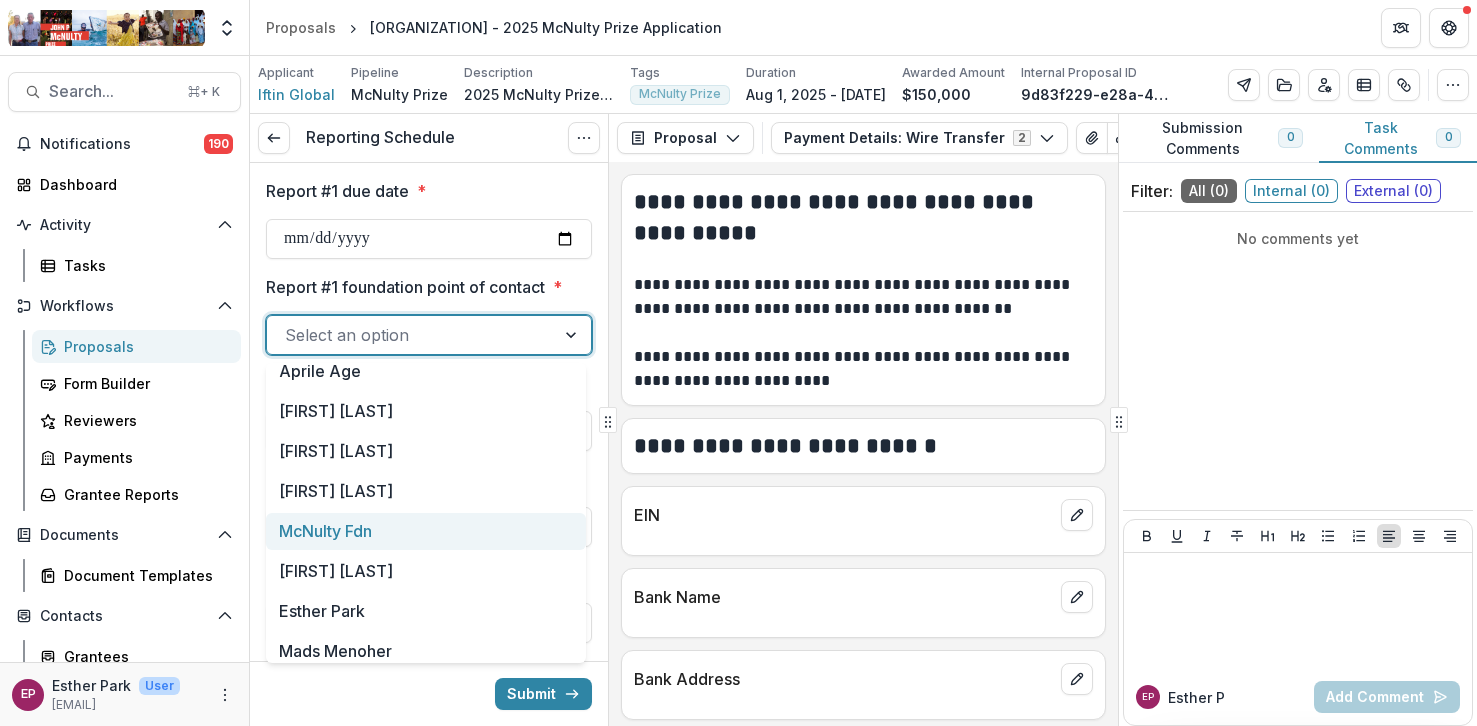 scroll, scrollTop: 60, scrollLeft: 0, axis: vertical 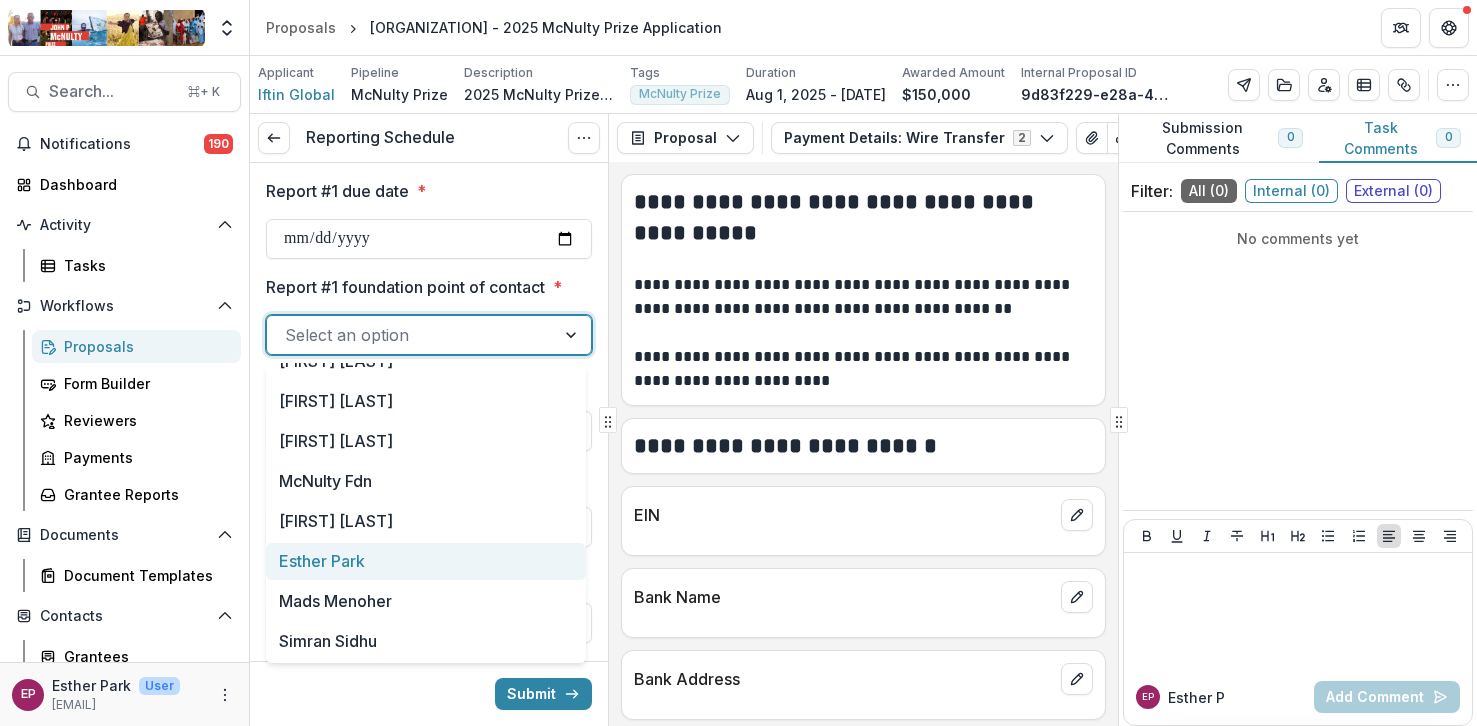 click on "Esther Park" at bounding box center [426, 561] 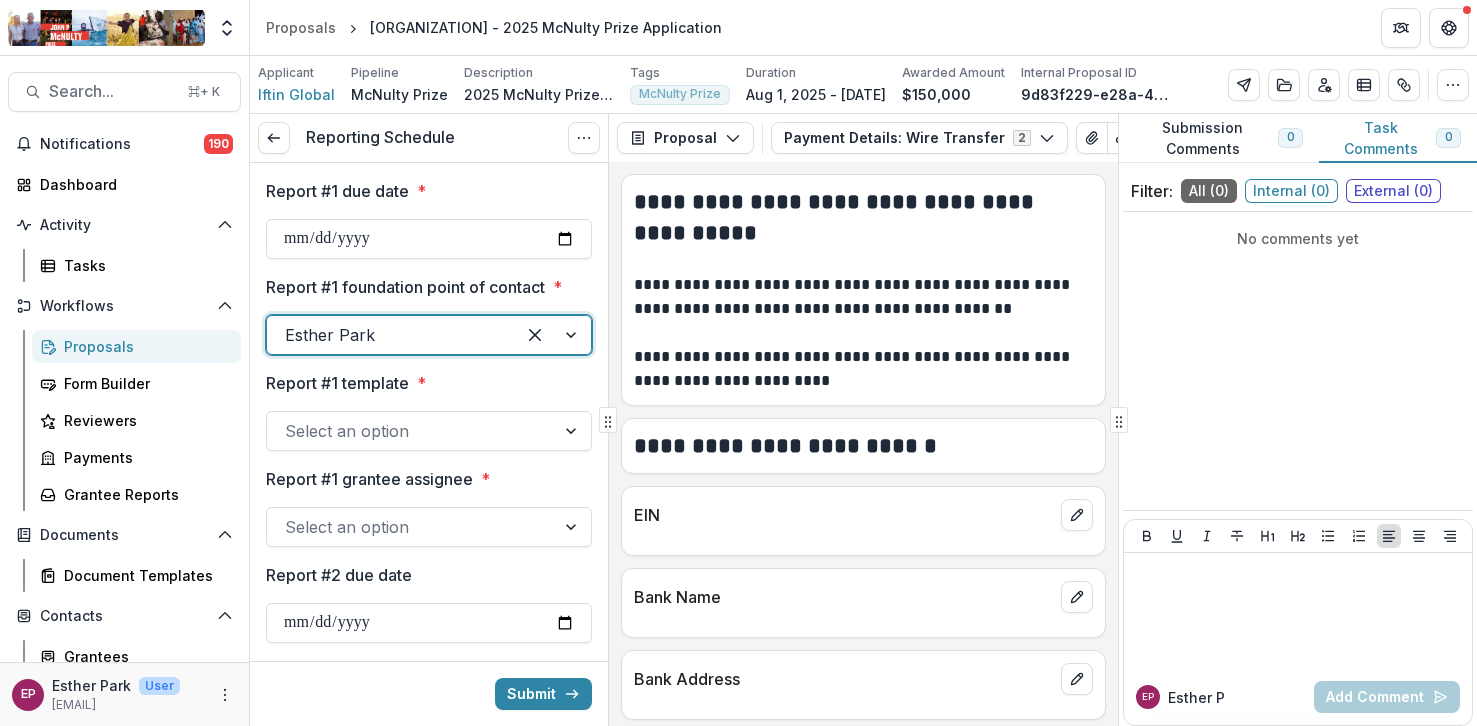 click at bounding box center [411, 431] 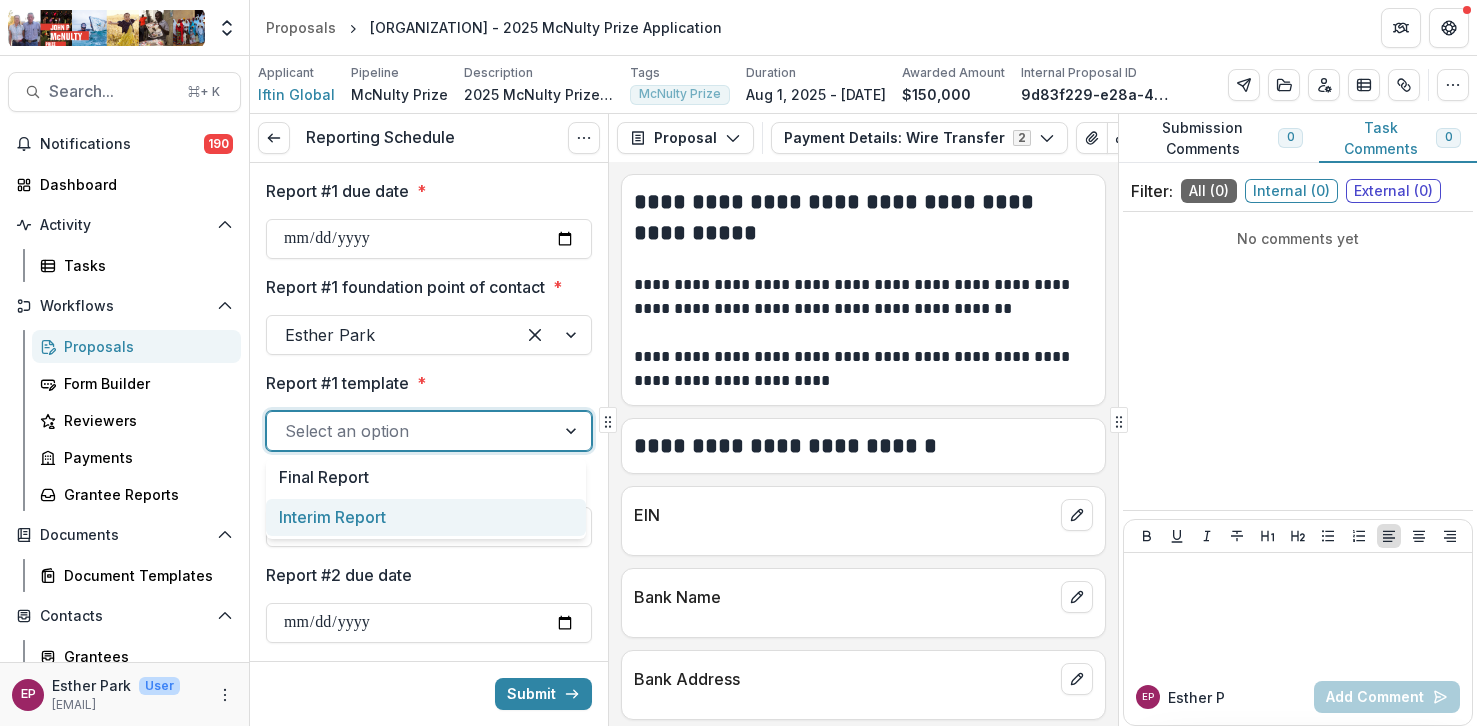 click on "Interim Report" at bounding box center [426, 517] 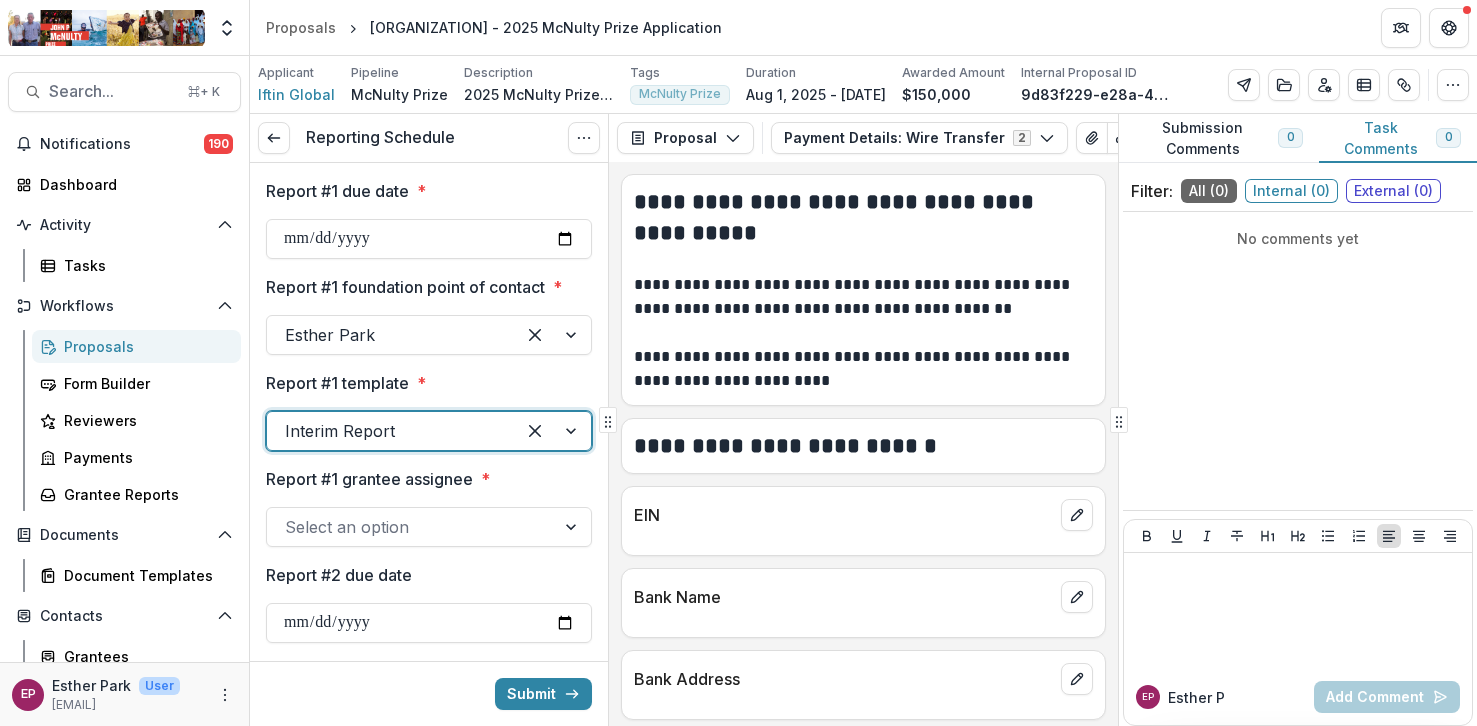 click at bounding box center [411, 527] 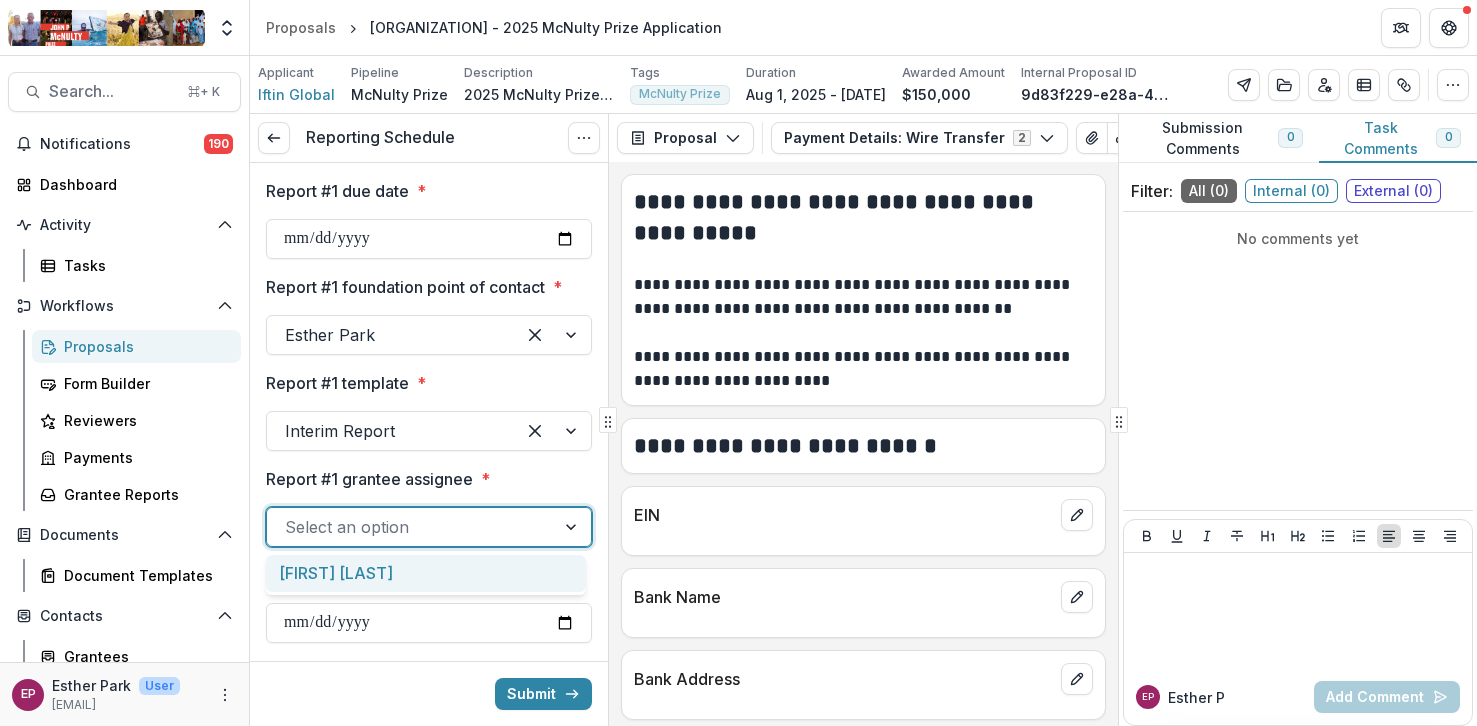 click on "Mohamed Ali" at bounding box center (426, 573) 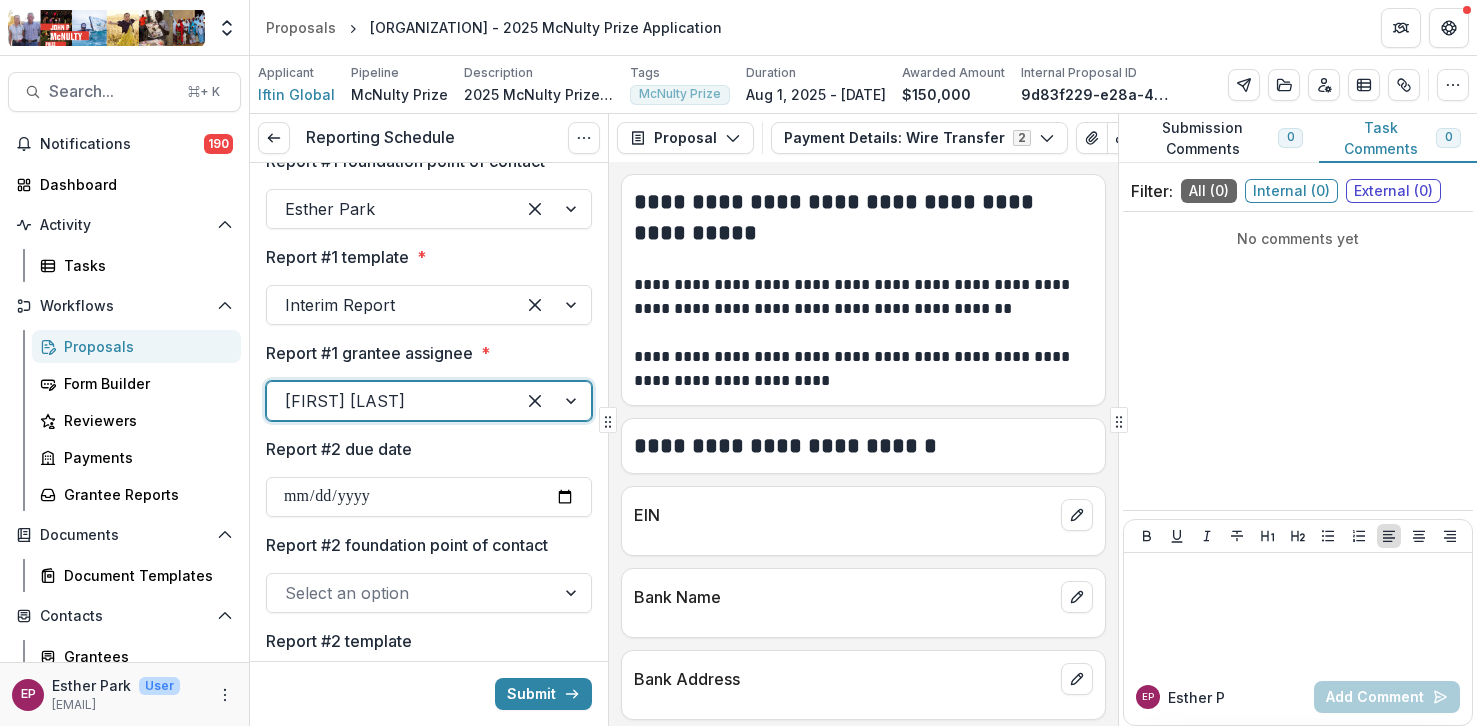 scroll, scrollTop: 129, scrollLeft: 0, axis: vertical 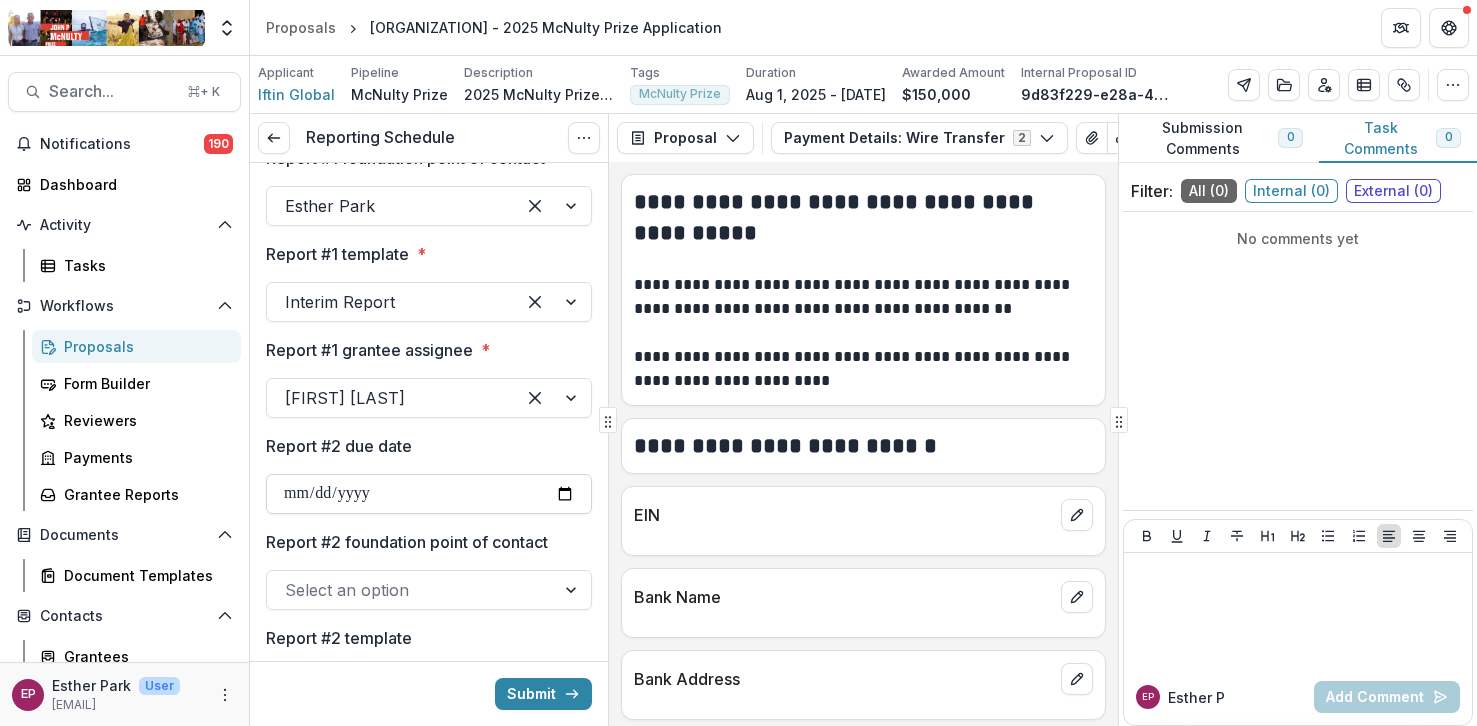 click on "Report #2 due date" at bounding box center (429, 494) 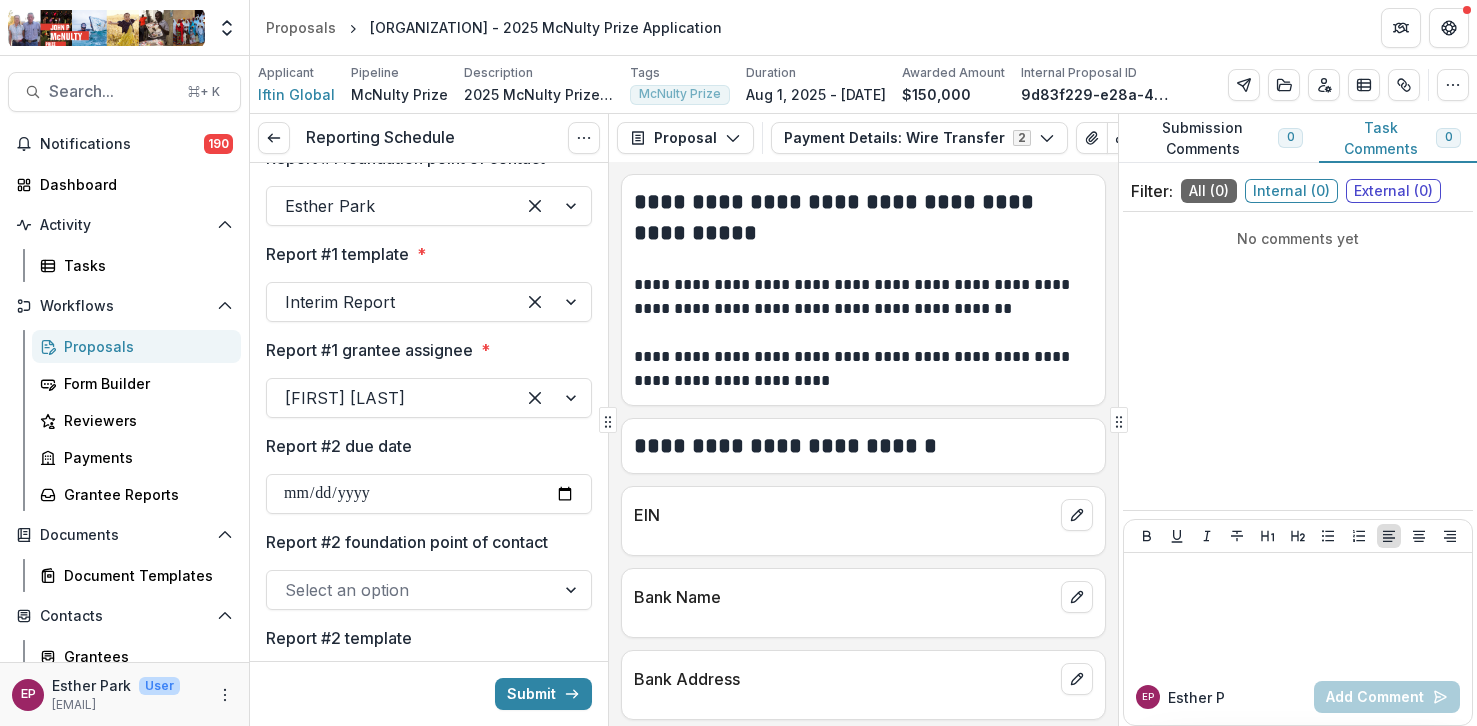 type on "**********" 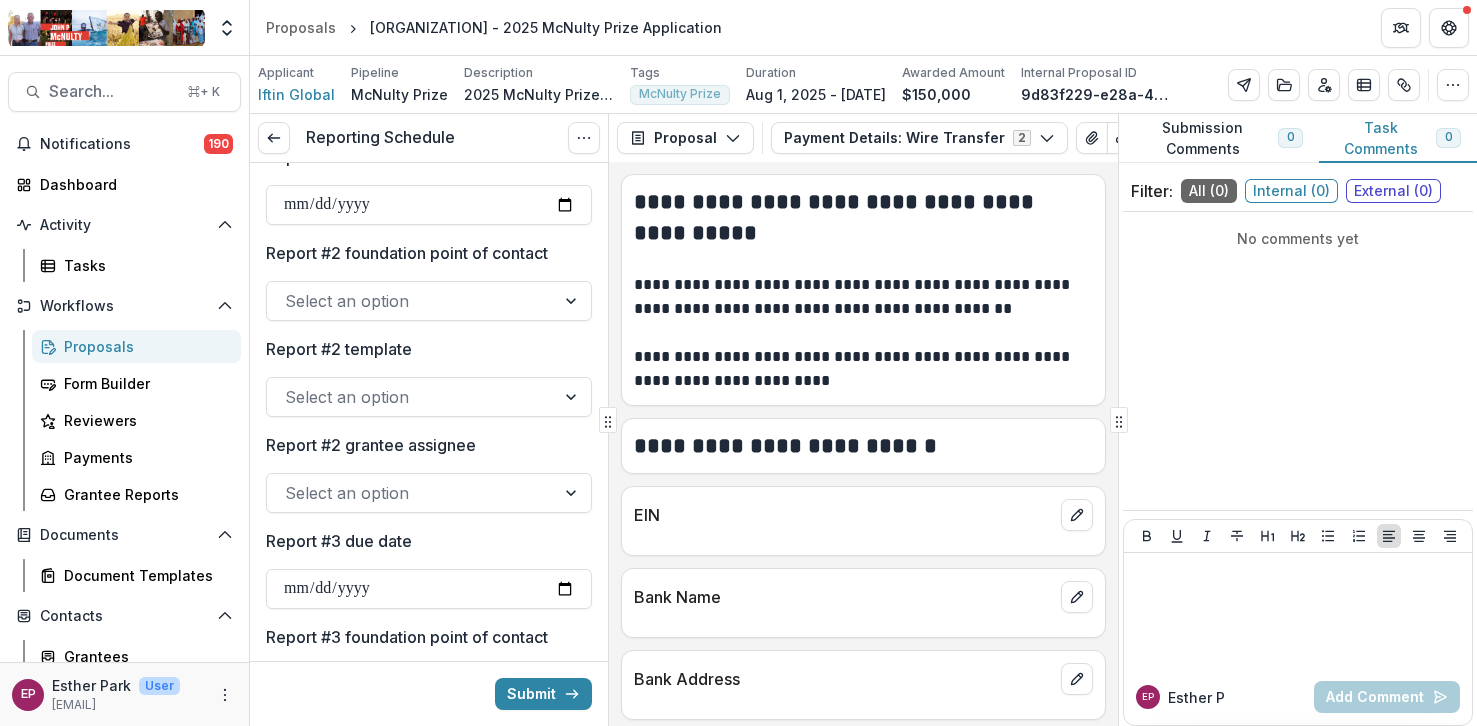 scroll, scrollTop: 409, scrollLeft: 0, axis: vertical 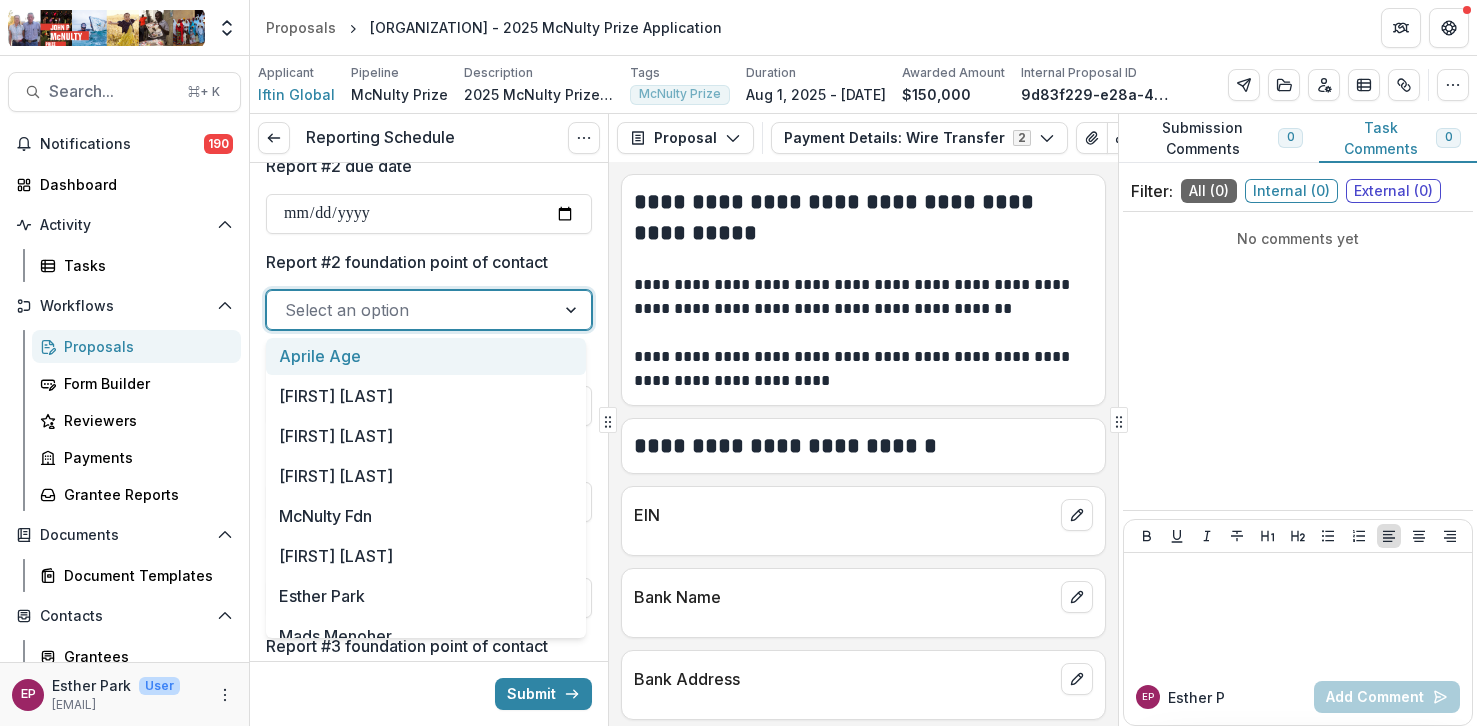 click at bounding box center [411, 310] 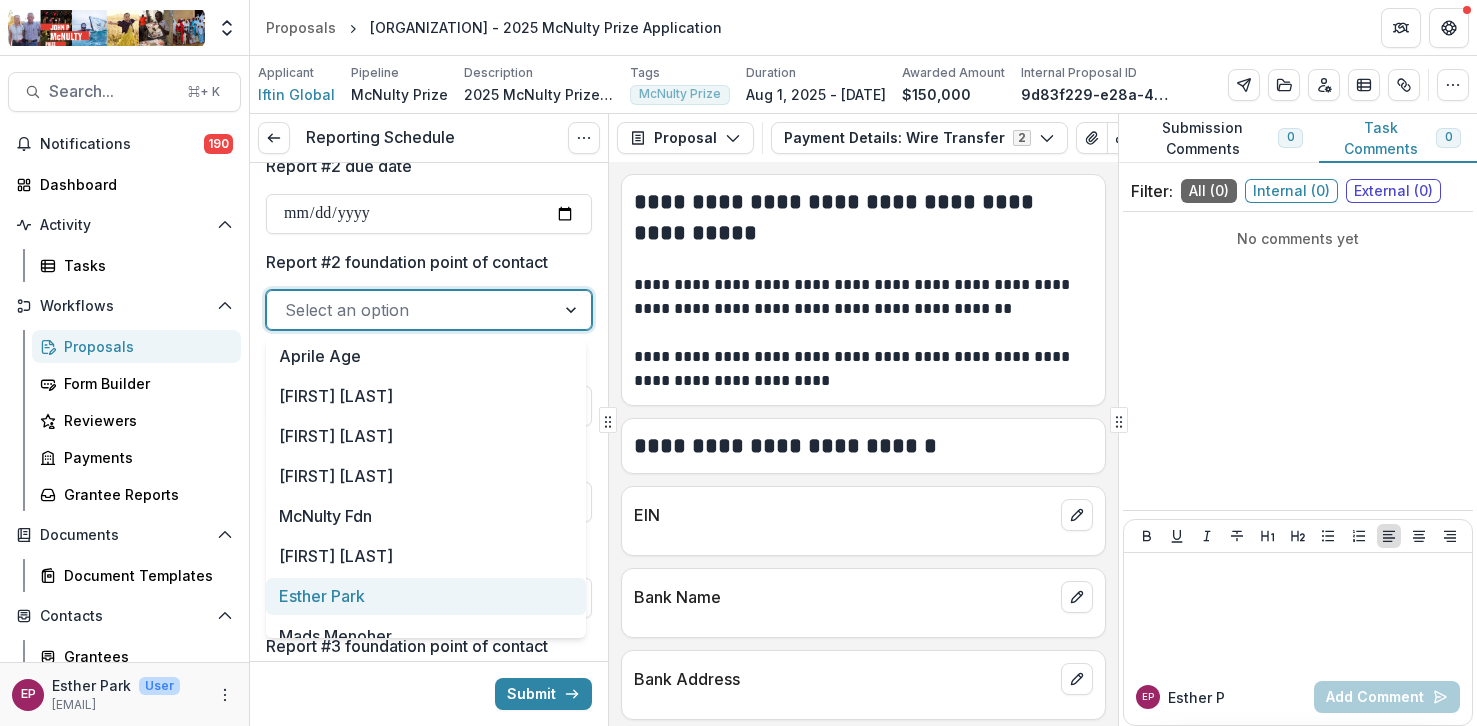 click on "Esther Park" at bounding box center [426, 596] 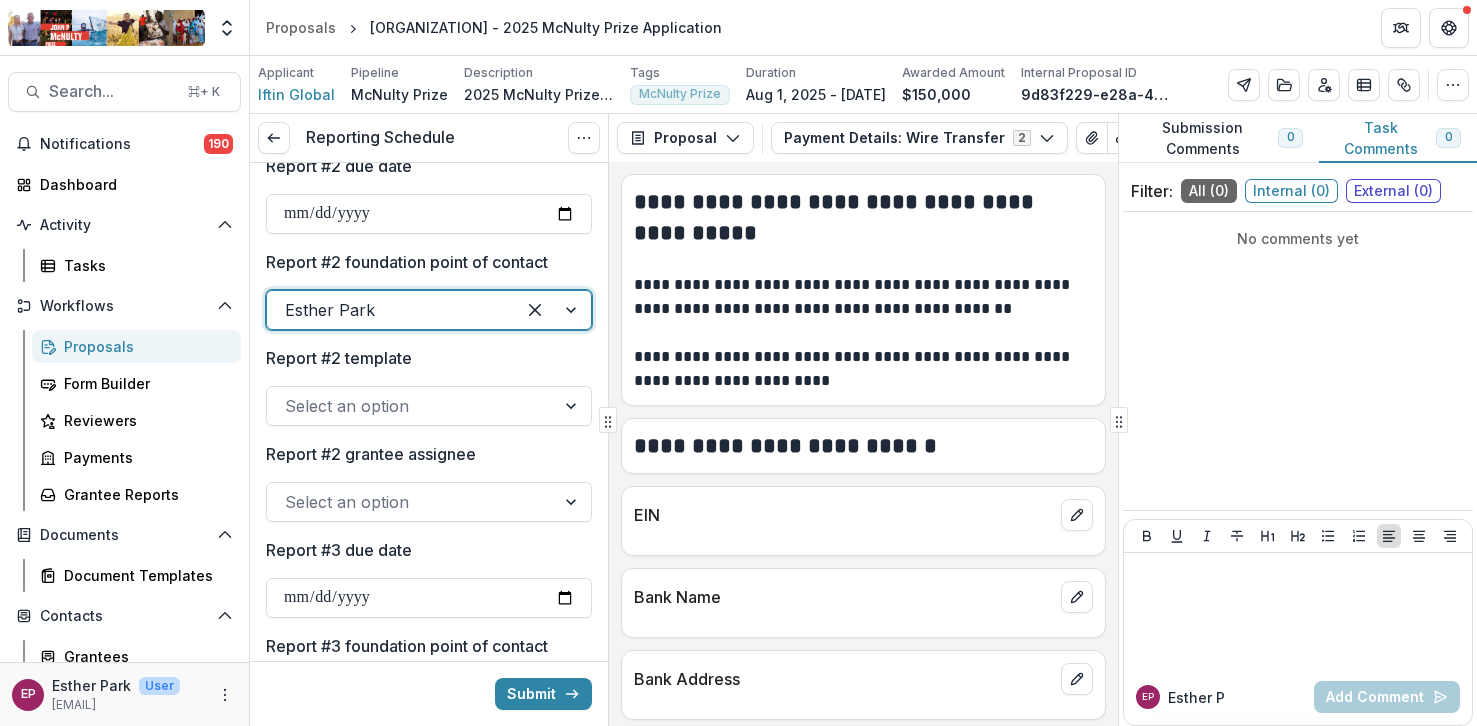 click on "Select an option" at bounding box center [411, 406] 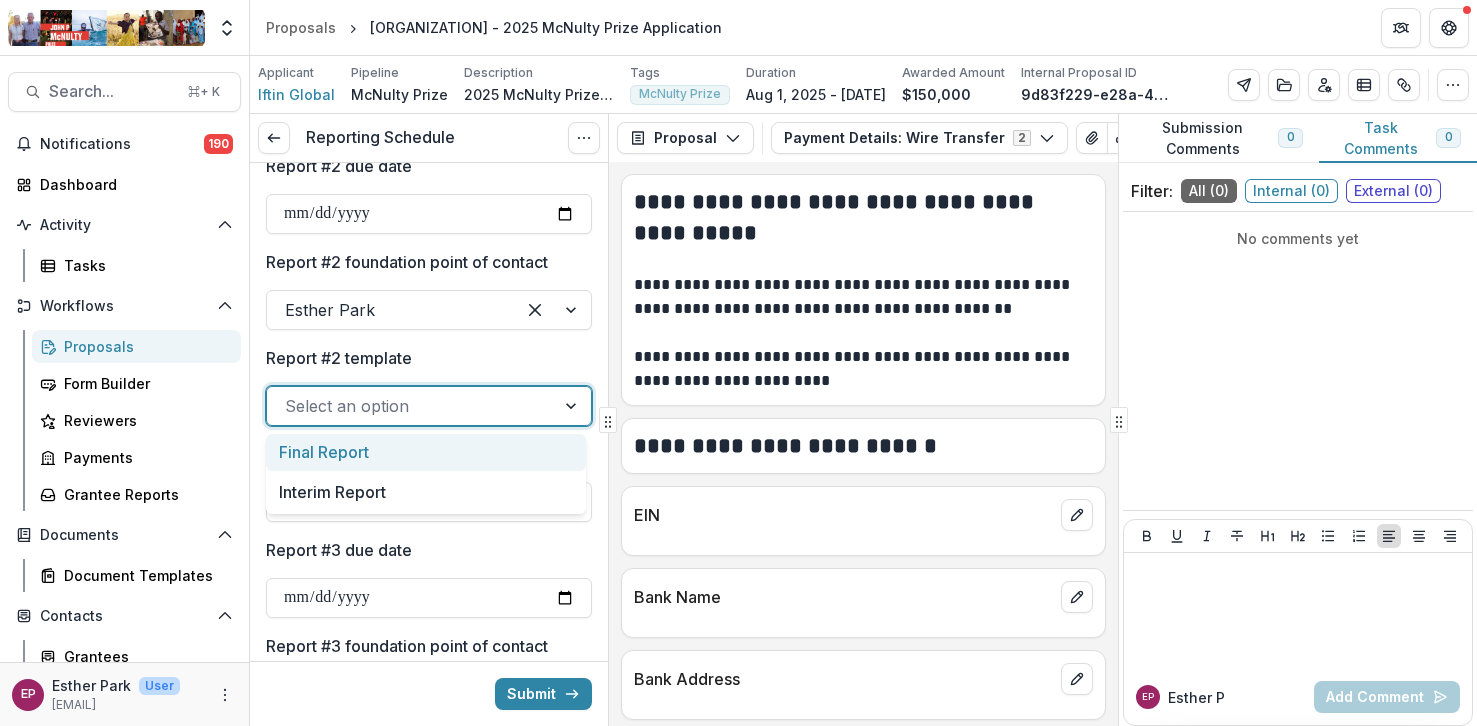 click on "Final Report" at bounding box center (426, 452) 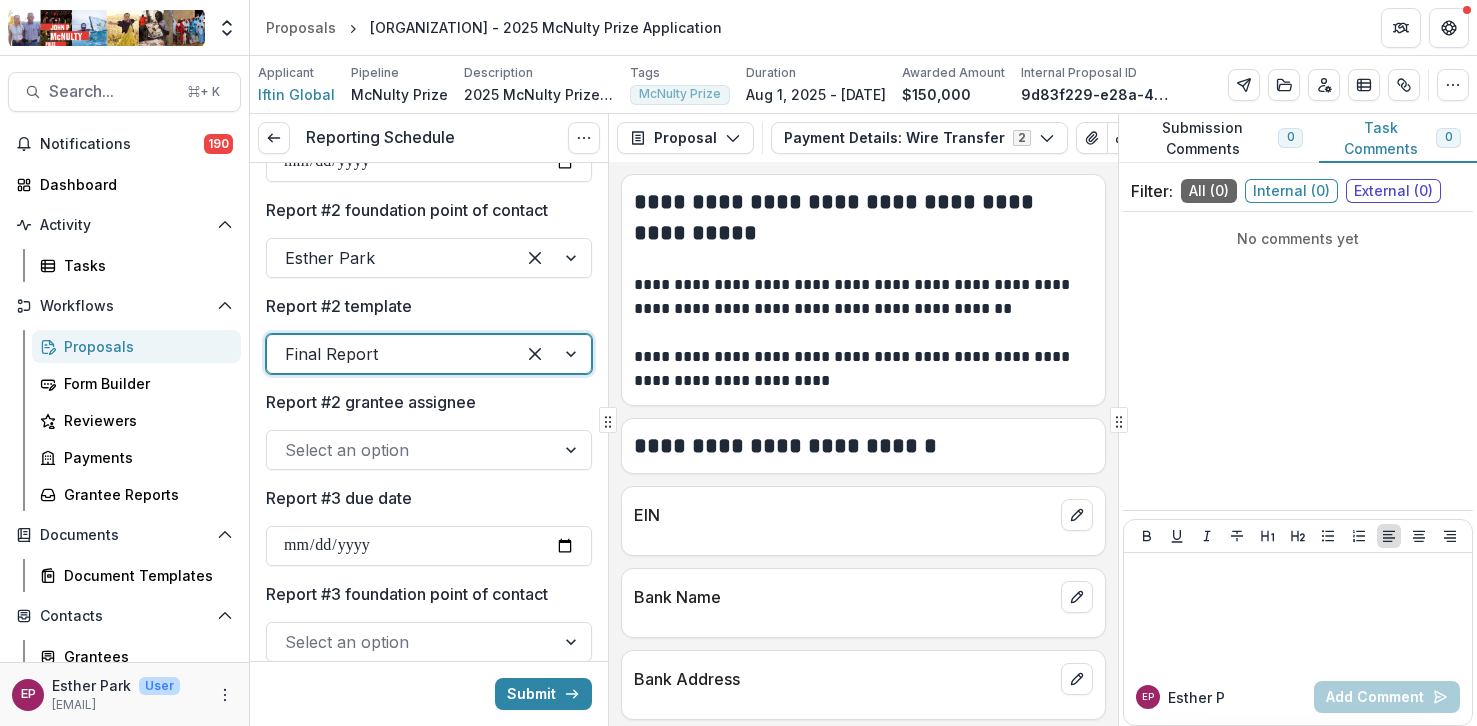 scroll, scrollTop: 468, scrollLeft: 0, axis: vertical 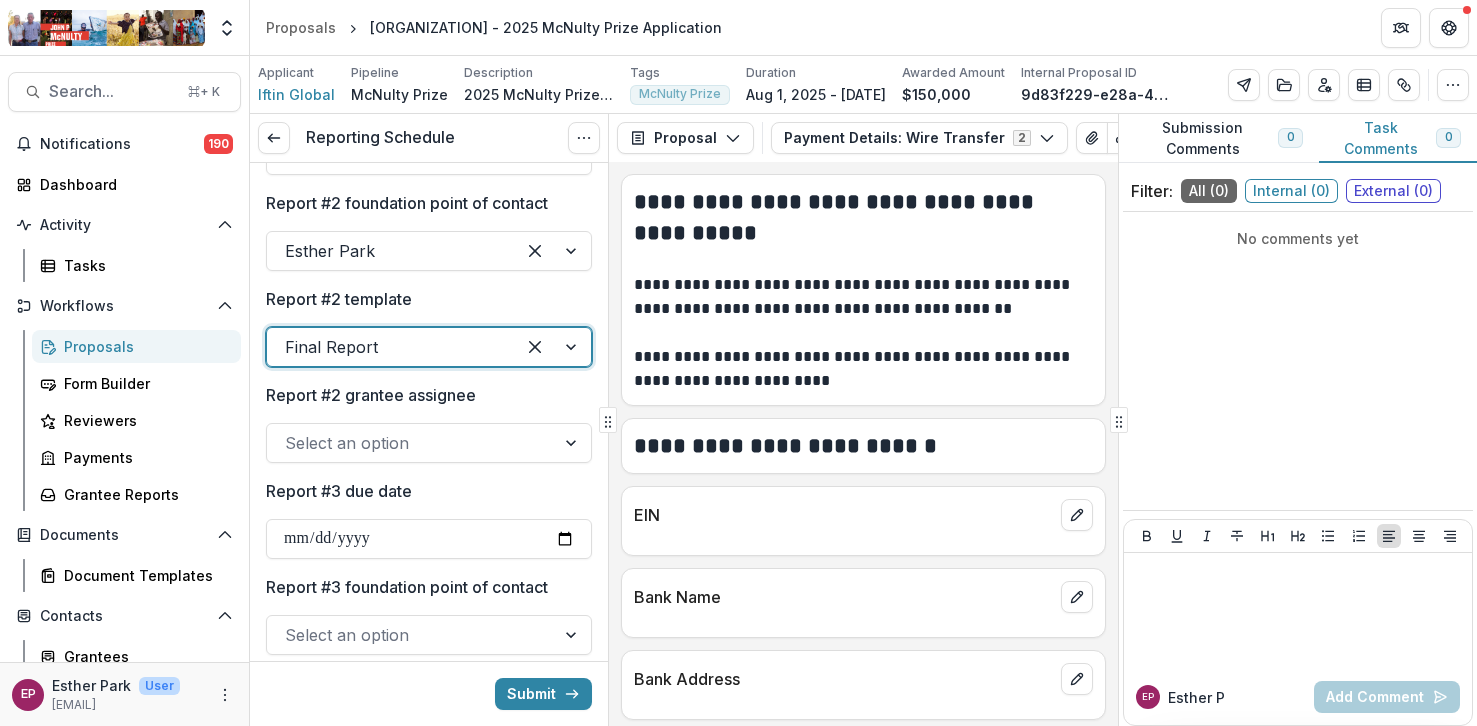 click at bounding box center [411, 443] 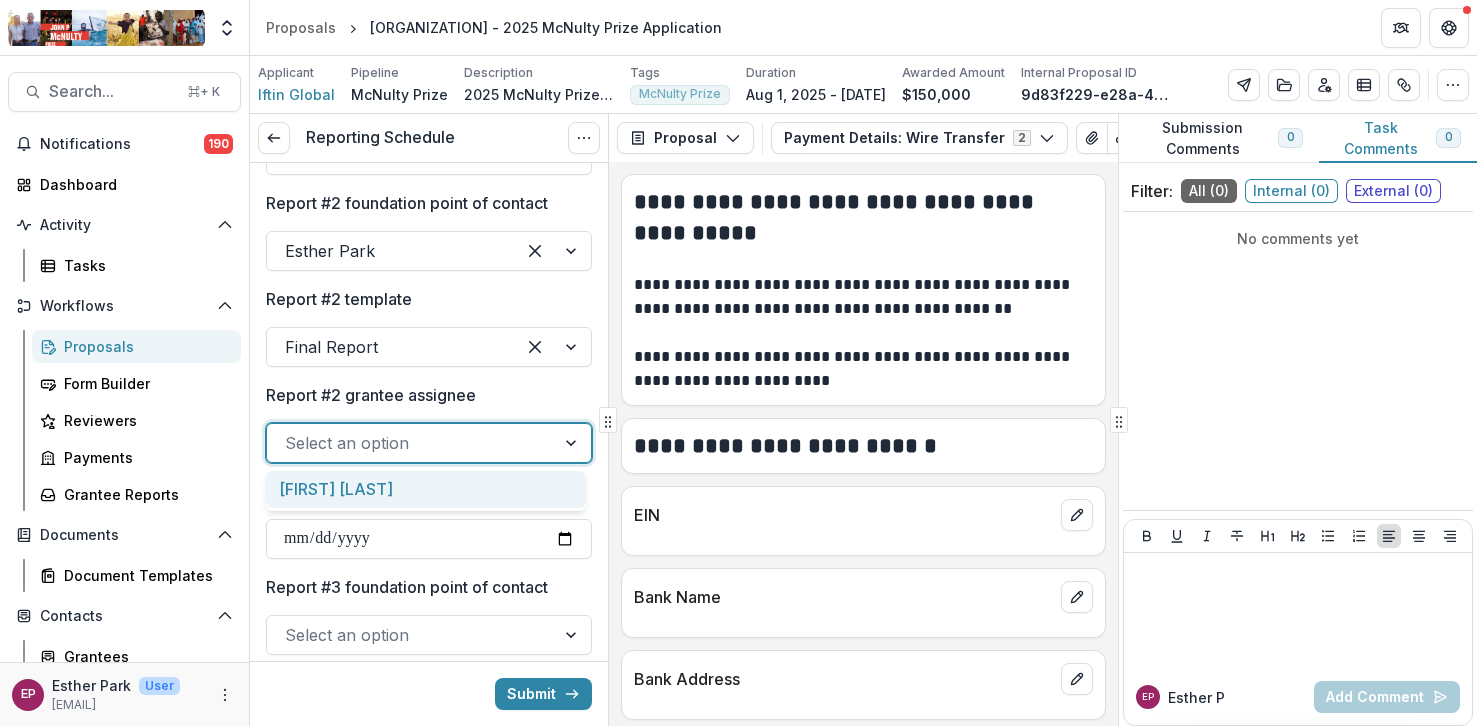 click on "Mohamed Ali" at bounding box center [426, 489] 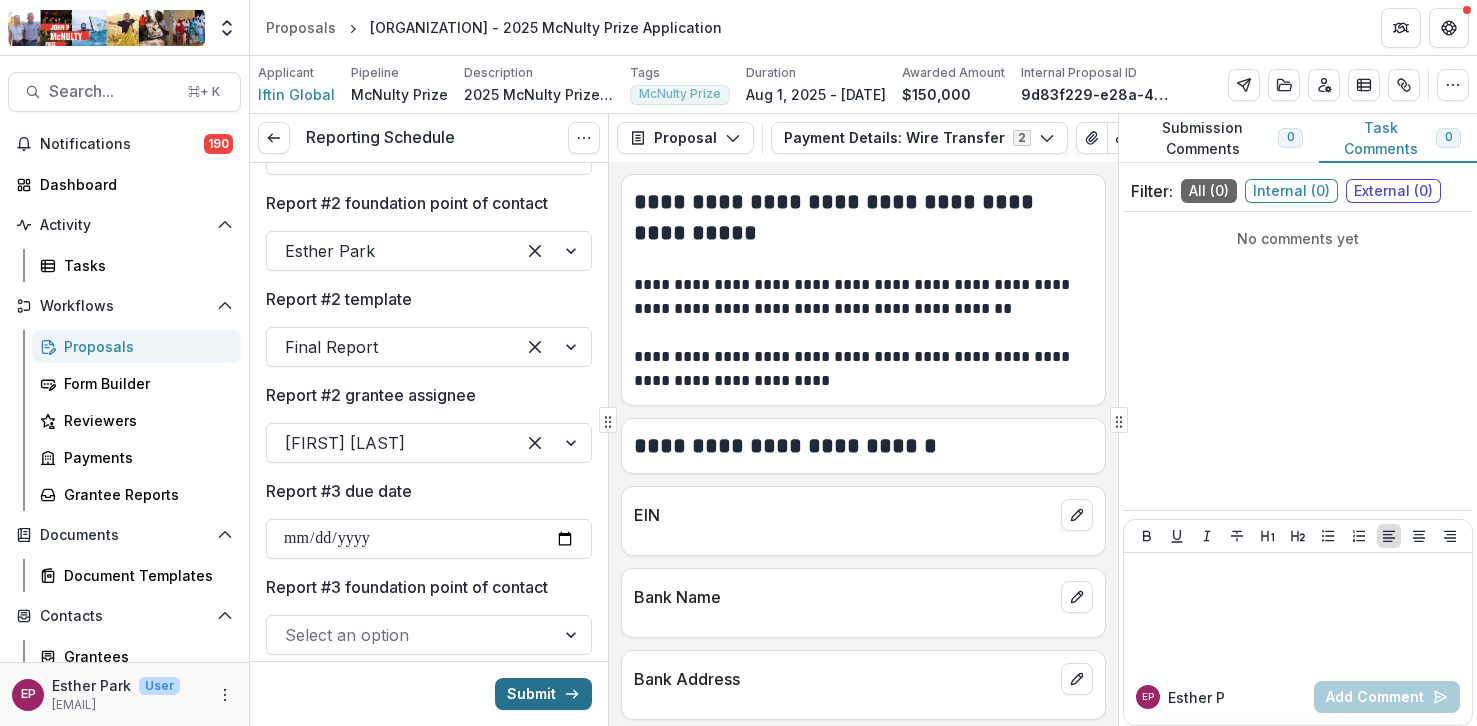 click on "Submit" at bounding box center [543, 694] 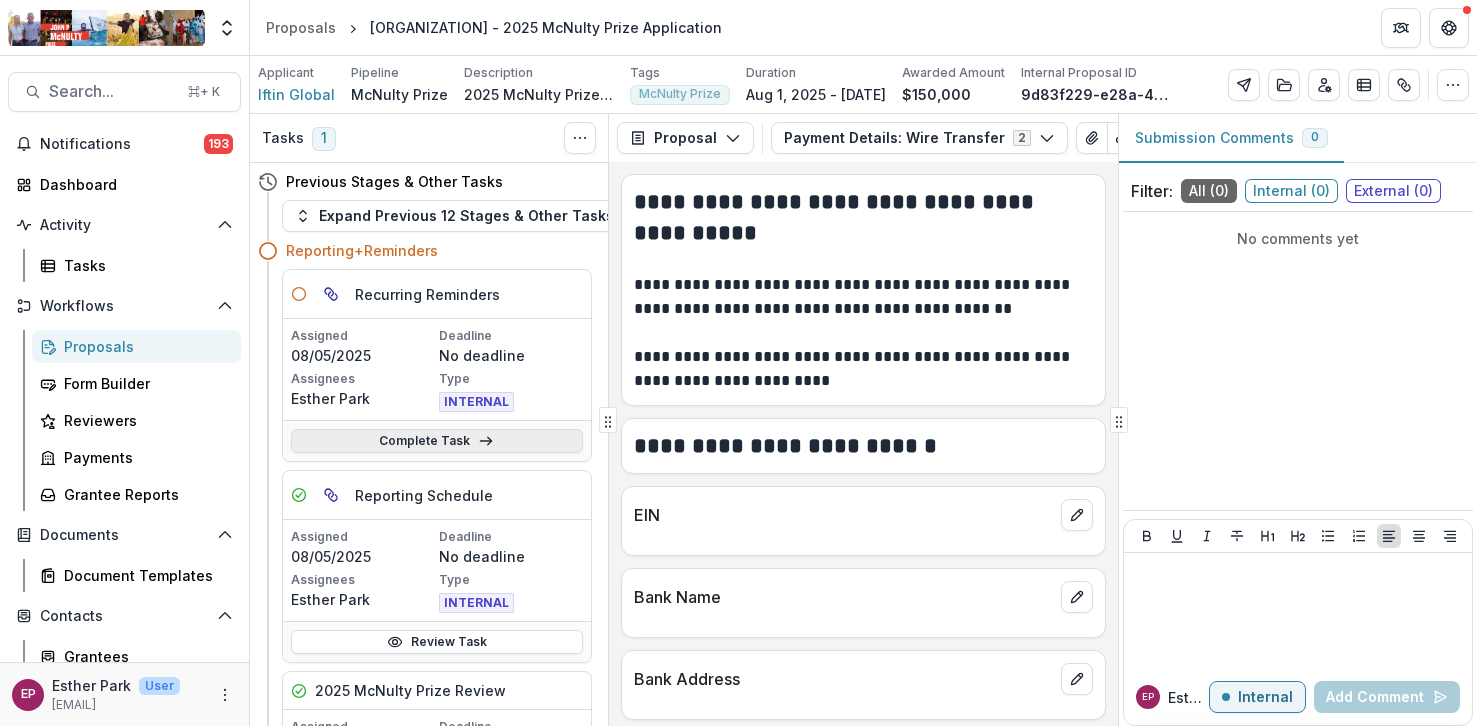 click 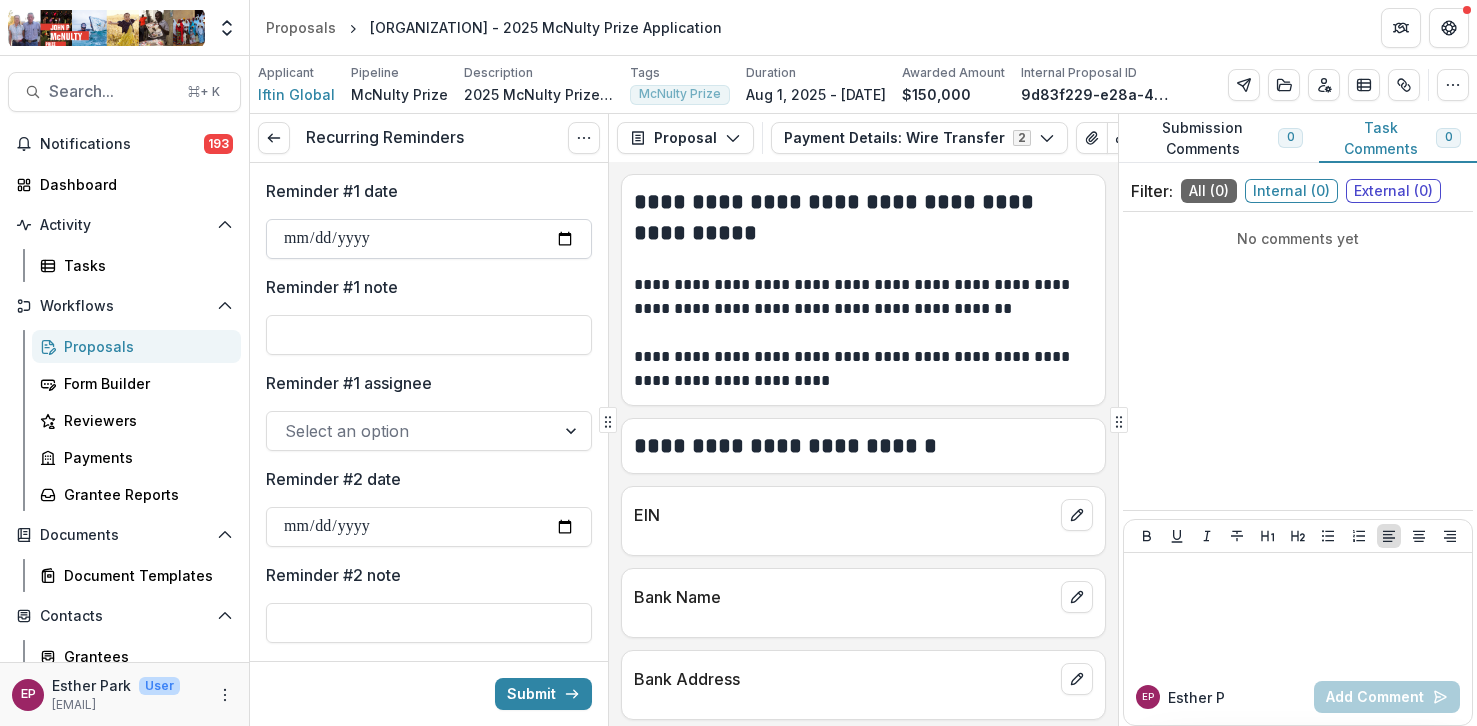 click on "Reminder #1 date" at bounding box center [429, 239] 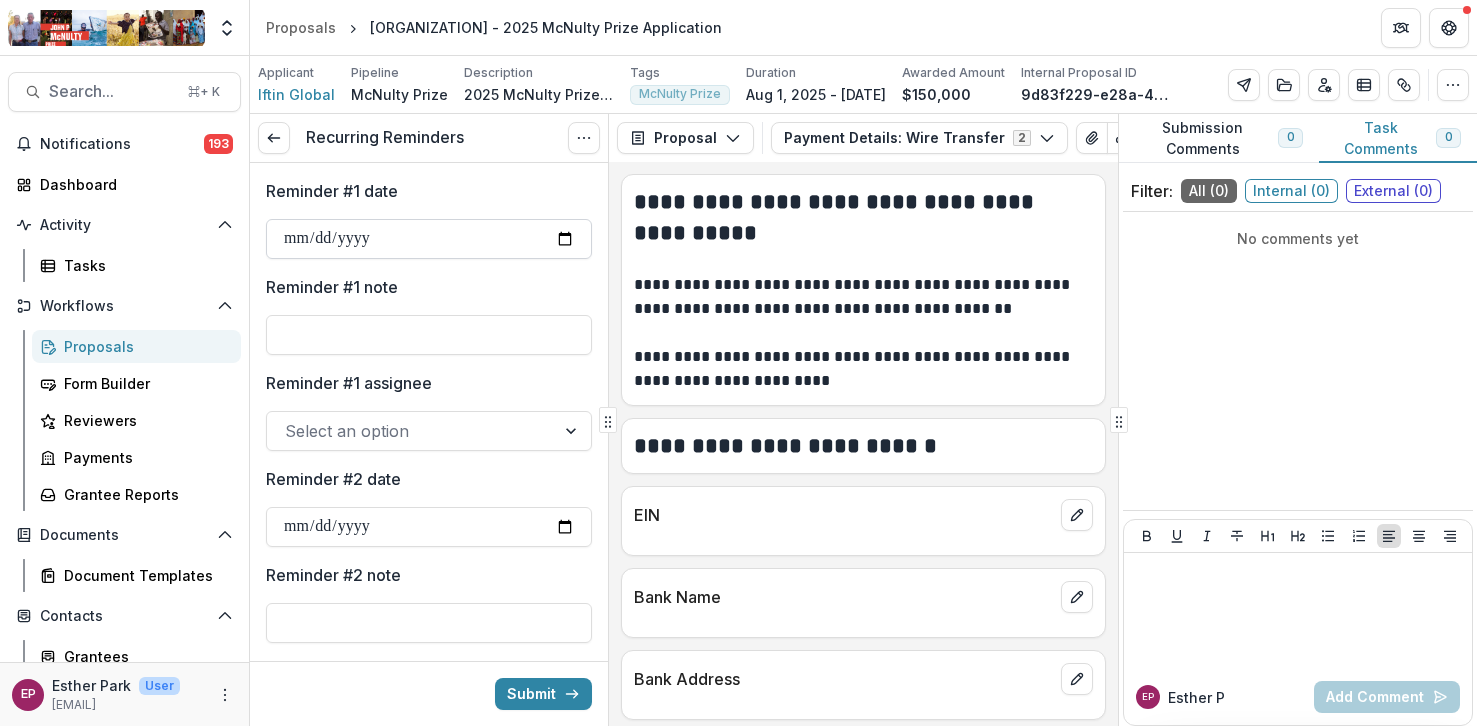 type on "**********" 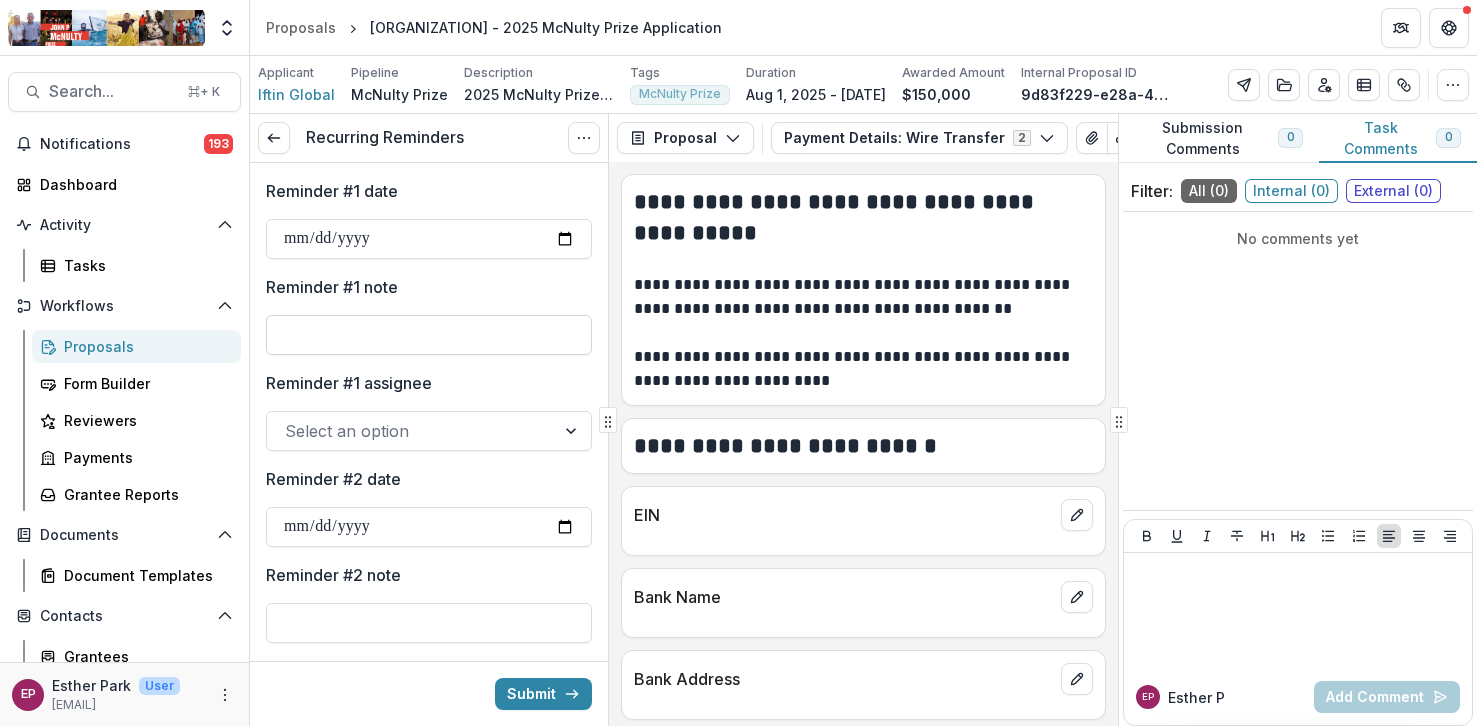 click on "Reminder #1 note" at bounding box center (429, 335) 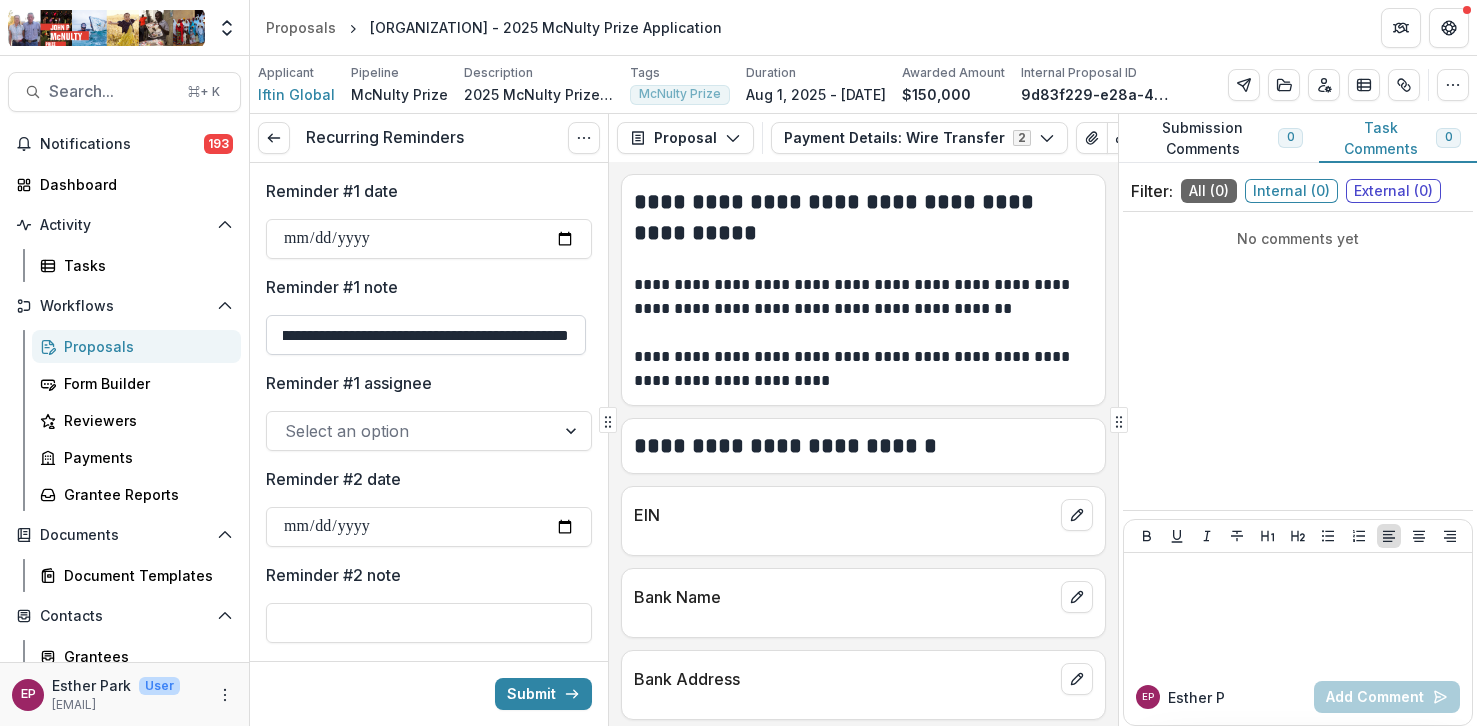 scroll, scrollTop: 0, scrollLeft: 1105, axis: horizontal 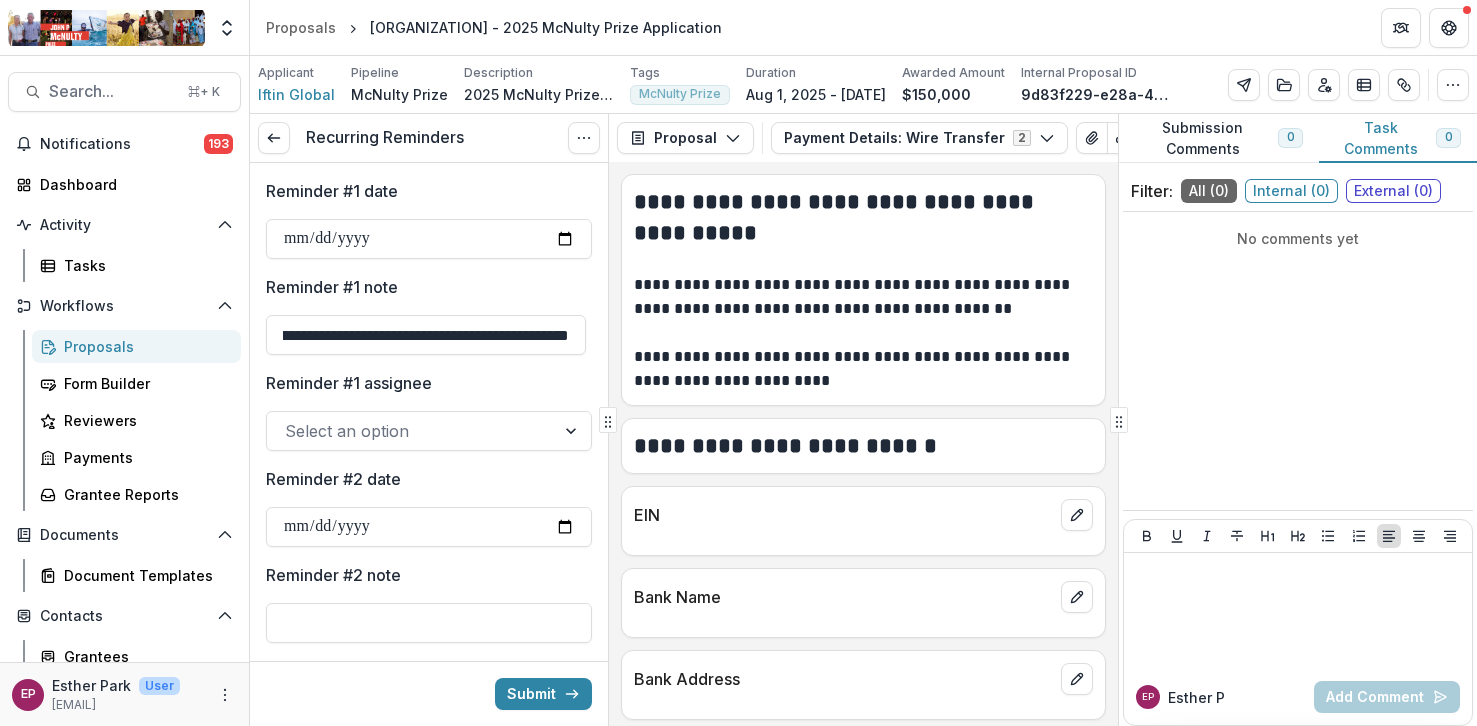 type on "**********" 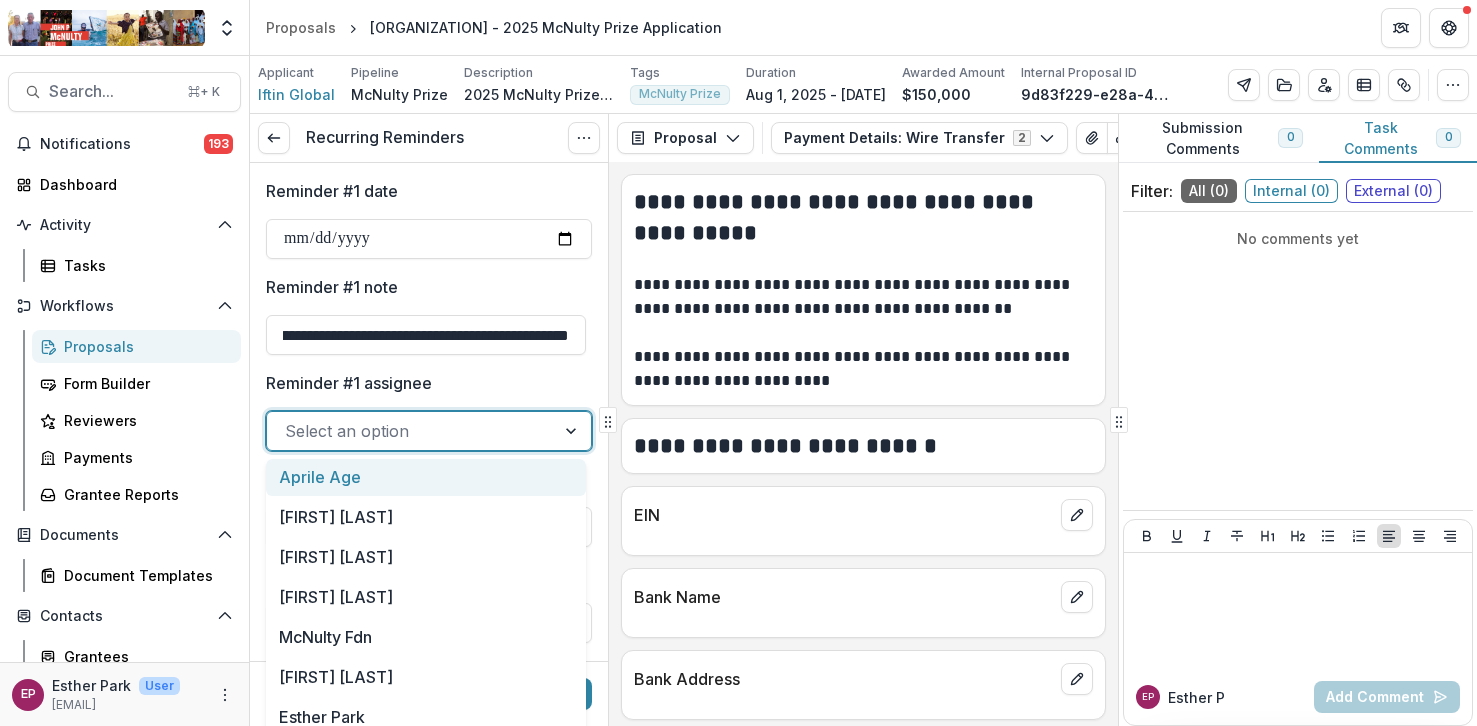 scroll, scrollTop: 0, scrollLeft: 0, axis: both 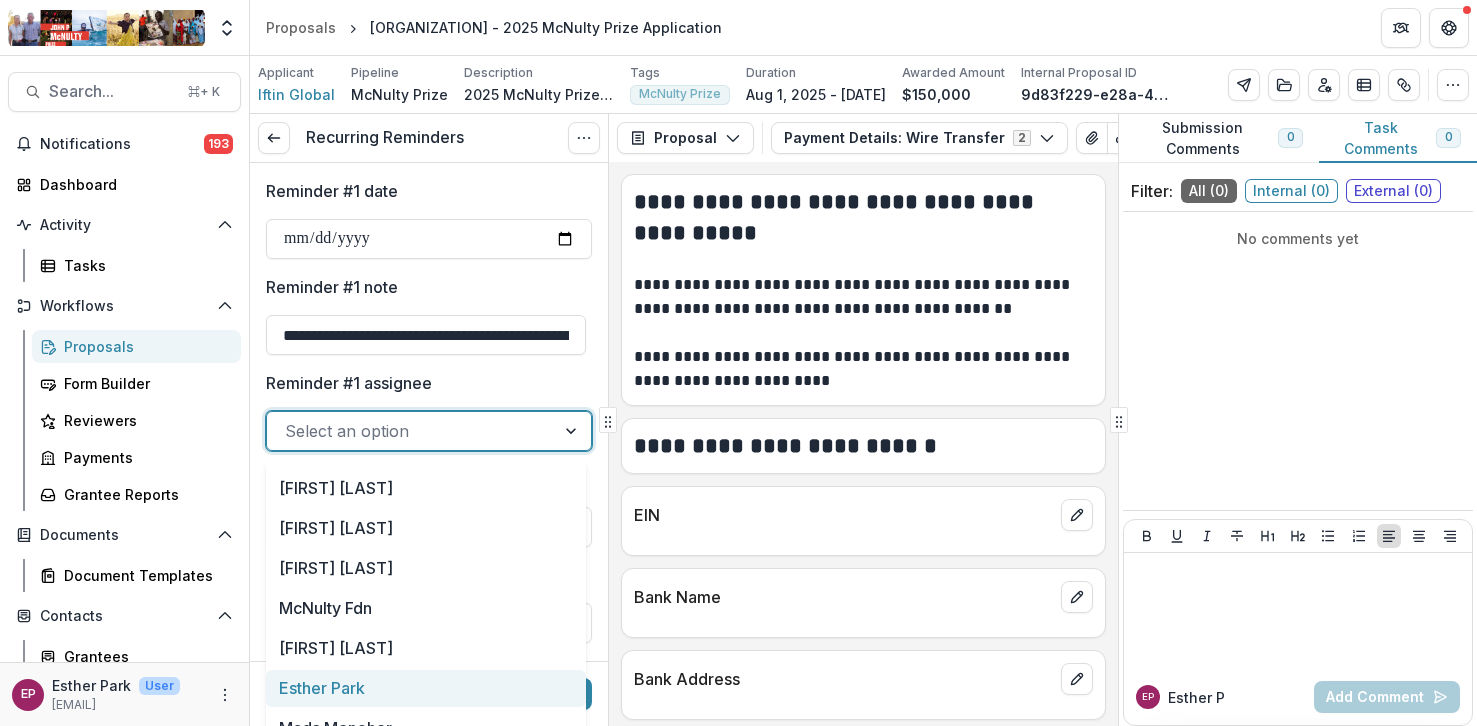 click on "Esther Park" at bounding box center [426, 688] 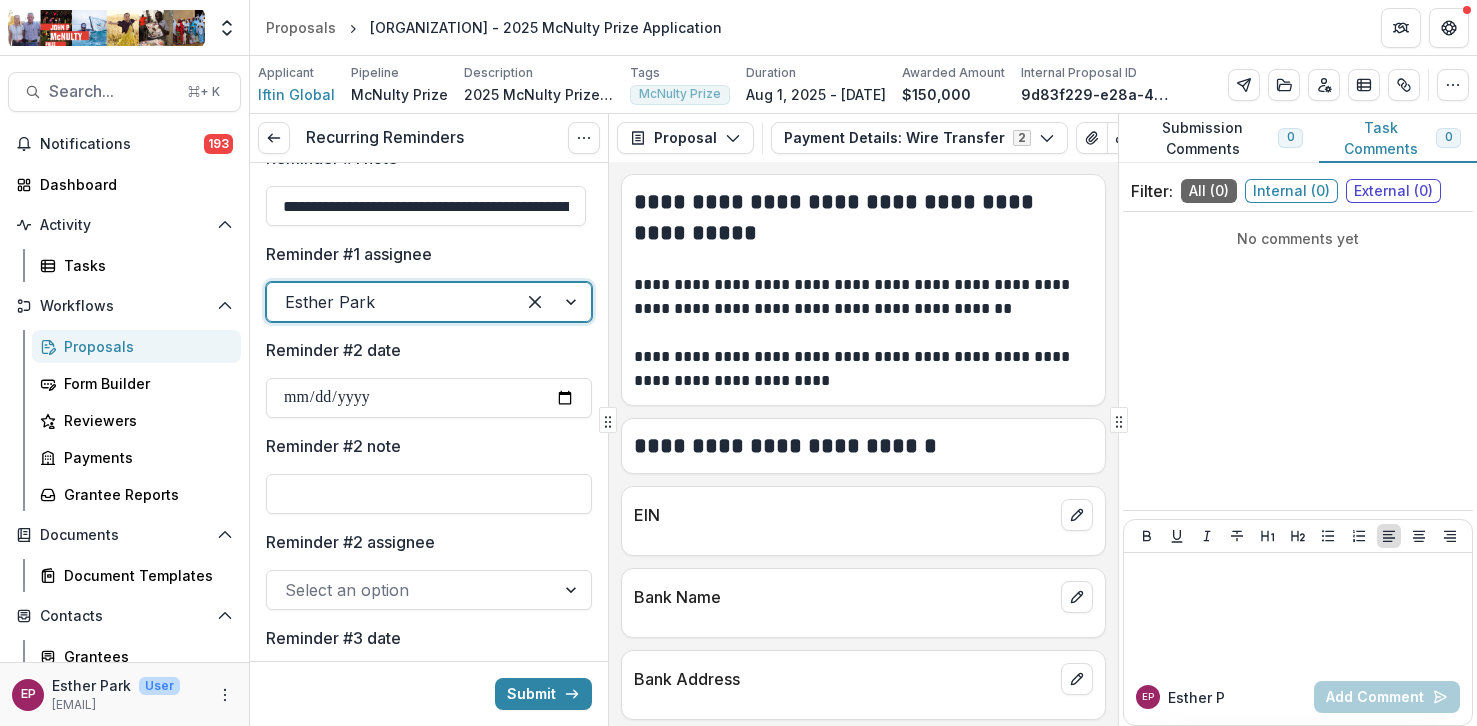 scroll, scrollTop: 158, scrollLeft: 0, axis: vertical 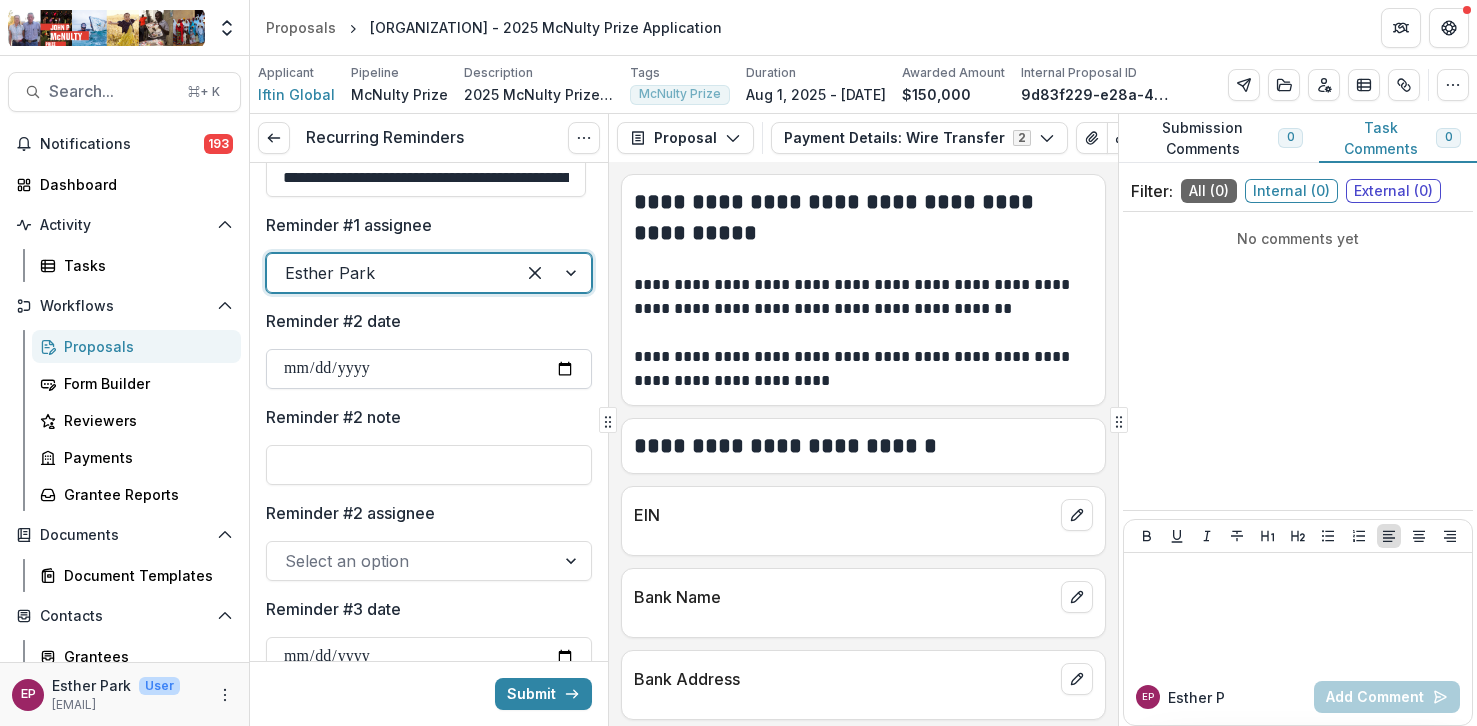 click on "Reminder #2 date" at bounding box center (429, 369) 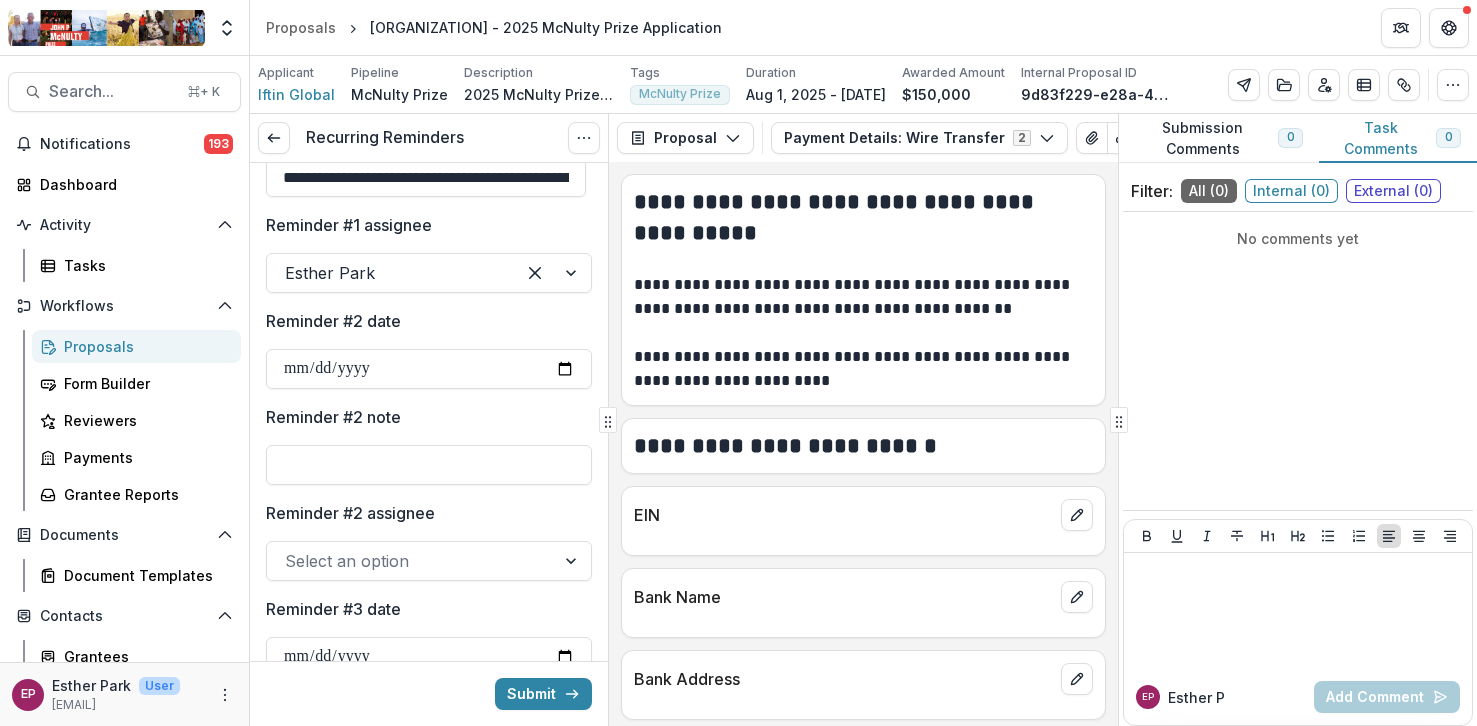 type on "**********" 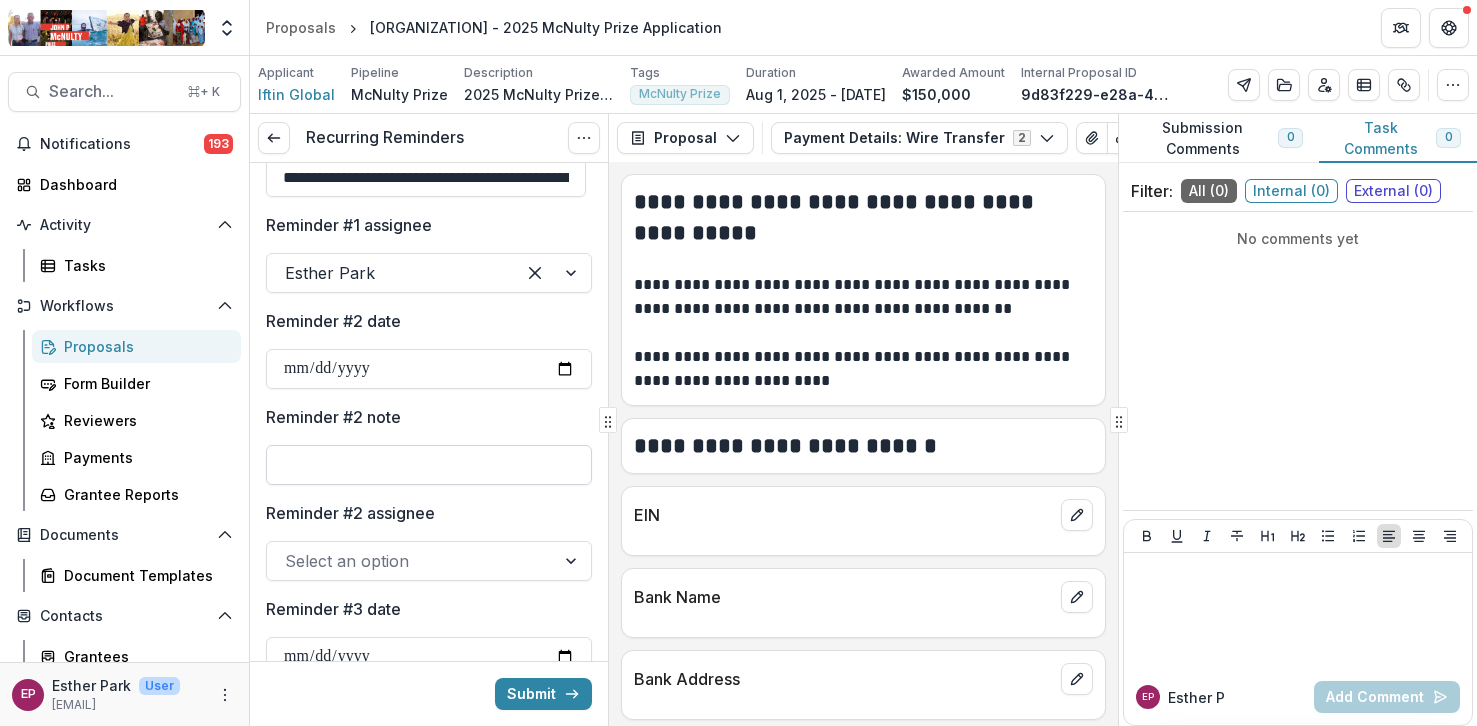 click on "Reminder #2 note" at bounding box center (429, 465) 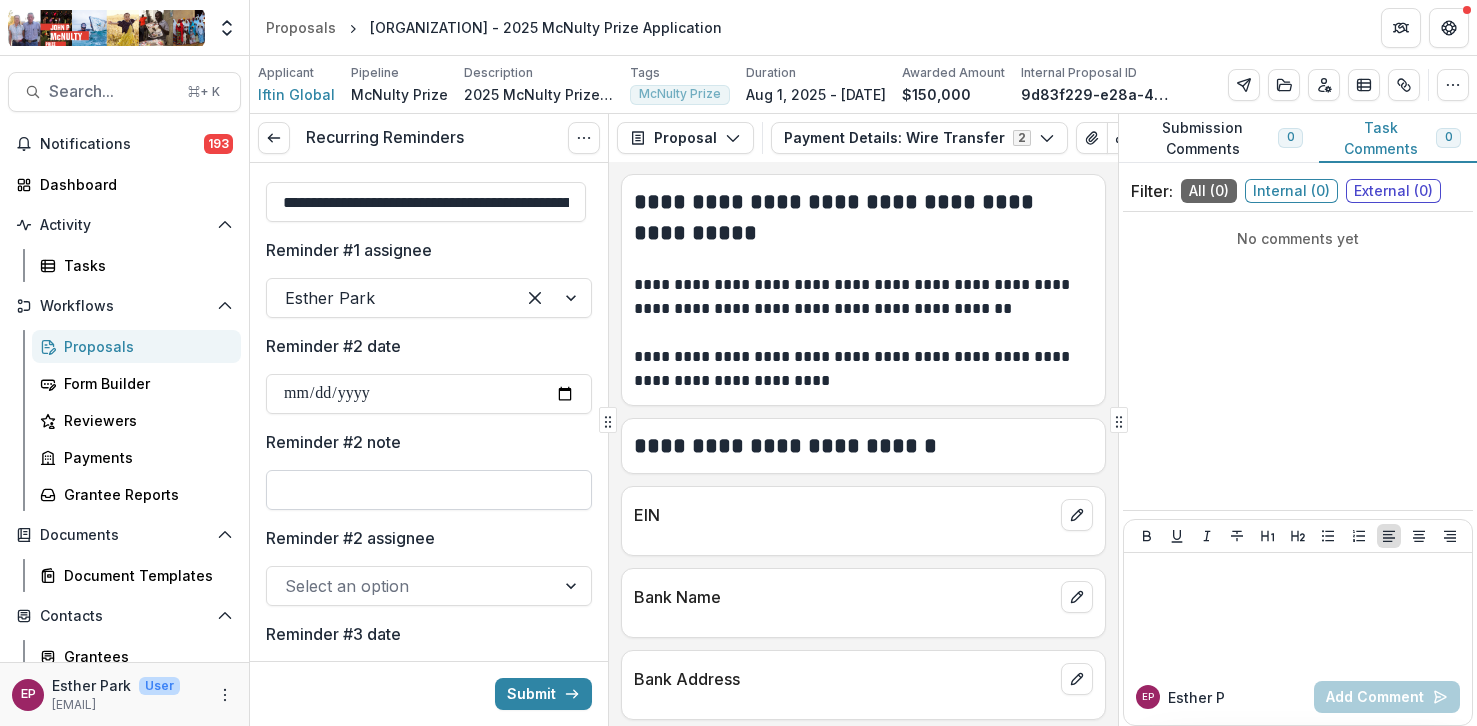 scroll, scrollTop: 137, scrollLeft: 0, axis: vertical 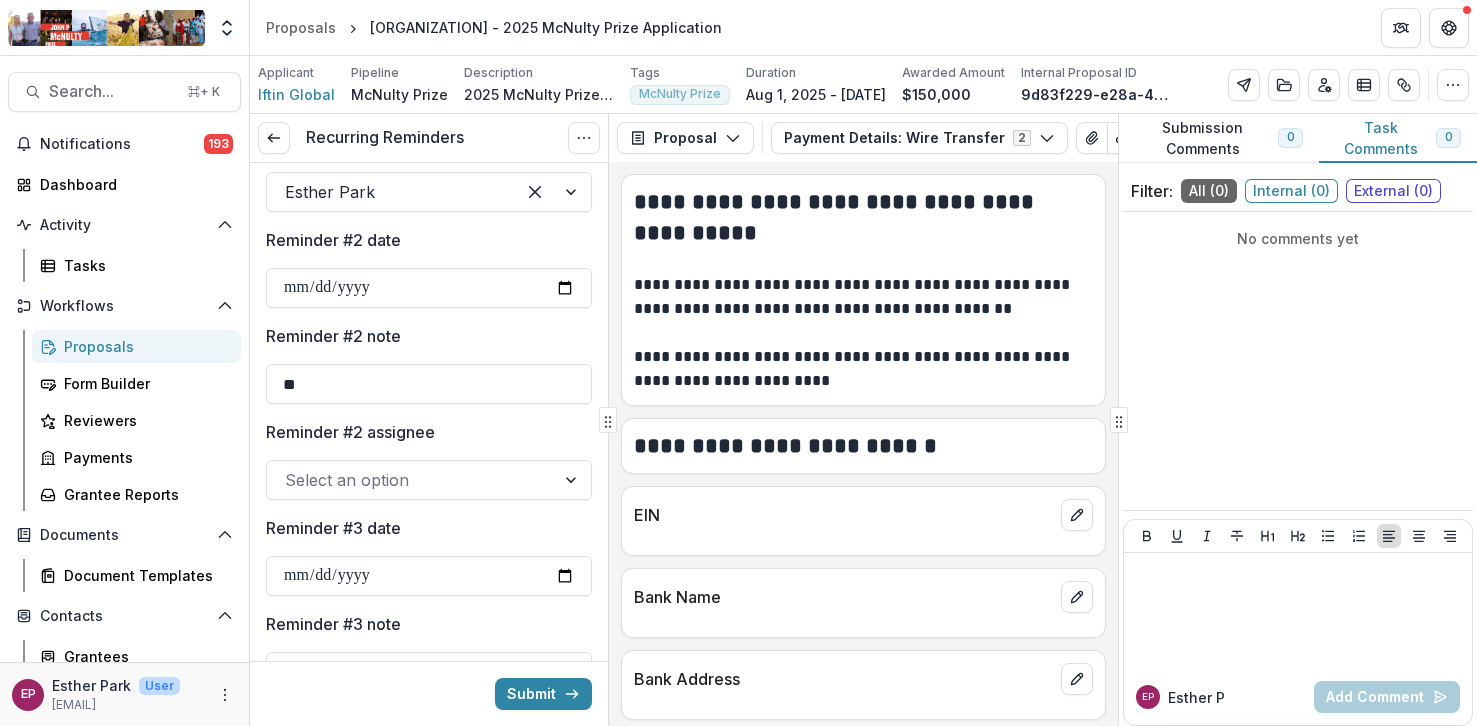type on "*" 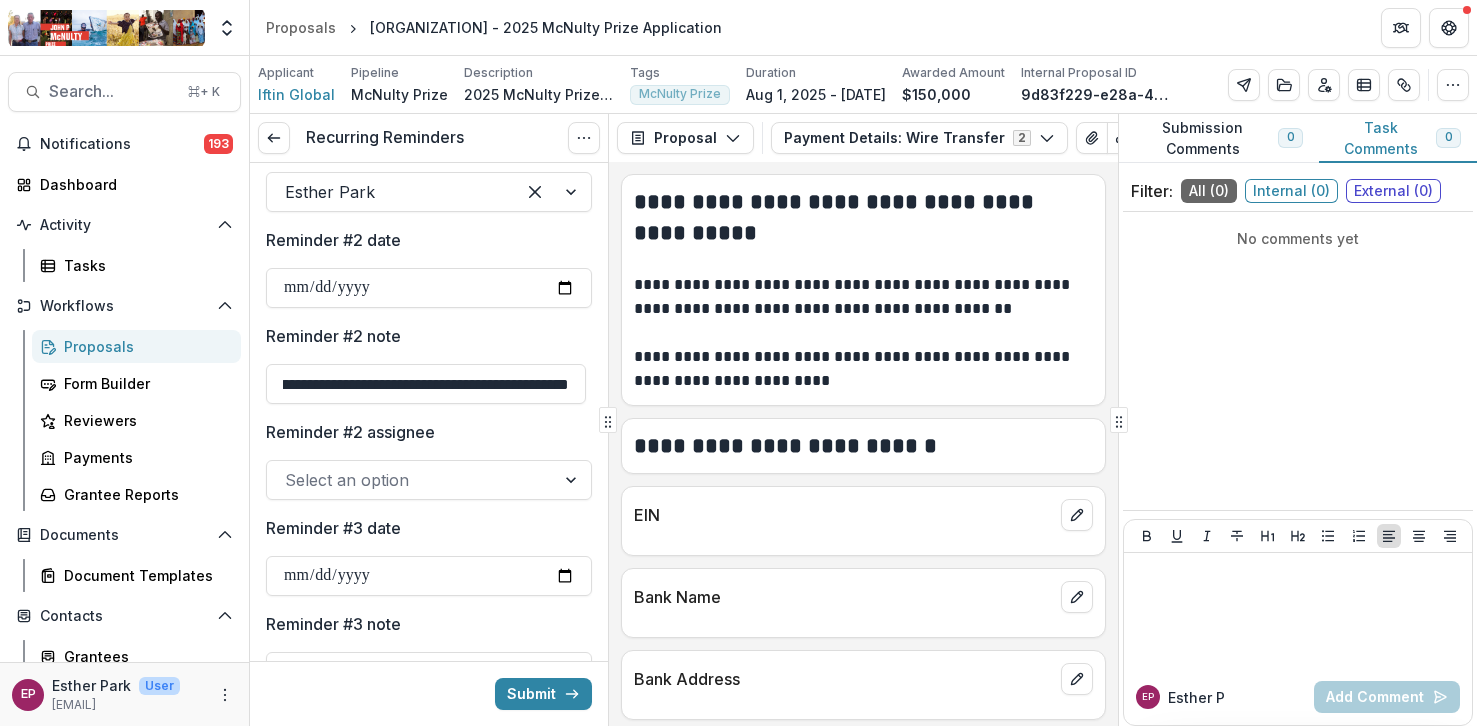 scroll, scrollTop: 0, scrollLeft: 1090, axis: horizontal 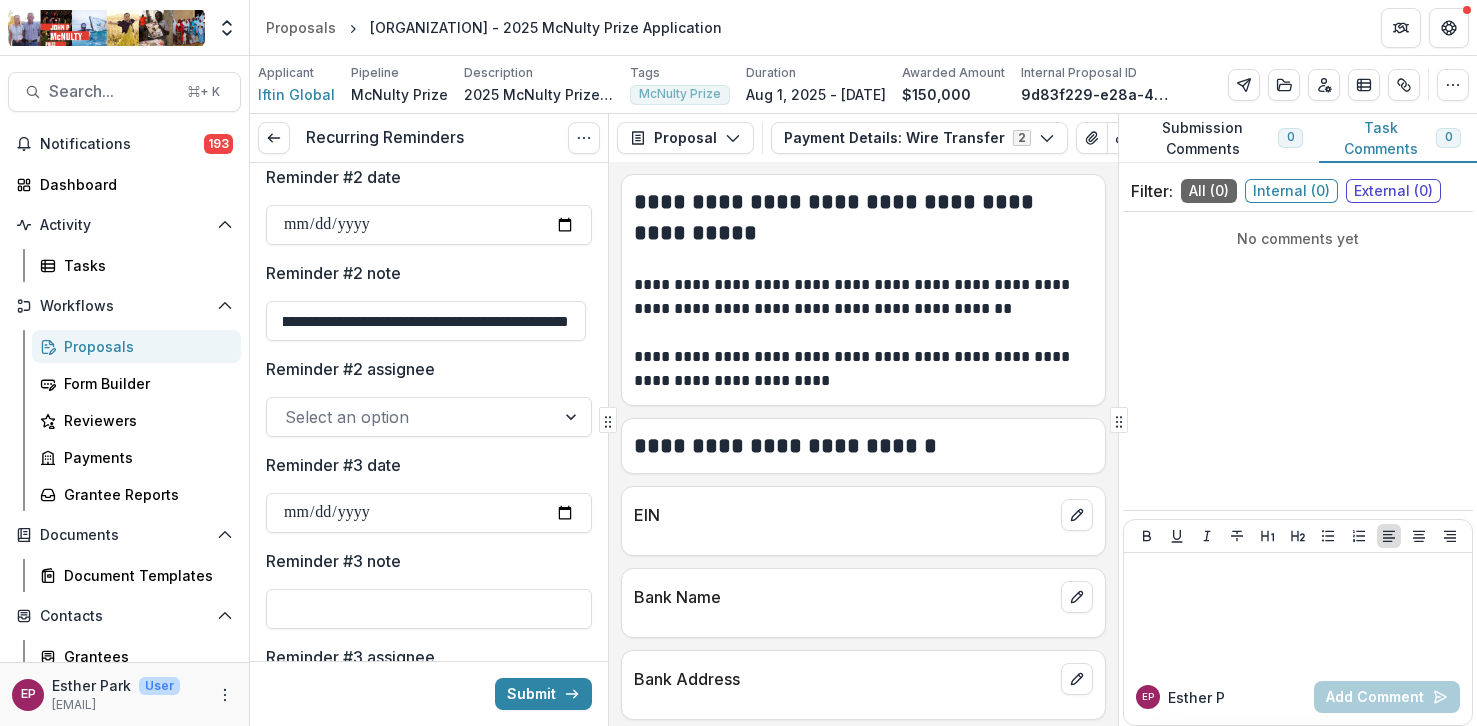 type on "**********" 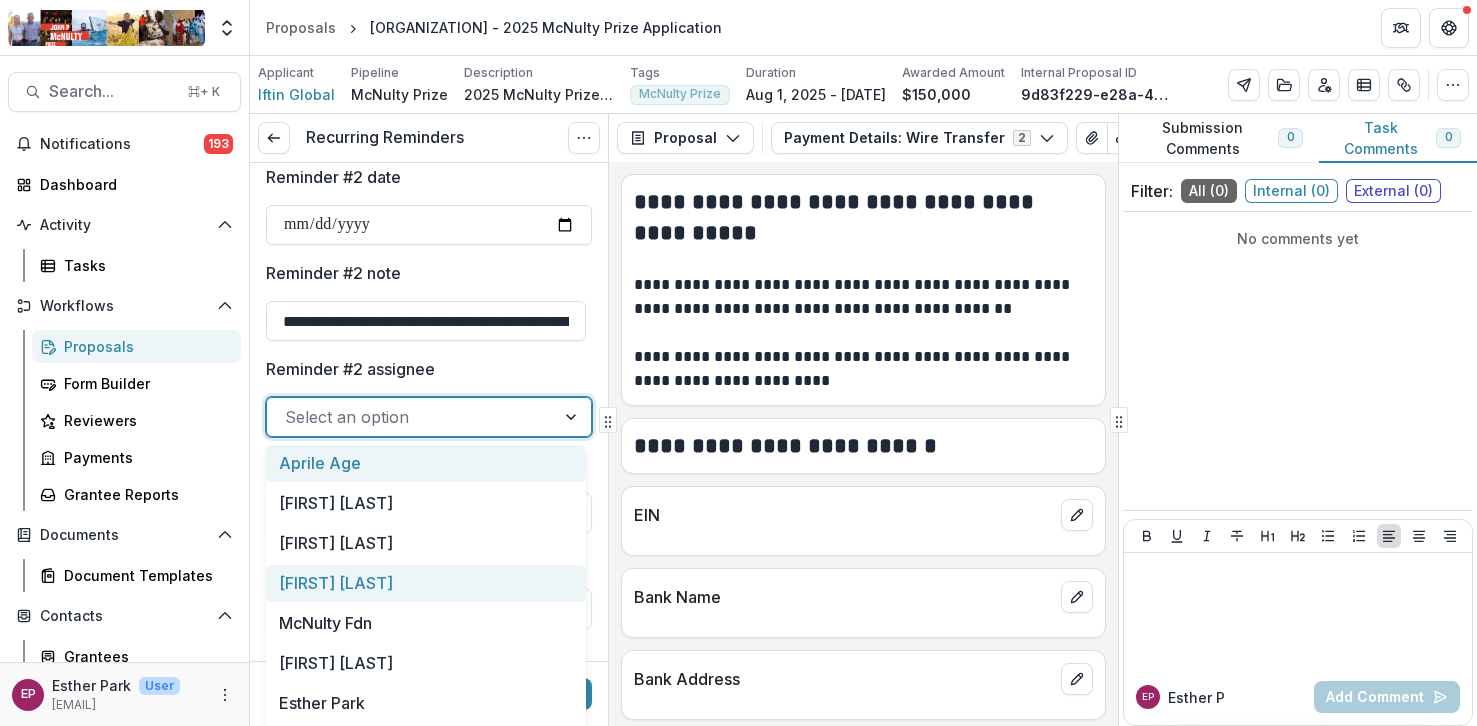scroll, scrollTop: 60, scrollLeft: 0, axis: vertical 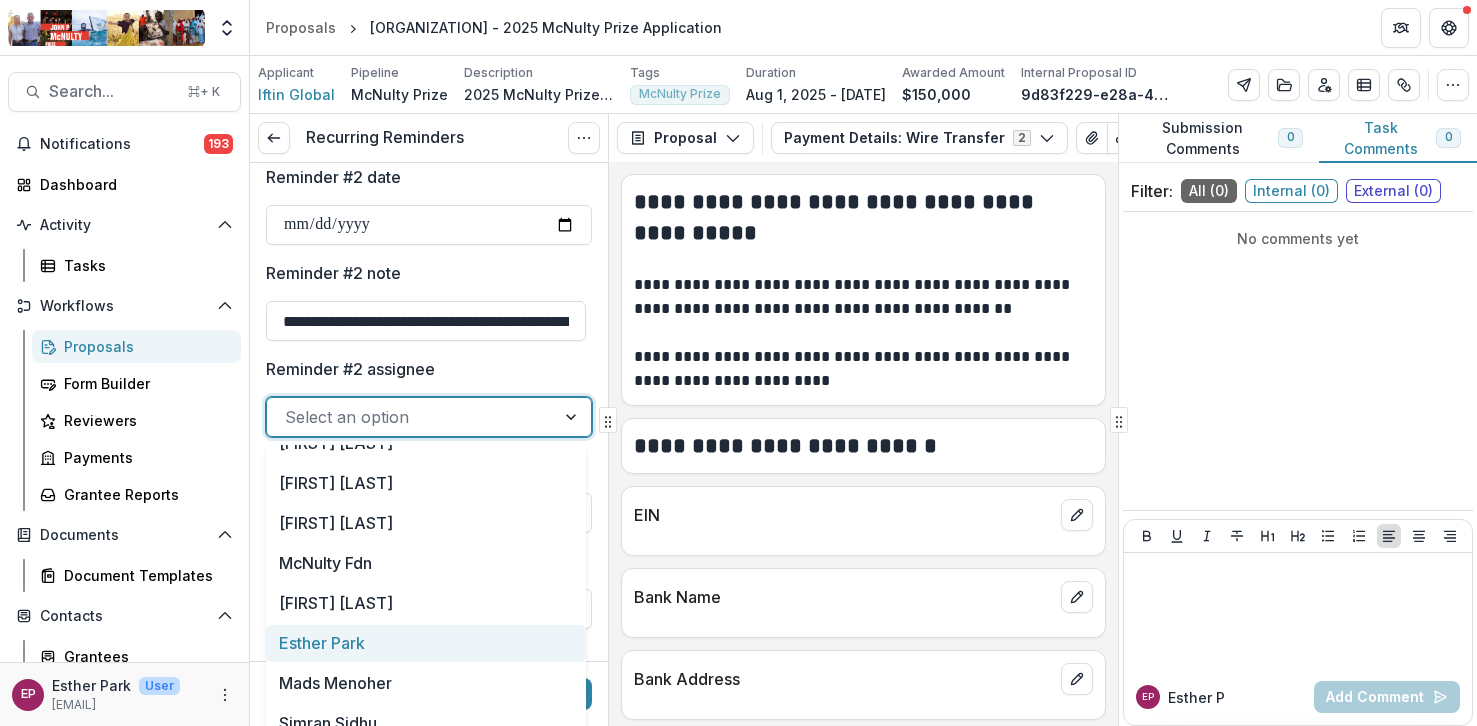 click on "Esther Park" at bounding box center [426, 643] 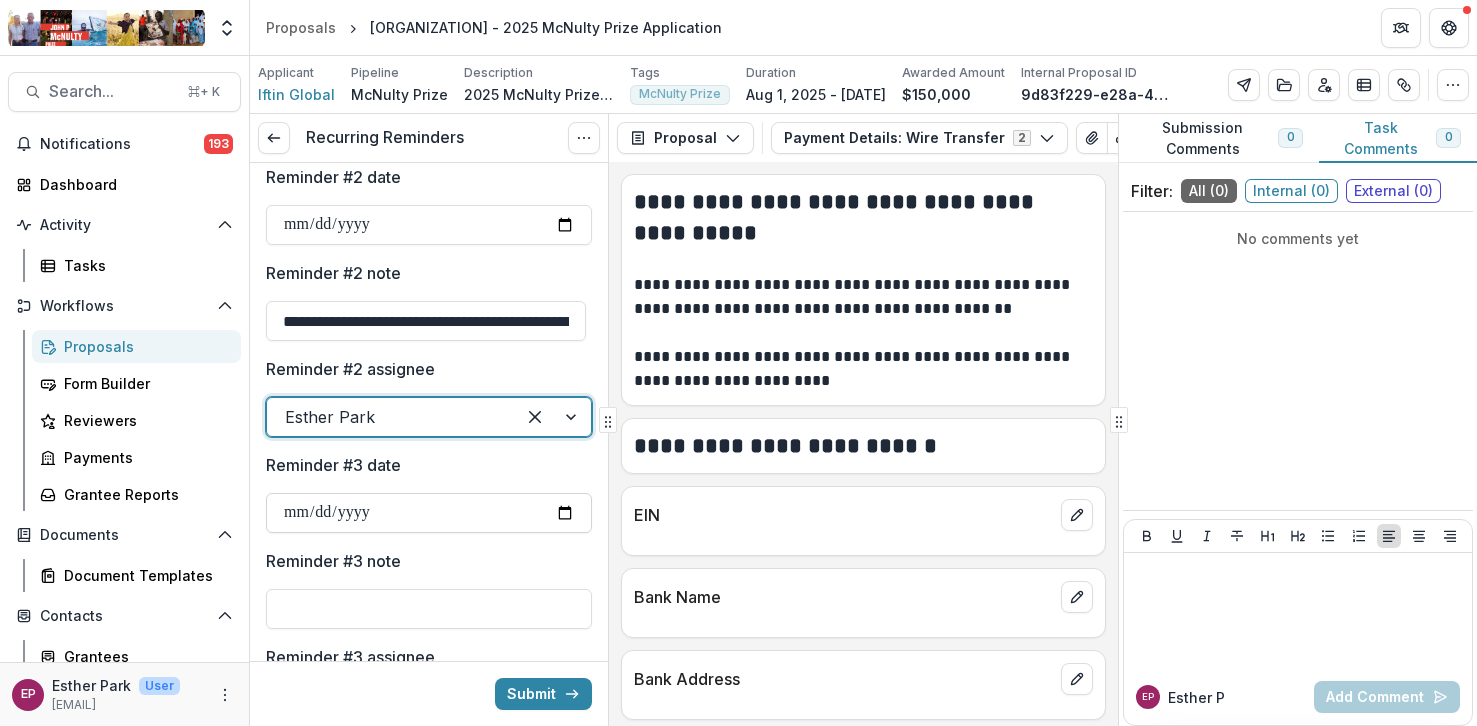 scroll, scrollTop: 327, scrollLeft: 0, axis: vertical 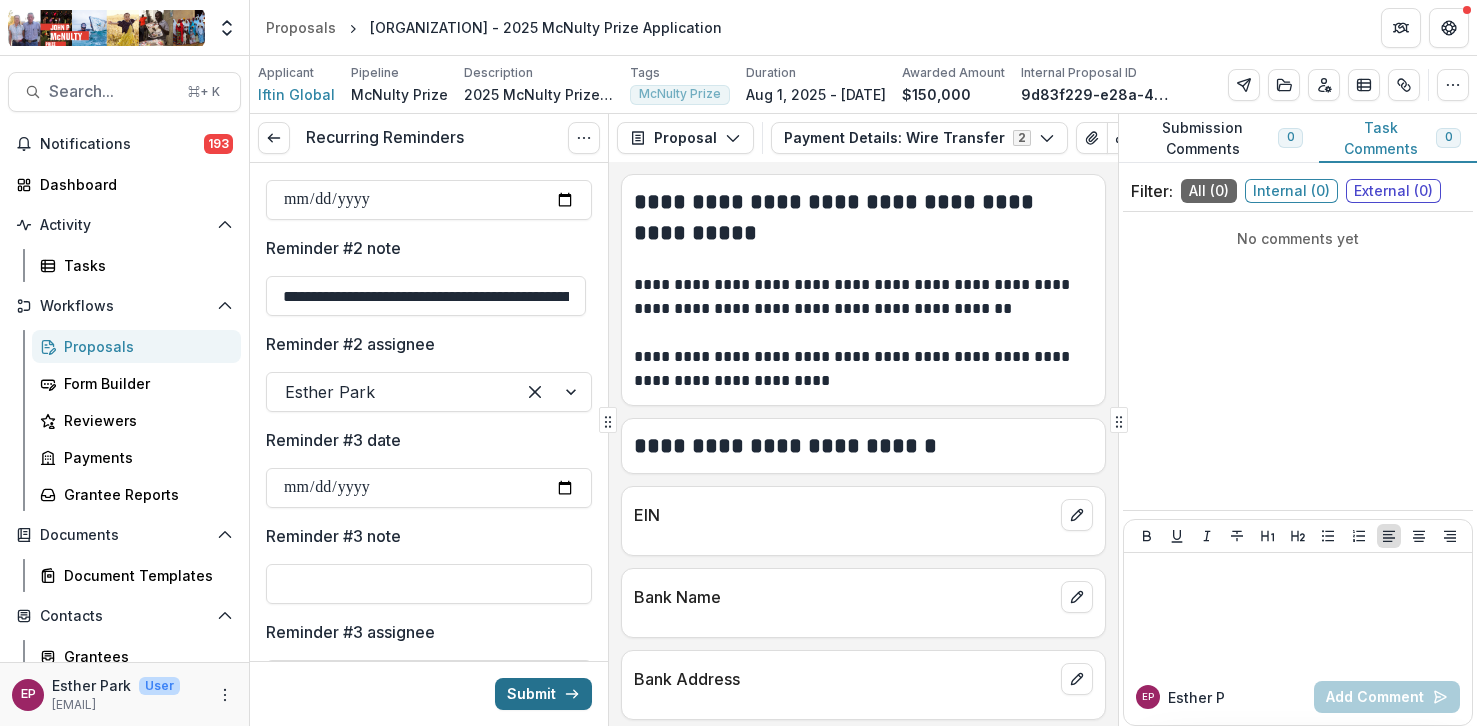 click 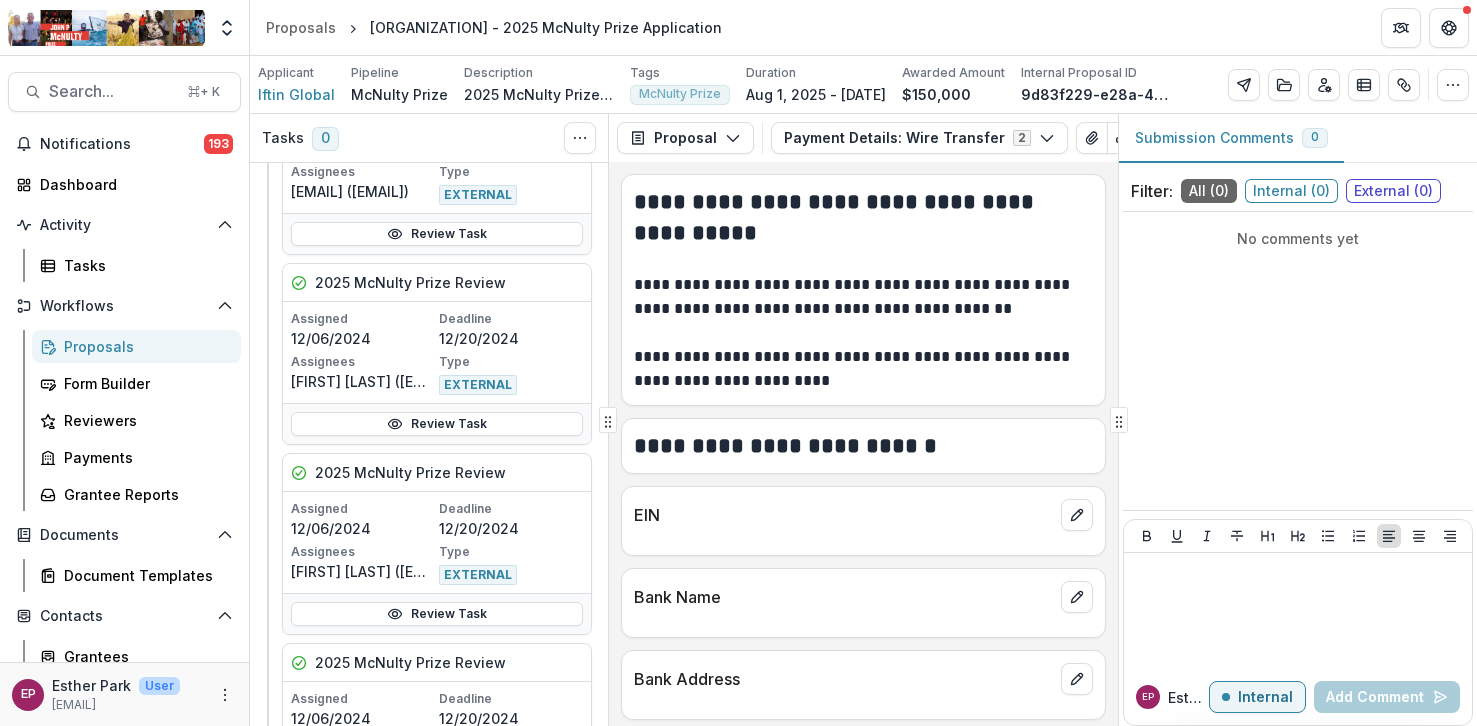 scroll, scrollTop: 1213, scrollLeft: 0, axis: vertical 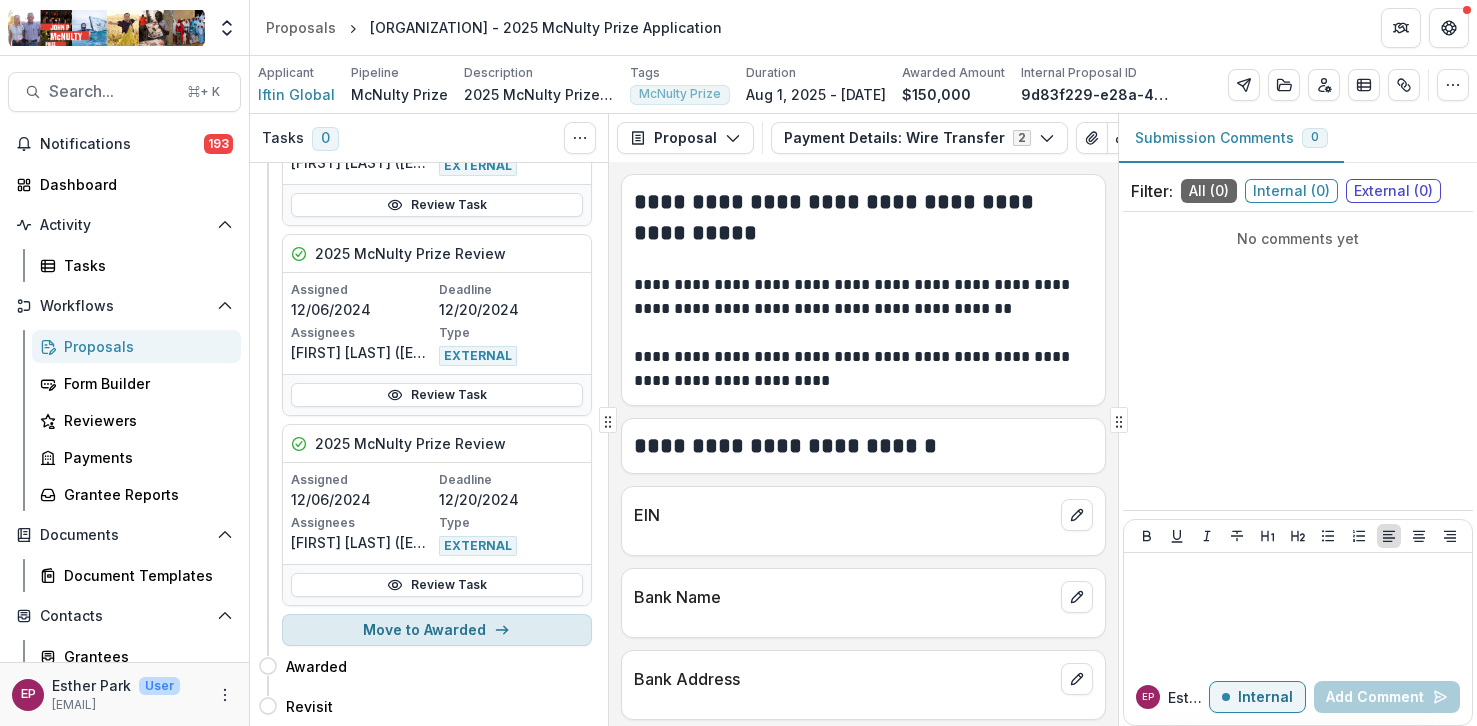 click on "Move to Awarded" at bounding box center [437, 630] 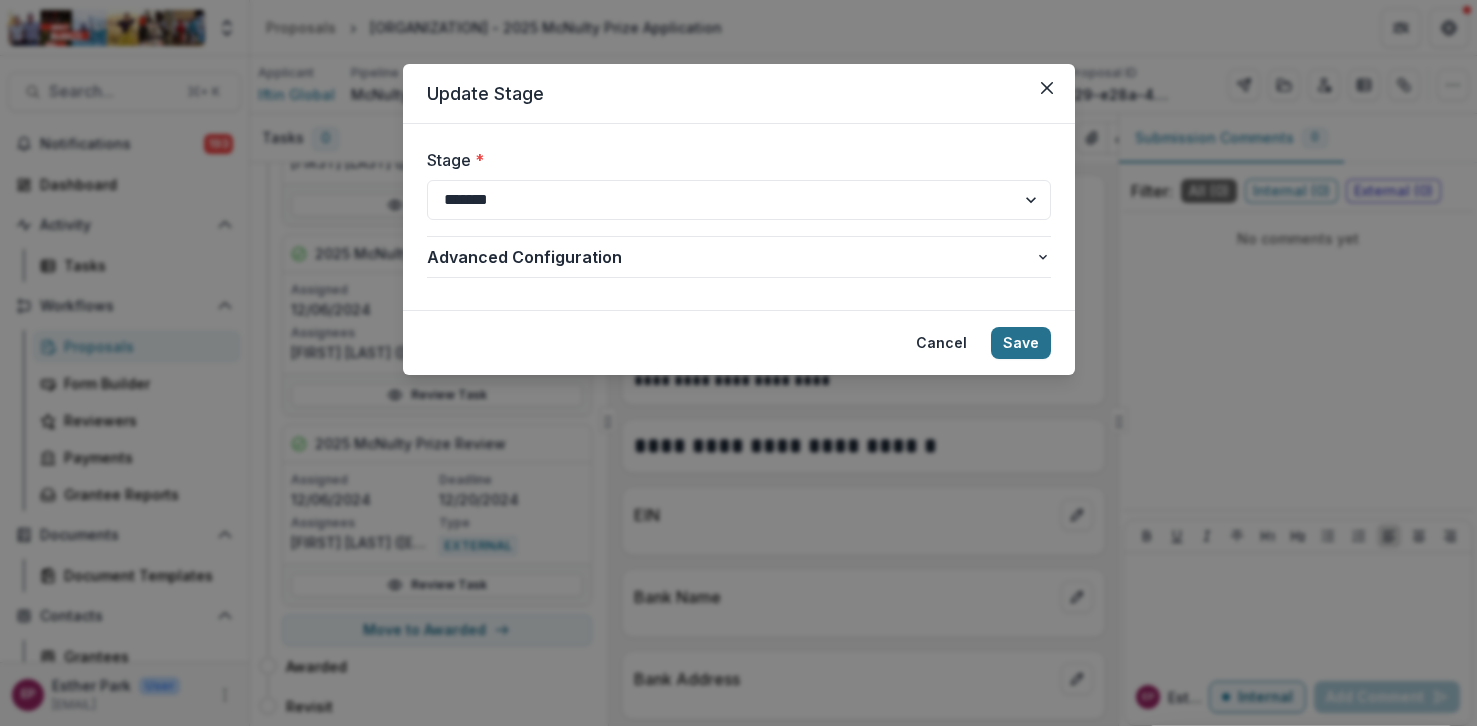 click on "Save" at bounding box center [1021, 343] 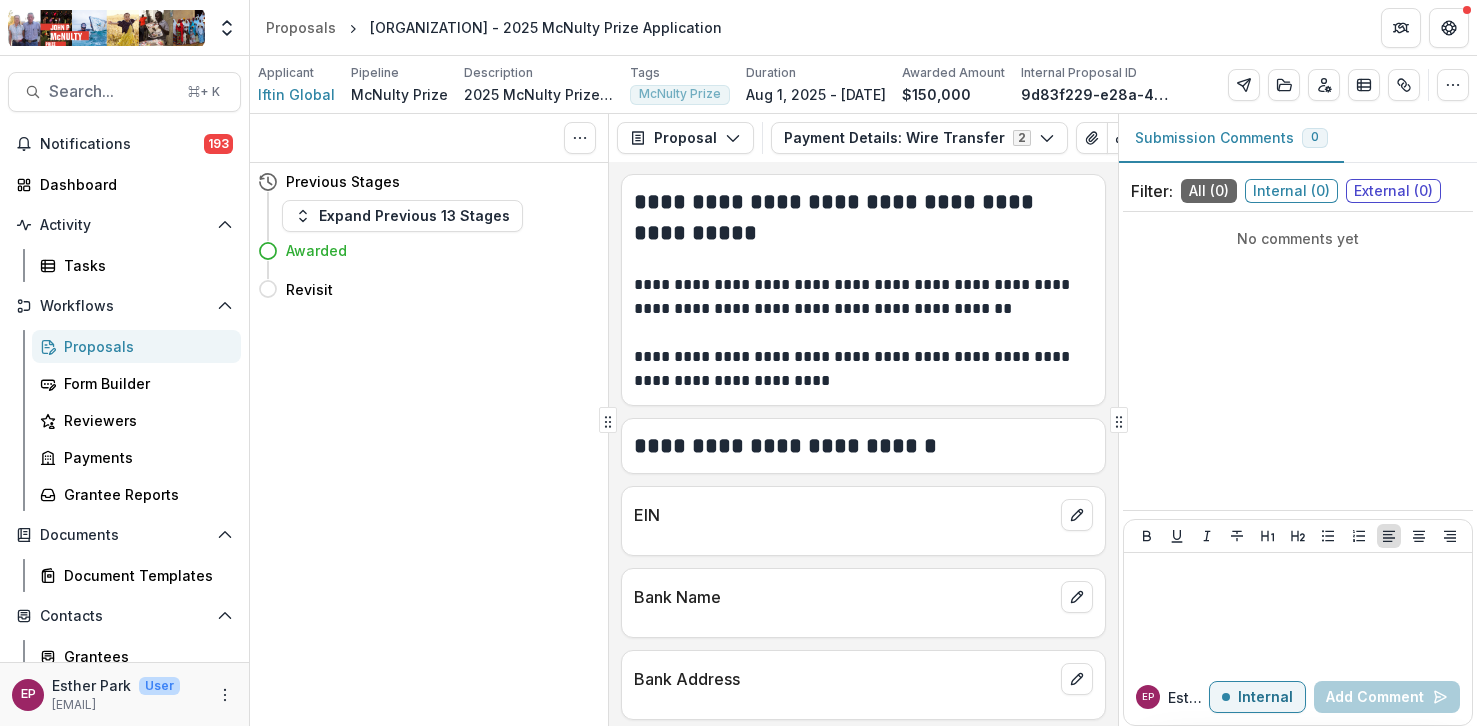 scroll, scrollTop: 0, scrollLeft: 0, axis: both 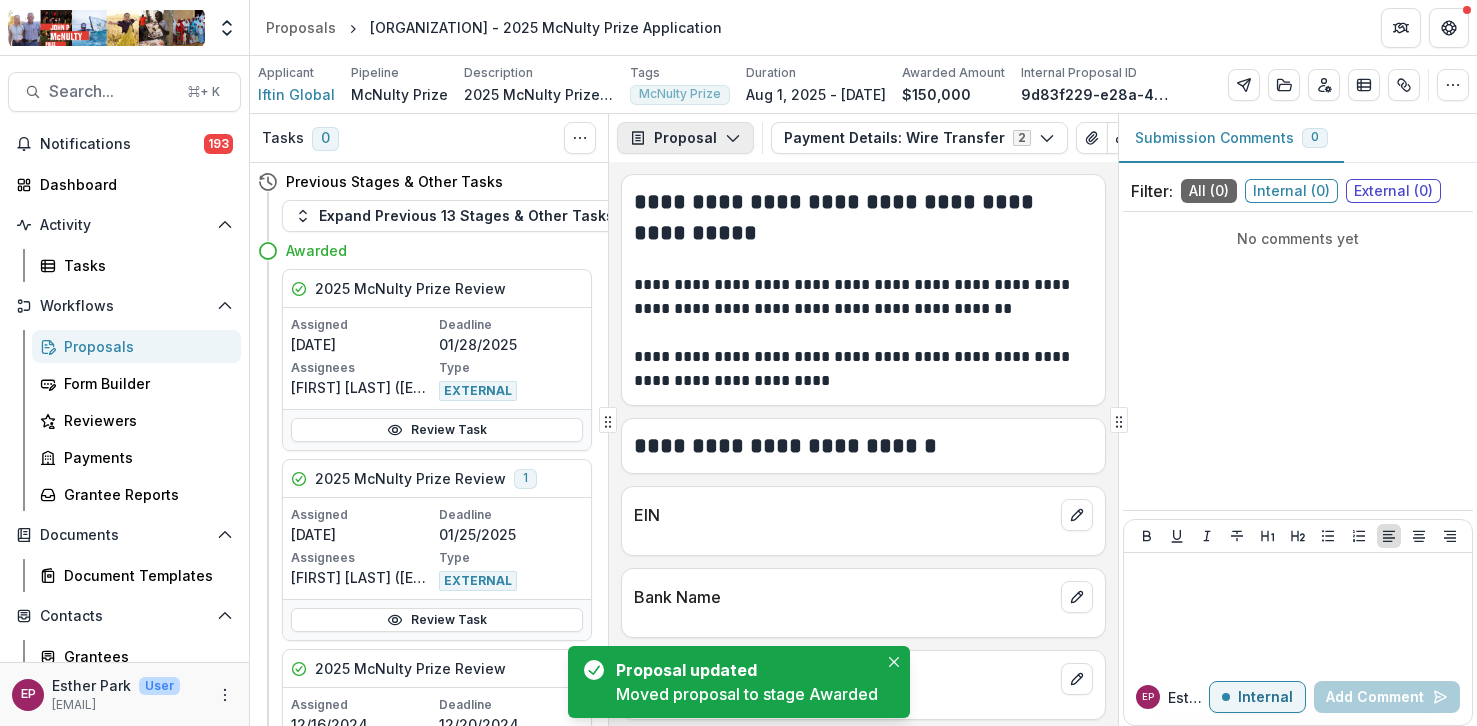 click on "Proposal" at bounding box center [685, 138] 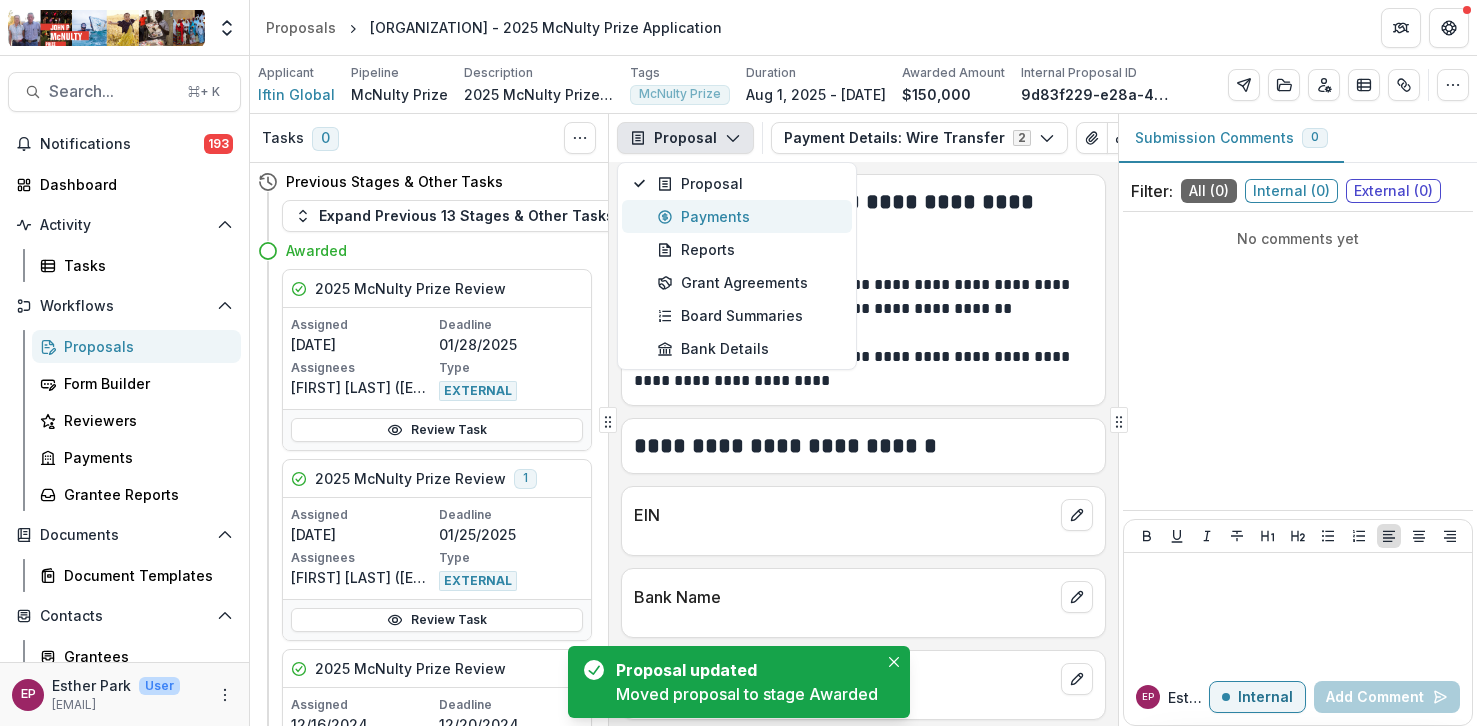 click on "Payments" at bounding box center [748, 216] 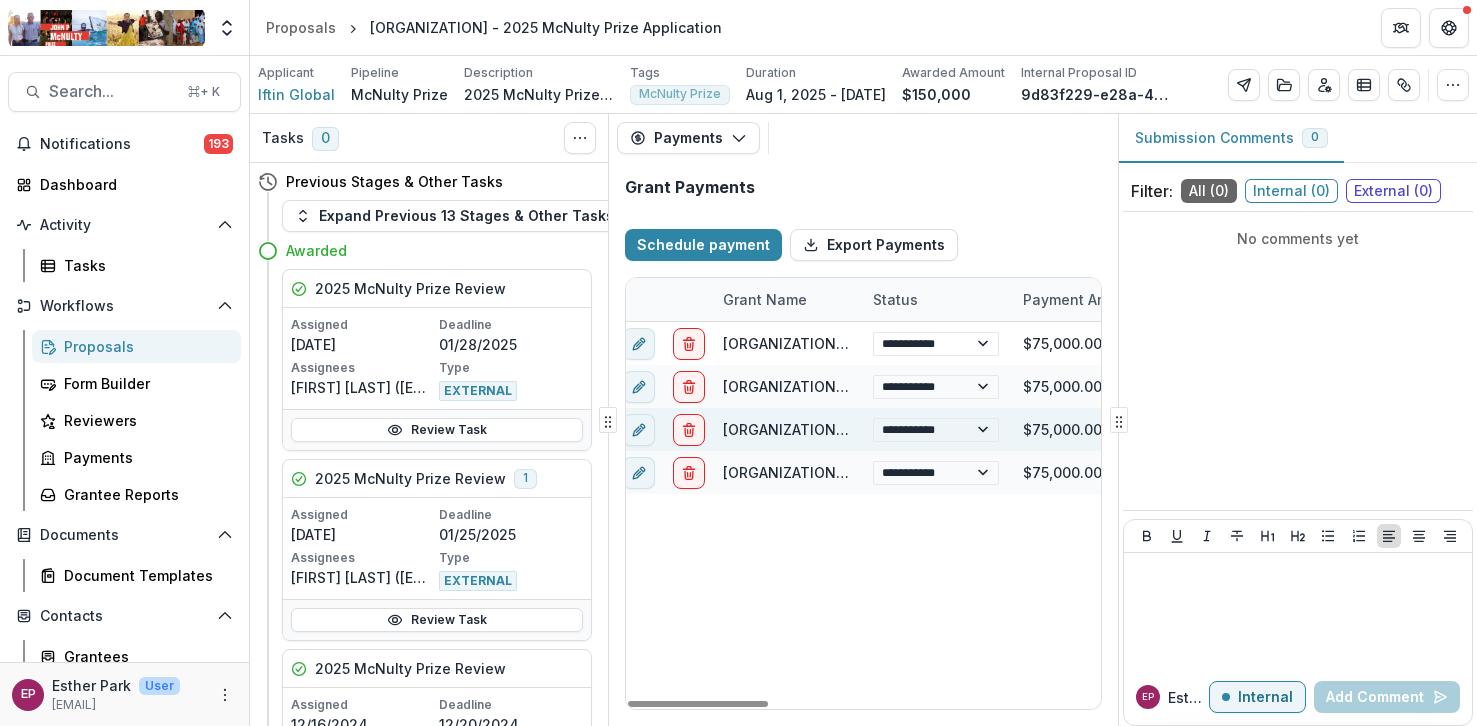 scroll, scrollTop: 0, scrollLeft: 0, axis: both 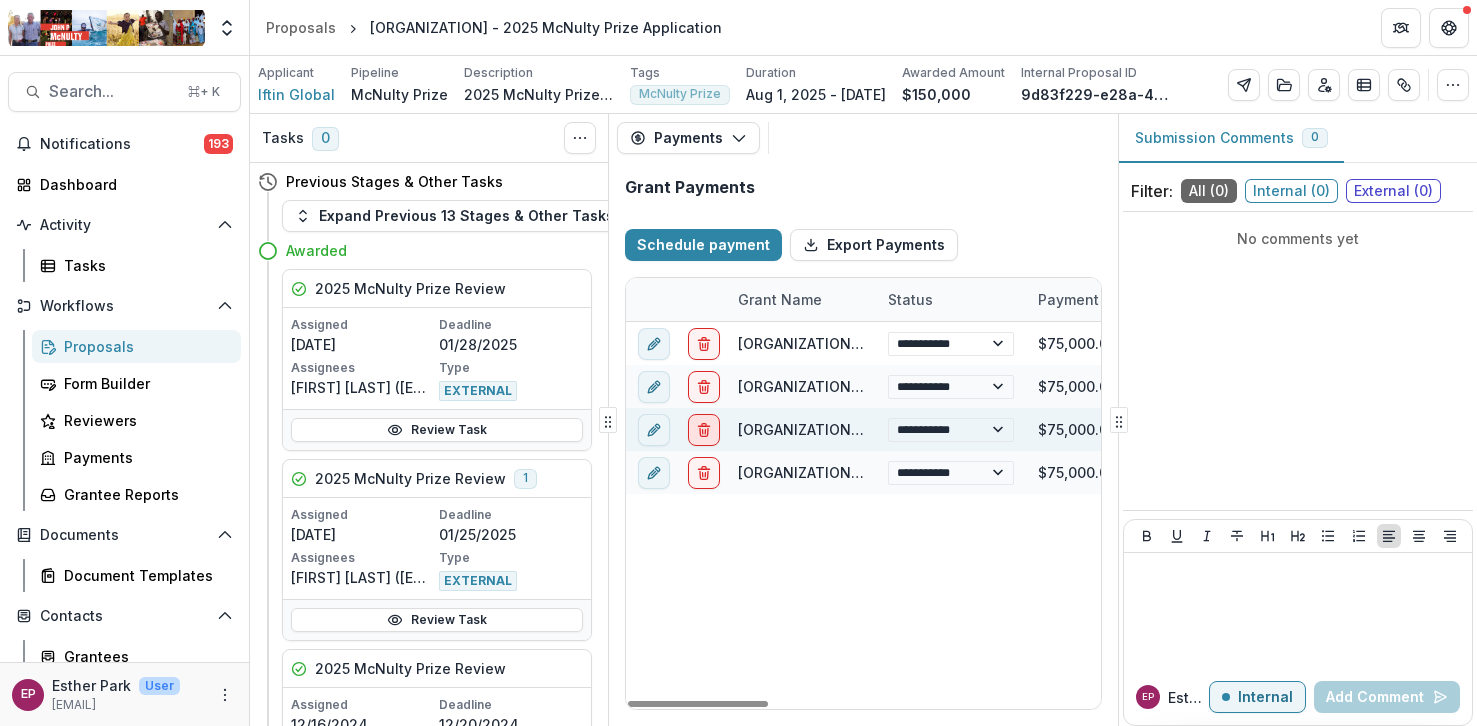 click 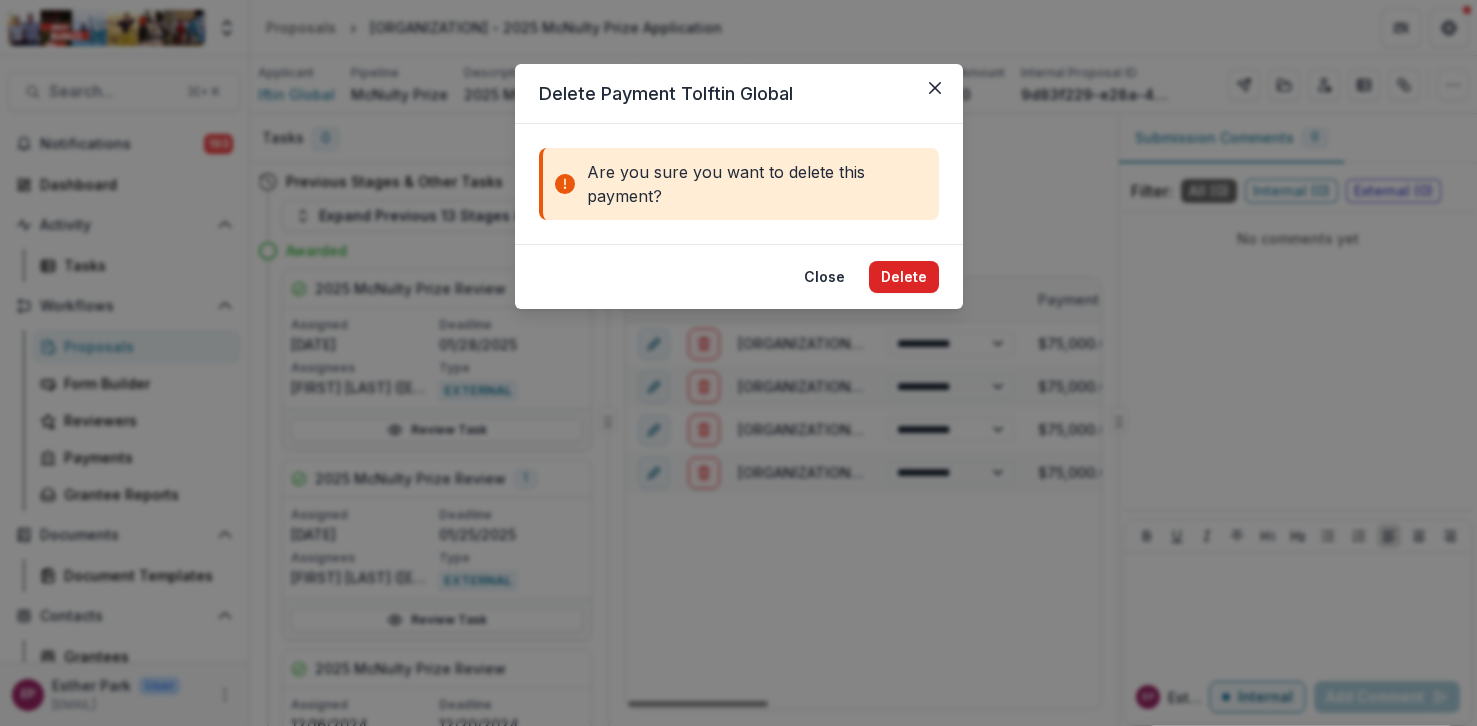 click on "Delete" at bounding box center [904, 277] 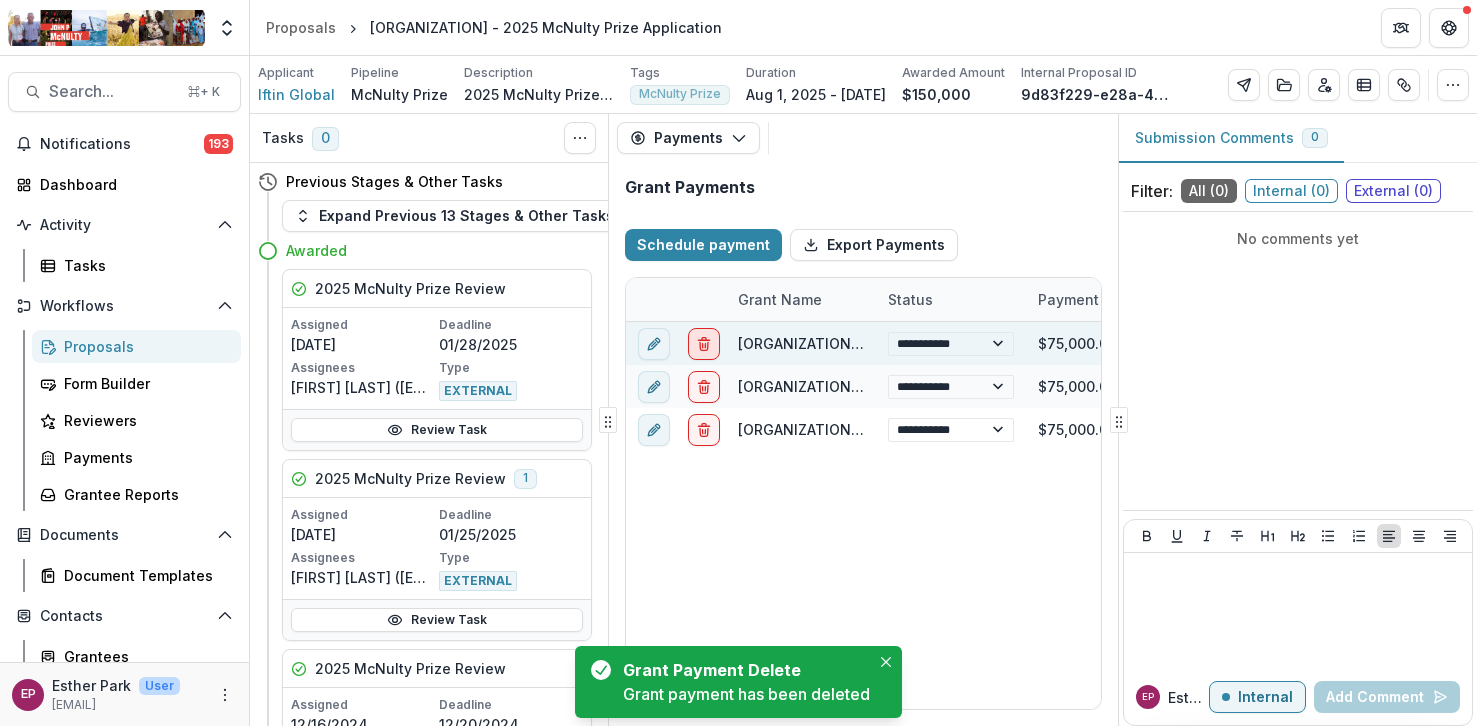 click 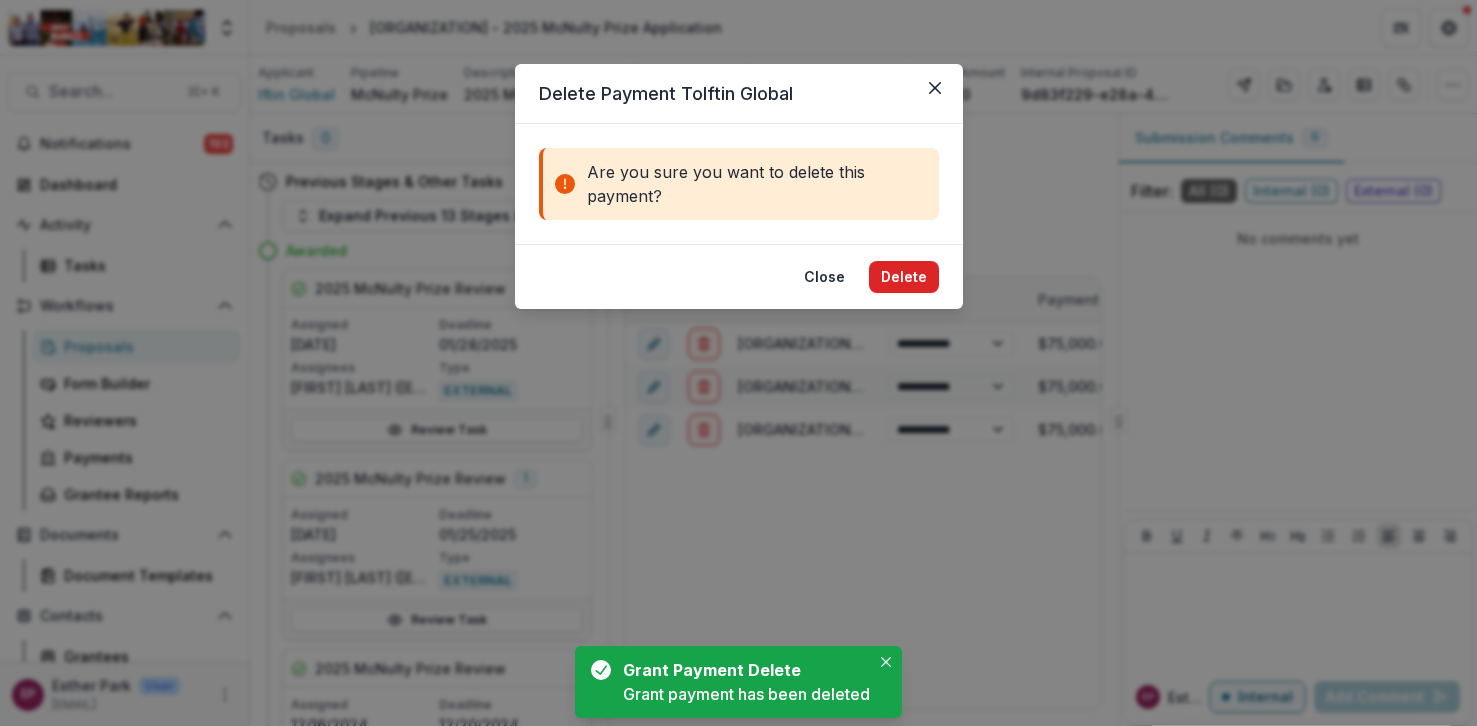 click on "Delete" at bounding box center [904, 277] 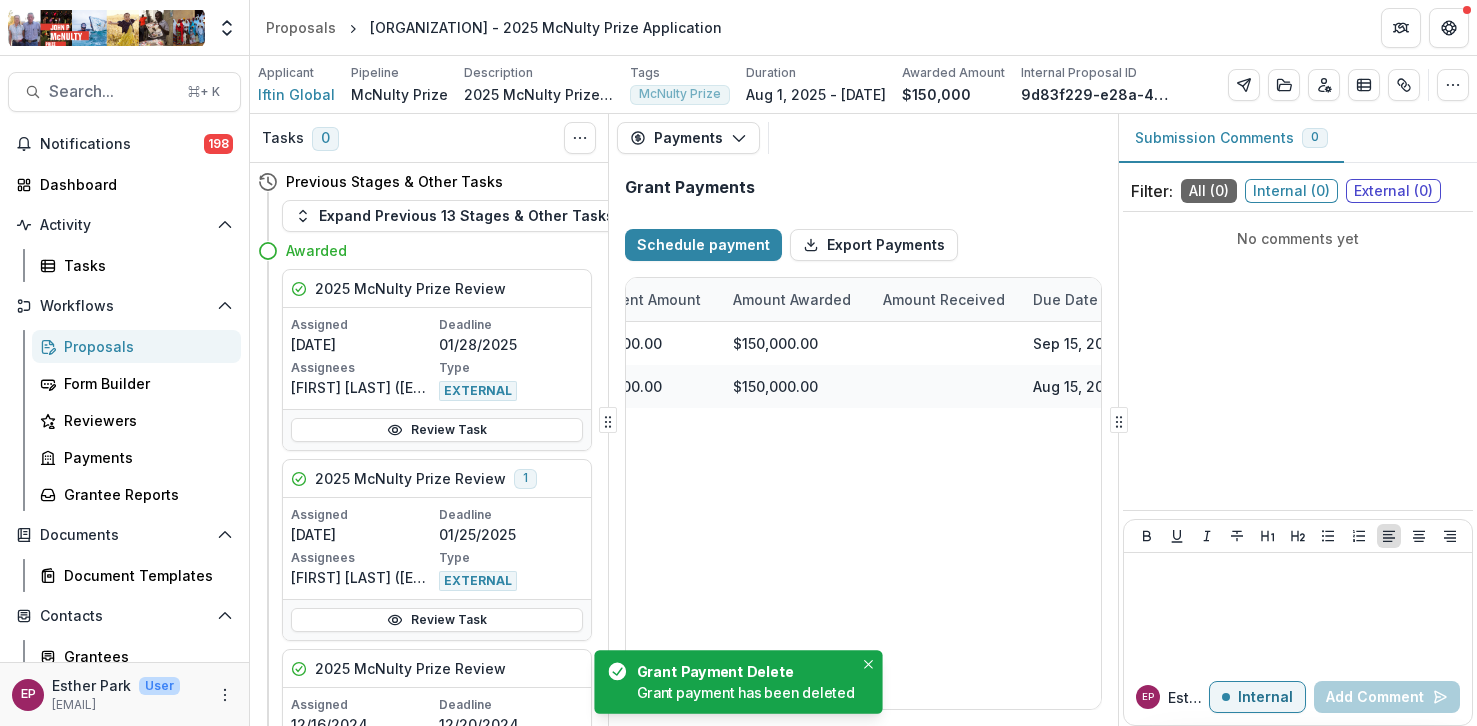 scroll, scrollTop: 0, scrollLeft: 0, axis: both 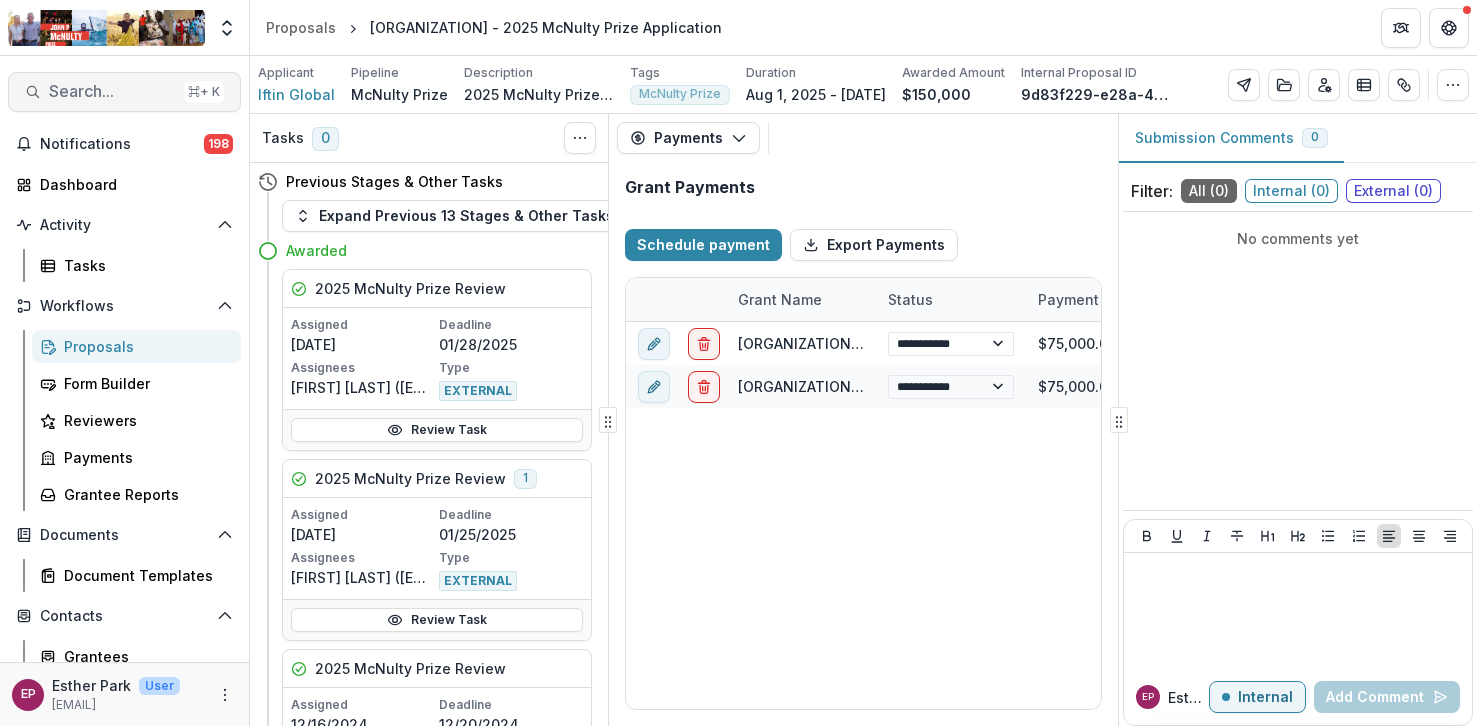 click on "Search..." at bounding box center [112, 91] 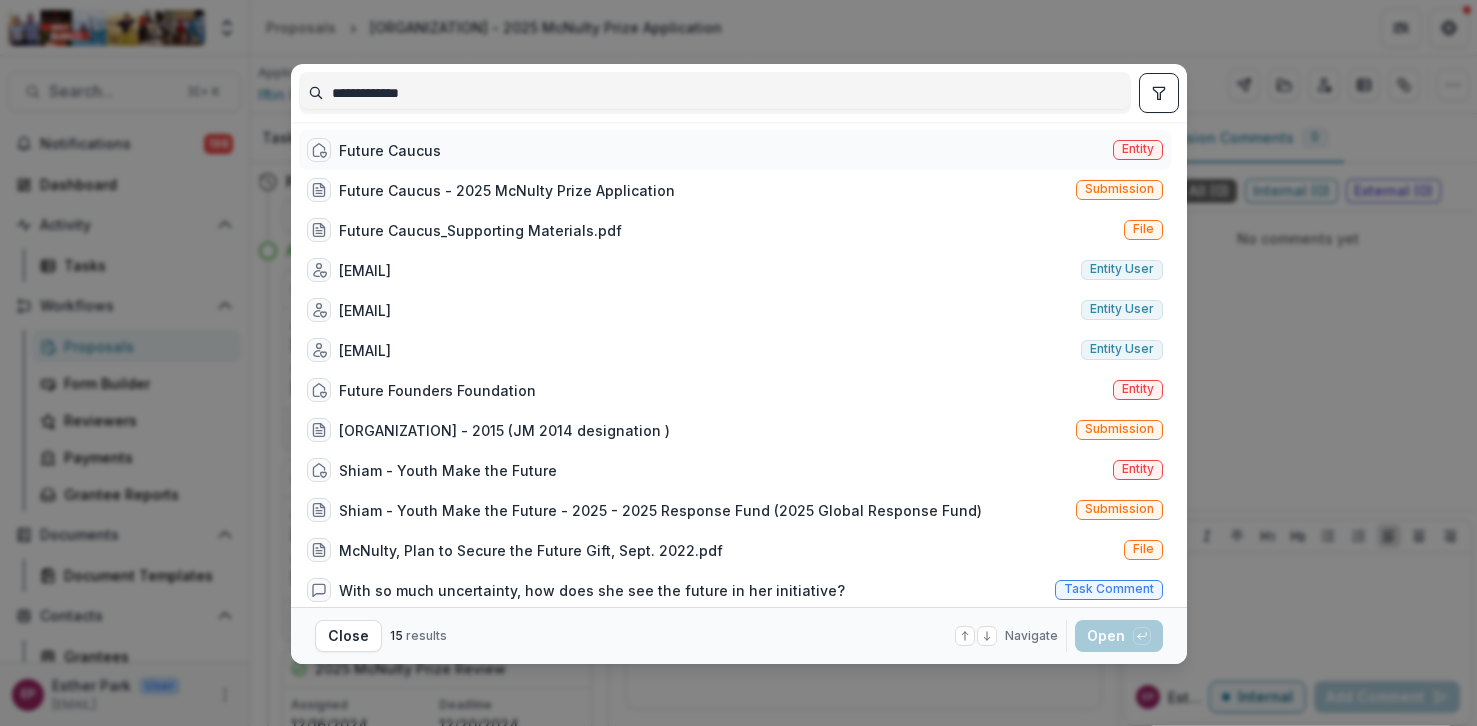 type on "**********" 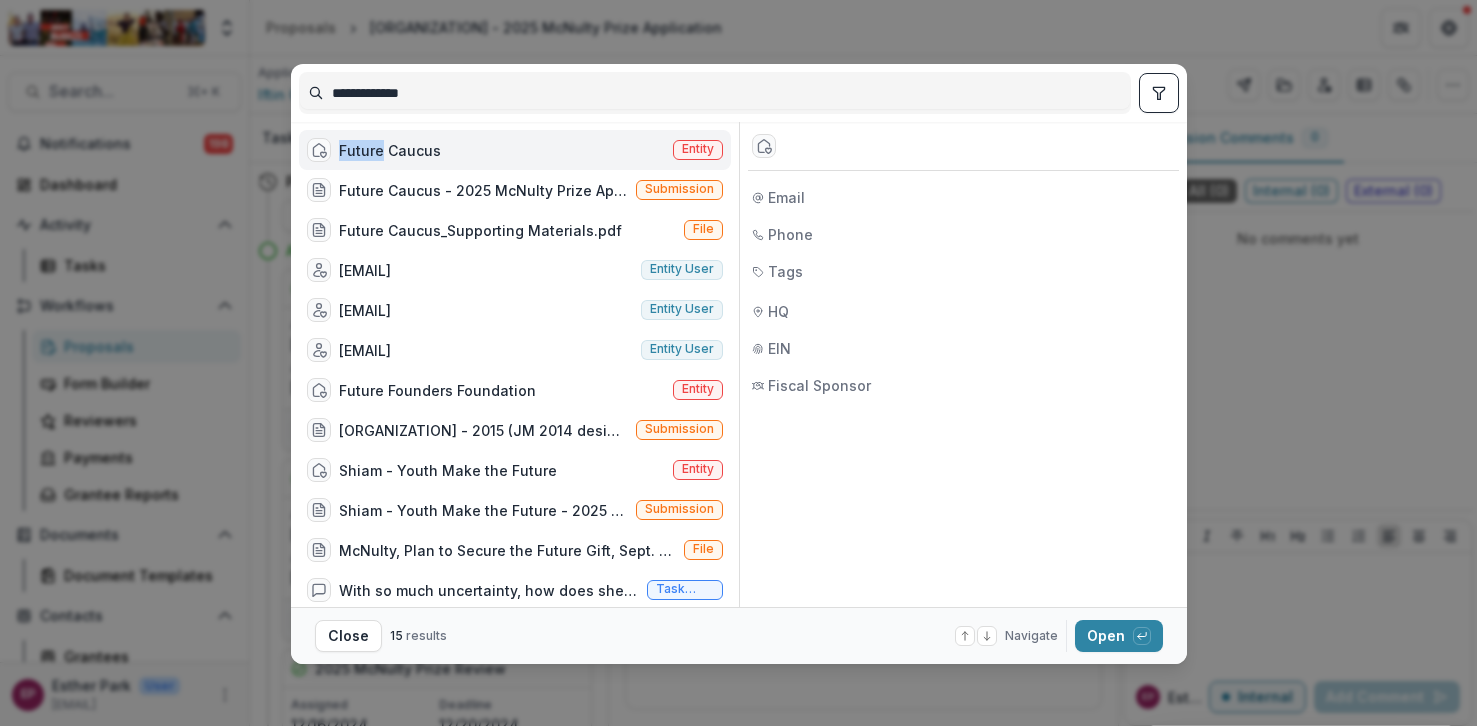 click on "Future Caucus Entity" at bounding box center [515, 150] 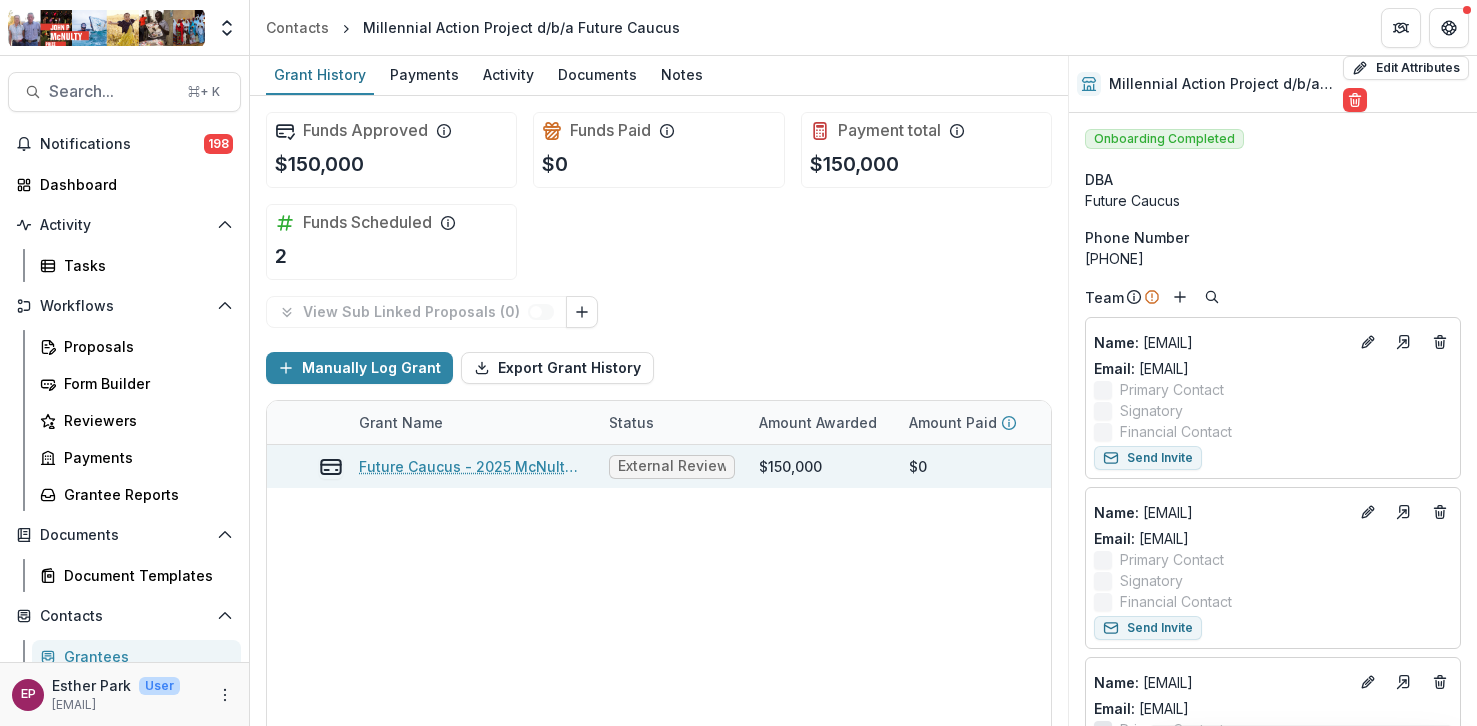 click on "Future Caucus - 2025 McNulty Prize Application" at bounding box center [472, 466] 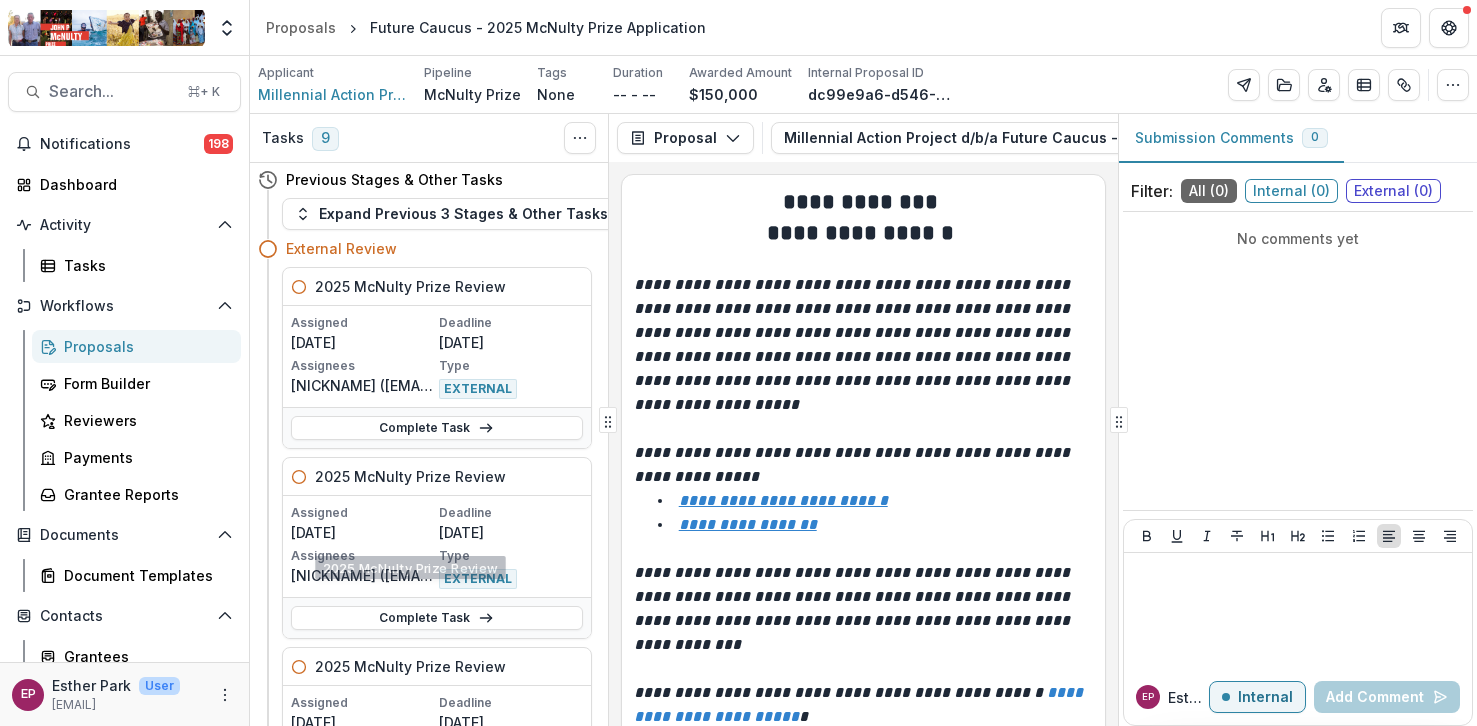 scroll, scrollTop: 0, scrollLeft: 0, axis: both 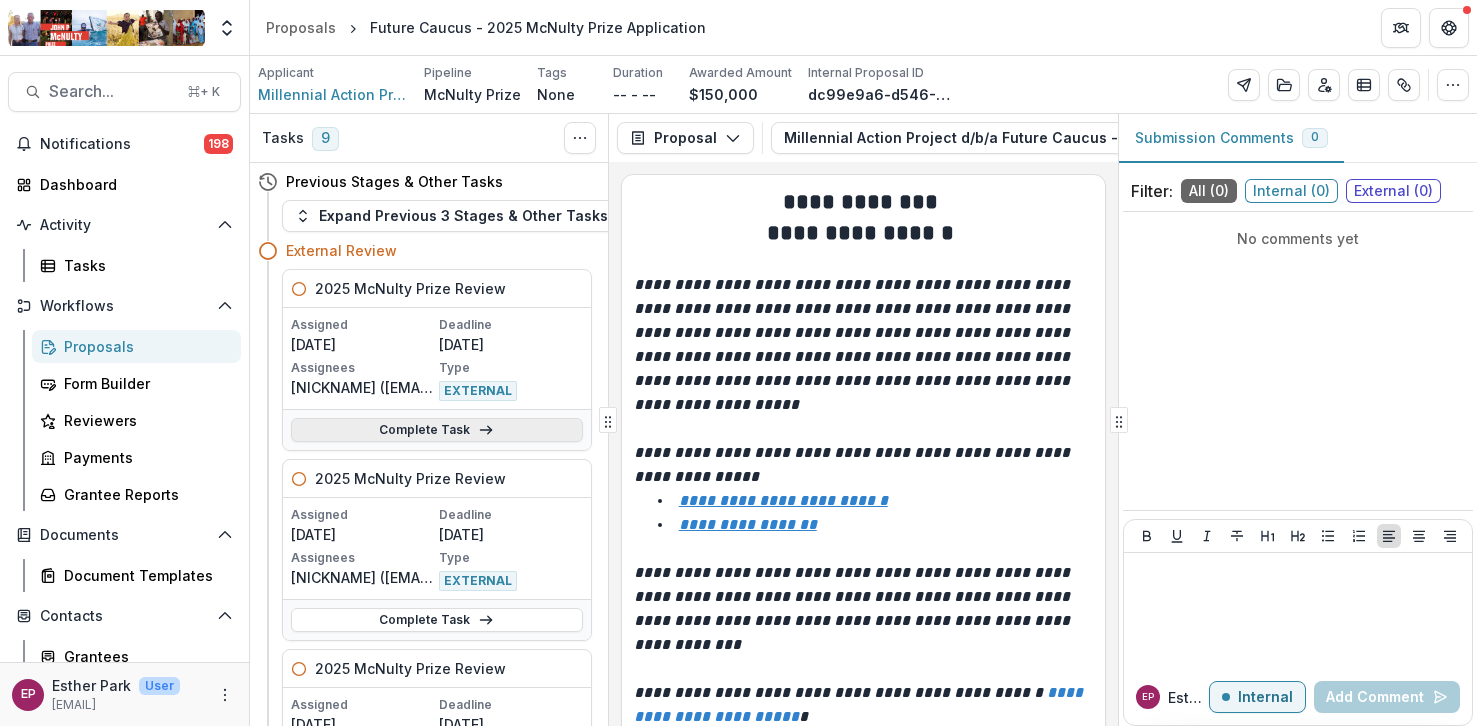 click on "Complete Task" at bounding box center [437, 430] 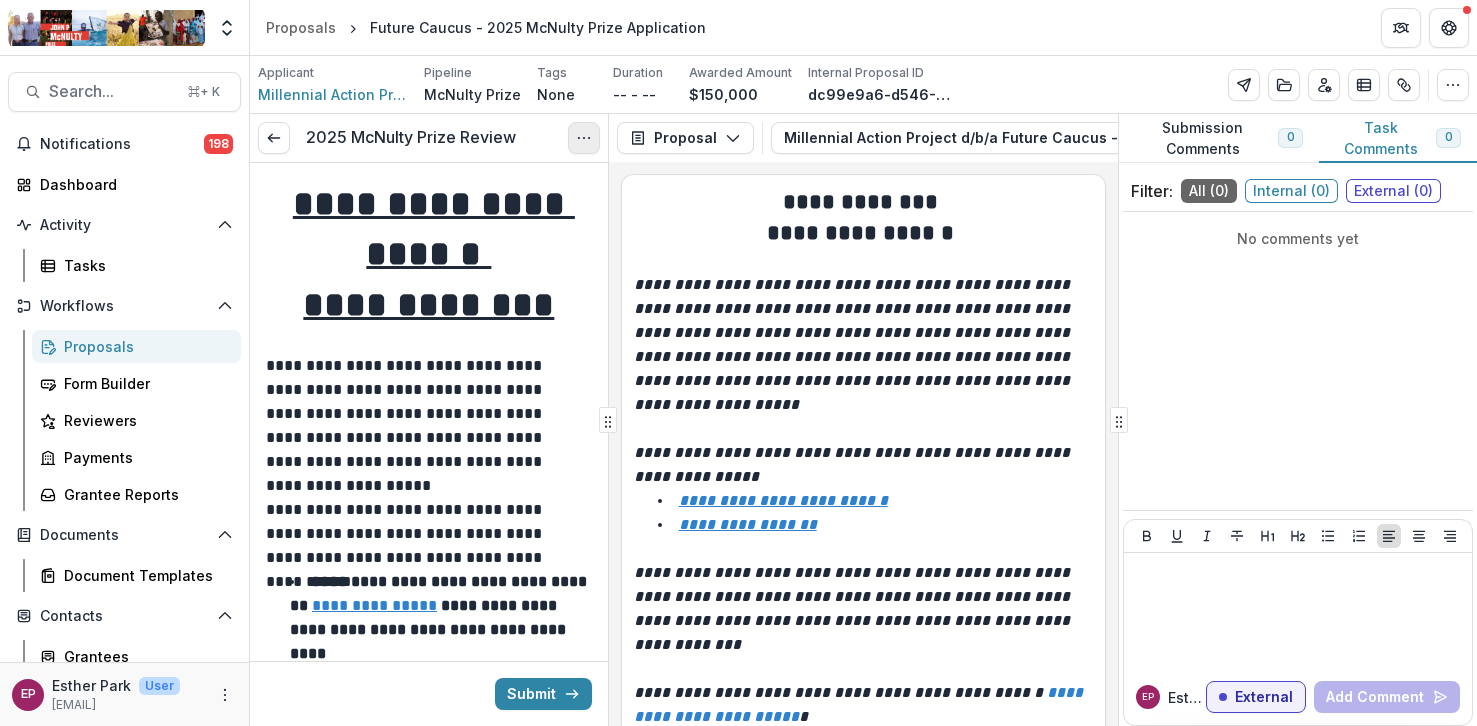 click 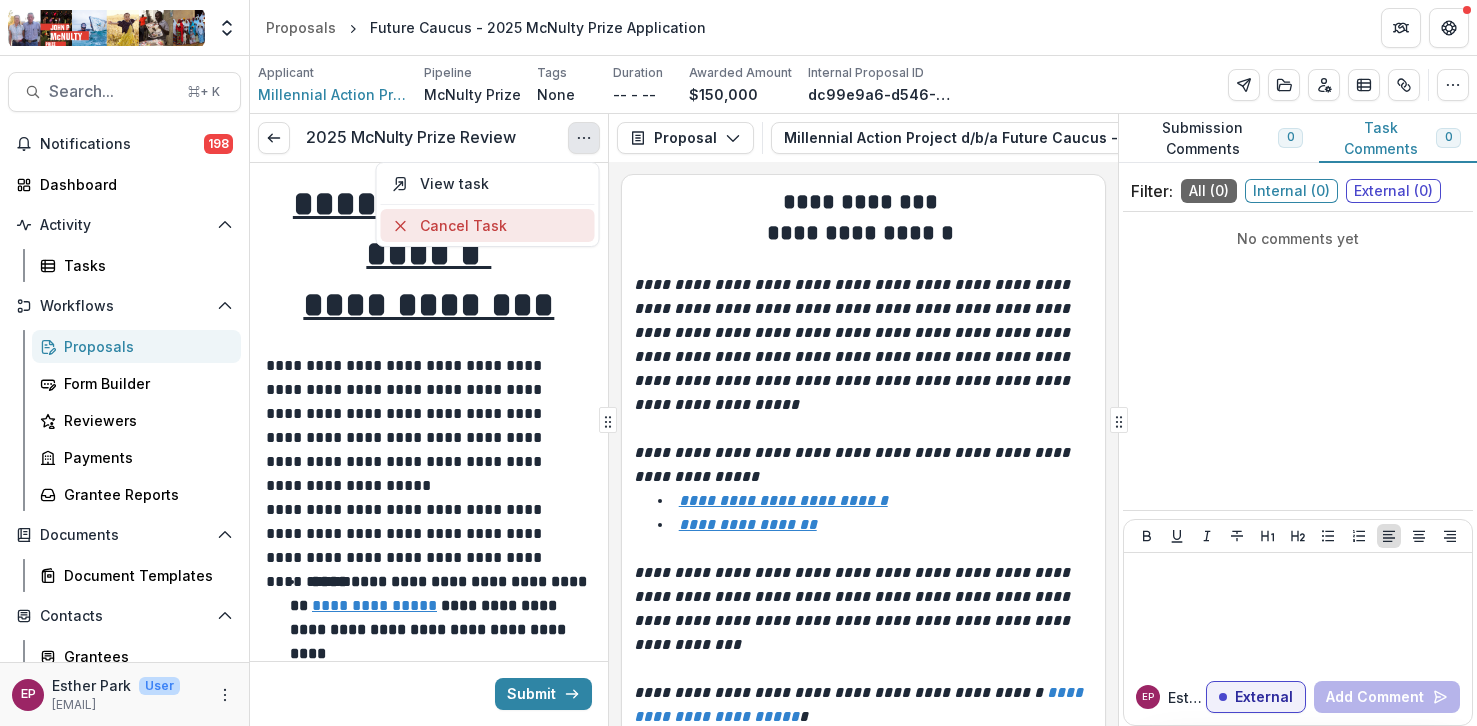 click on "Cancel Task" at bounding box center (487, 225) 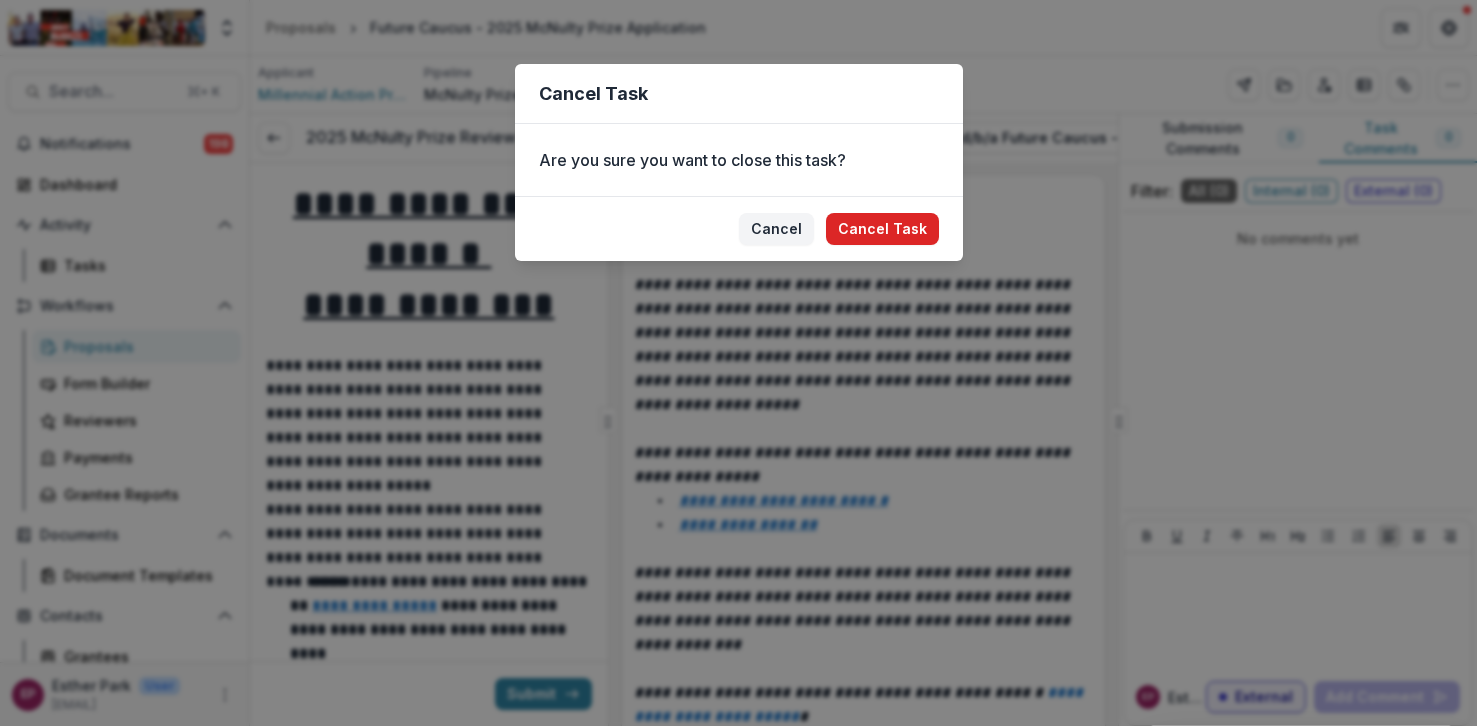 click on "Cancel Task" at bounding box center [882, 229] 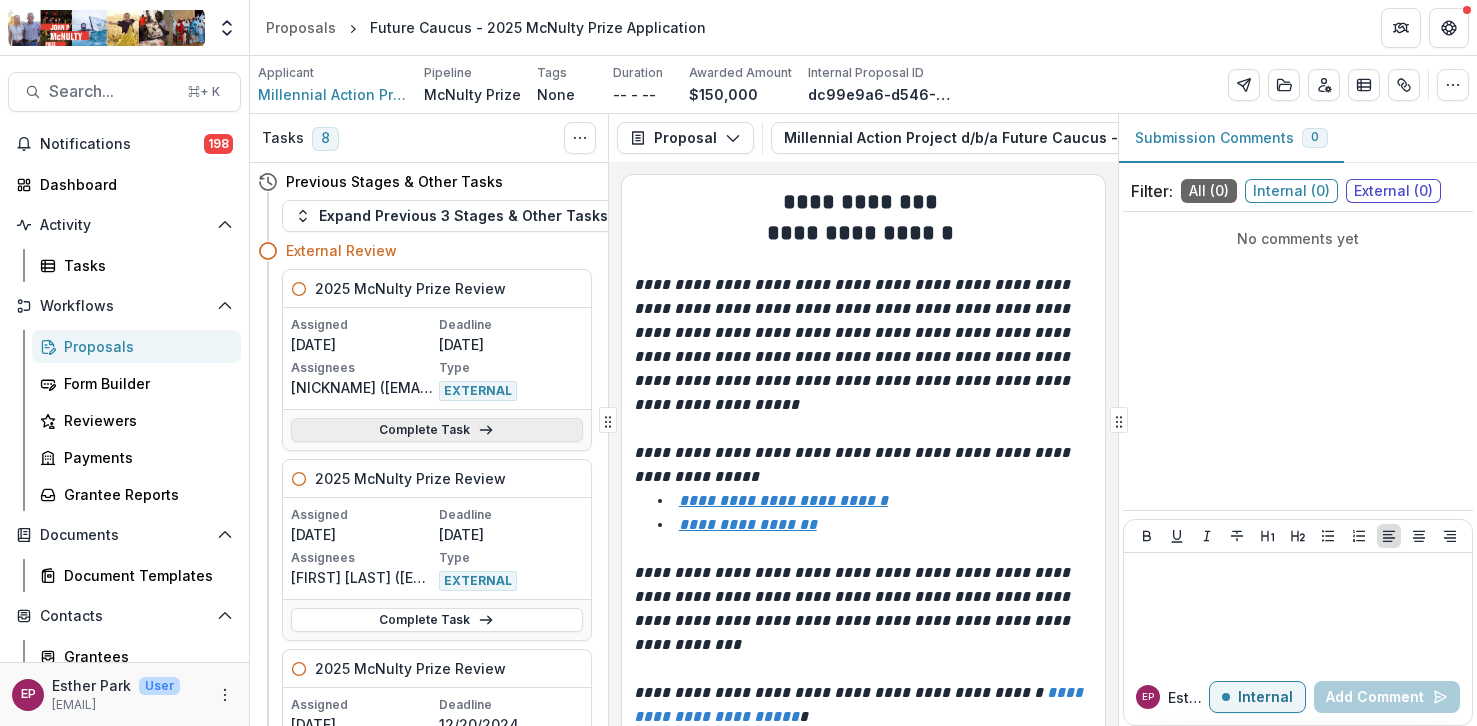 click on "Complete Task" at bounding box center [437, 430] 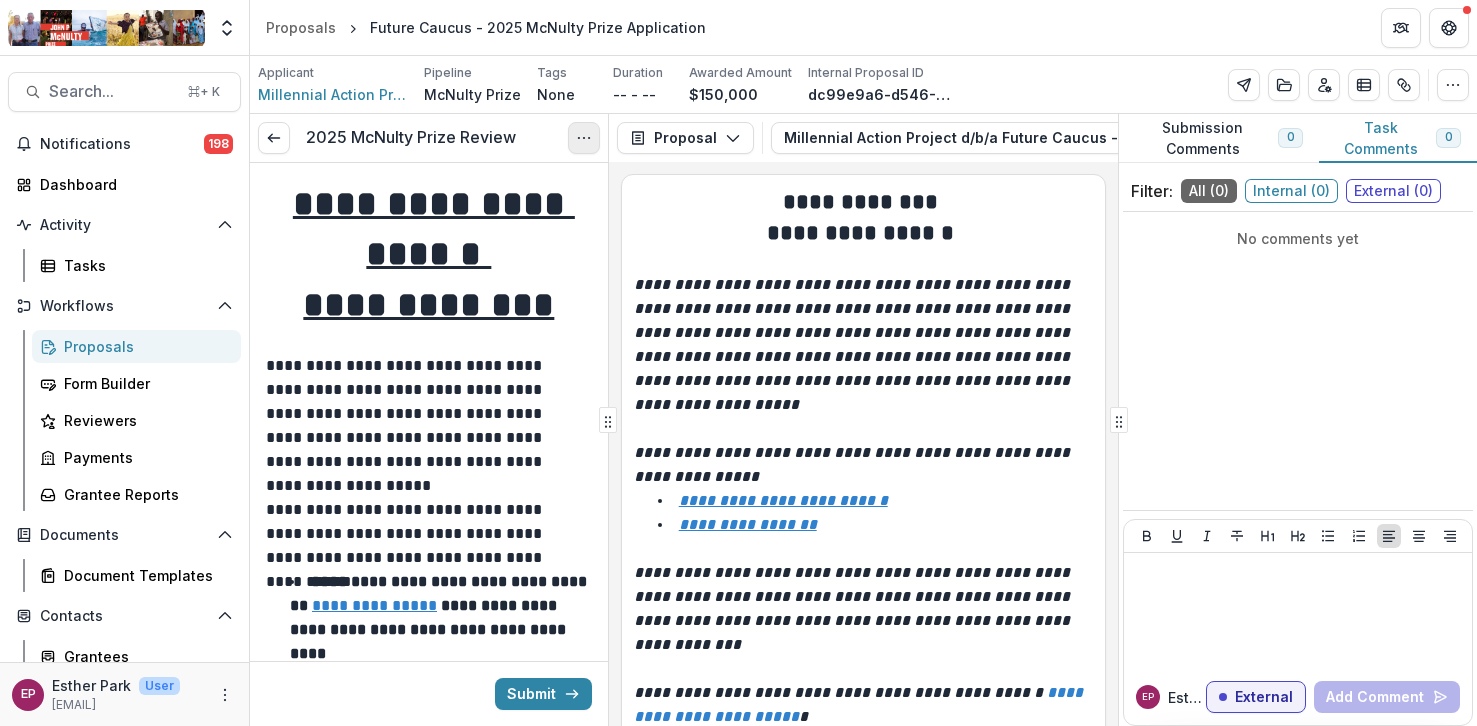 click 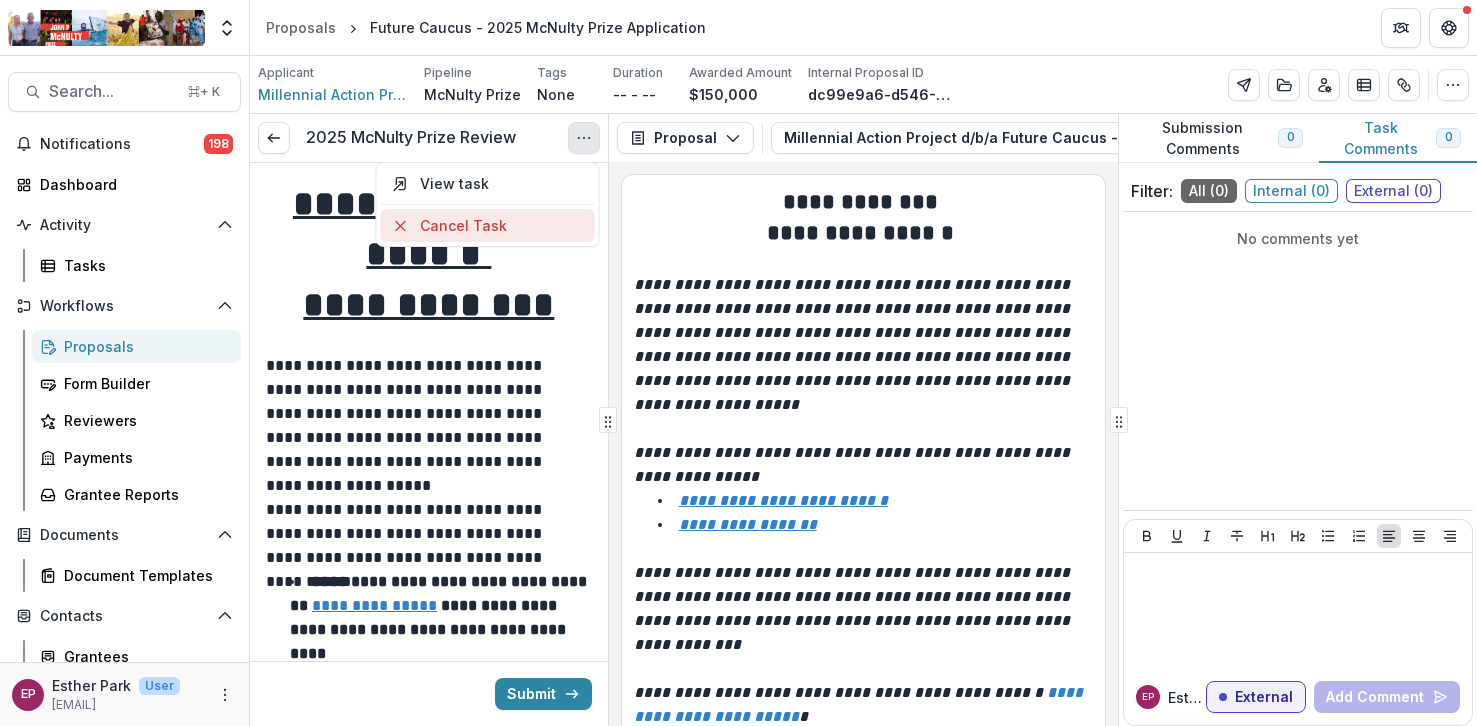 click on "Cancel Task" at bounding box center [487, 225] 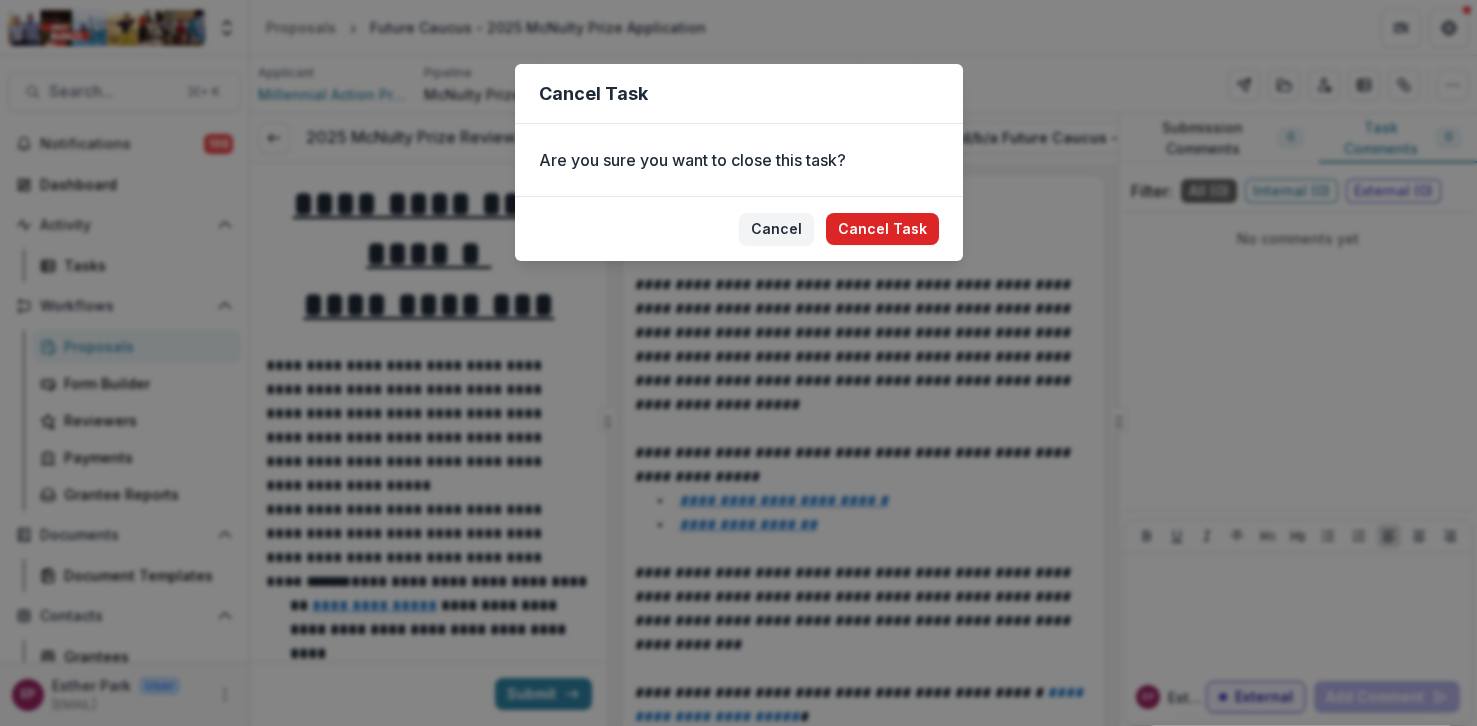 click on "Cancel Task" at bounding box center [882, 229] 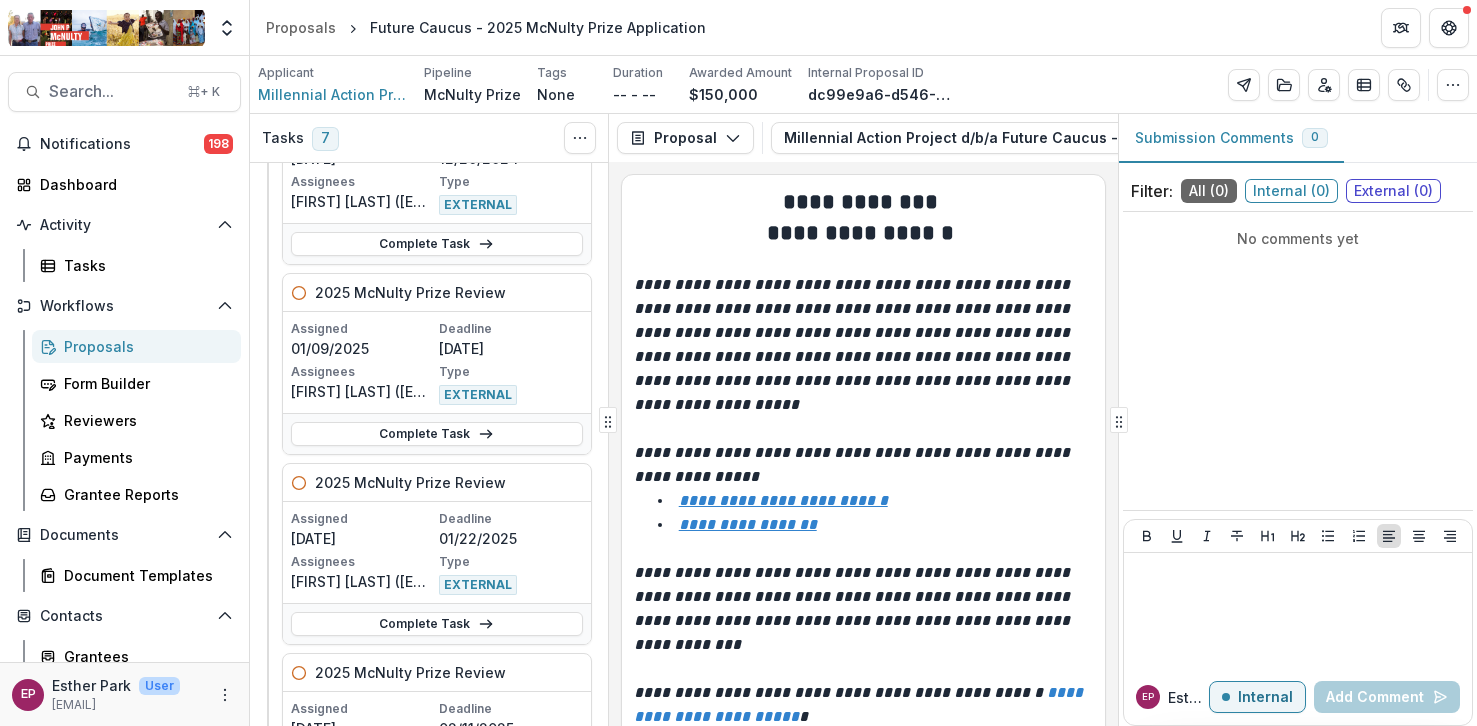 scroll, scrollTop: 0, scrollLeft: 0, axis: both 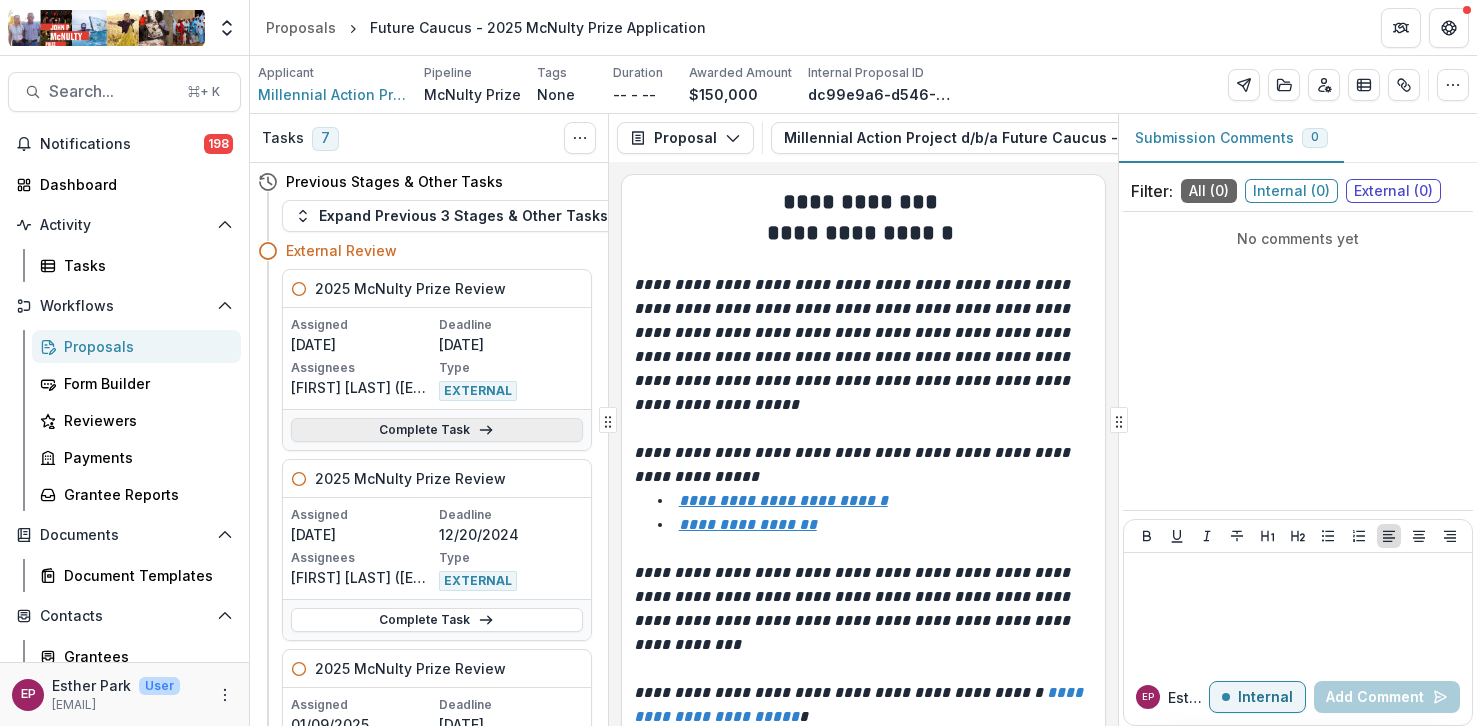 click on "Complete Task" at bounding box center [437, 430] 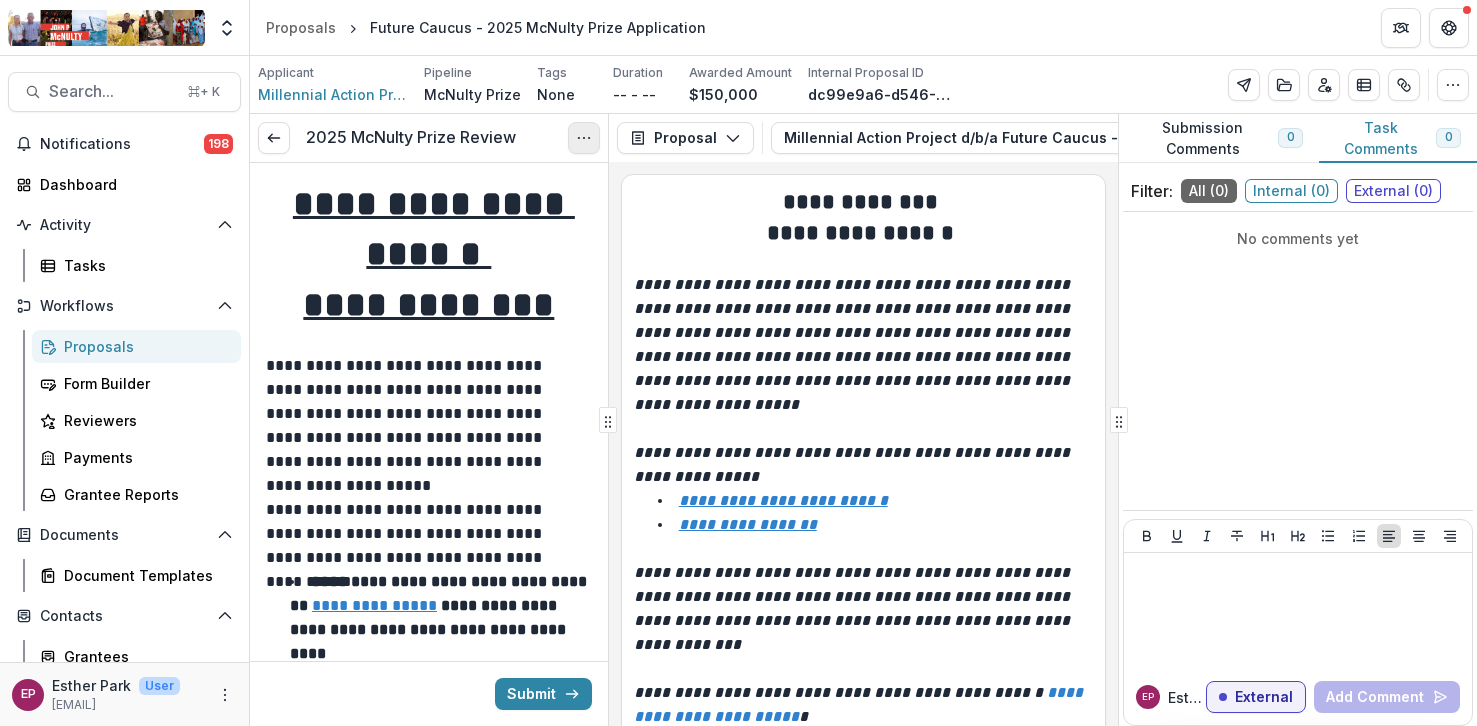 click 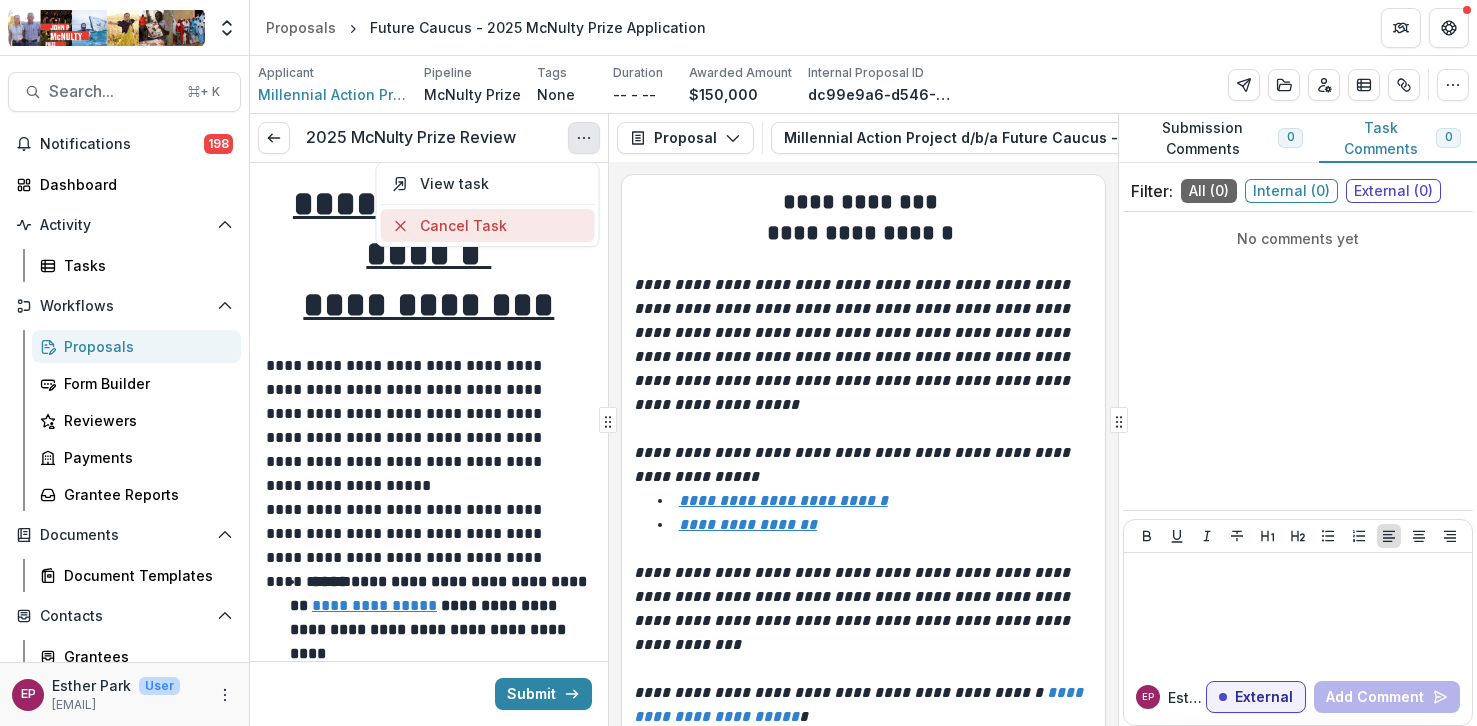 click on "Cancel Task" at bounding box center (487, 225) 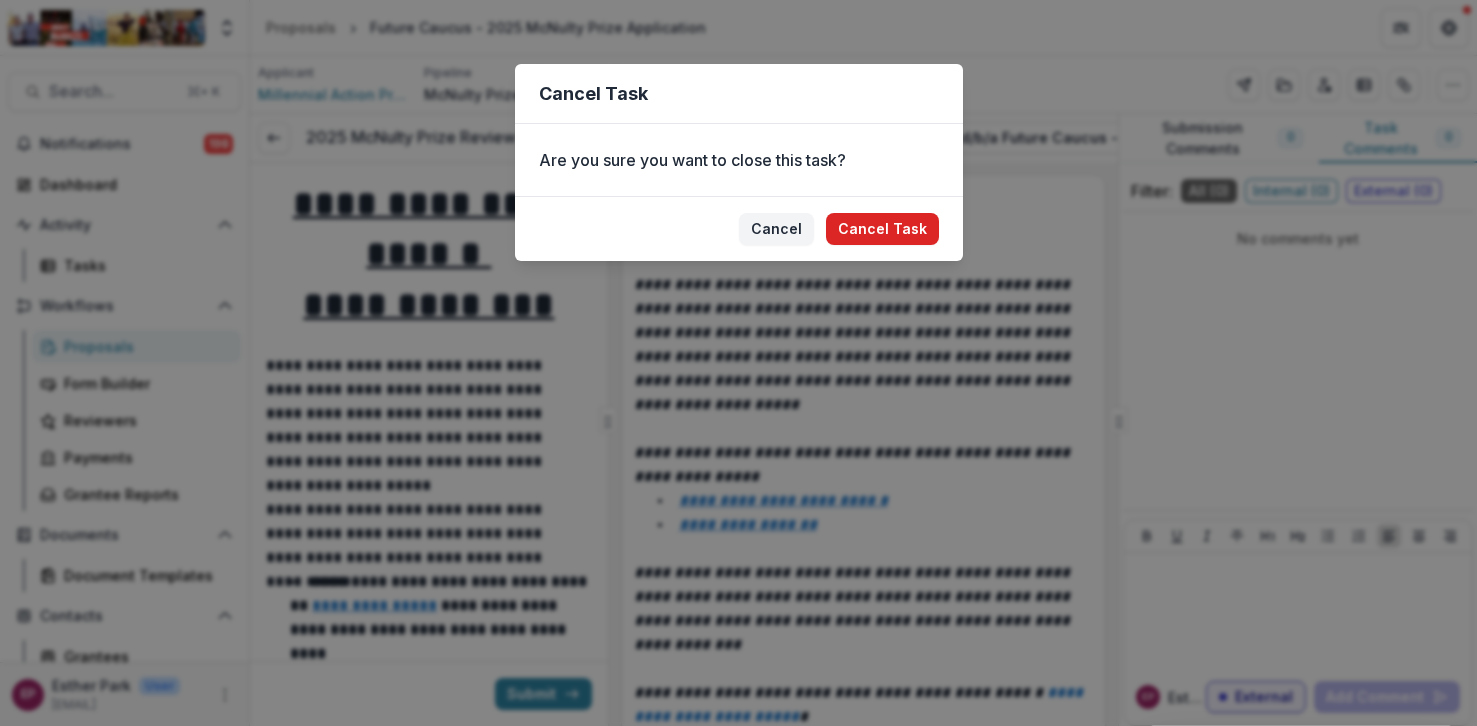 click on "Cancel Task" at bounding box center (882, 229) 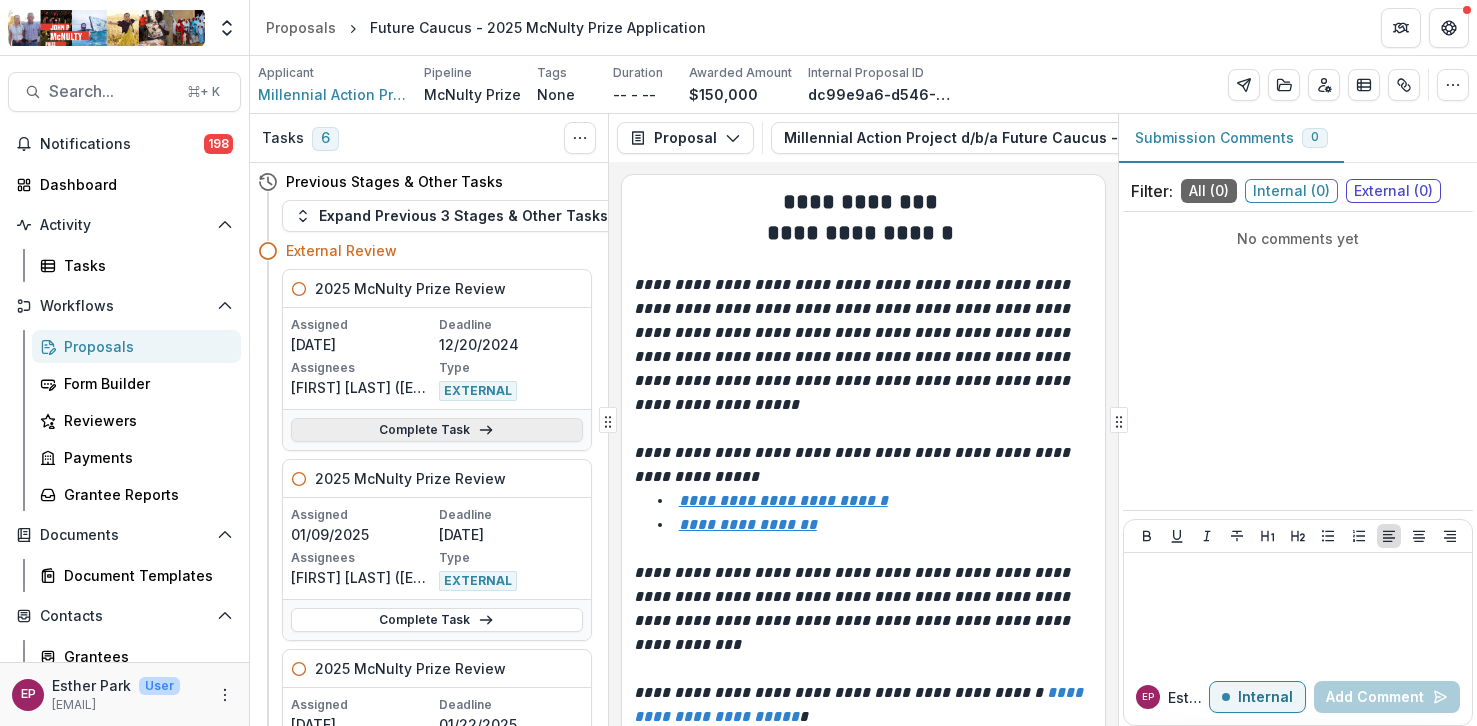 click on "Complete Task" at bounding box center (437, 430) 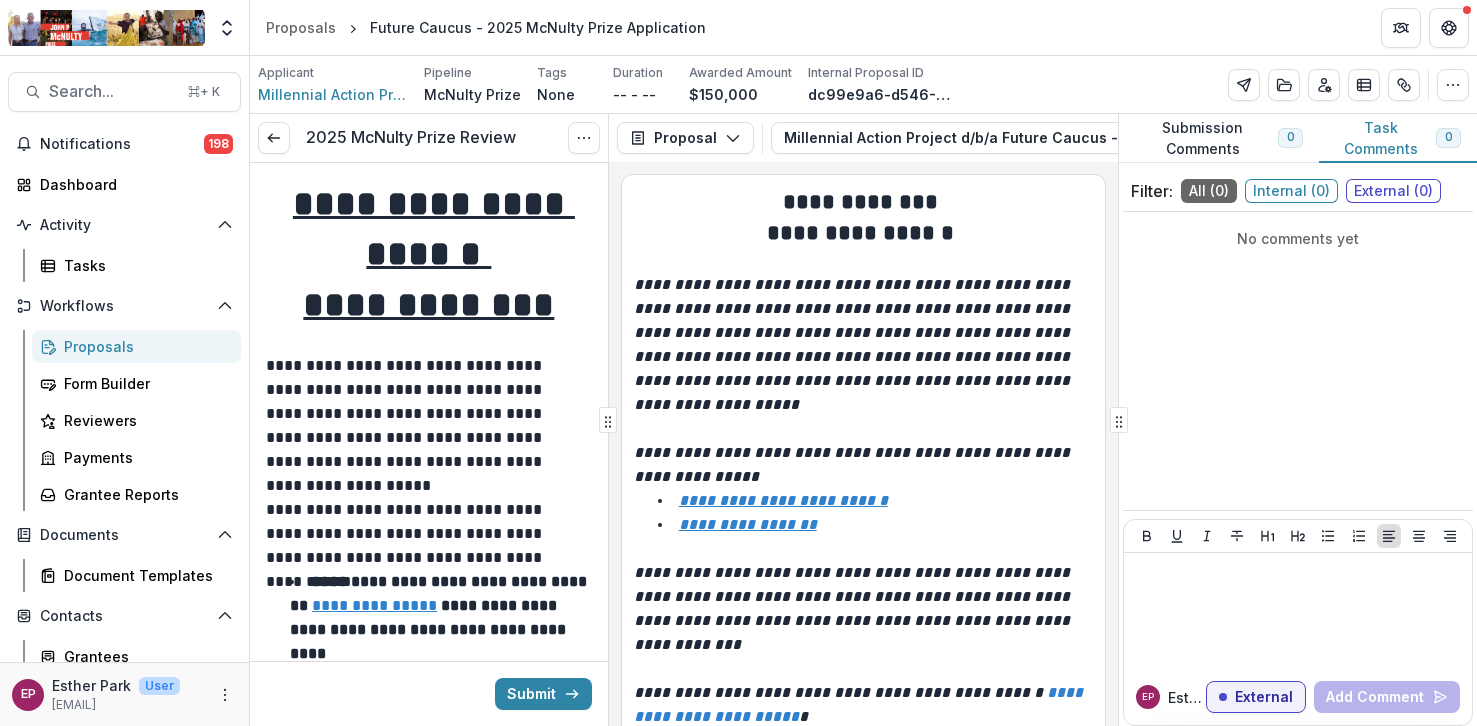 click 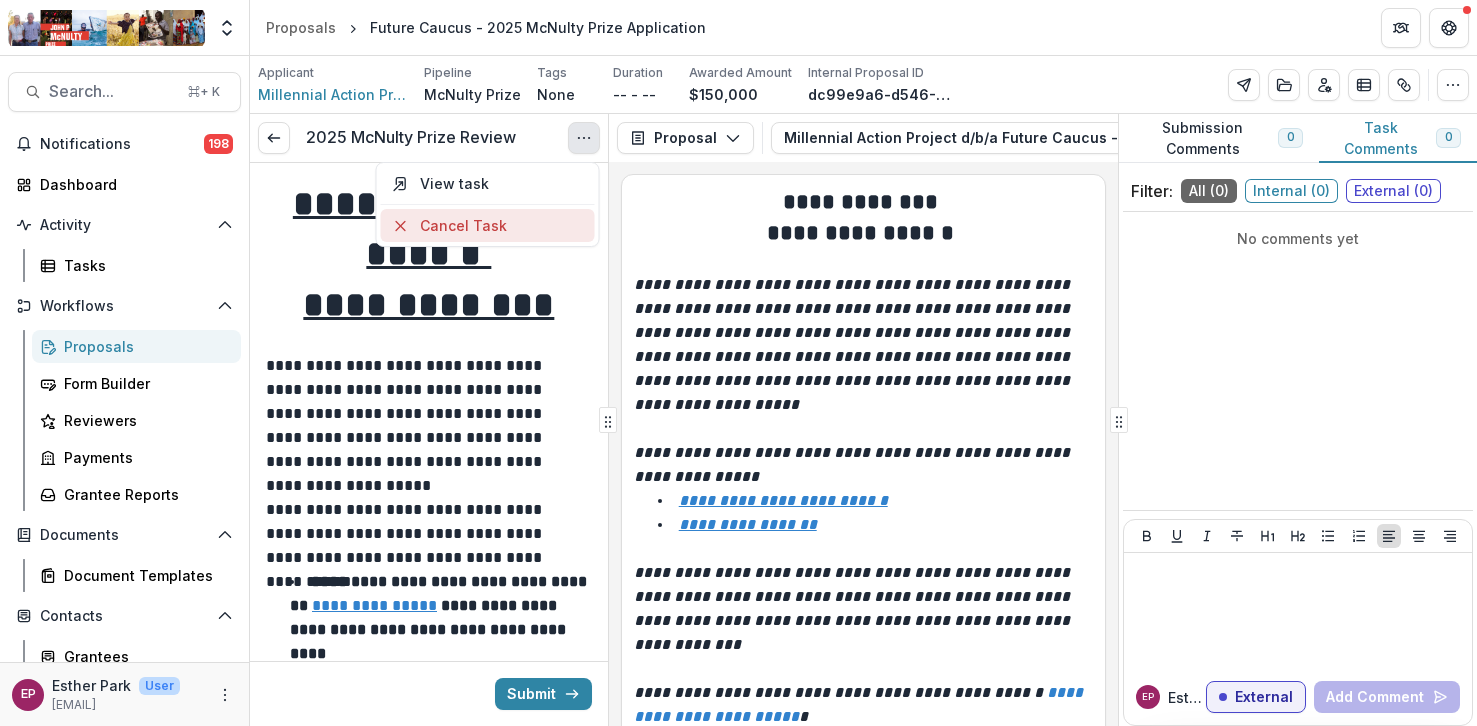 click on "Cancel Task" at bounding box center (487, 225) 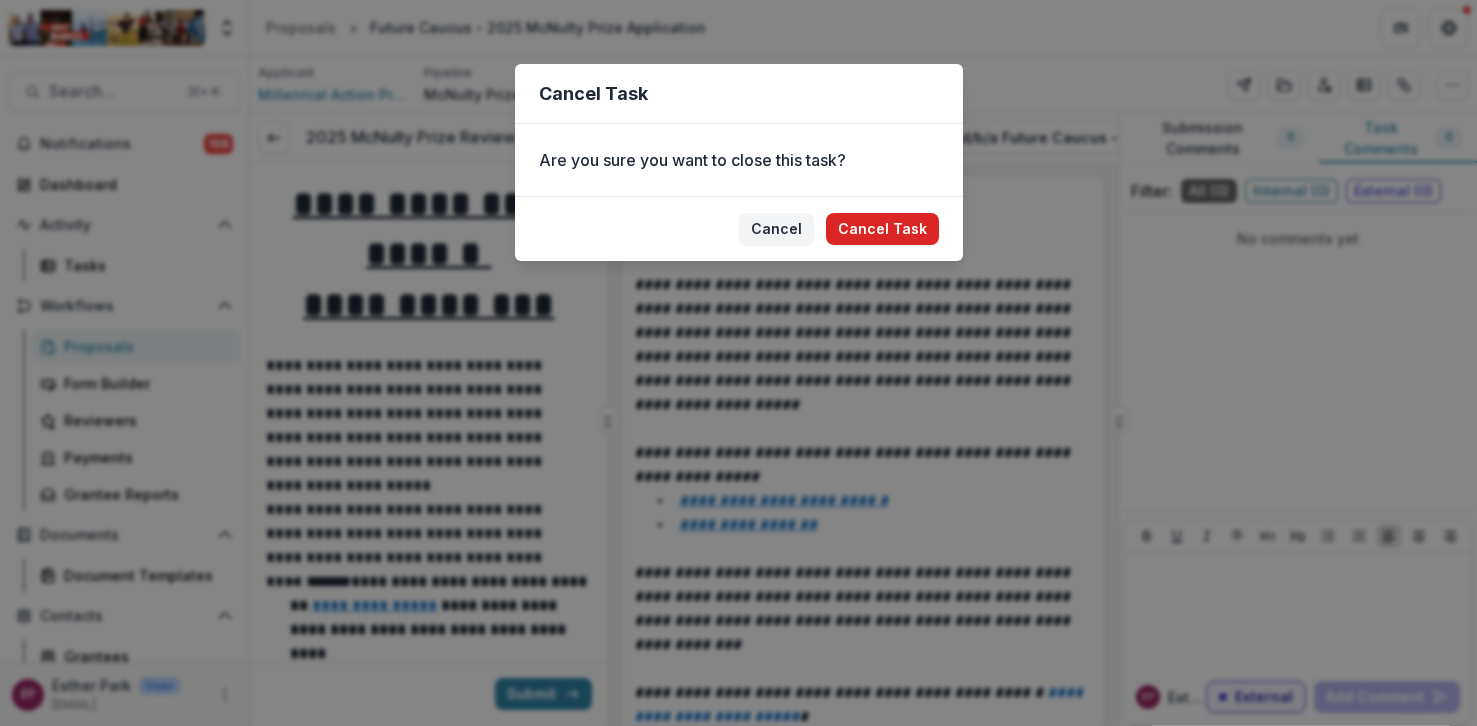 click on "Cancel Task" at bounding box center (882, 229) 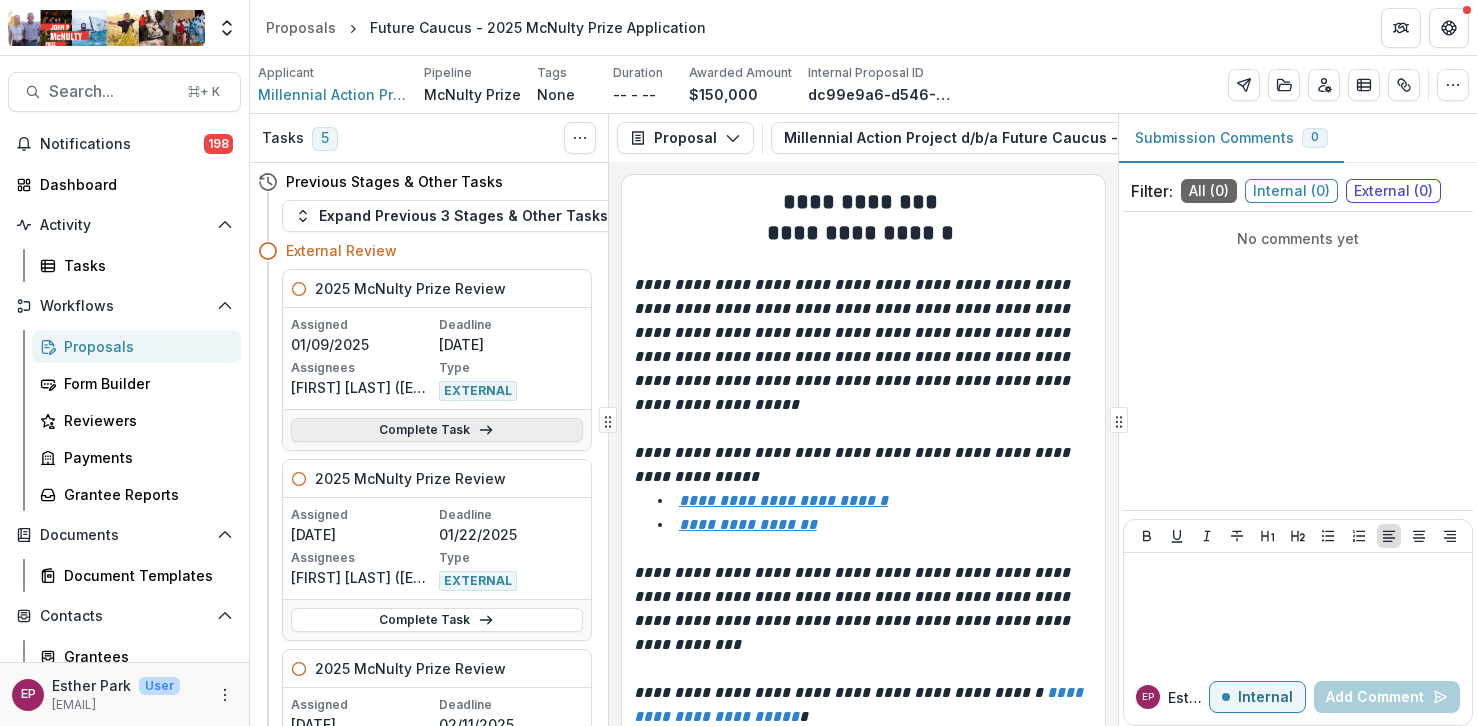 click on "Complete Task" at bounding box center [437, 430] 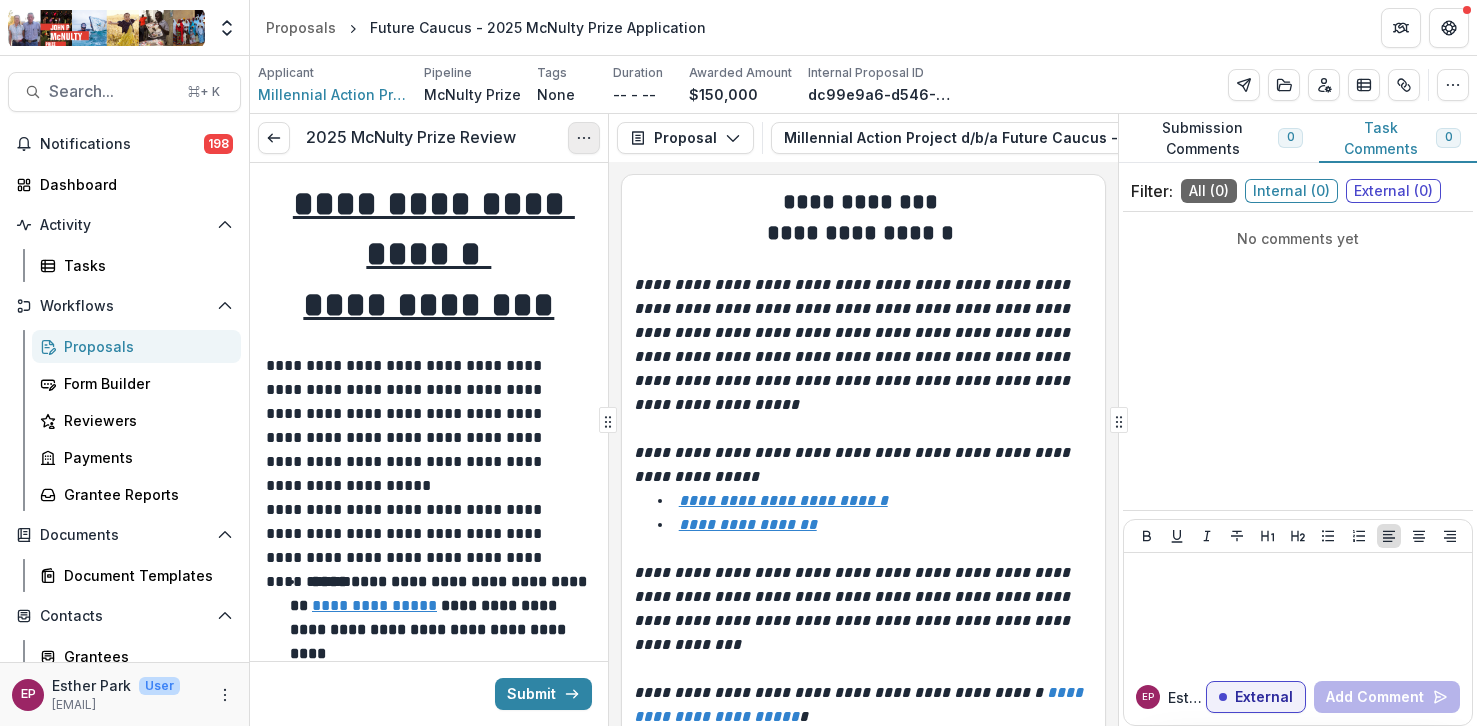 click 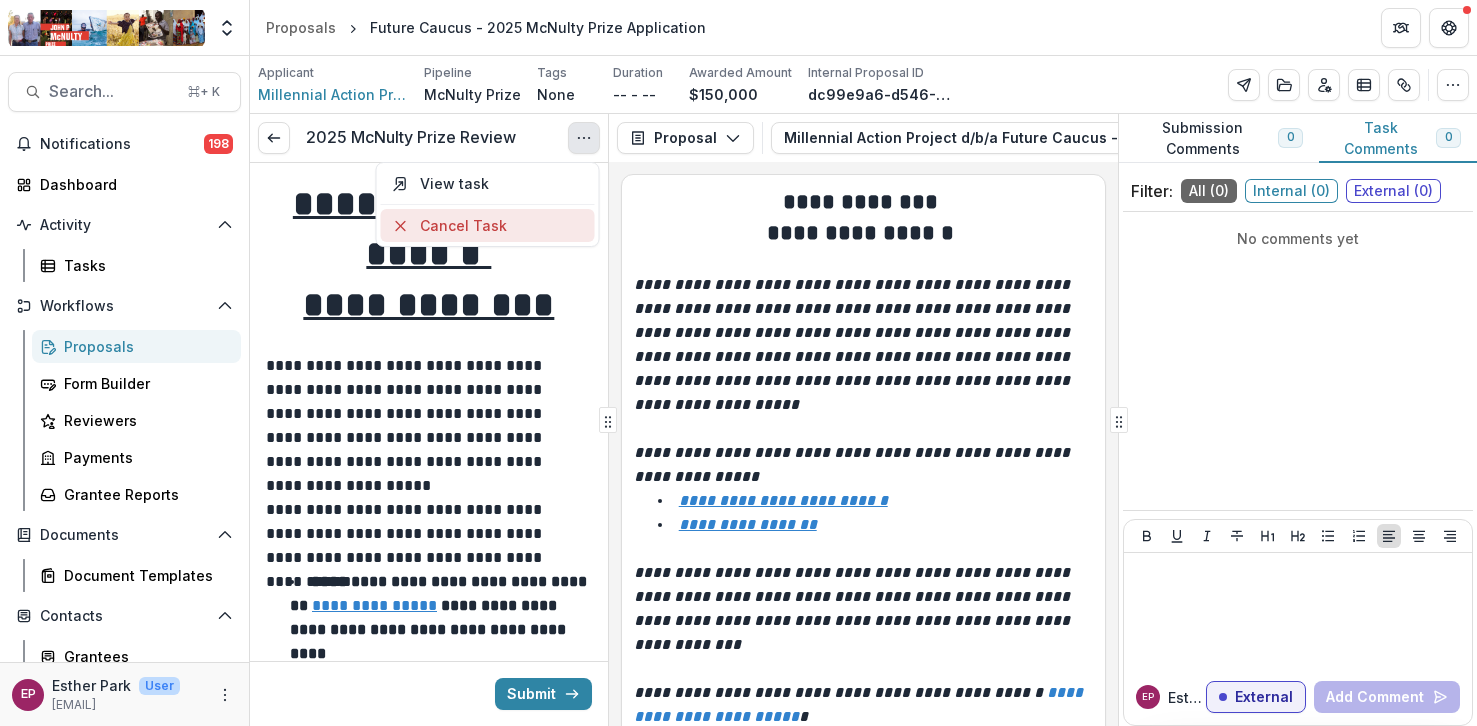 click on "Cancel Task" at bounding box center [487, 225] 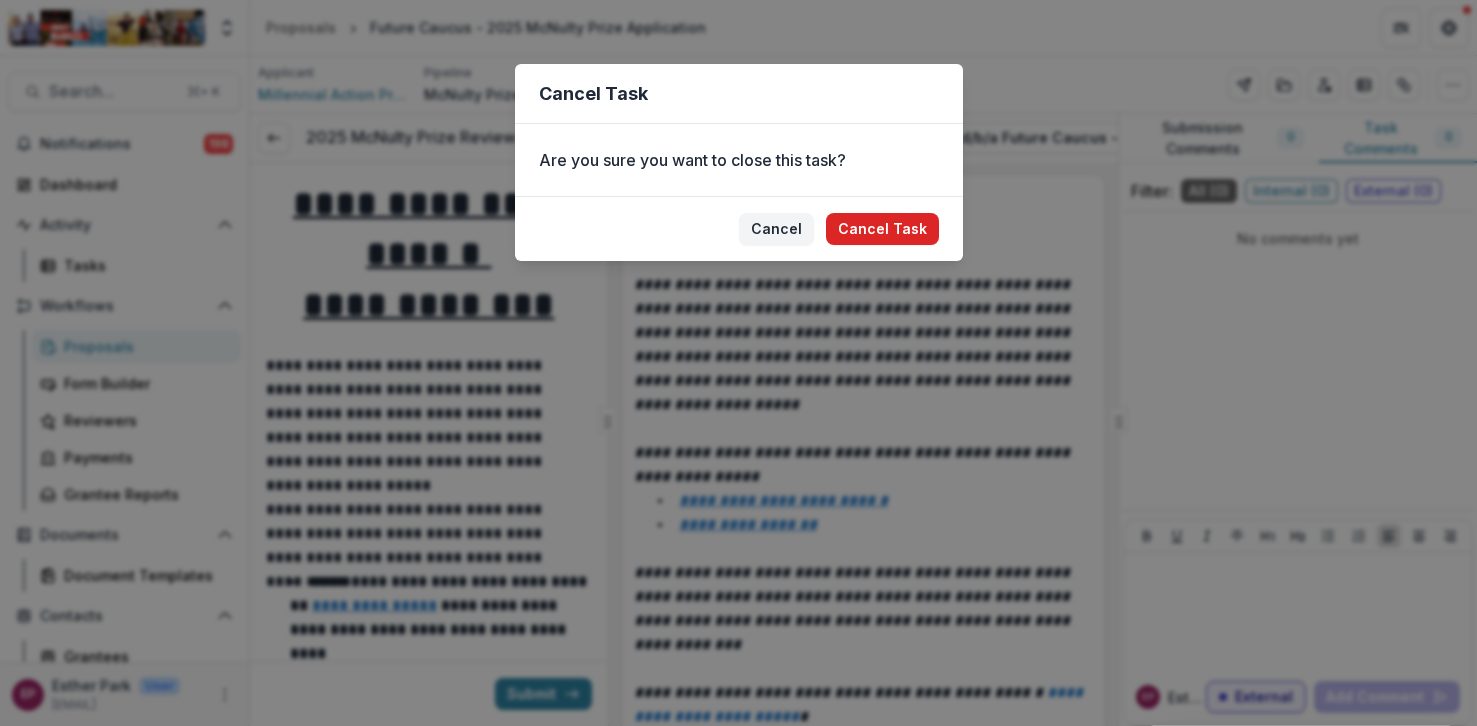 click on "Cancel Task" at bounding box center (882, 229) 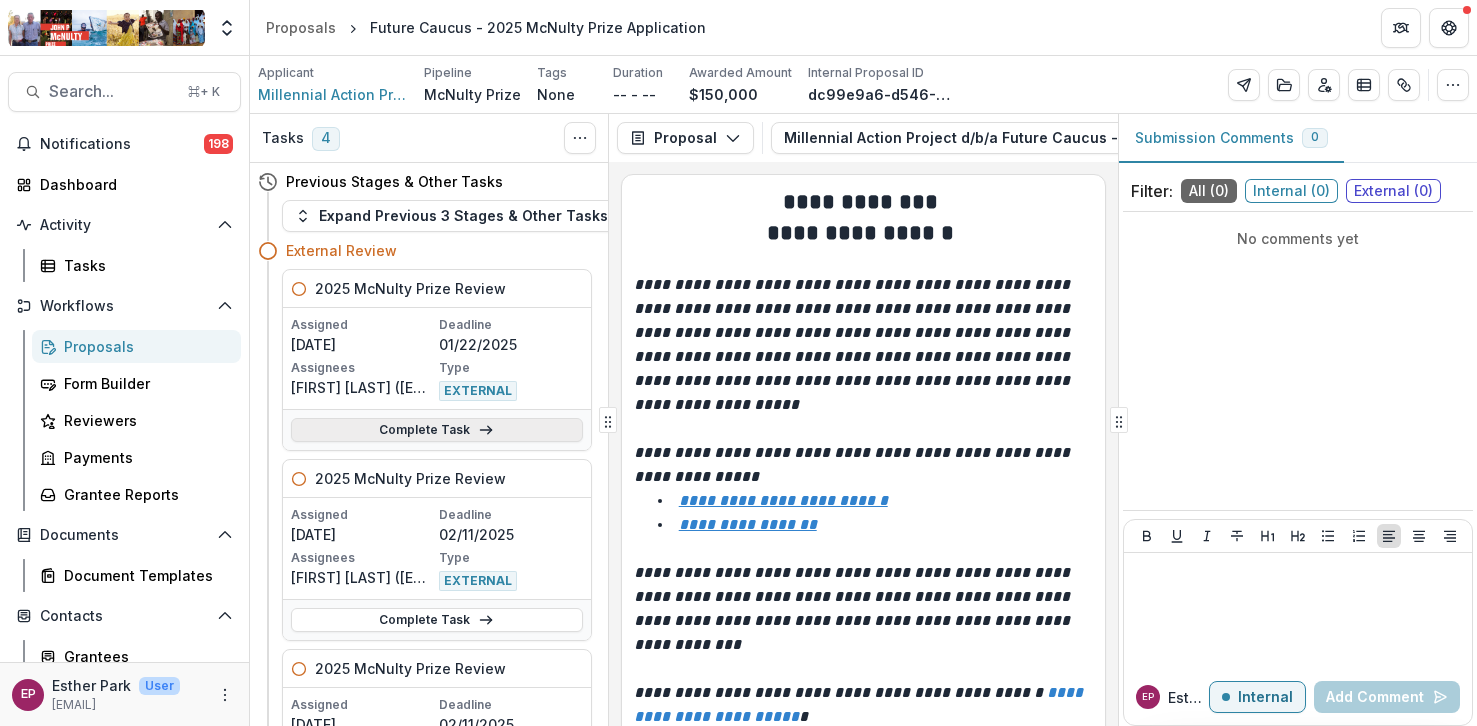 click on "Complete Task" at bounding box center [437, 430] 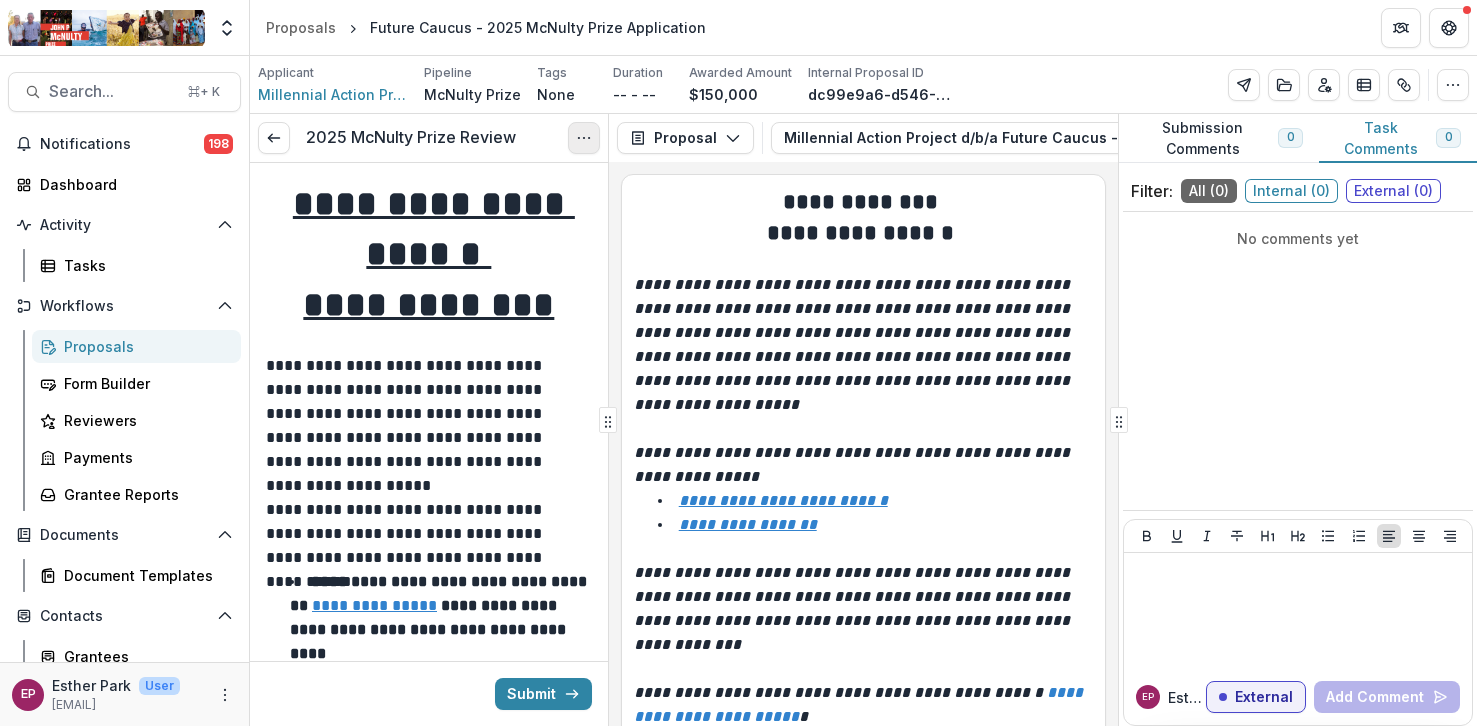 click at bounding box center [584, 138] 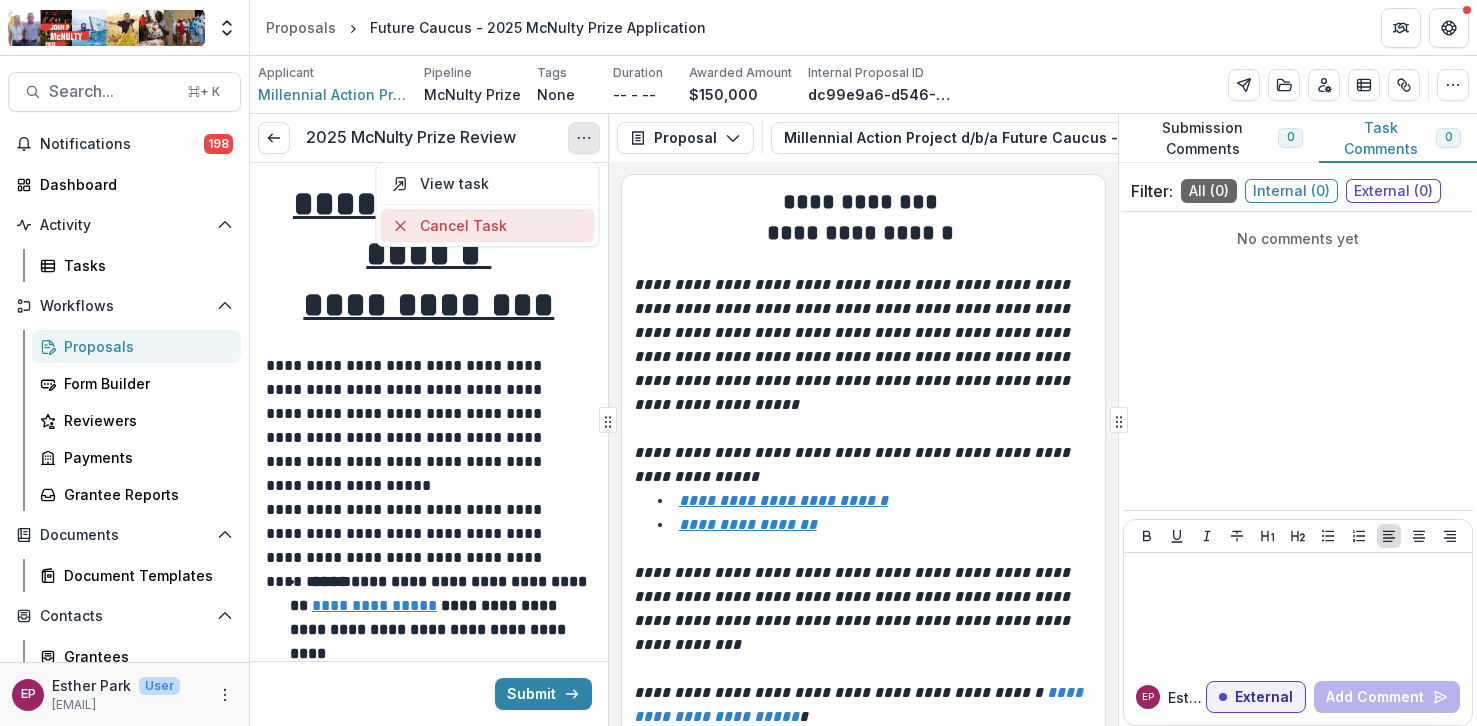 click on "Cancel Task" at bounding box center [487, 225] 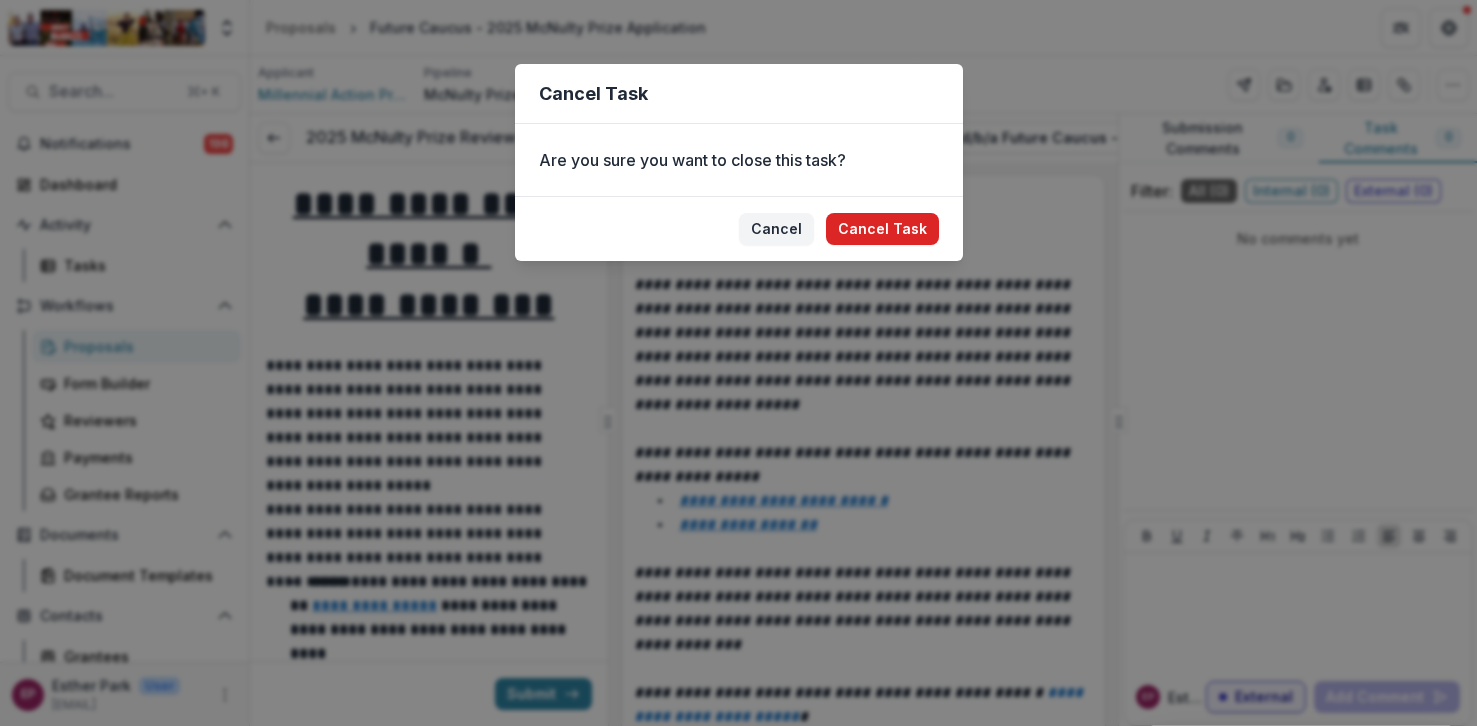 click on "Cancel Task" at bounding box center [882, 229] 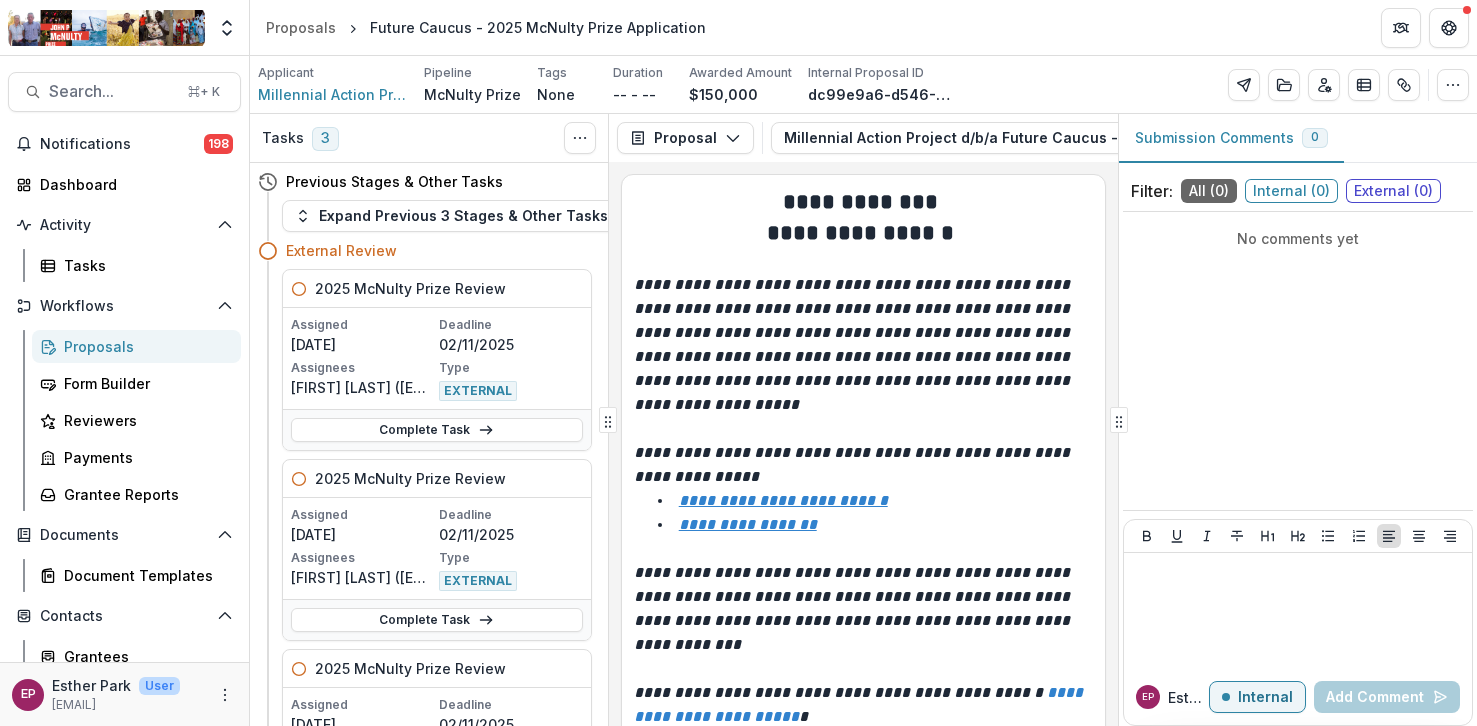 click on "Complete Task" at bounding box center [437, 430] 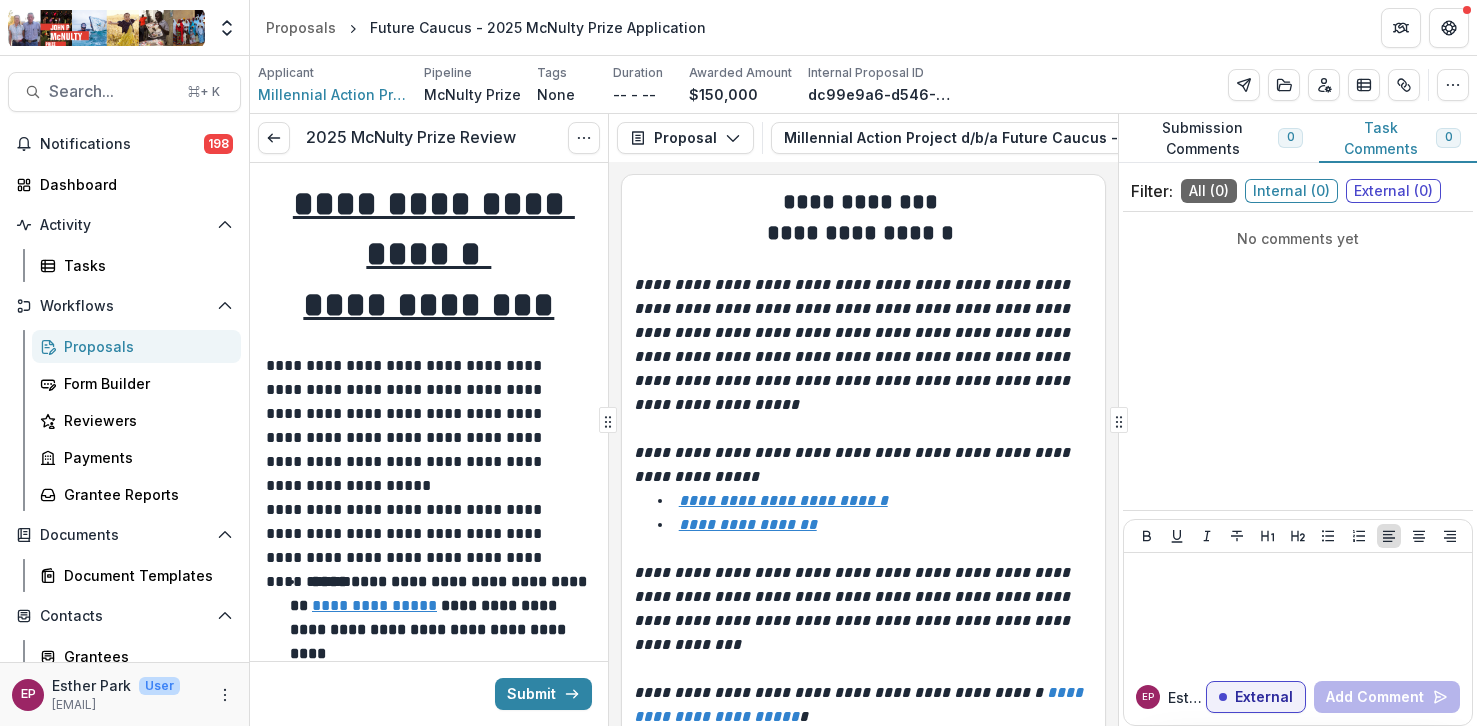 click at bounding box center [584, 138] 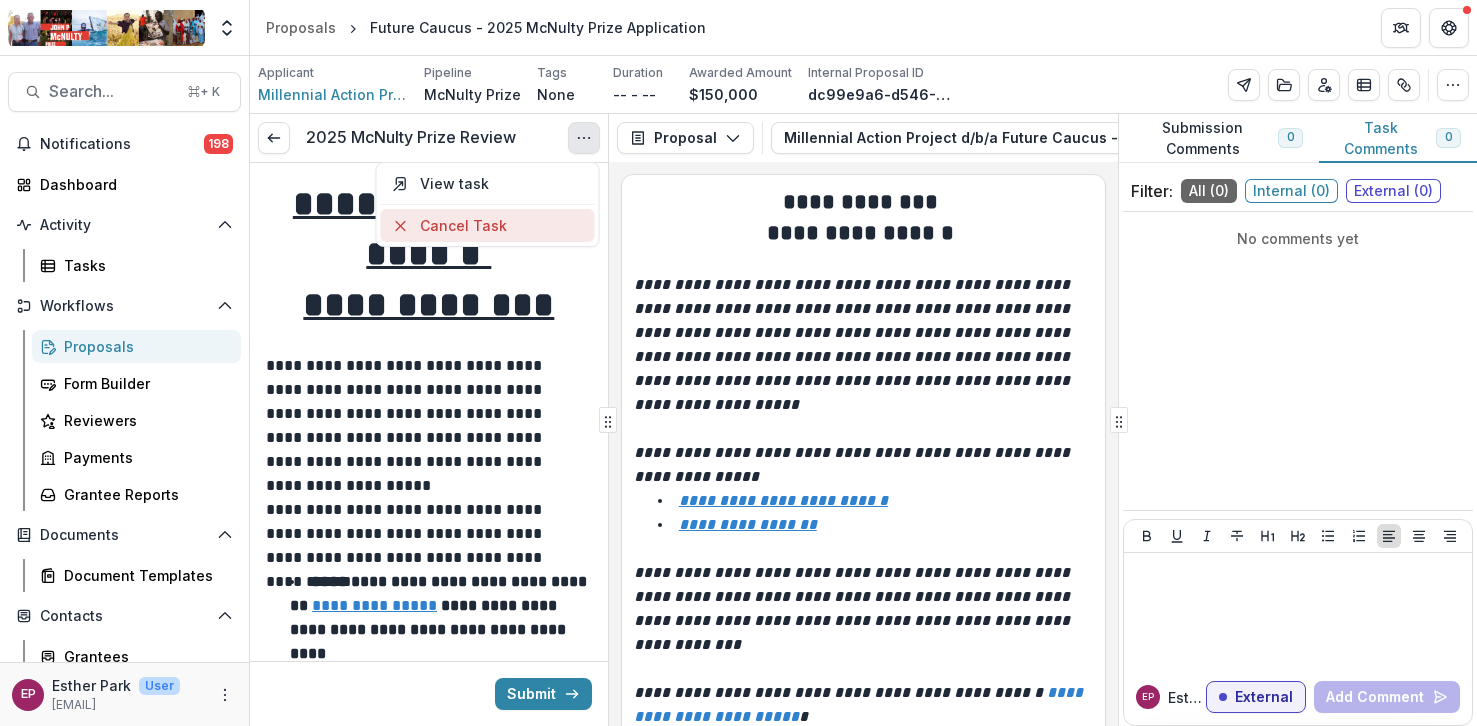 click on "Cancel Task" at bounding box center [487, 225] 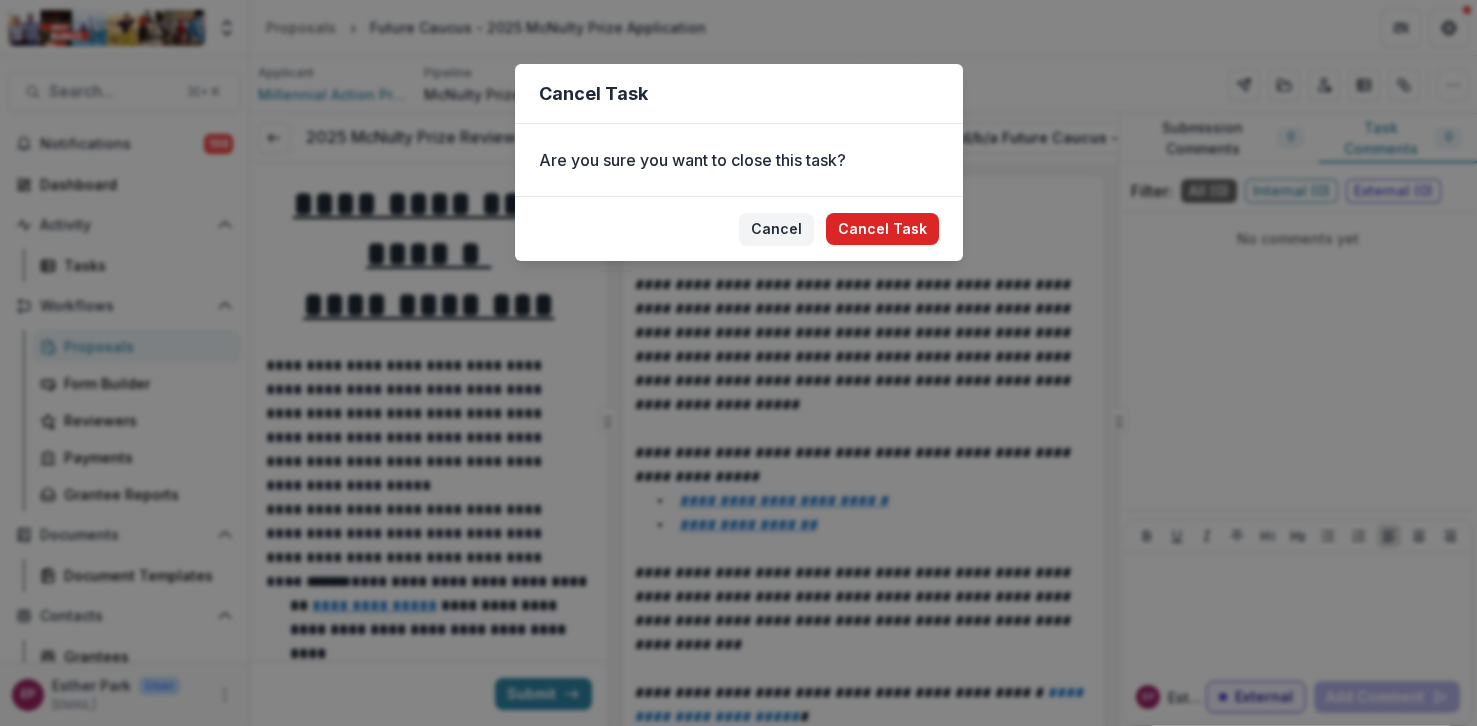 click on "Cancel Task" at bounding box center [882, 229] 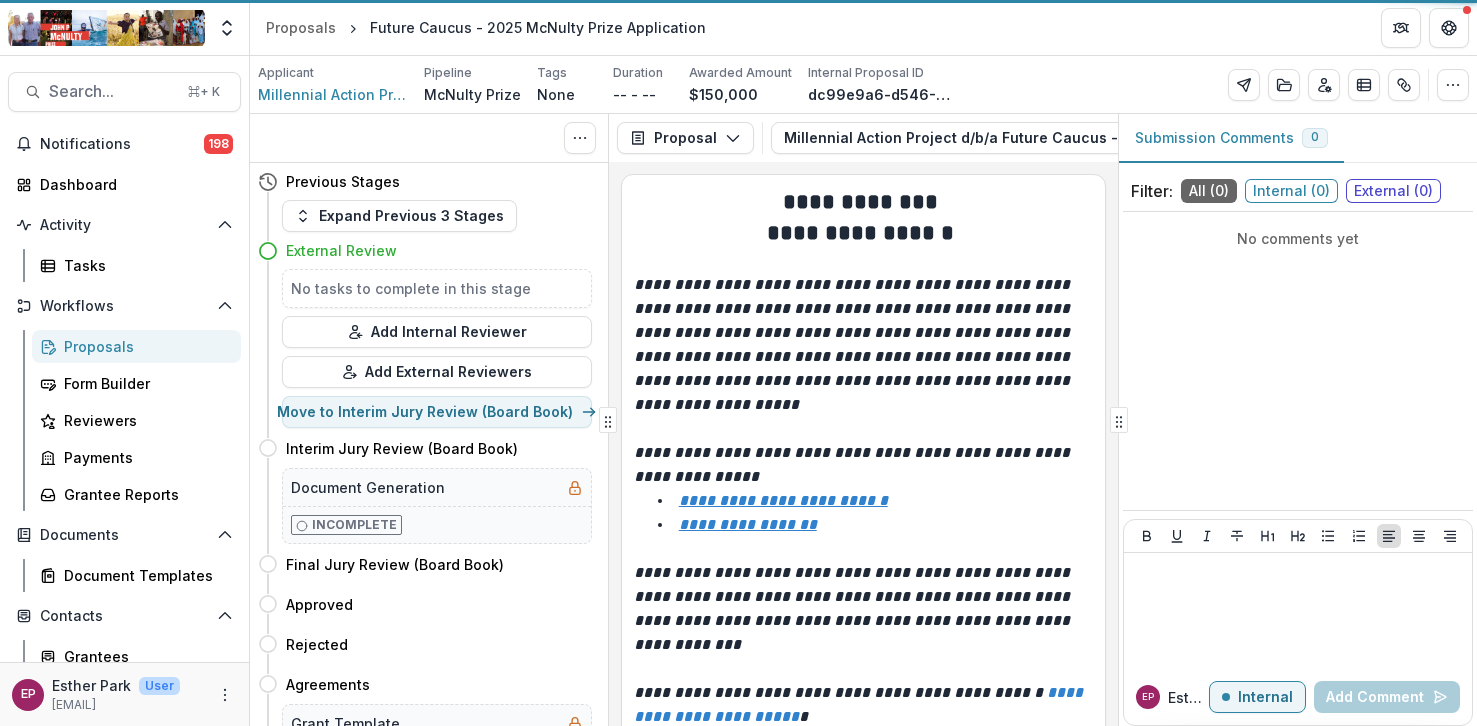 click on "**********" at bounding box center [863, 233] 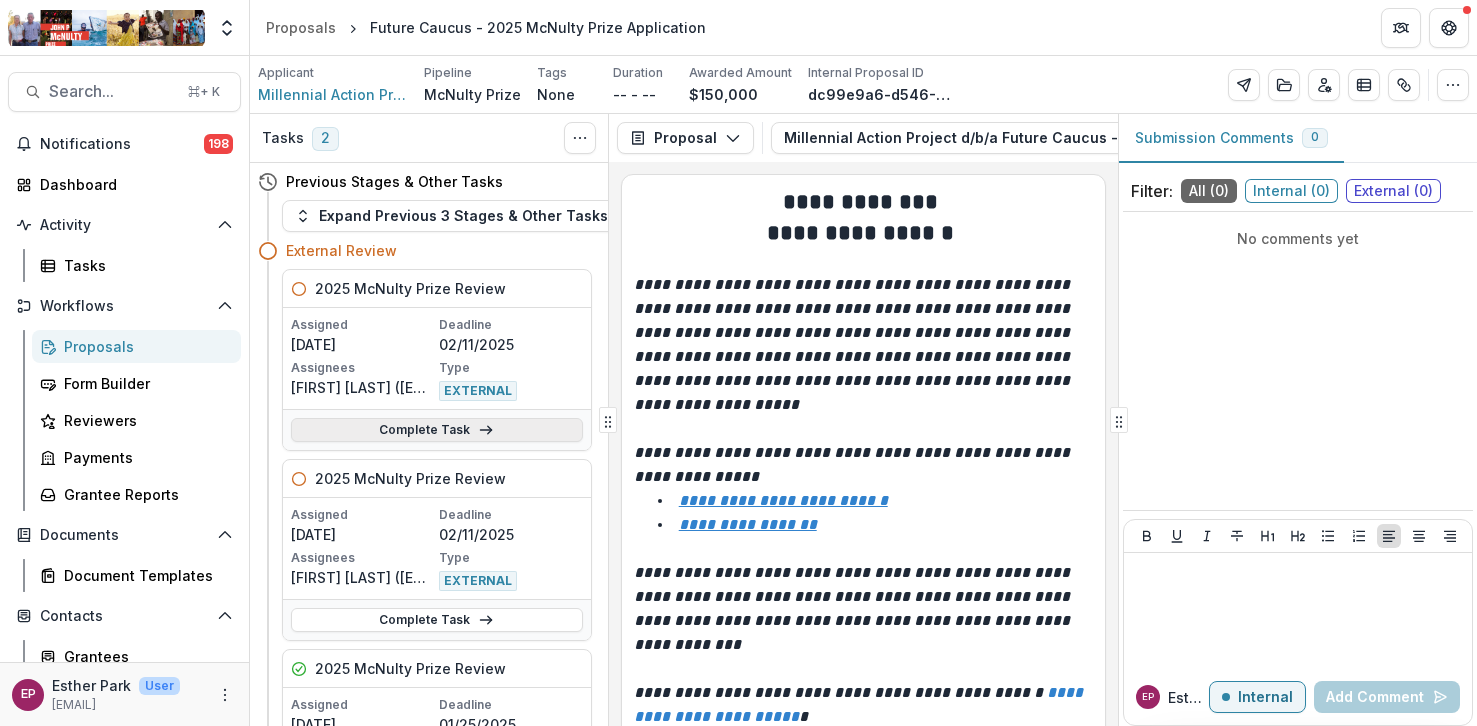 click on "Complete Task" at bounding box center (437, 430) 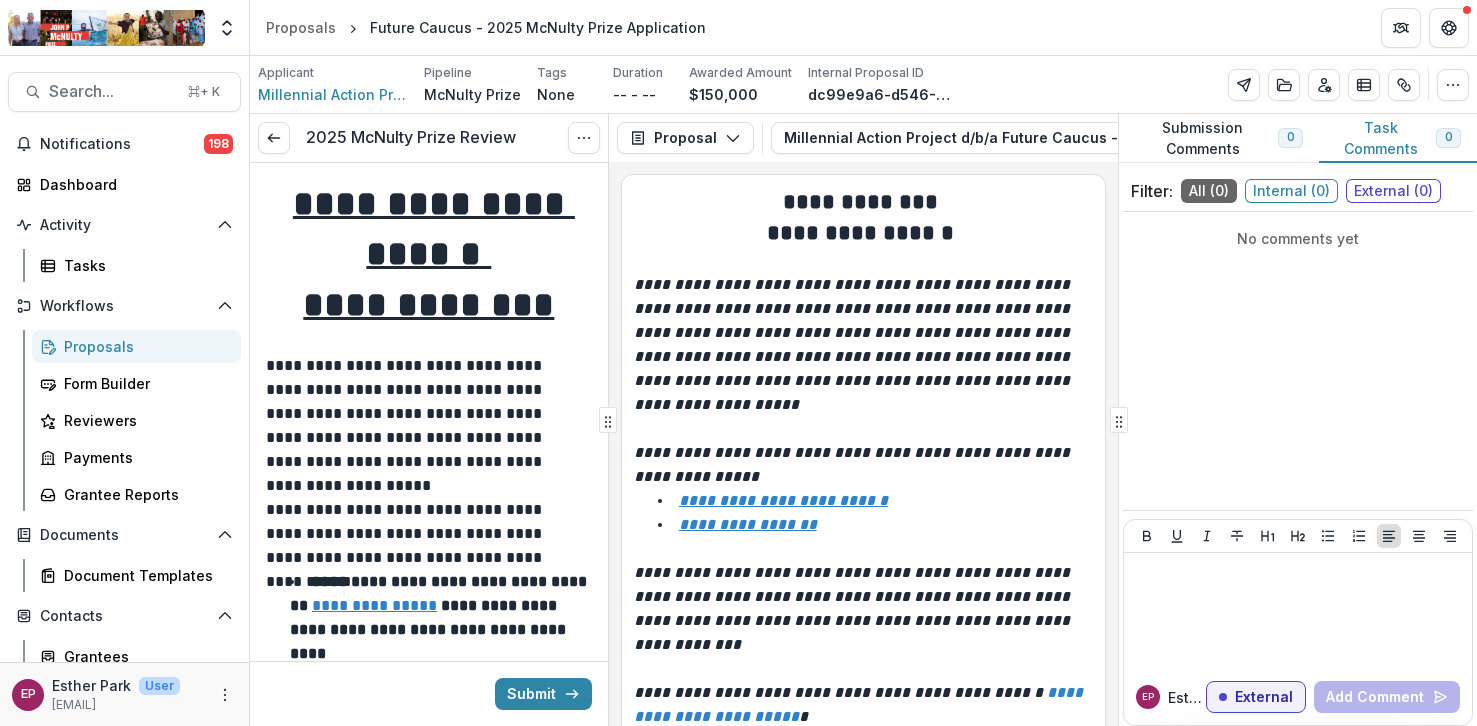 click 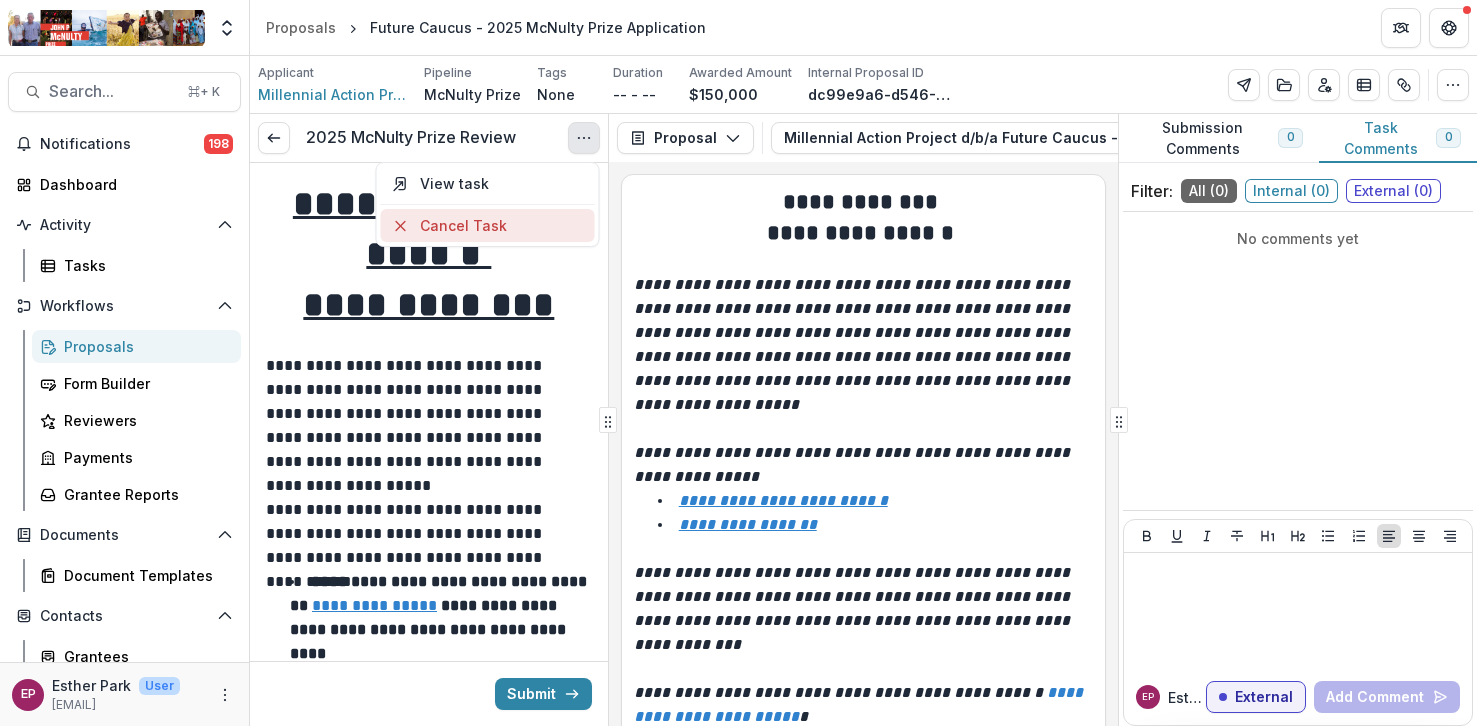 click on "Cancel Task" at bounding box center [487, 225] 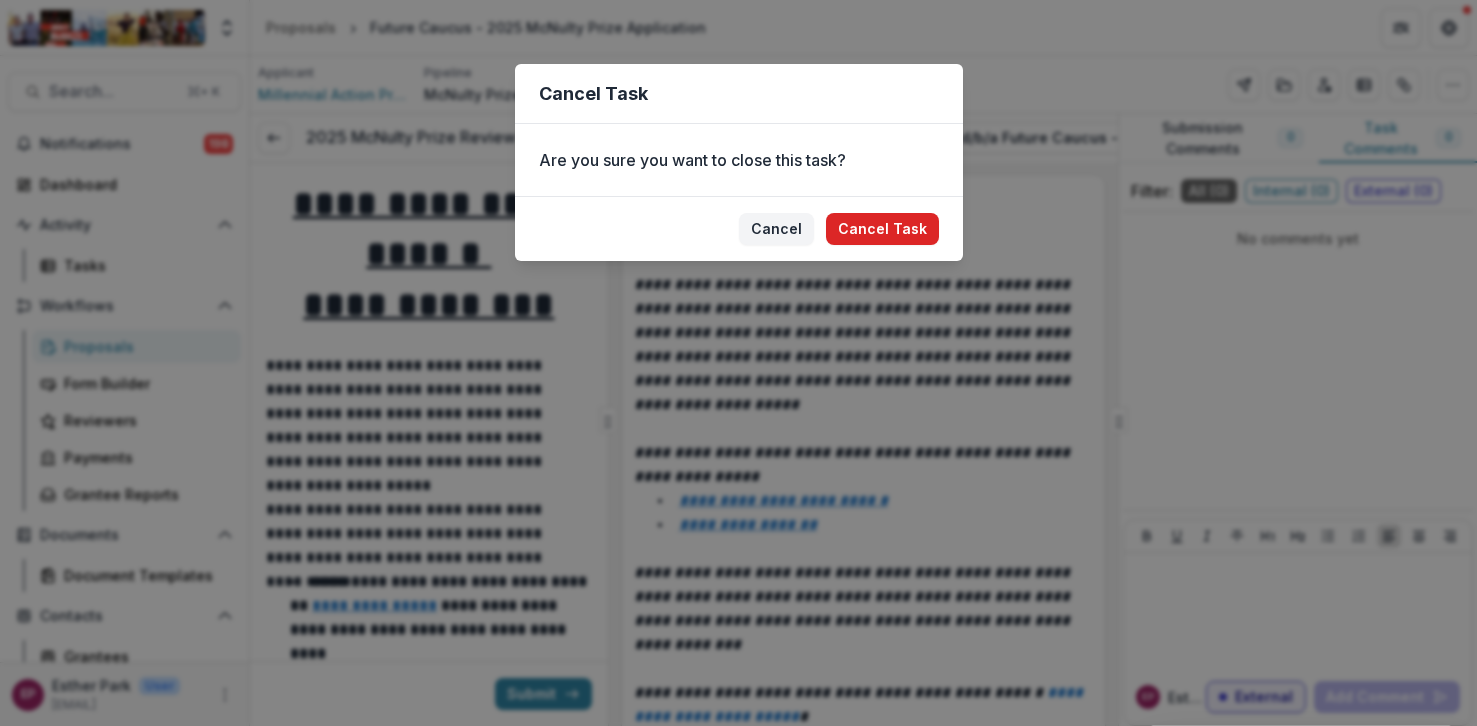 click on "Cancel Task" at bounding box center [882, 229] 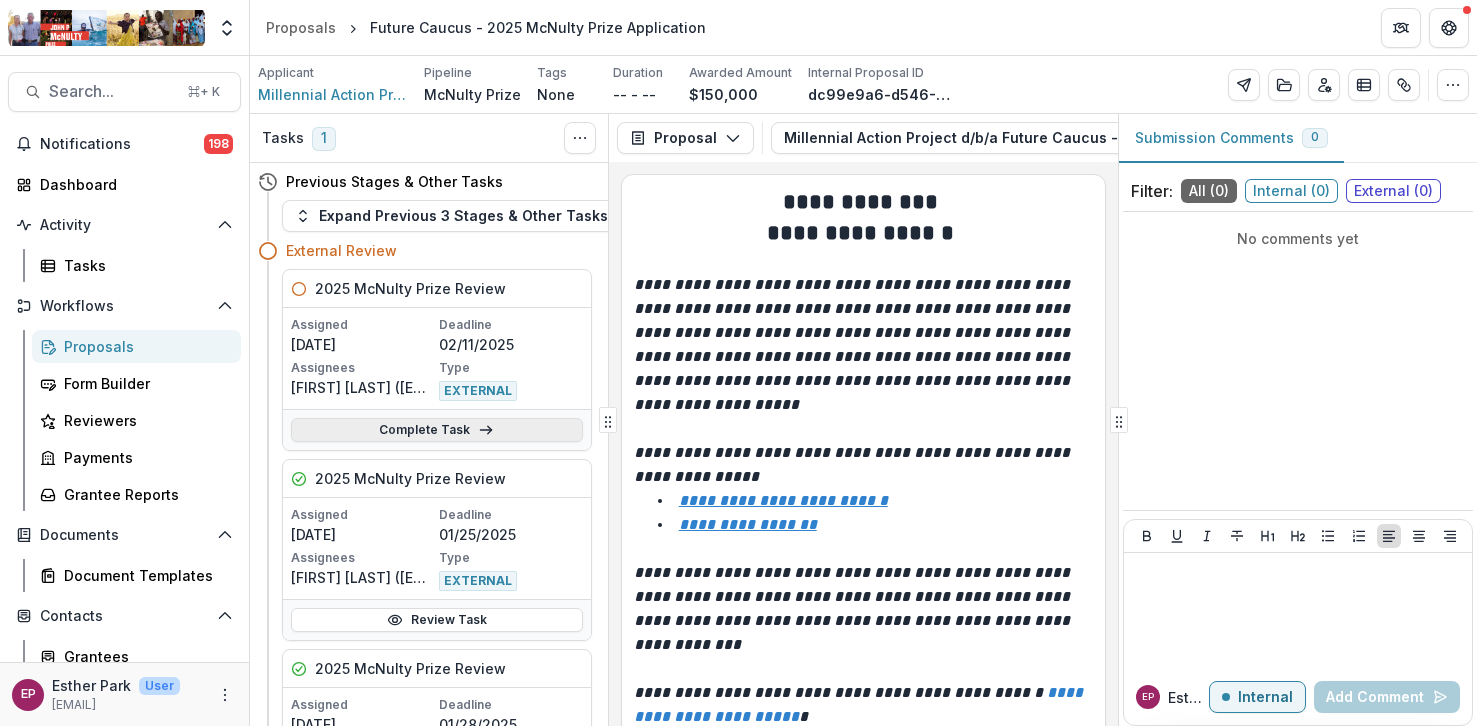 click on "Complete Task" at bounding box center [437, 430] 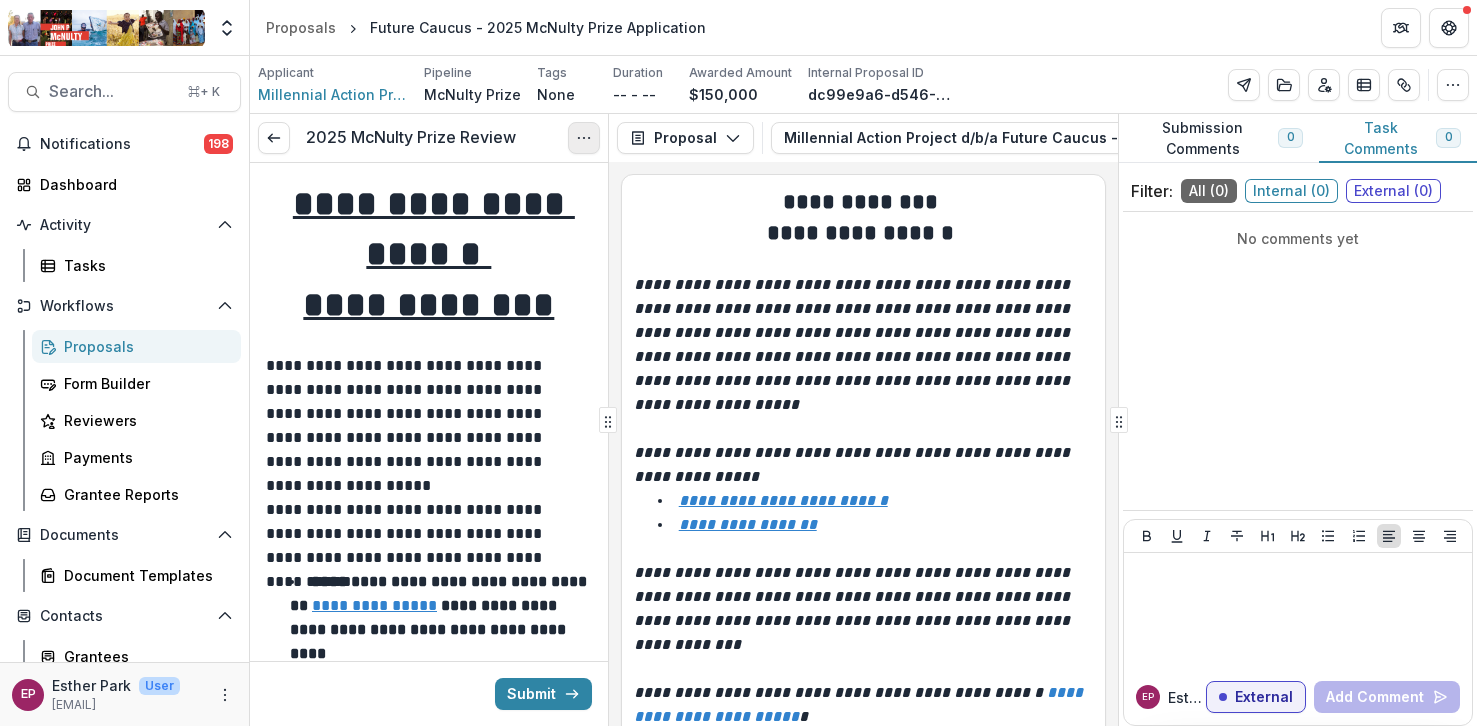 click 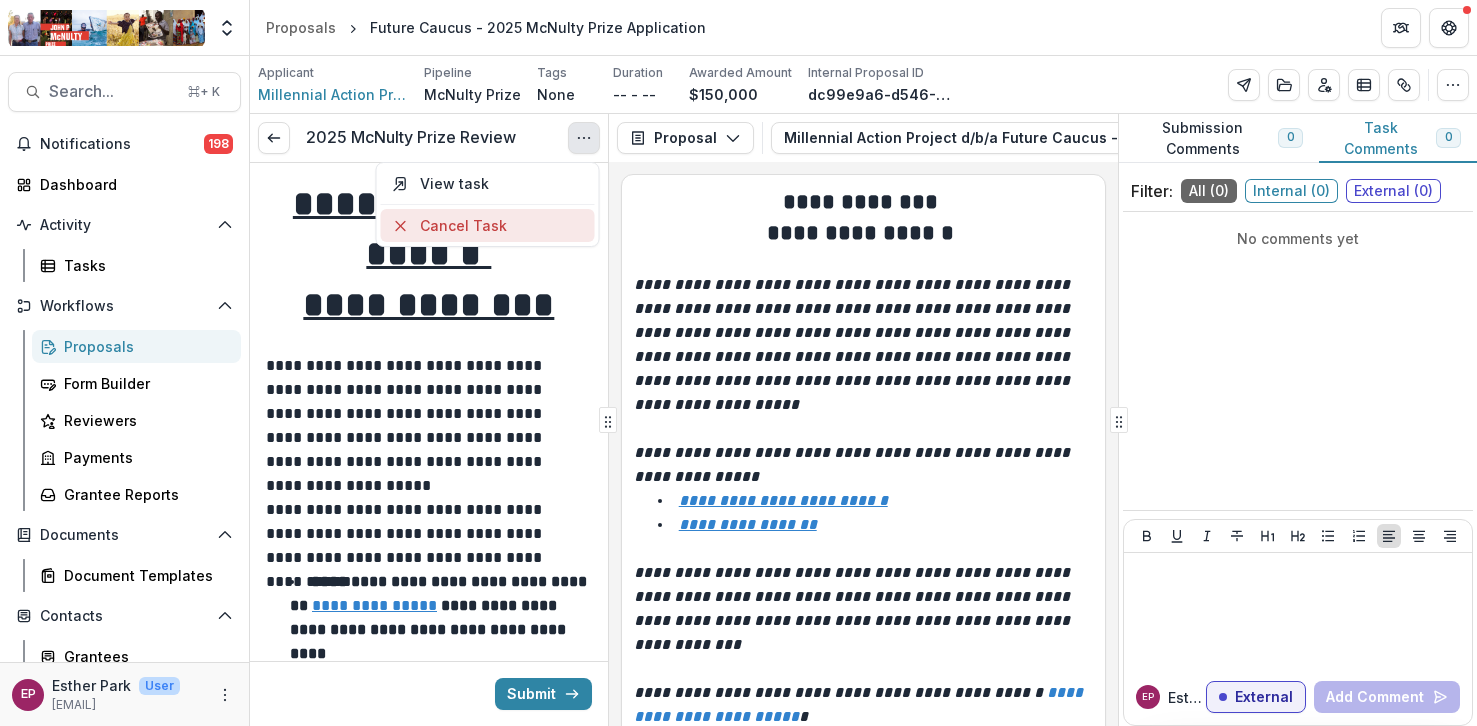click on "Cancel Task" at bounding box center [487, 225] 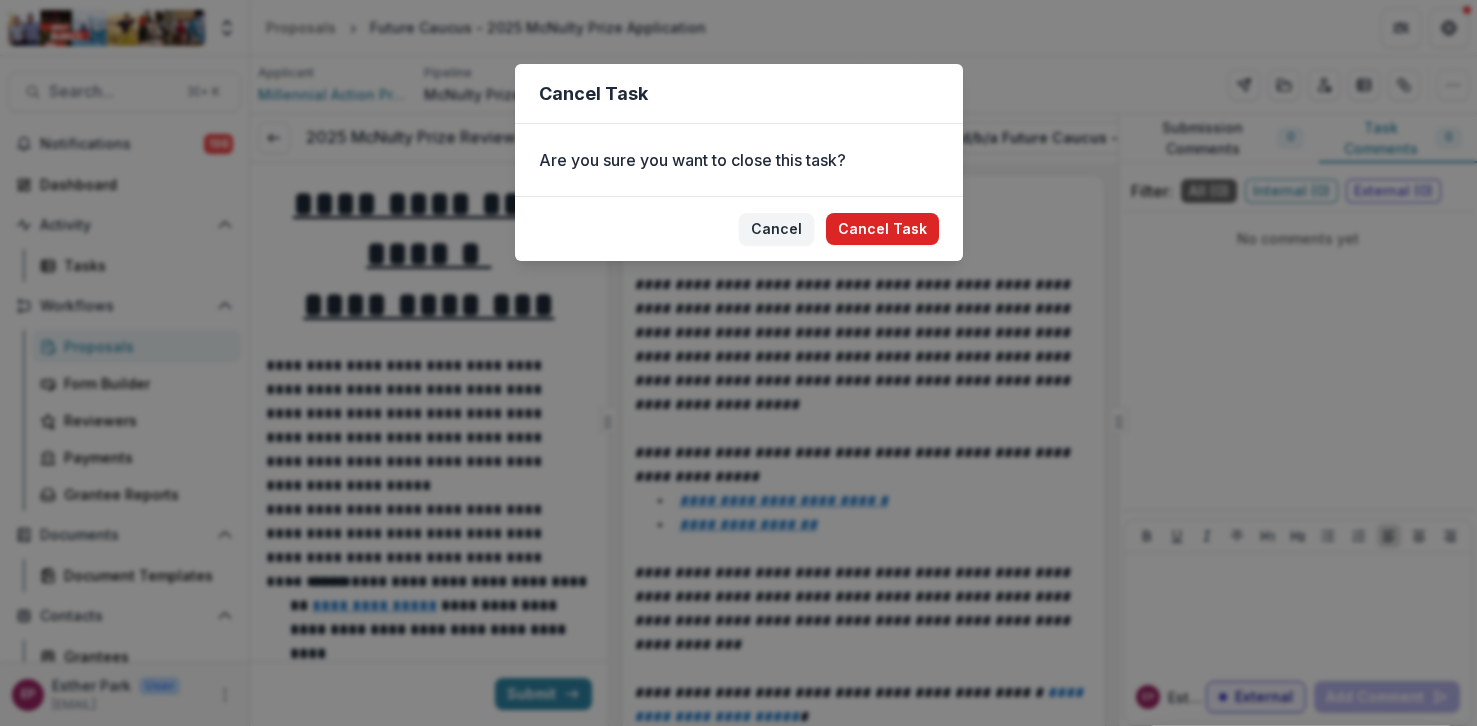 click on "Cancel Task" at bounding box center (882, 229) 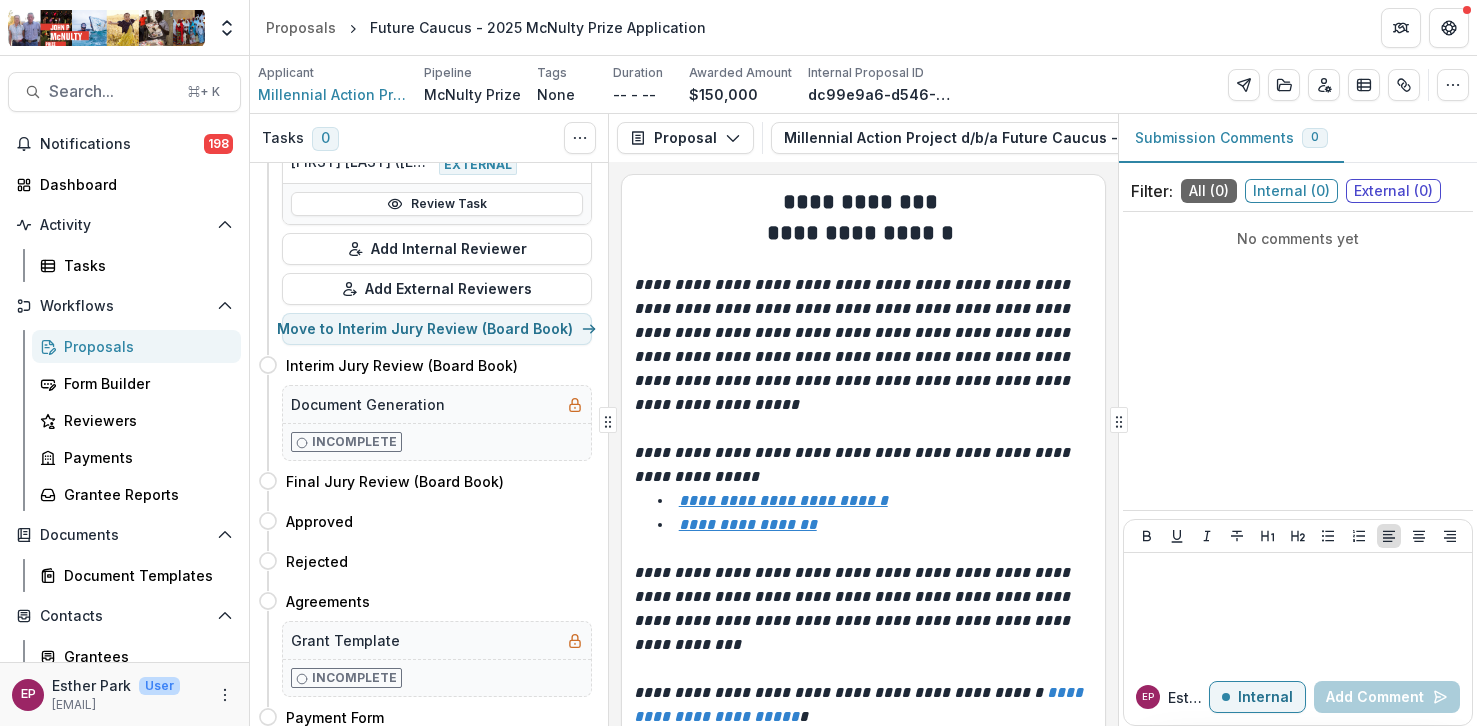 scroll, scrollTop: 1371, scrollLeft: 0, axis: vertical 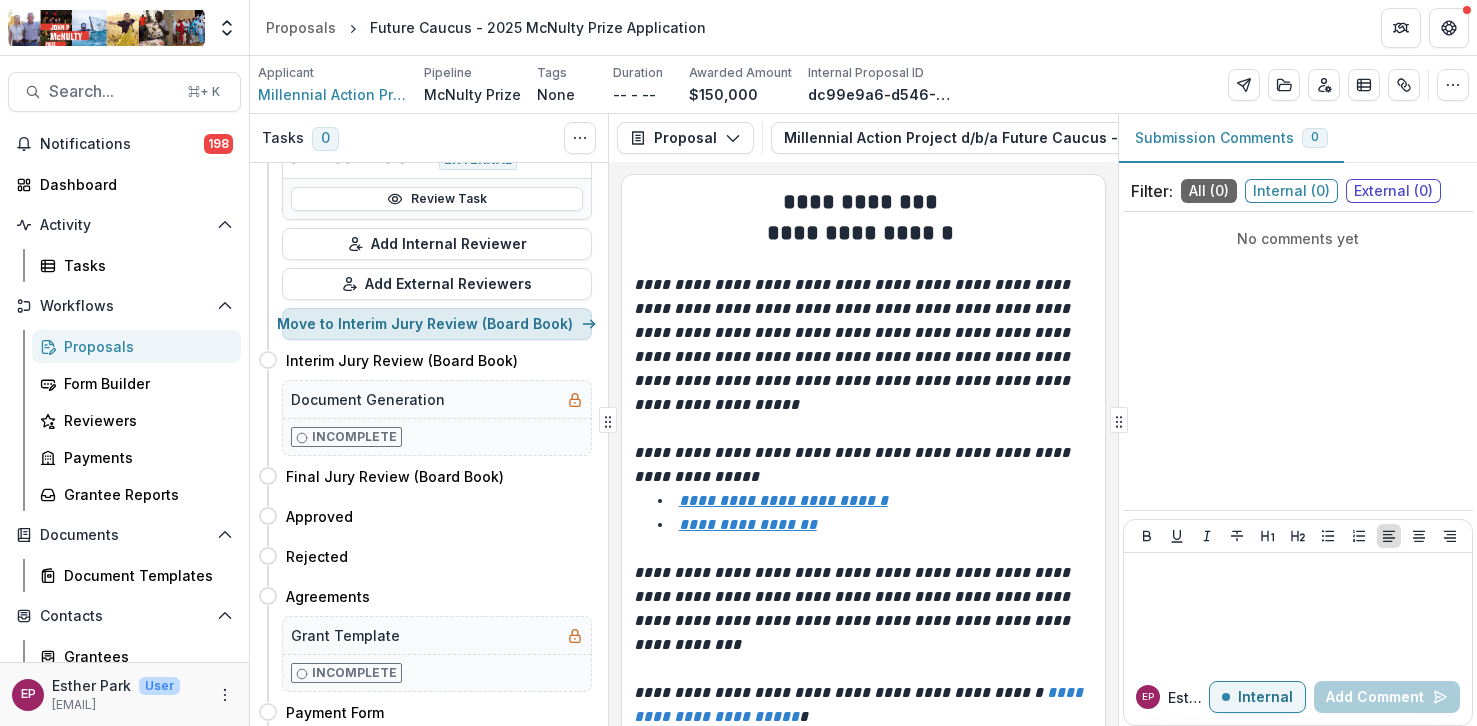 click on "Move to Interim Jury Review (Board Book)" at bounding box center [437, 324] 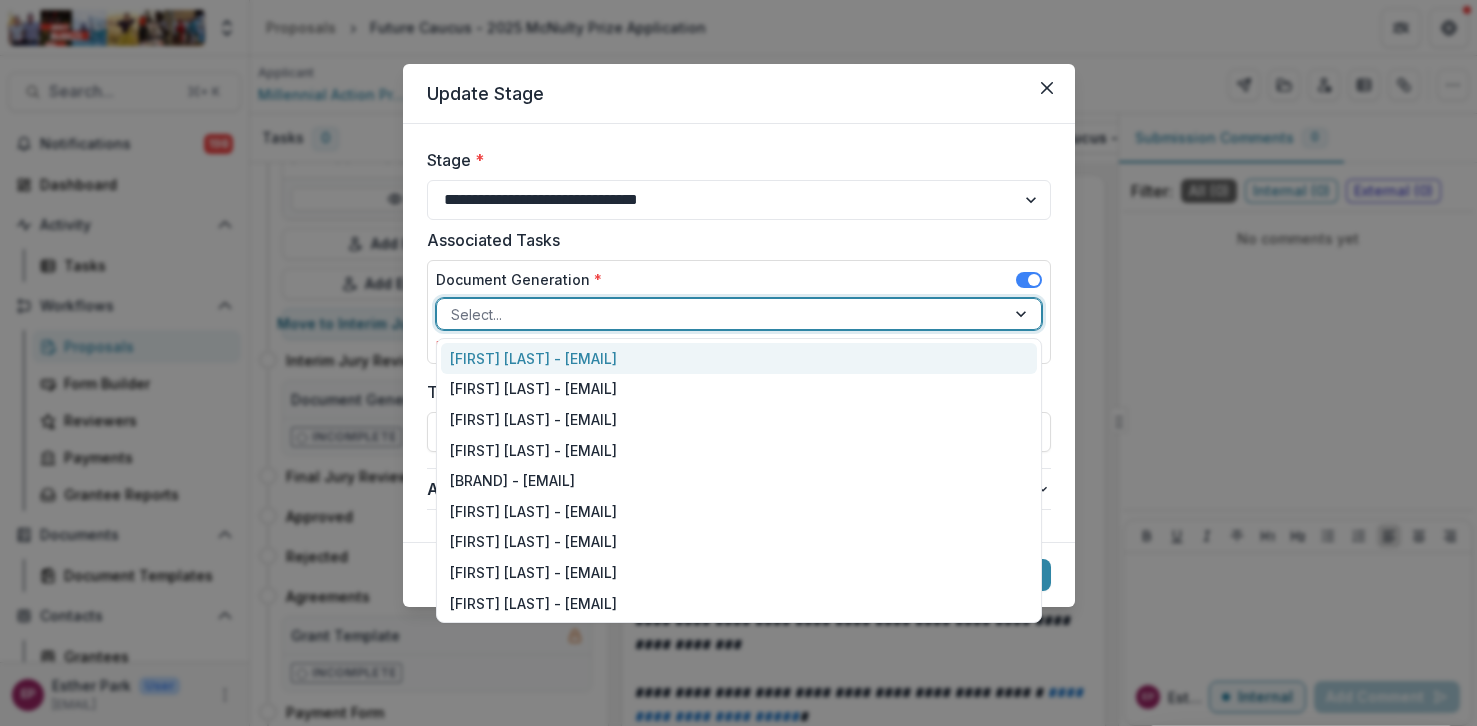 click at bounding box center [721, 314] 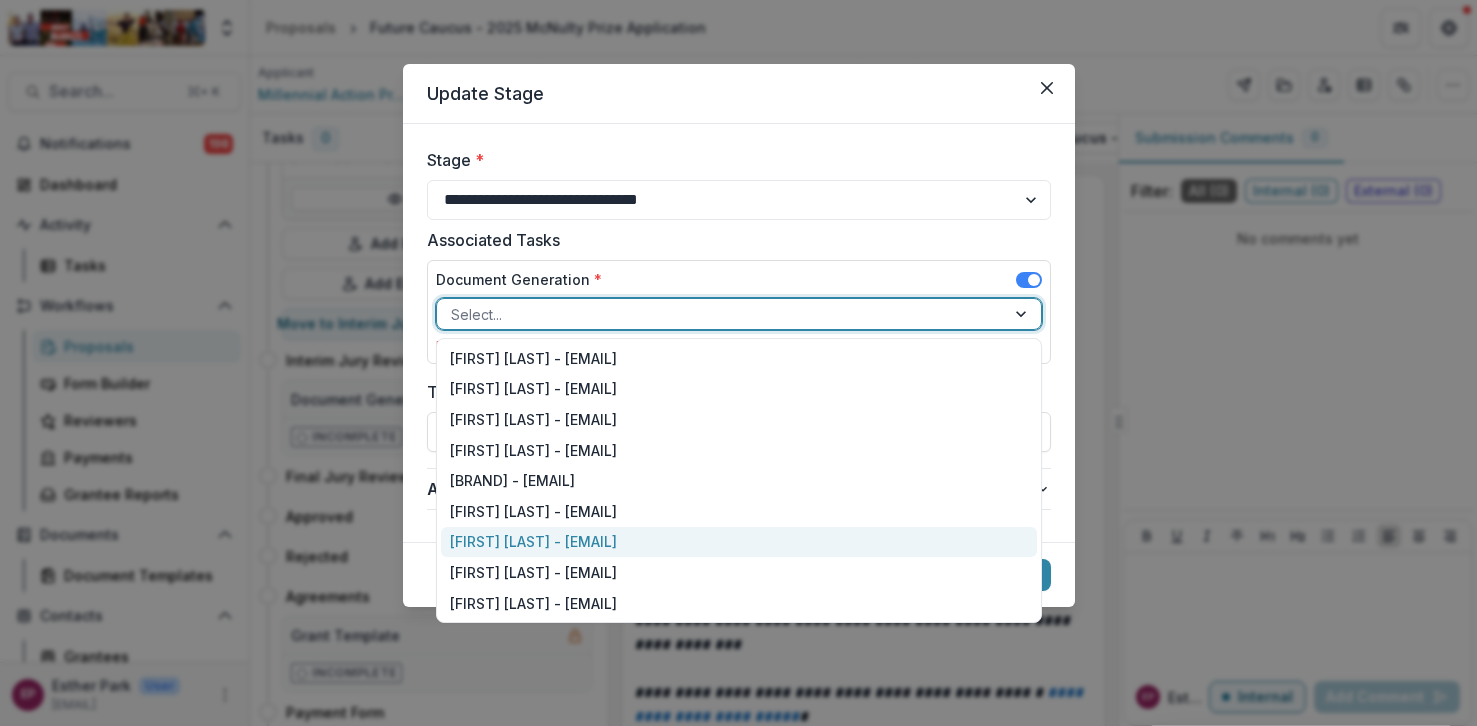 click on "Esther Park - epark@mcnultyfound.org" at bounding box center [739, 542] 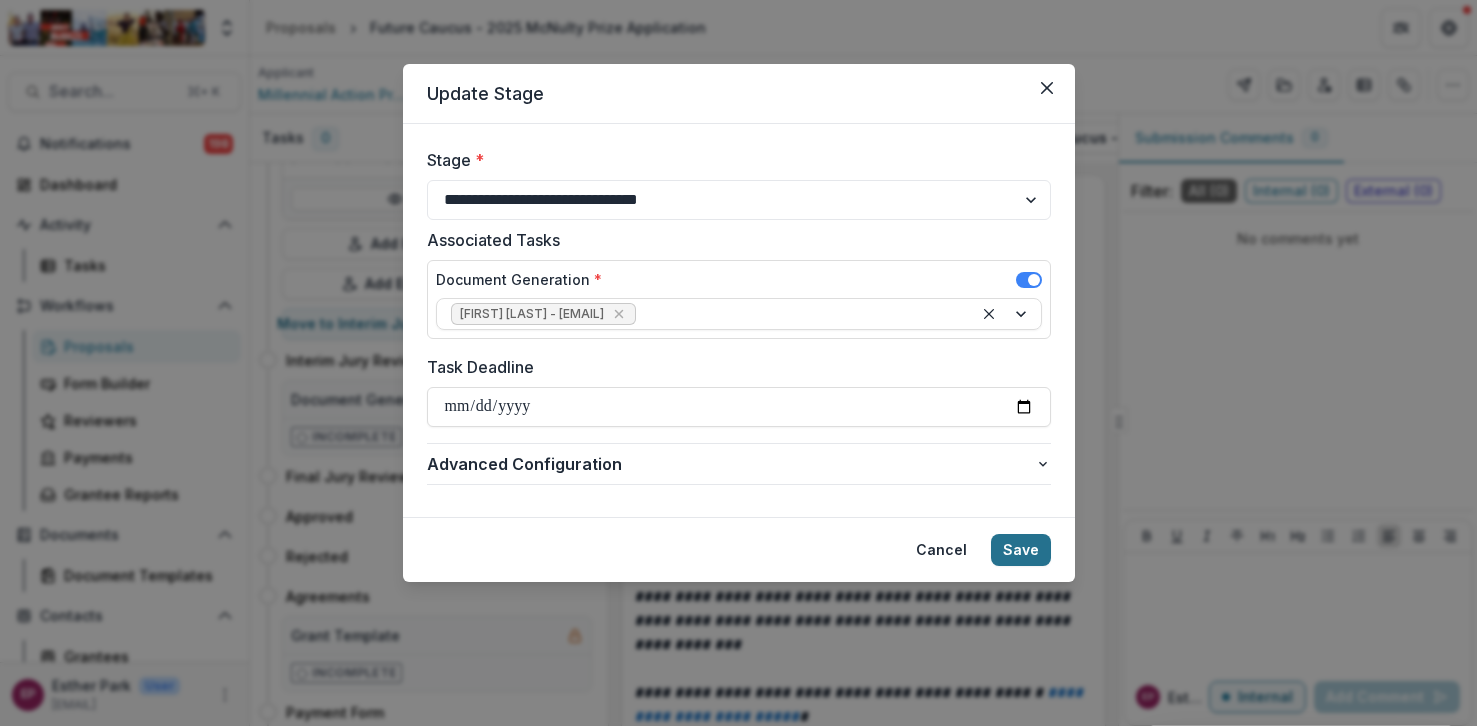 click on "Save" at bounding box center [1021, 550] 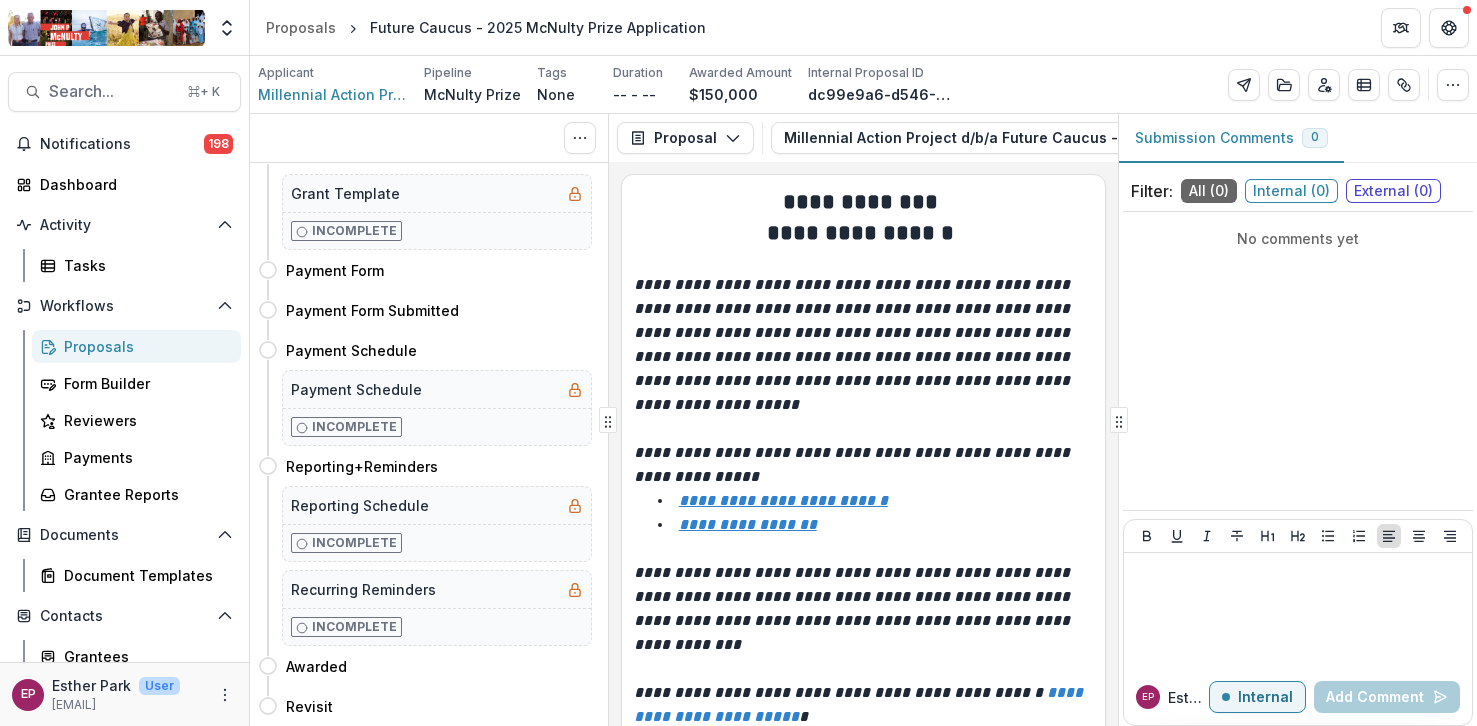 scroll, scrollTop: 0, scrollLeft: 0, axis: both 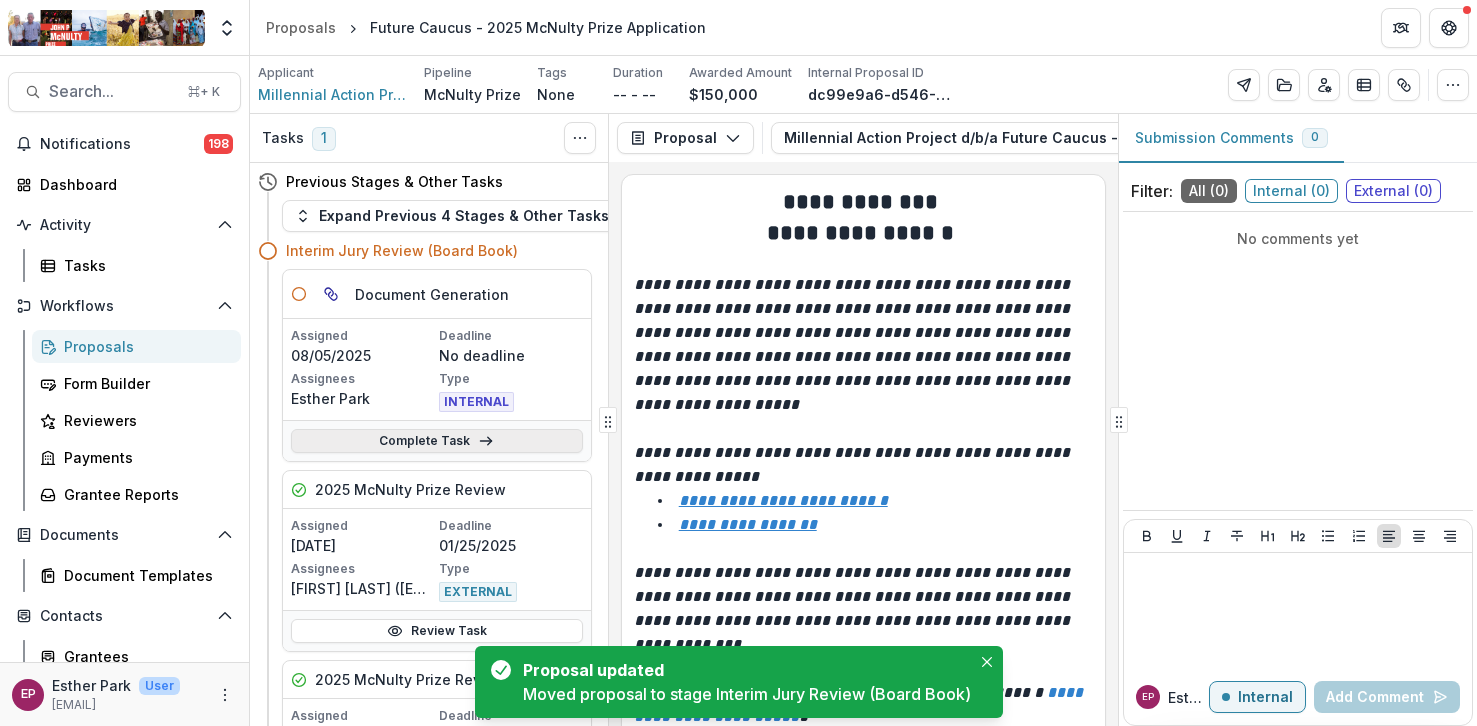 click on "Complete Task" at bounding box center (437, 441) 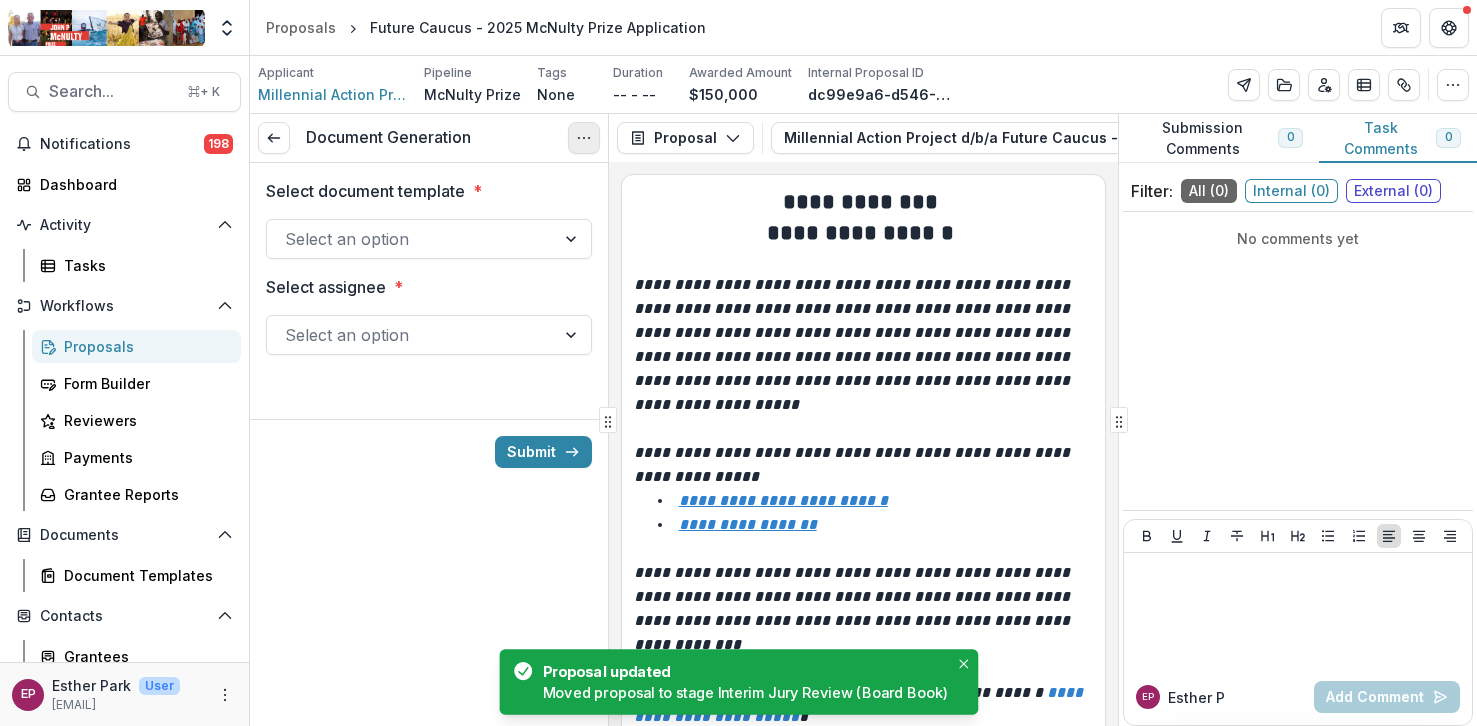 click 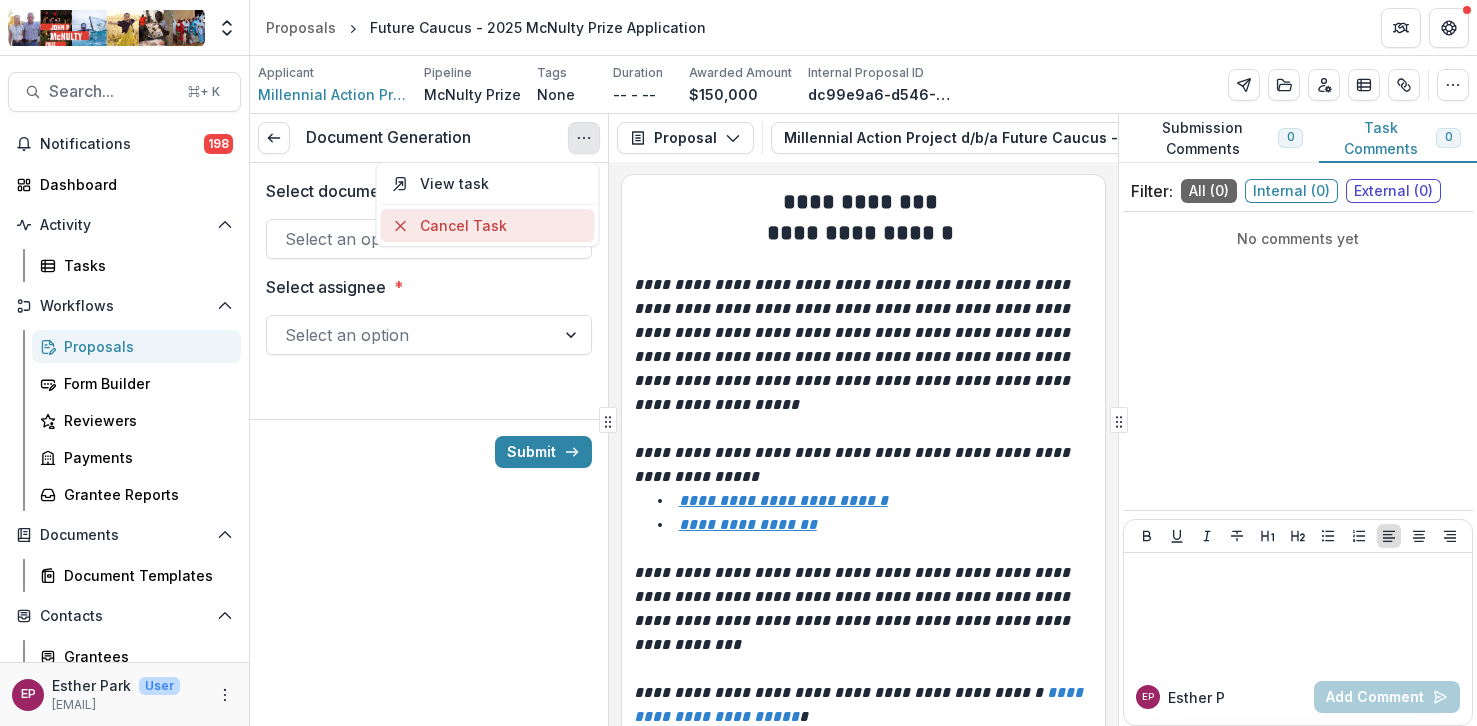click on "Cancel Task" at bounding box center [487, 225] 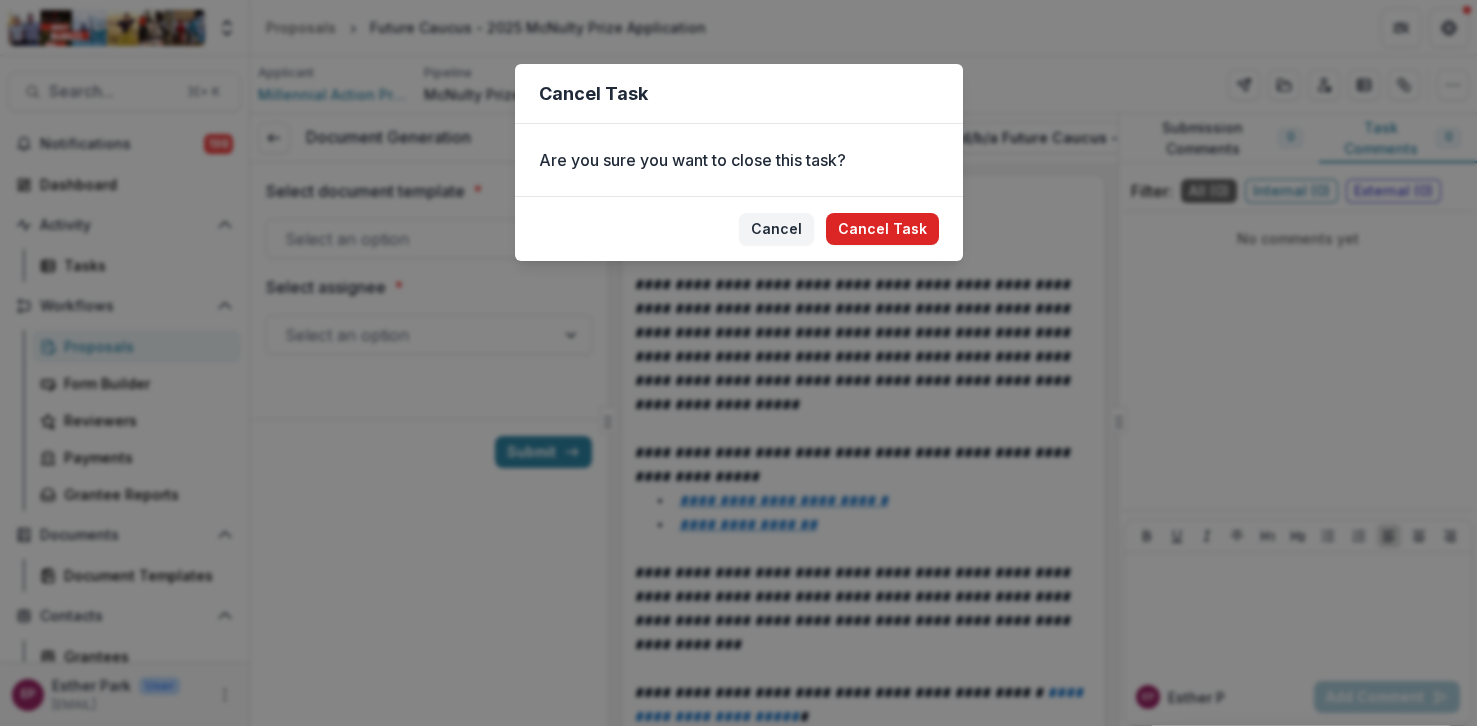 click on "Cancel Task" at bounding box center [882, 229] 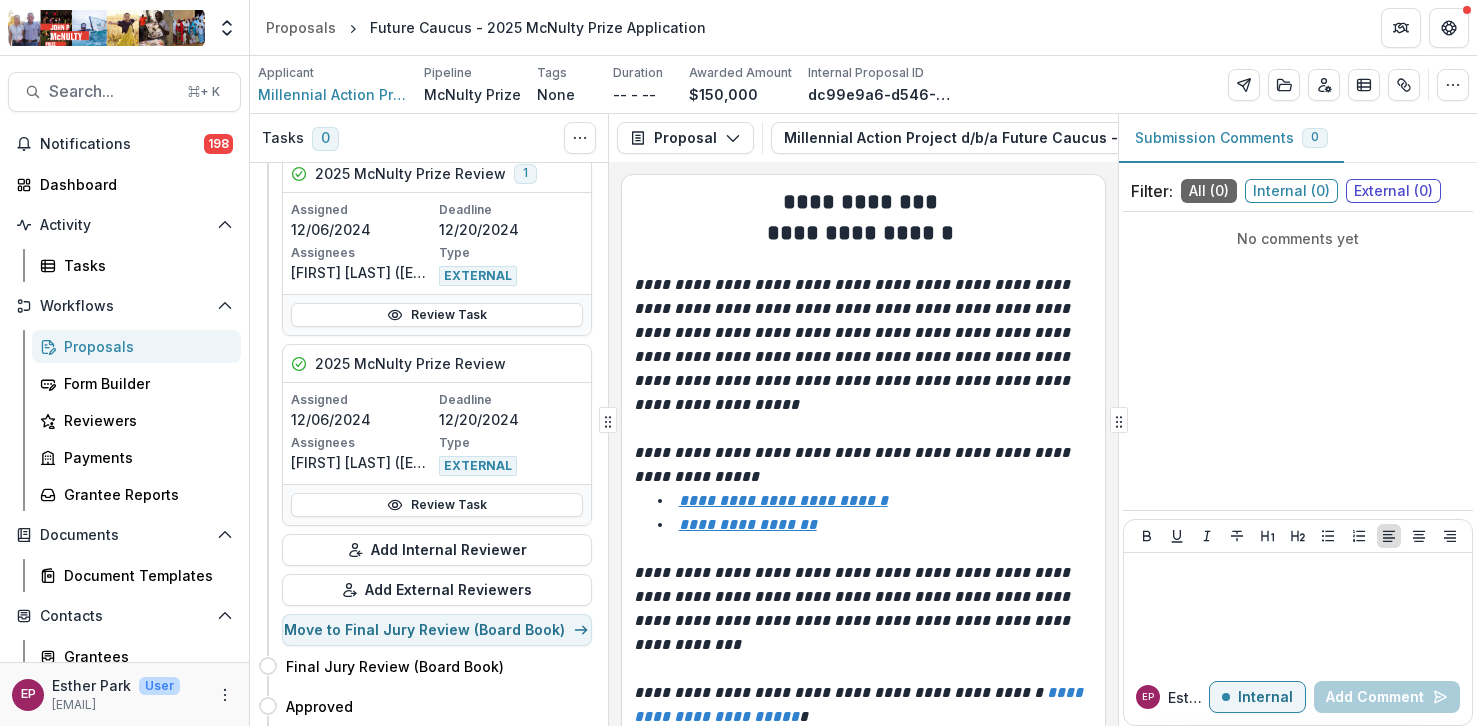 scroll, scrollTop: 1139, scrollLeft: 0, axis: vertical 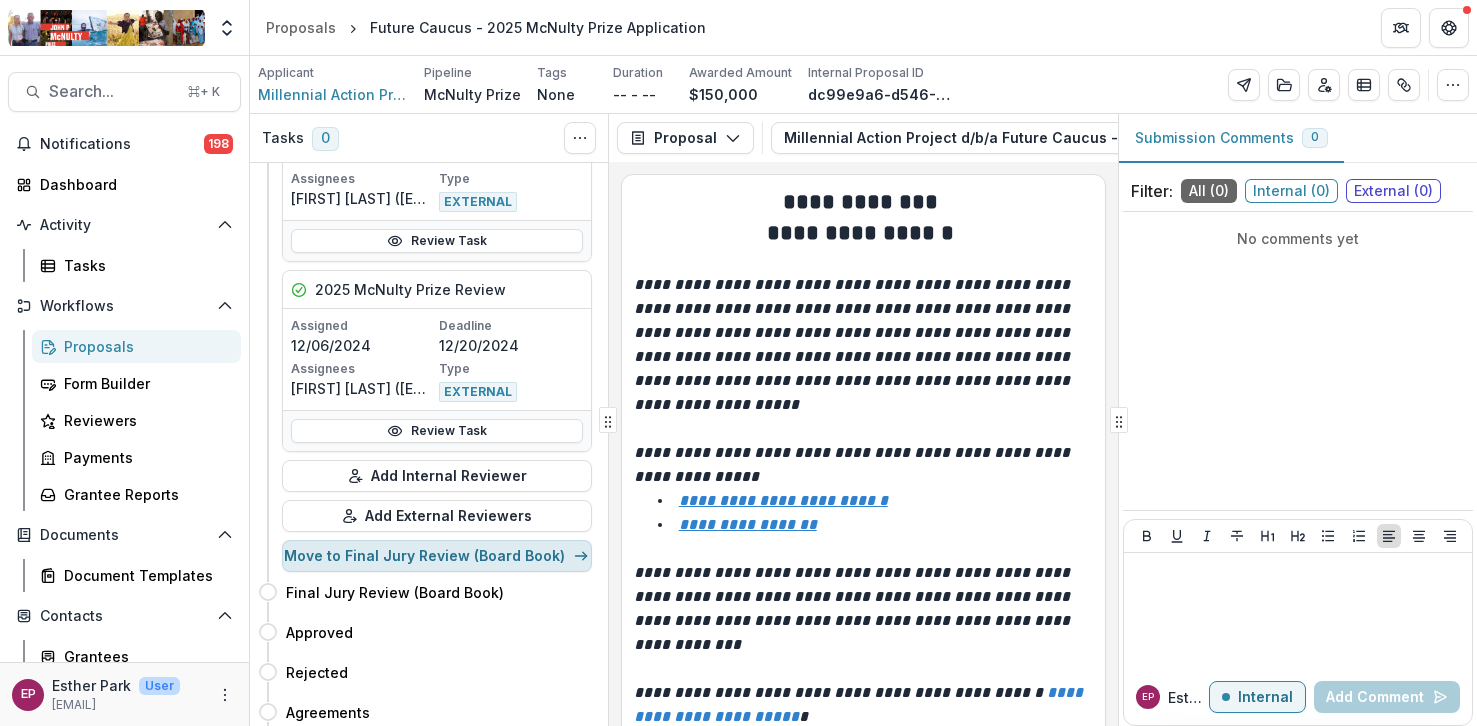 click on "Move to Final Jury Review (Board Book)" at bounding box center [437, 556] 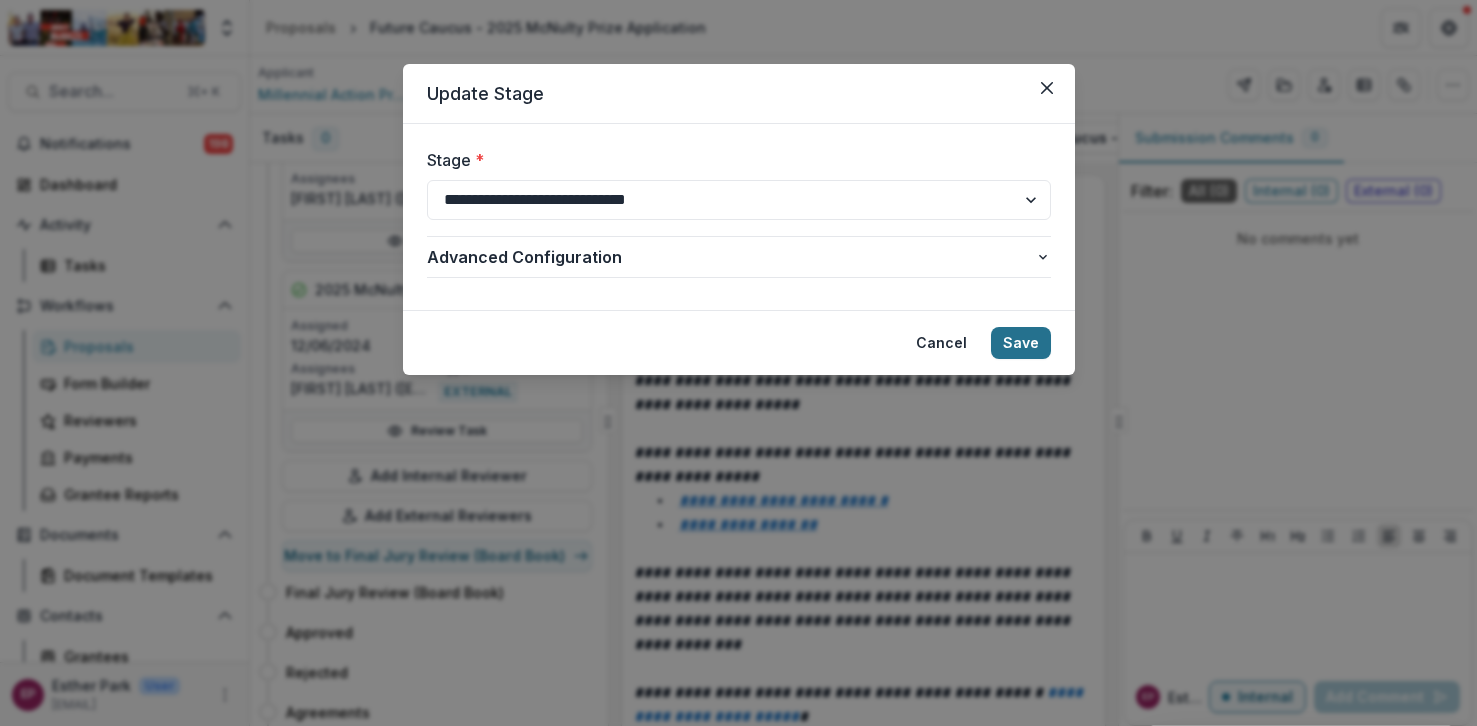 click on "Save" at bounding box center [1021, 343] 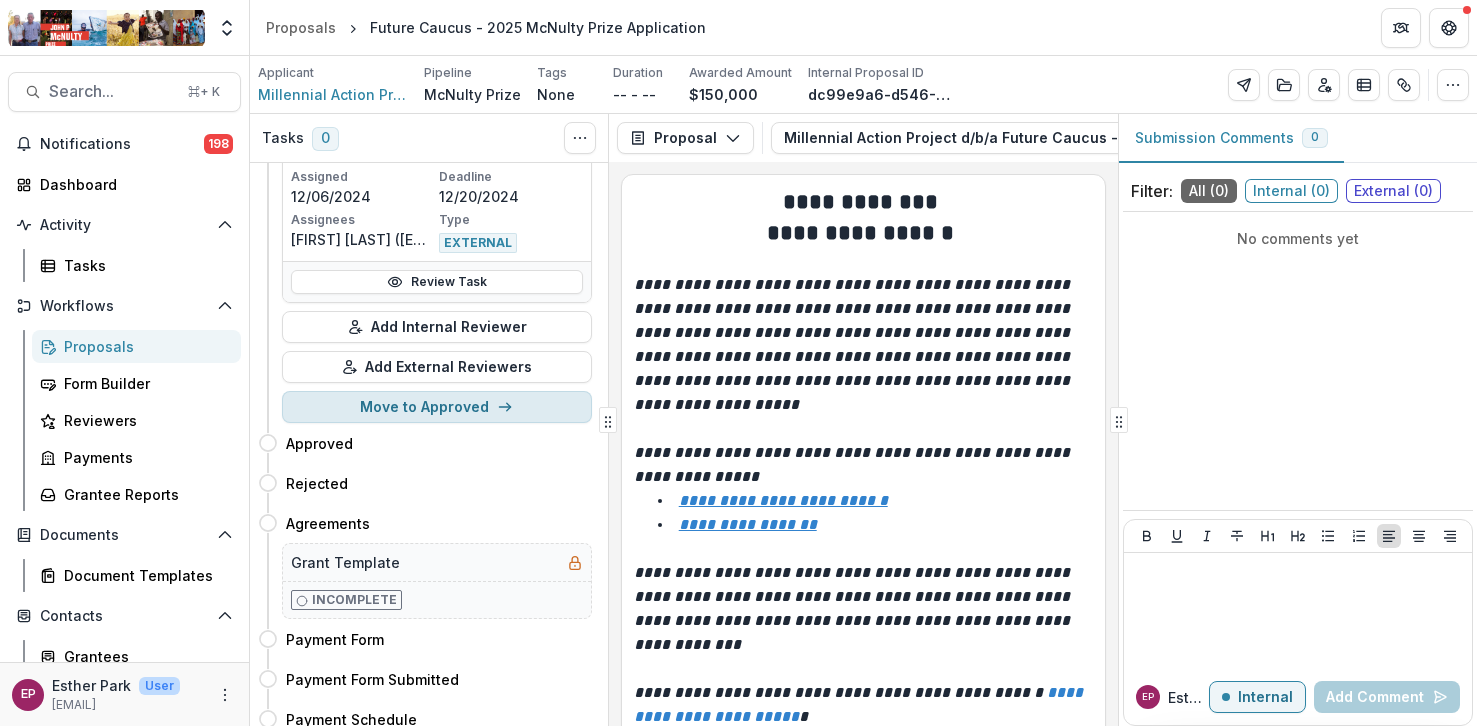 scroll, scrollTop: 1281, scrollLeft: 0, axis: vertical 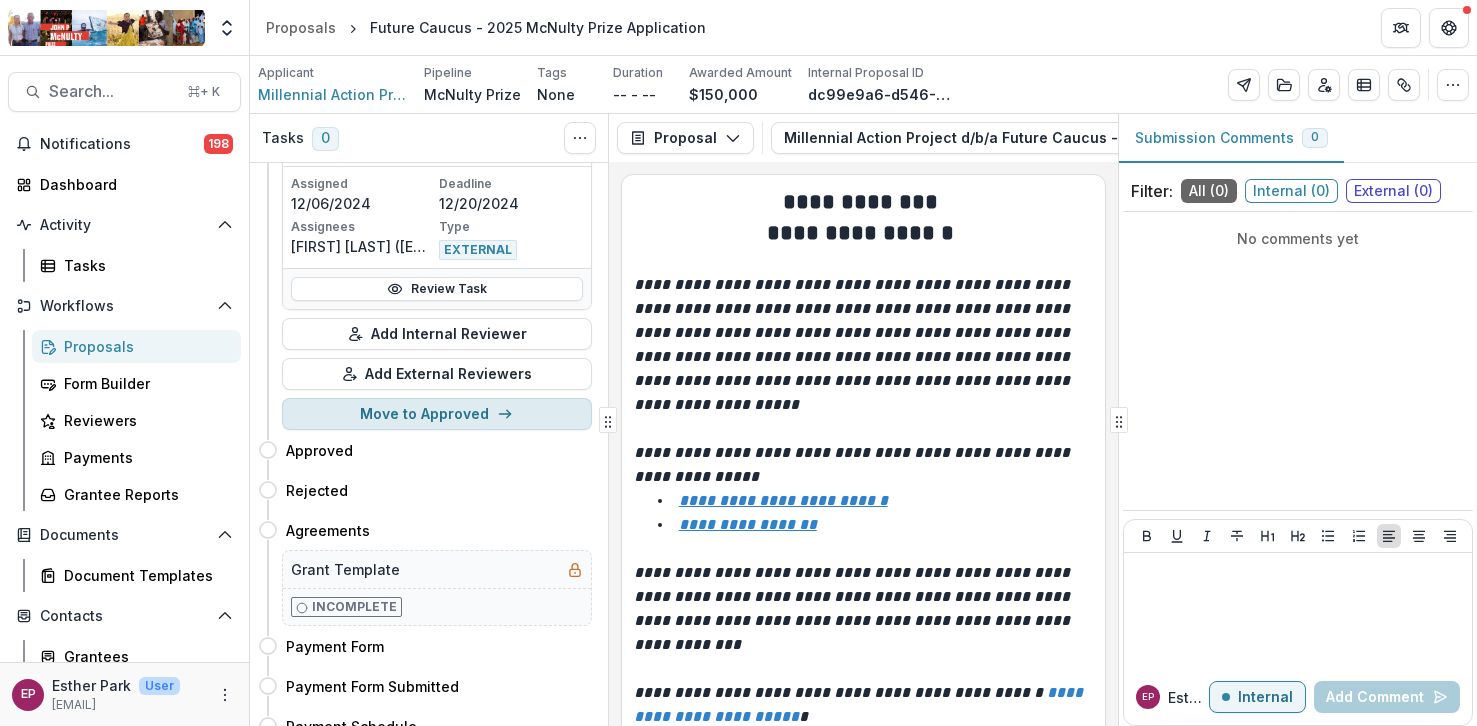 click on "Move to Approved" at bounding box center (437, 414) 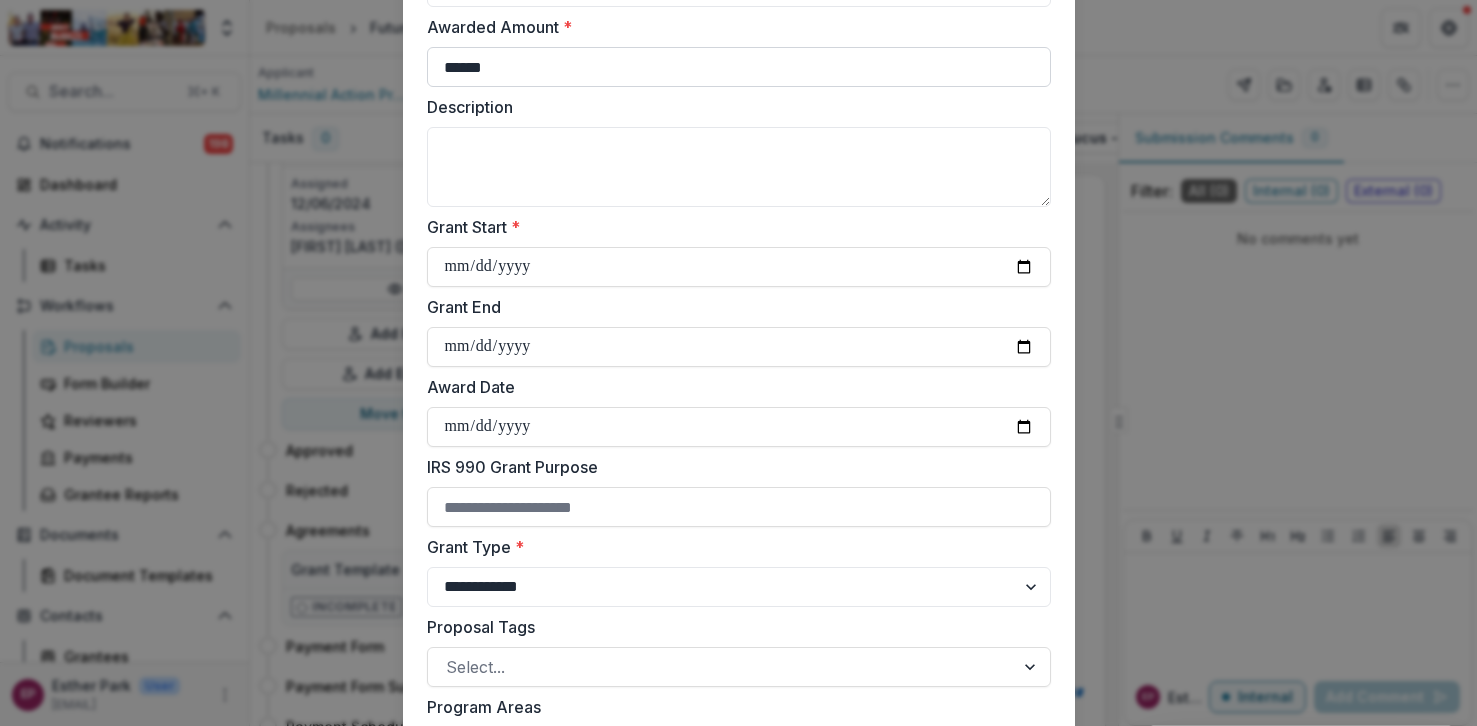scroll, scrollTop: 224, scrollLeft: 0, axis: vertical 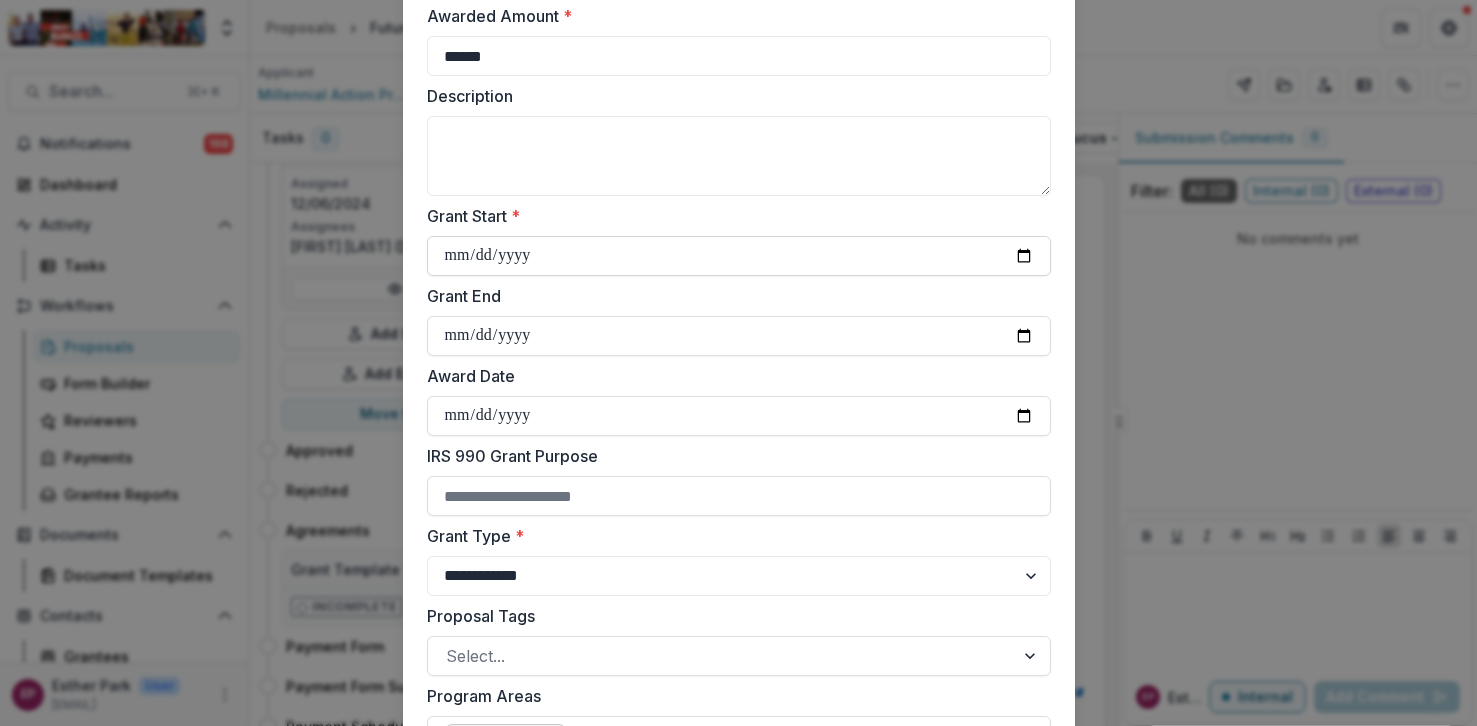click on "Grant Start *" at bounding box center [739, 256] 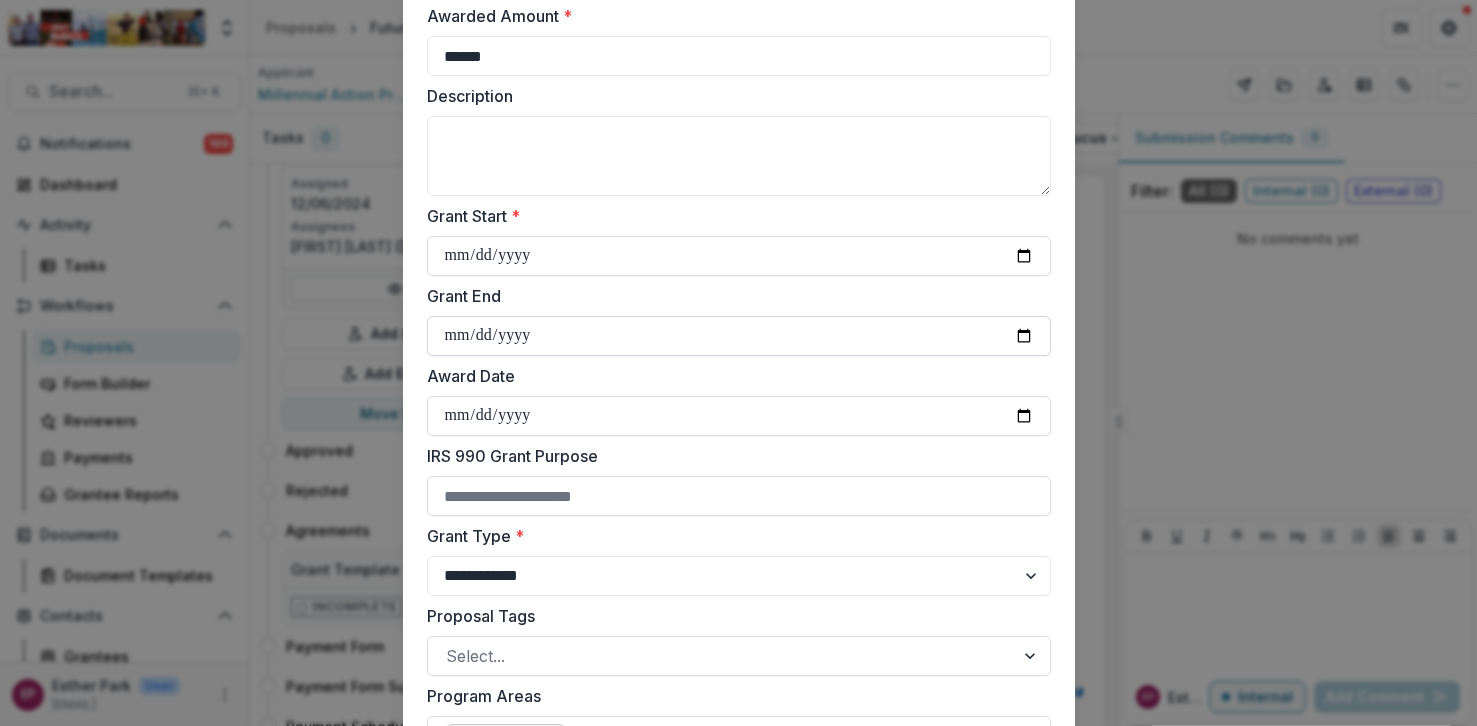 type on "**********" 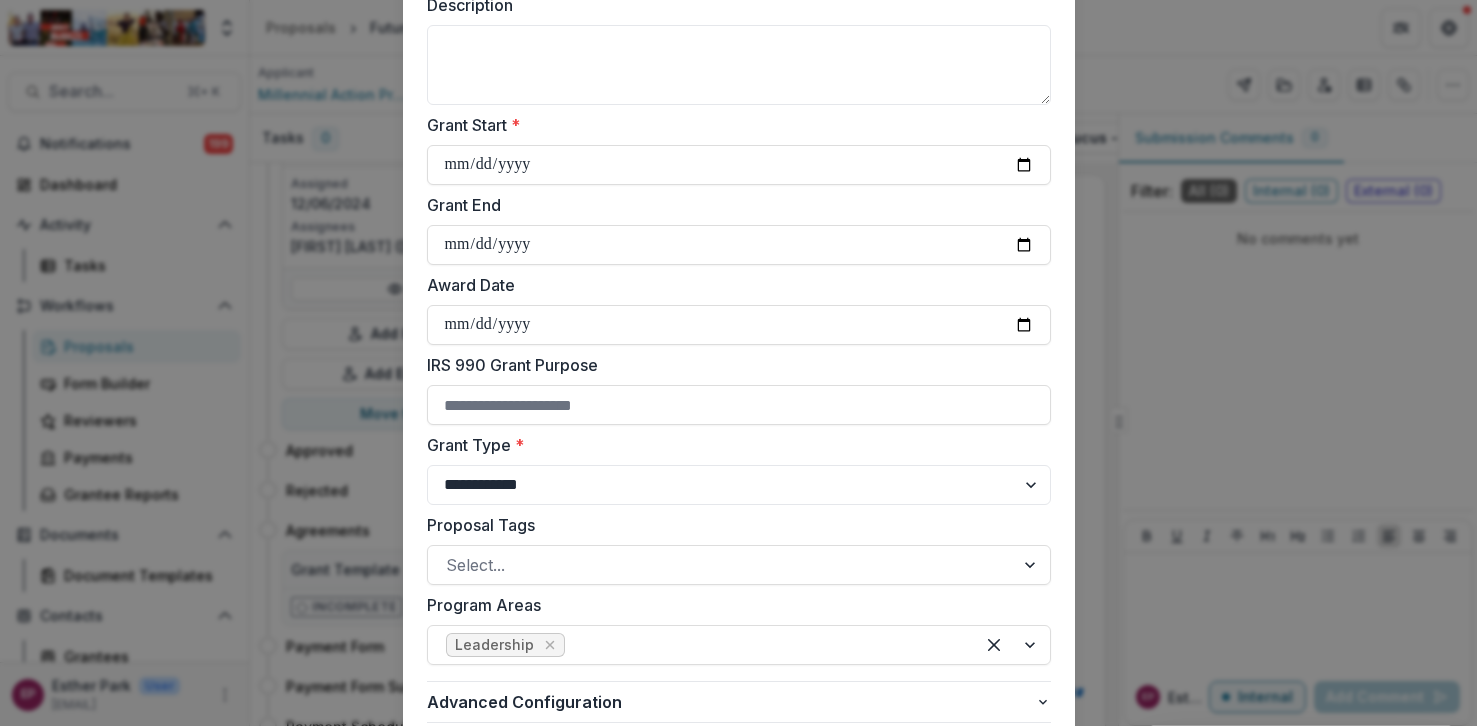 scroll, scrollTop: 368, scrollLeft: 0, axis: vertical 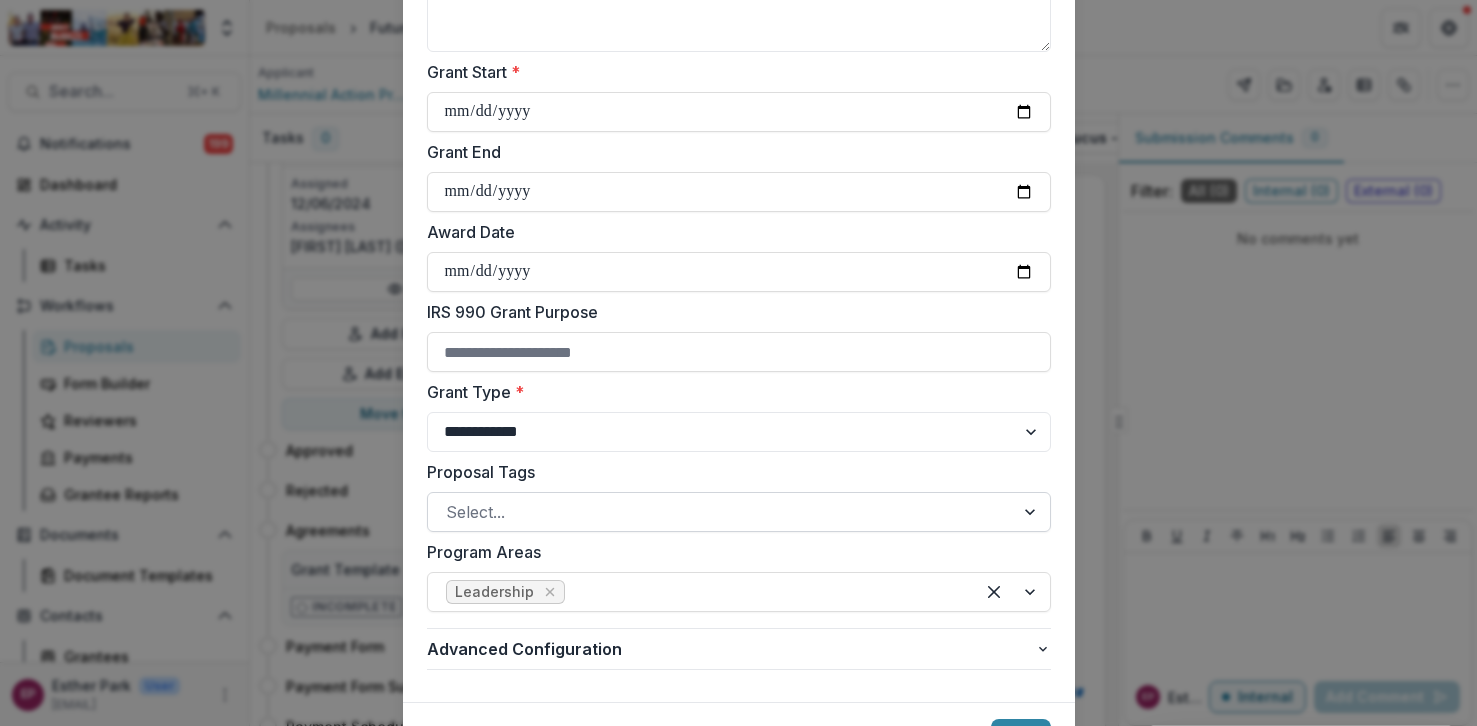 click at bounding box center [721, 512] 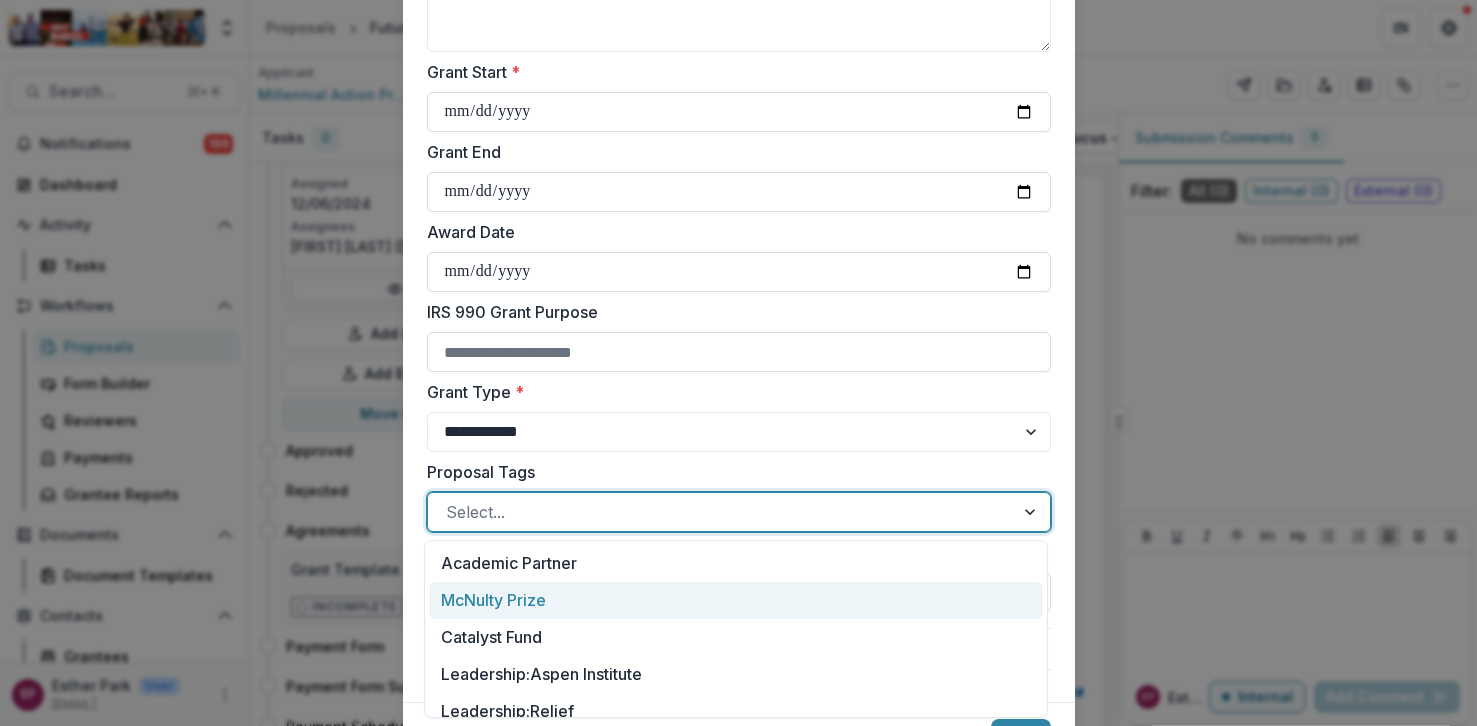 click on "McNulty Prize" at bounding box center [736, 600] 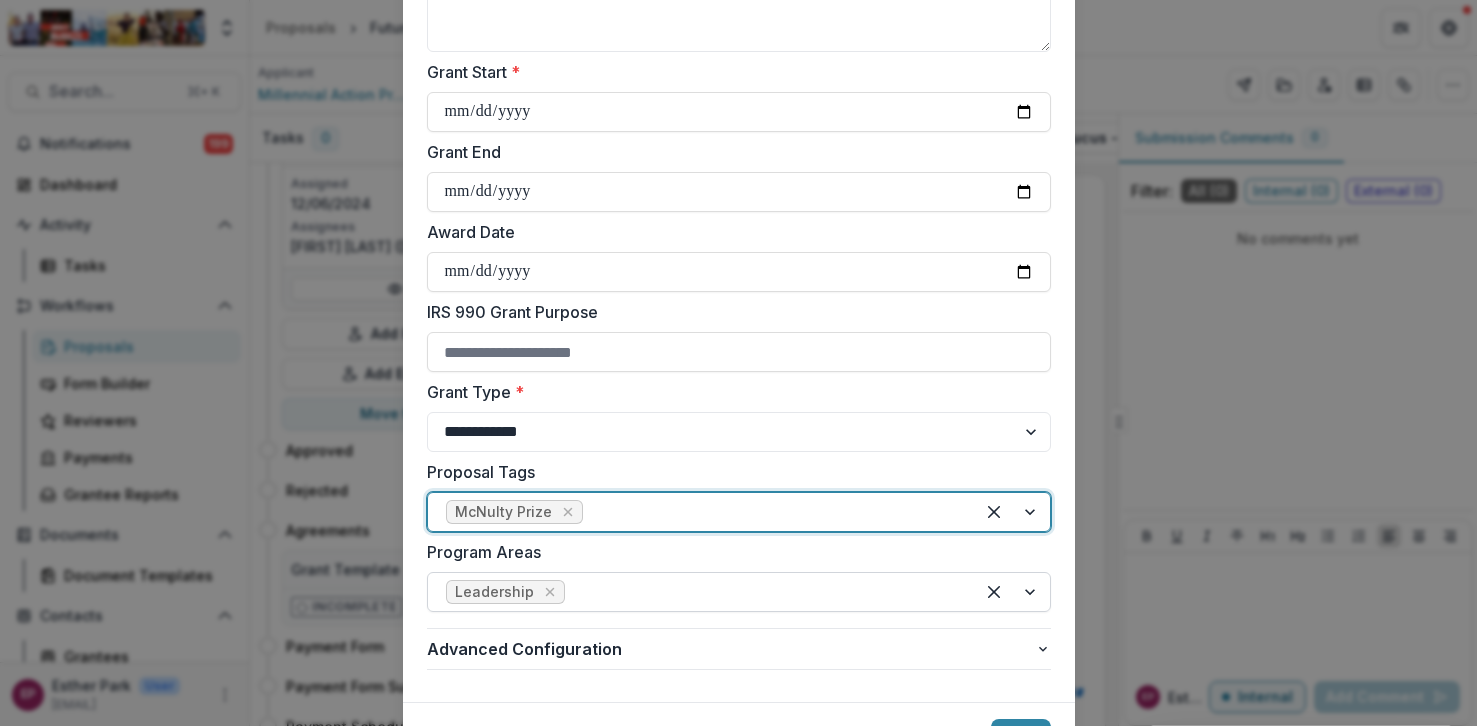 scroll, scrollTop: 473, scrollLeft: 0, axis: vertical 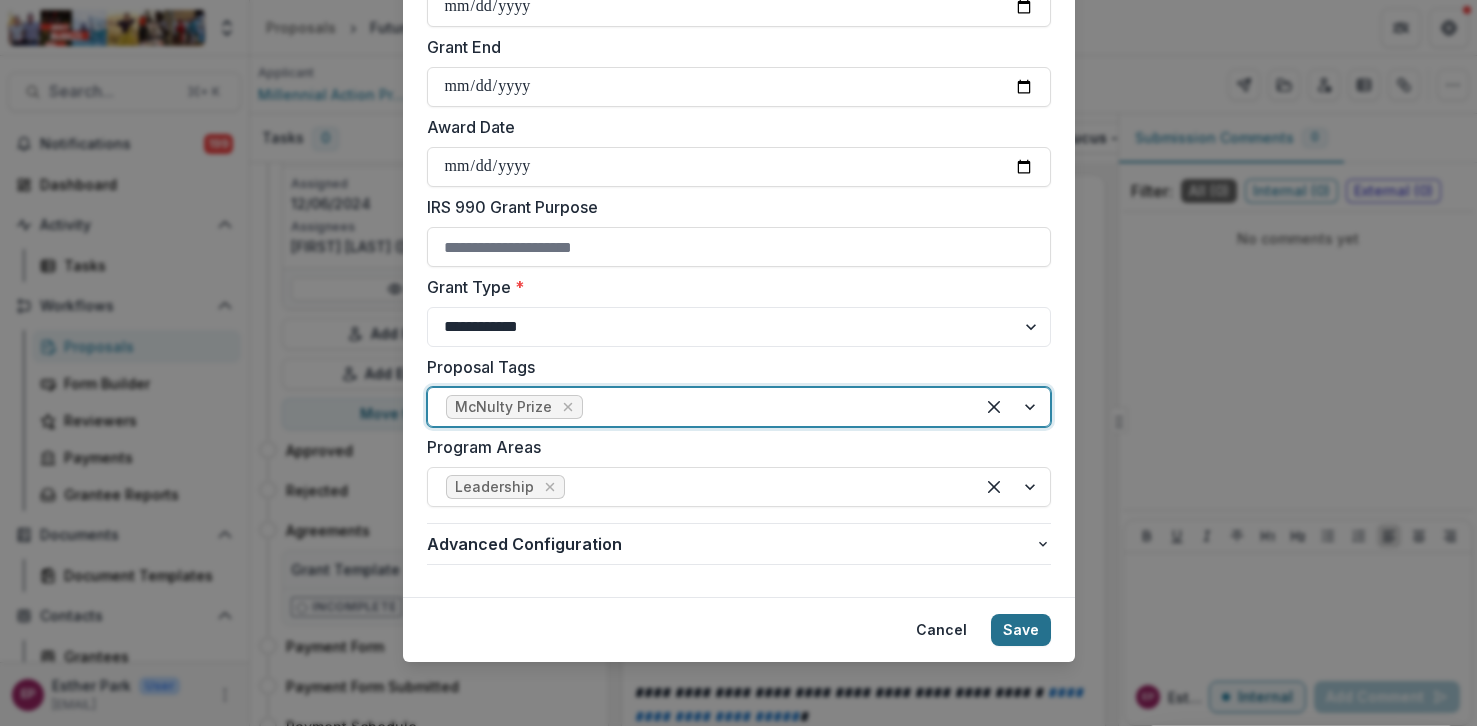 click on "Save" at bounding box center (1021, 630) 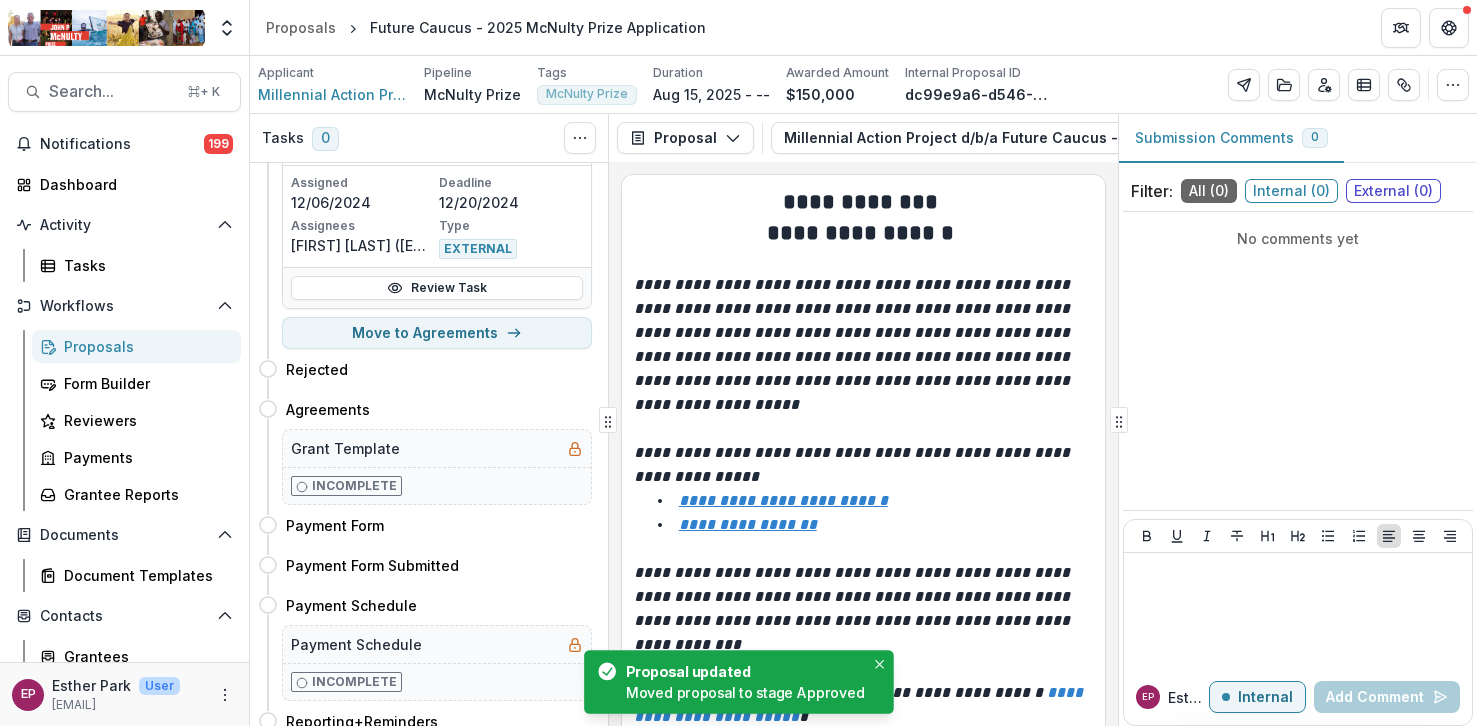 scroll, scrollTop: 1267, scrollLeft: 0, axis: vertical 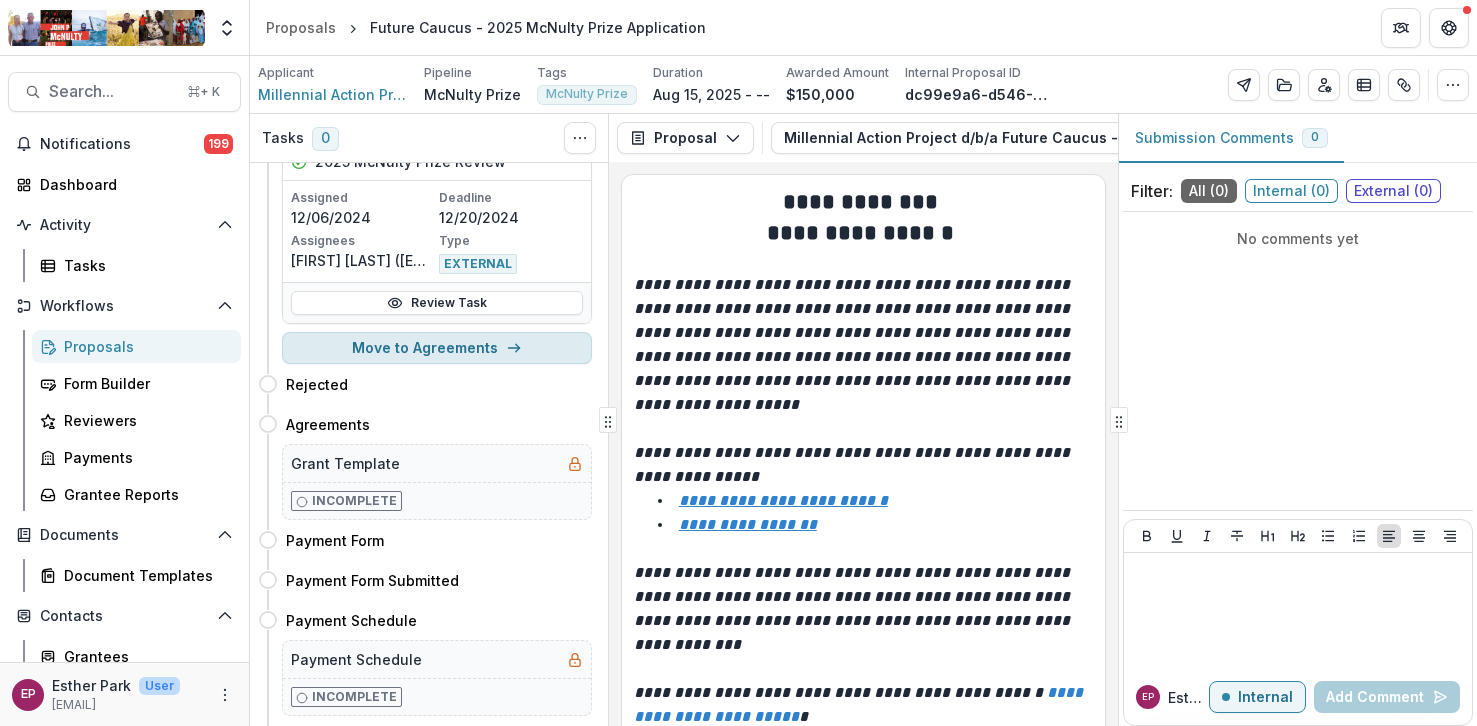click on "Move to Agreements" at bounding box center [437, 348] 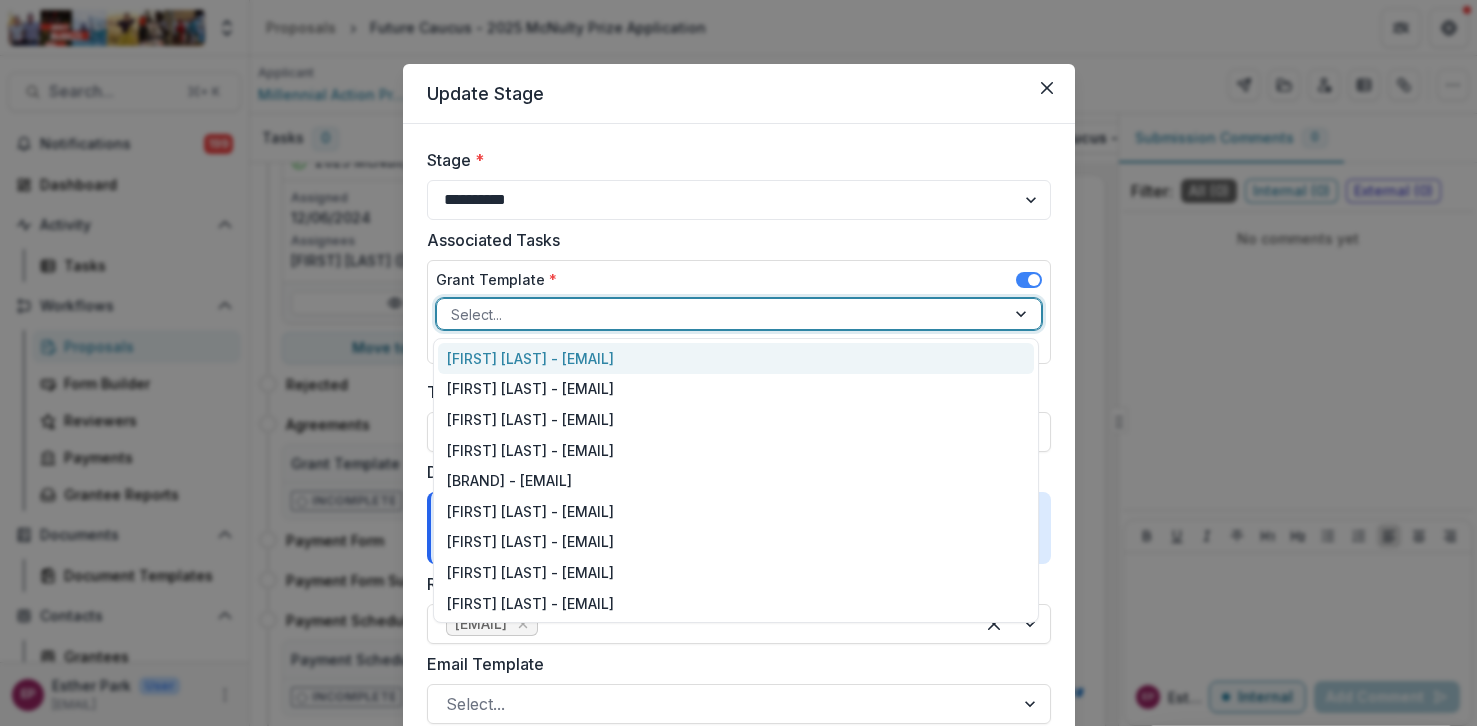 click at bounding box center (721, 314) 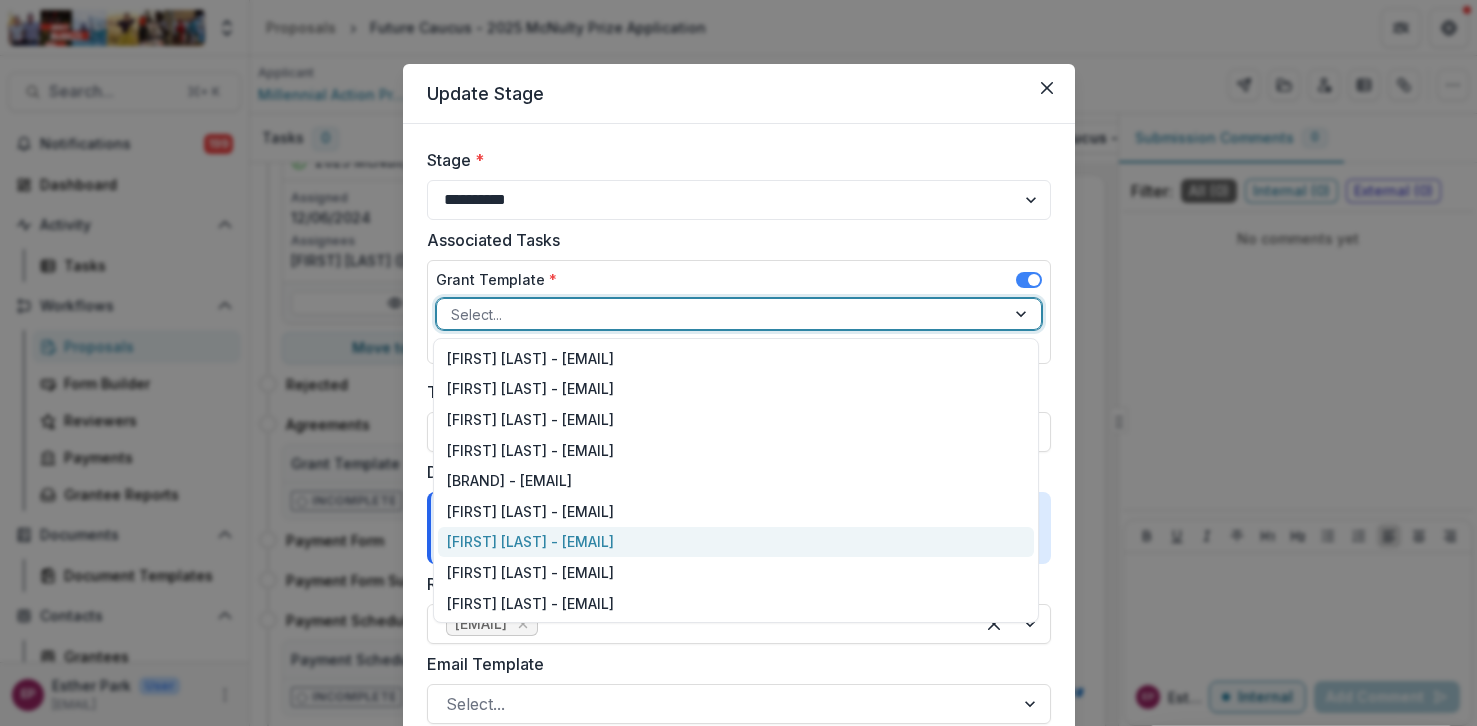 click on "Esther Park - epark@mcnultyfound.org" at bounding box center [736, 542] 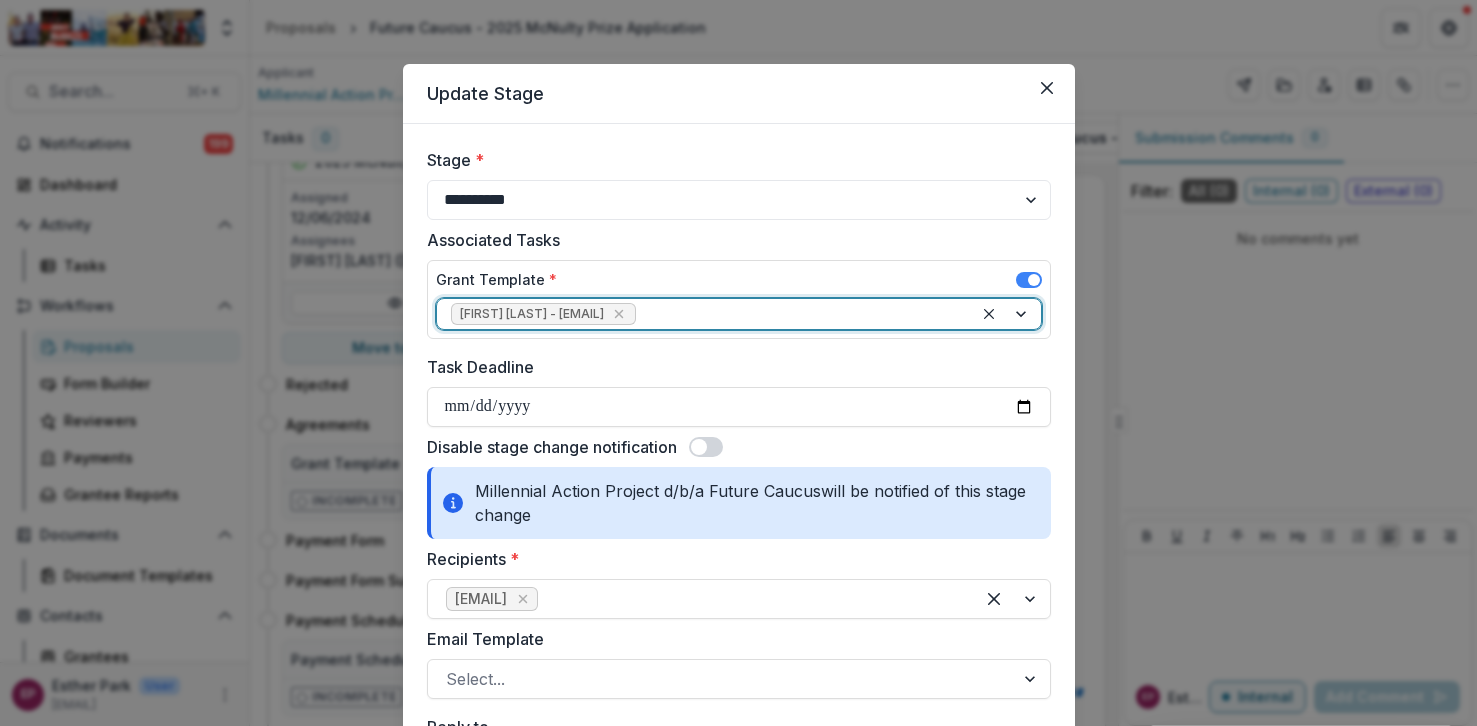 click at bounding box center (699, 447) 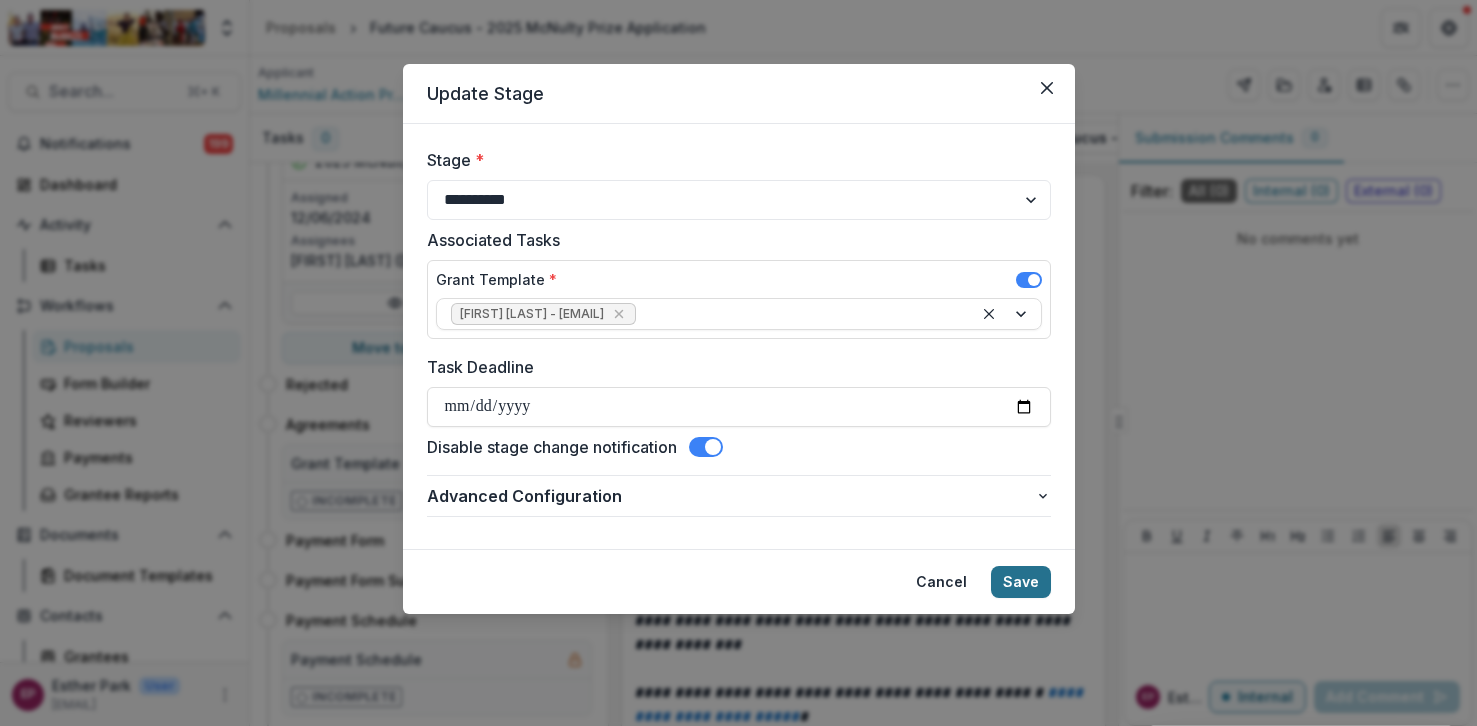 click on "Save" at bounding box center (1021, 582) 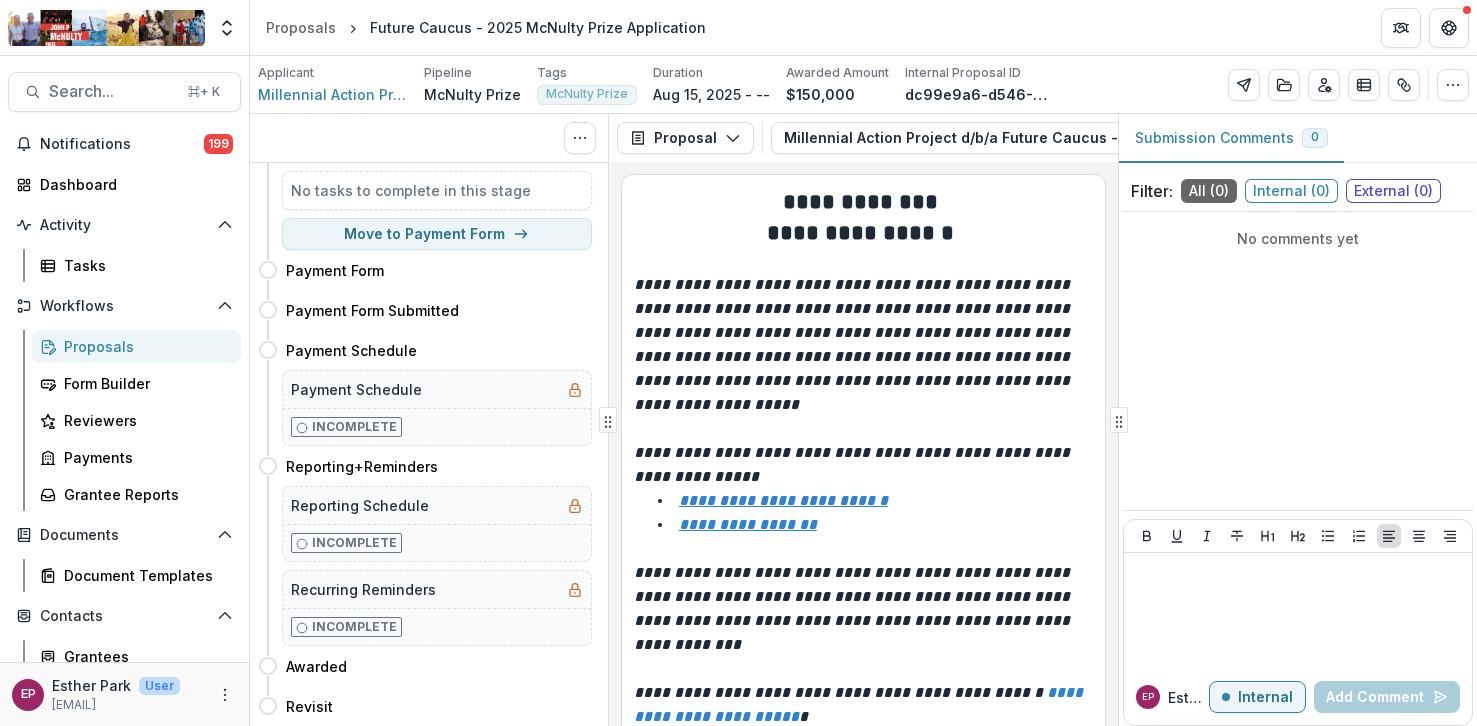 scroll, scrollTop: 0, scrollLeft: 0, axis: both 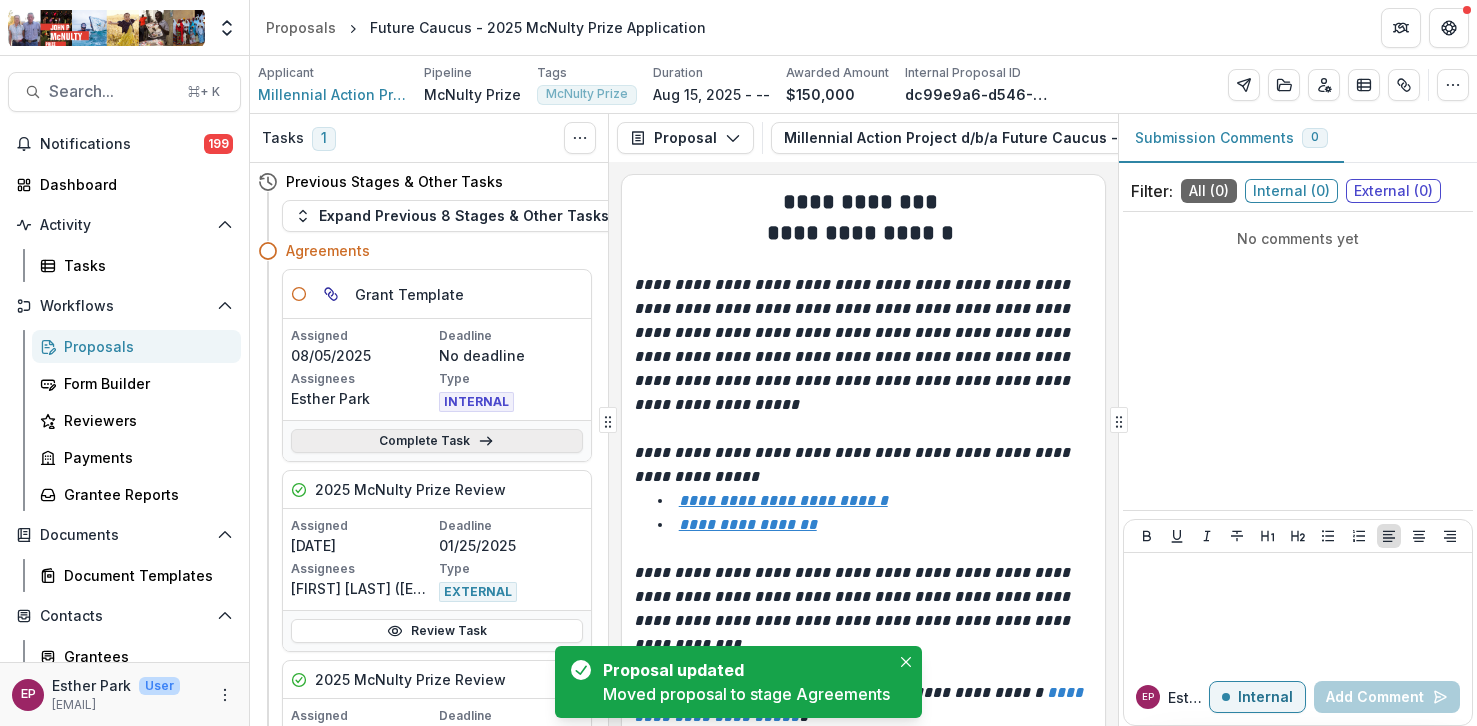click 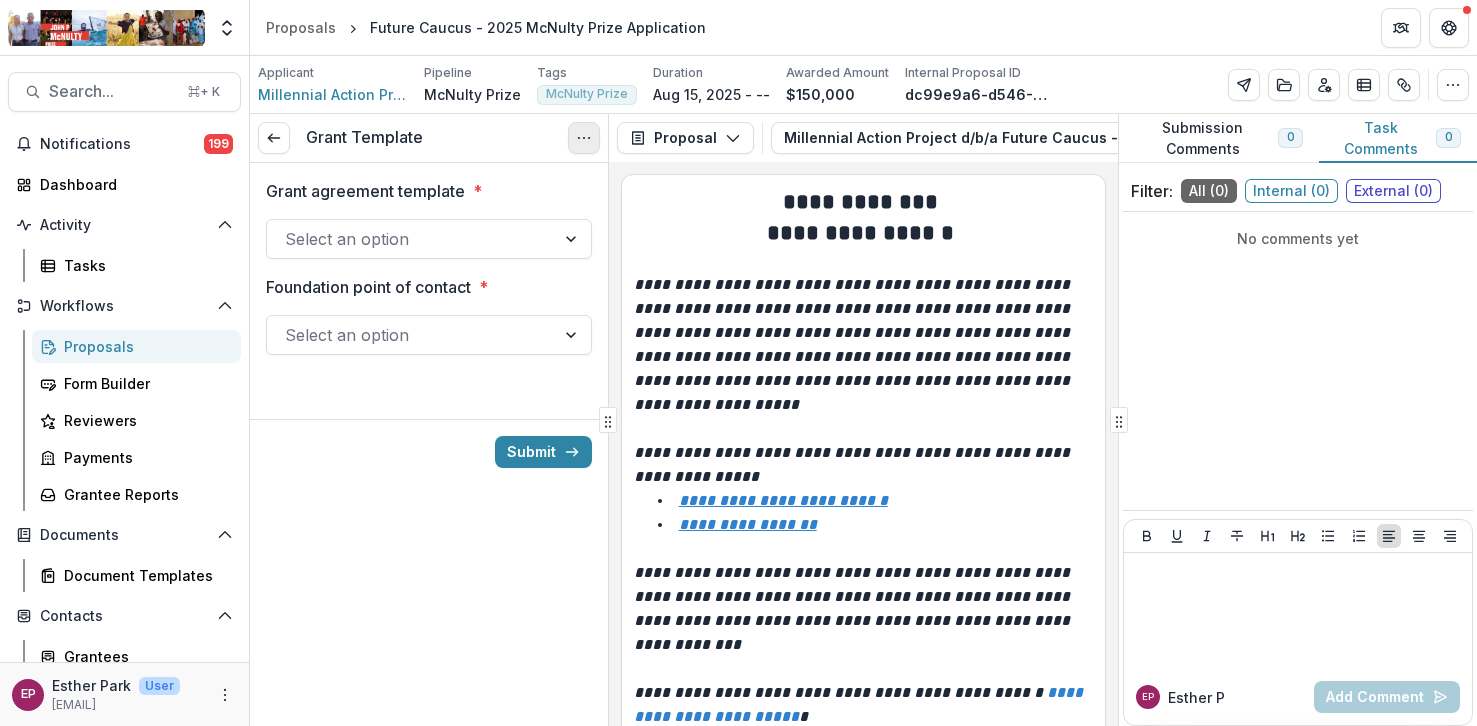 click 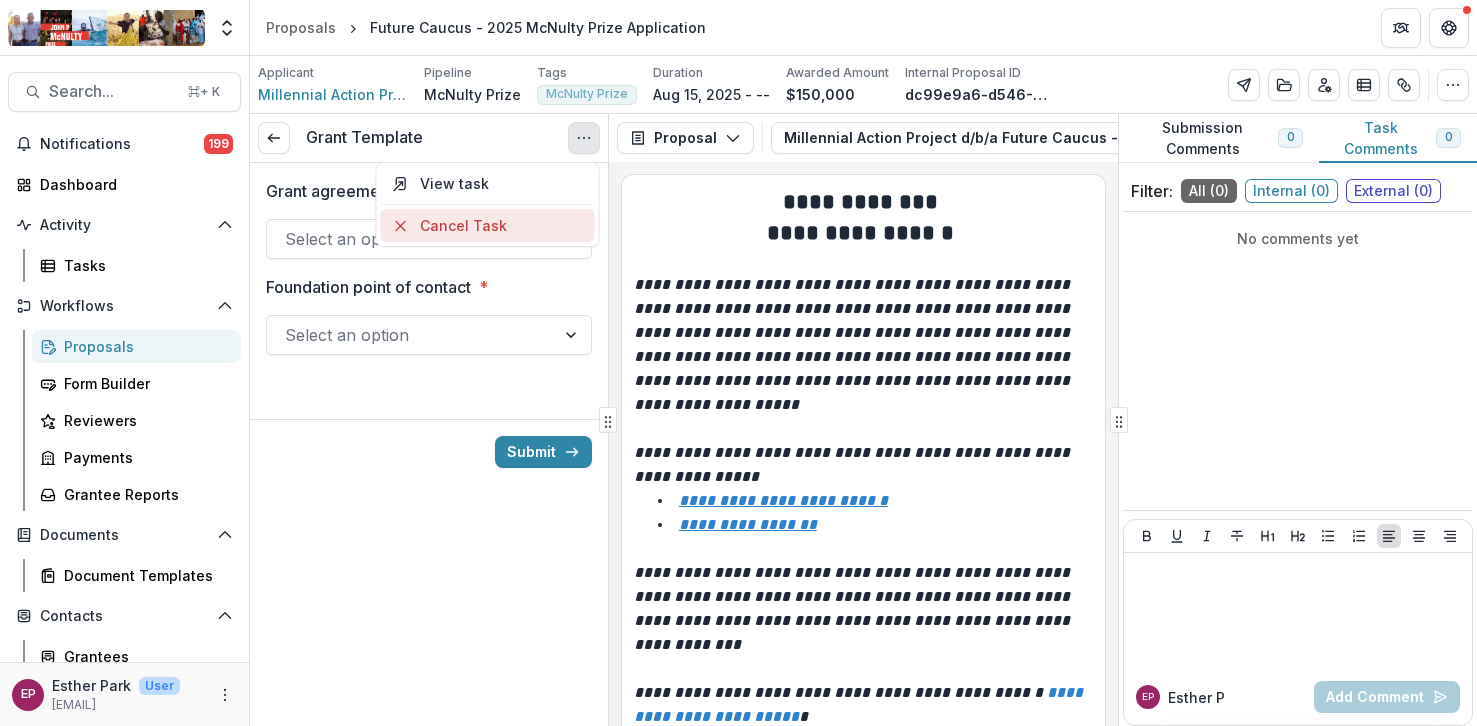 click on "Cancel Task" at bounding box center [487, 225] 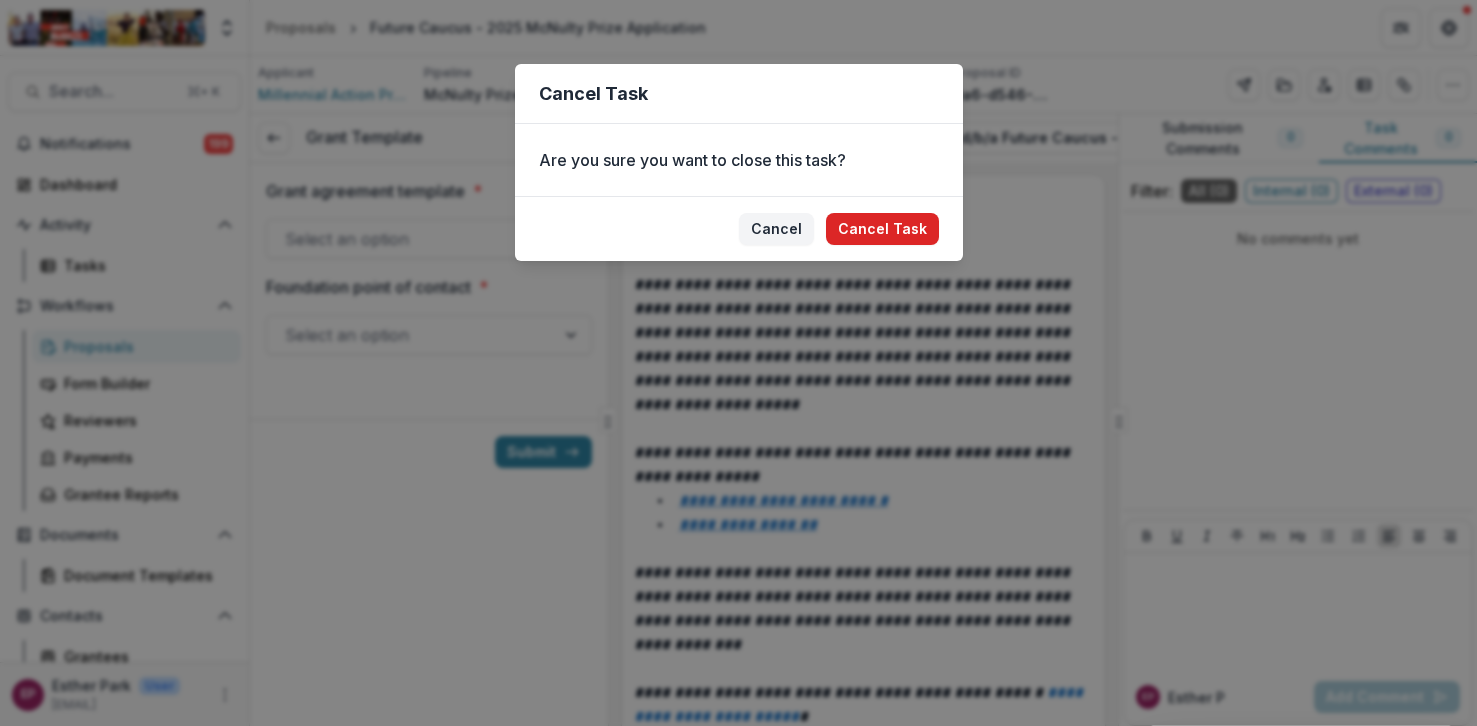click on "Cancel Task" at bounding box center (882, 229) 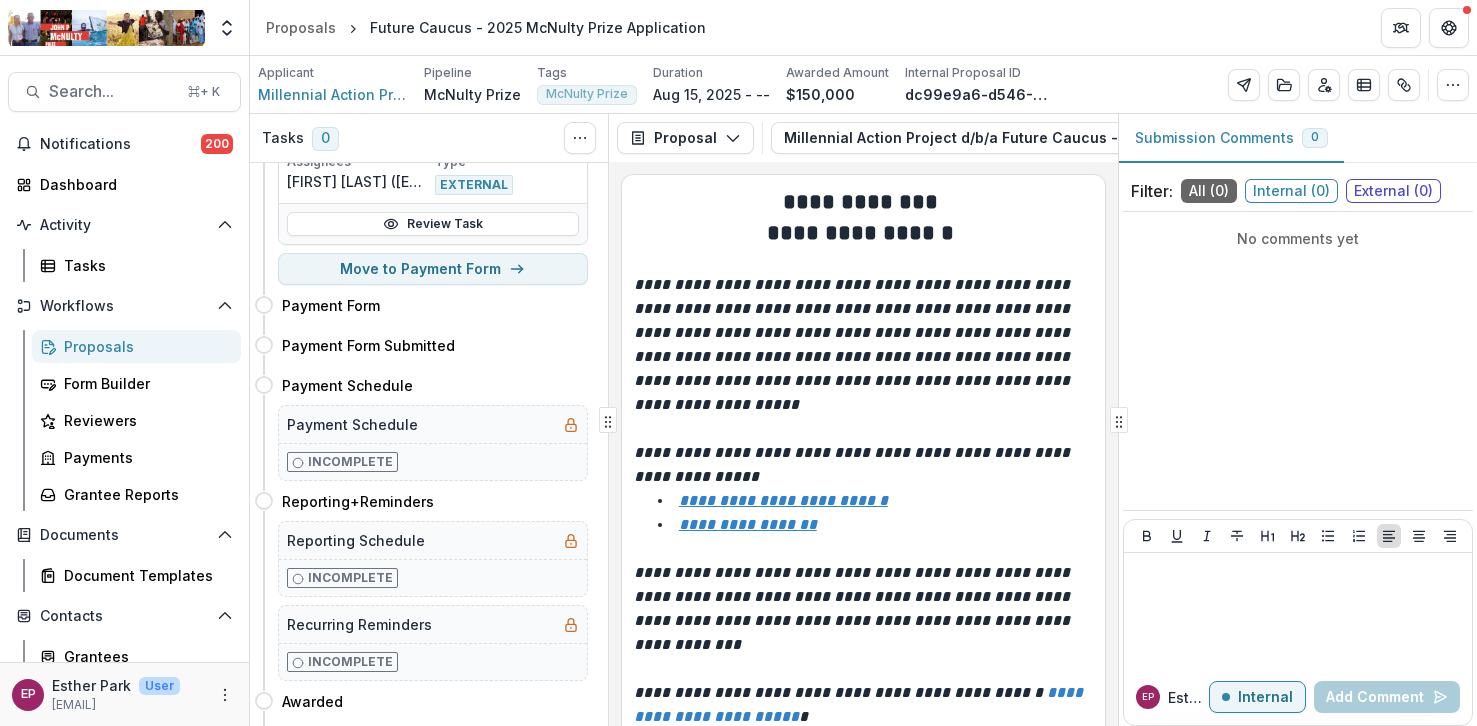 scroll, scrollTop: 1378, scrollLeft: 4, axis: both 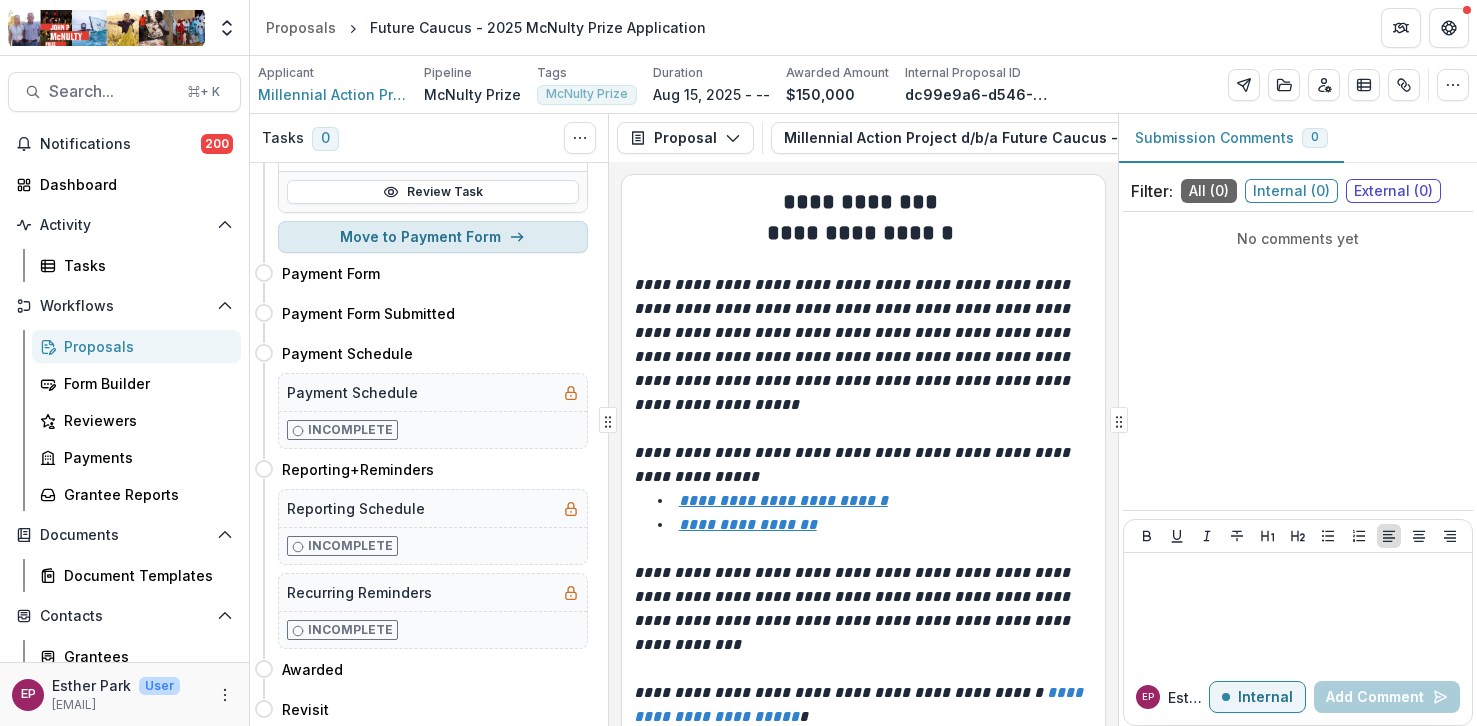 click 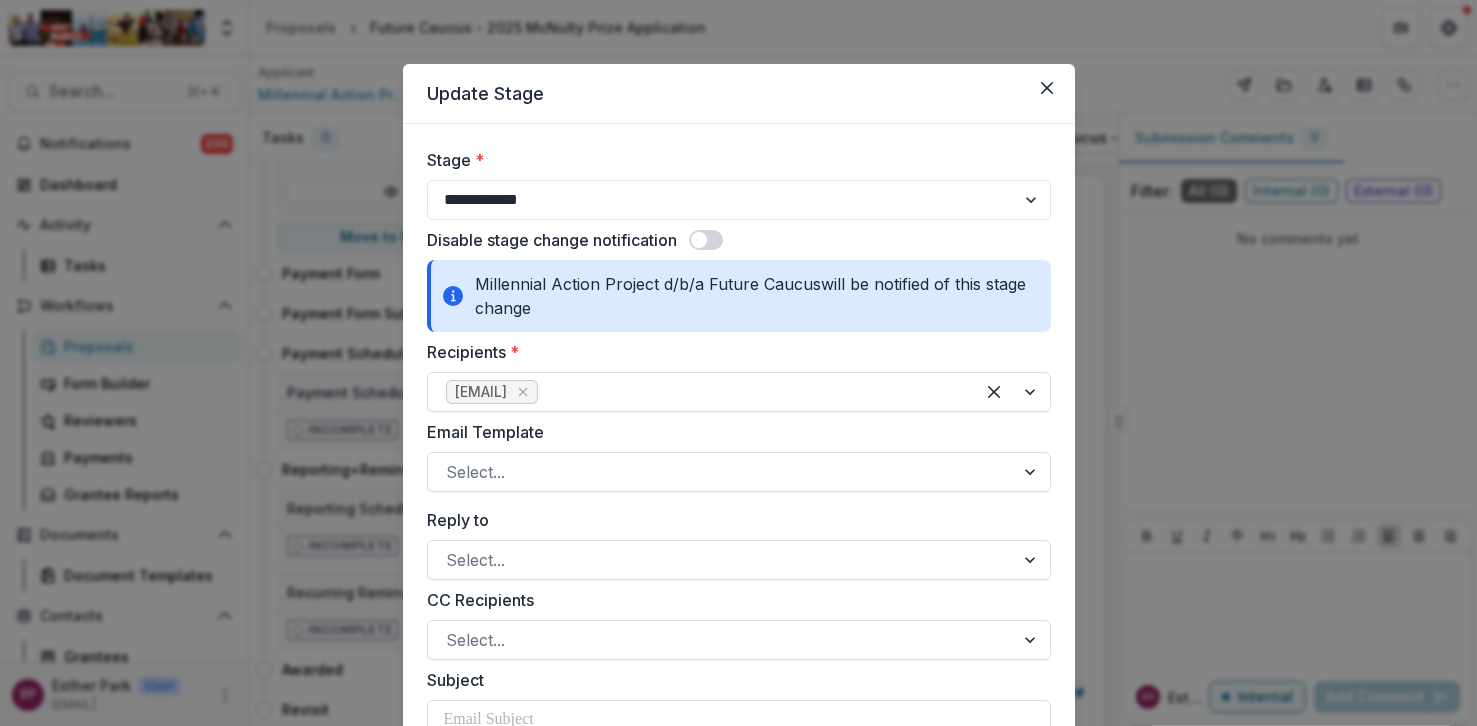 click at bounding box center [699, 240] 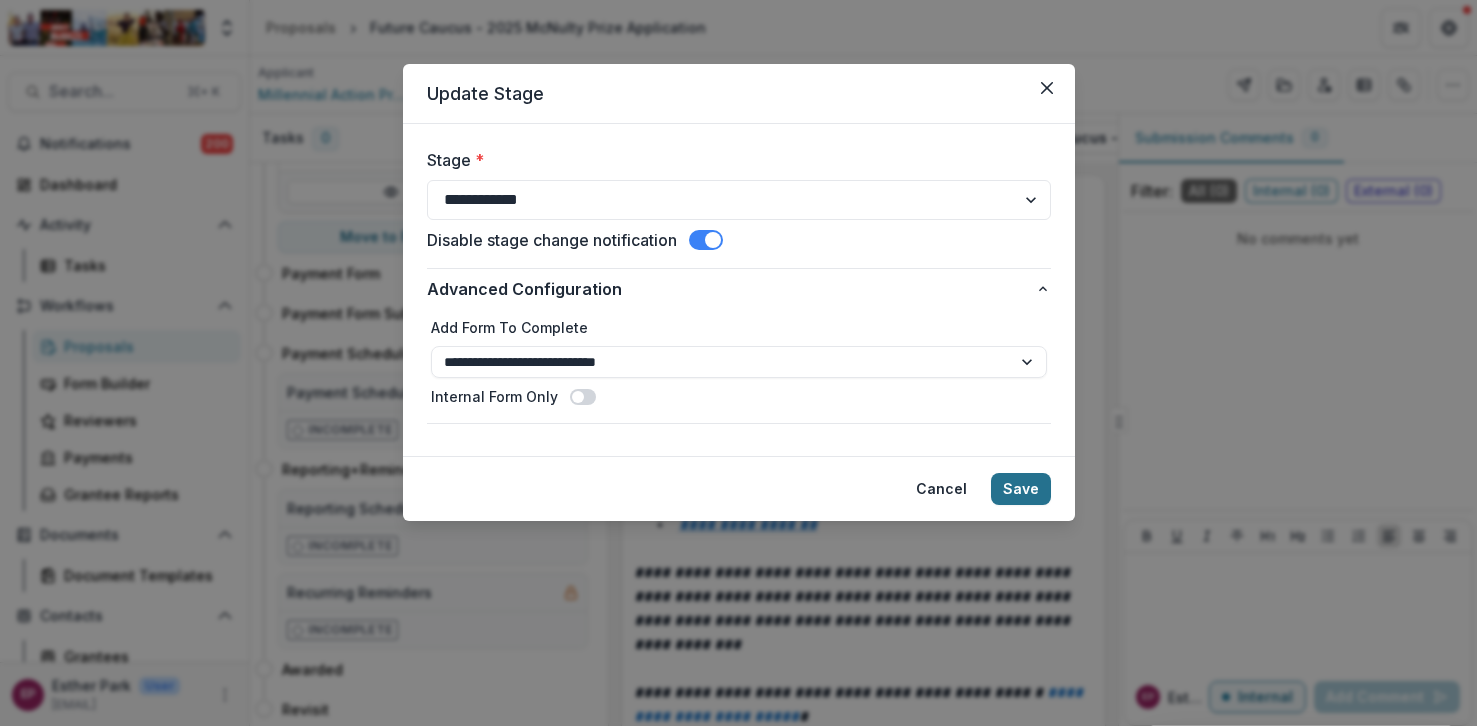 click on "Save" at bounding box center (1021, 489) 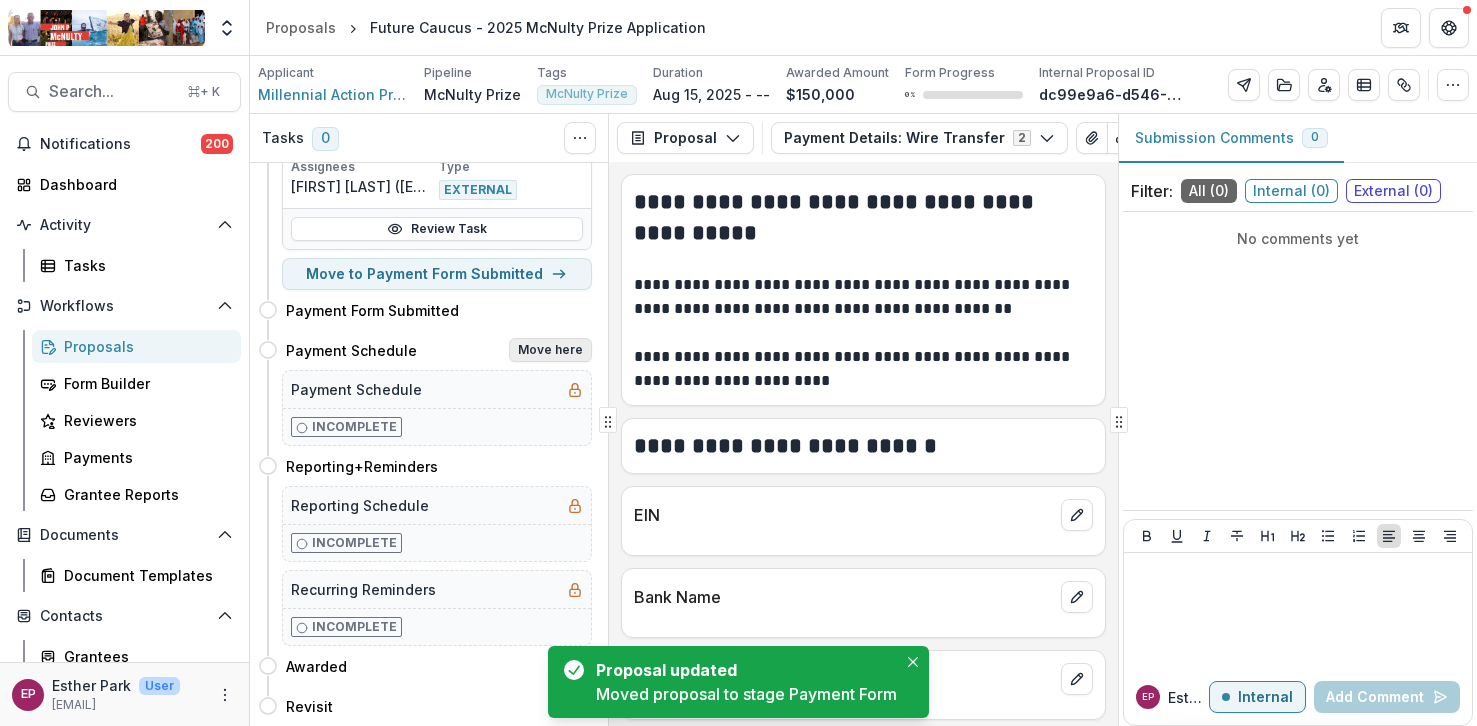 scroll, scrollTop: 1345, scrollLeft: 0, axis: vertical 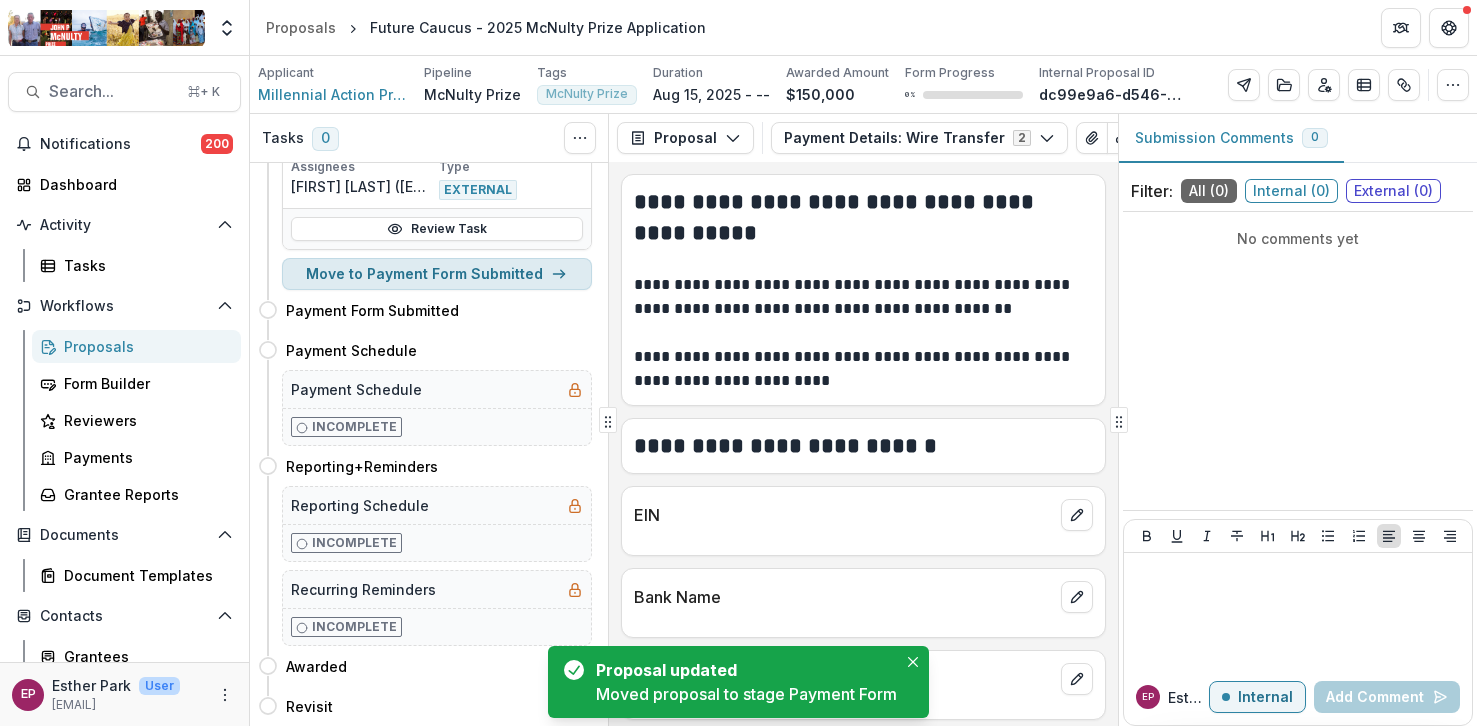 click on "Move to Payment Form Submitted" at bounding box center [437, 274] 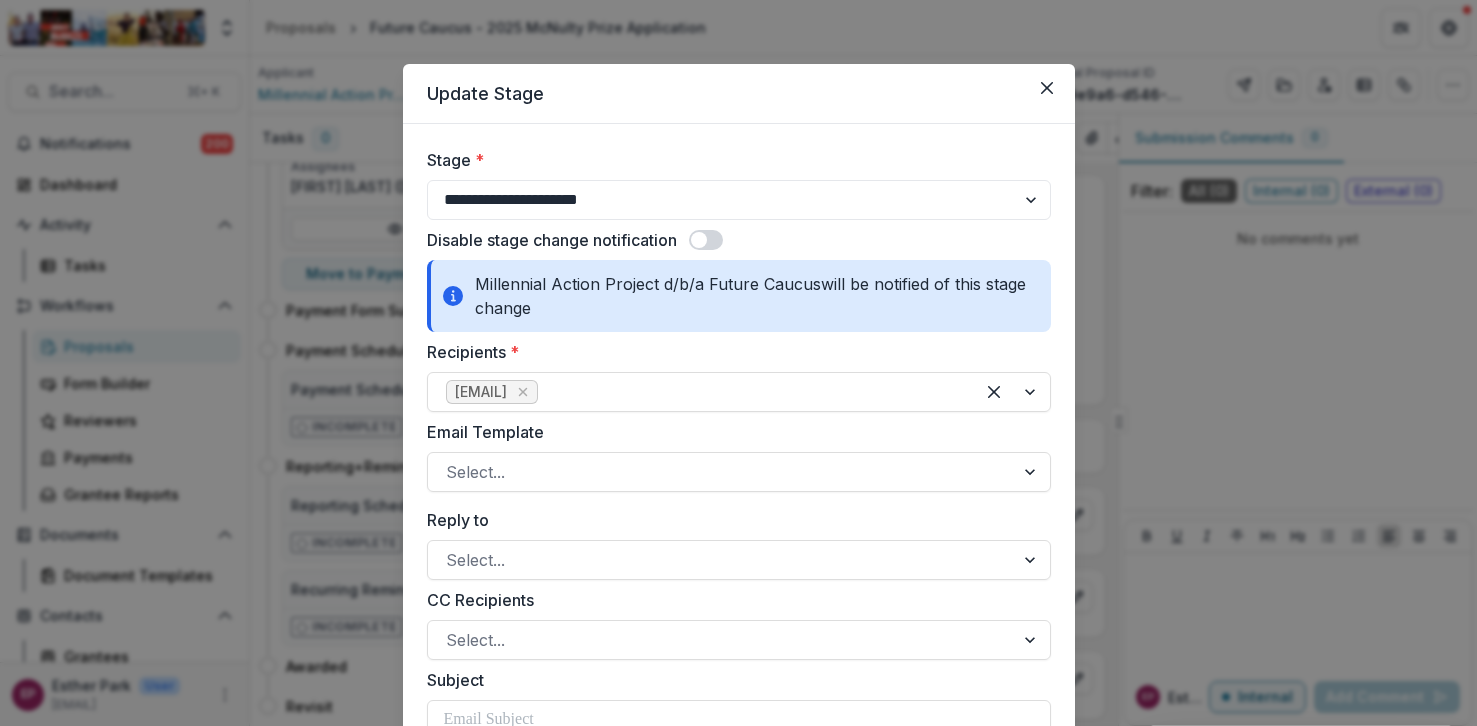 click at bounding box center (699, 240) 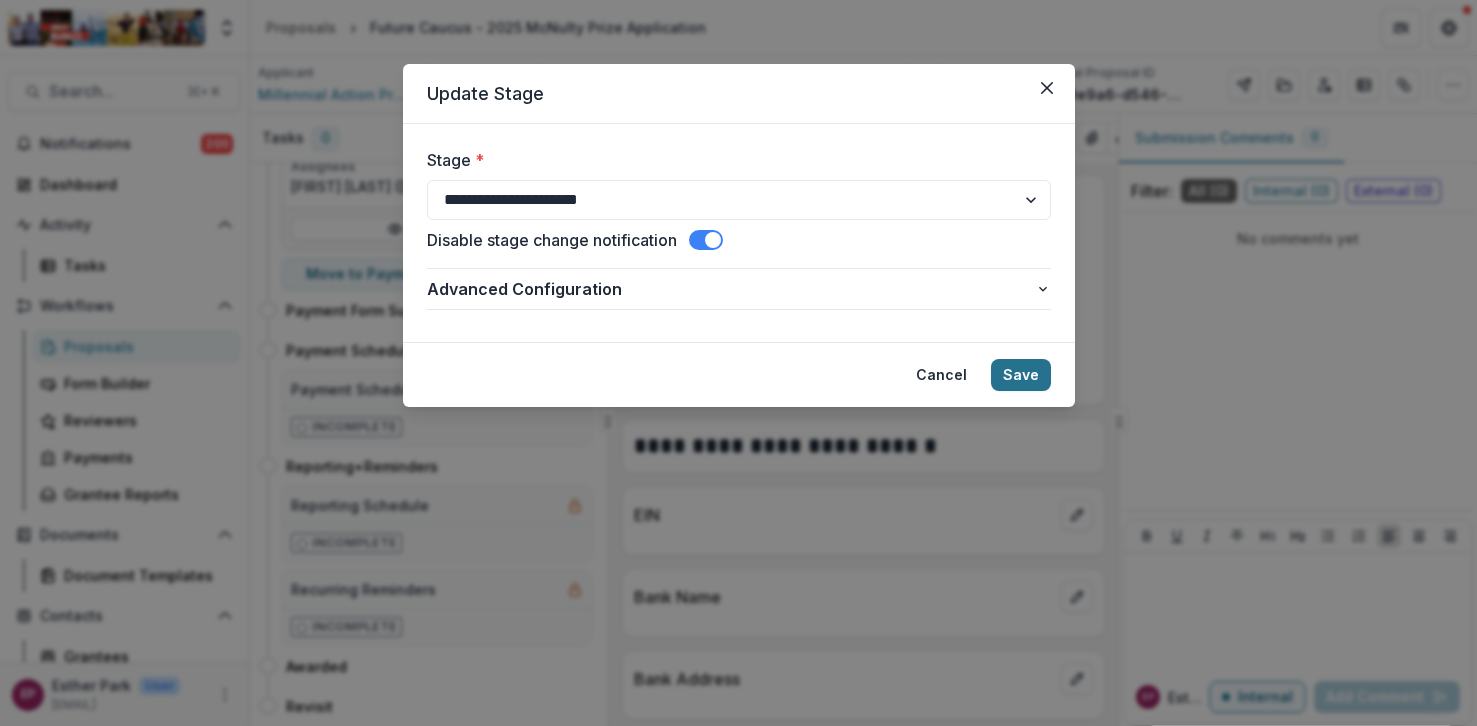 click on "Save" at bounding box center [1021, 375] 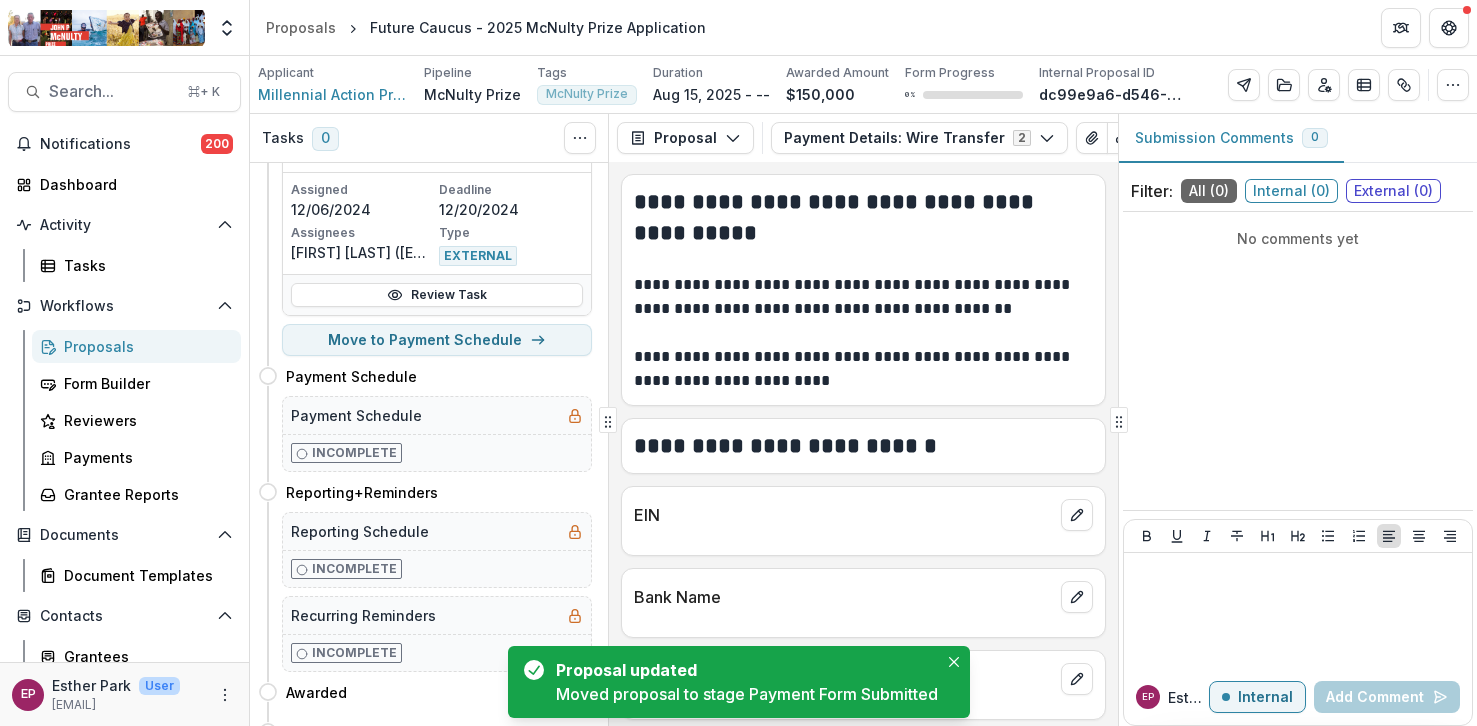scroll, scrollTop: 1286, scrollLeft: 0, axis: vertical 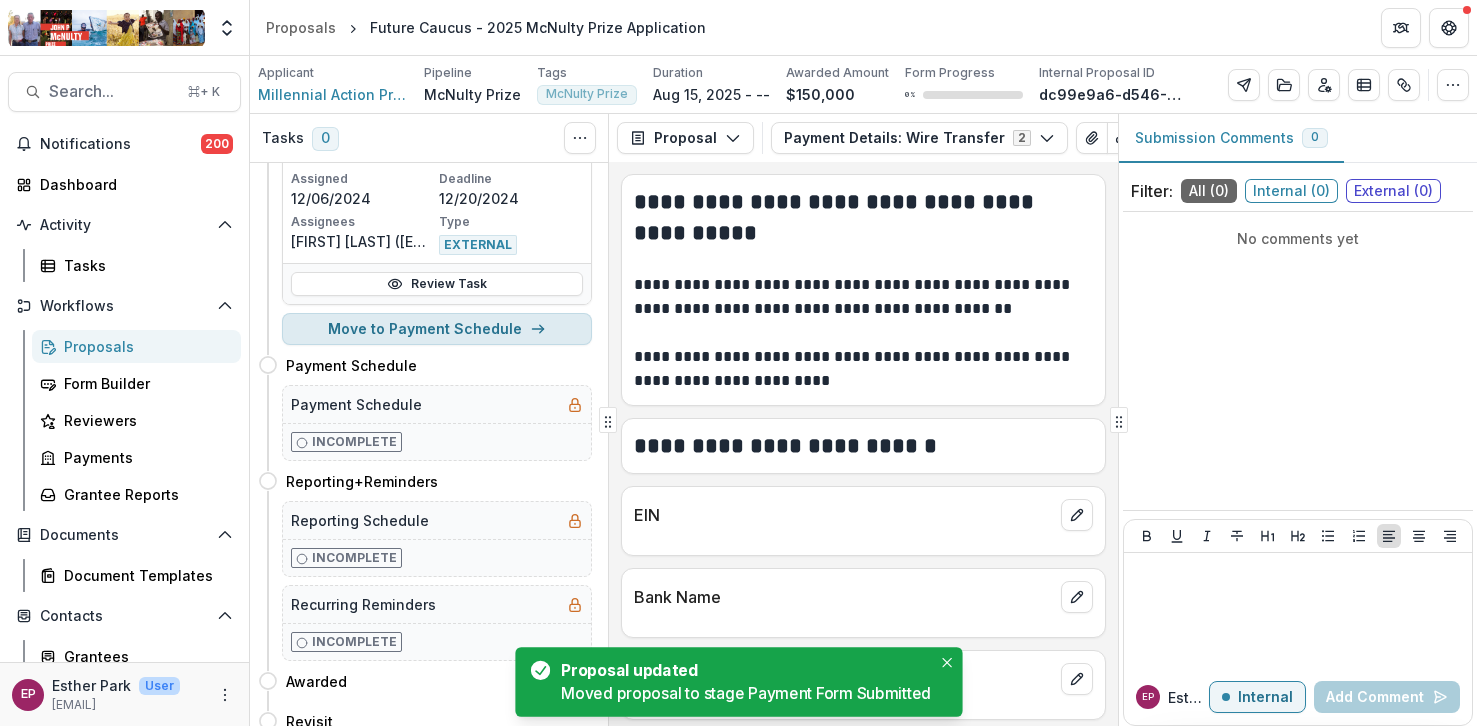 click on "Move to Payment Schedule" at bounding box center (437, 329) 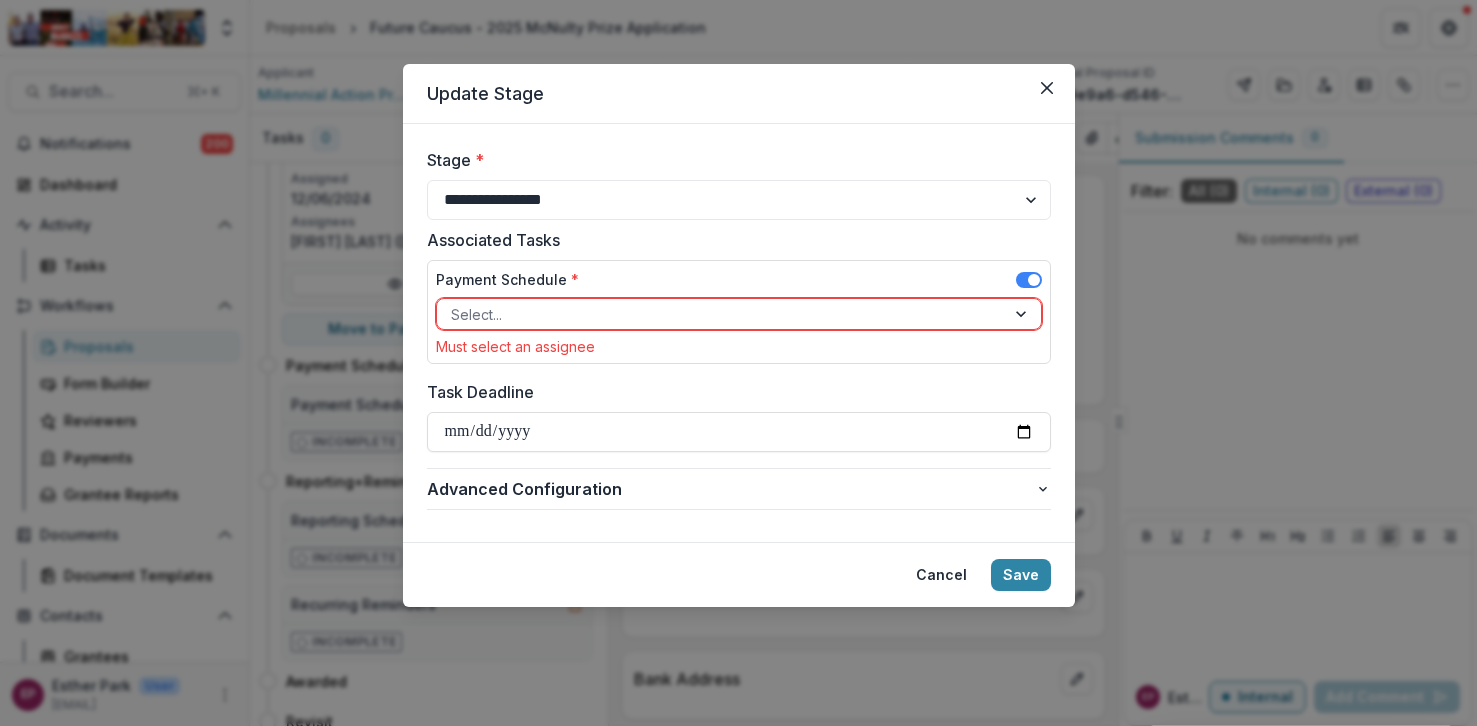click at bounding box center [721, 314] 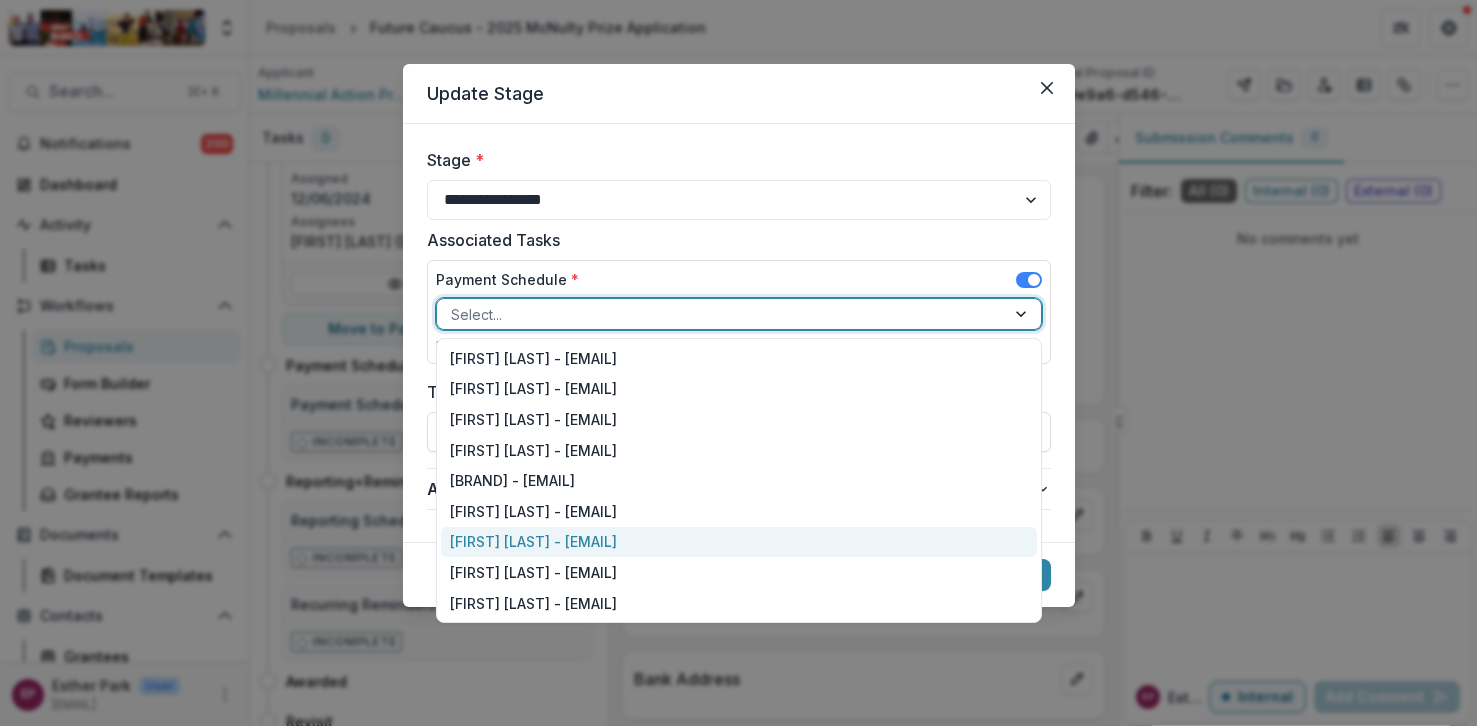 click on "Esther Park - epark@mcnultyfound.org" at bounding box center [739, 542] 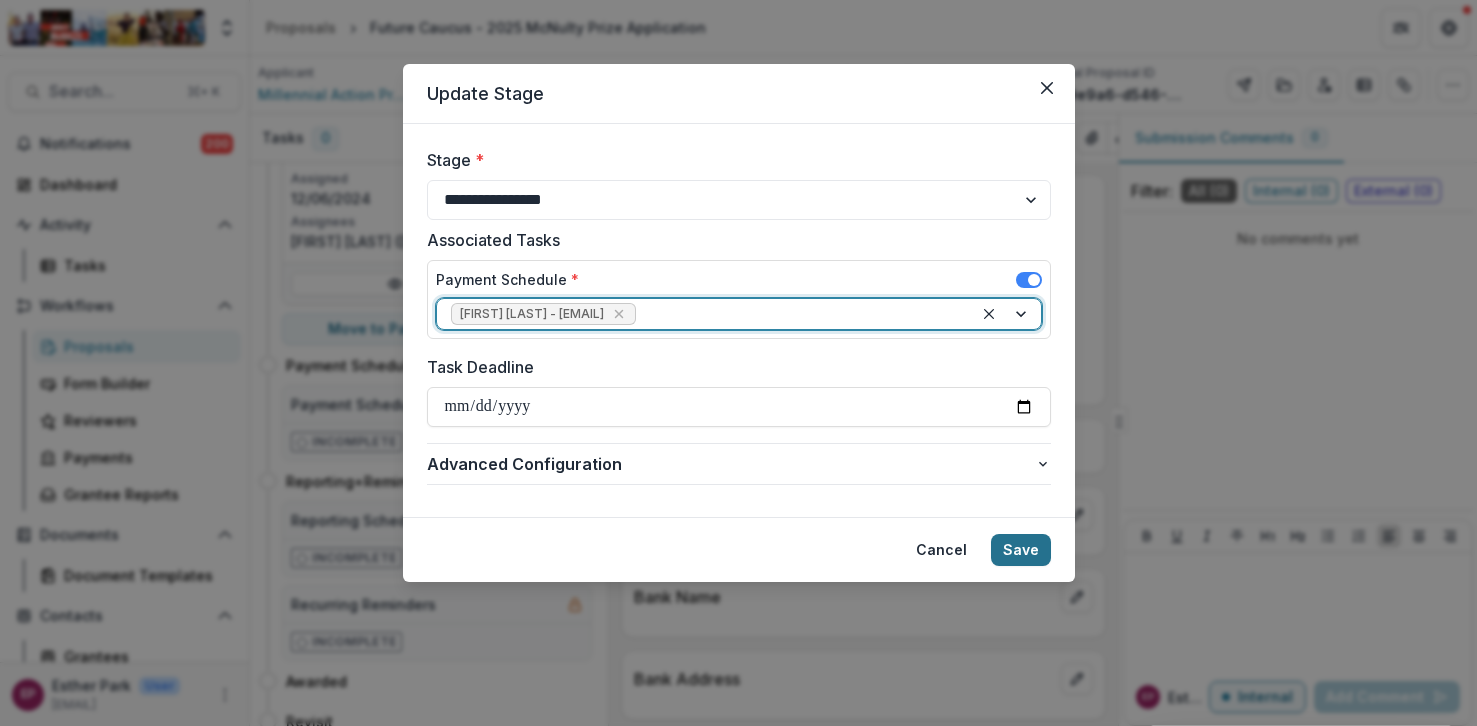 click on "Save" at bounding box center [1021, 550] 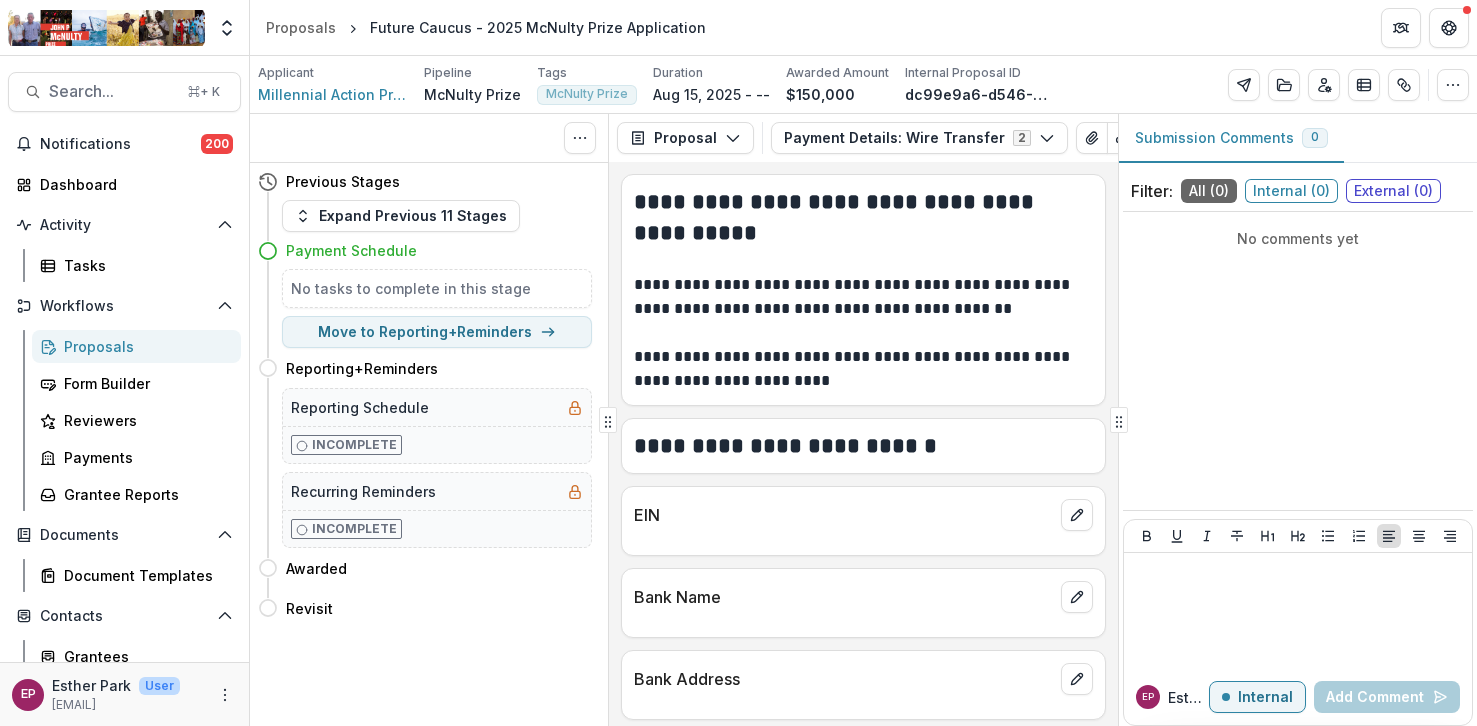 scroll, scrollTop: 0, scrollLeft: 0, axis: both 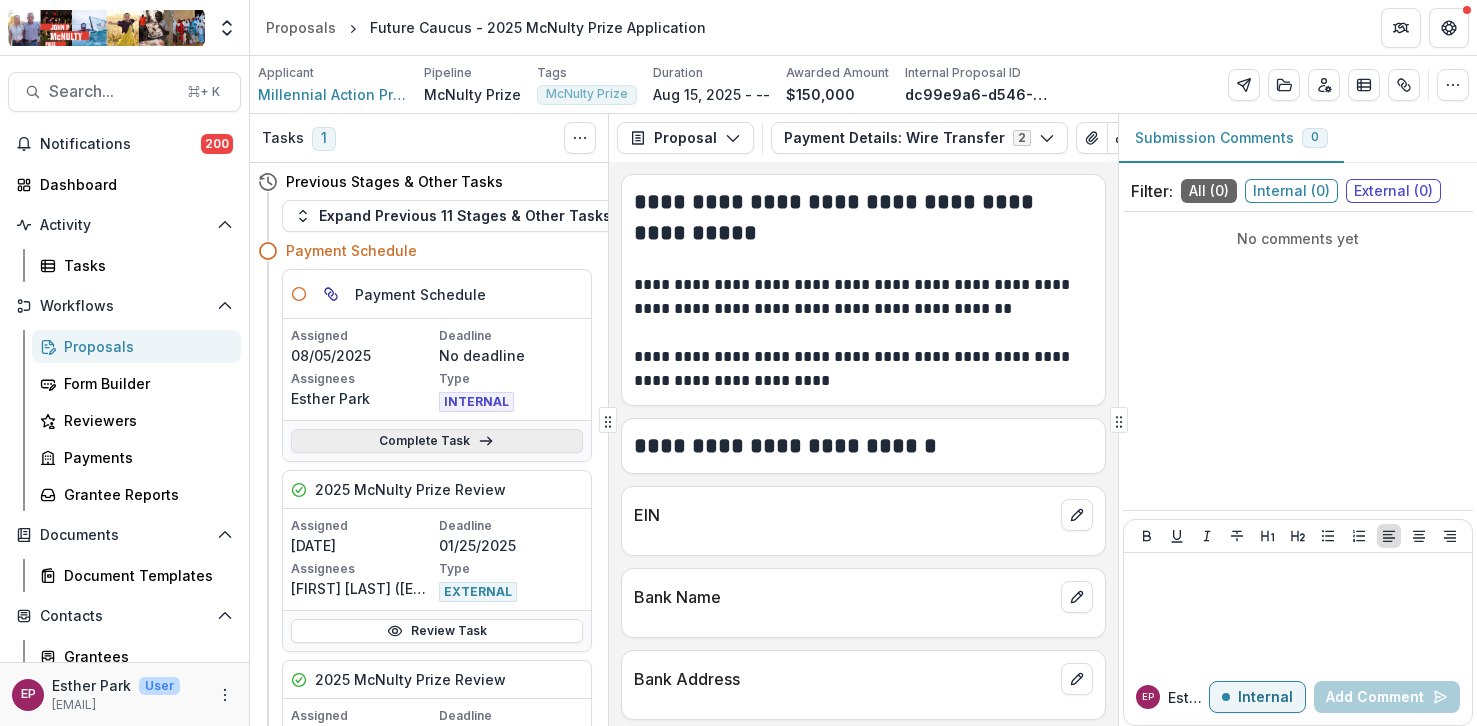click on "Complete Task" at bounding box center (437, 441) 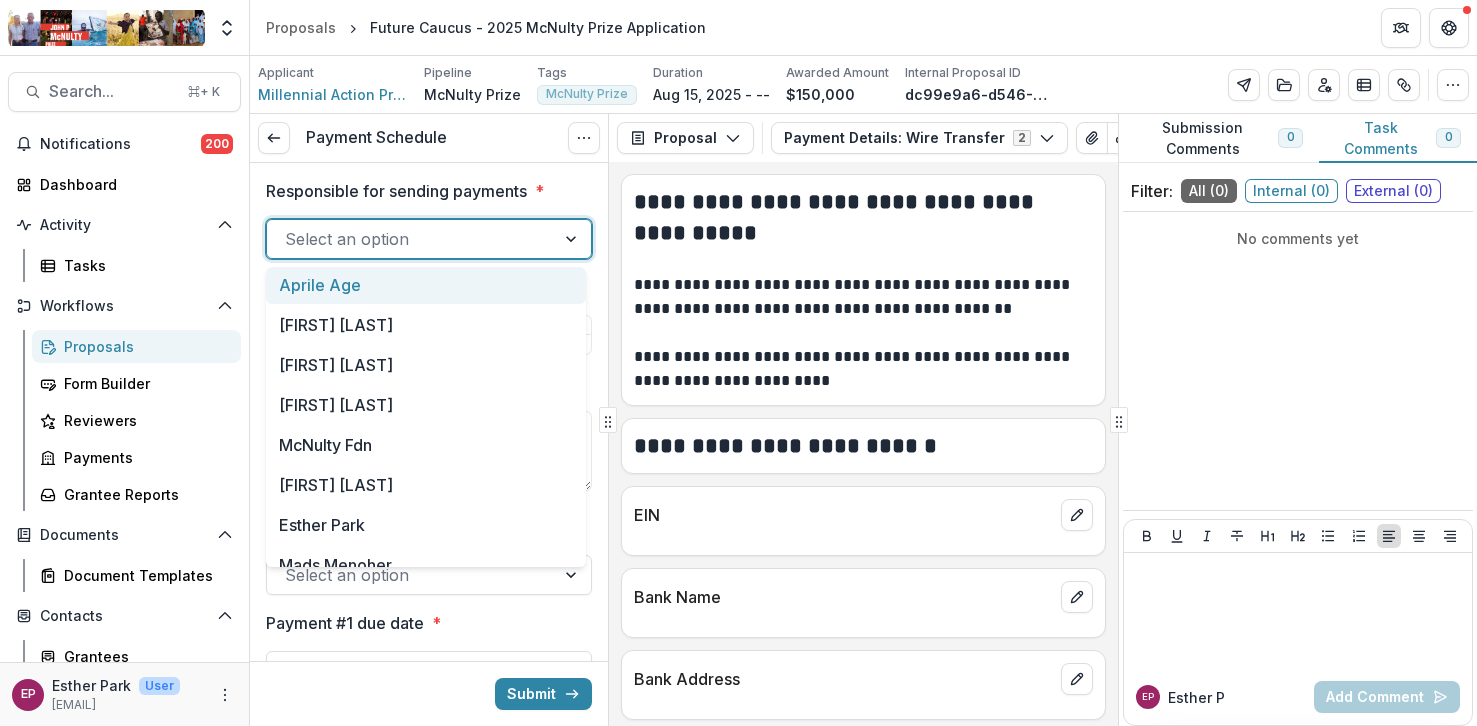 click at bounding box center (411, 239) 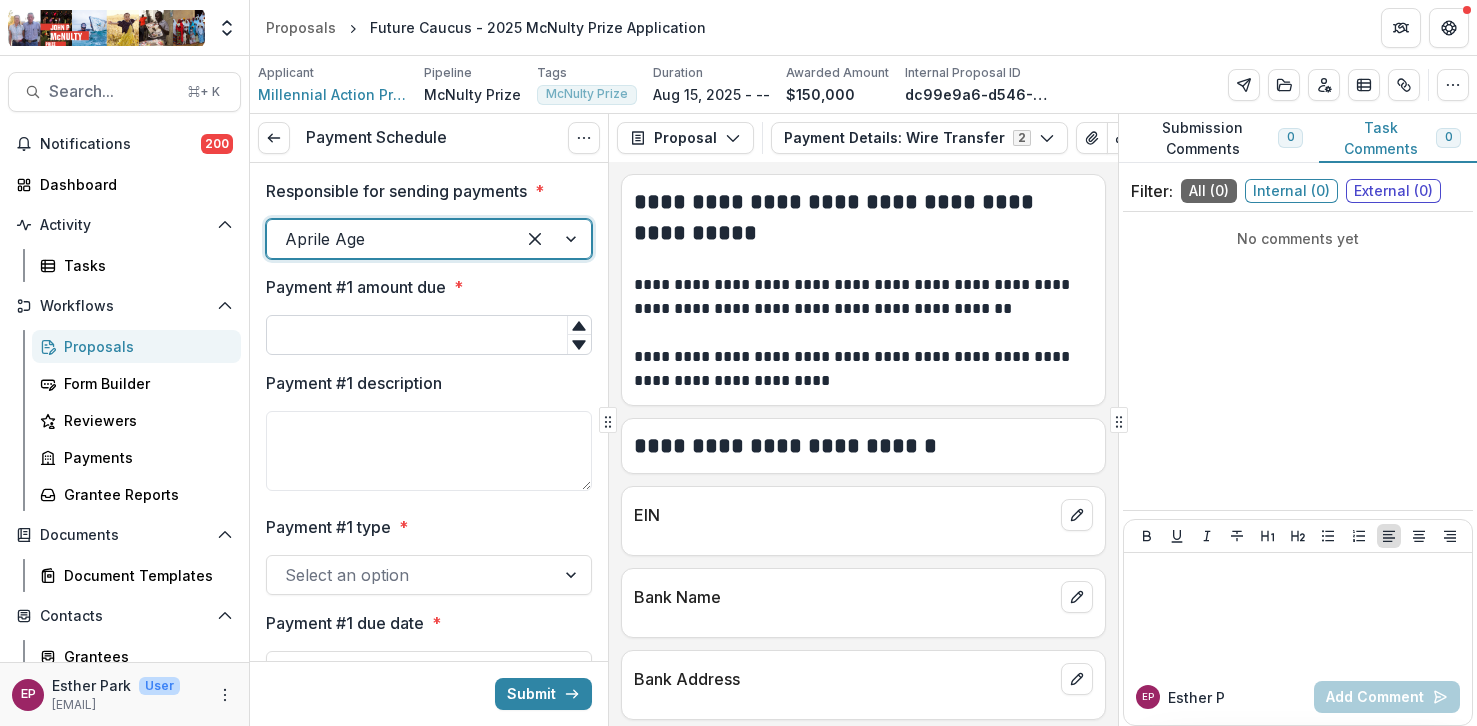 click on "Payment #1 amount due *" at bounding box center [429, 335] 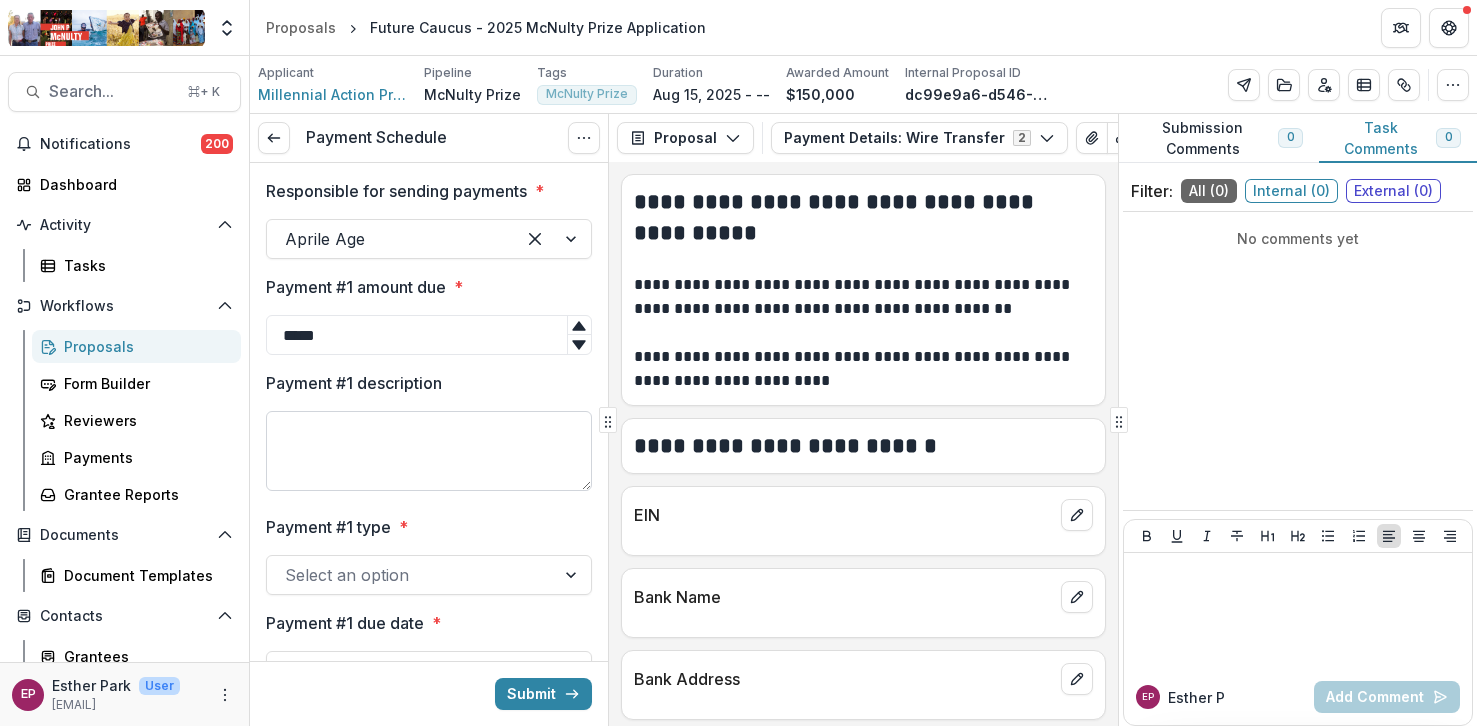 type on "*****" 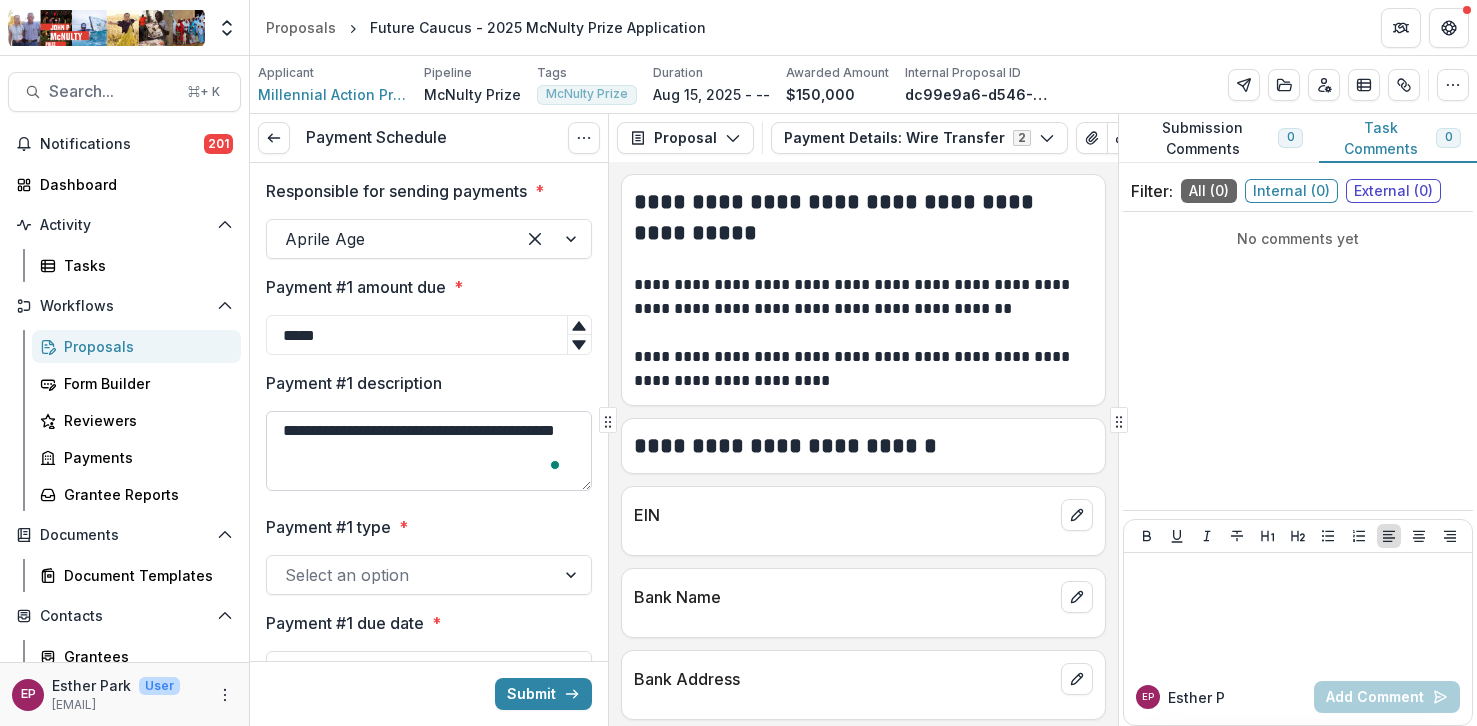 scroll, scrollTop: 65, scrollLeft: 0, axis: vertical 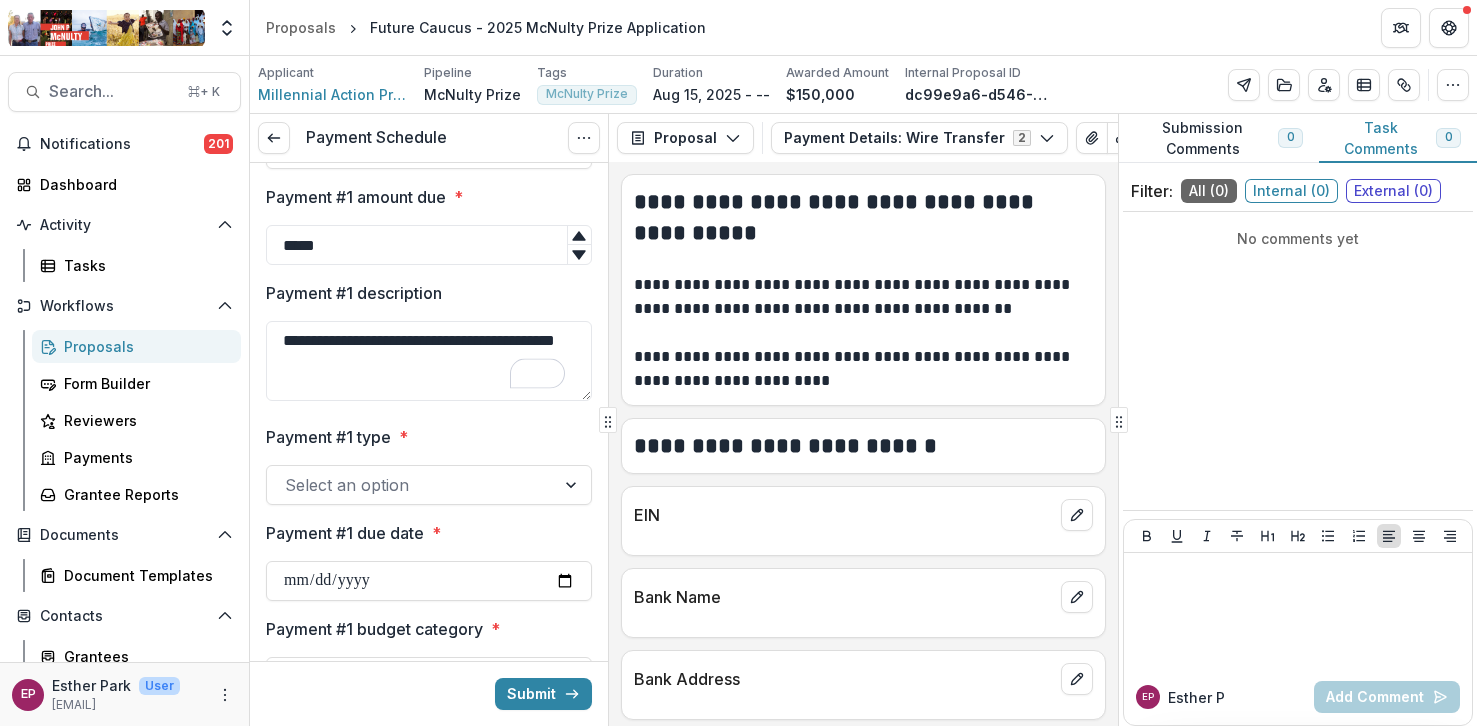 type on "**********" 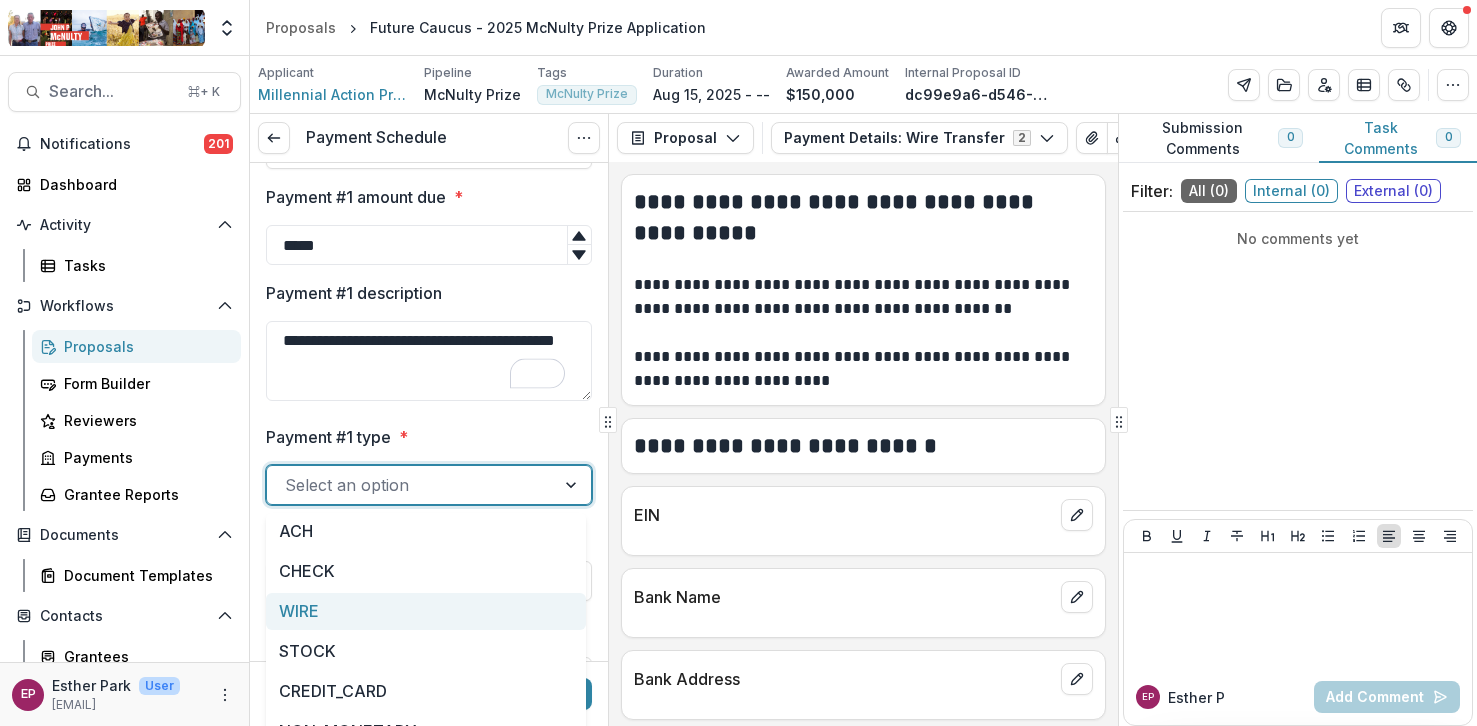 click on "WIRE" at bounding box center (426, 611) 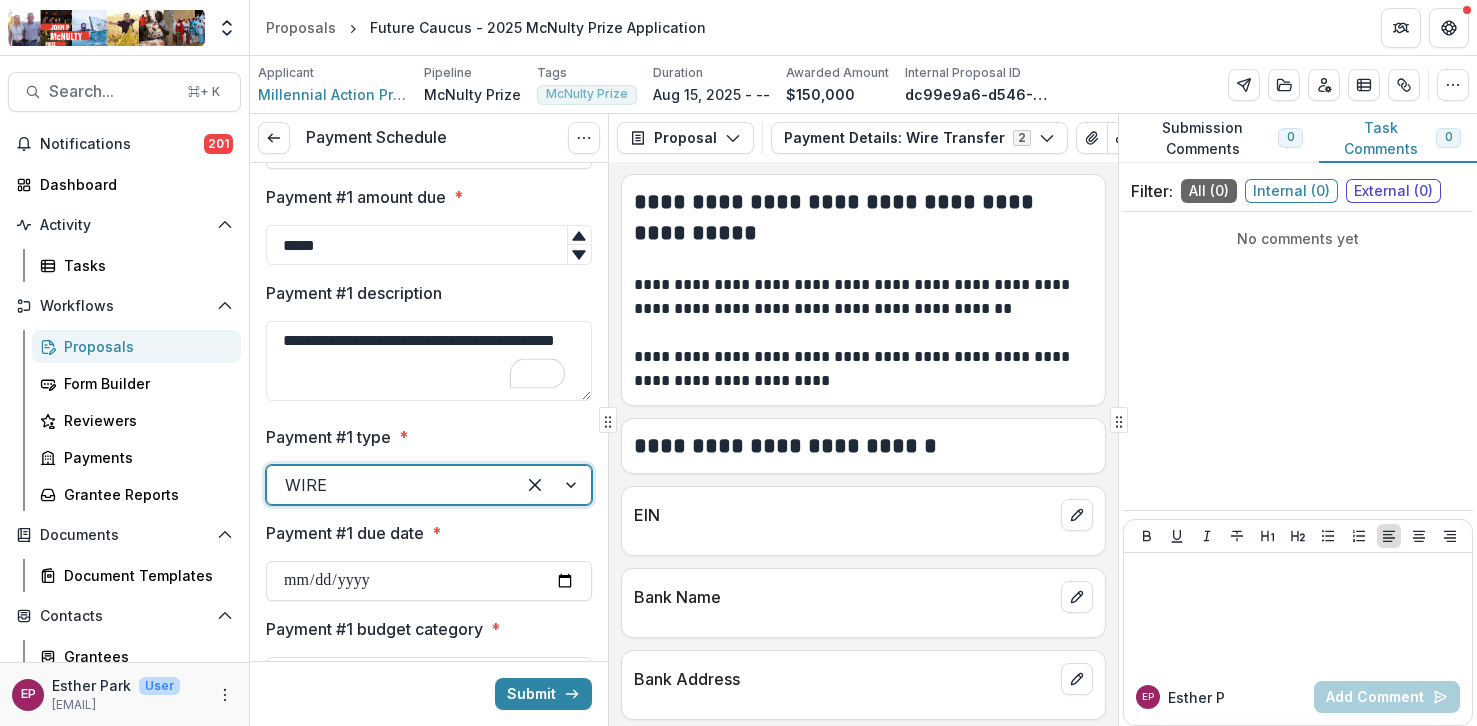 scroll, scrollTop: 200, scrollLeft: 0, axis: vertical 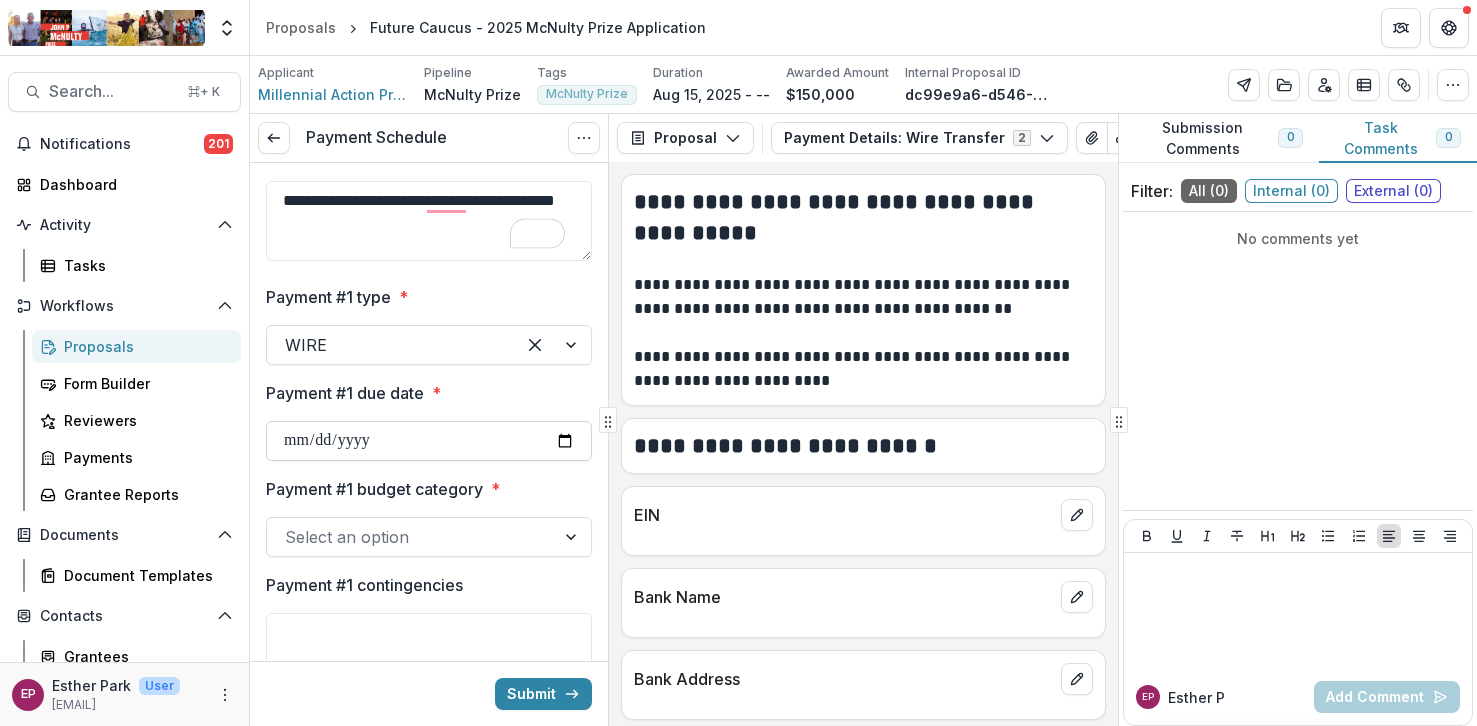 click on "Payment #1 due date *" at bounding box center [429, 441] 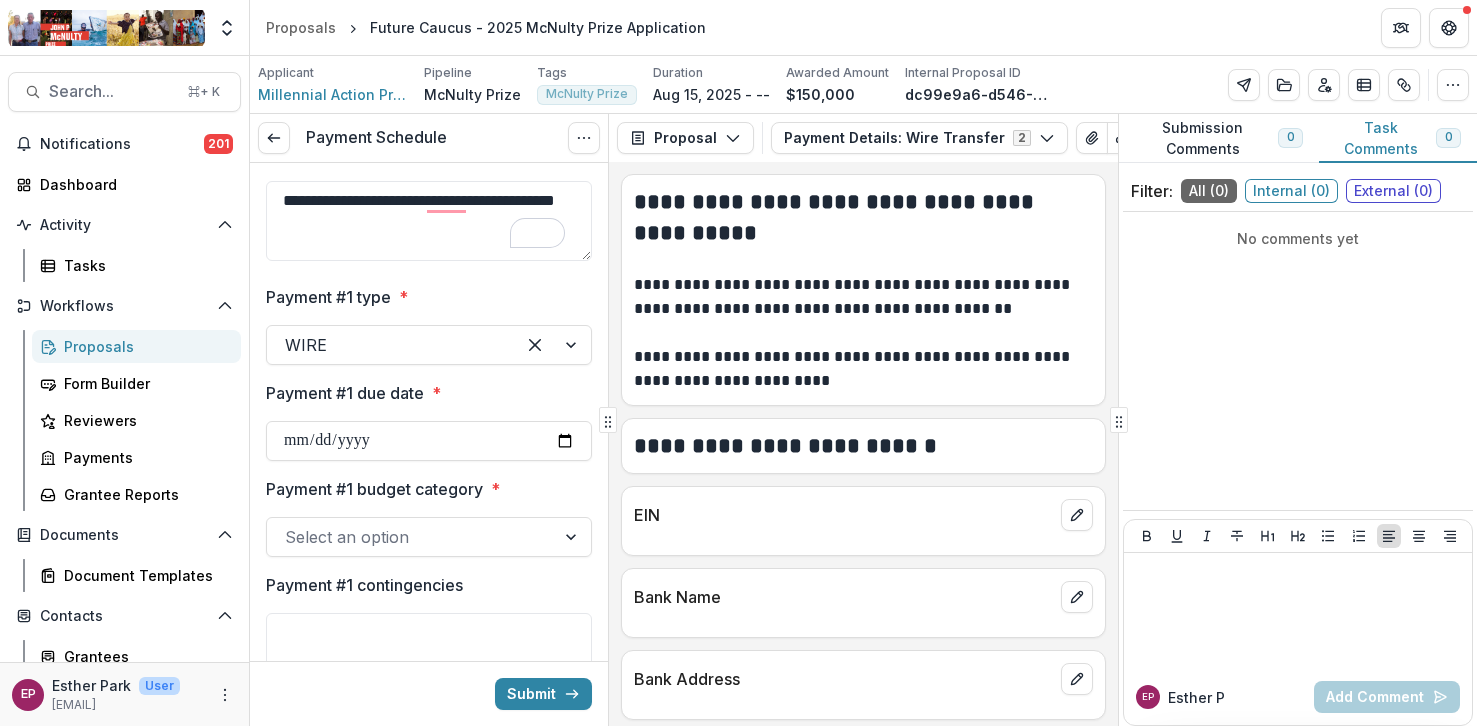 type on "**********" 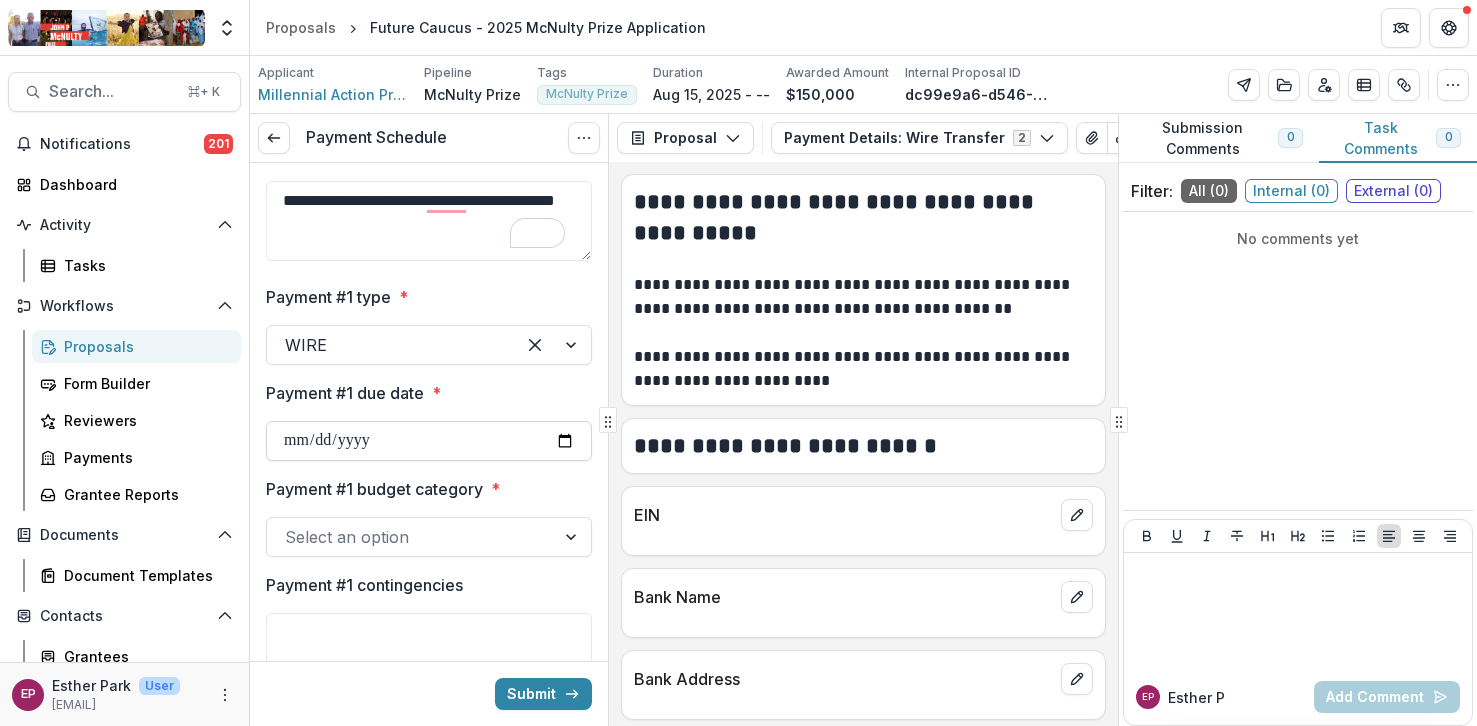 scroll, scrollTop: 297, scrollLeft: 0, axis: vertical 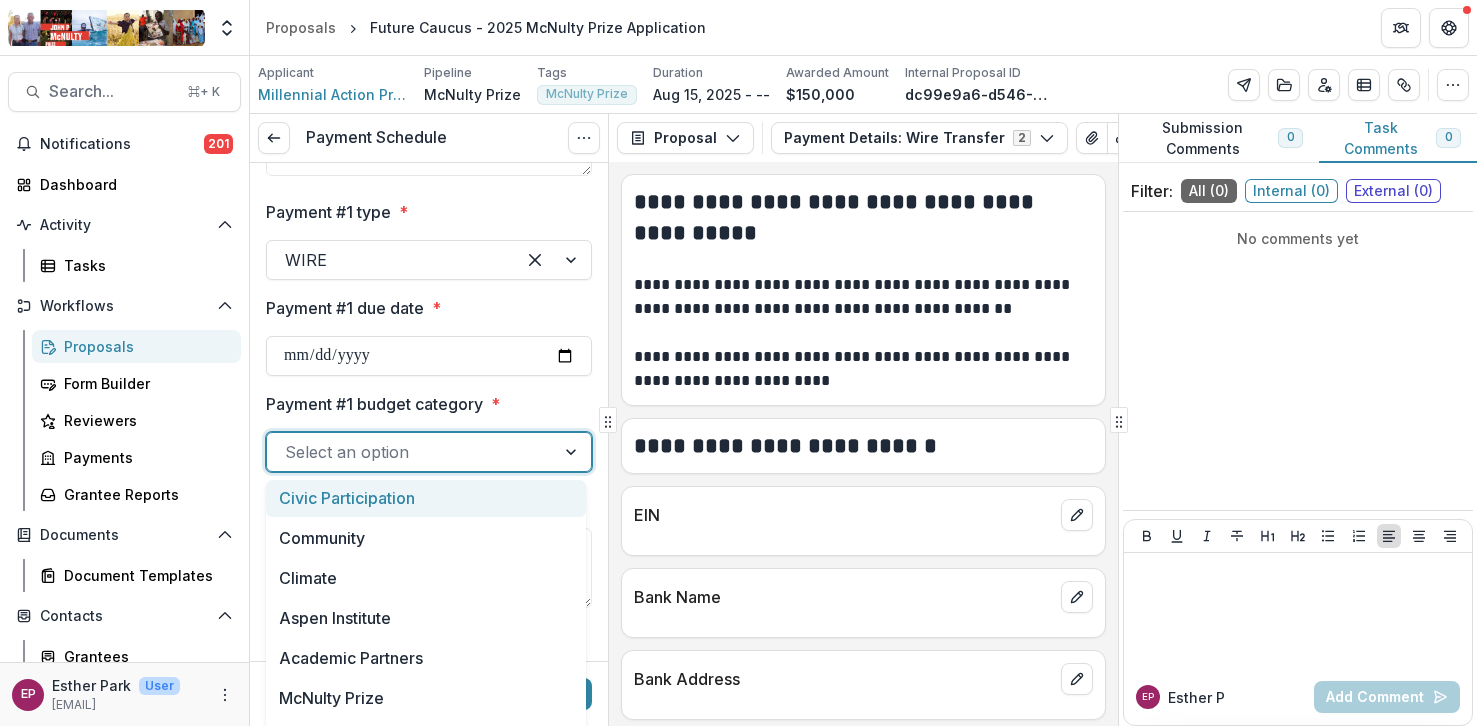 click at bounding box center (411, 452) 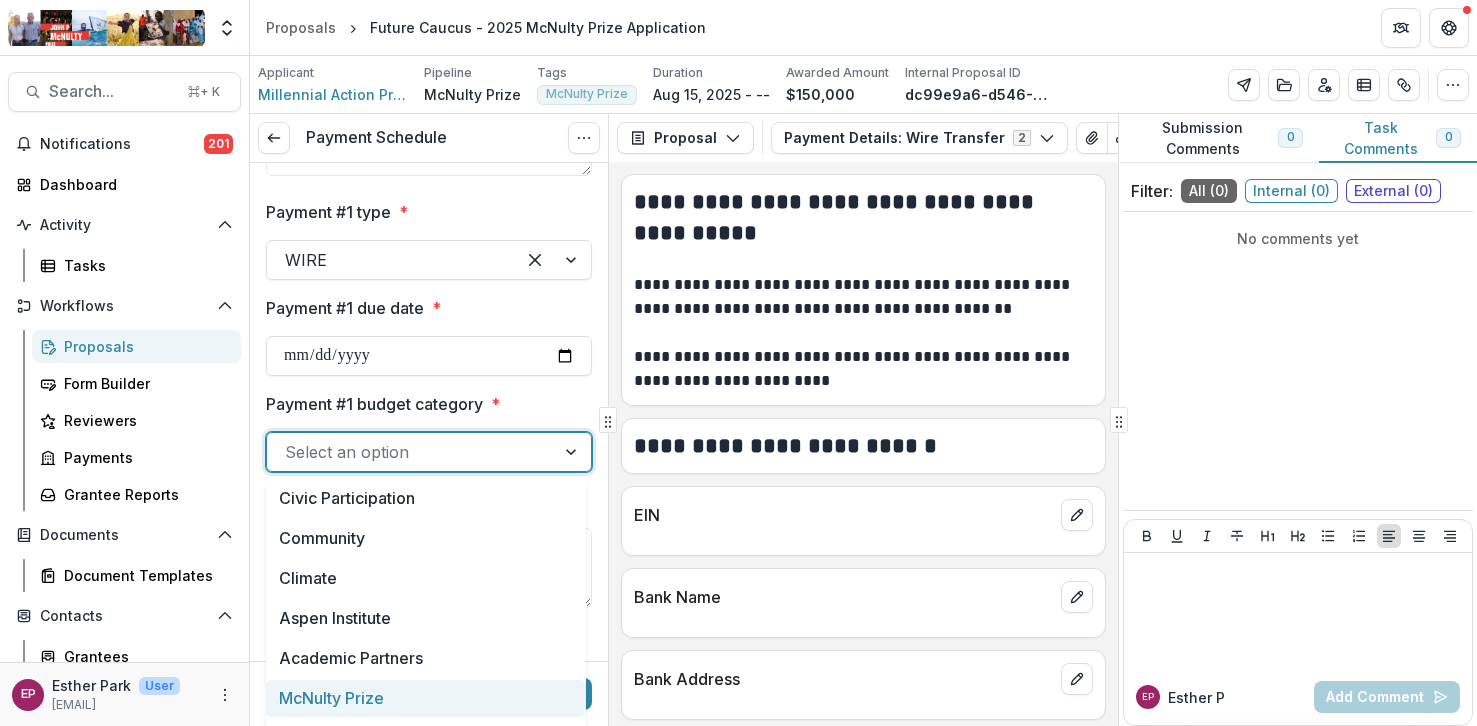click on "McNulty Prize" at bounding box center (426, 698) 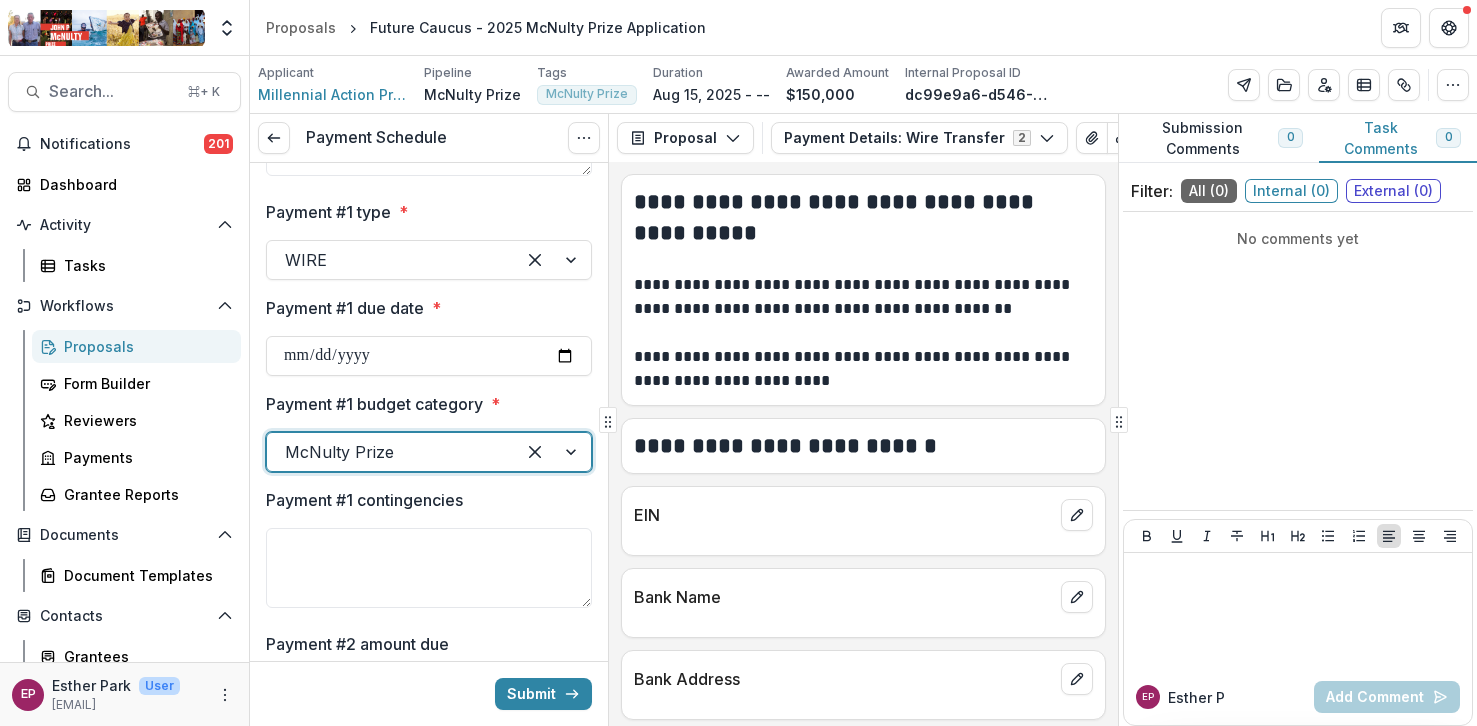 scroll, scrollTop: 363, scrollLeft: 0, axis: vertical 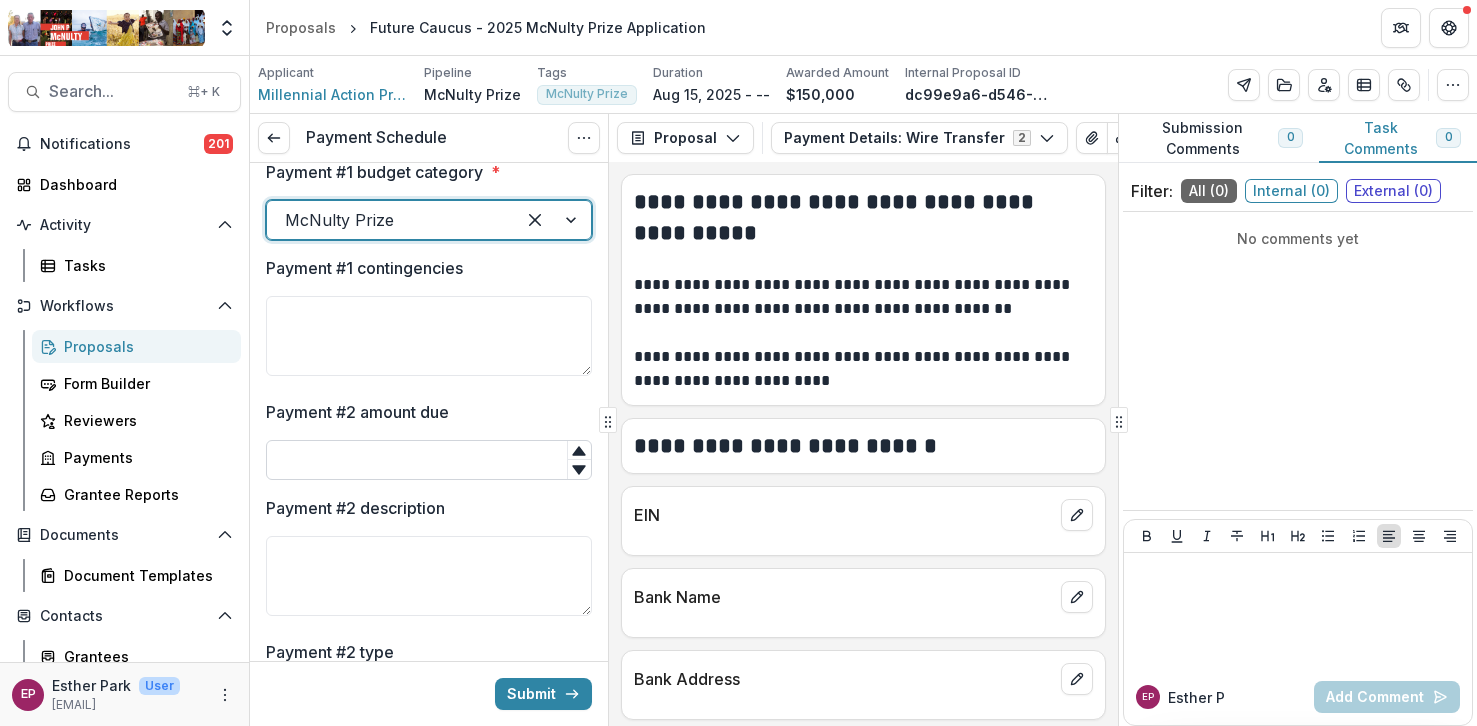 click on "Payment #2 amount due" at bounding box center [429, 460] 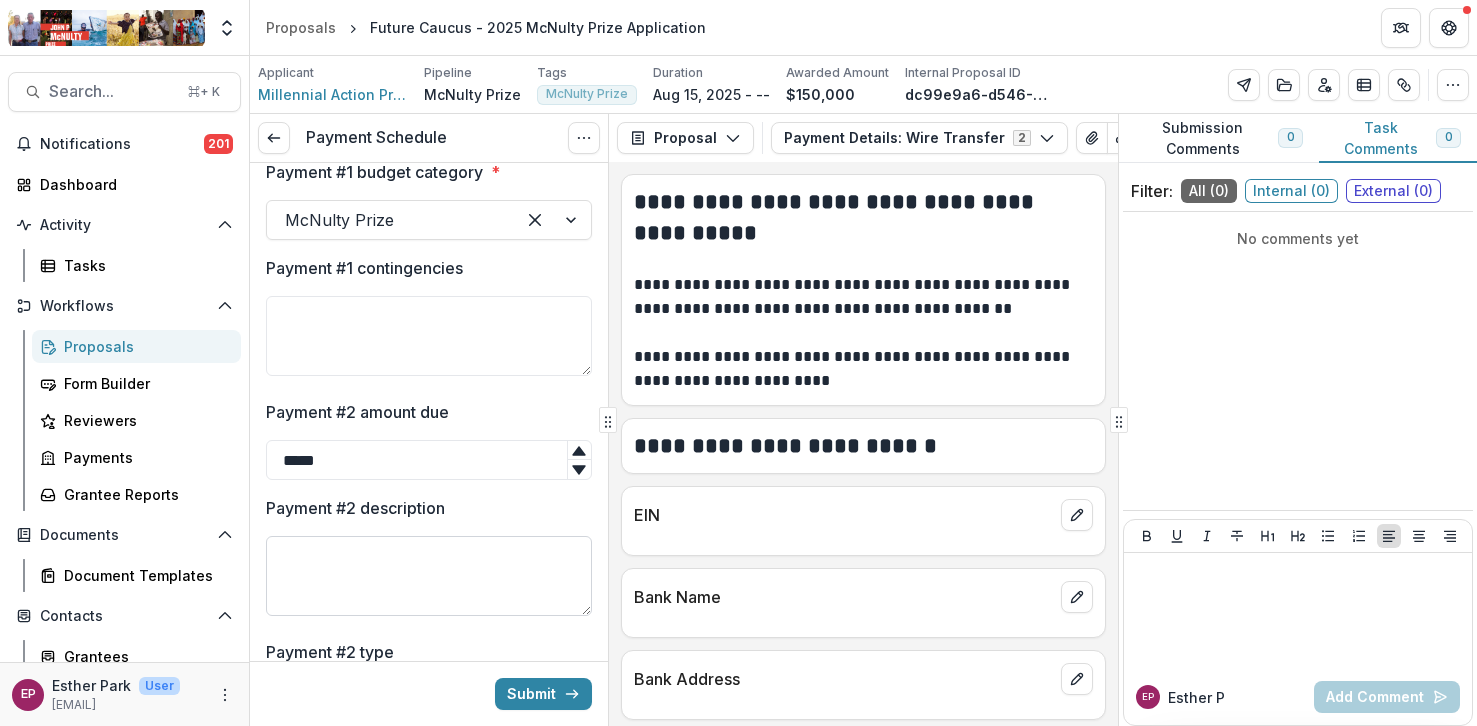 type on "*****" 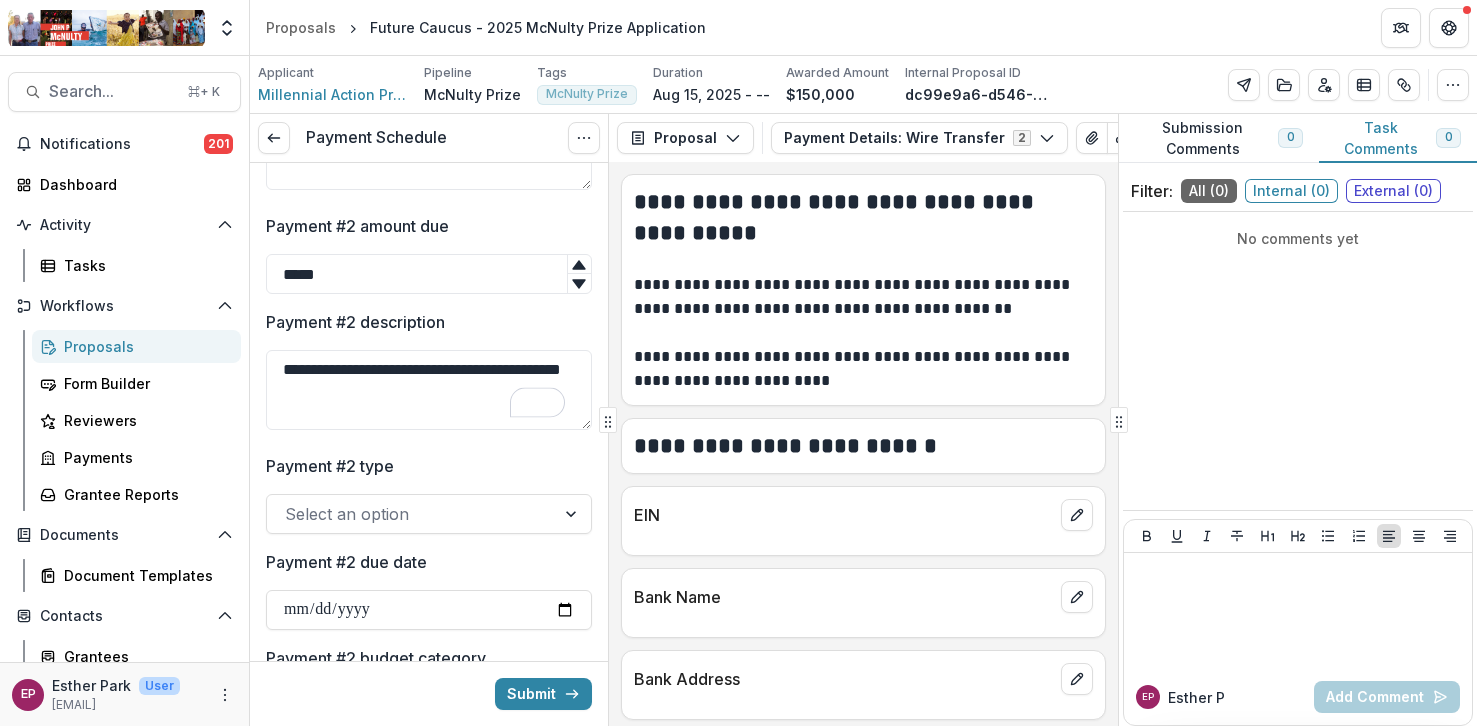 type on "**********" 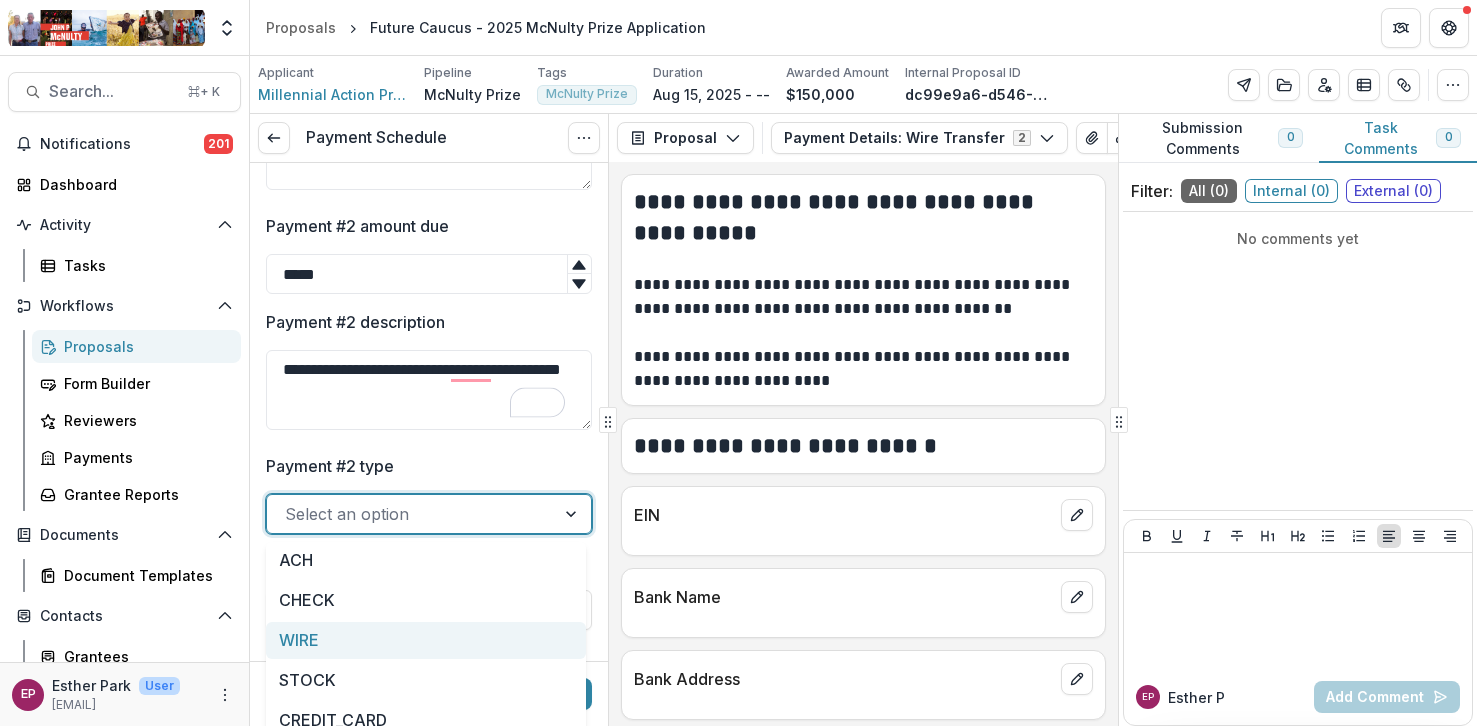 click on "WIRE" at bounding box center (426, 640) 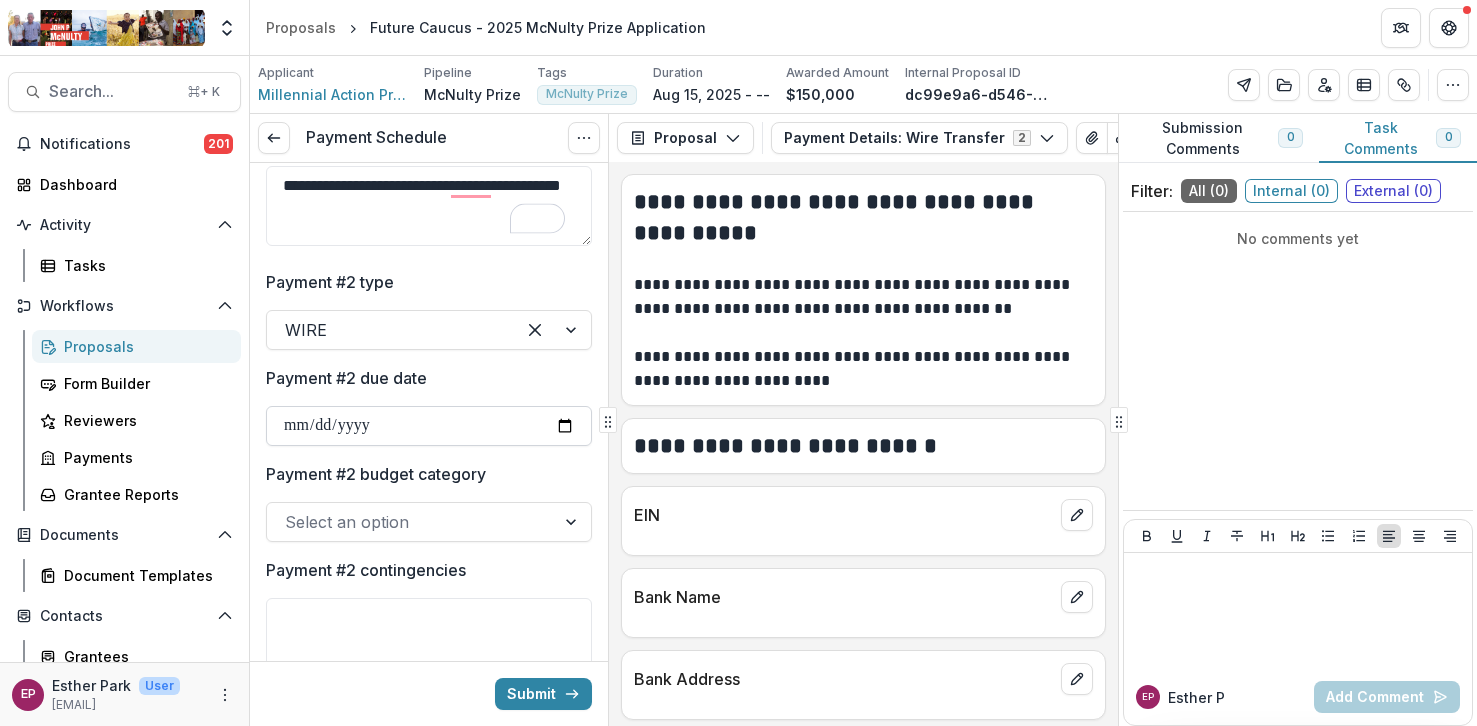 click on "Payment #2 due date" at bounding box center [429, 426] 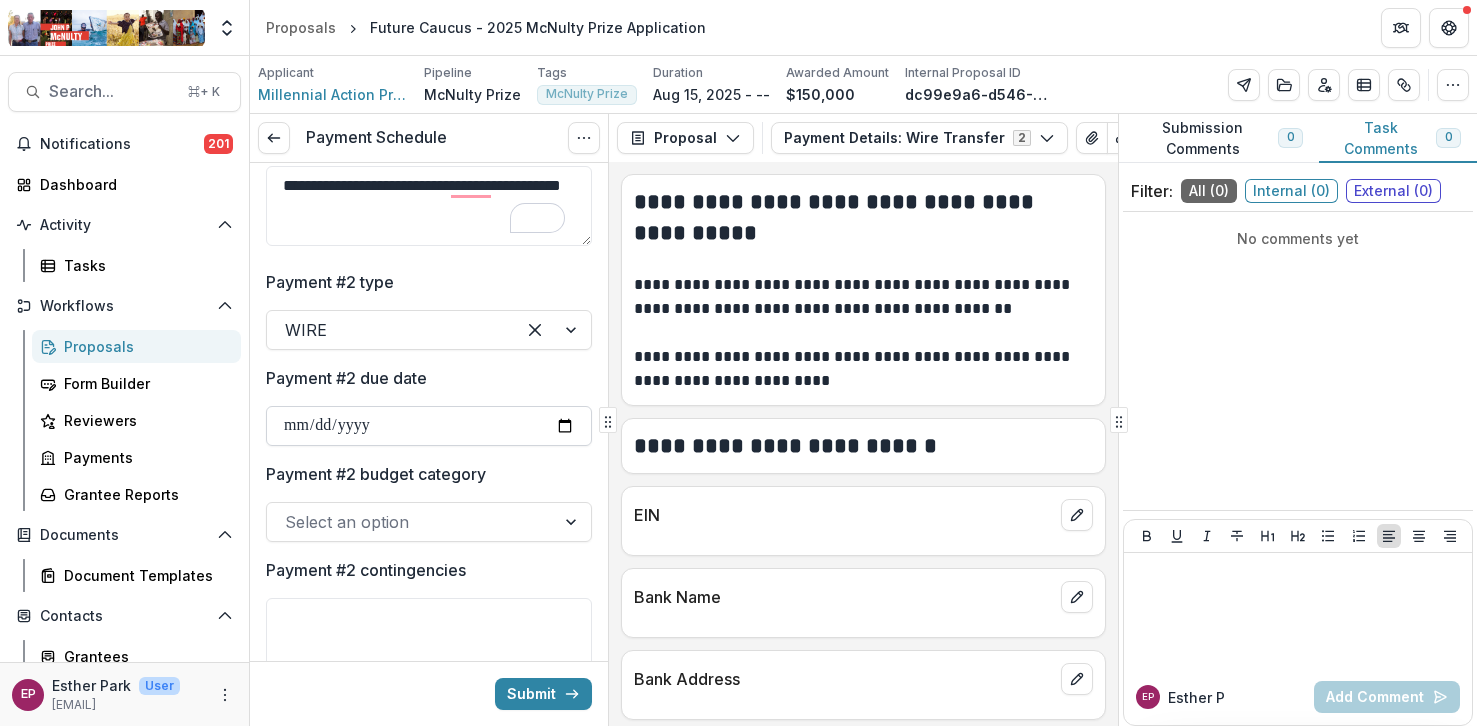 click on "Payment #2 due date" at bounding box center (429, 426) 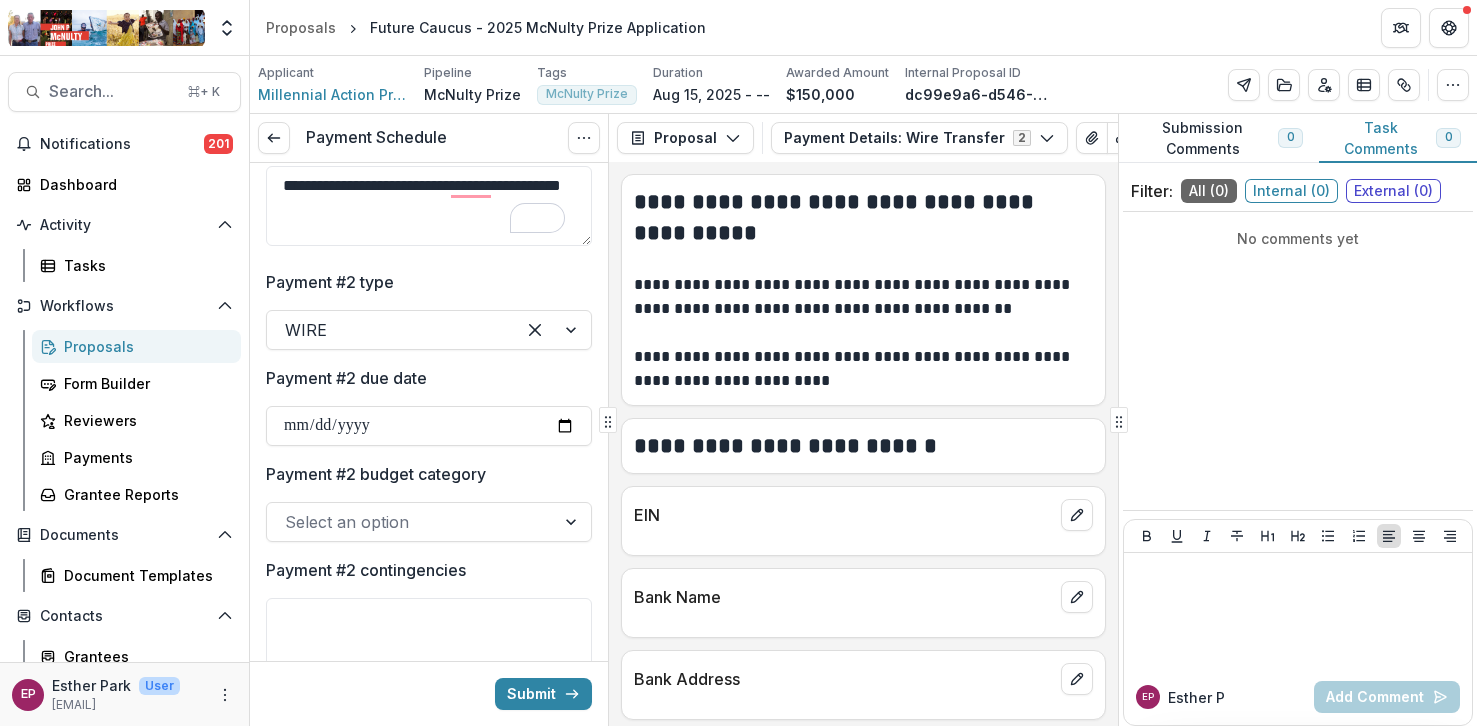 type on "**********" 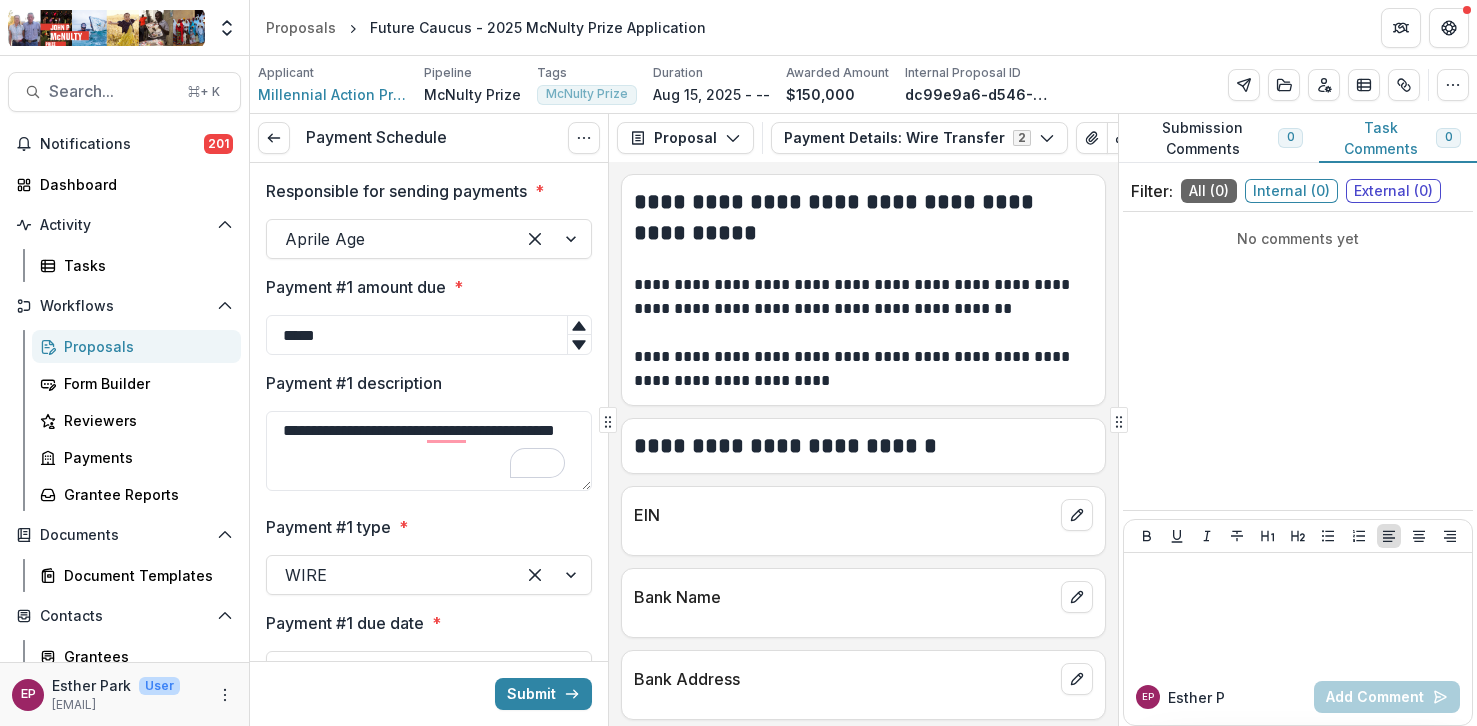 scroll, scrollTop: 0, scrollLeft: 0, axis: both 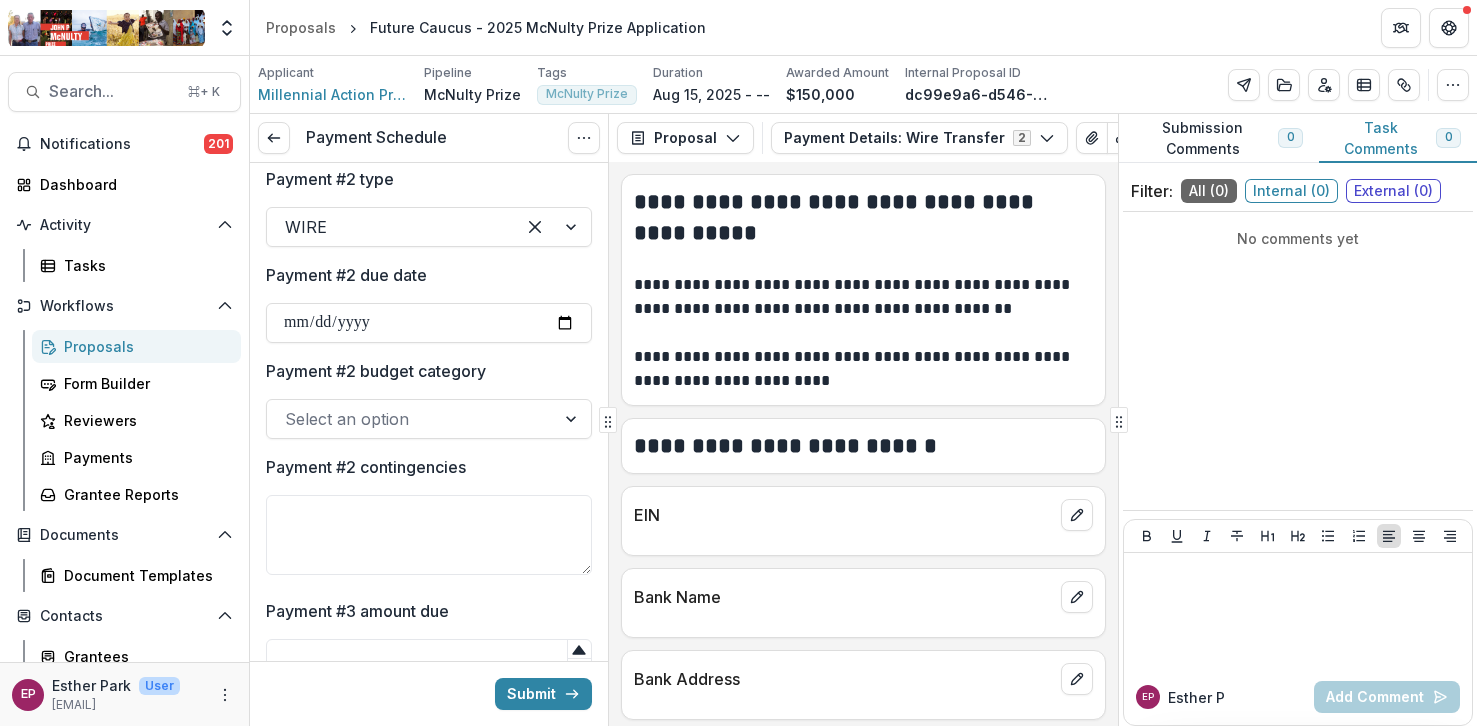 click at bounding box center [411, 419] 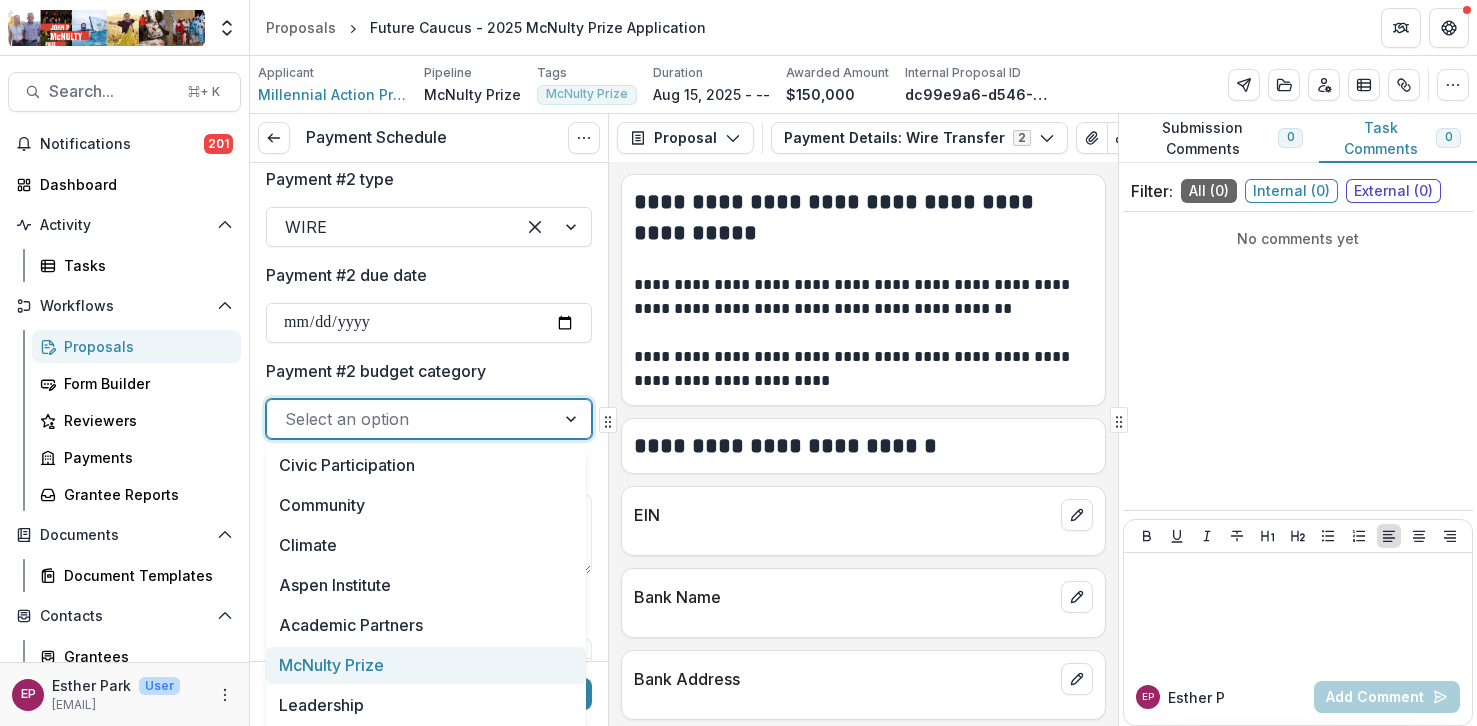 click on "McNulty Prize" at bounding box center (426, 665) 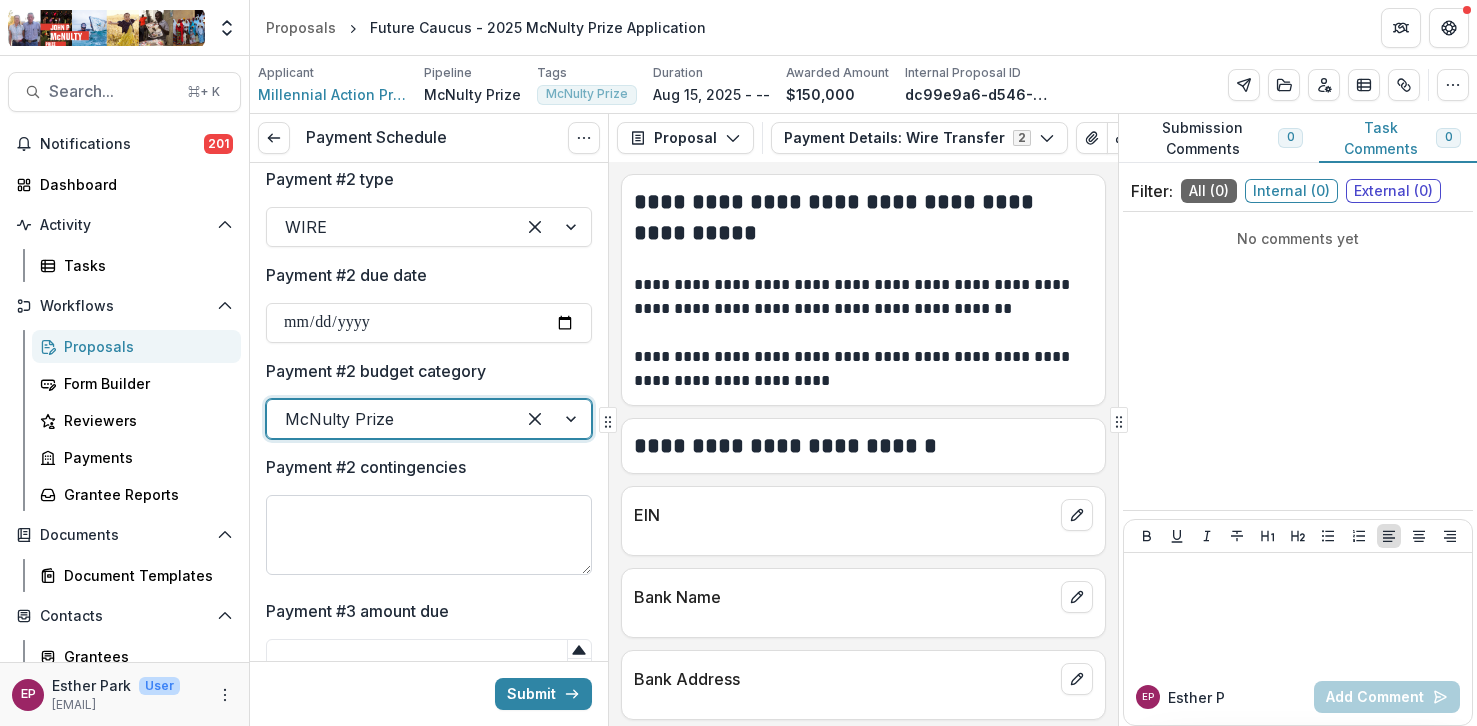 scroll, scrollTop: 1140, scrollLeft: 0, axis: vertical 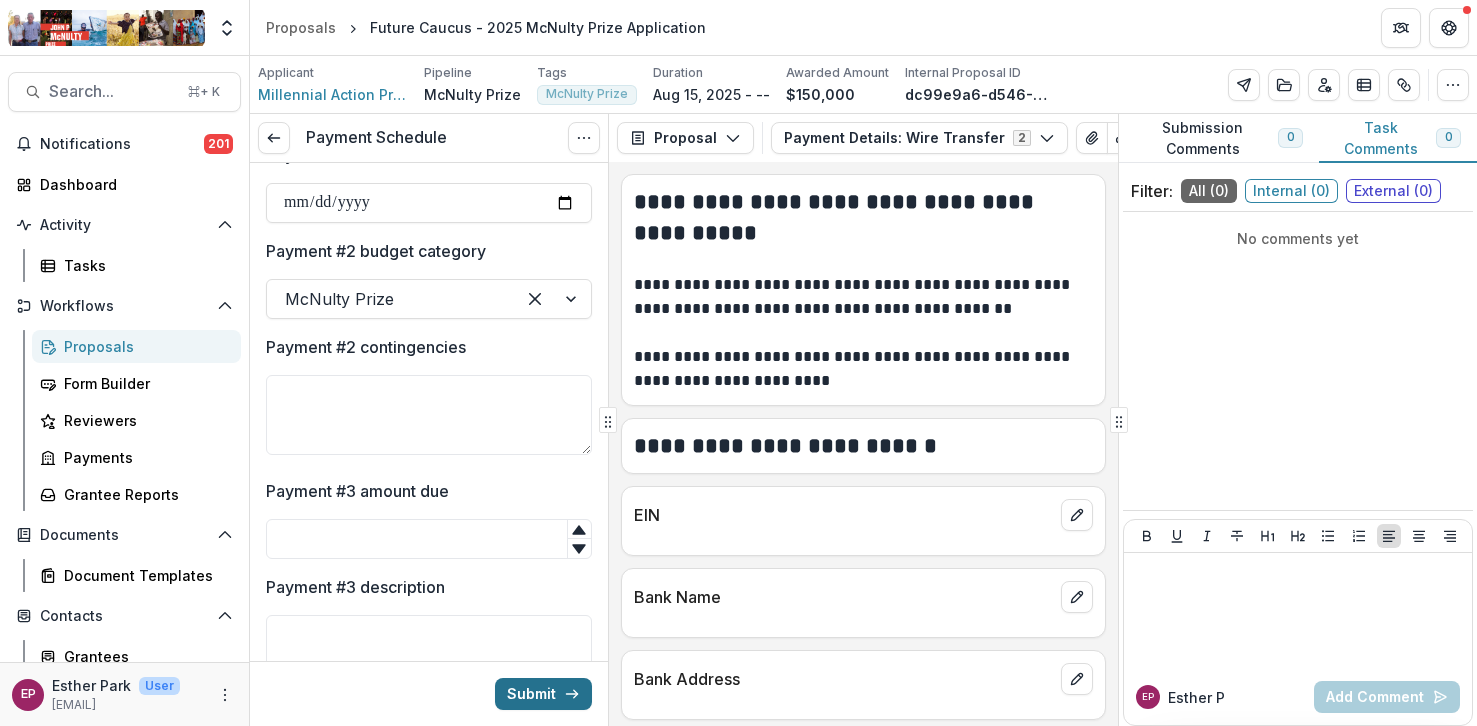 click 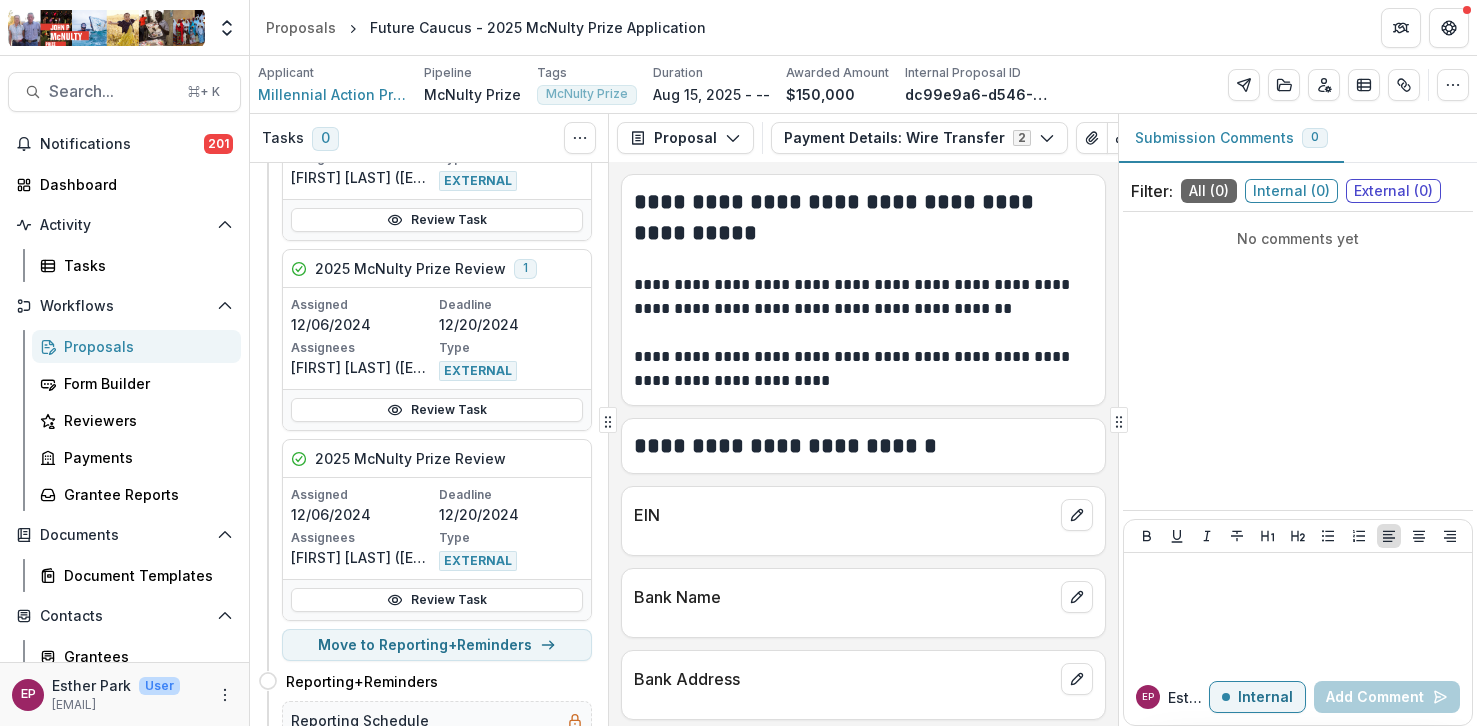 scroll, scrollTop: 1402, scrollLeft: 0, axis: vertical 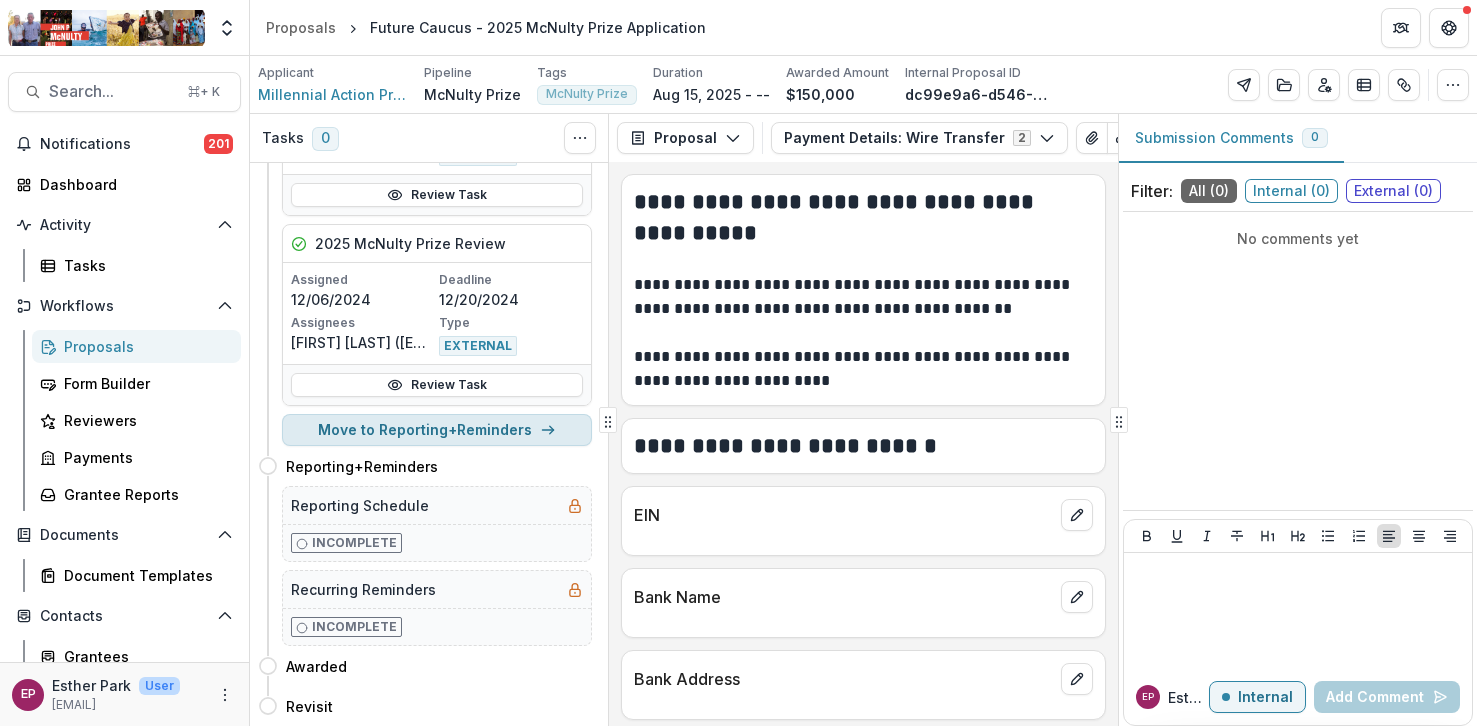 click on "Move to Reporting+Reminders" at bounding box center (437, 430) 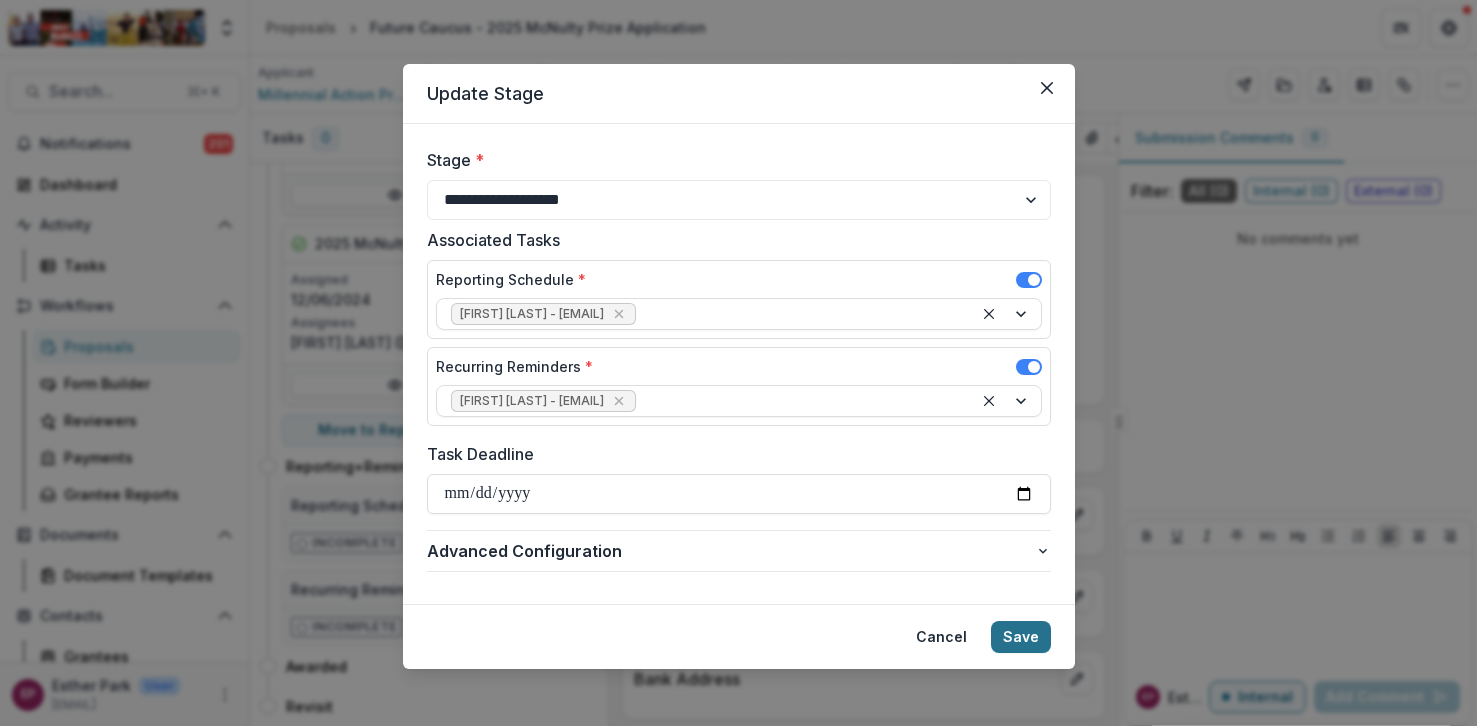 click on "Save" at bounding box center (1021, 637) 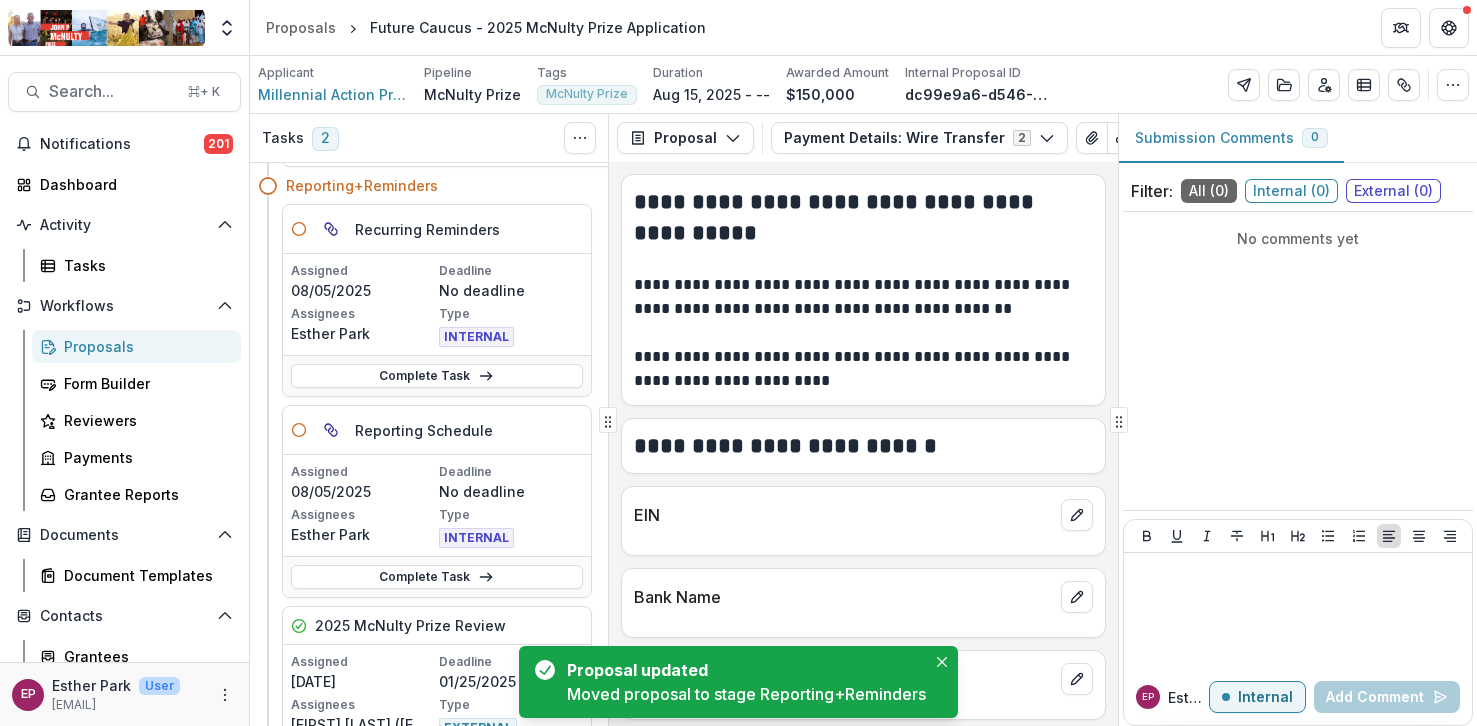 scroll, scrollTop: 59, scrollLeft: 0, axis: vertical 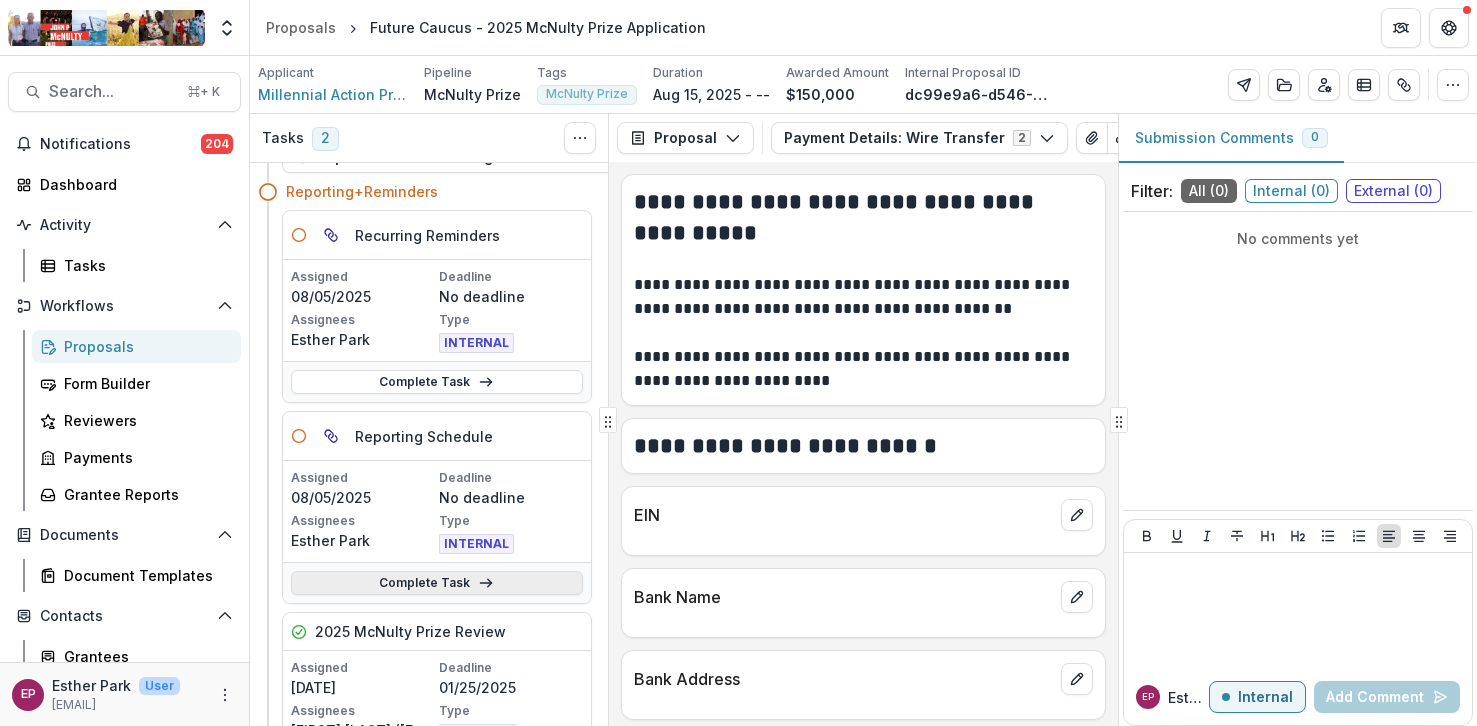 click on "Complete Task" at bounding box center [437, 583] 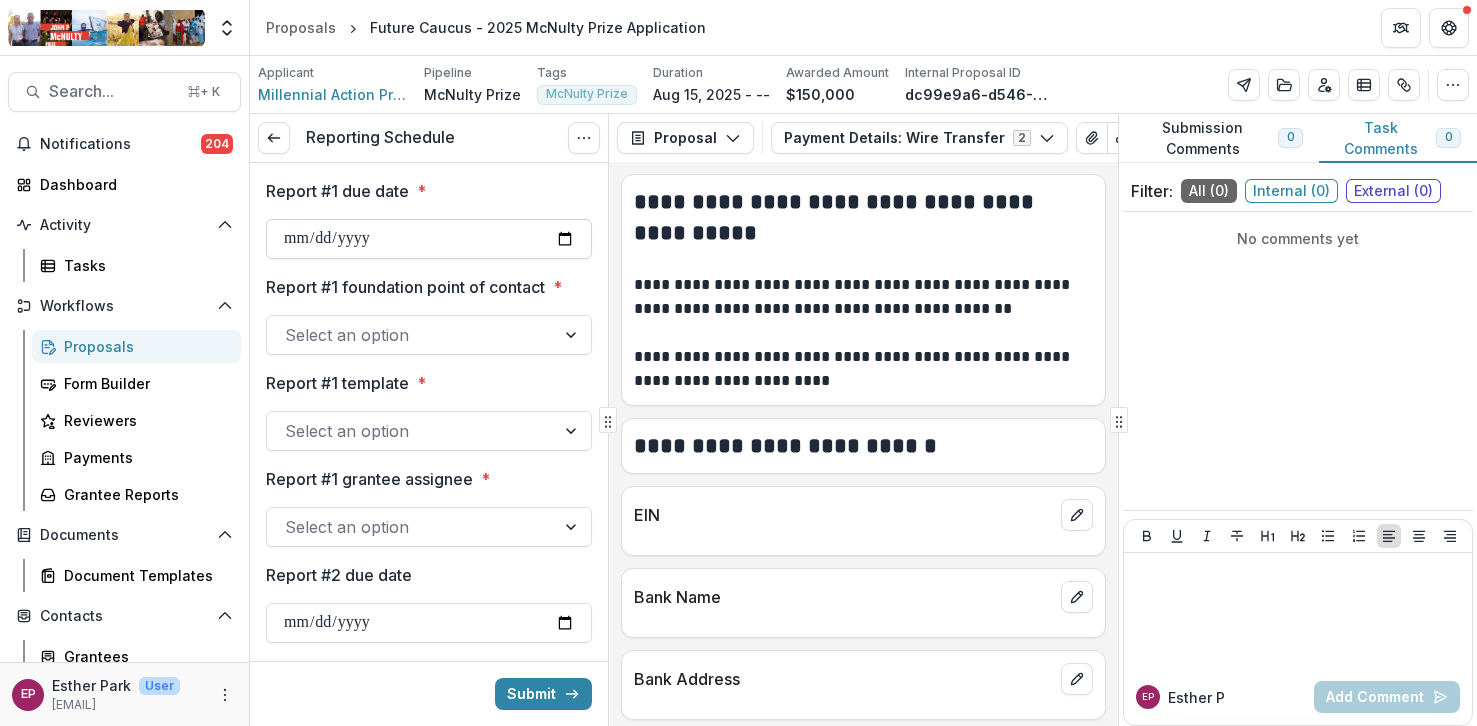 click on "Report #1 due date *" at bounding box center (429, 239) 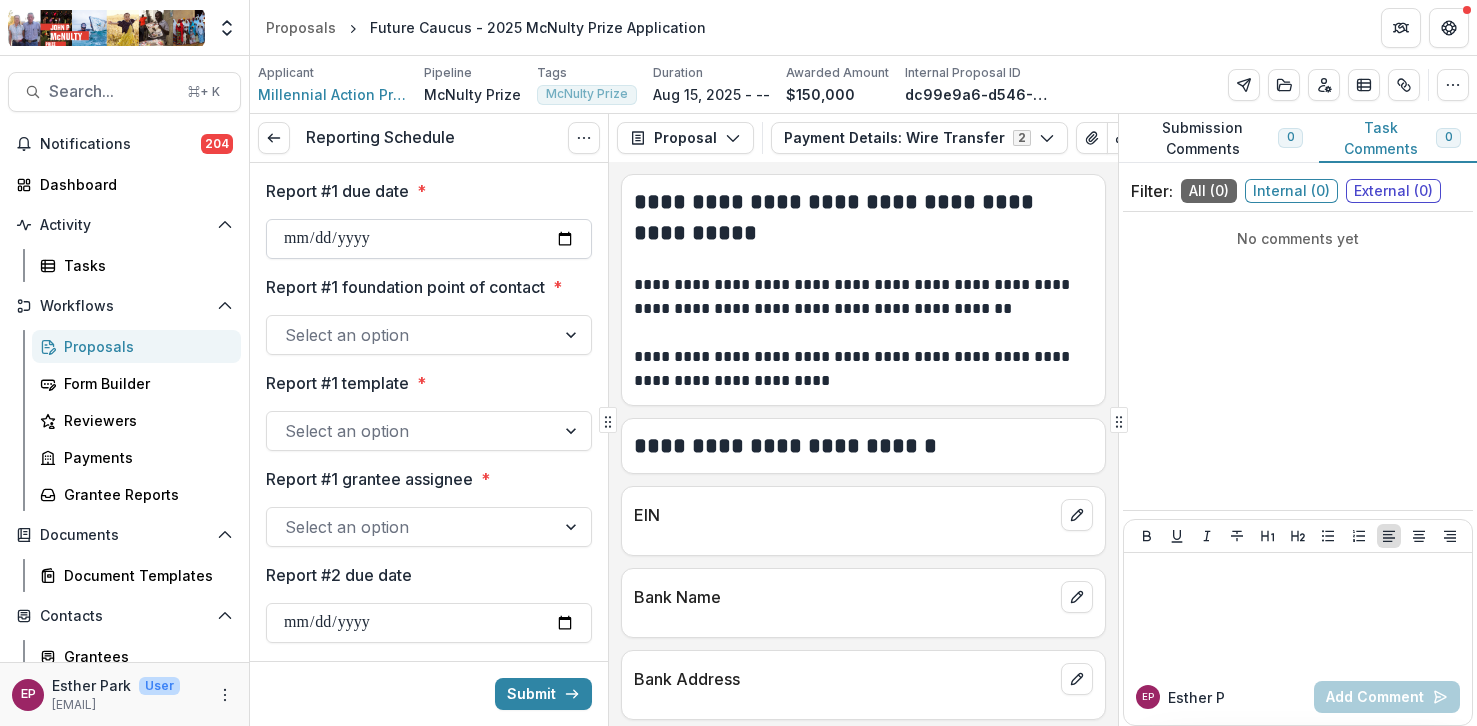 type on "**********" 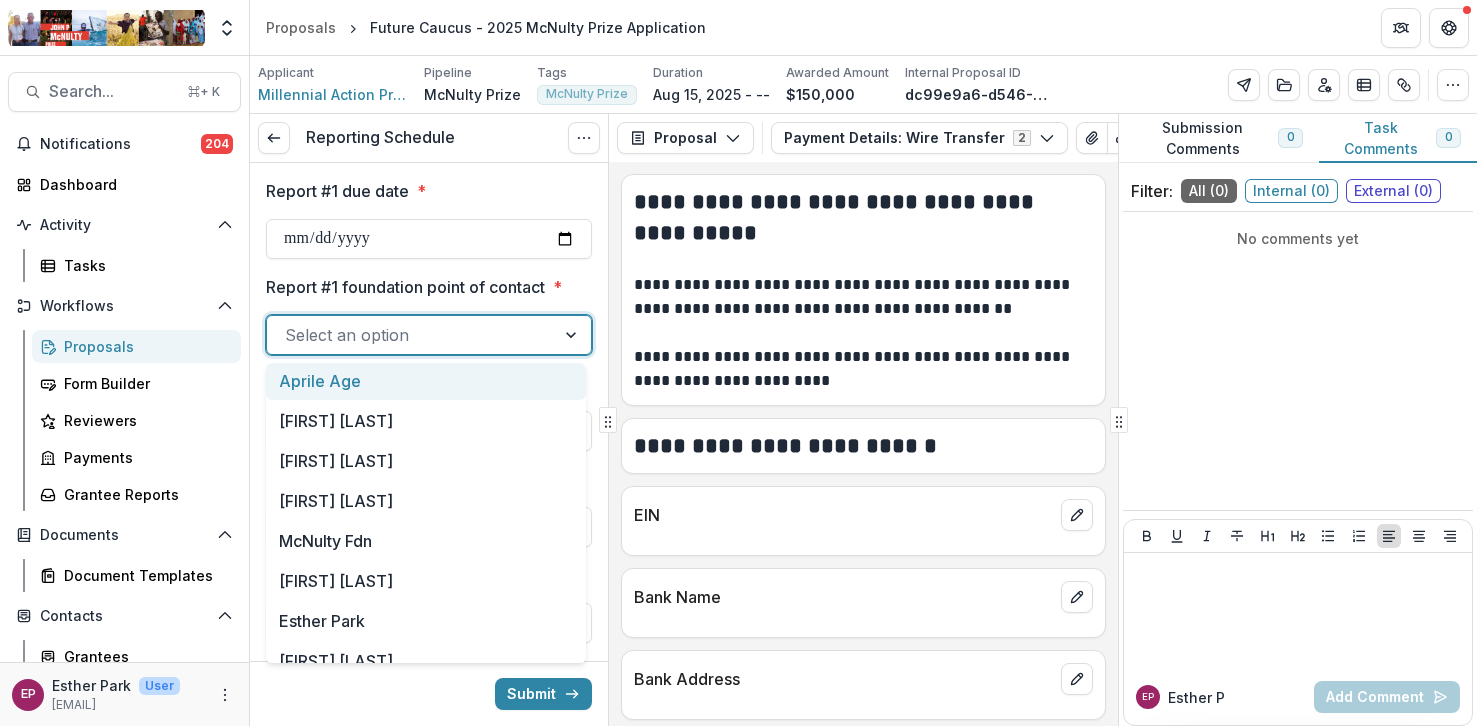 click at bounding box center (411, 335) 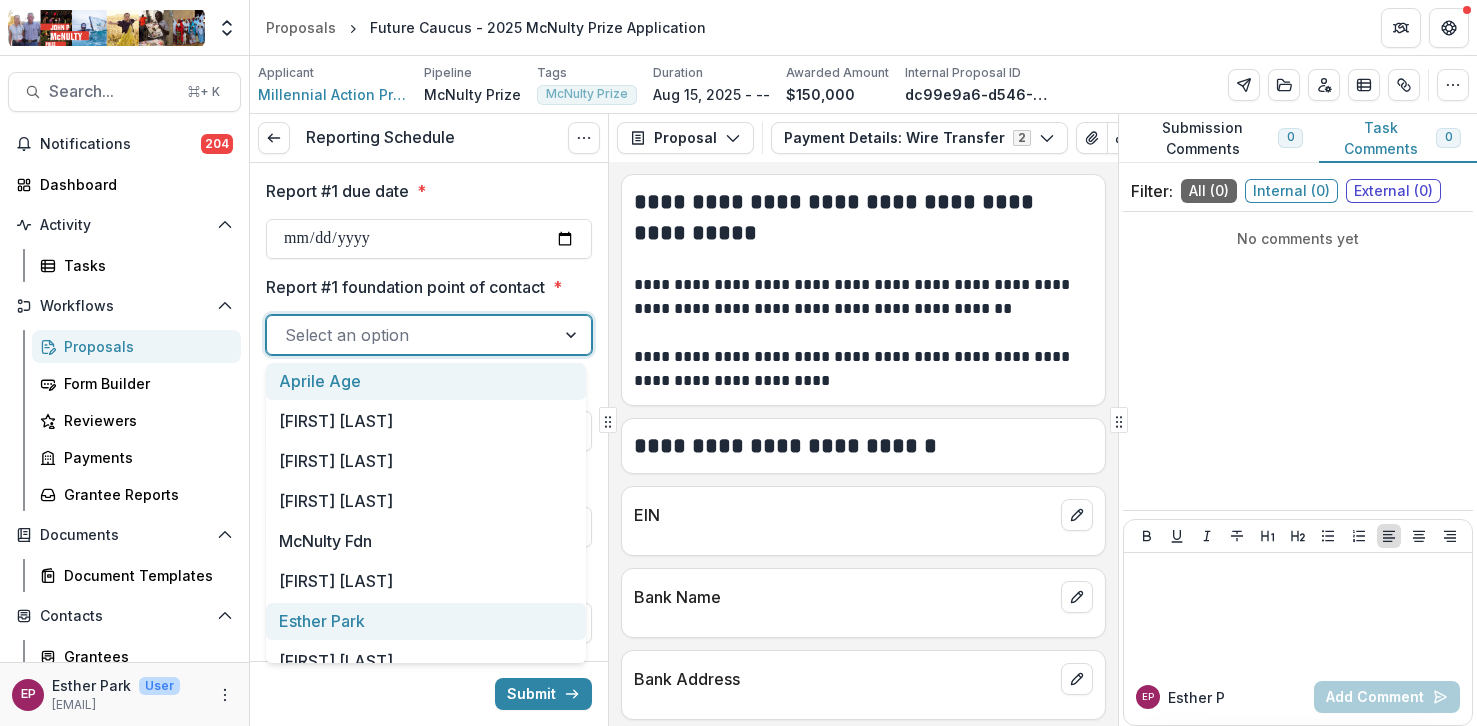 click on "Esther Park" at bounding box center [426, 621] 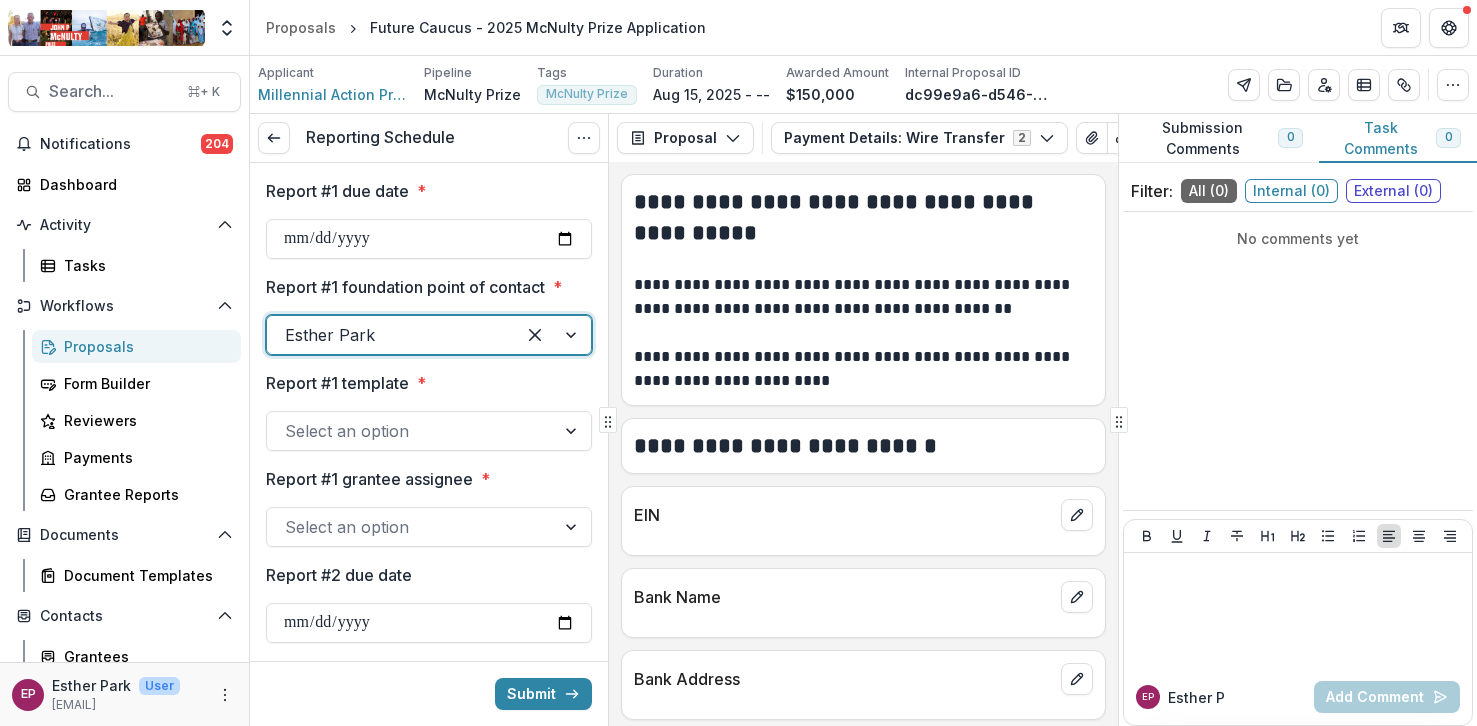 click at bounding box center (411, 431) 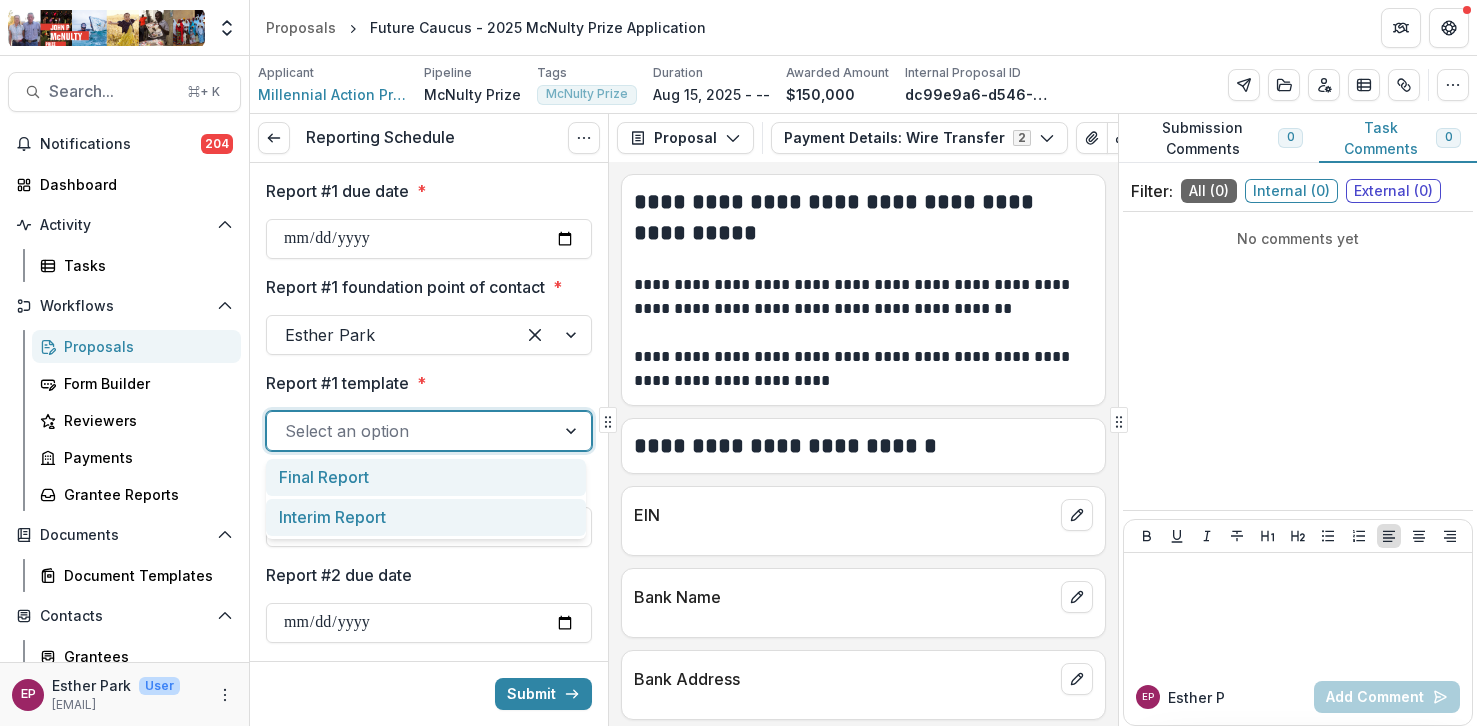 click on "Interim Report" at bounding box center [426, 517] 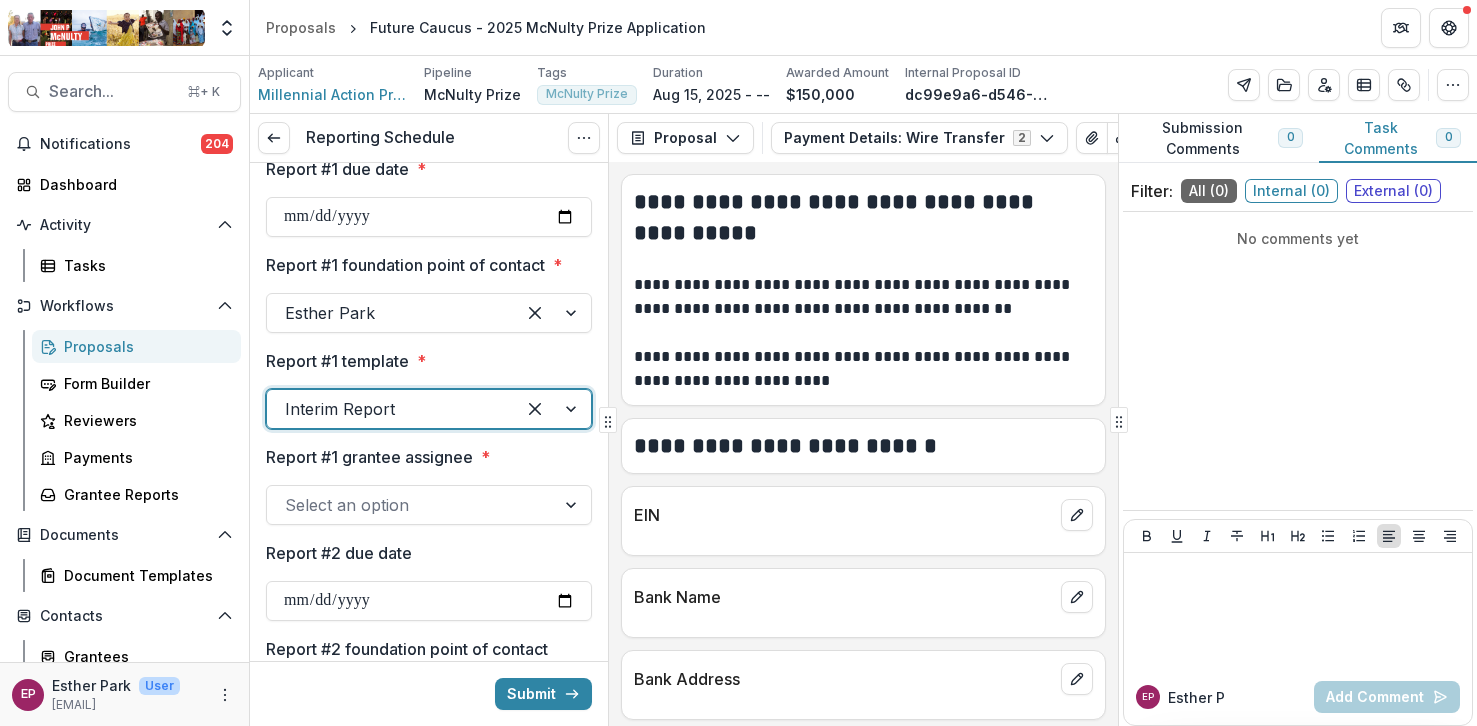 scroll, scrollTop: 43, scrollLeft: 0, axis: vertical 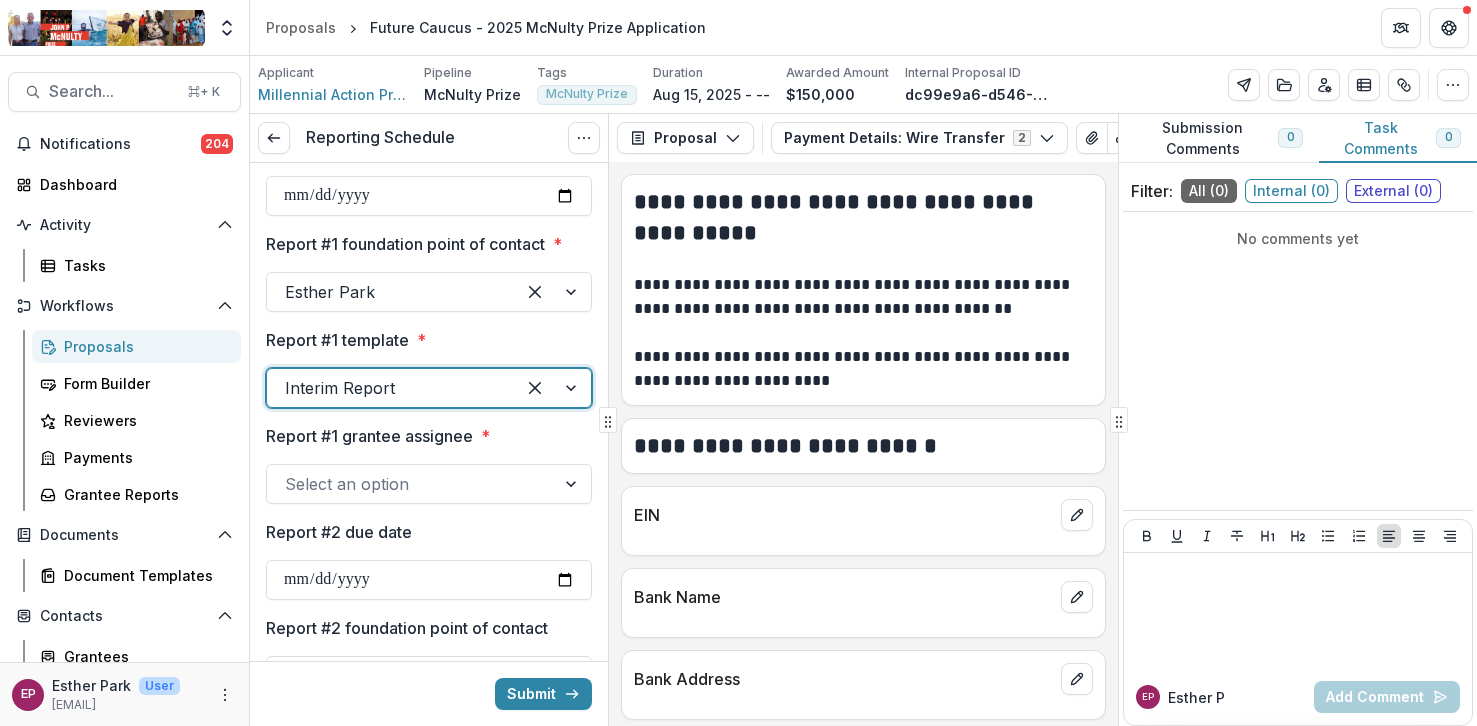 click at bounding box center (411, 484) 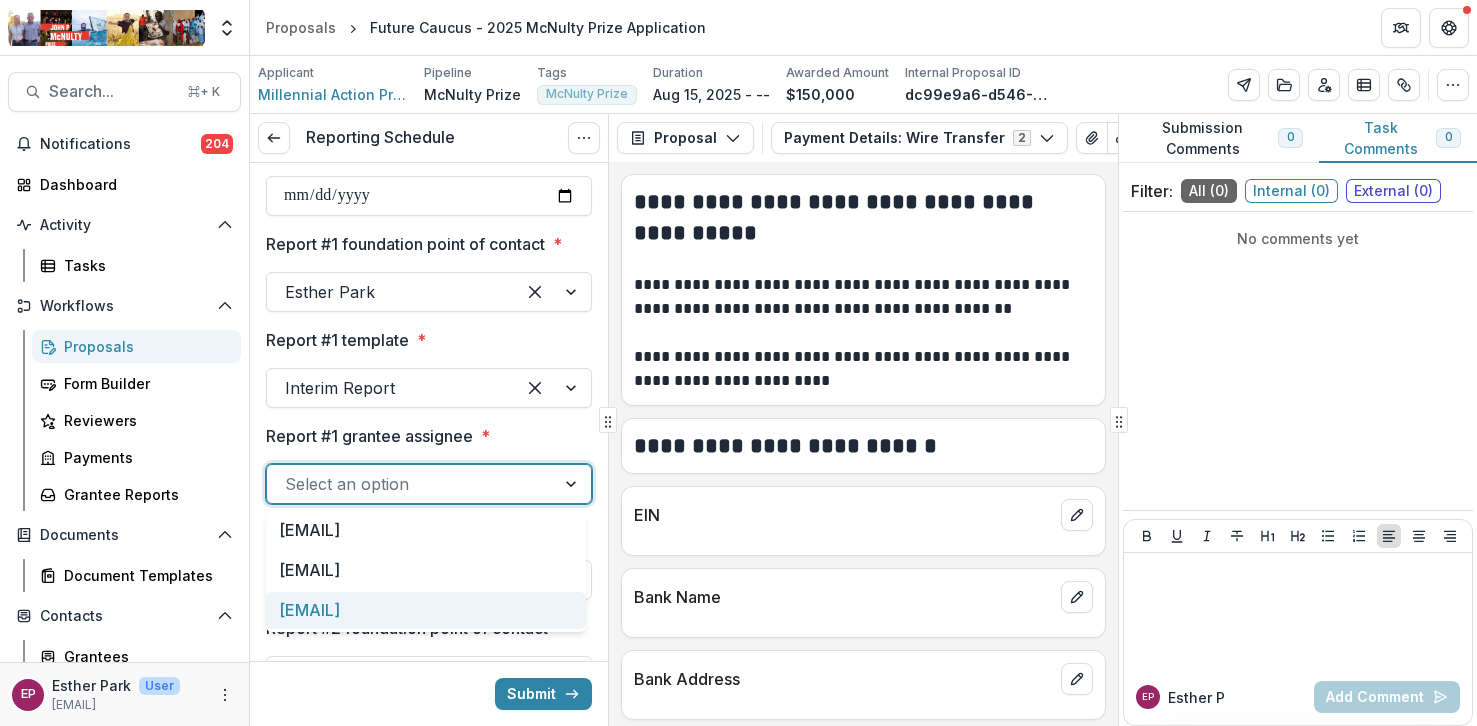 click on "layla@futurecaucus.org" at bounding box center (426, 610) 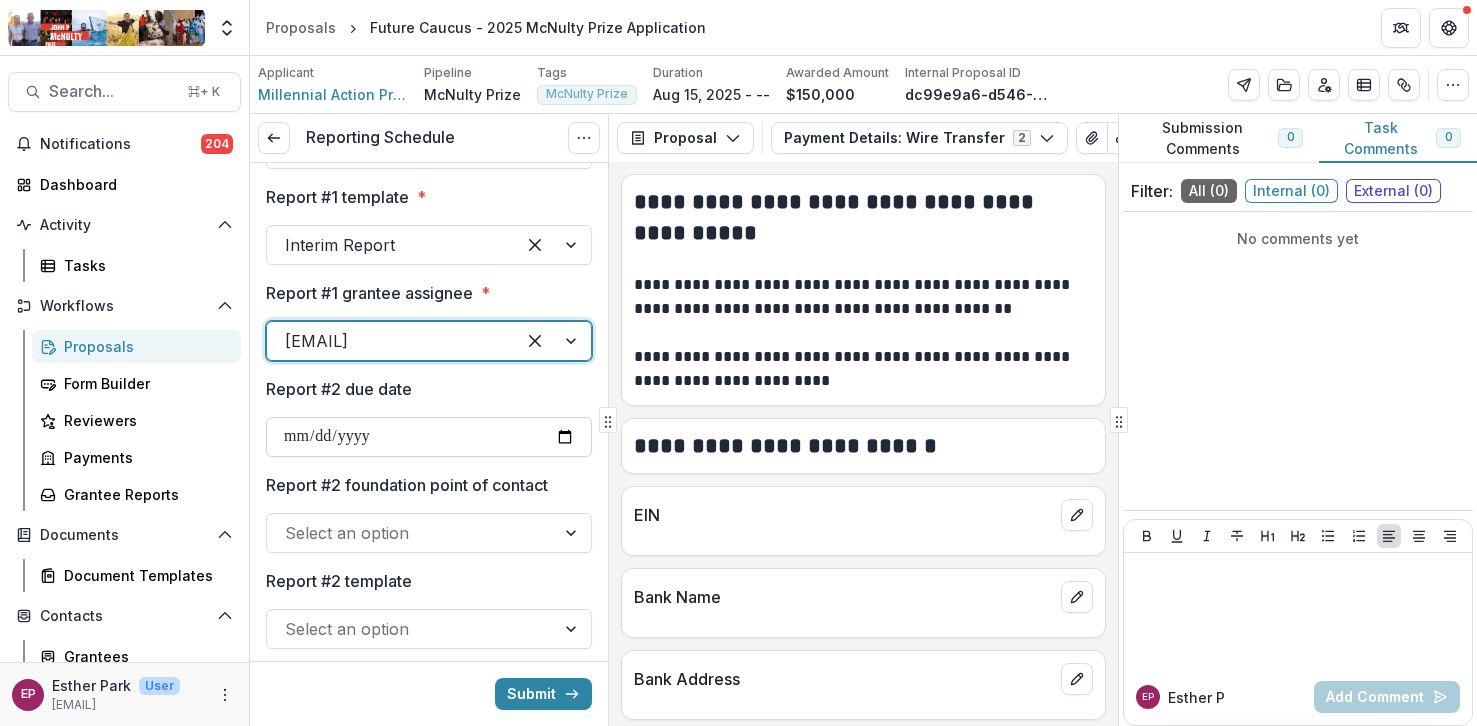 scroll, scrollTop: 211, scrollLeft: 0, axis: vertical 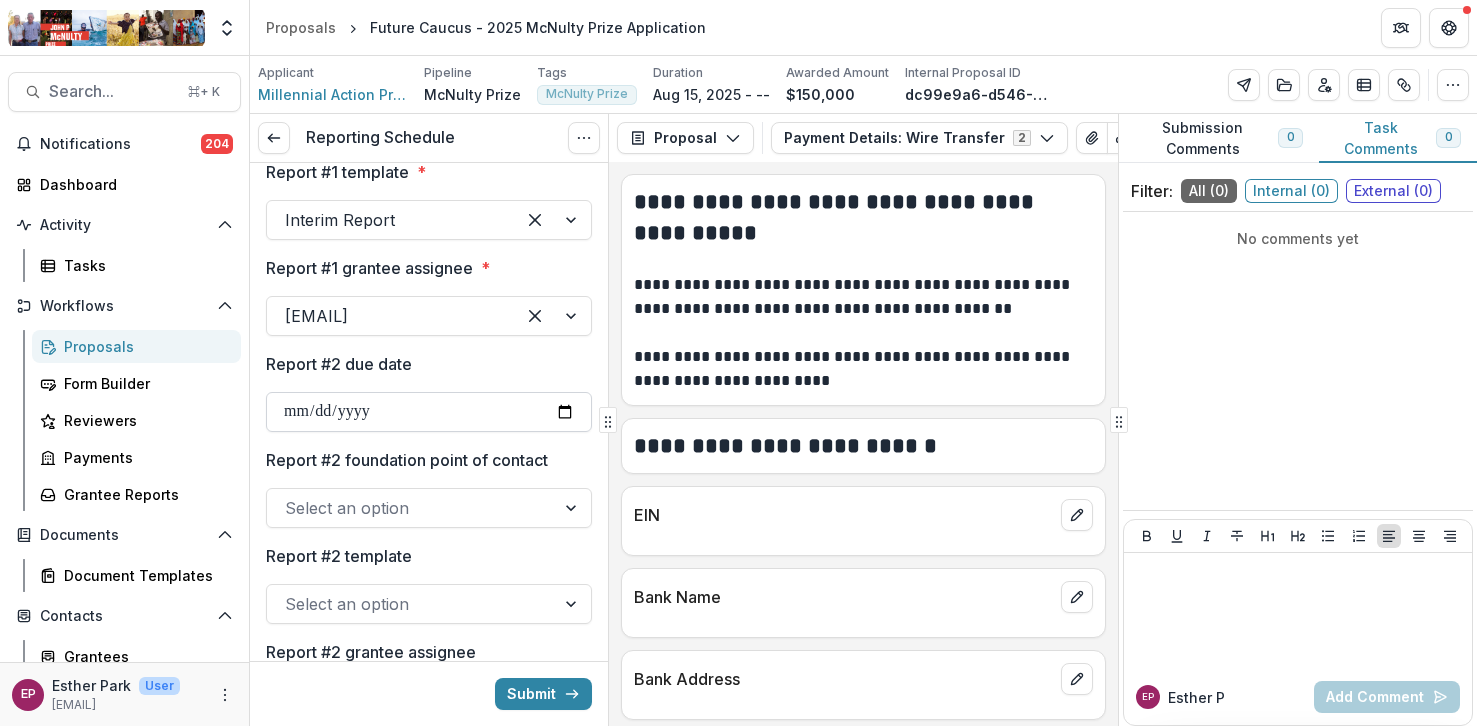 click on "Report #2 due date" at bounding box center (429, 412) 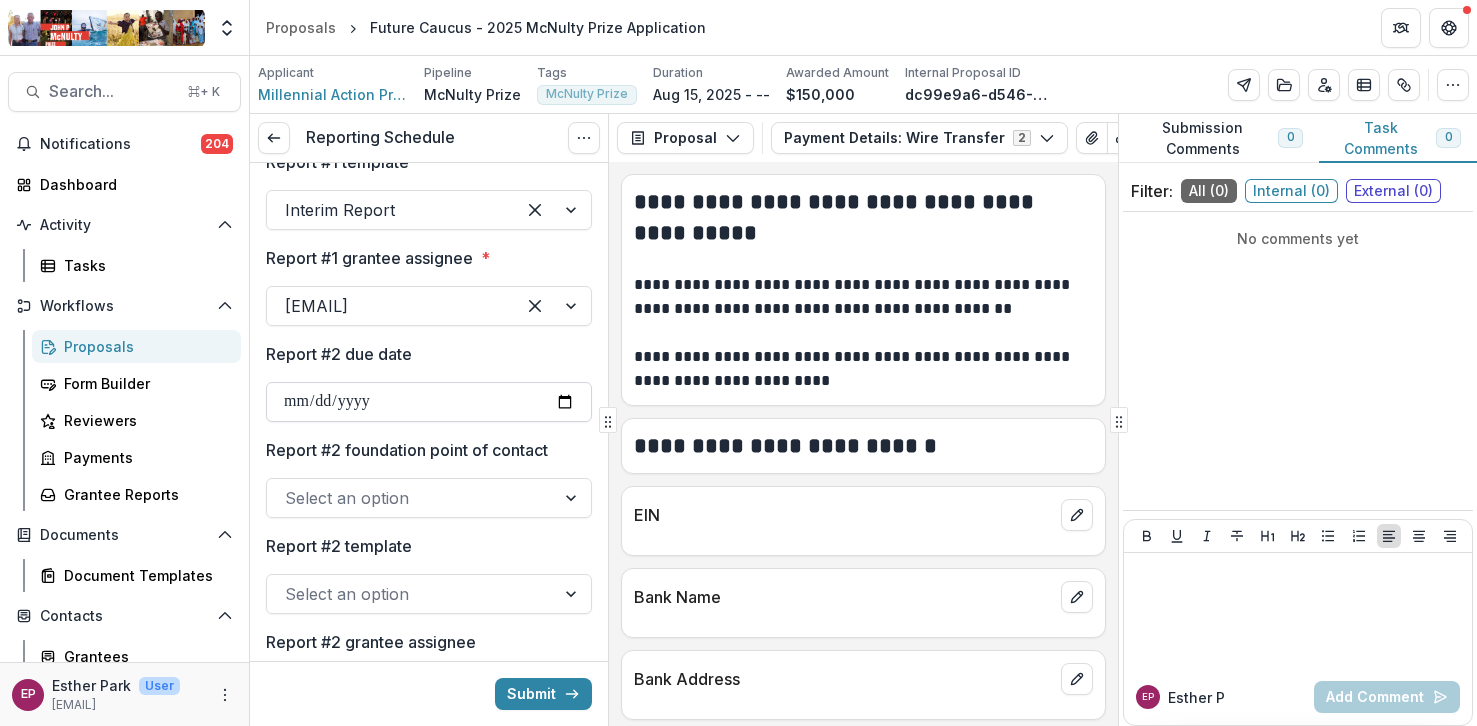 scroll, scrollTop: 224, scrollLeft: 0, axis: vertical 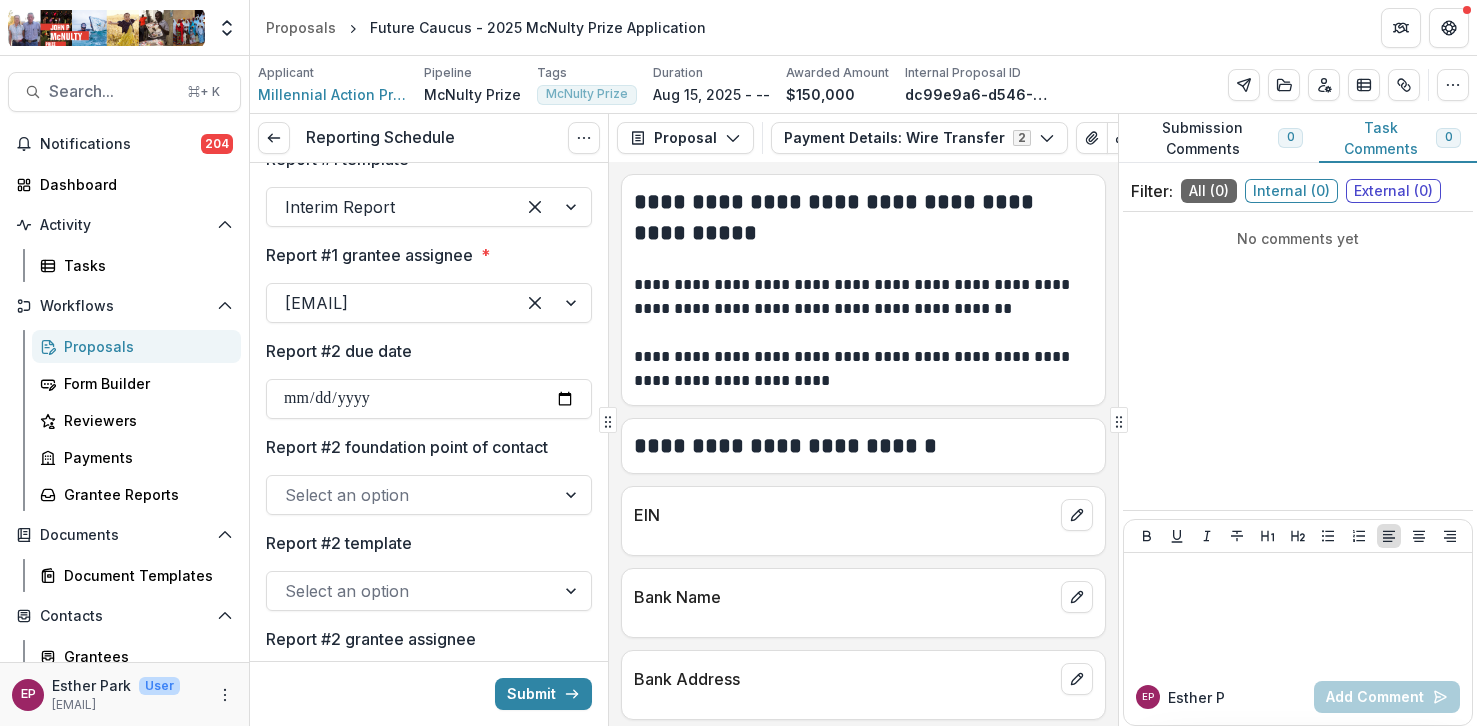 type on "**********" 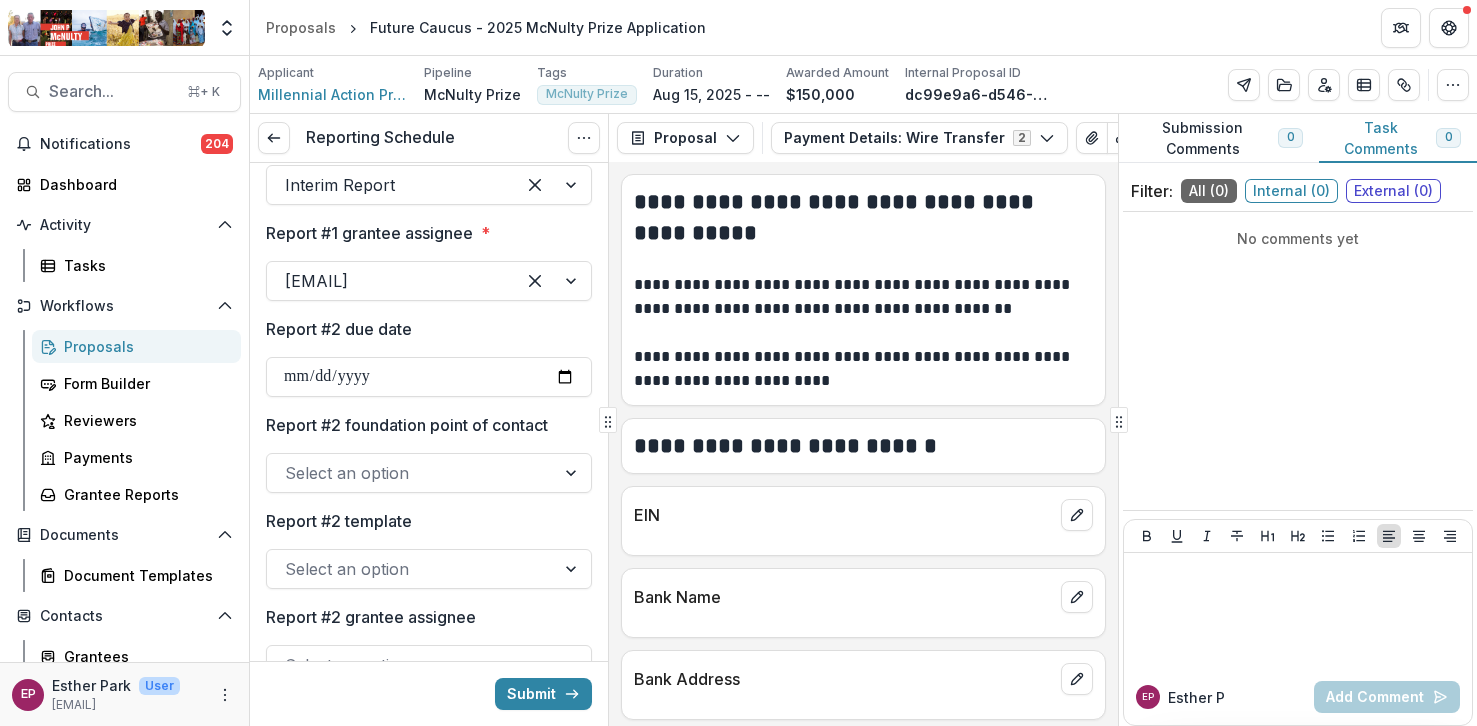 scroll, scrollTop: 254, scrollLeft: 0, axis: vertical 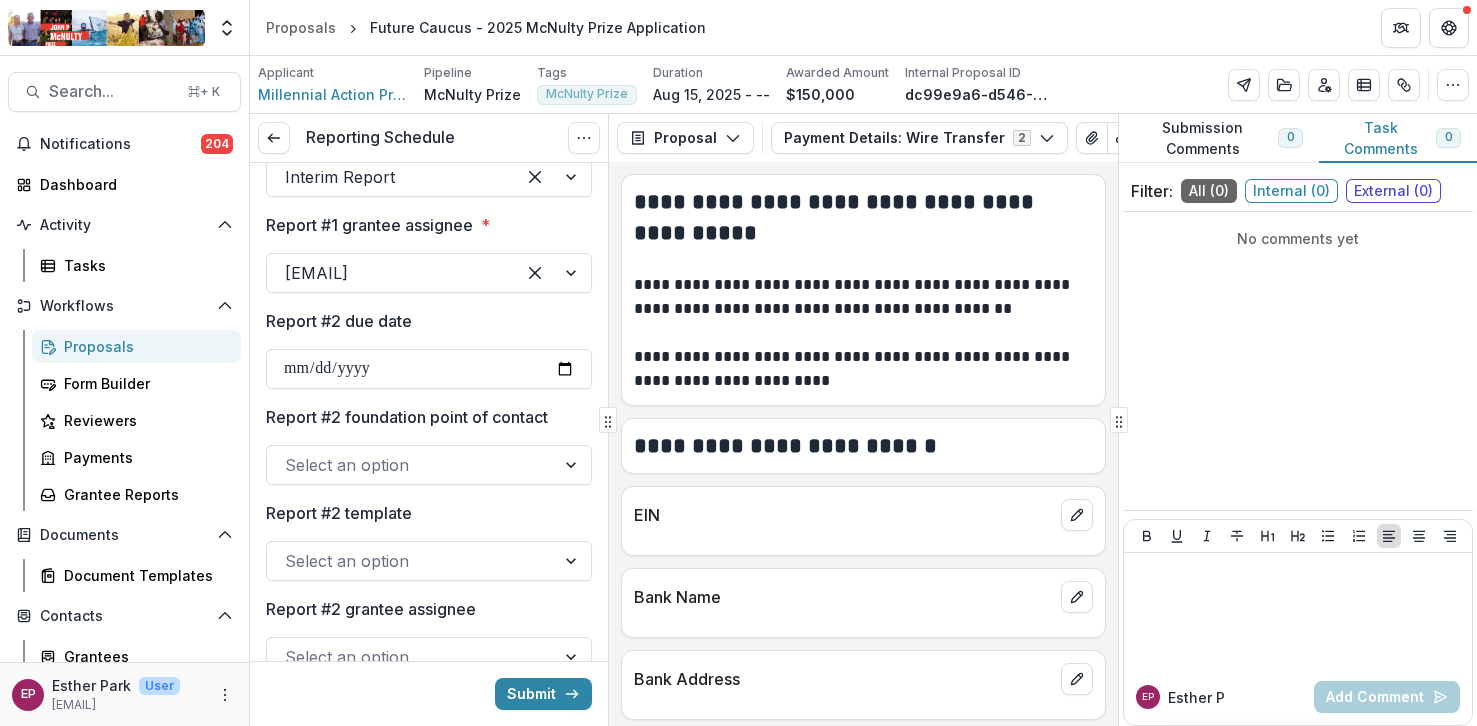 click at bounding box center (411, 465) 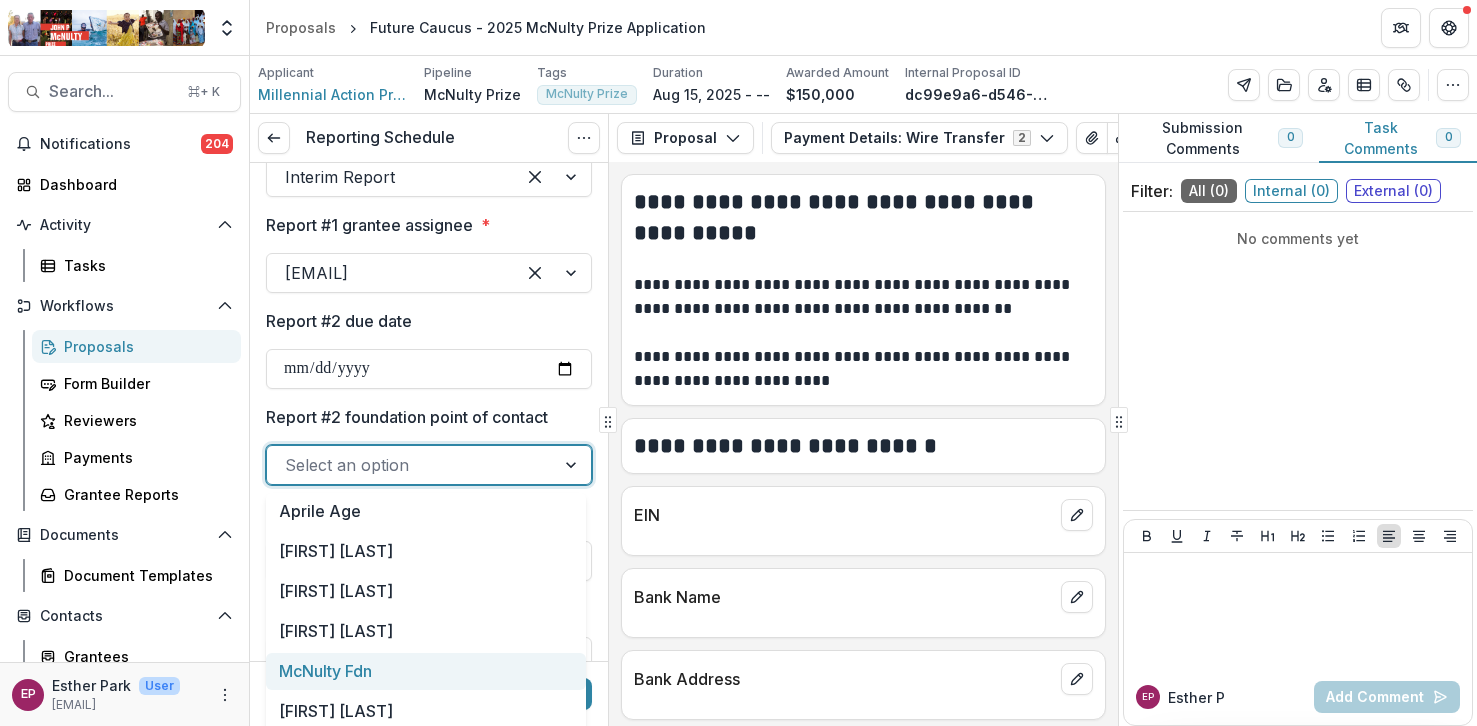 scroll, scrollTop: 60, scrollLeft: 0, axis: vertical 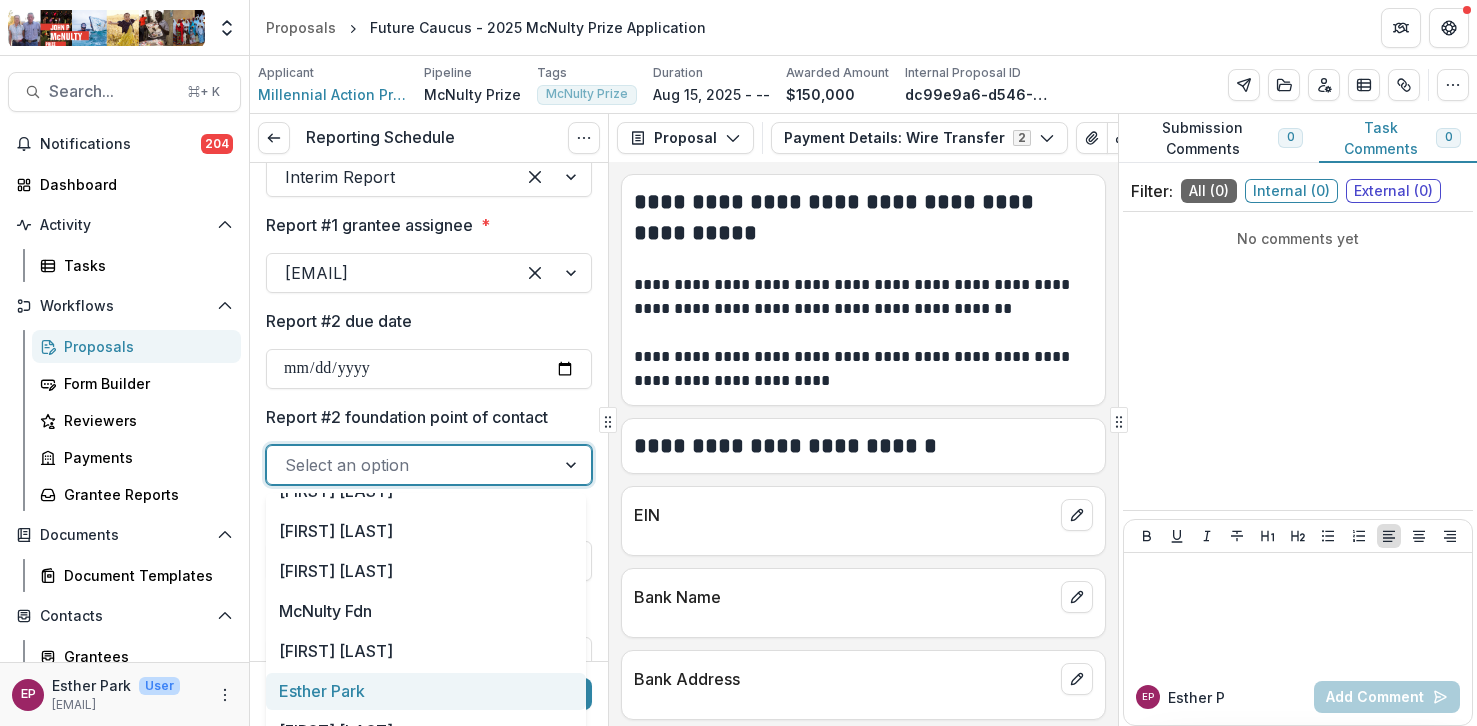 click on "Esther Park" at bounding box center [426, 691] 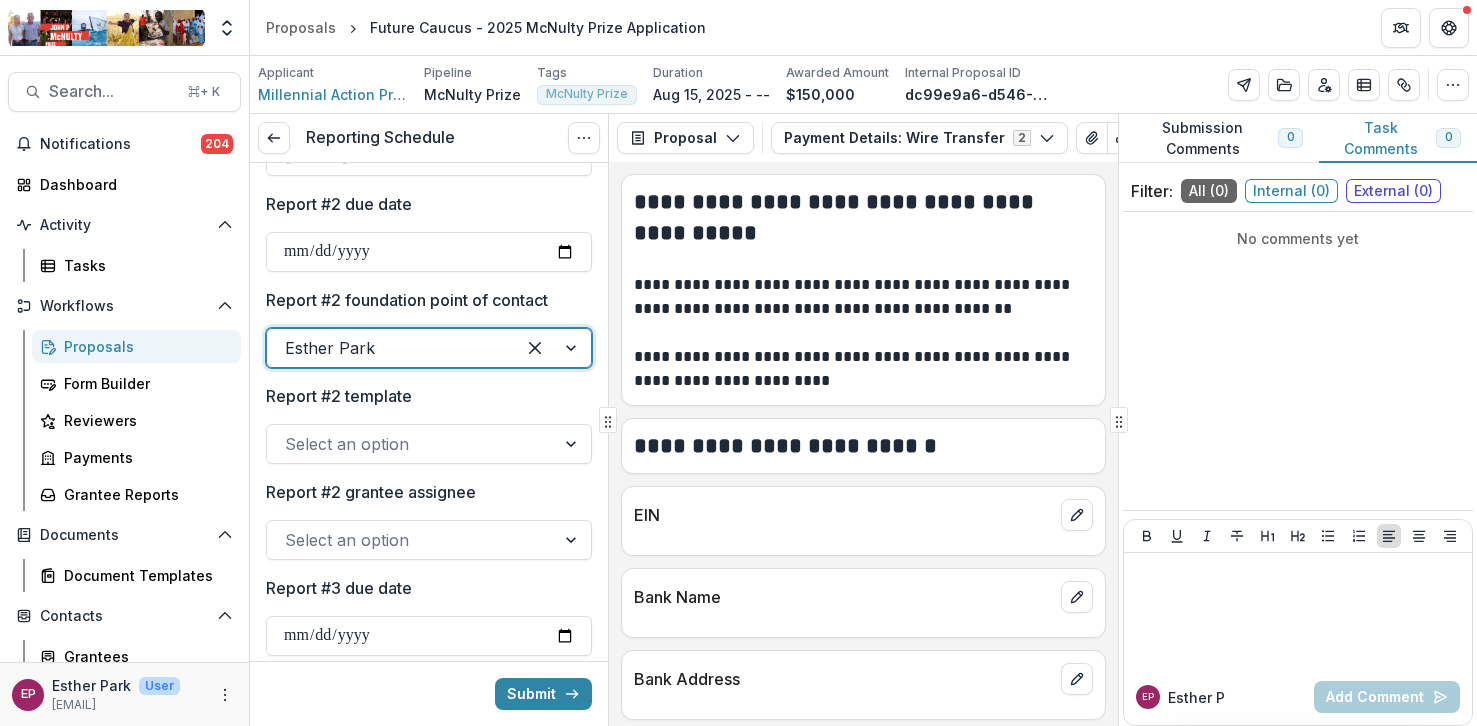 scroll, scrollTop: 416, scrollLeft: 0, axis: vertical 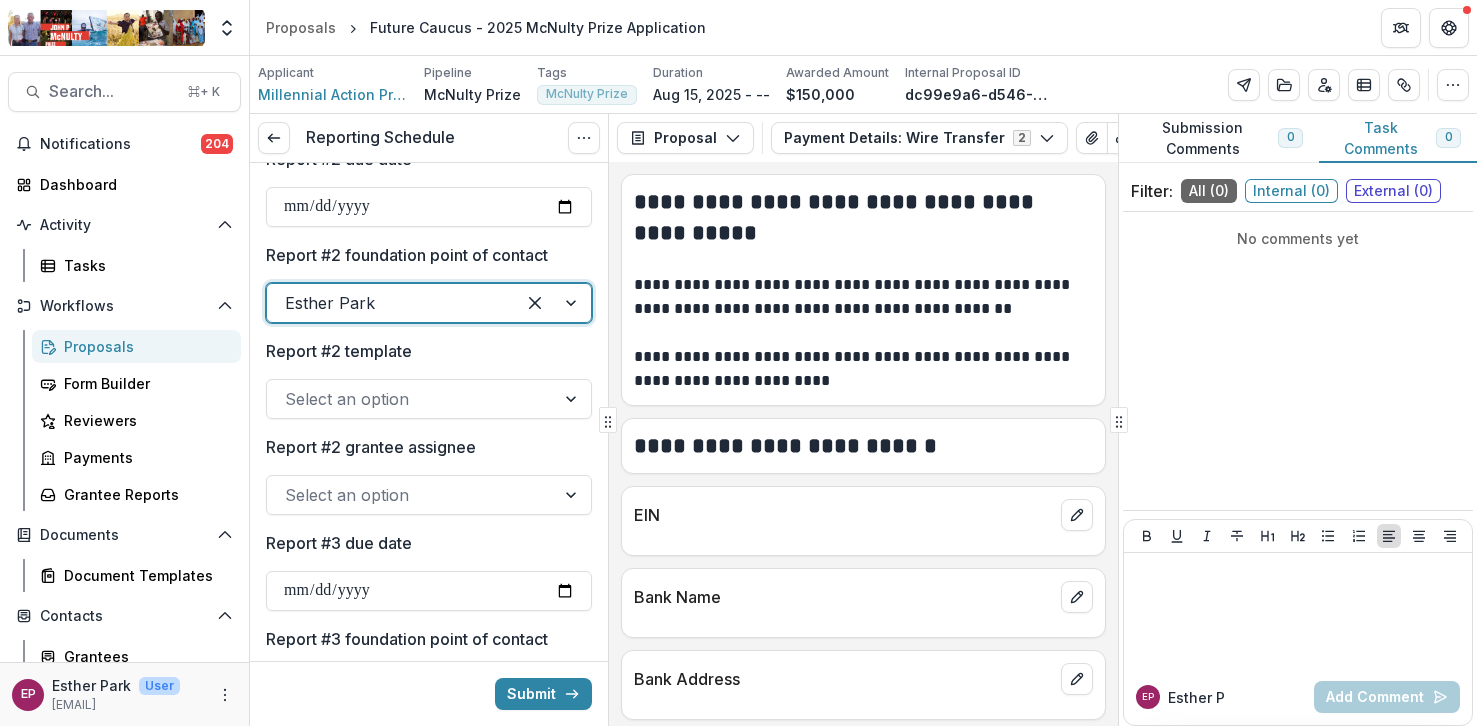 click at bounding box center (411, 399) 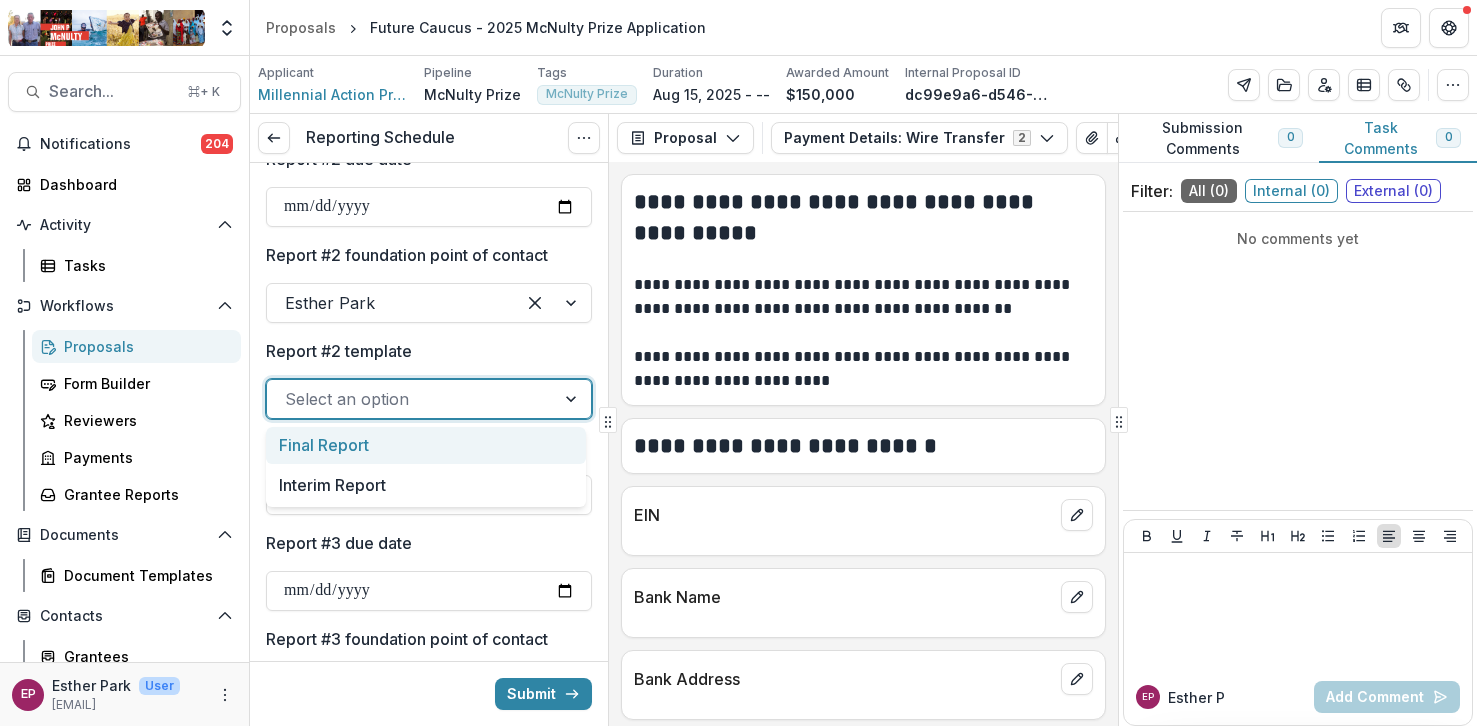 click on "Final Report" at bounding box center (426, 445) 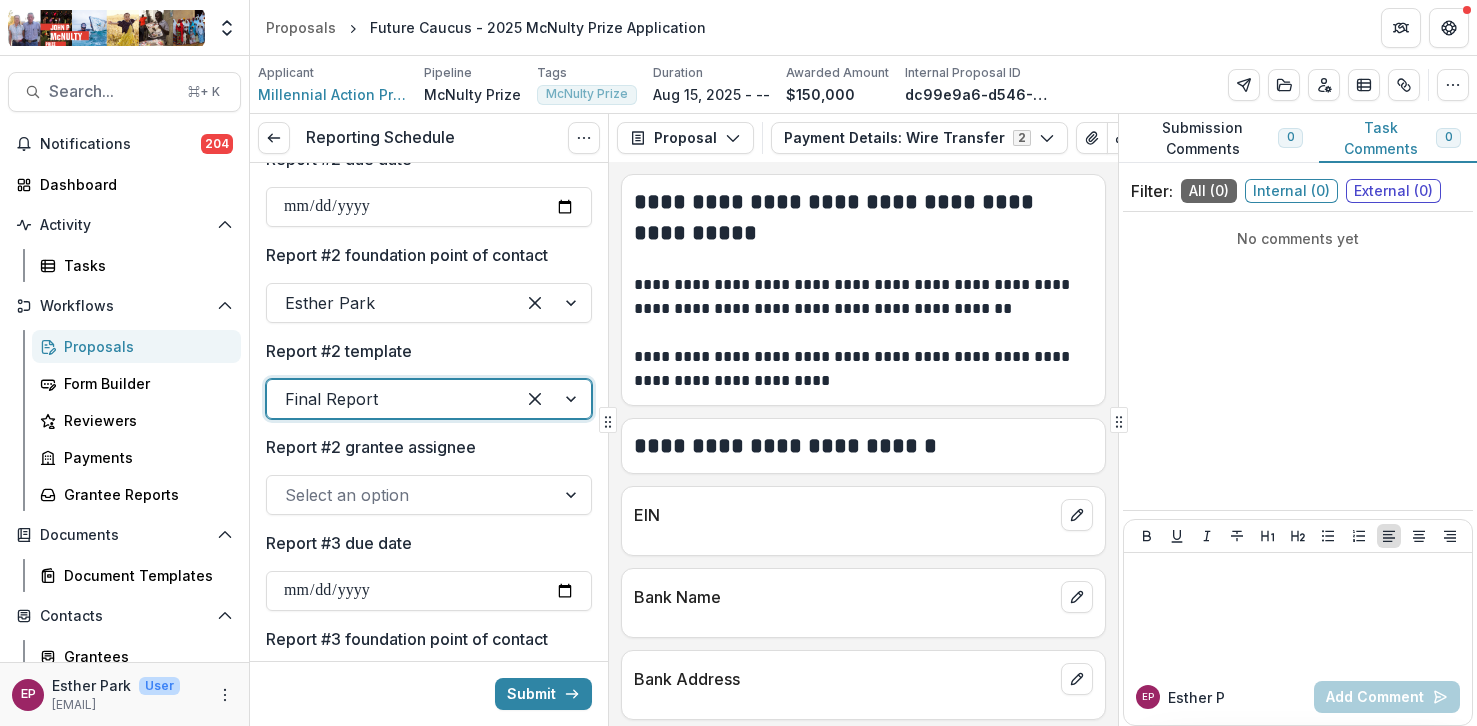 click at bounding box center (411, 495) 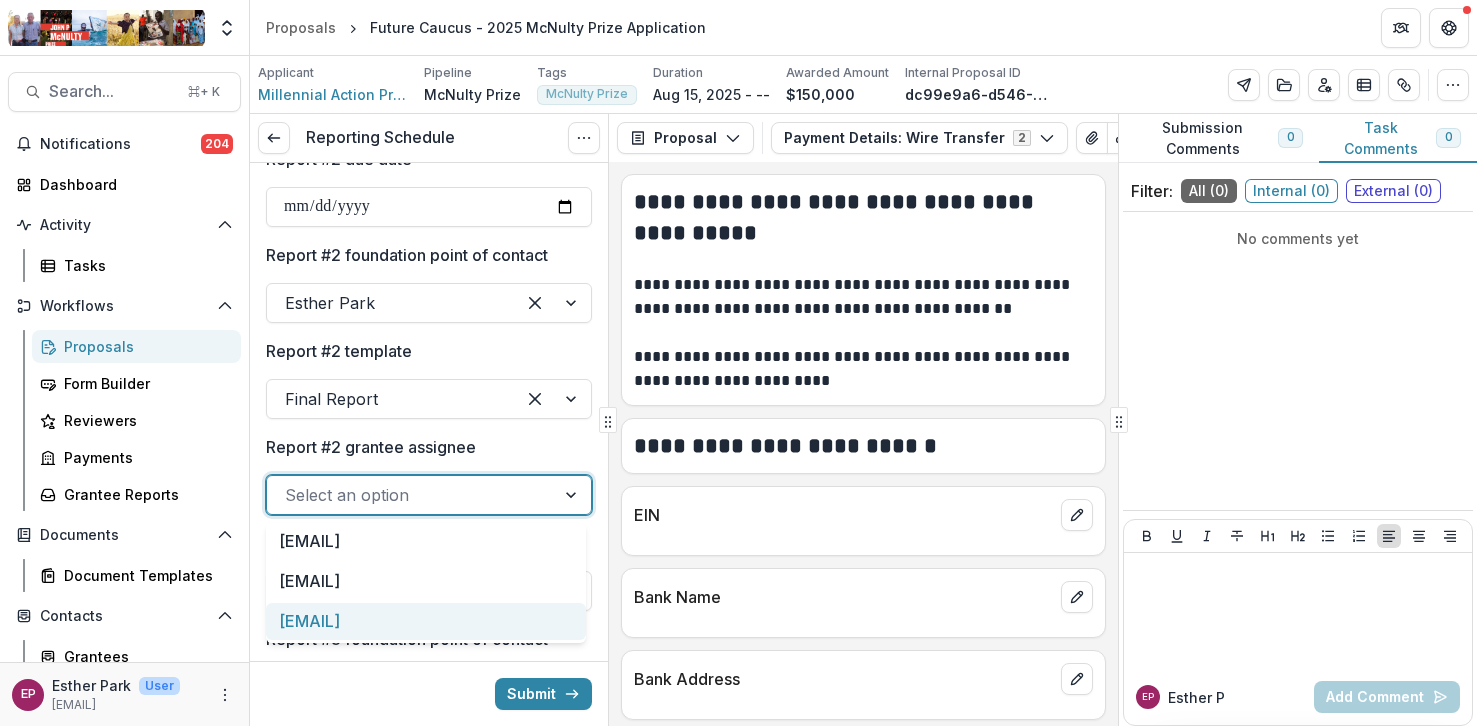 click on "layla@futurecaucus.org" at bounding box center [426, 621] 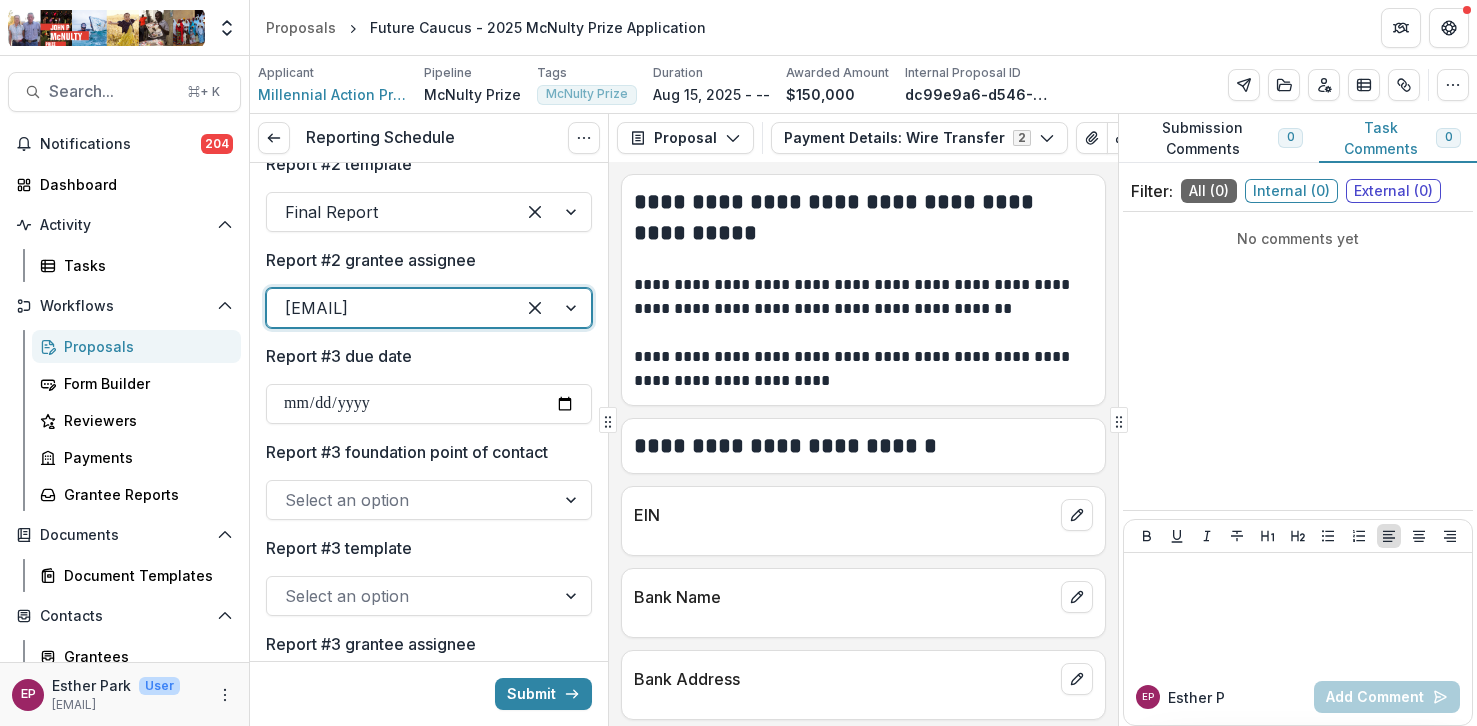 scroll, scrollTop: 605, scrollLeft: 0, axis: vertical 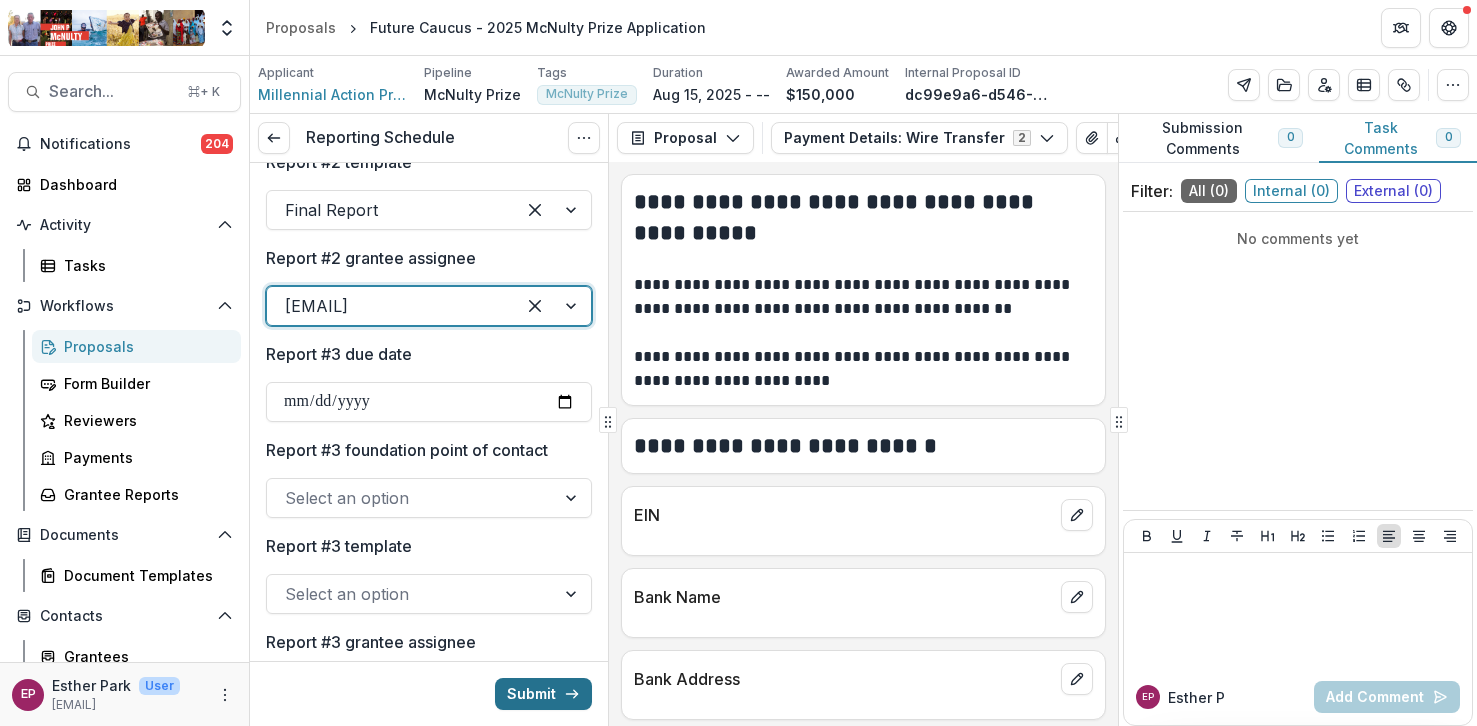 click on "Submit" at bounding box center [543, 694] 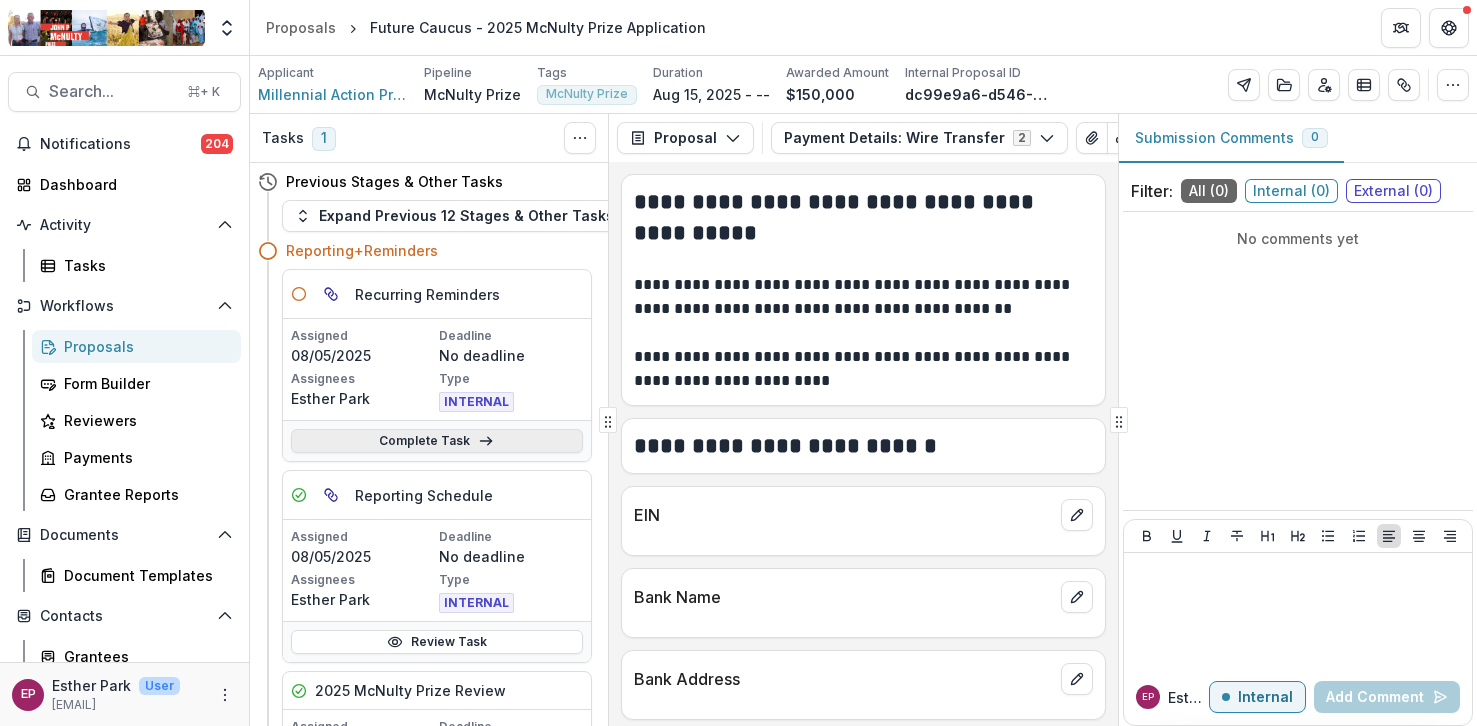 click on "Complete Task" at bounding box center (437, 441) 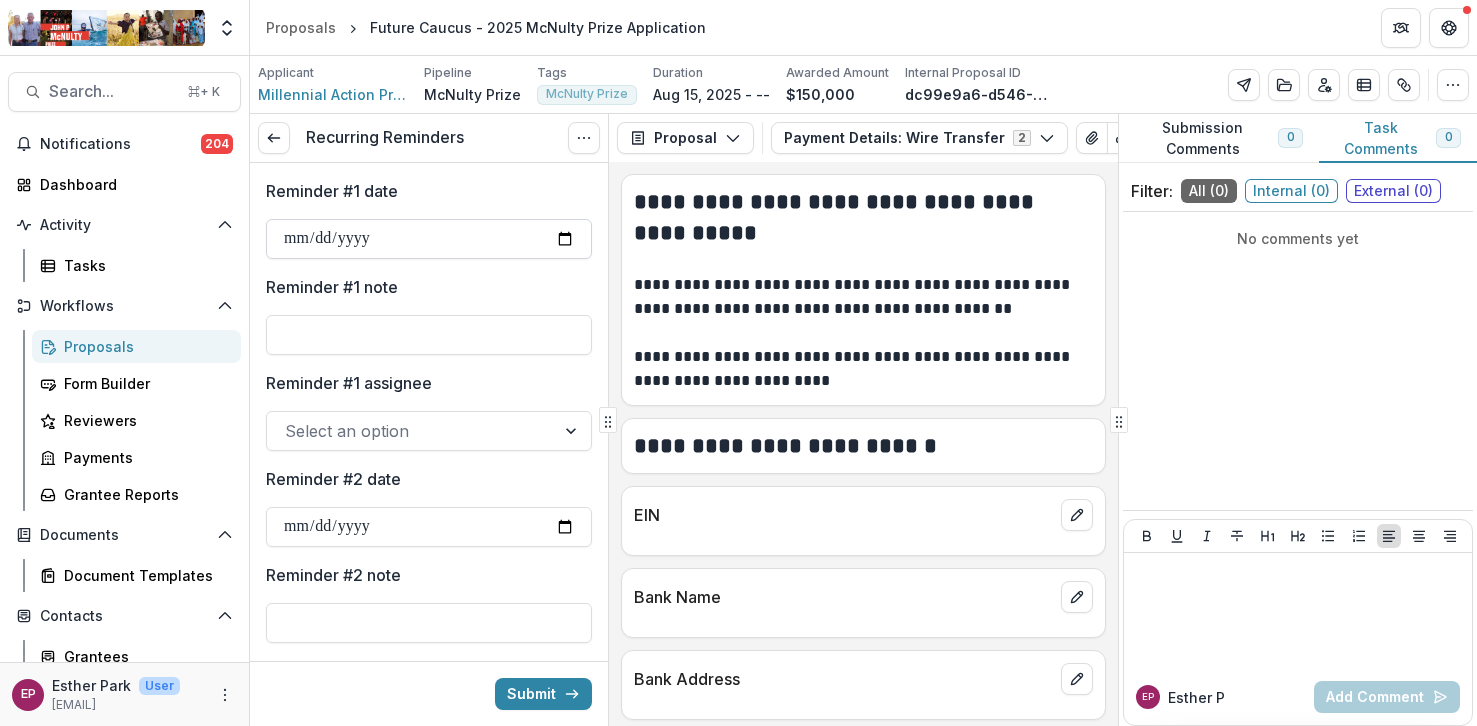 click on "Reminder #1 date" at bounding box center (429, 239) 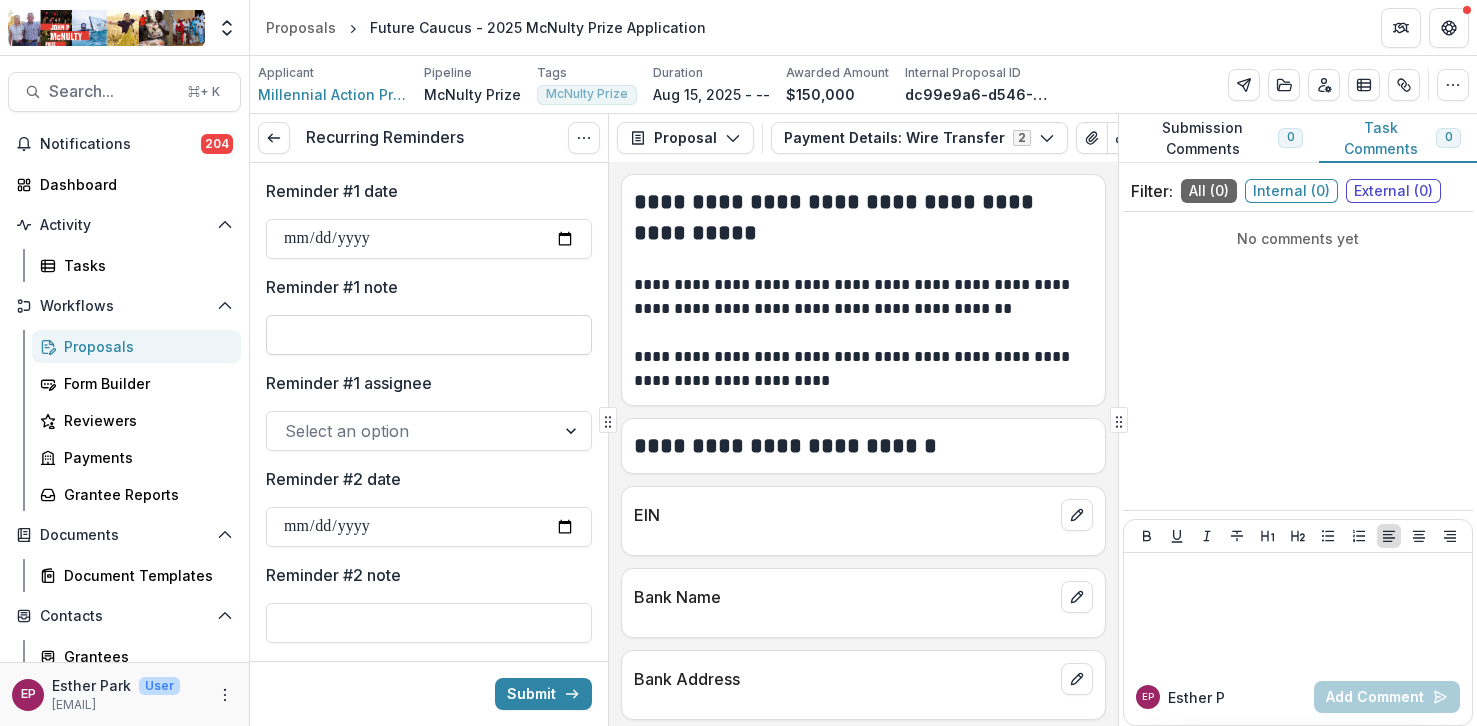 click on "Reminder #1 note" at bounding box center [429, 335] 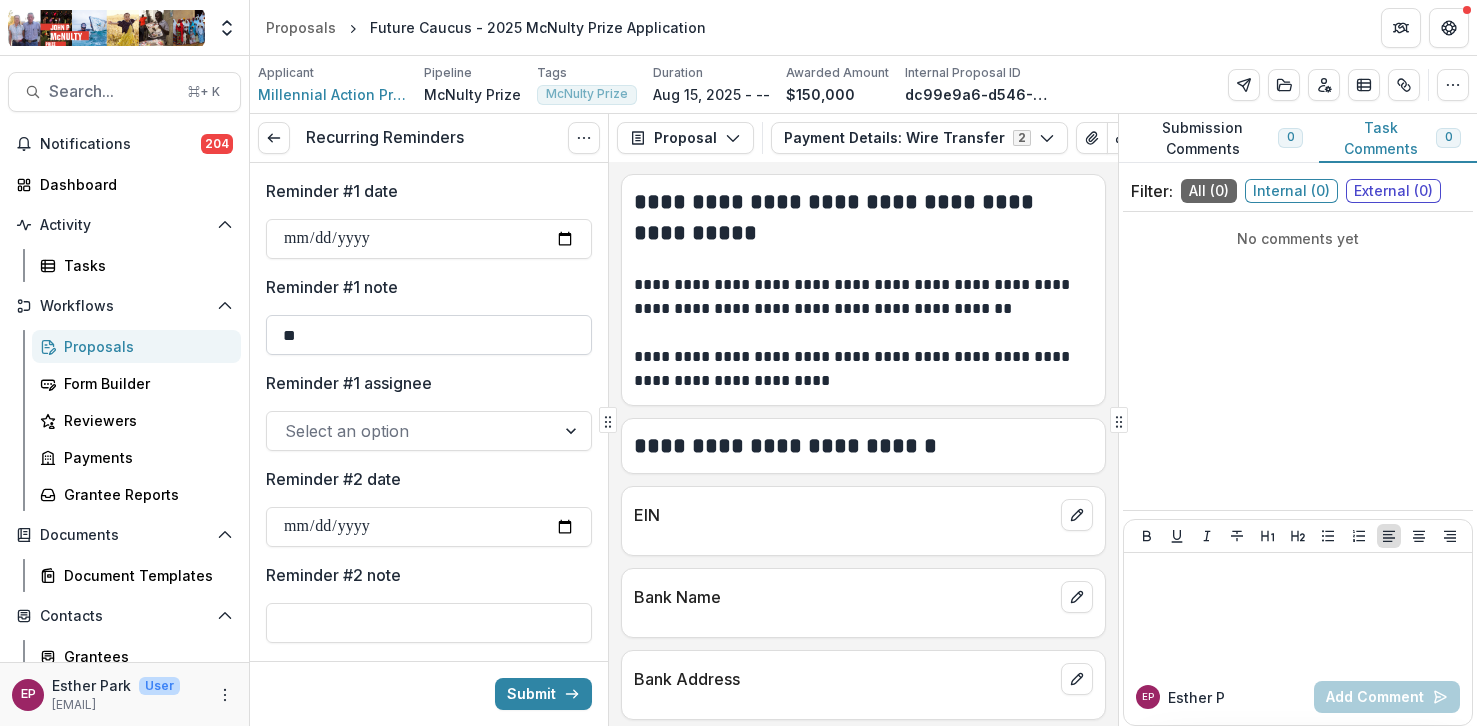 type on "*" 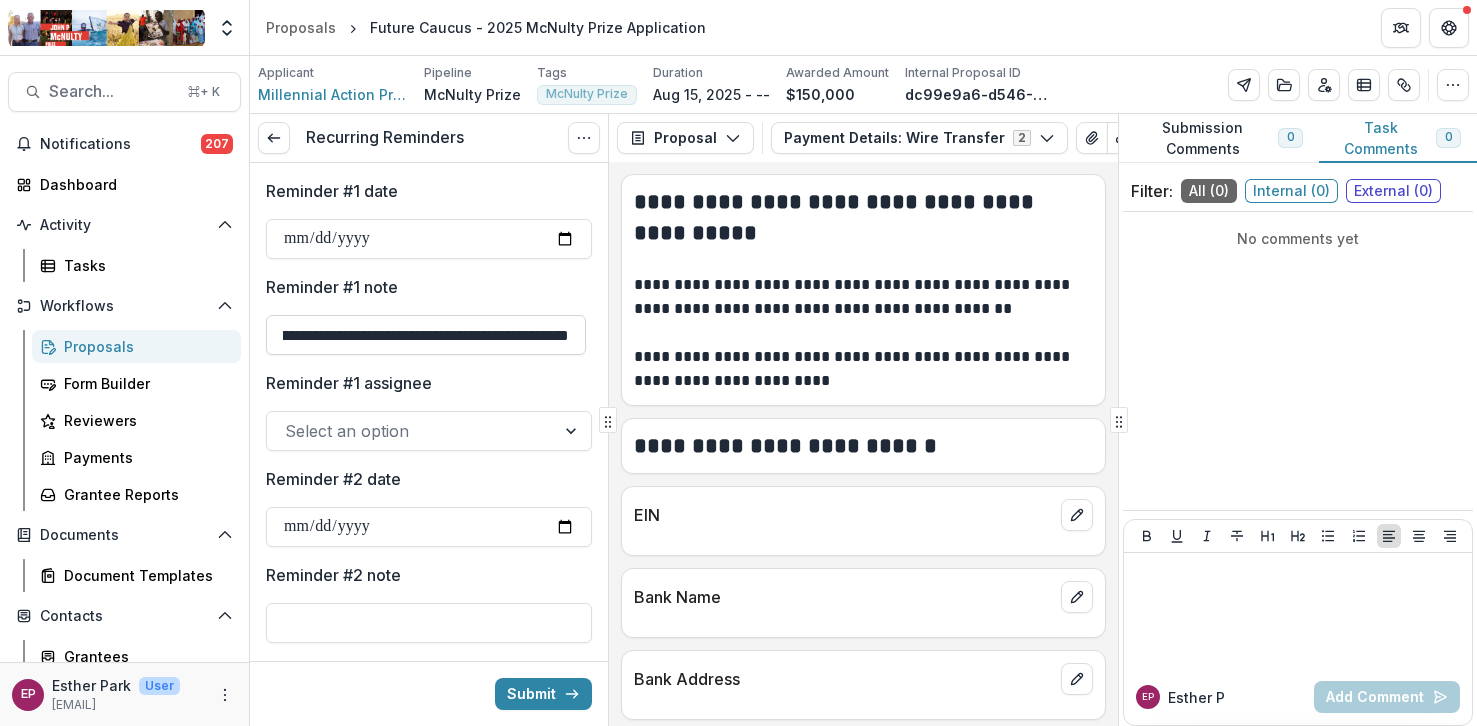 scroll, scrollTop: 0, scrollLeft: 1115, axis: horizontal 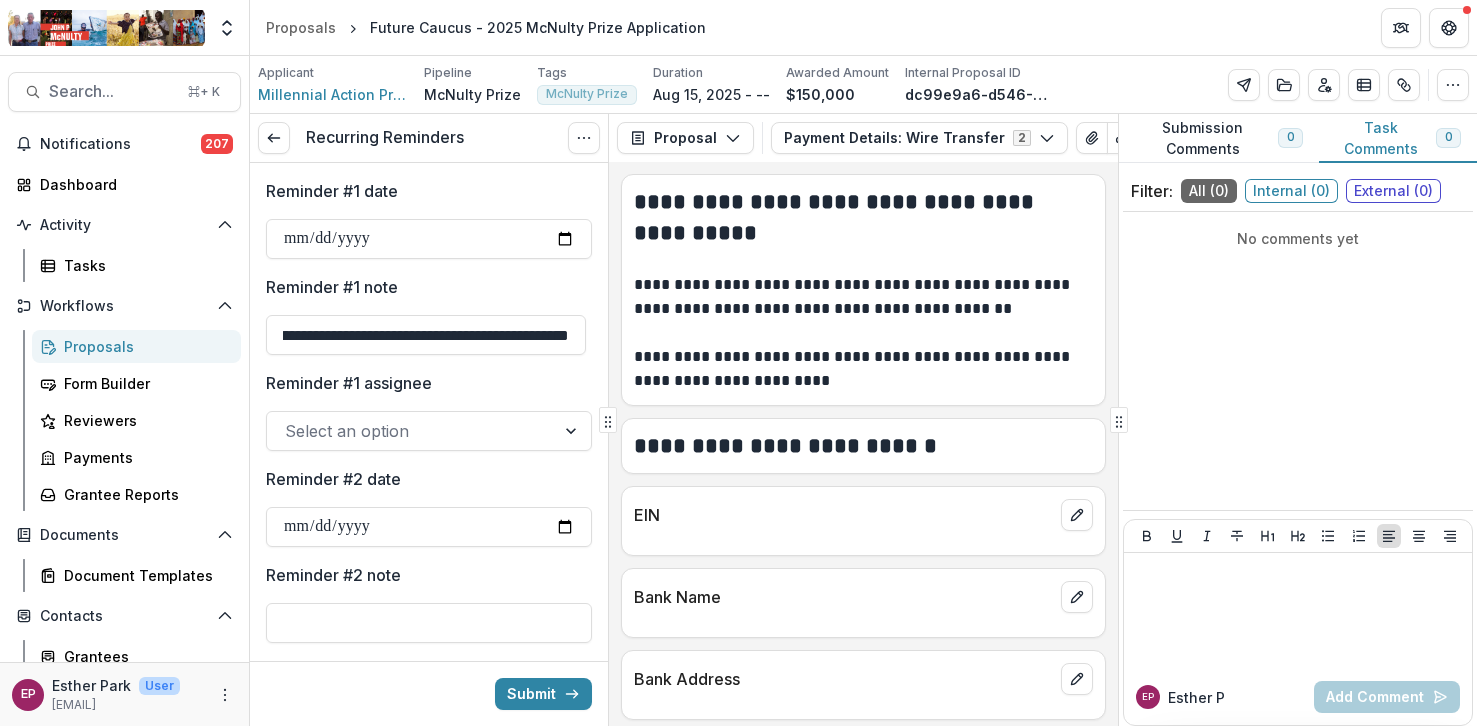 type on "**********" 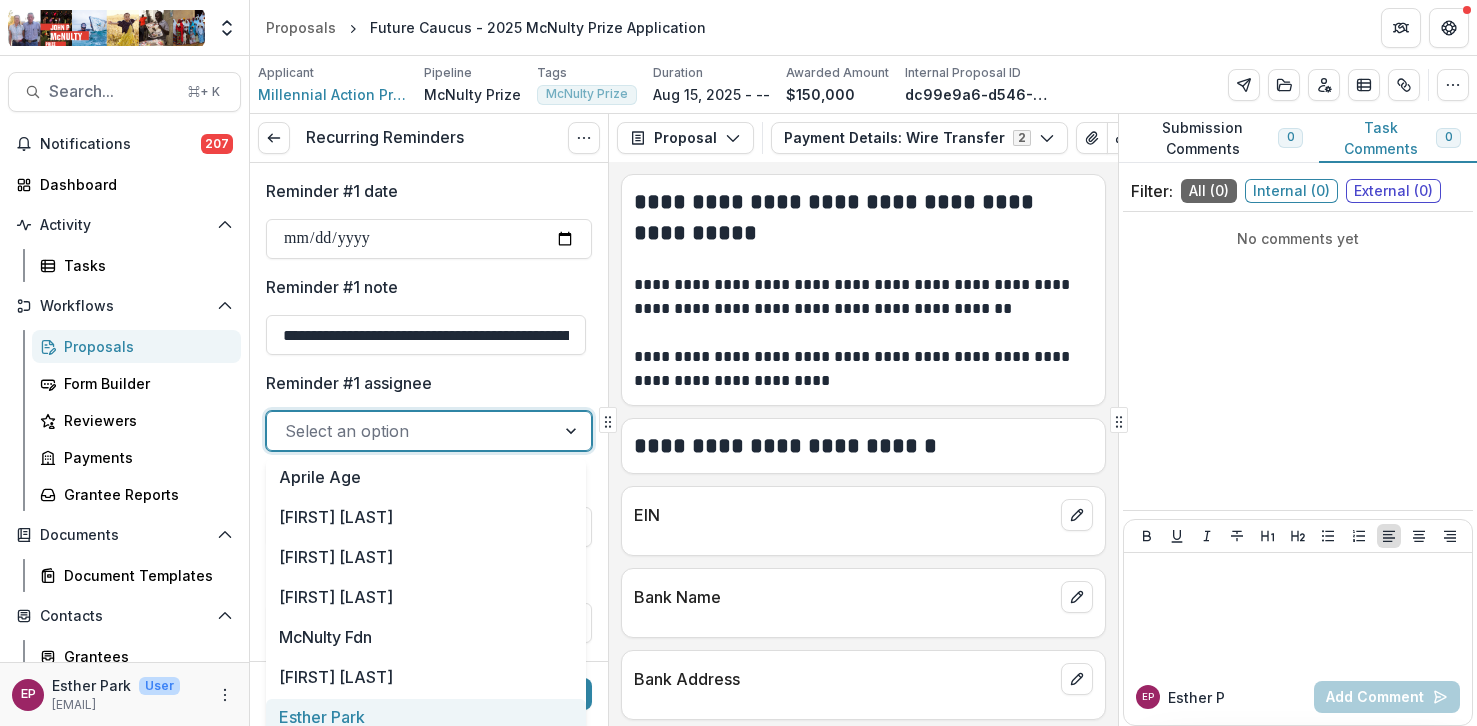 click on "Esther Park" at bounding box center [426, 717] 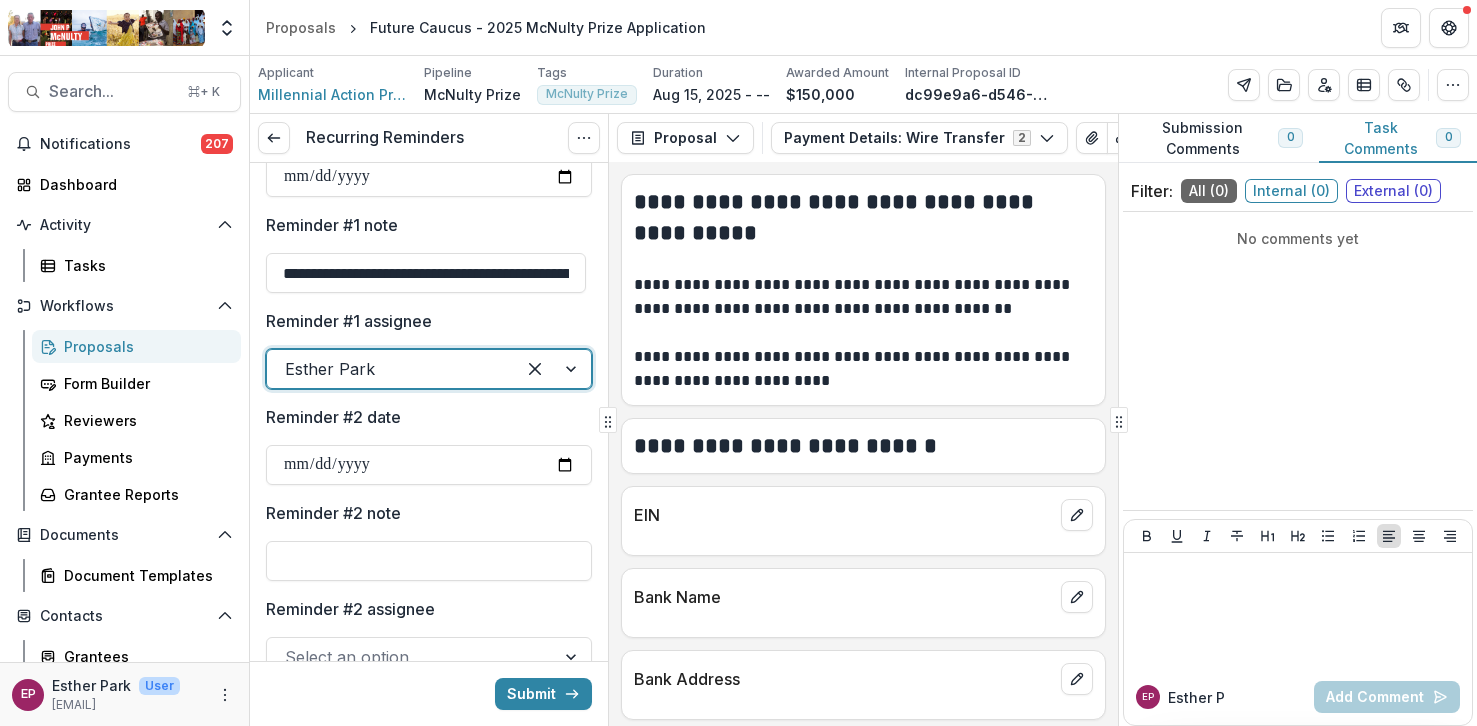 scroll, scrollTop: 89, scrollLeft: 0, axis: vertical 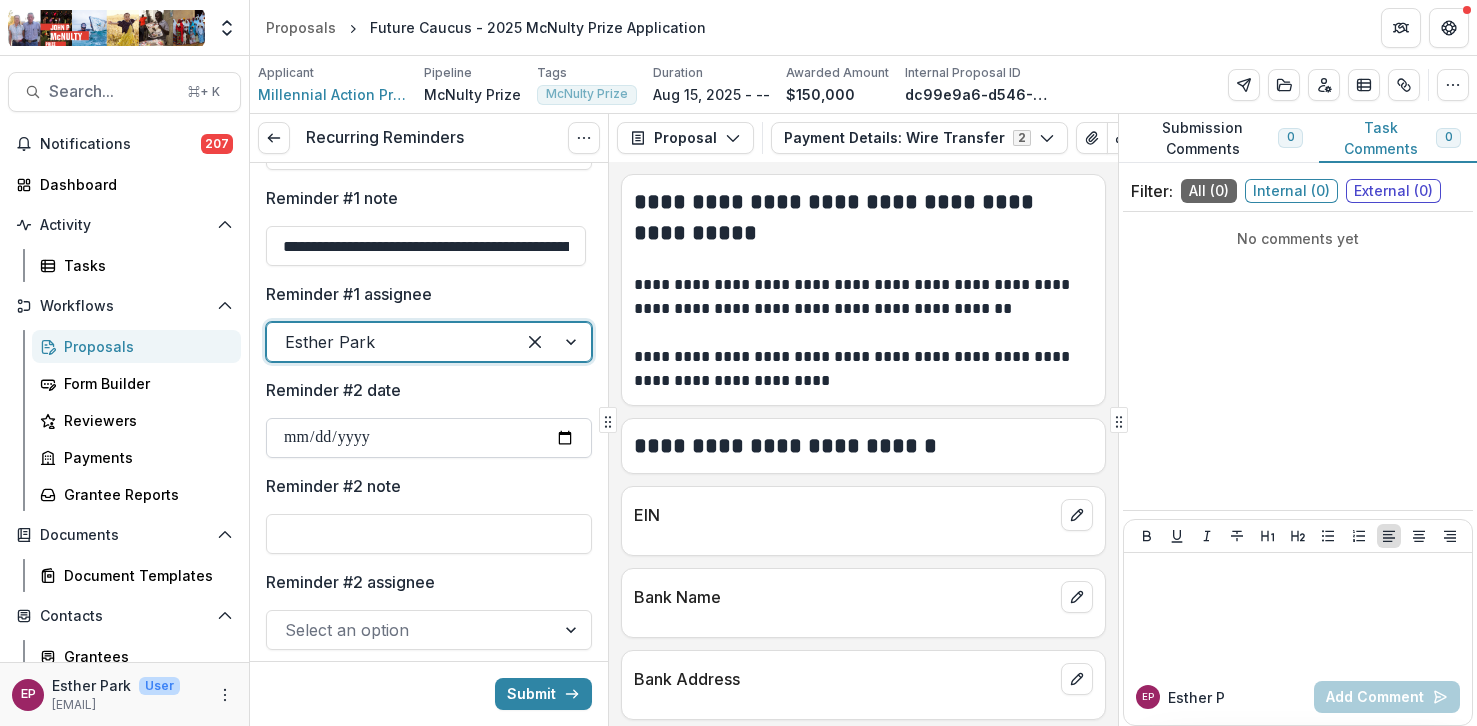 click on "Reminder #2 date" at bounding box center [429, 438] 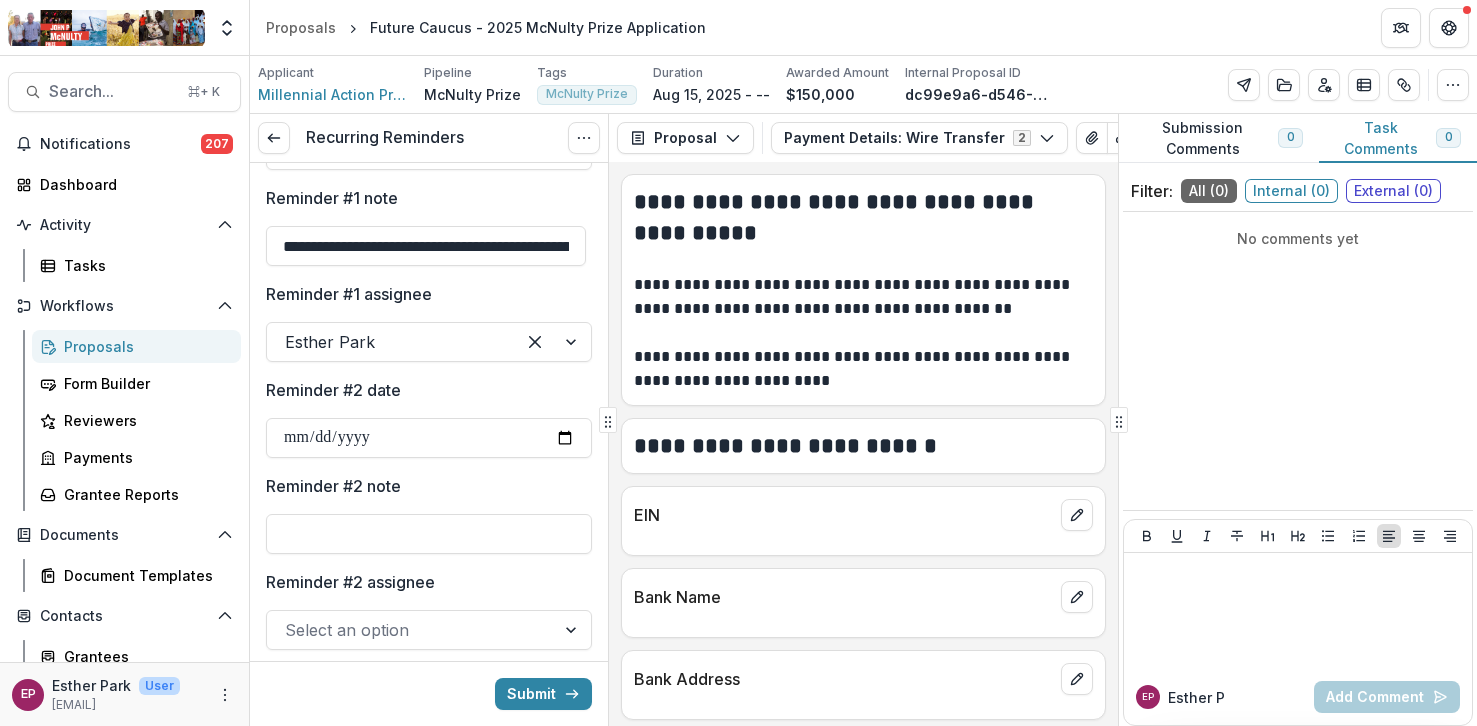 type on "**********" 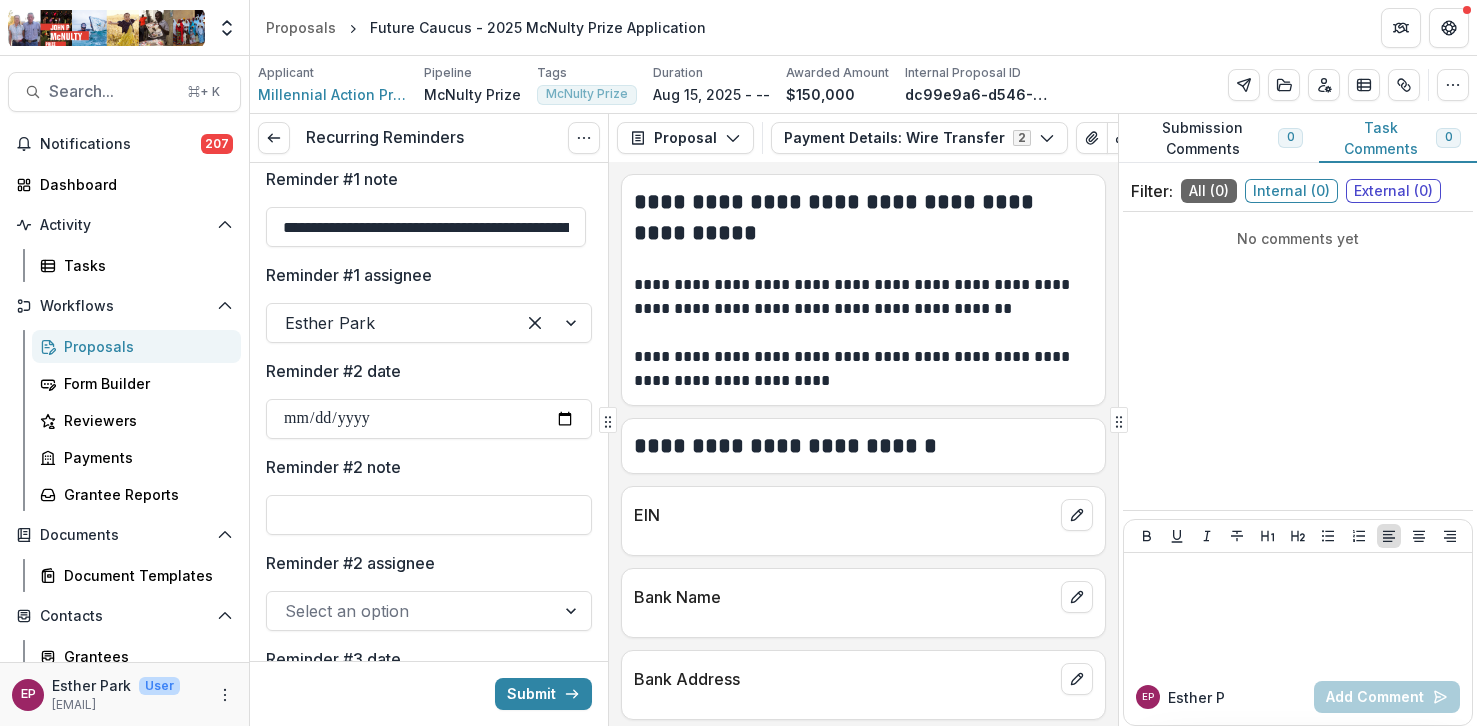 scroll, scrollTop: 110, scrollLeft: 0, axis: vertical 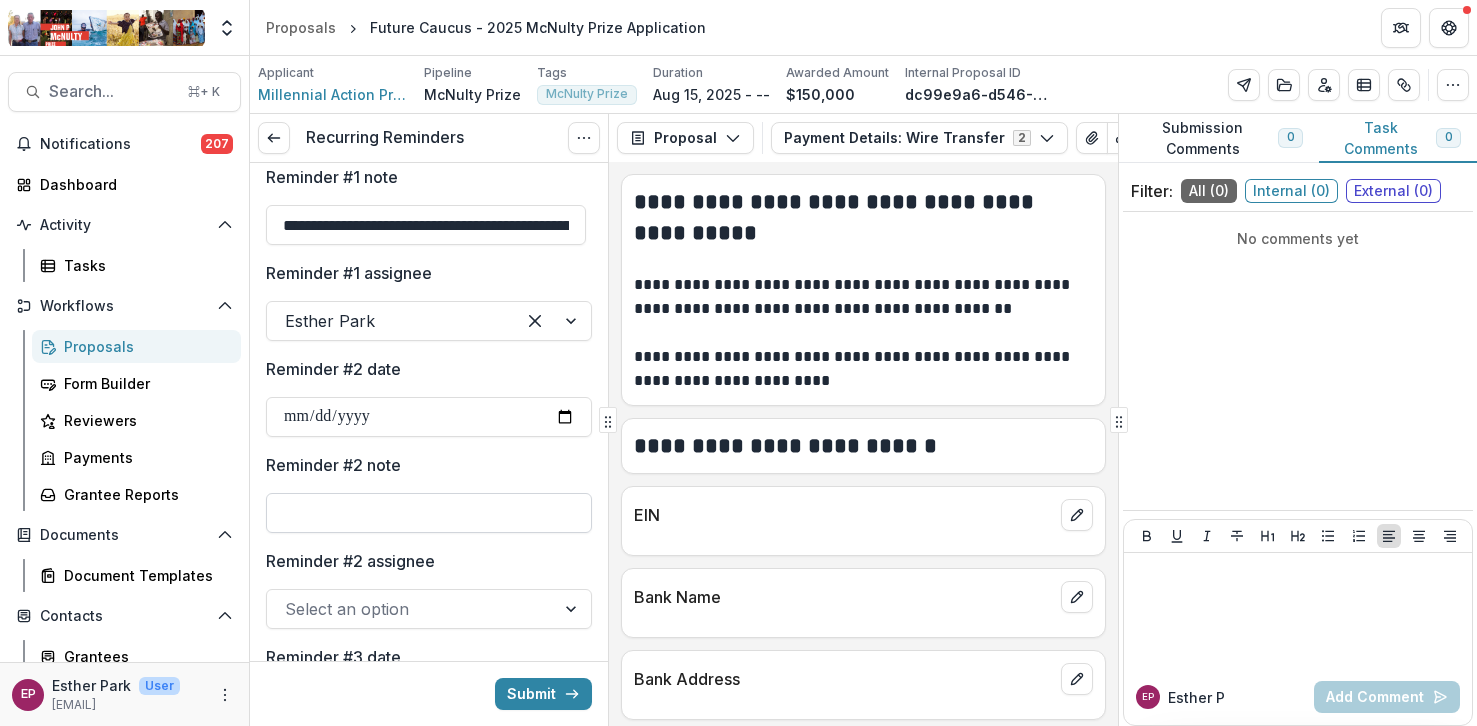 click on "Reminder #2 note" at bounding box center (429, 513) 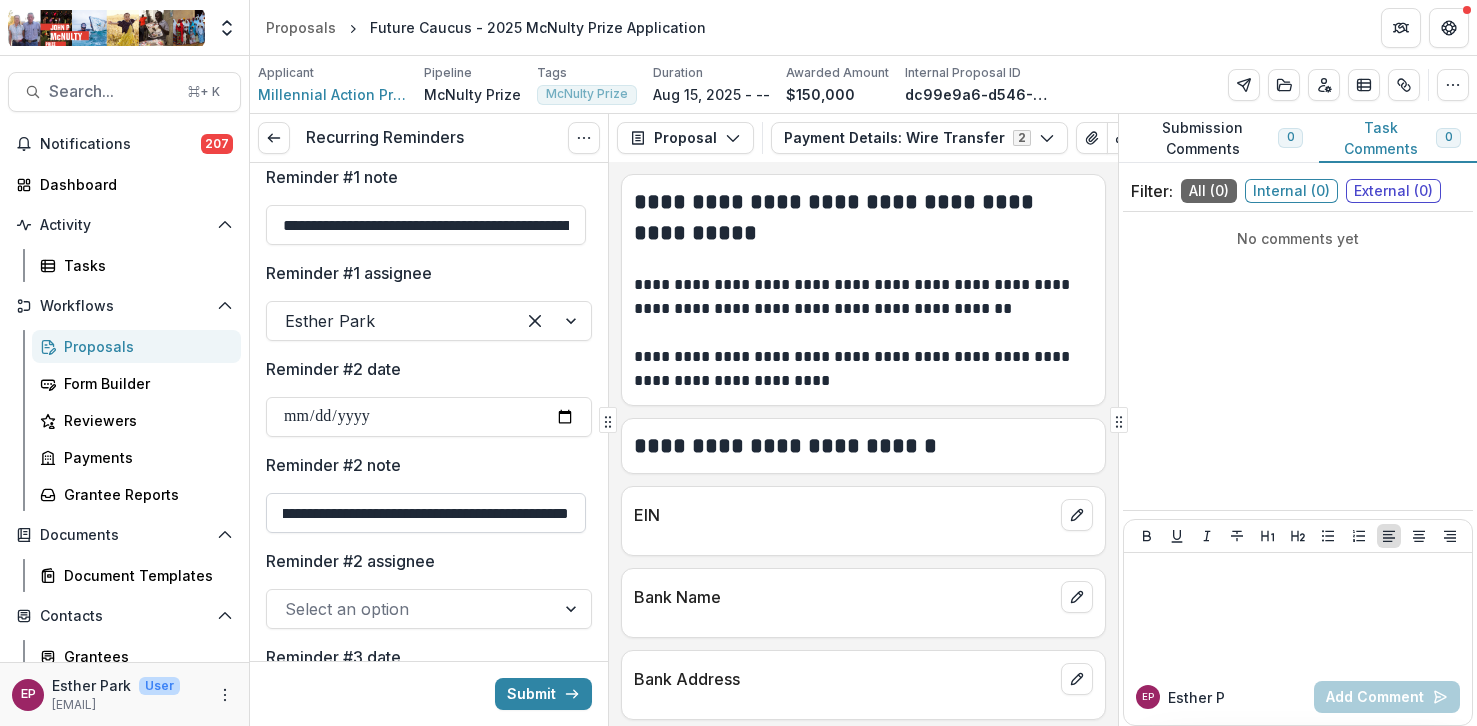 scroll, scrollTop: 0, scrollLeft: 1095, axis: horizontal 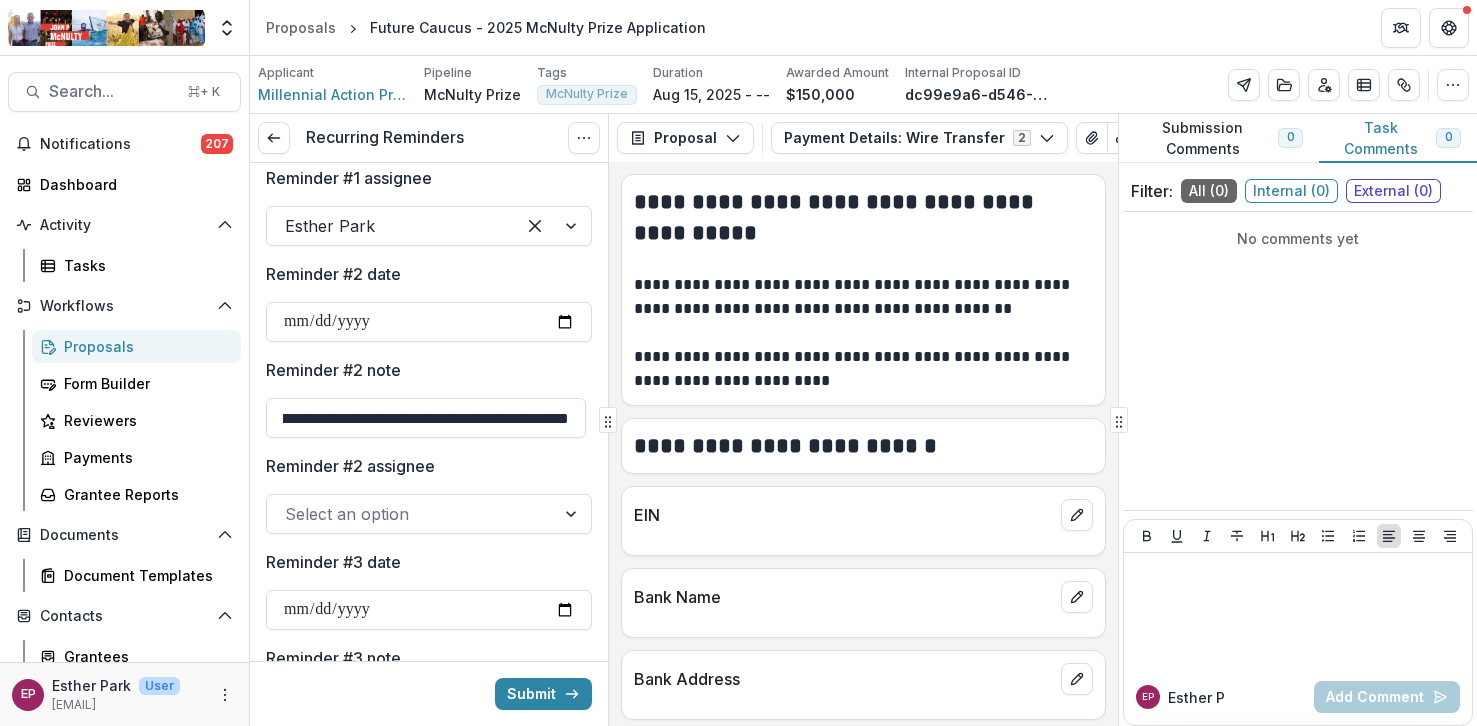 type on "**********" 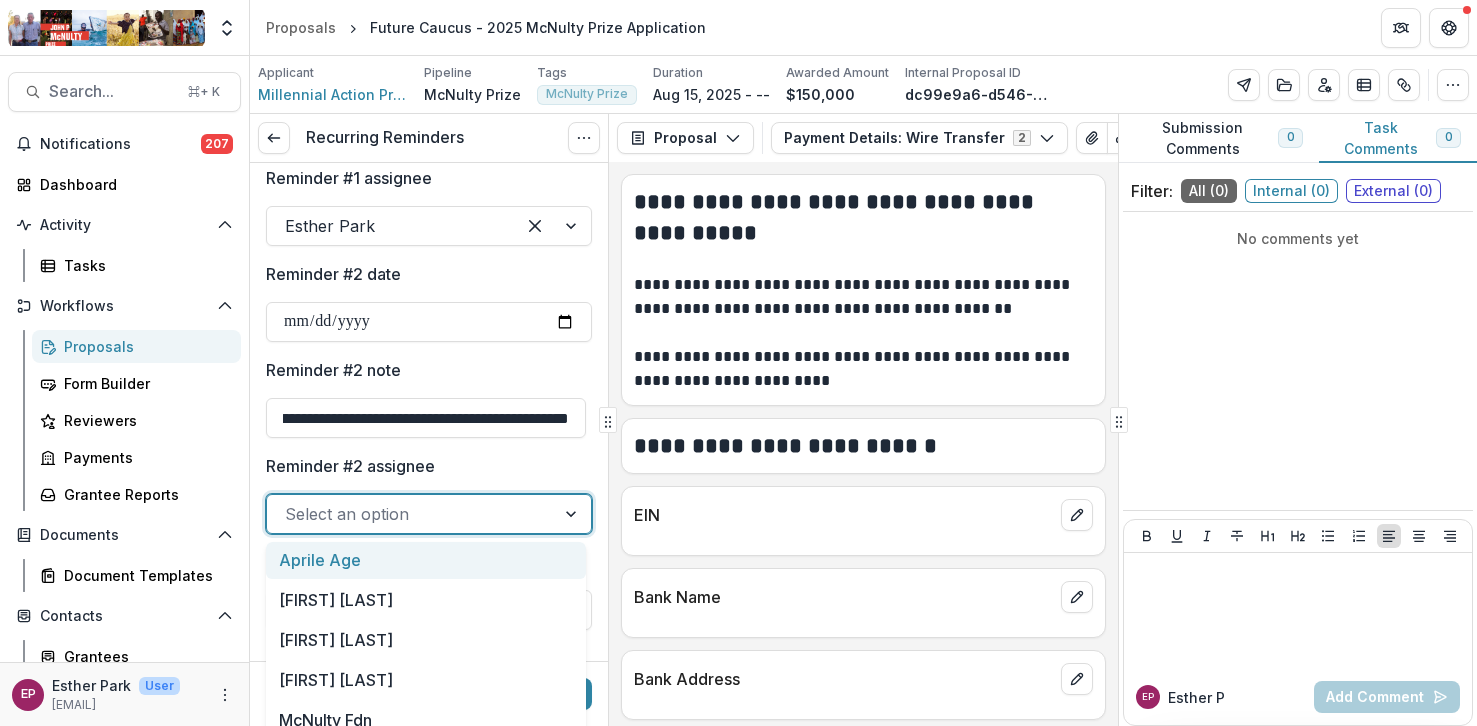 click at bounding box center [411, 514] 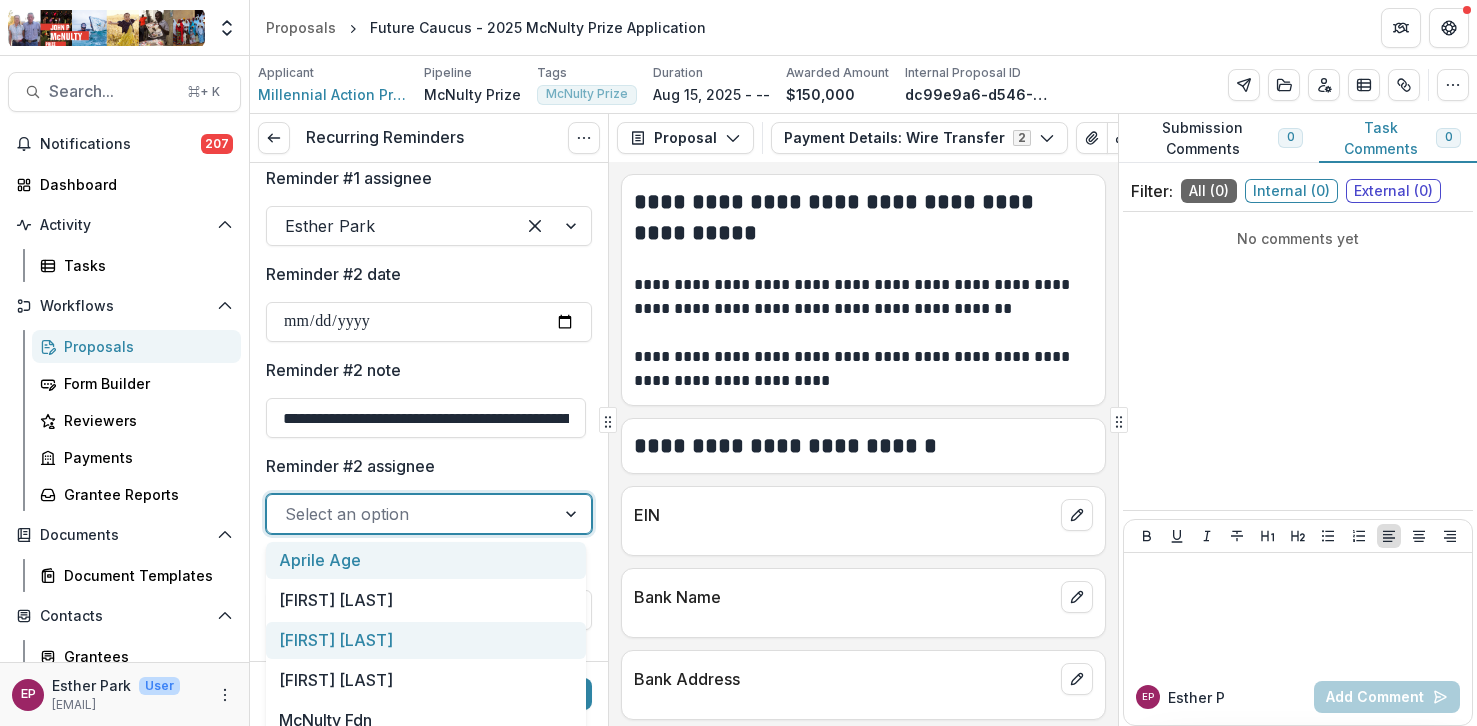scroll, scrollTop: 60, scrollLeft: 0, axis: vertical 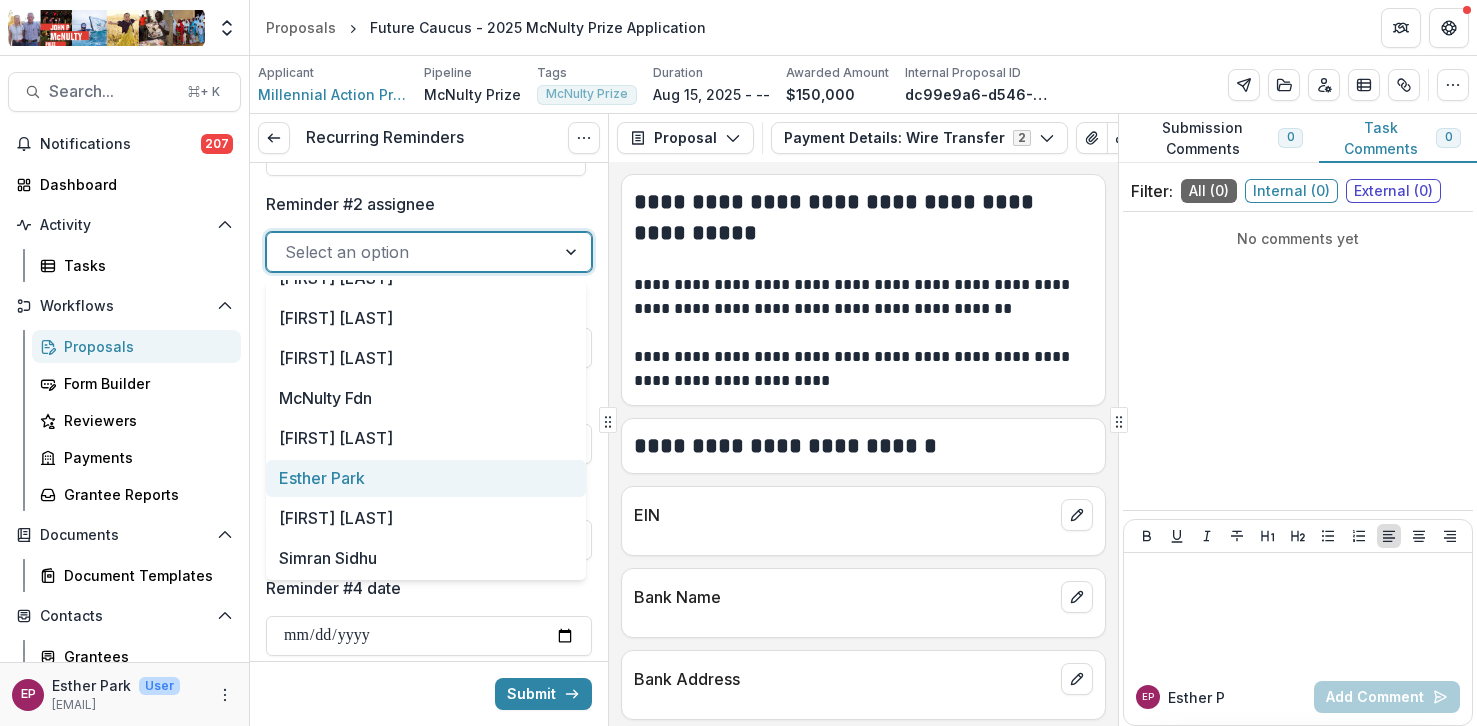 click on "Esther Park" at bounding box center [426, 478] 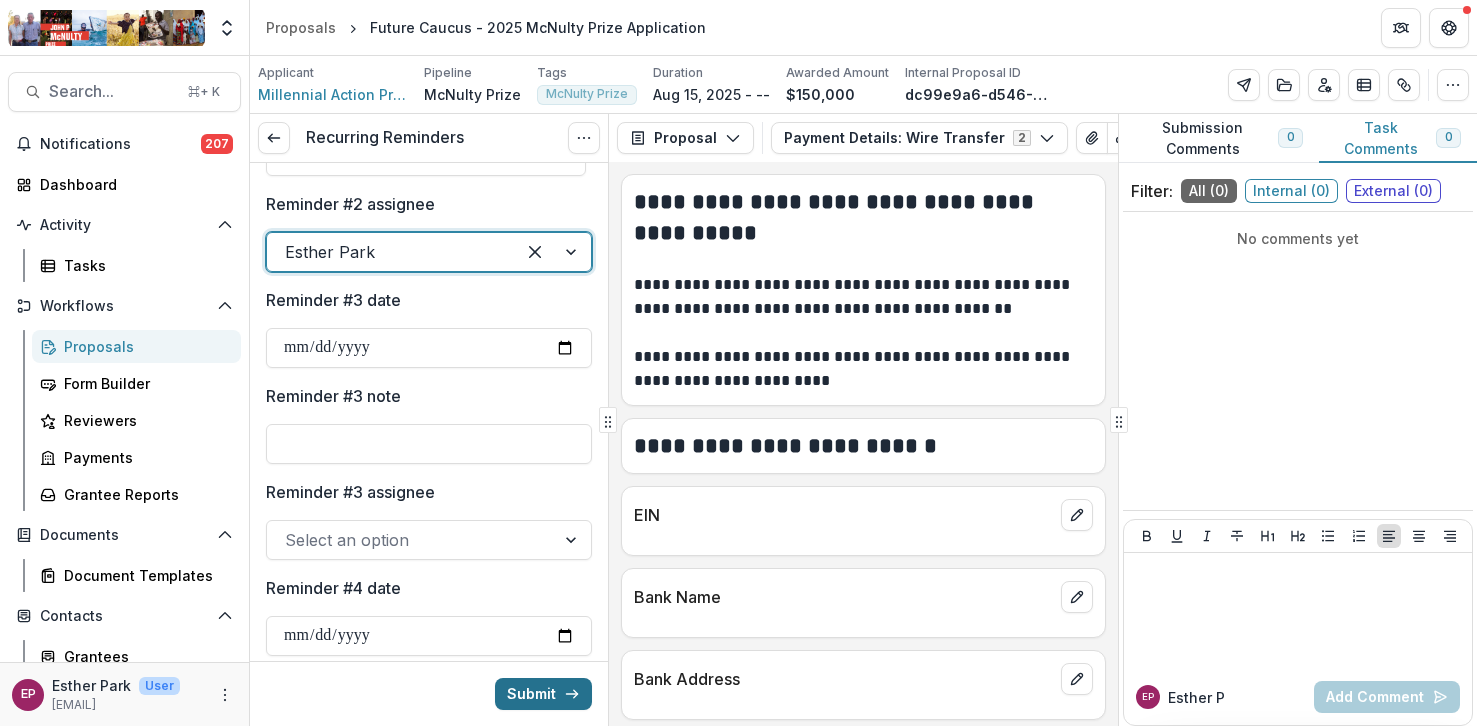 click on "Submit" at bounding box center (543, 694) 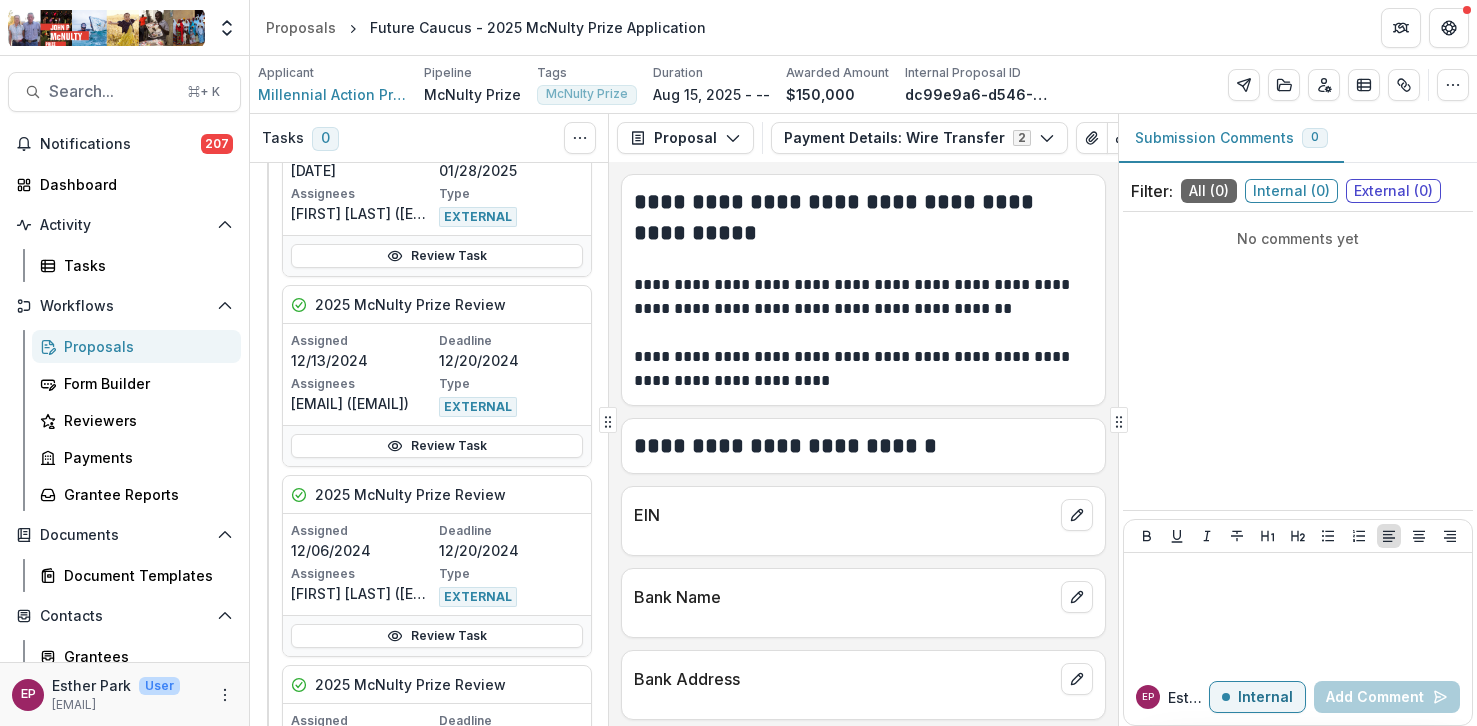 scroll, scrollTop: 1403, scrollLeft: 0, axis: vertical 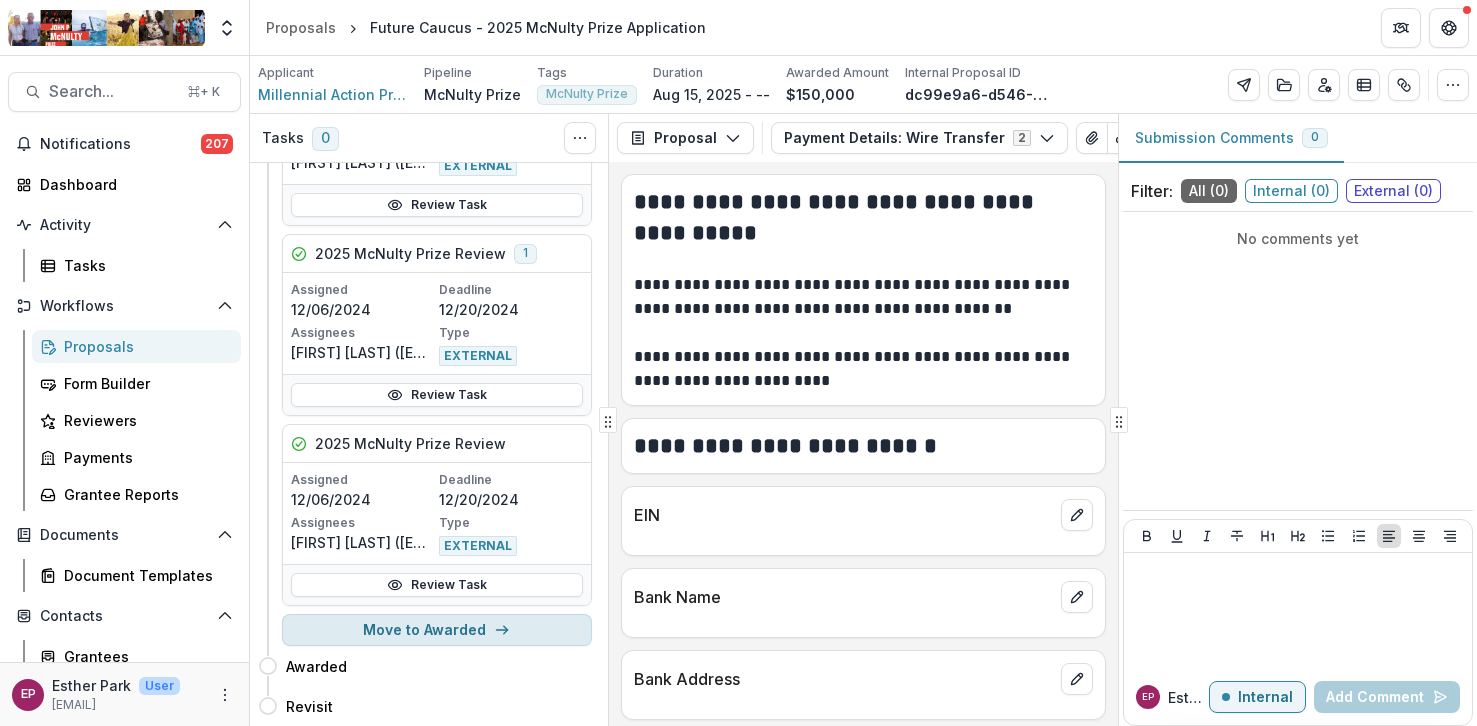 click on "Move to Awarded" at bounding box center [437, 630] 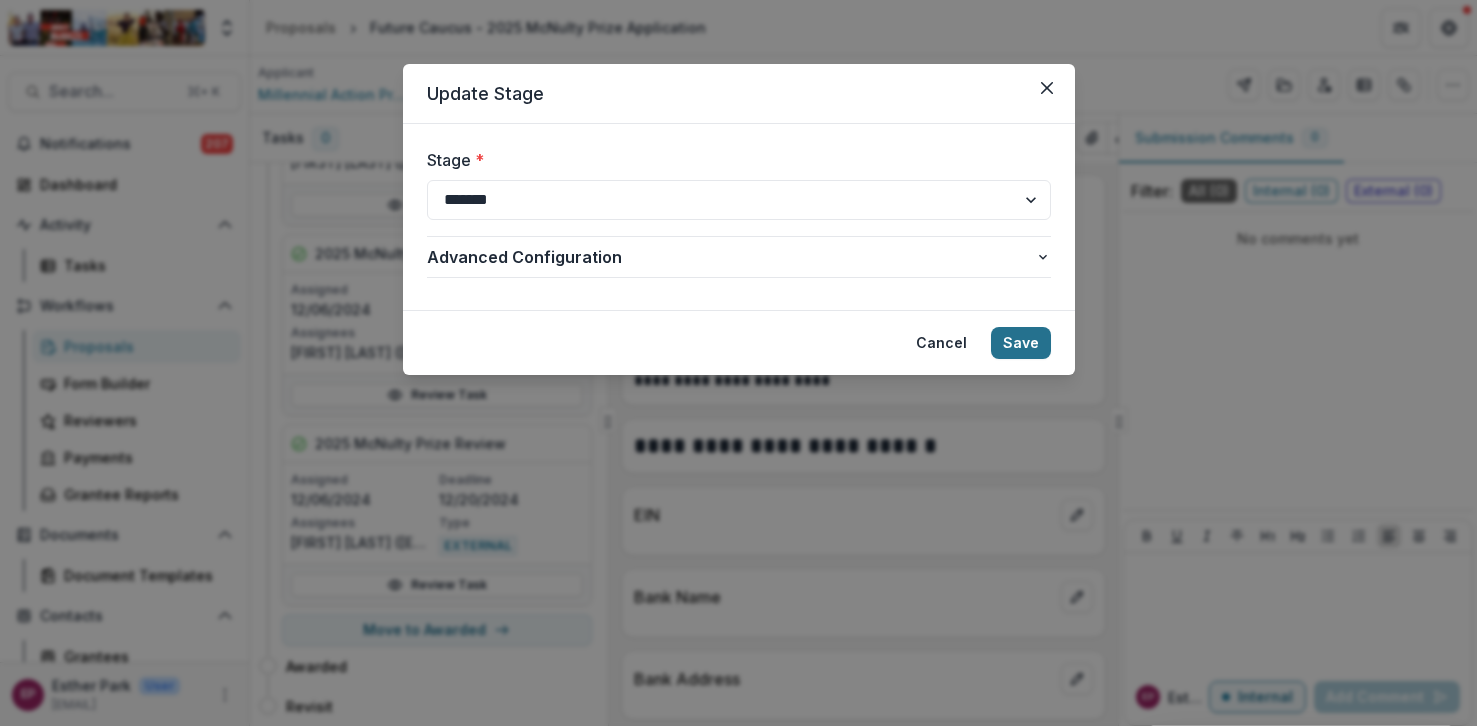 click on "Save" at bounding box center (1021, 343) 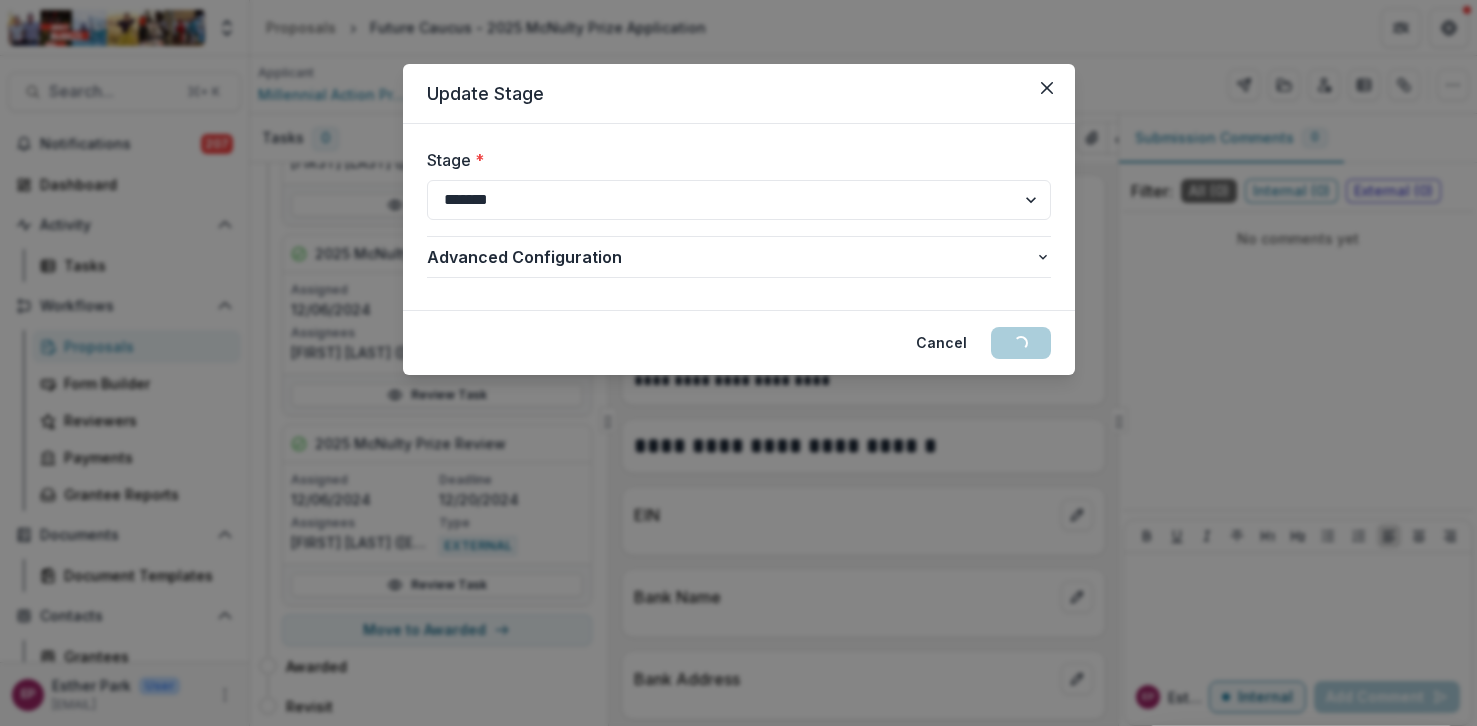 scroll, scrollTop: 0, scrollLeft: 0, axis: both 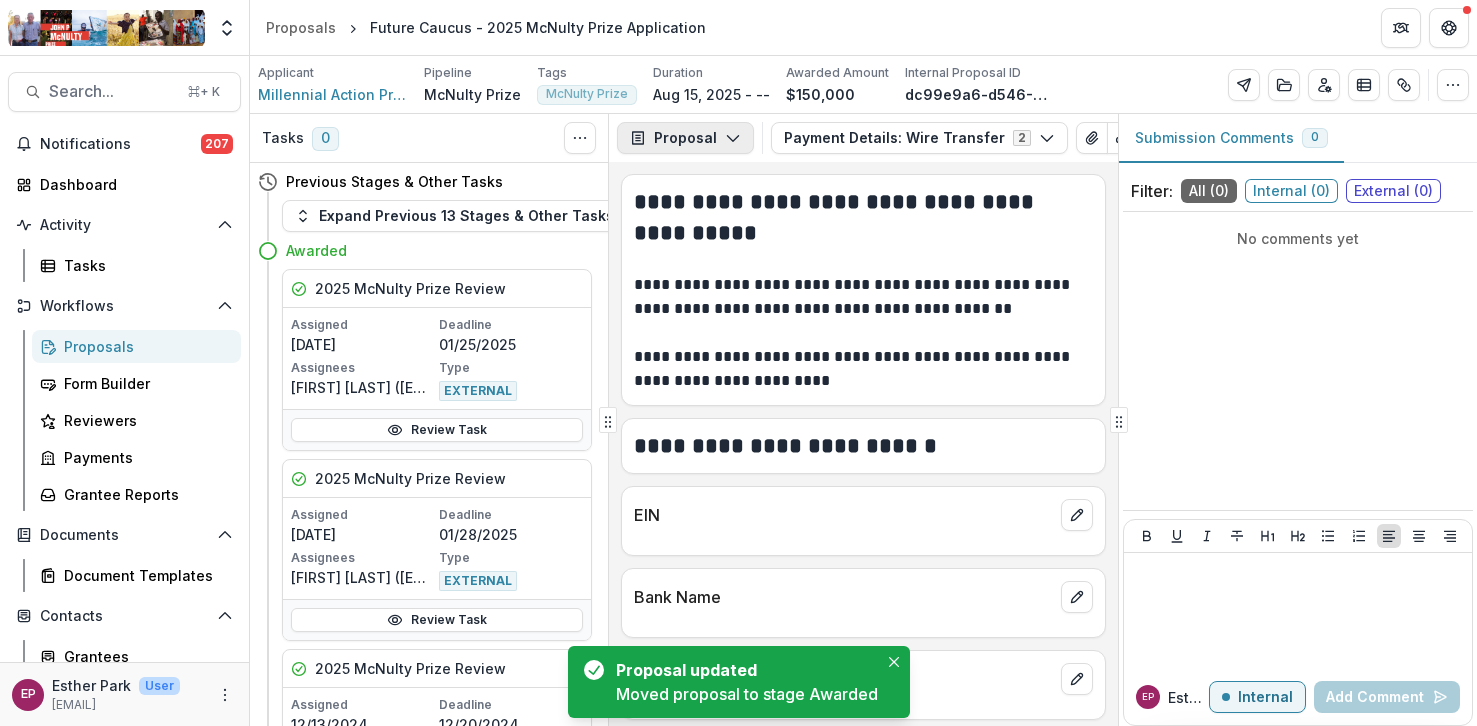 click on "Proposal" at bounding box center (685, 138) 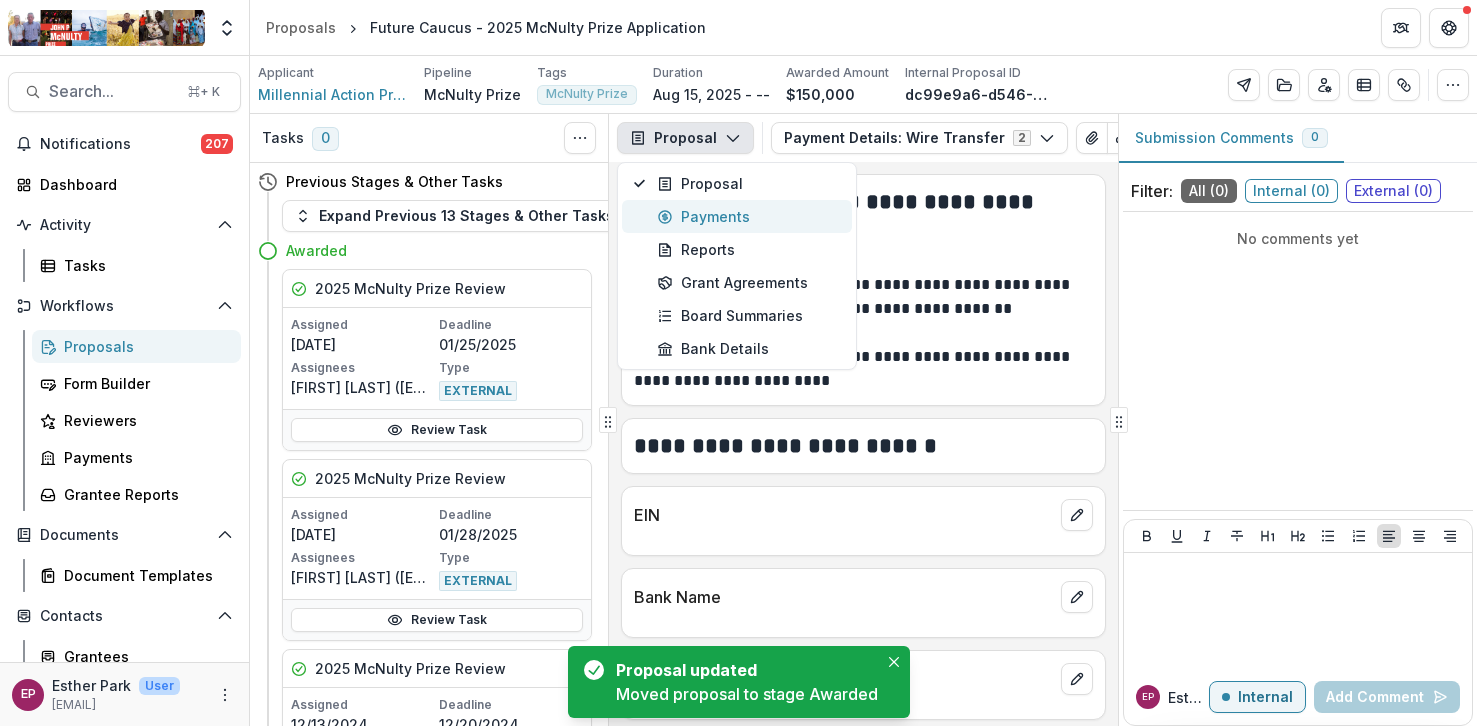 click on "Payments" at bounding box center [748, 216] 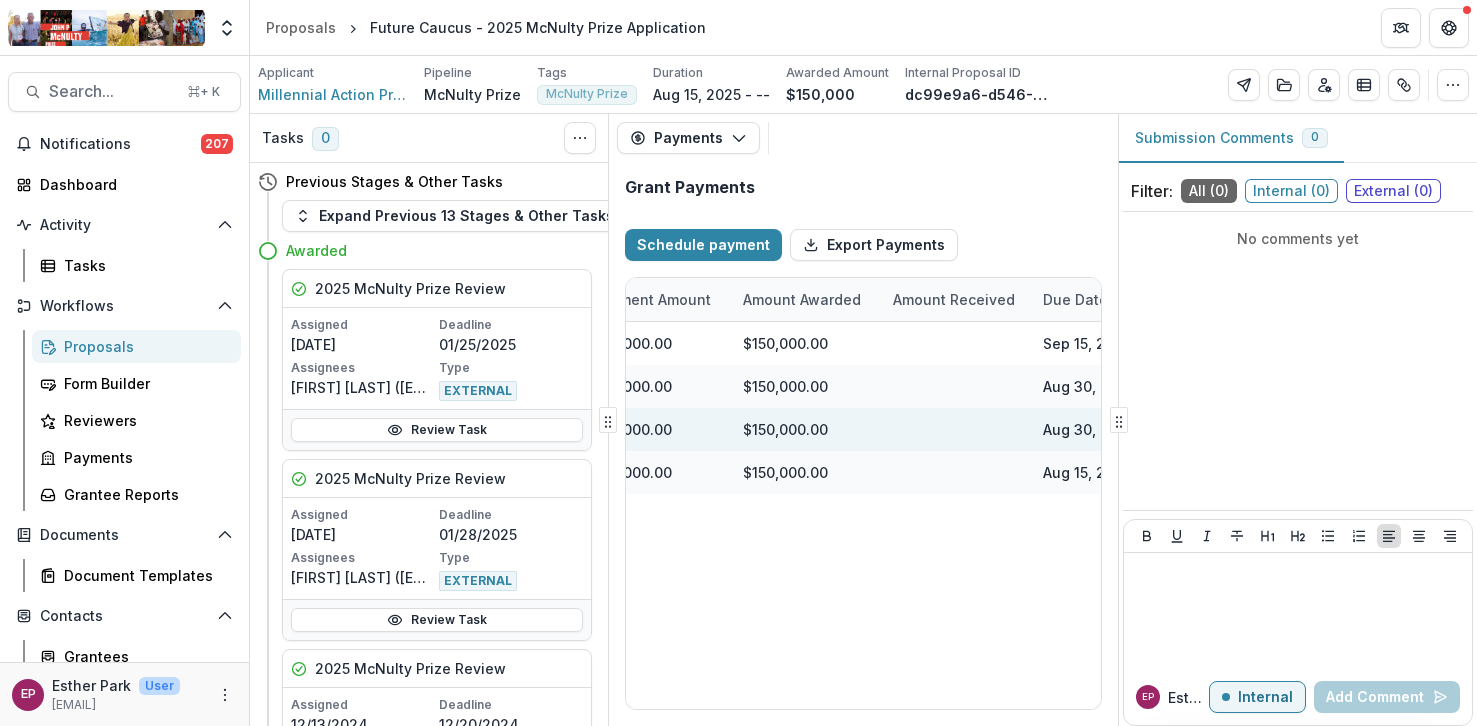 scroll, scrollTop: 0, scrollLeft: 0, axis: both 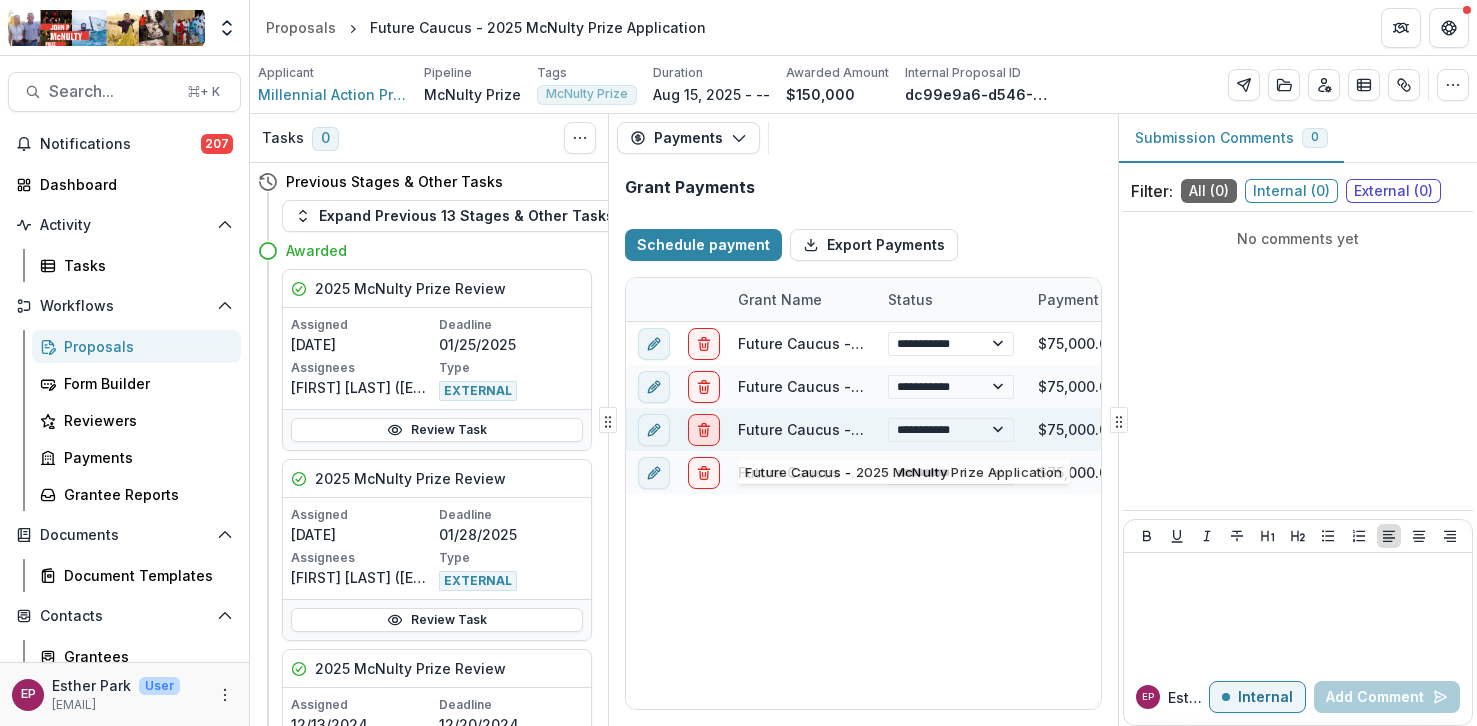 click 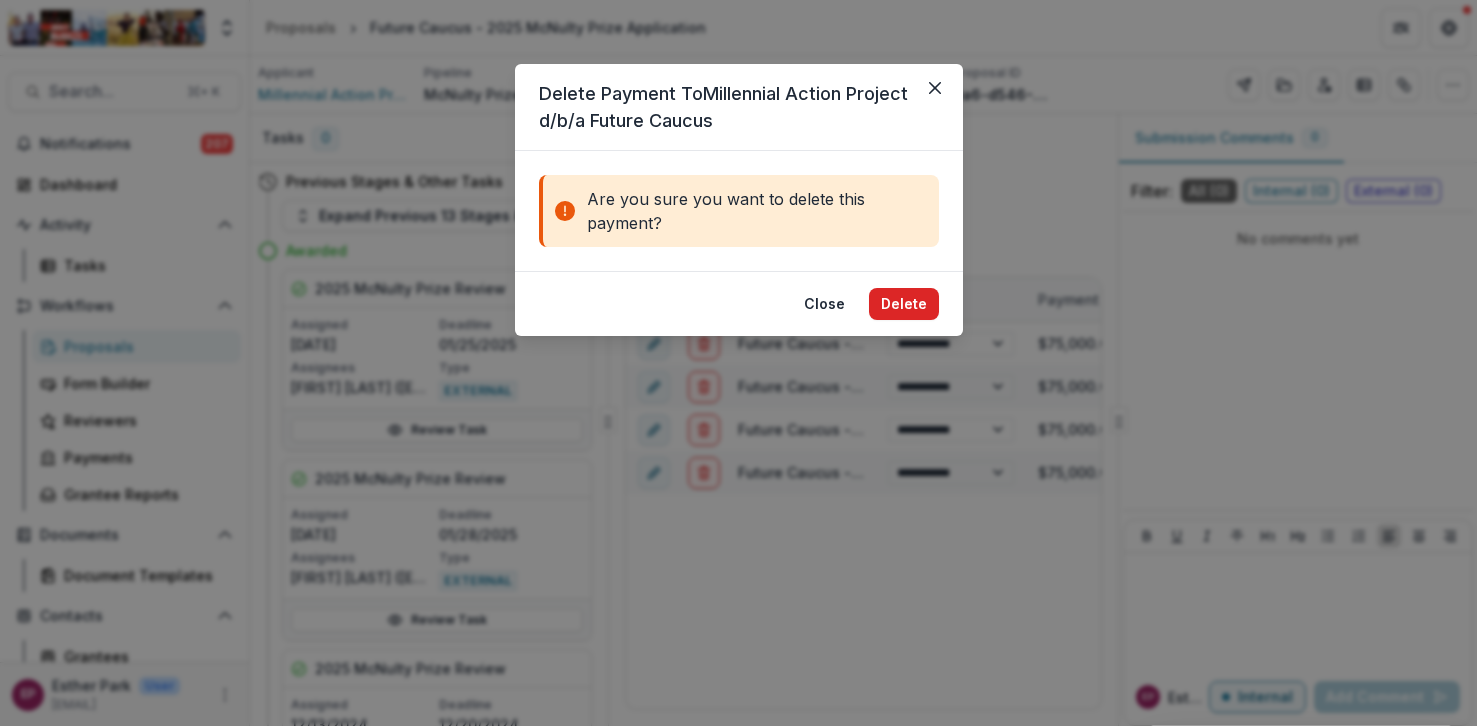 click on "Delete" at bounding box center [904, 304] 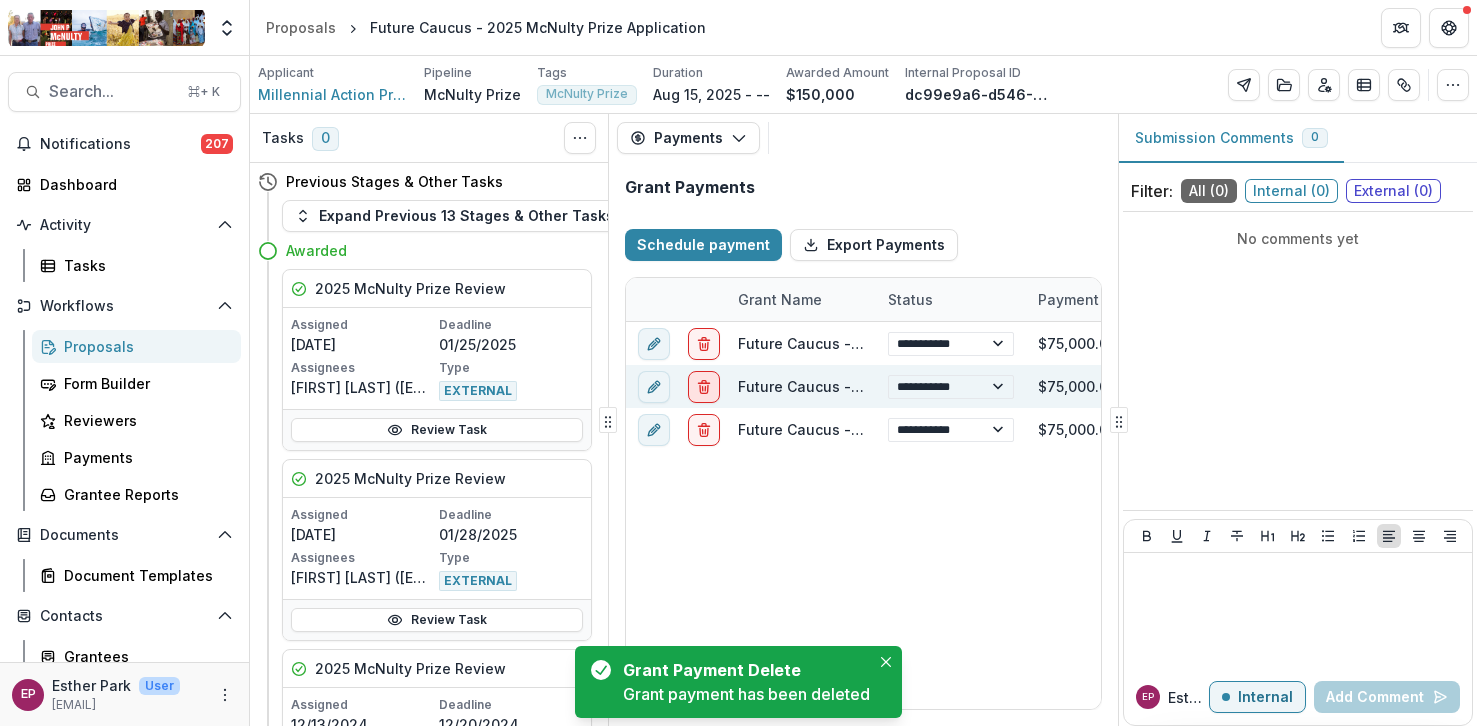 click at bounding box center (704, 387) 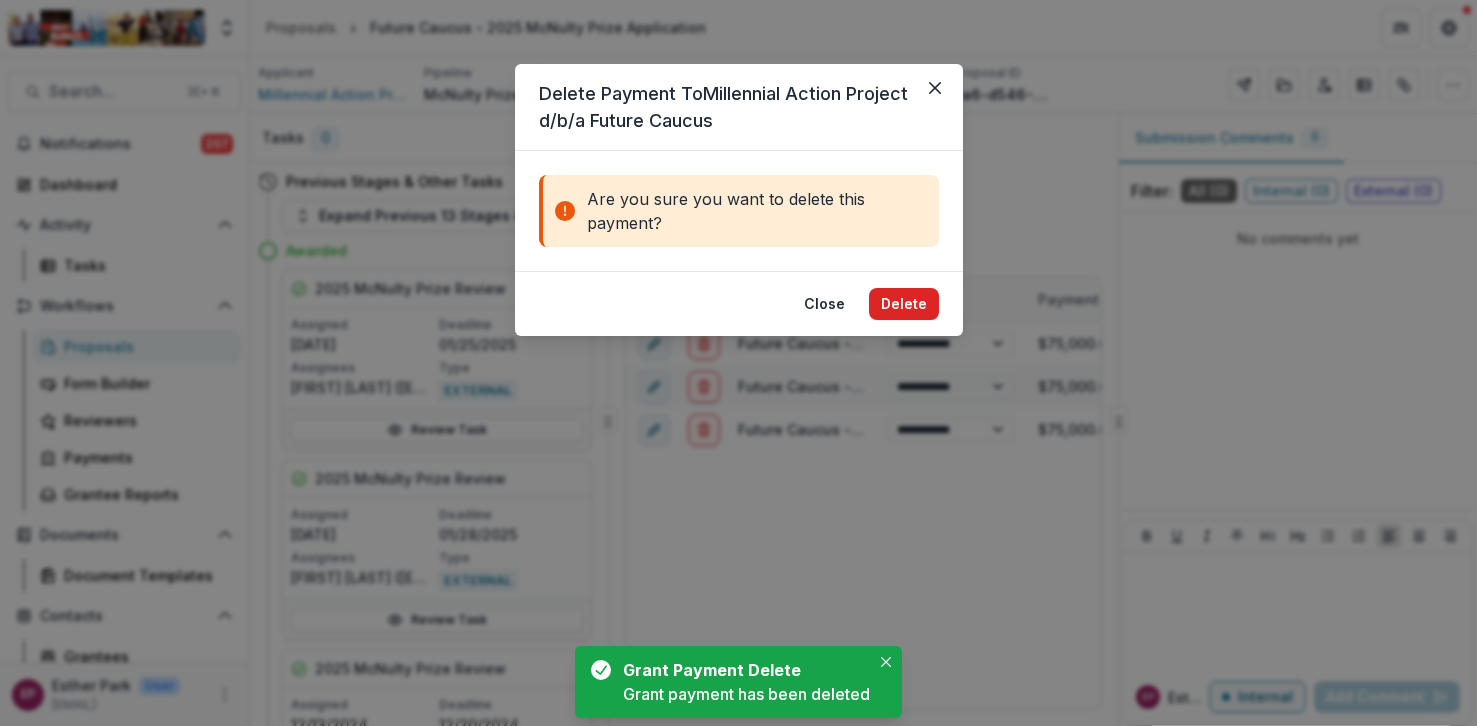 click on "Delete" at bounding box center [904, 304] 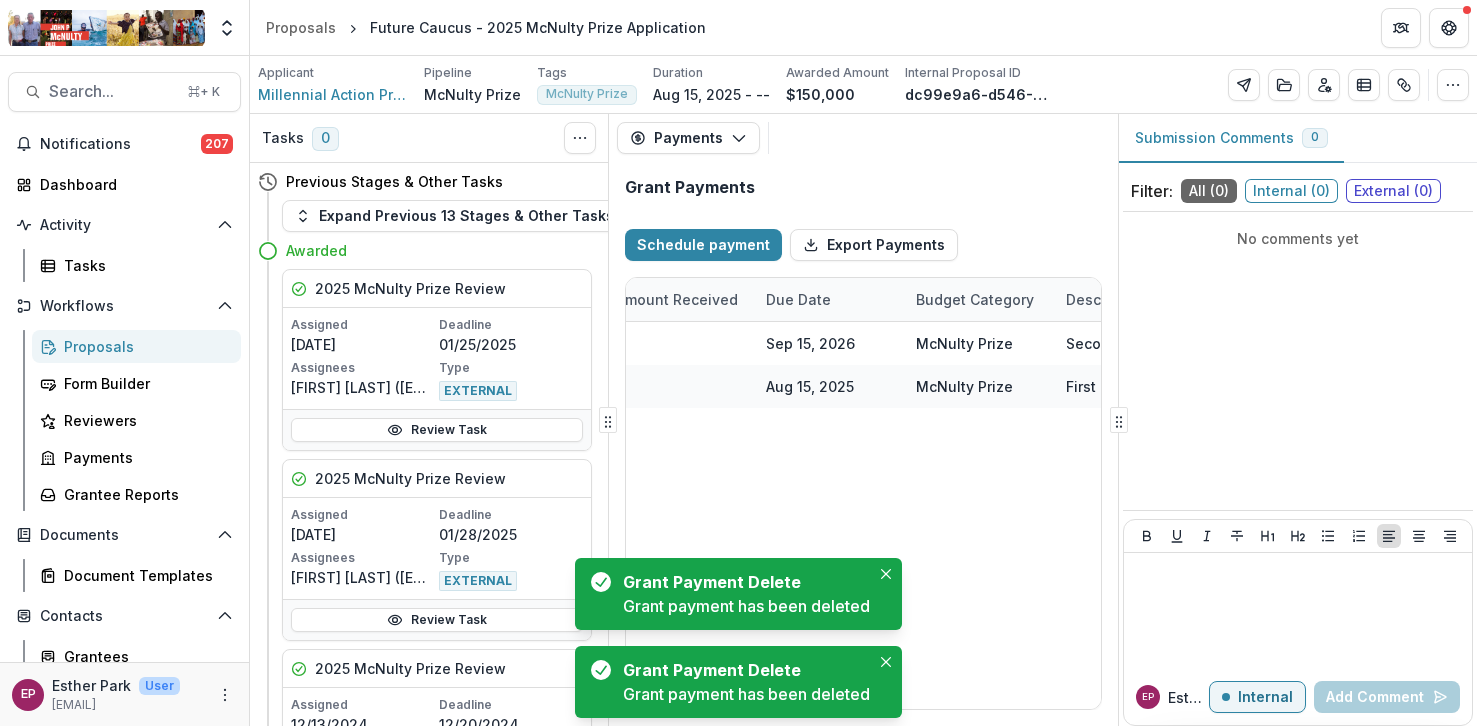 scroll, scrollTop: 0, scrollLeft: 726, axis: horizontal 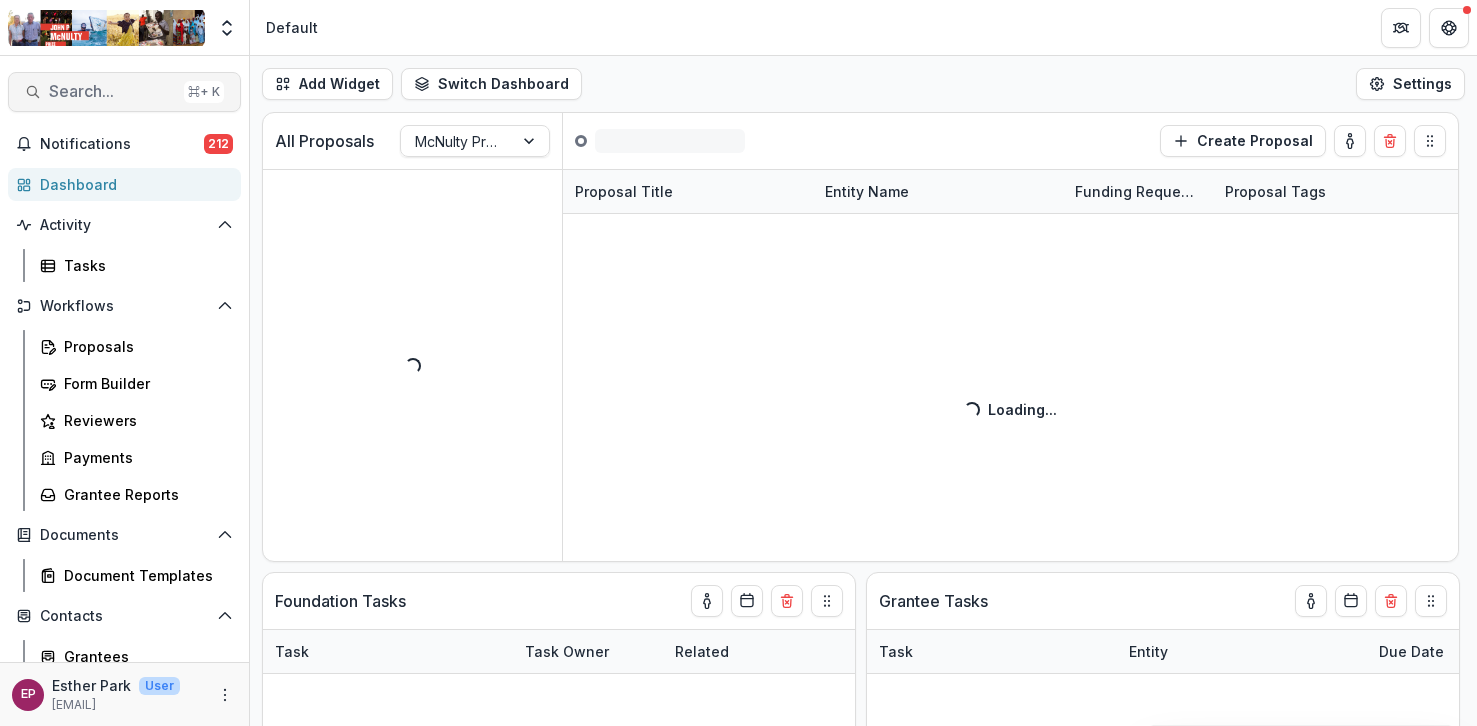 click on "Search..." at bounding box center (112, 91) 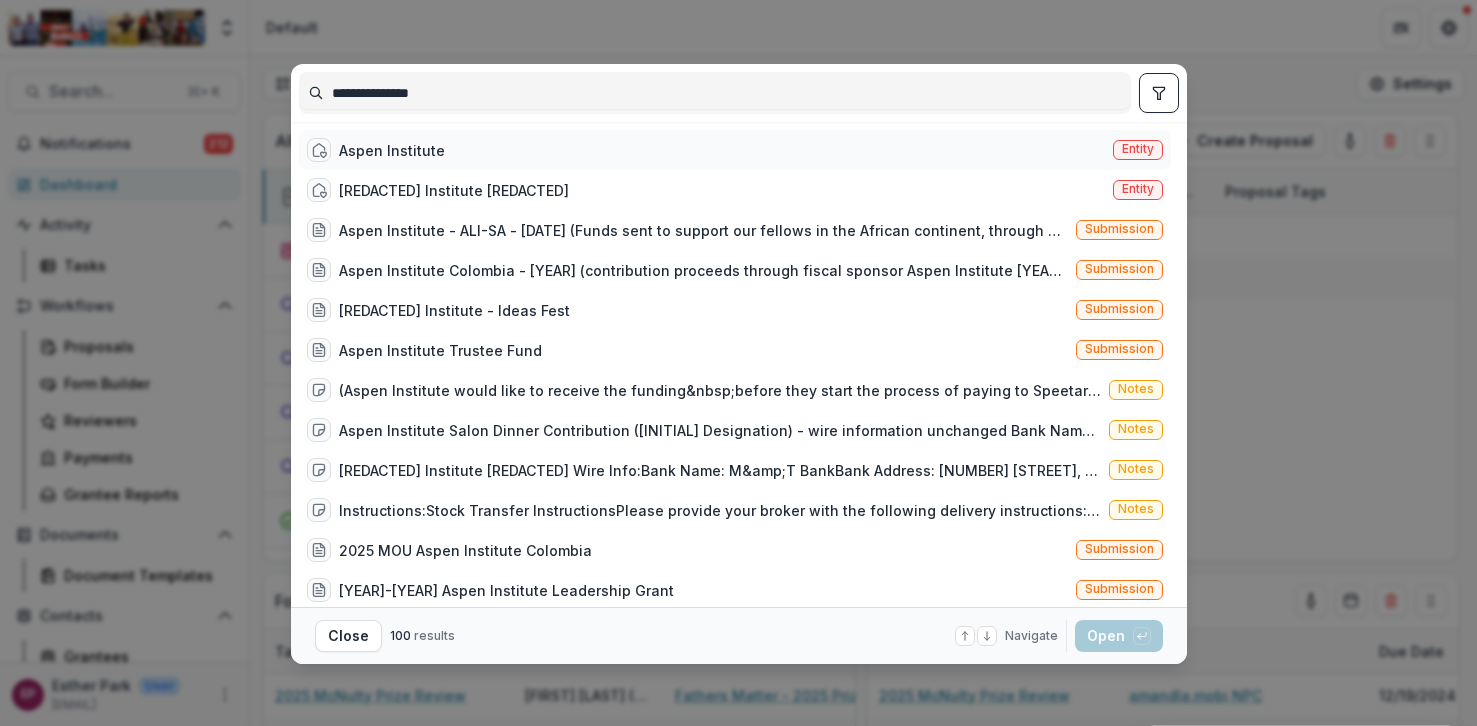 type on "**********" 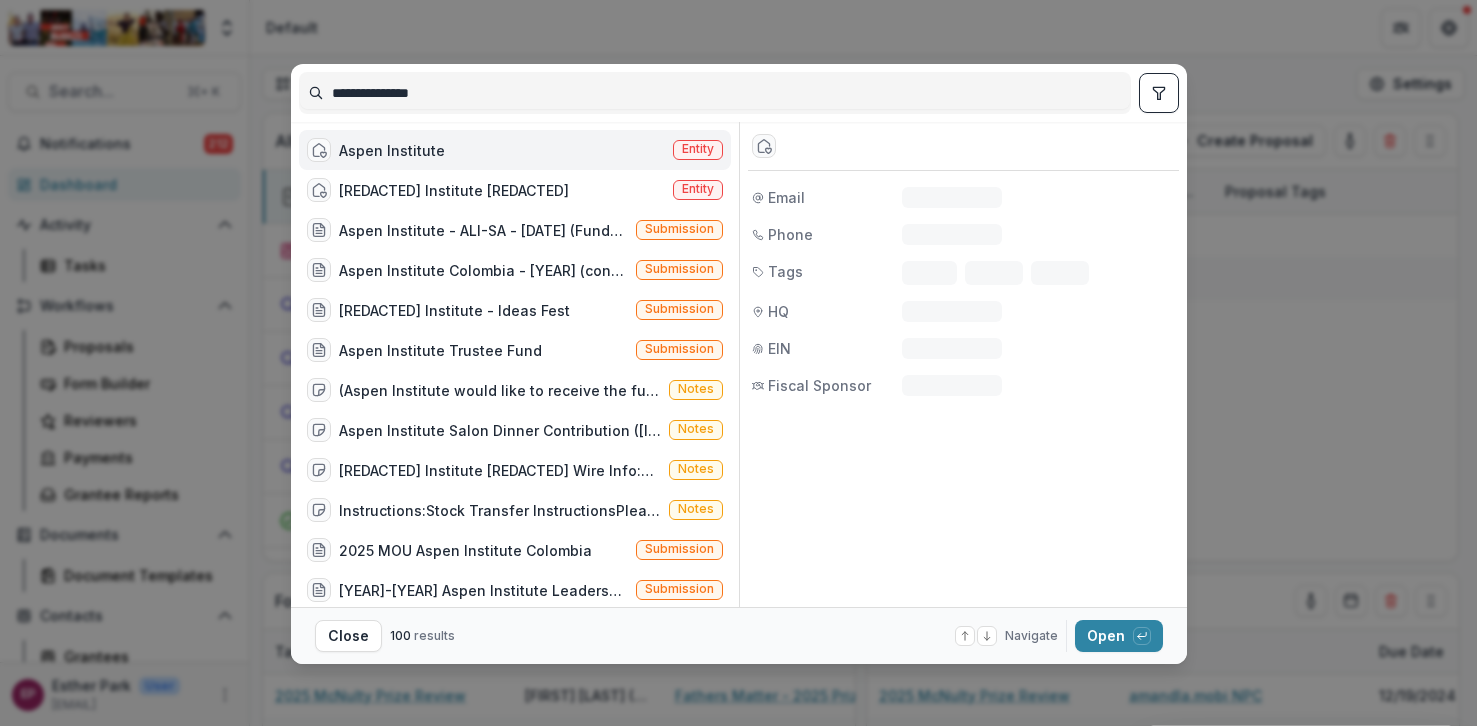 click on "Aspen Institute Entity" at bounding box center (515, 150) 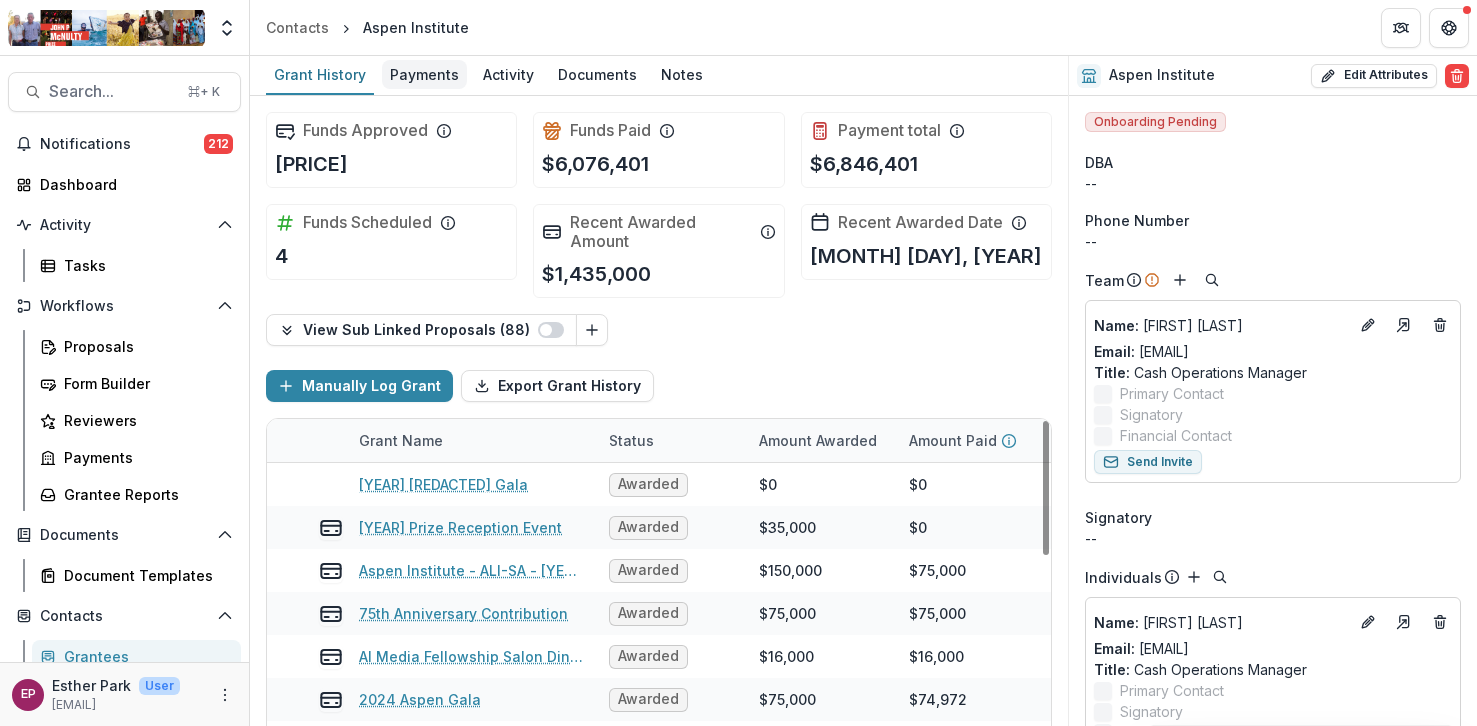 click on "Payments" at bounding box center (424, 74) 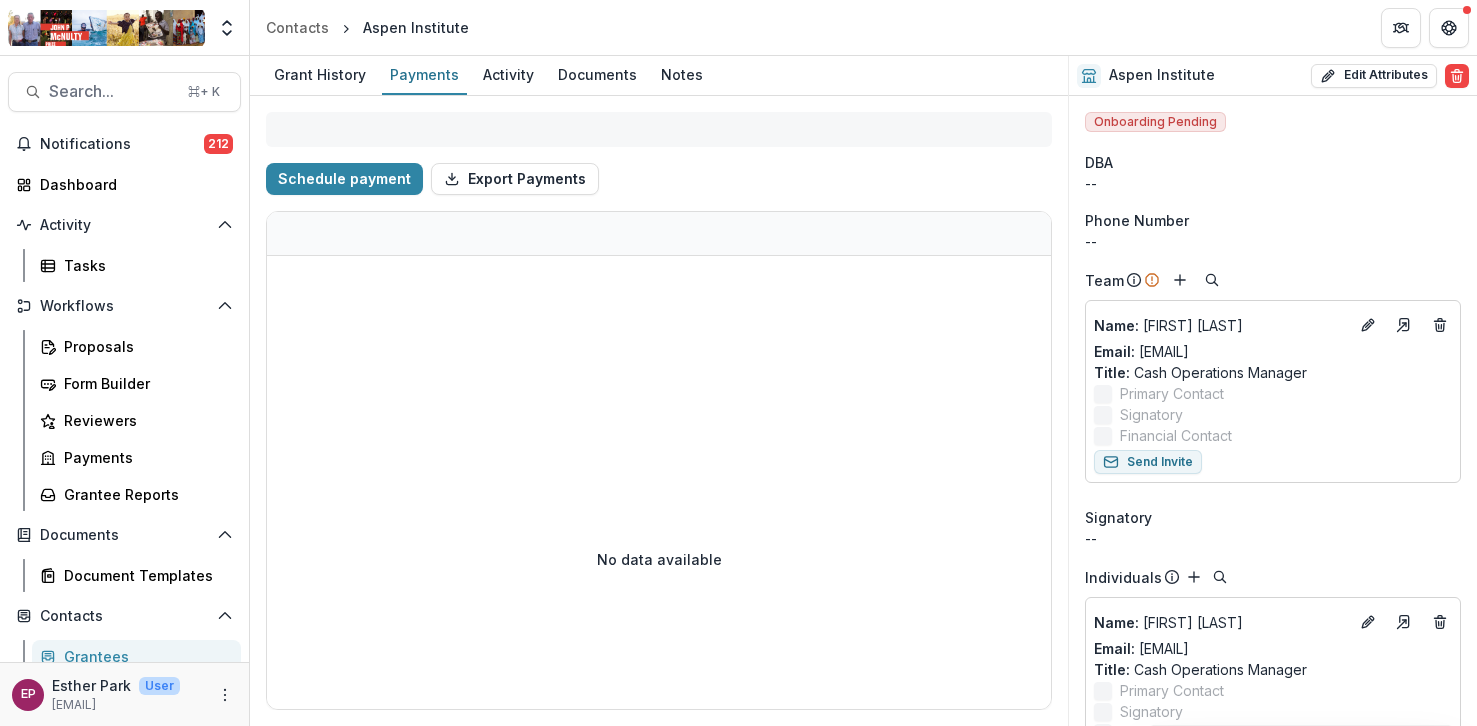 select on "****" 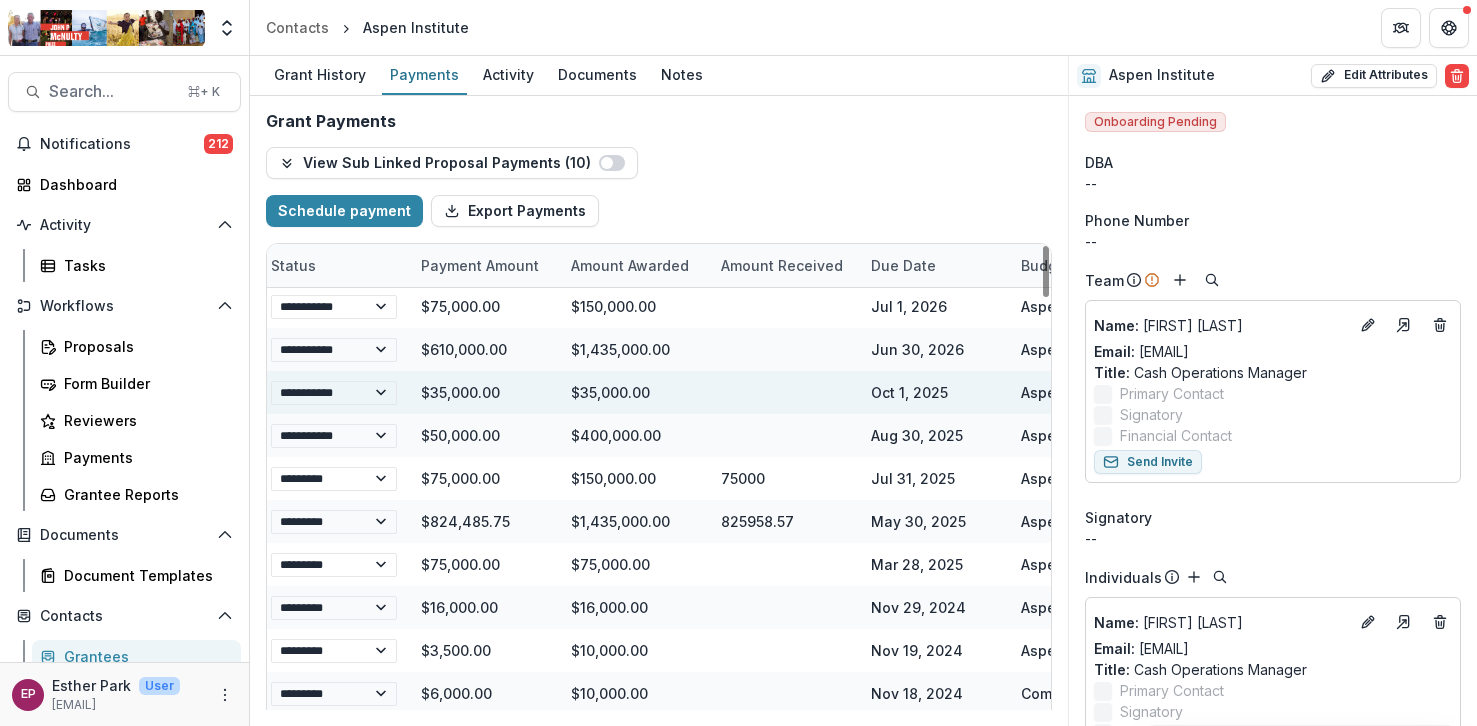 scroll, scrollTop: 3, scrollLeft: 0, axis: vertical 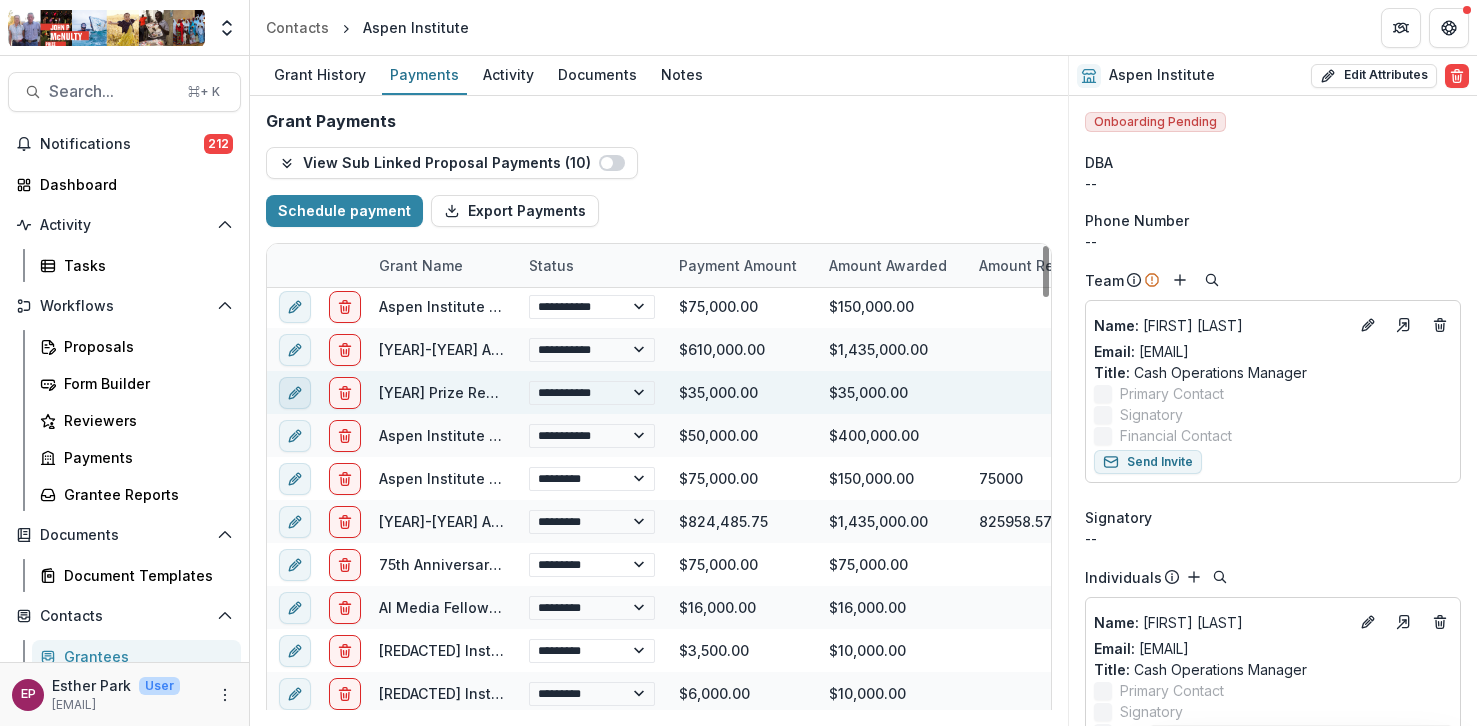 click 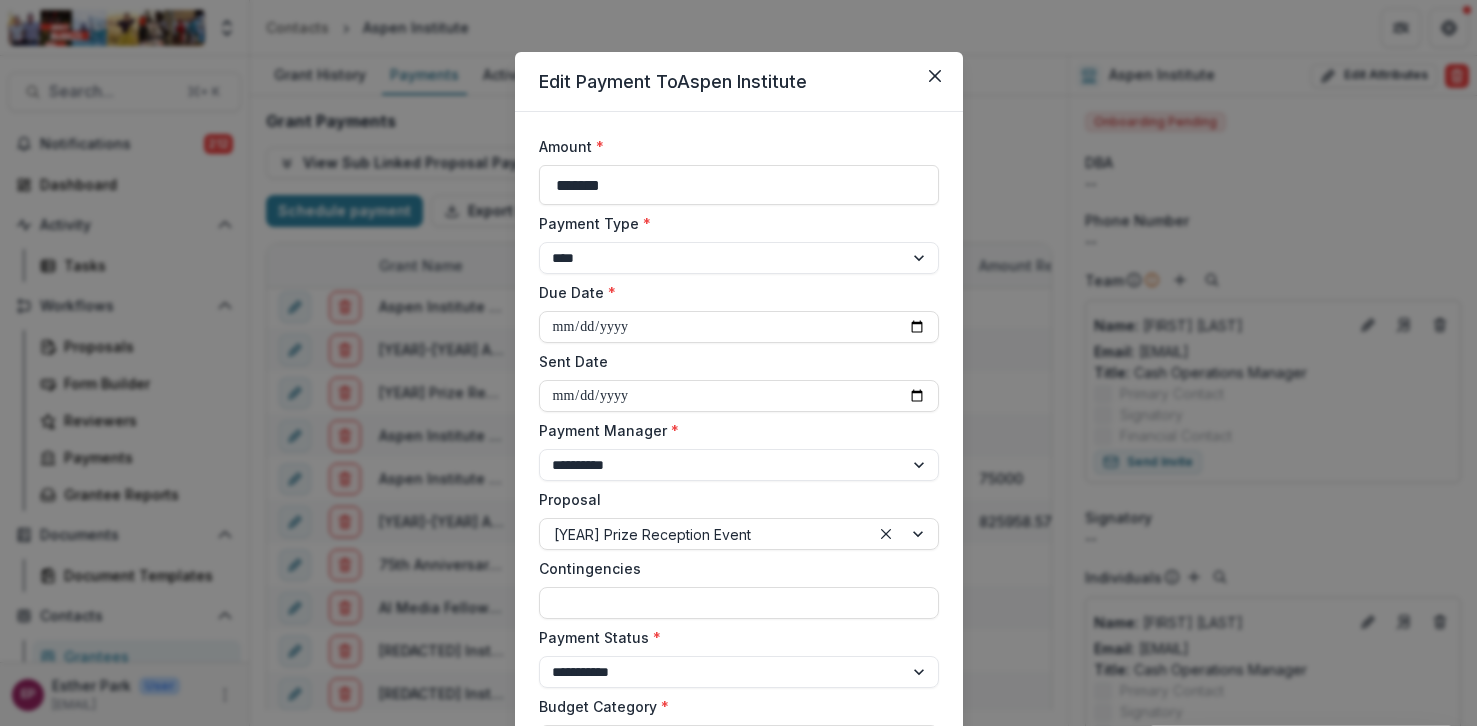 scroll, scrollTop: 13, scrollLeft: 0, axis: vertical 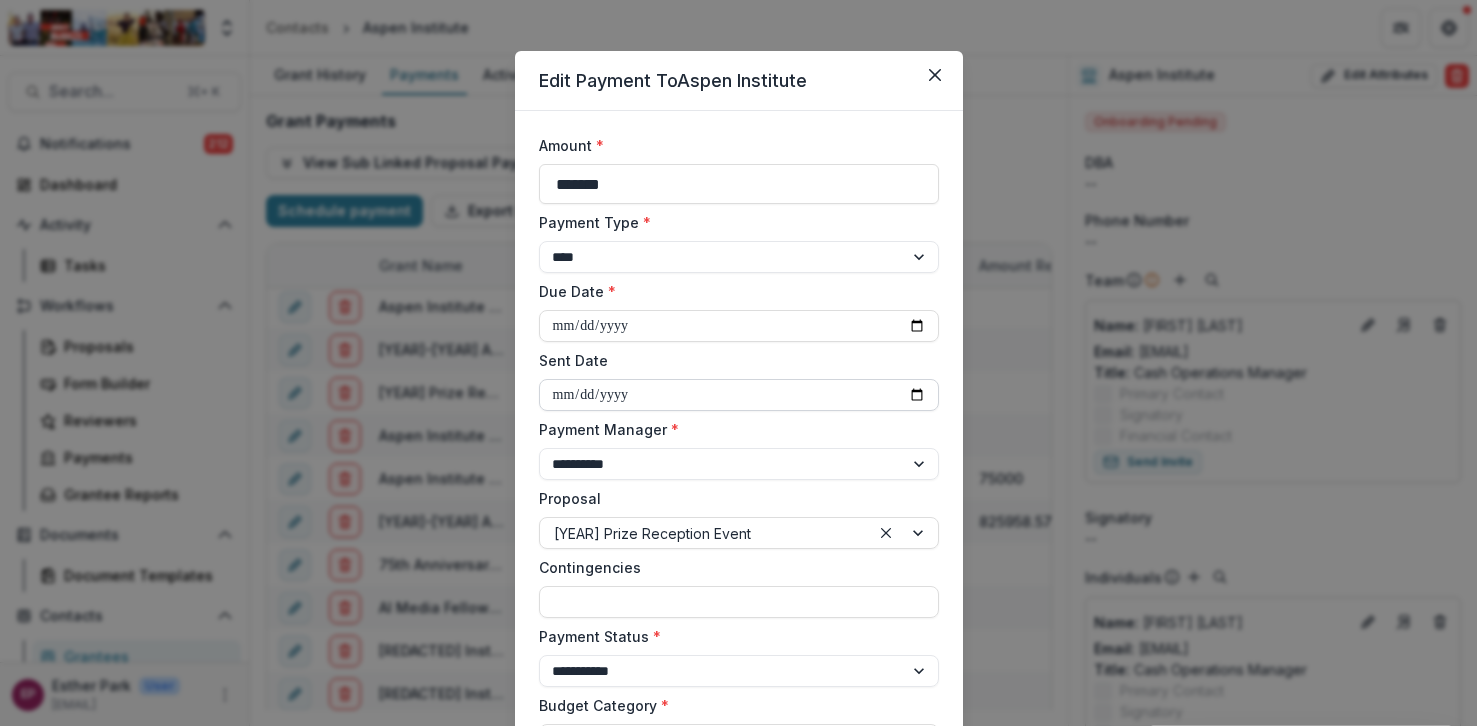 click on "**********" at bounding box center [739, 395] 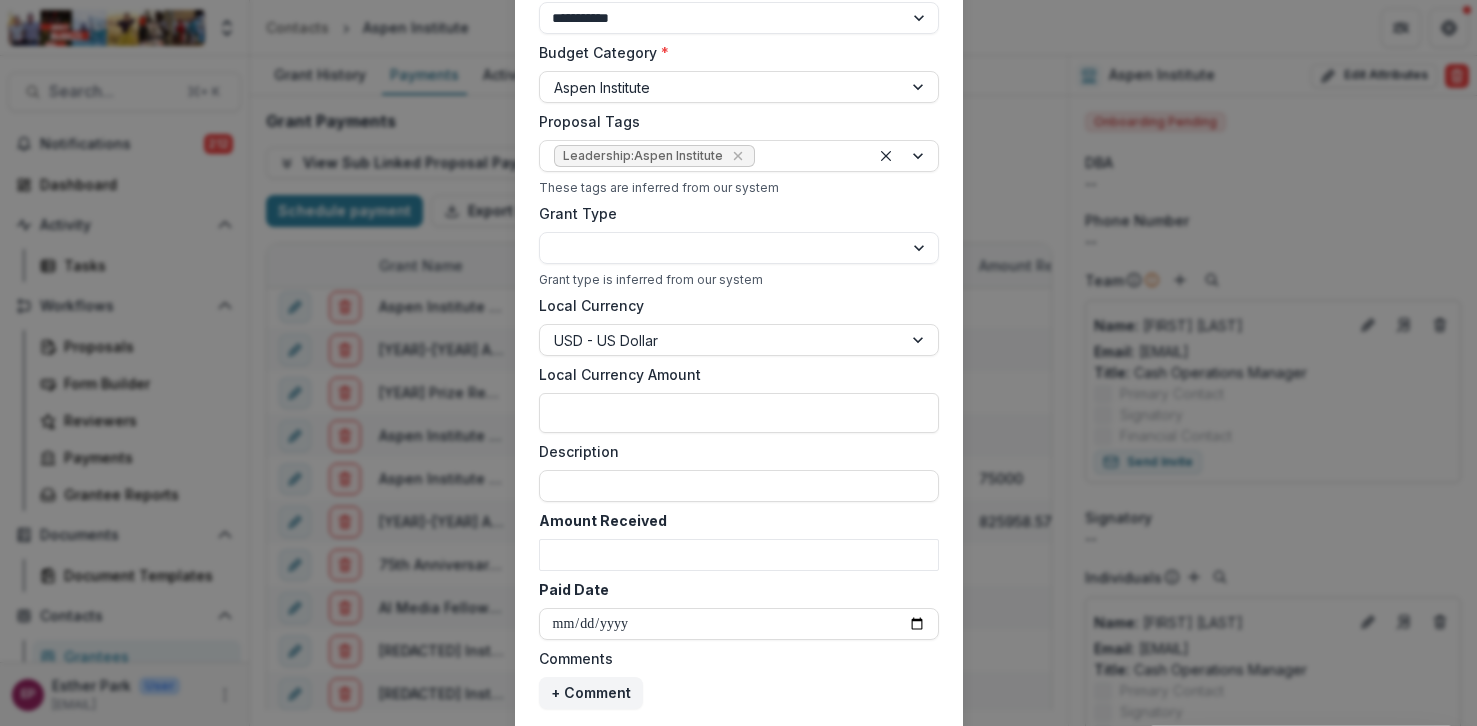scroll, scrollTop: 801, scrollLeft: 0, axis: vertical 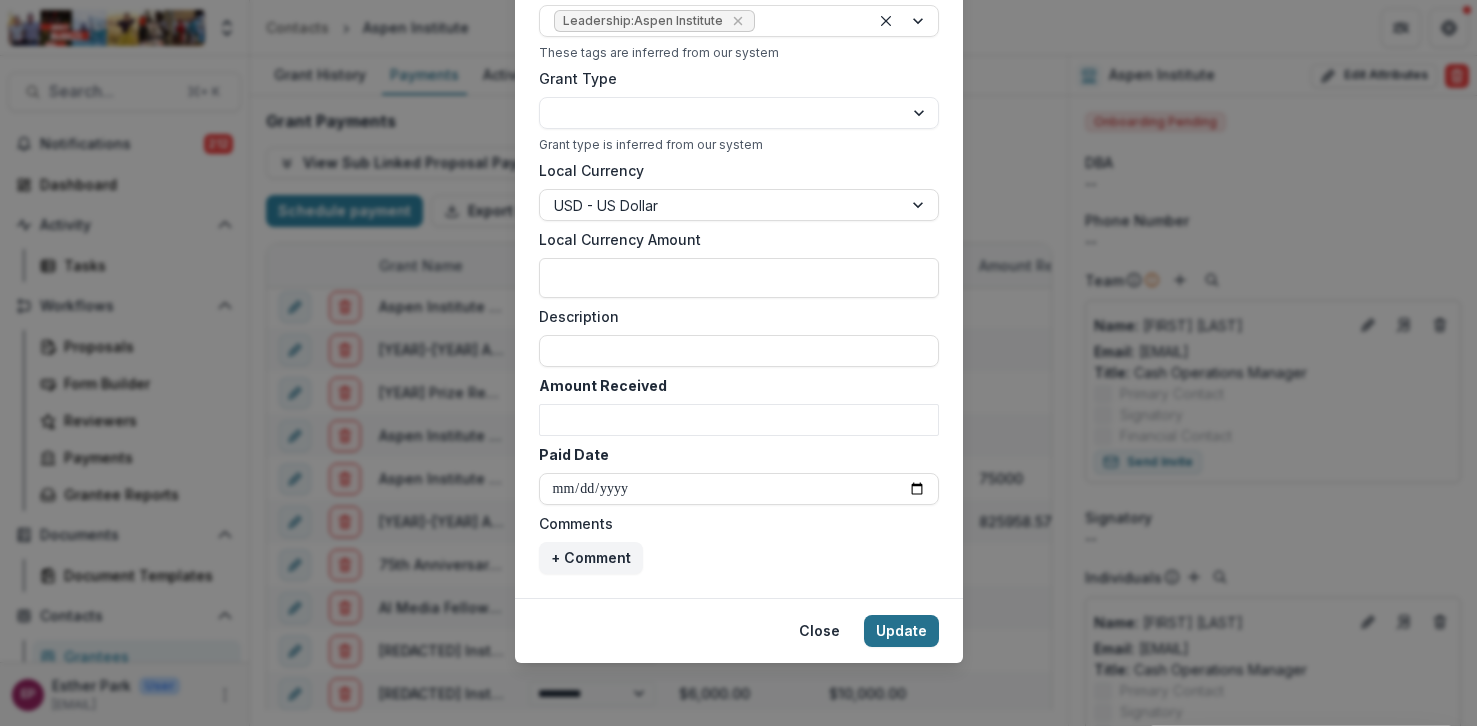 click on "Update" at bounding box center [901, 631] 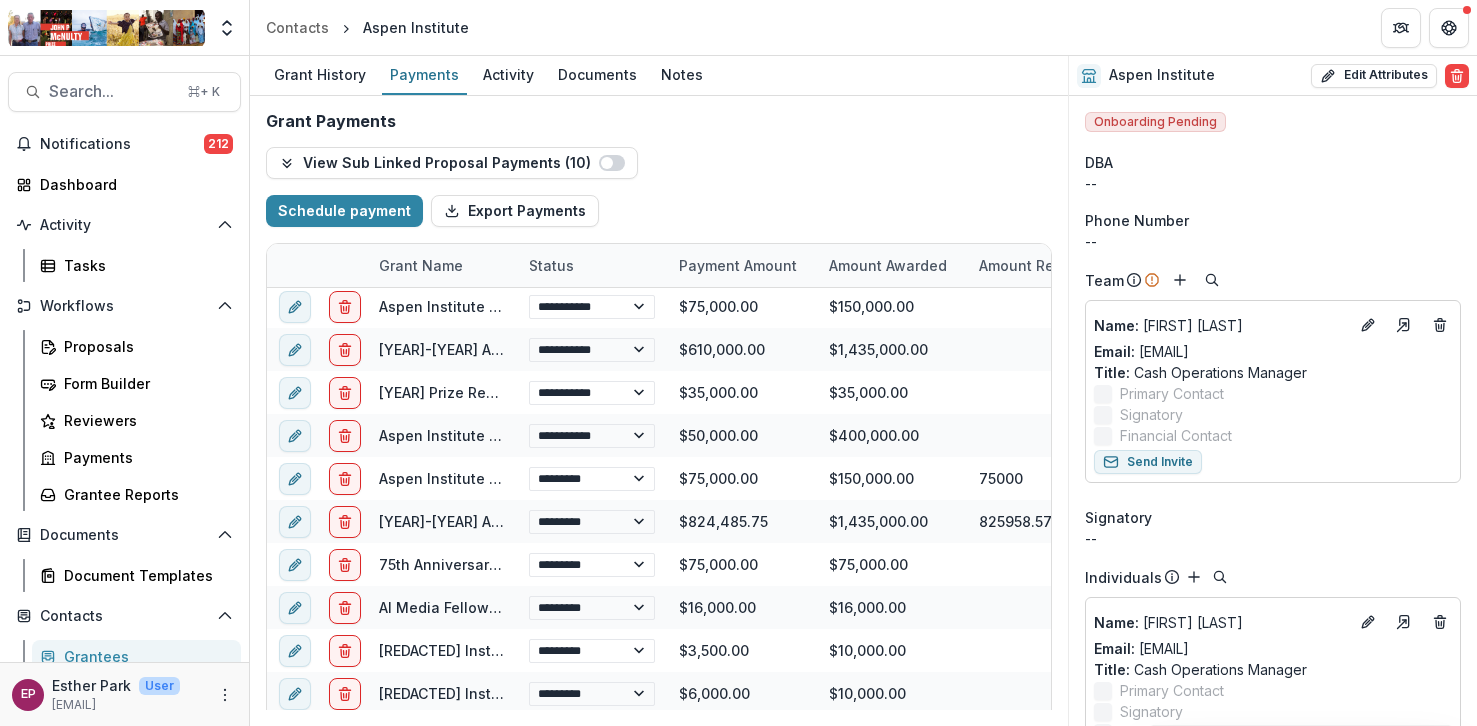 type on "**********" 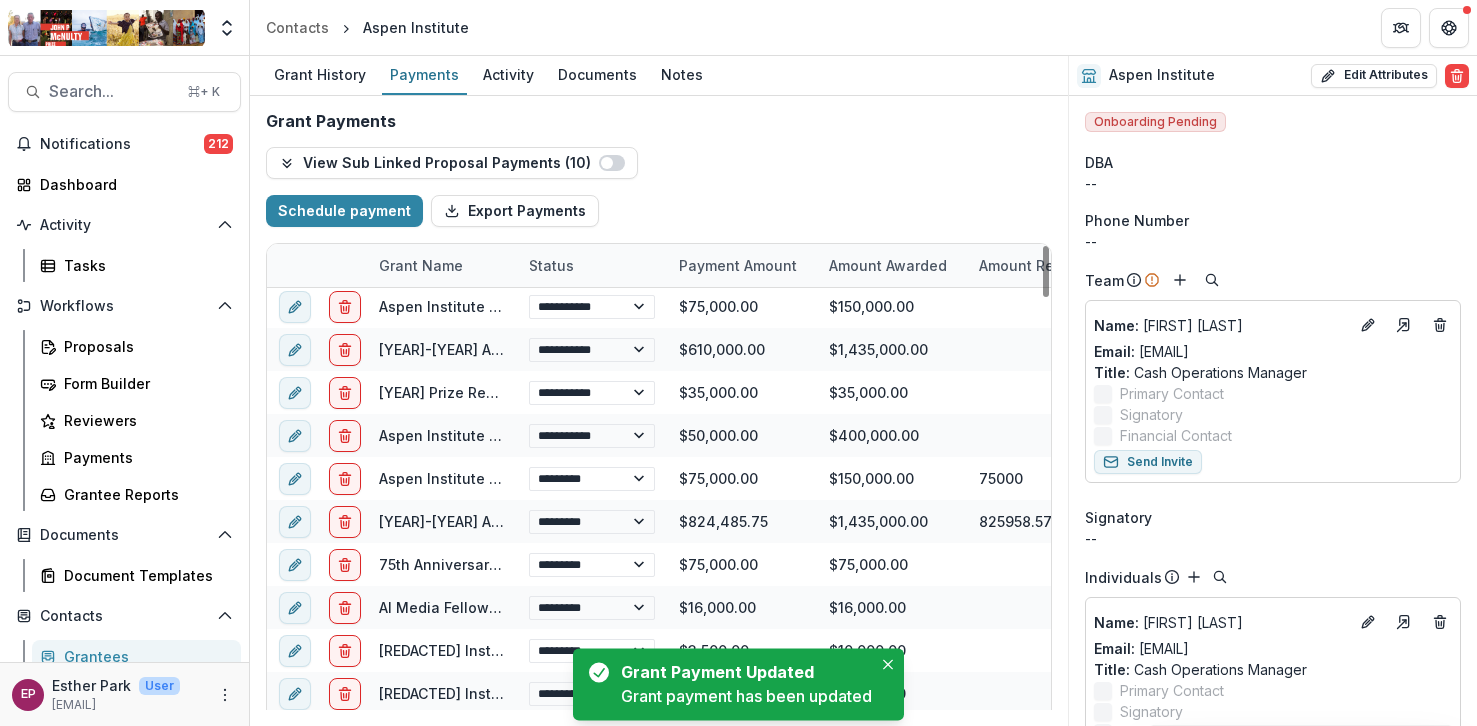 select on "****" 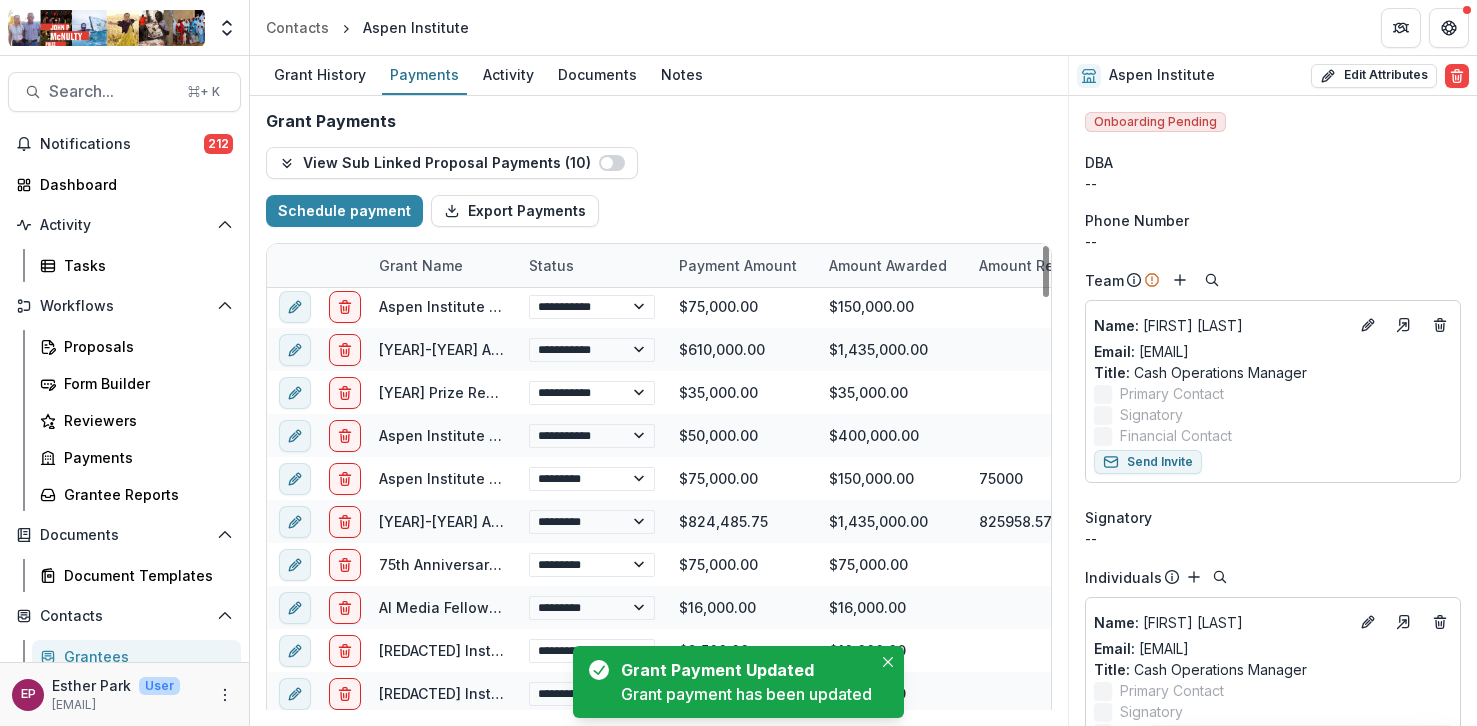 select on "****" 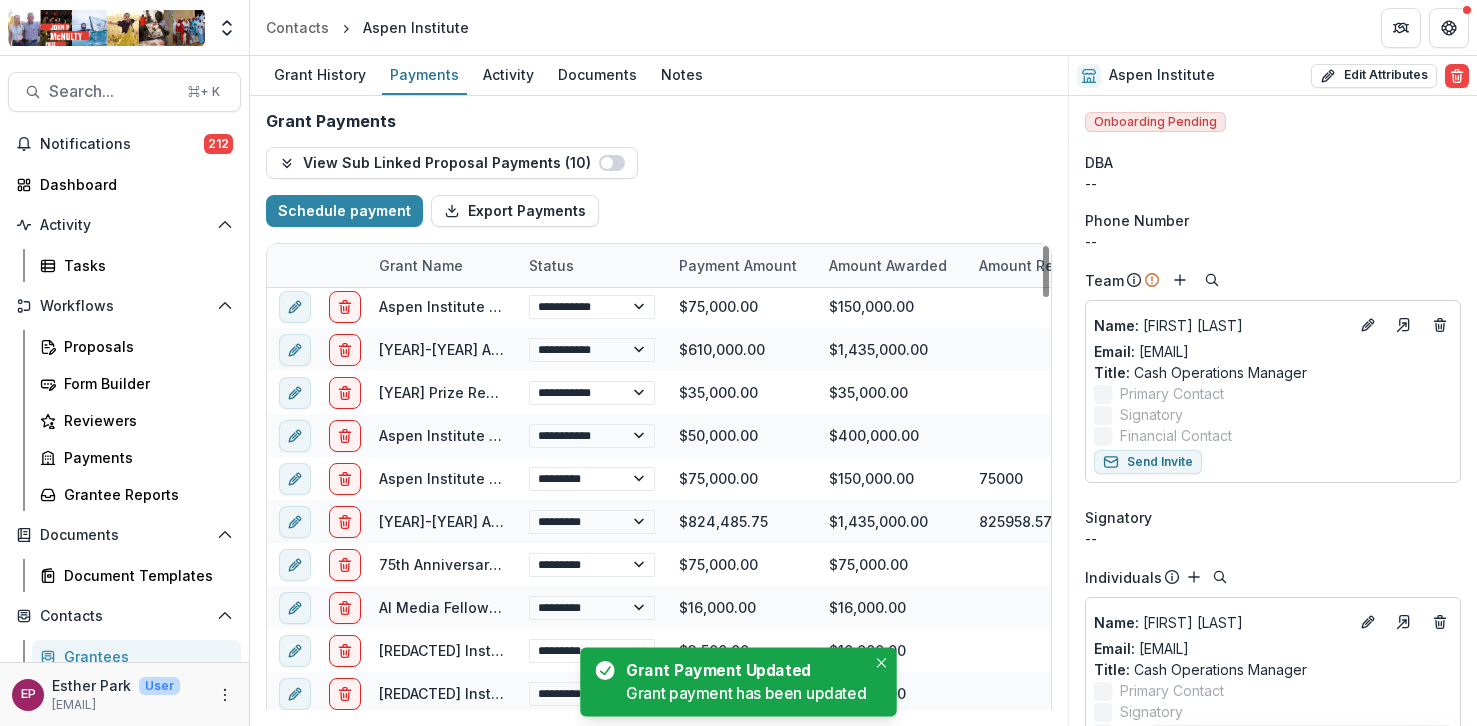 select on "****" 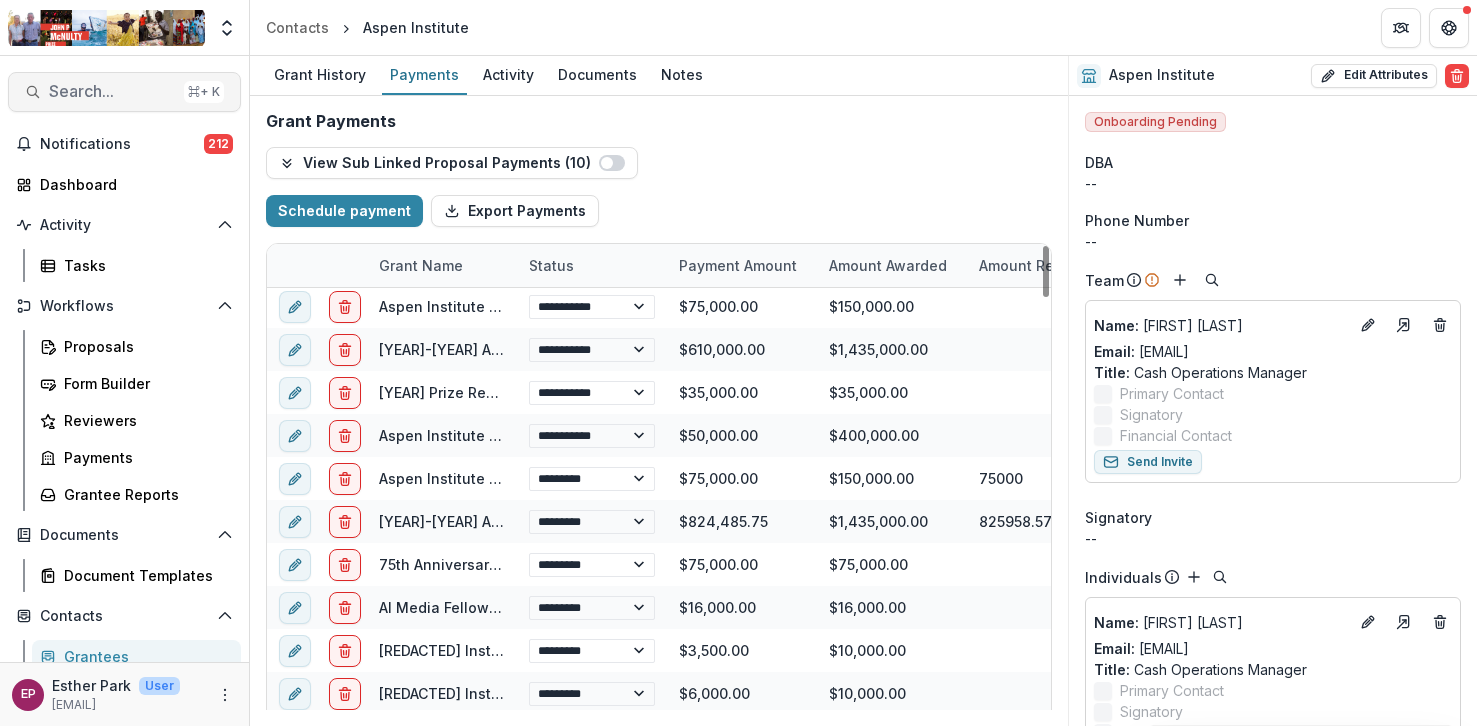 click on "Search... ⌘  + K" at bounding box center [124, 92] 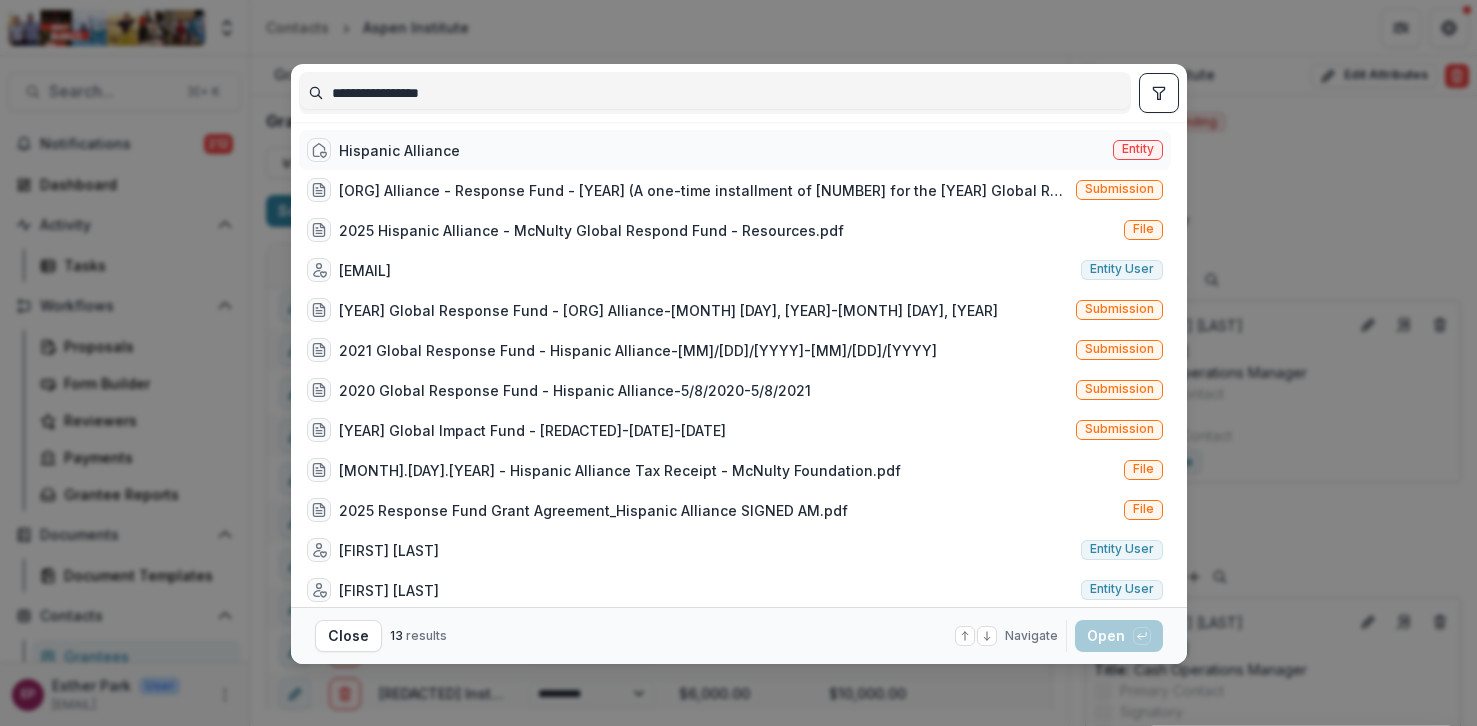 type on "**********" 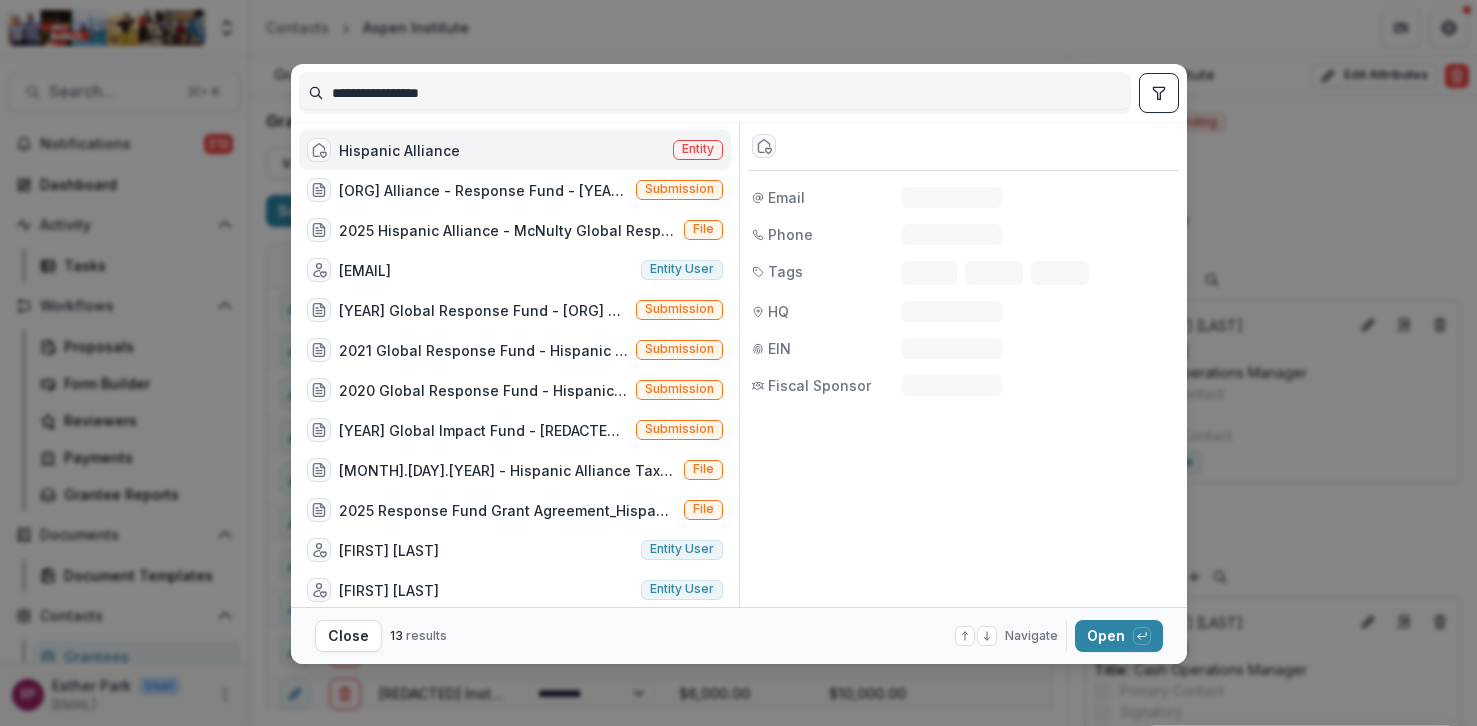 click on "Hispanic Alliance Entity" at bounding box center [515, 150] 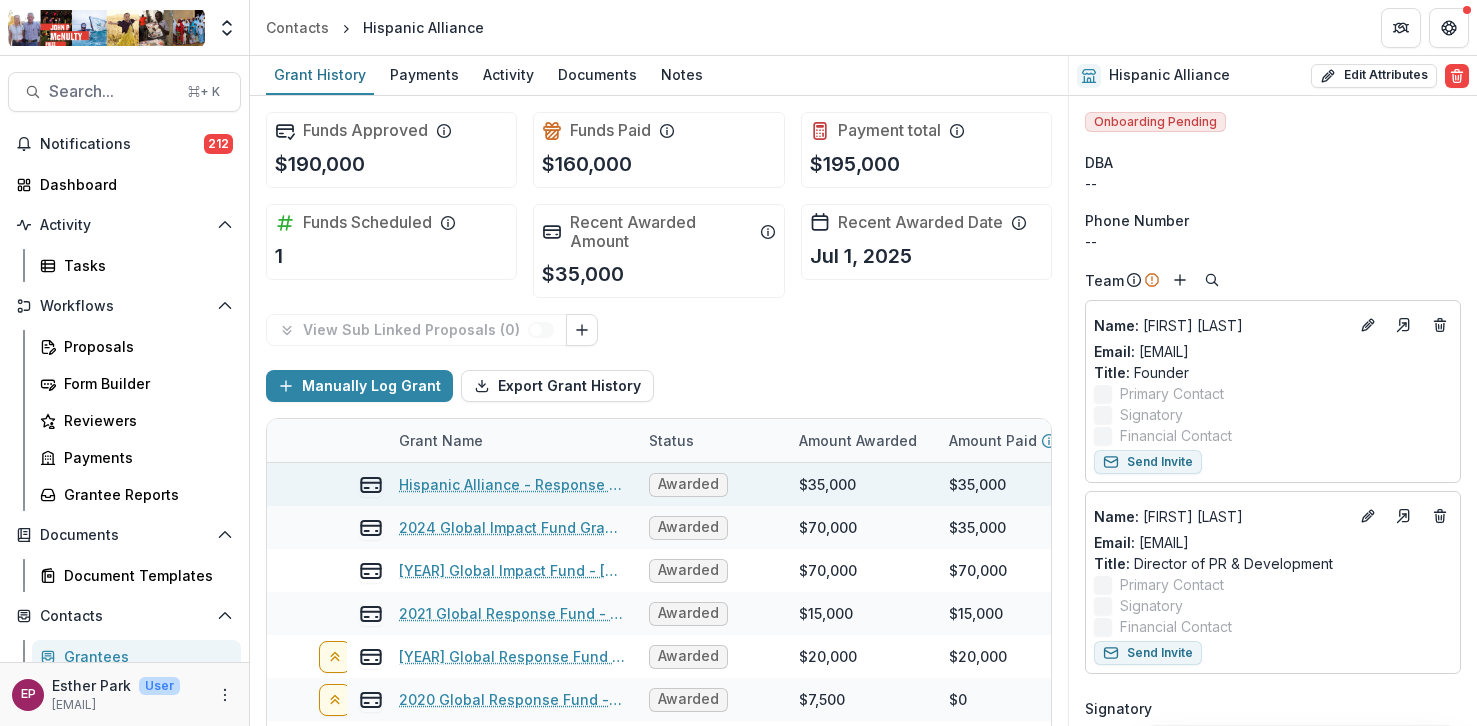 click on "Hispanic Alliance - Response Fund - 2025" at bounding box center (512, 484) 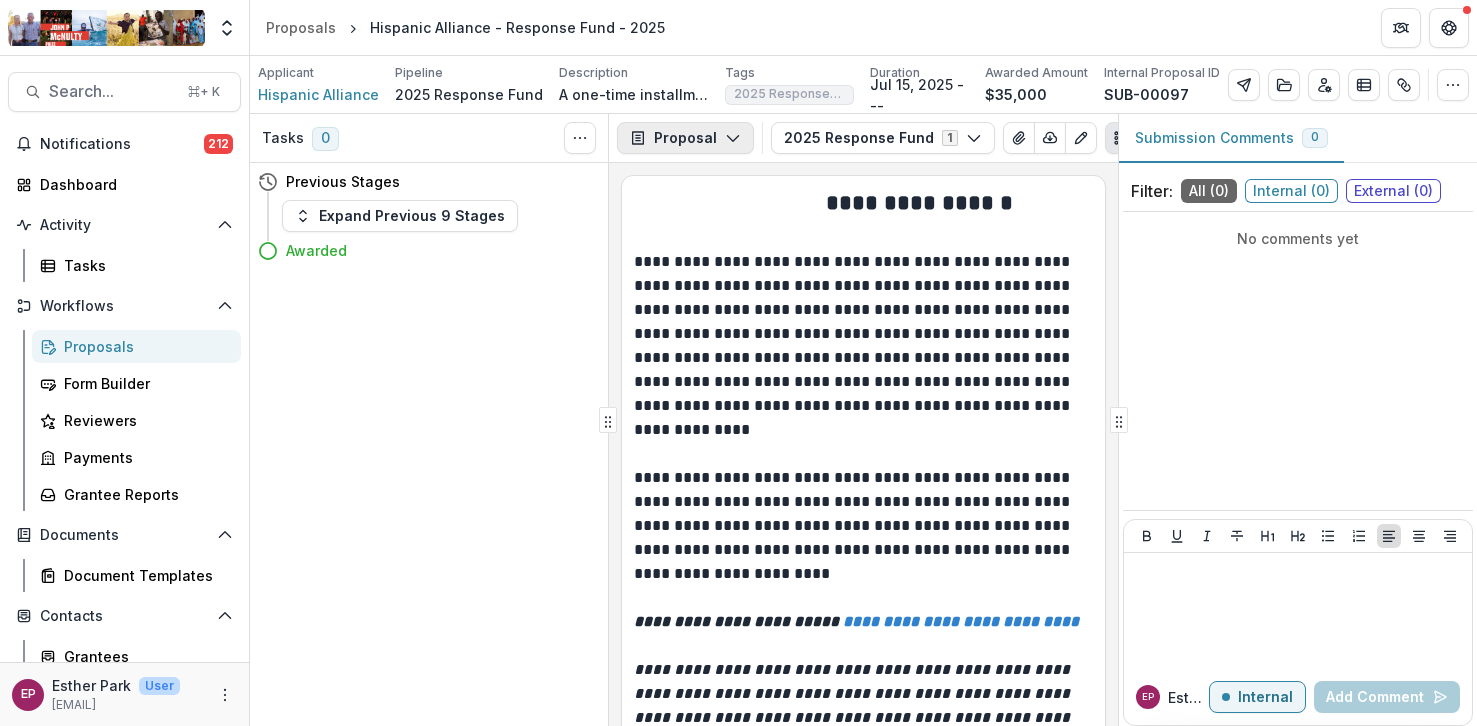 click on "Proposal" at bounding box center [685, 138] 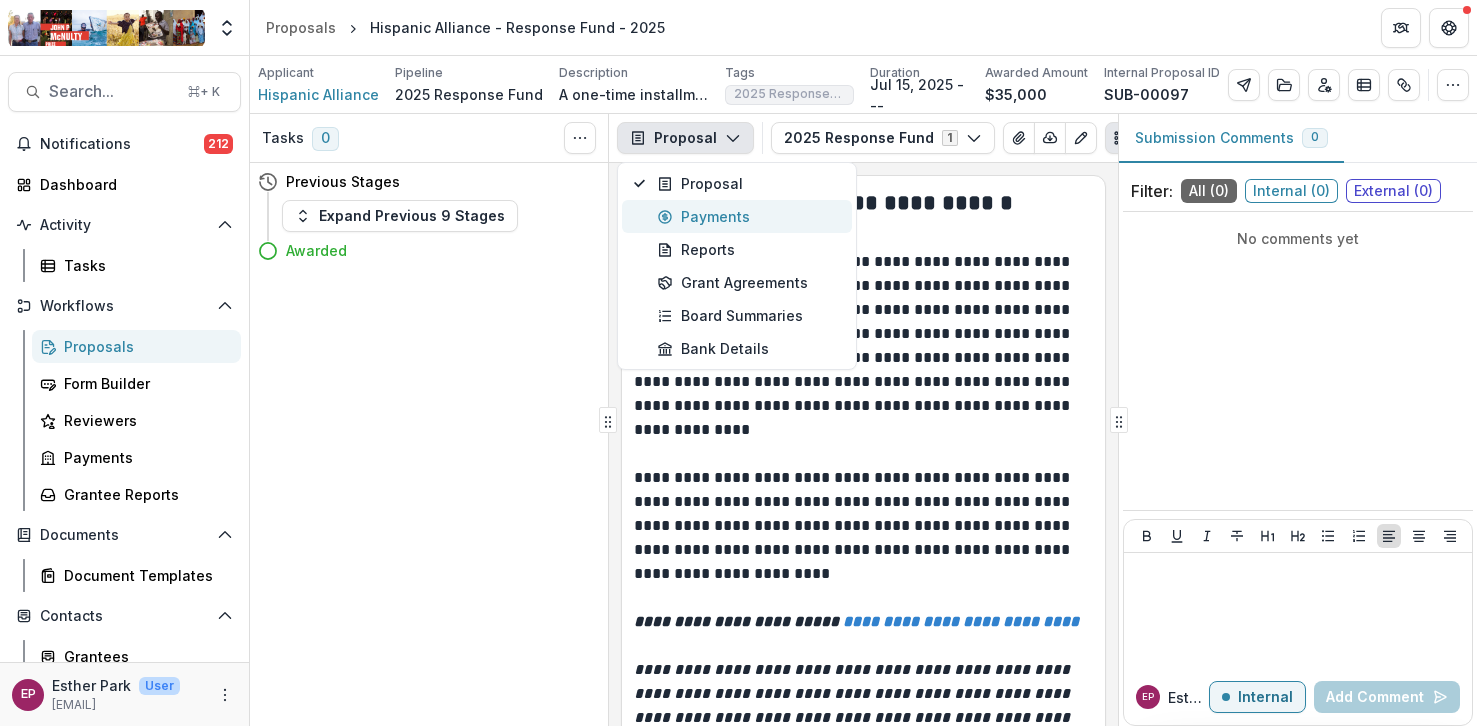 click on "Payments" at bounding box center [748, 216] 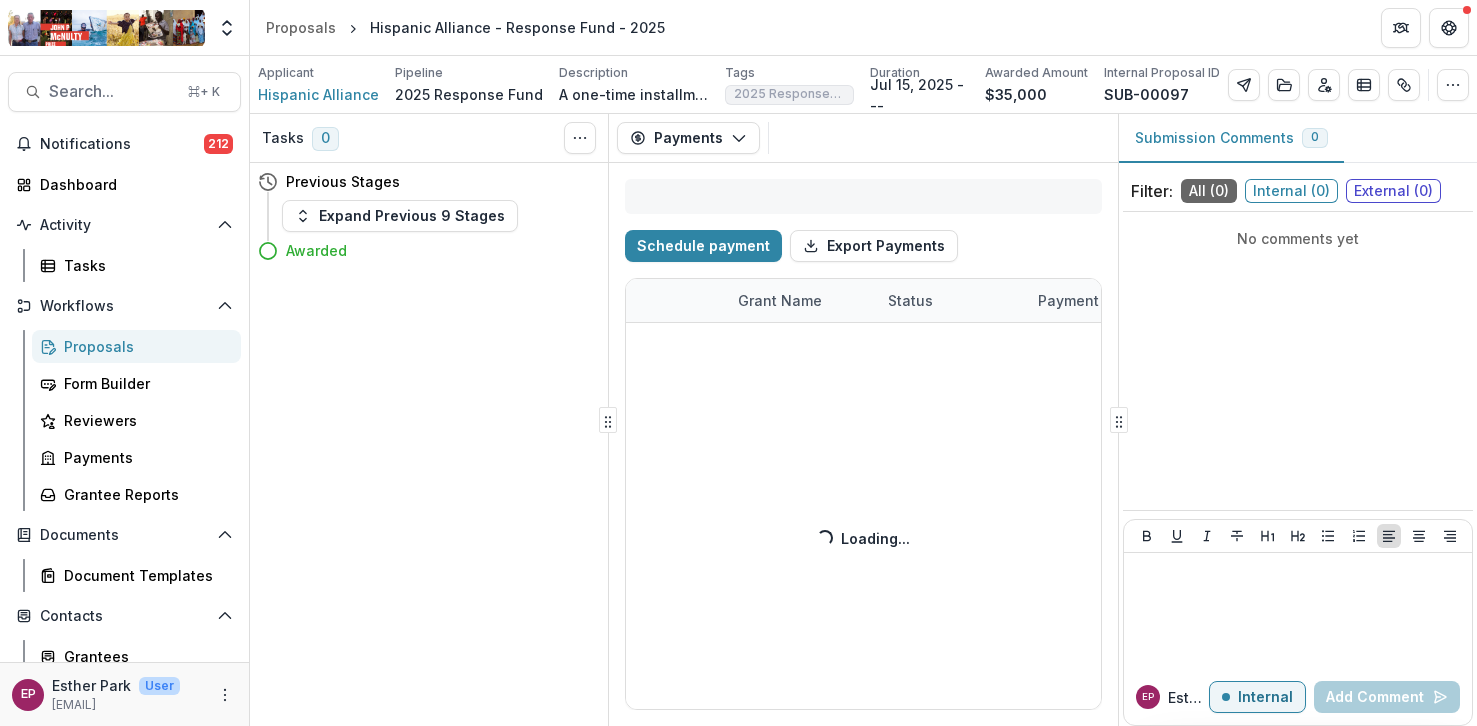 select on "****" 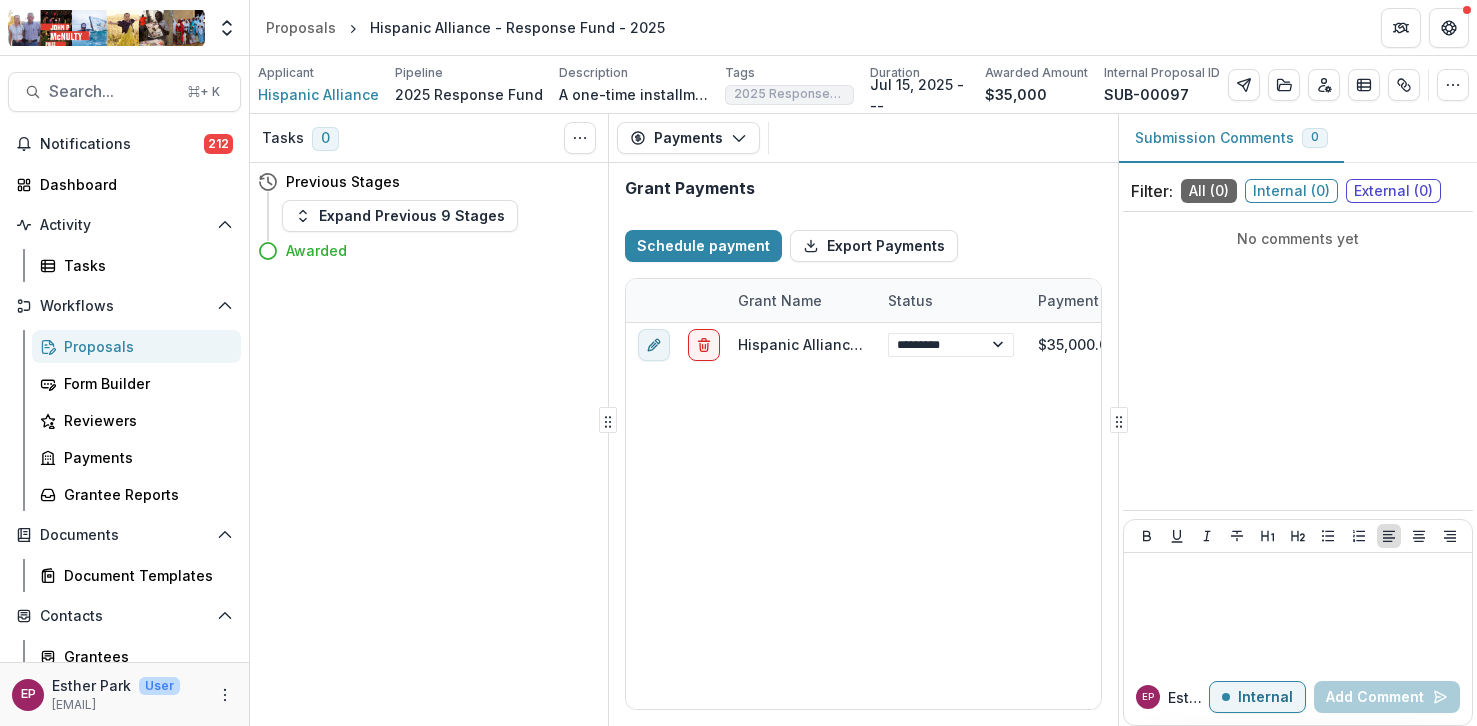 select on "****" 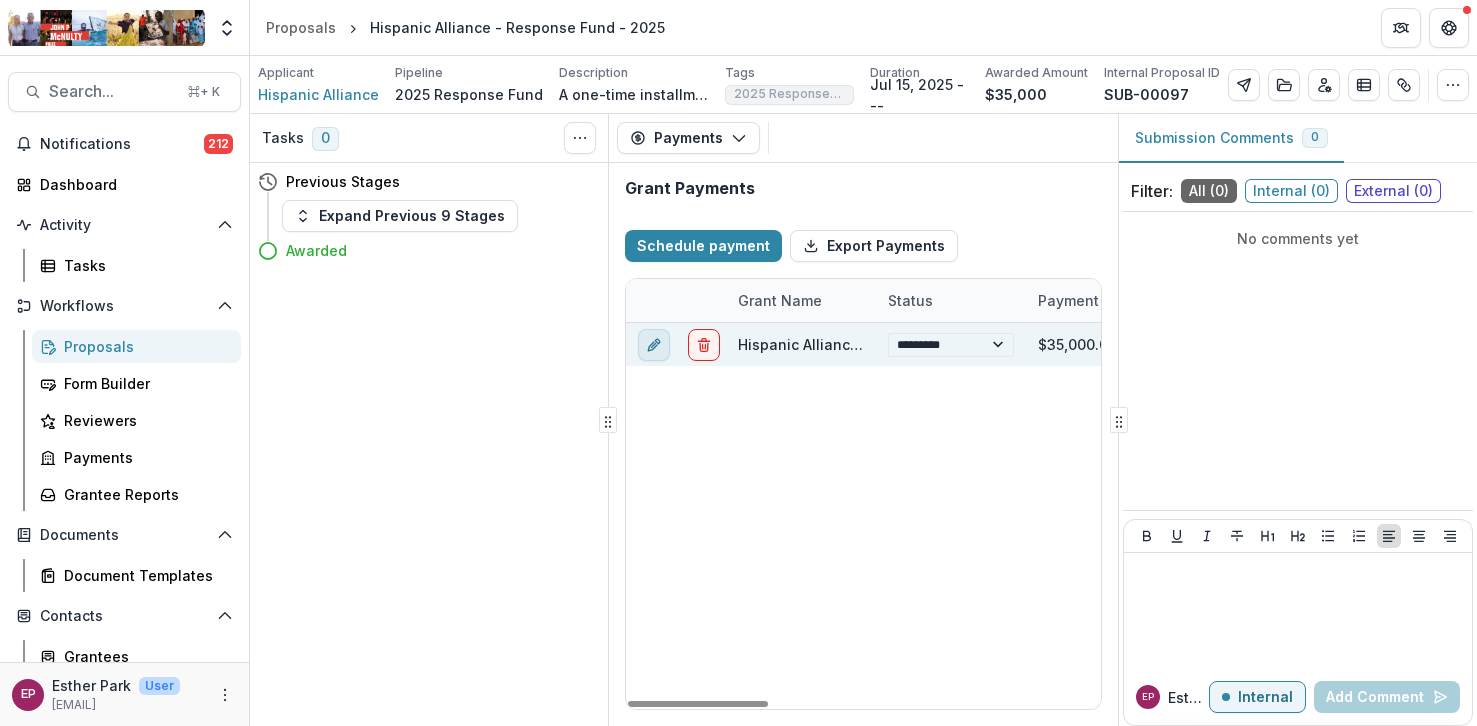 click at bounding box center [654, 345] 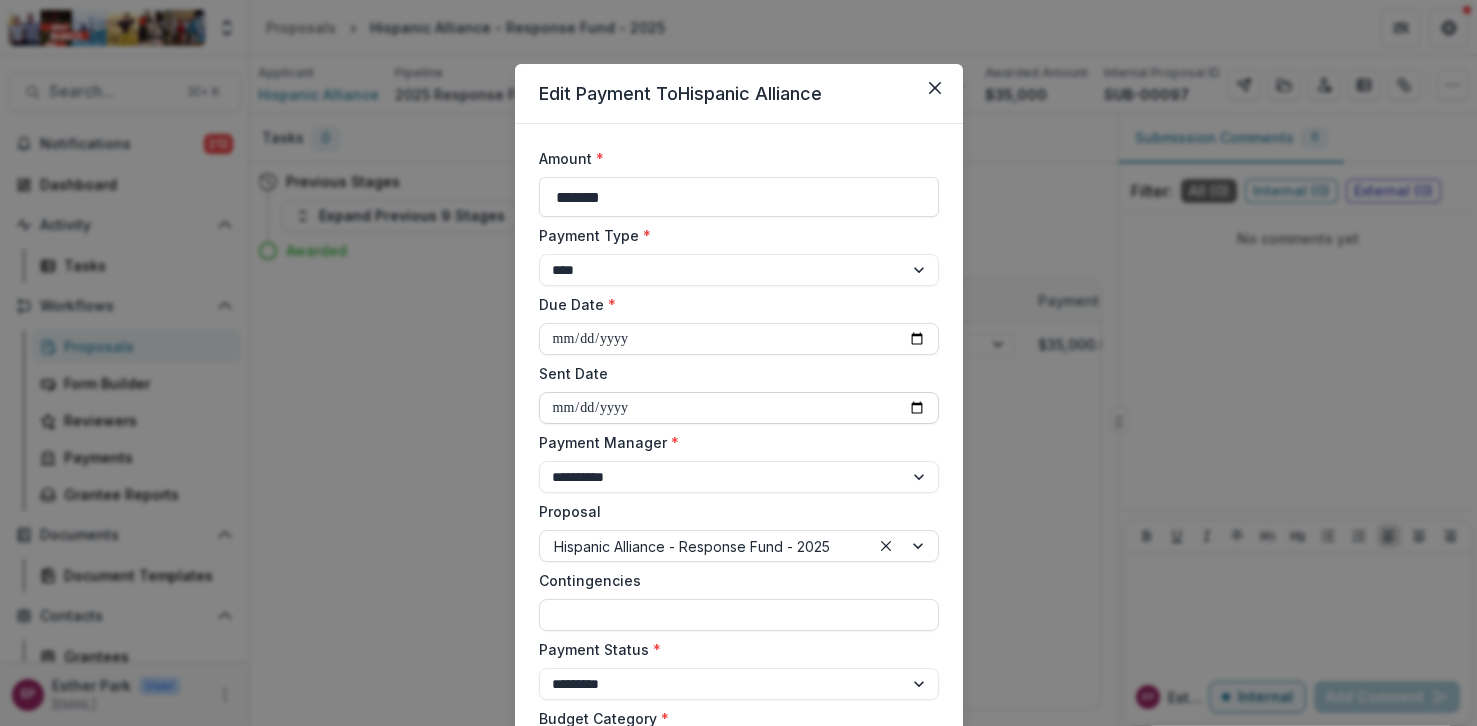 click on "**********" at bounding box center (739, 408) 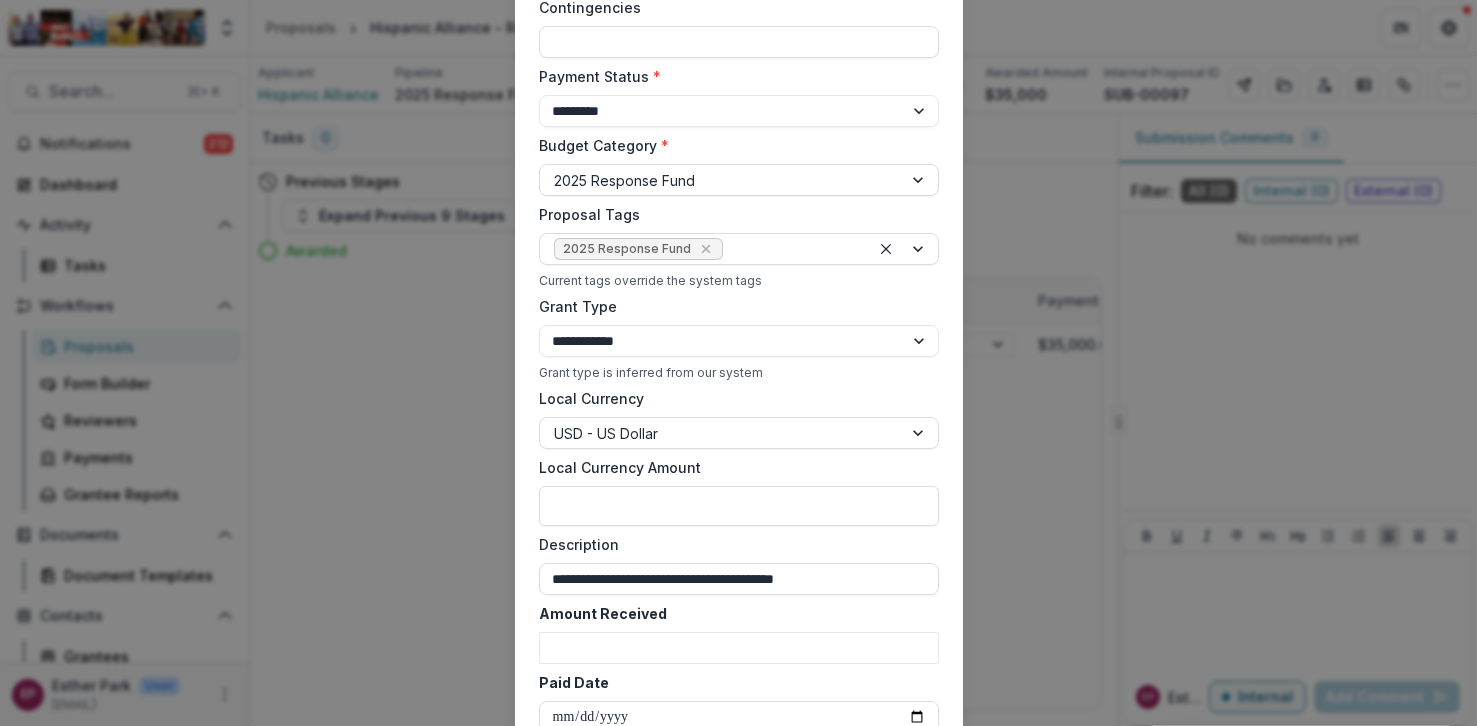 scroll, scrollTop: 801, scrollLeft: 0, axis: vertical 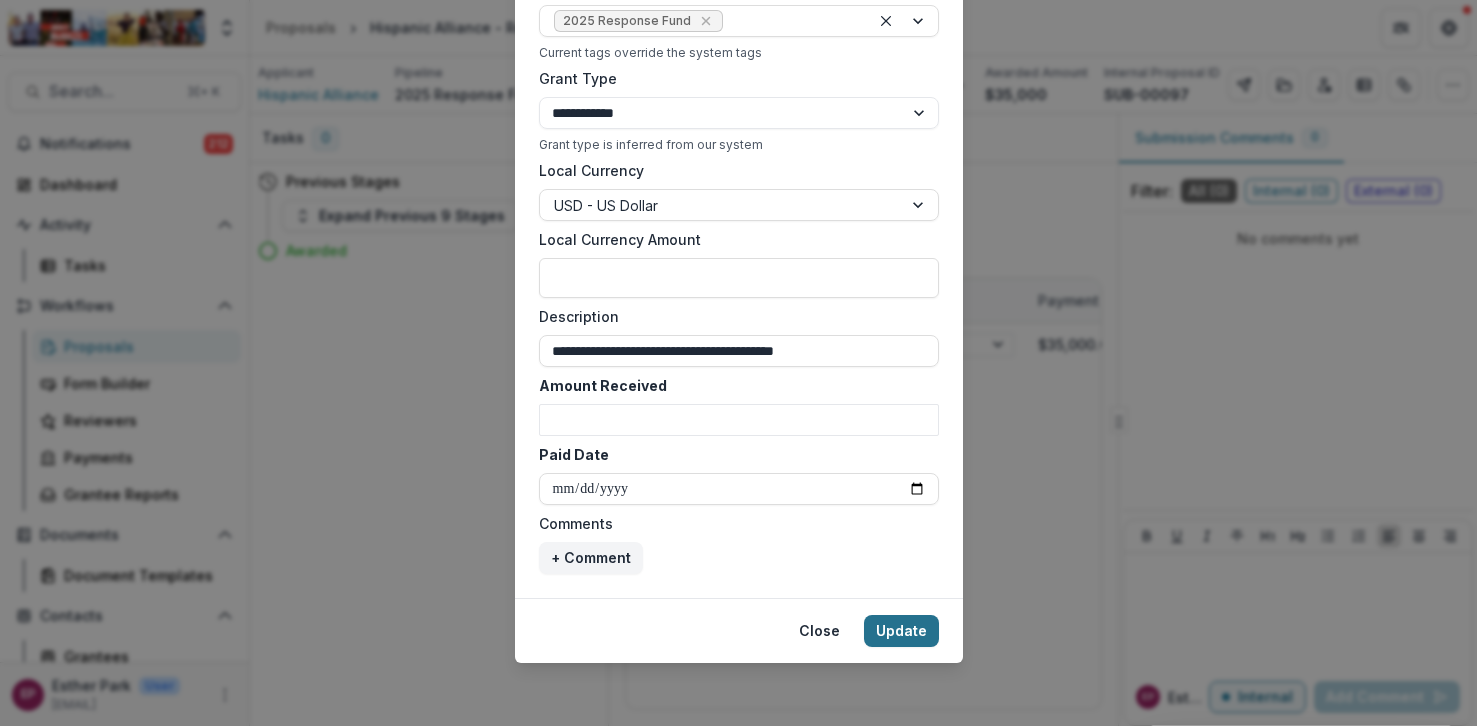 click on "Update" at bounding box center [901, 631] 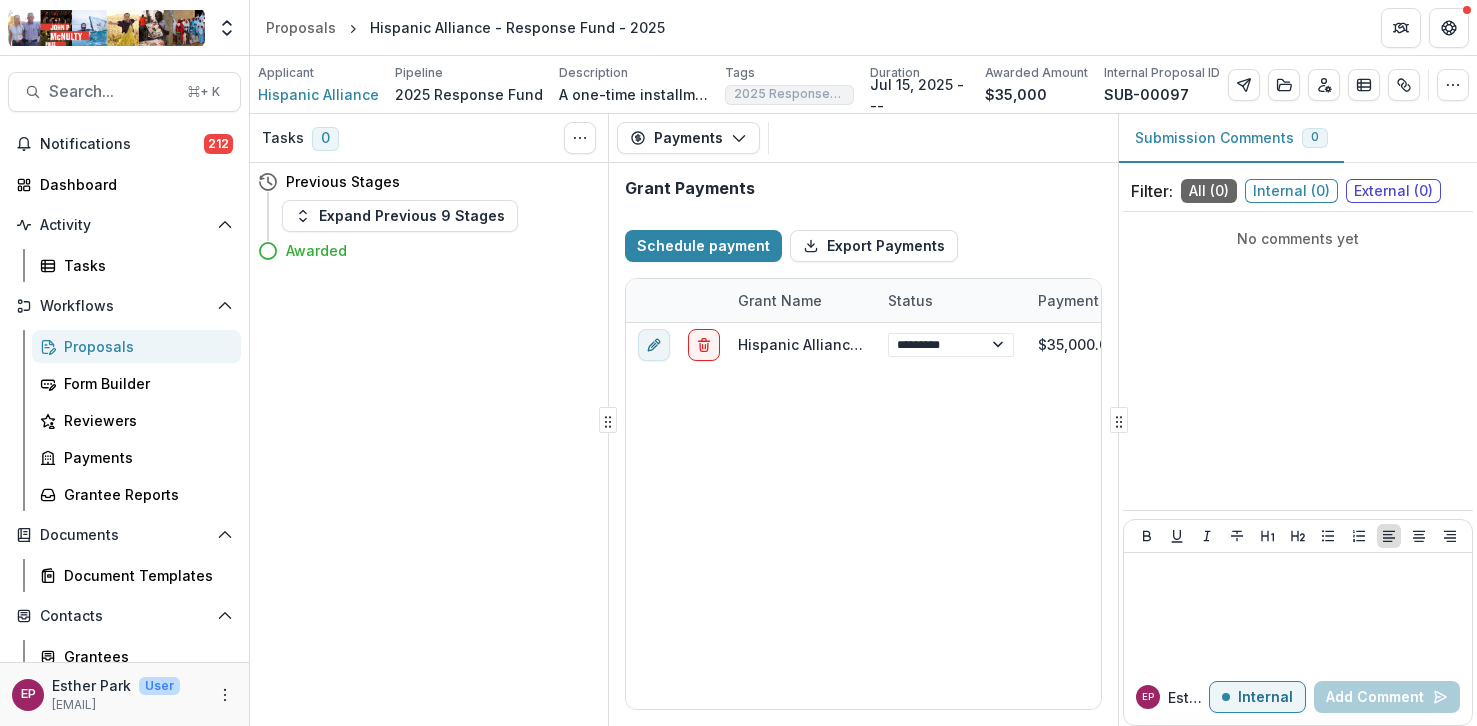type on "**********" 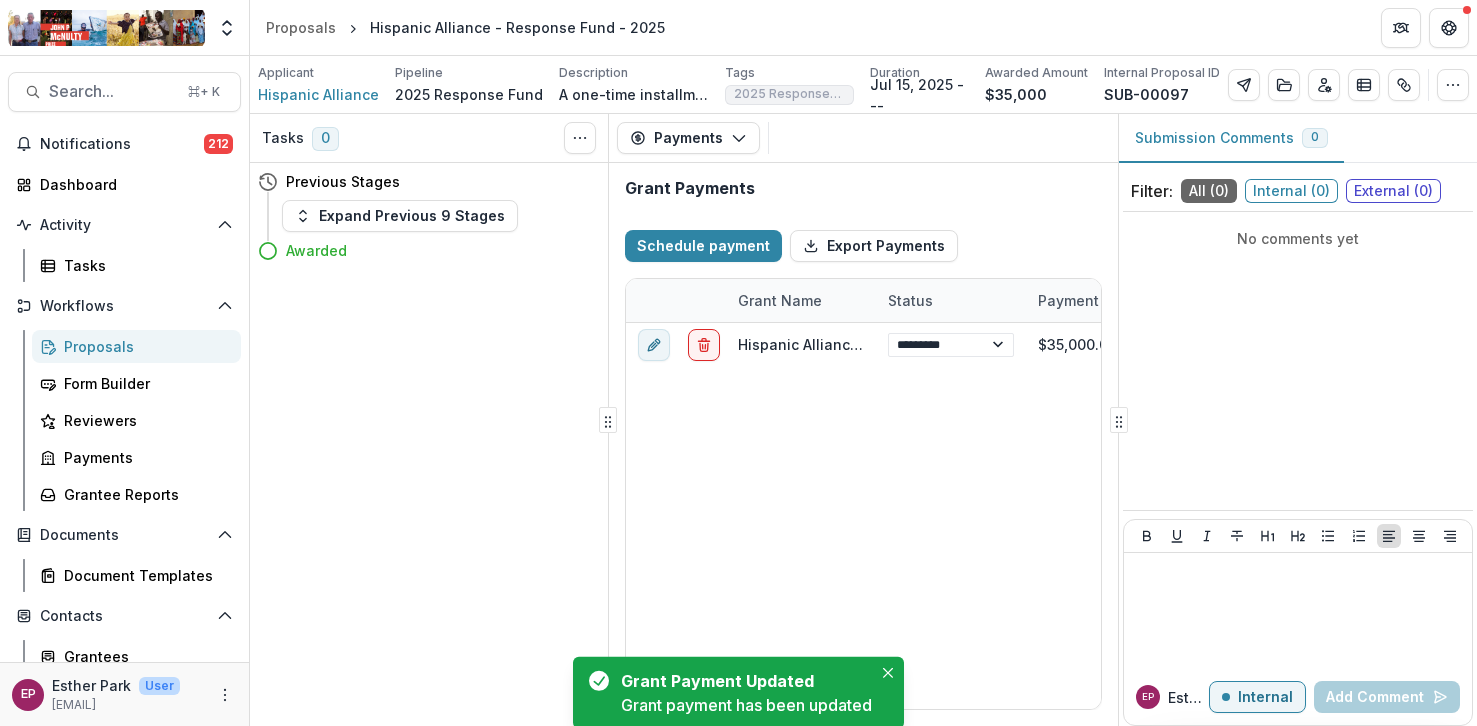select on "****" 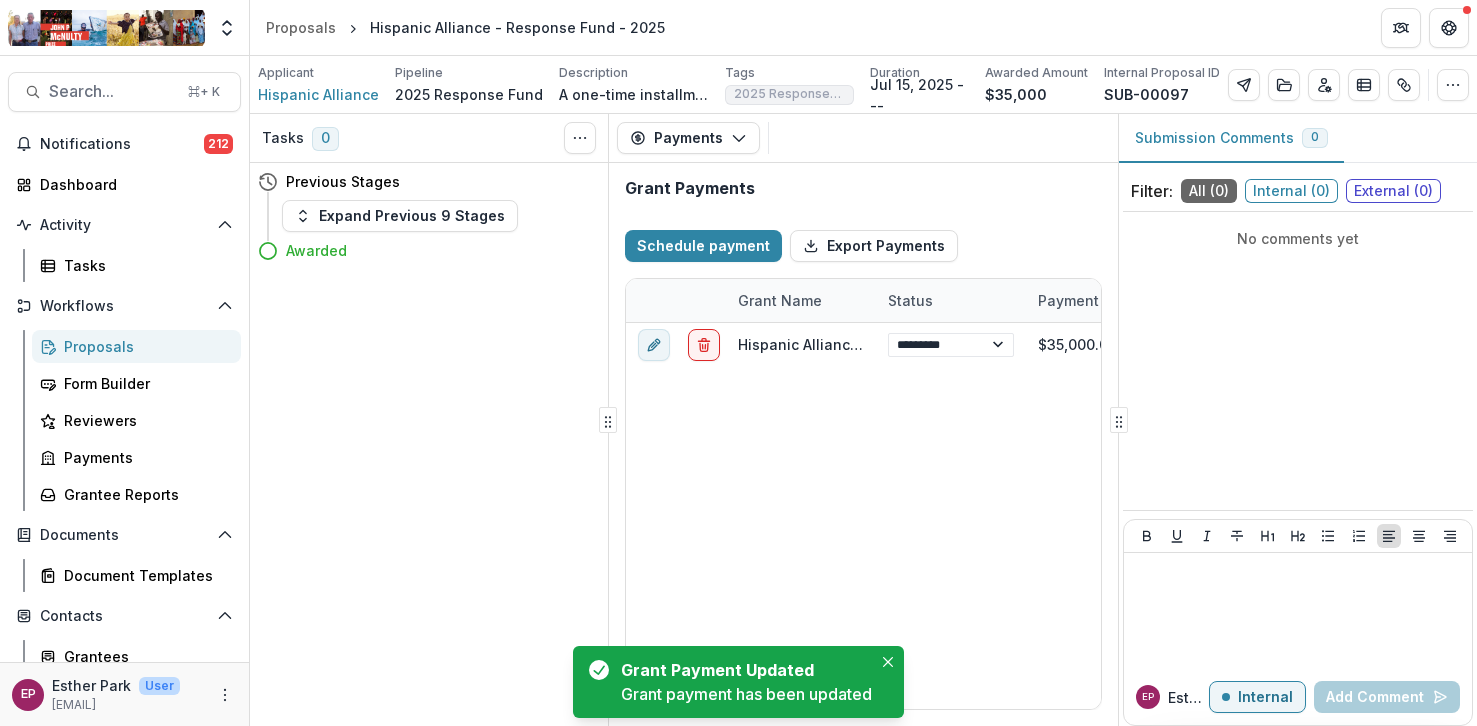 select on "****" 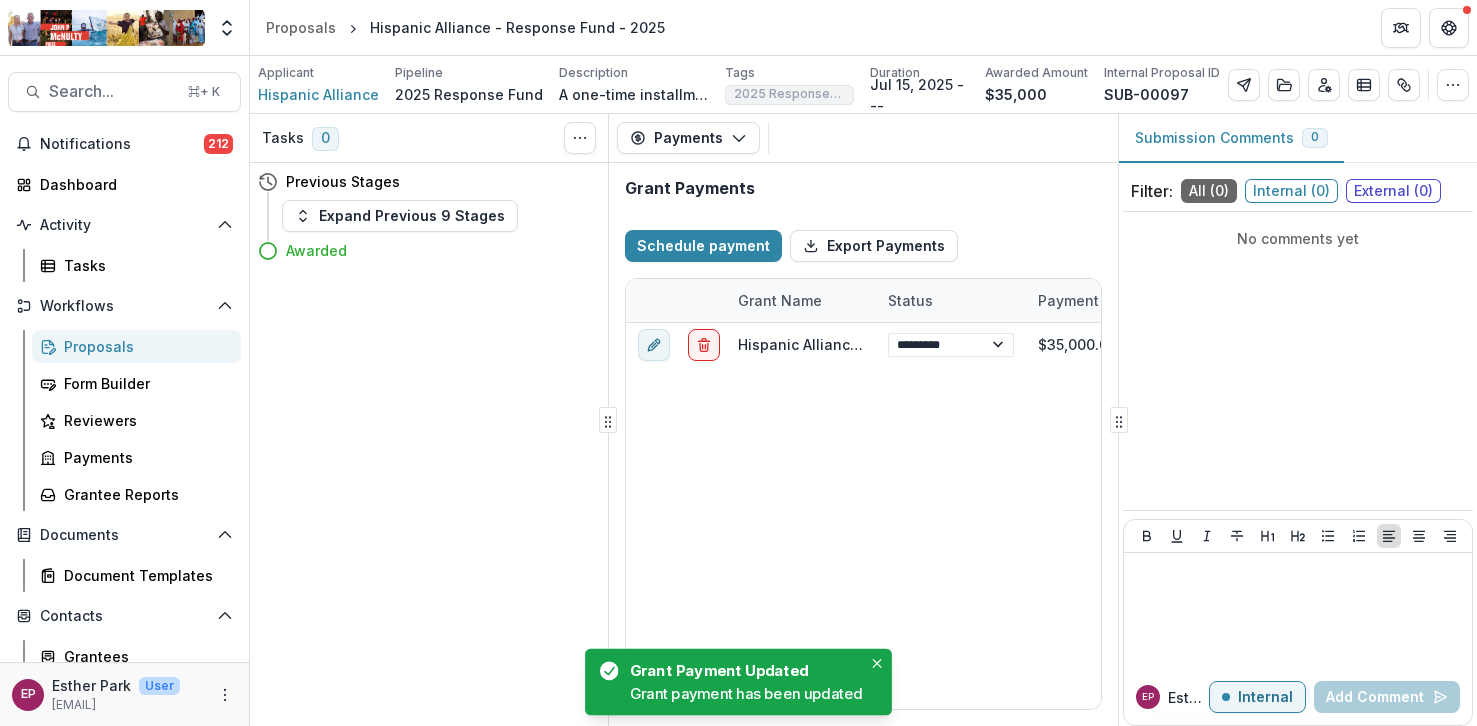 select on "****" 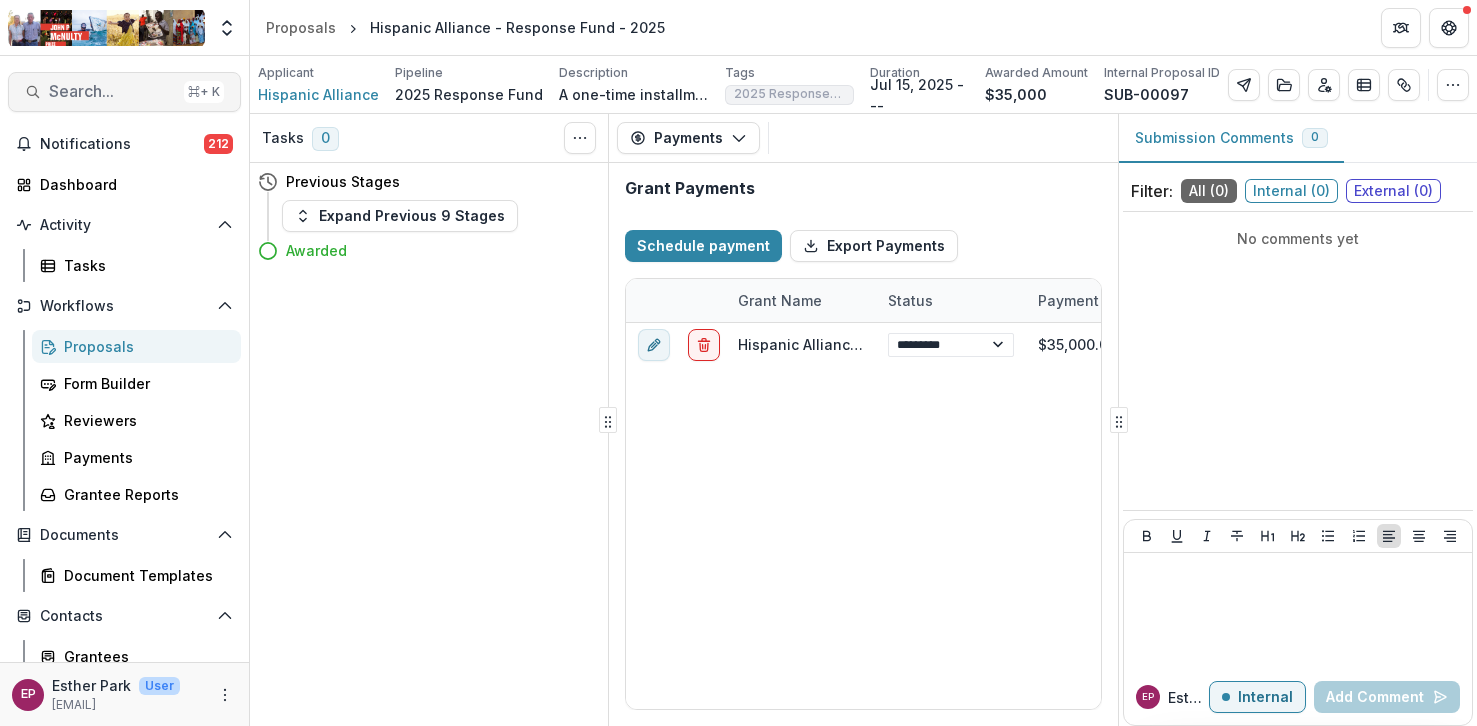 click on "Search... ⌘  + K" at bounding box center [124, 92] 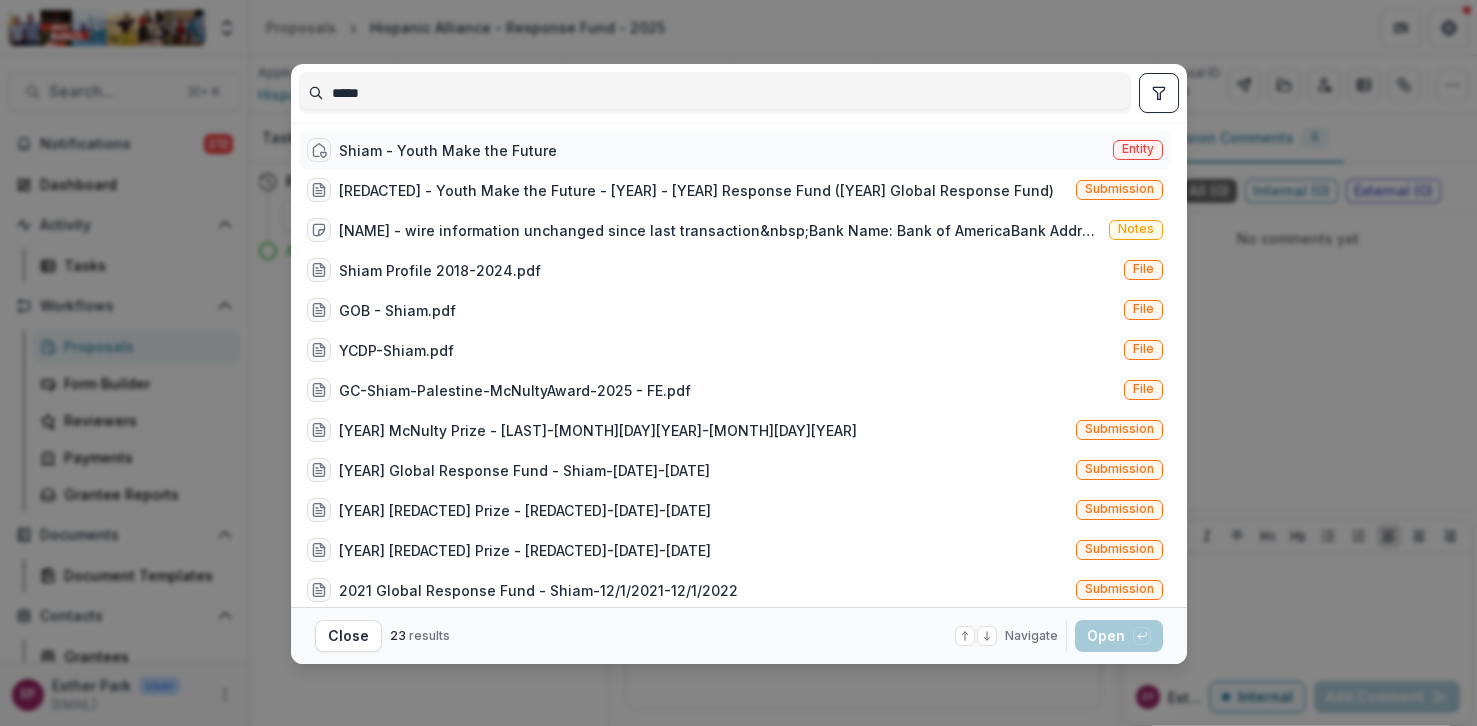 type on "*****" 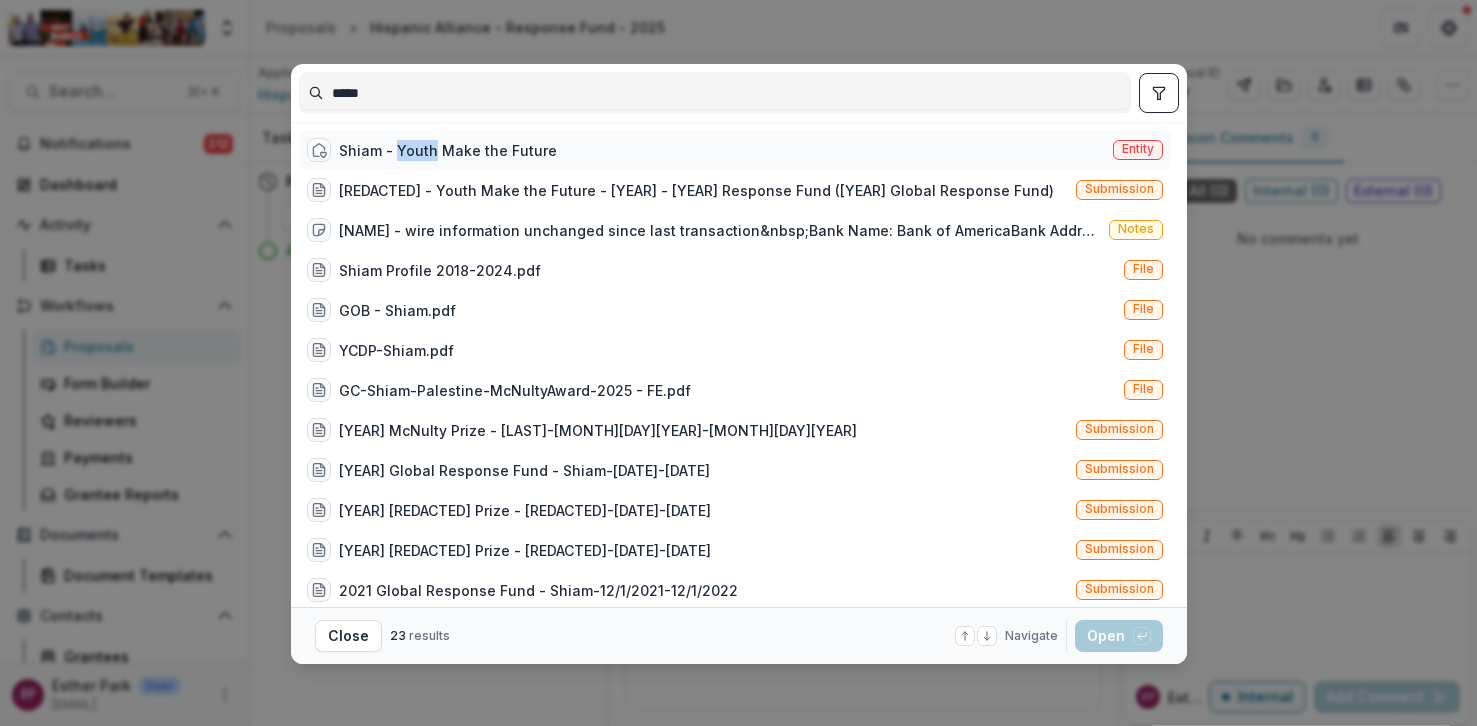 click on "Shiam - Youth Make the Future" at bounding box center [448, 150] 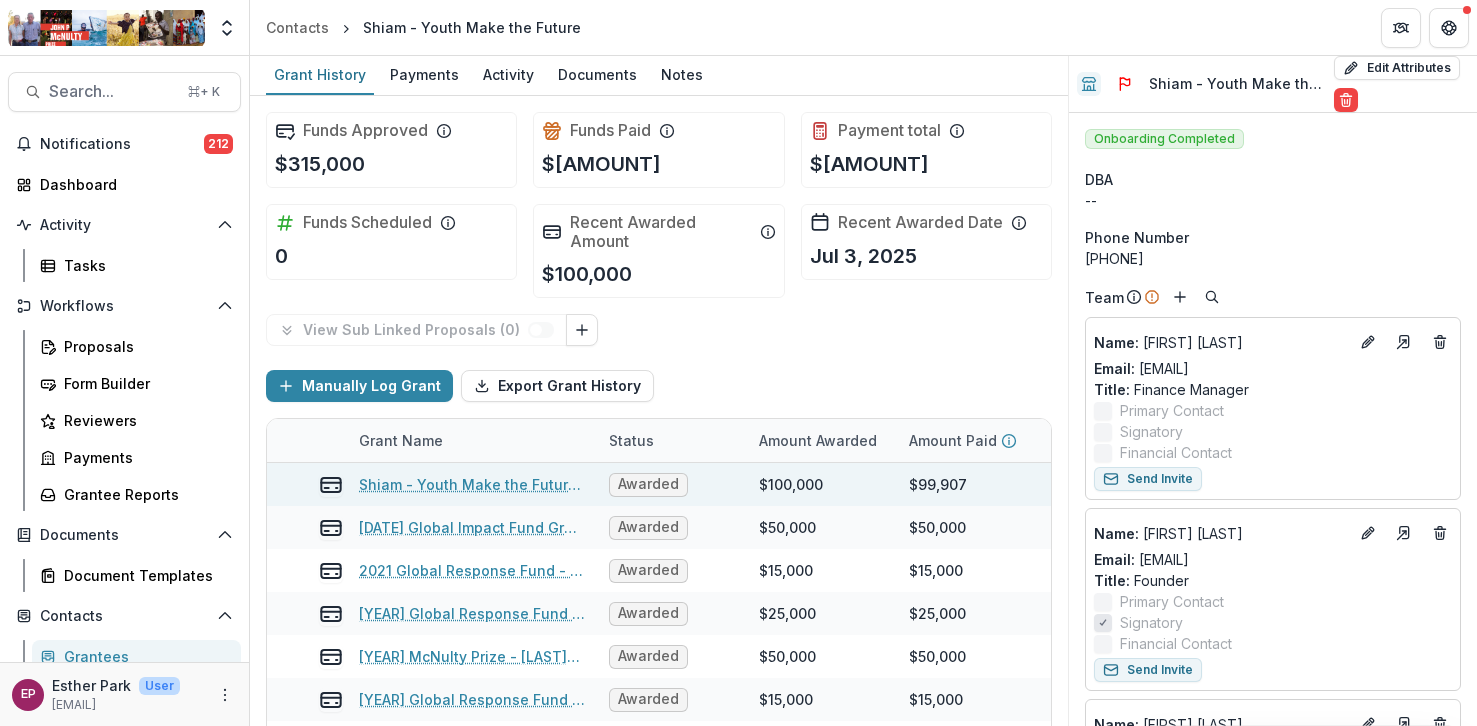 click on "Shiam - Youth Make the Future  - 2025 - 2025 Response Fund" at bounding box center [472, 484] 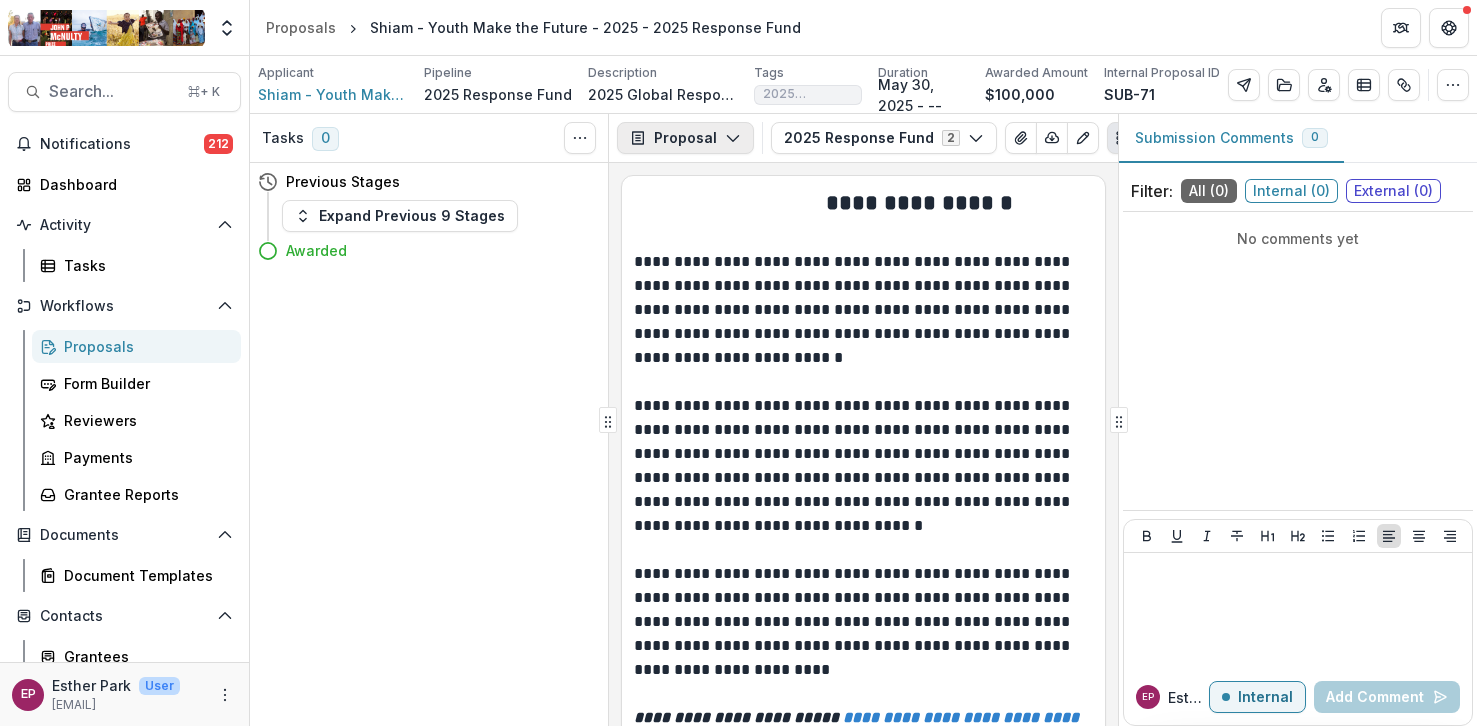 click on "Proposal" at bounding box center [685, 138] 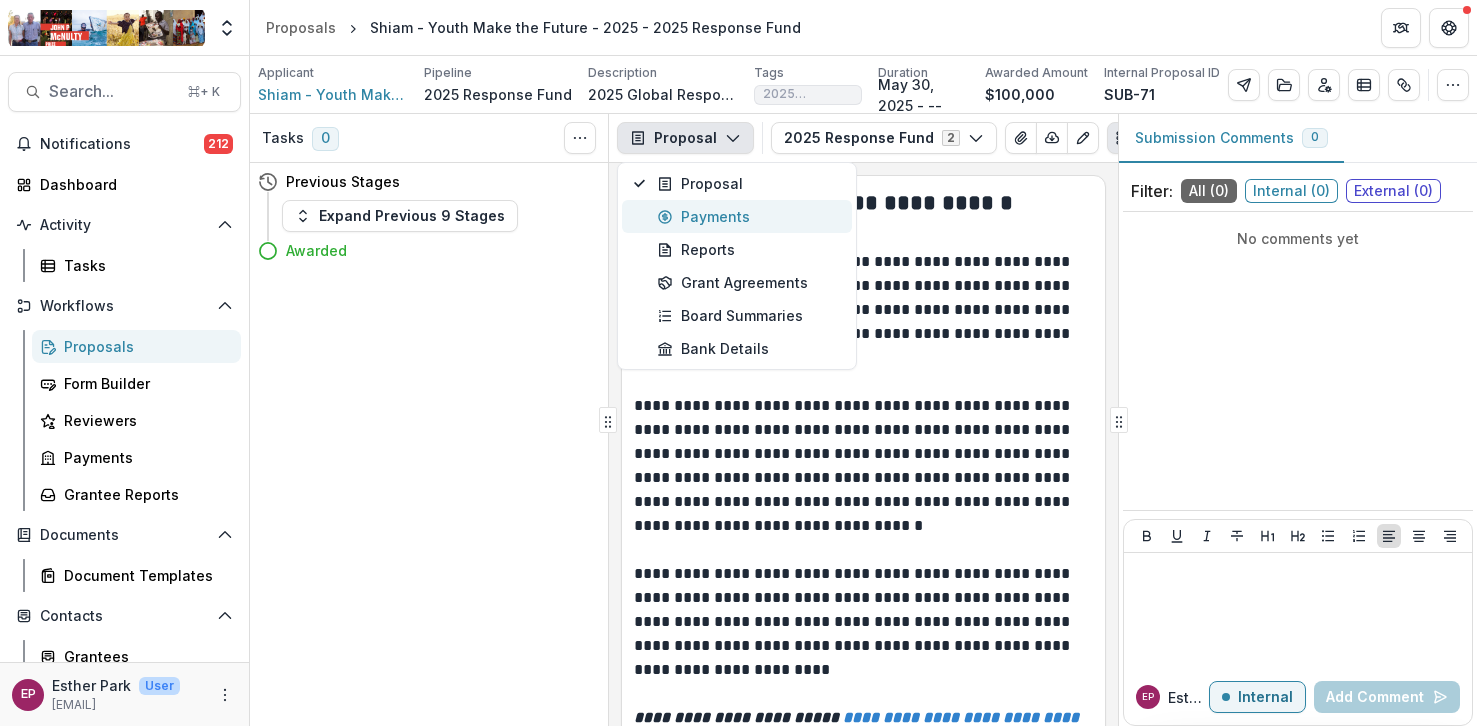 click on "Payments" at bounding box center [748, 216] 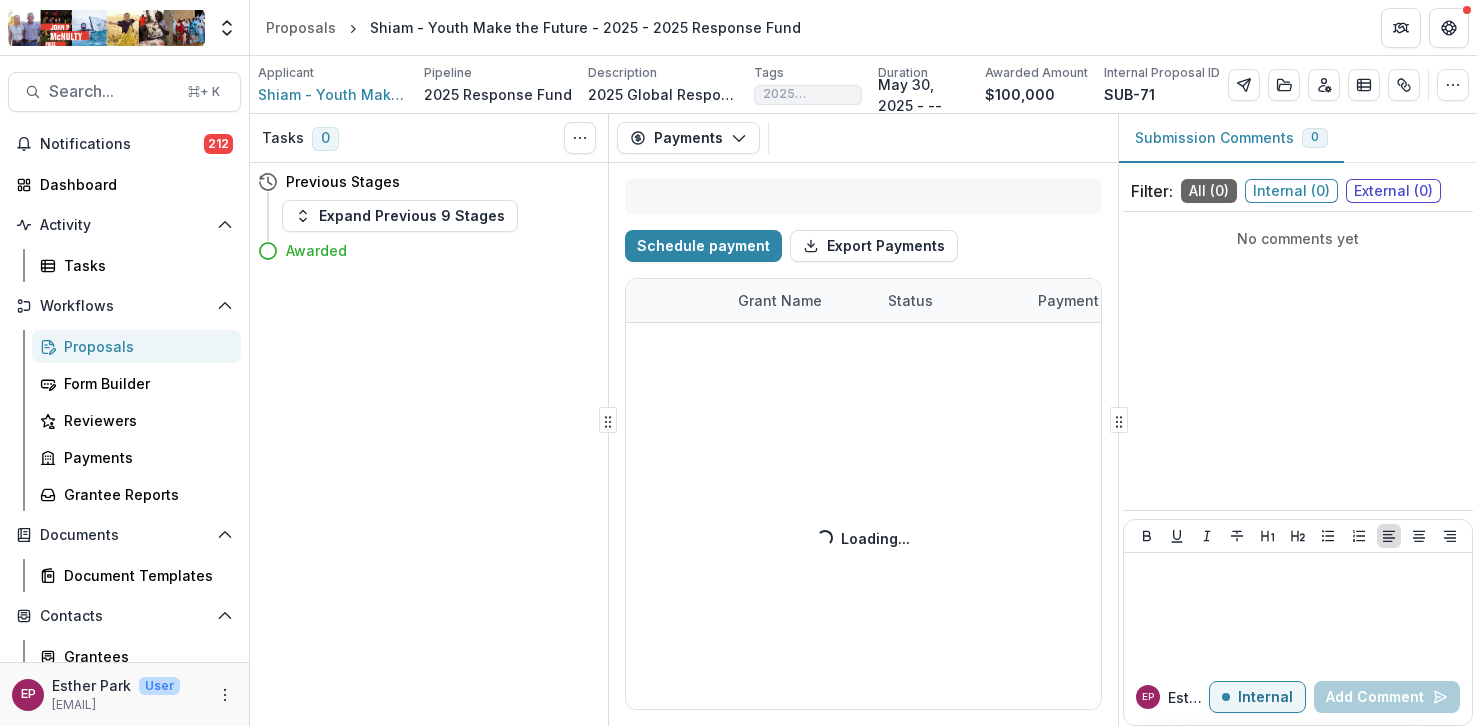 select on "****" 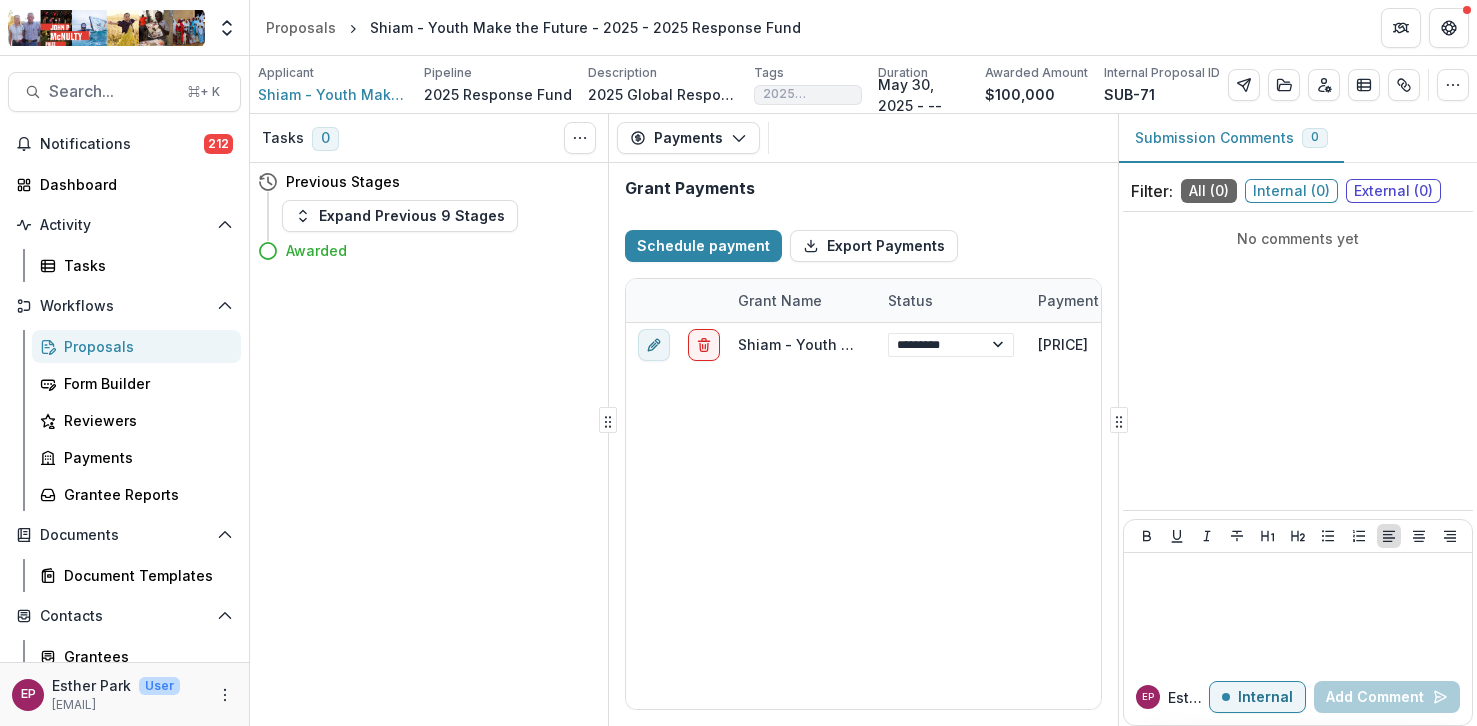 select on "****" 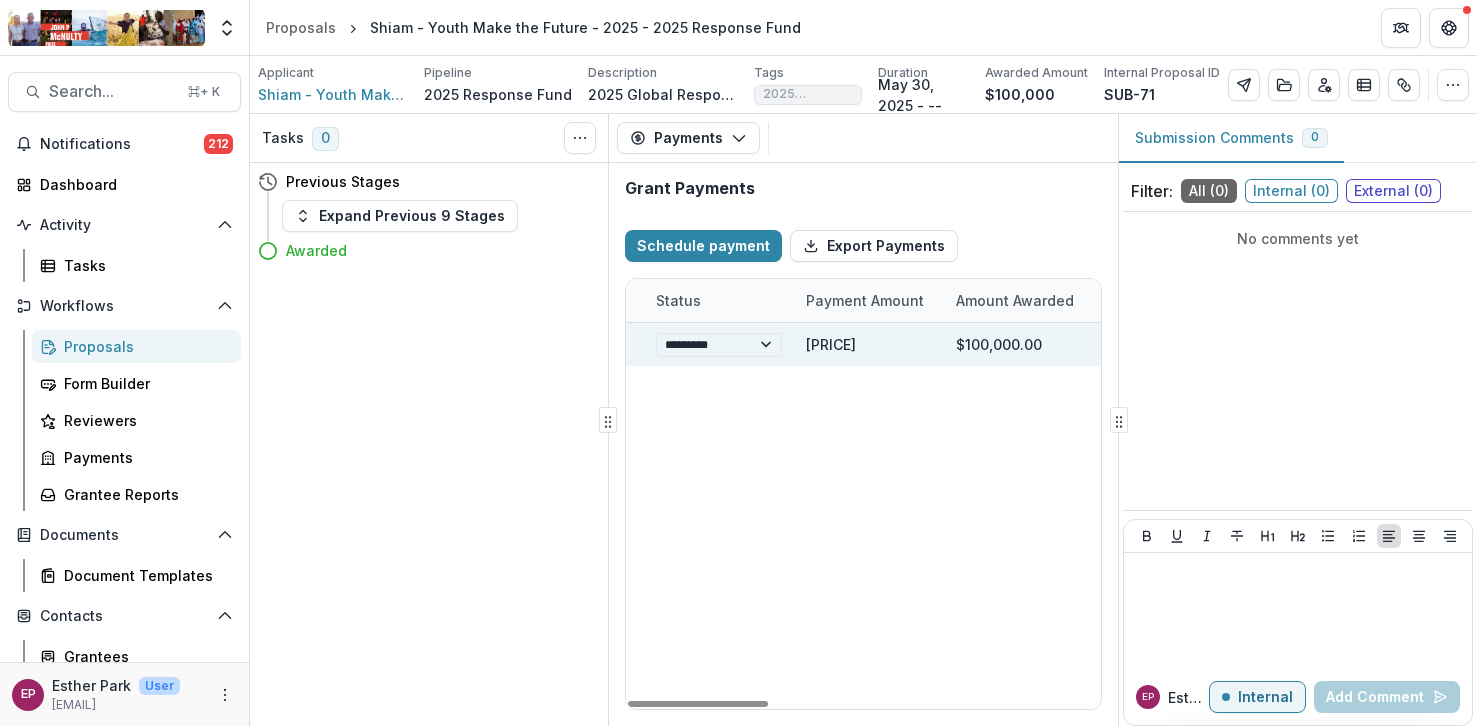 scroll, scrollTop: 0, scrollLeft: 0, axis: both 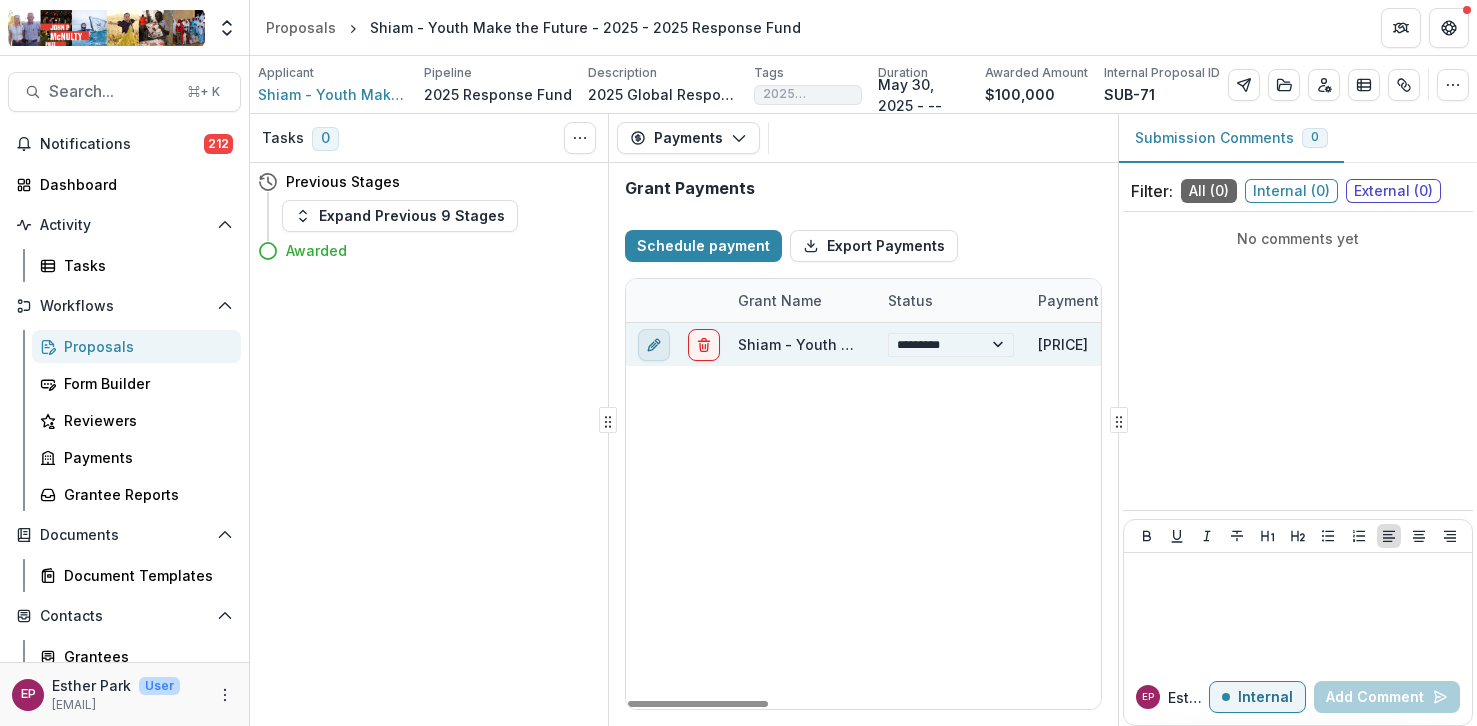 click at bounding box center [654, 345] 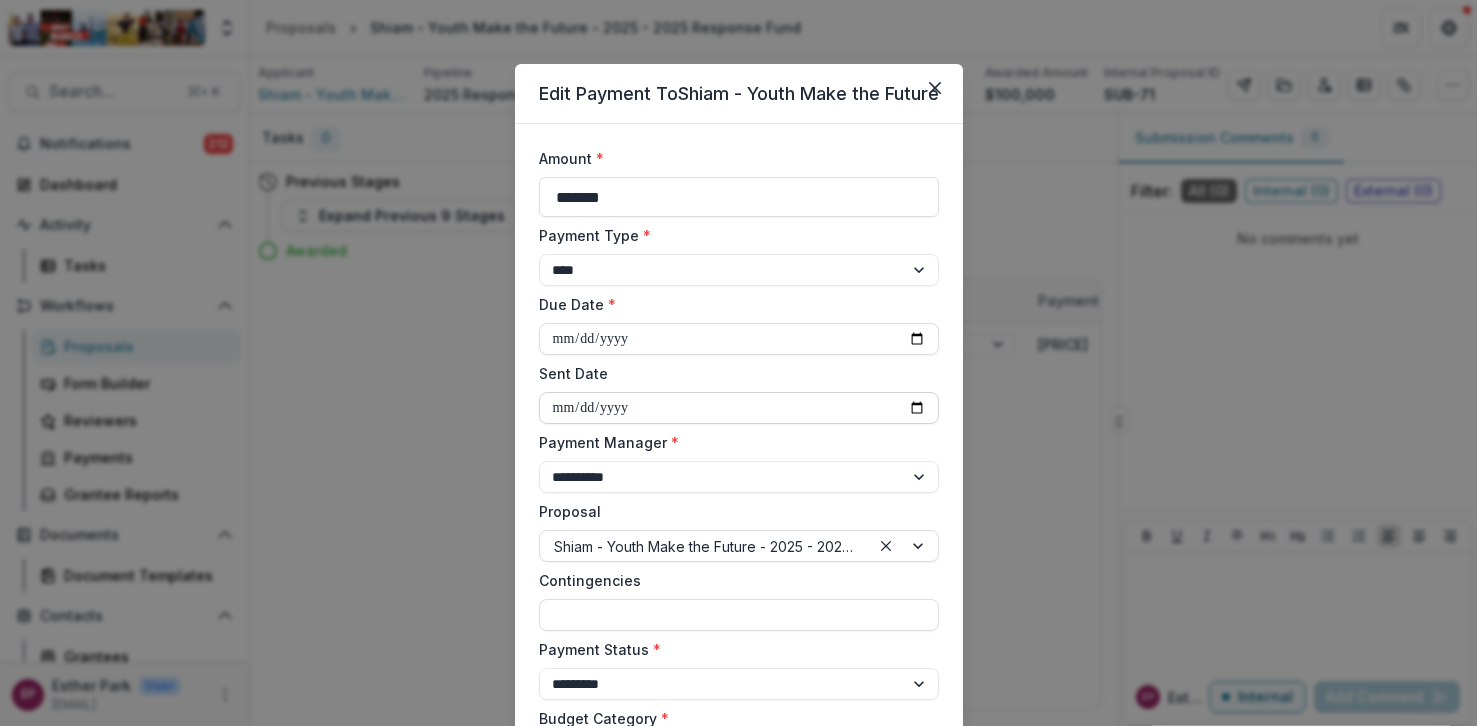 scroll, scrollTop: 38, scrollLeft: 0, axis: vertical 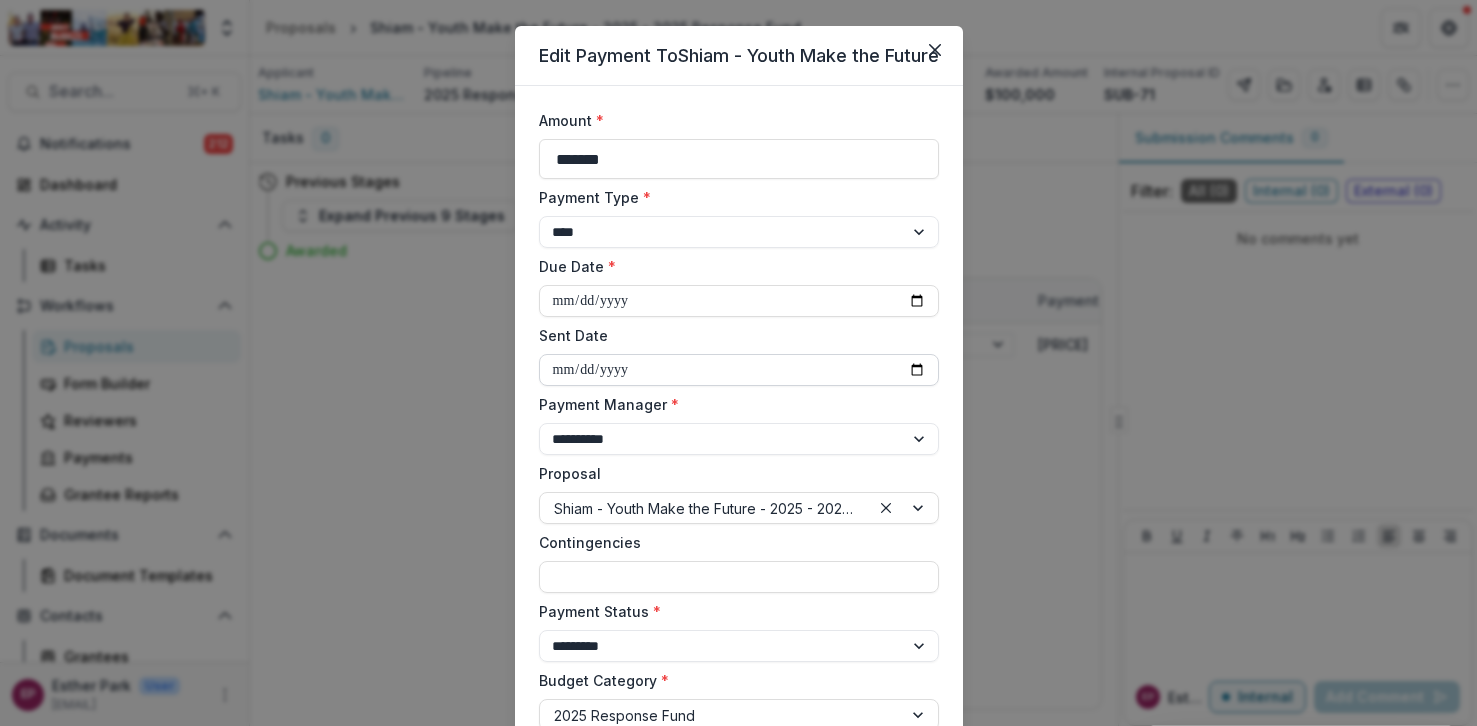 click on "**********" at bounding box center (739, 370) 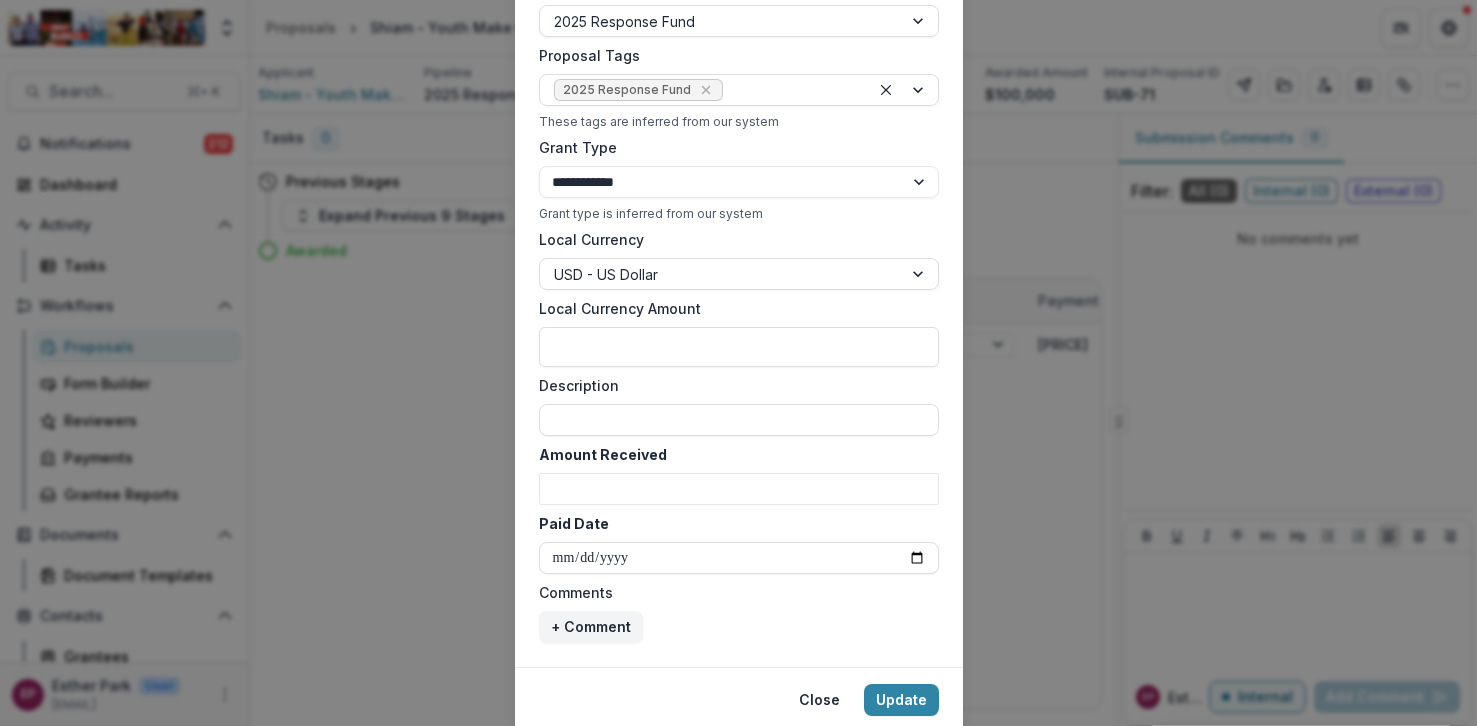 scroll, scrollTop: 828, scrollLeft: 0, axis: vertical 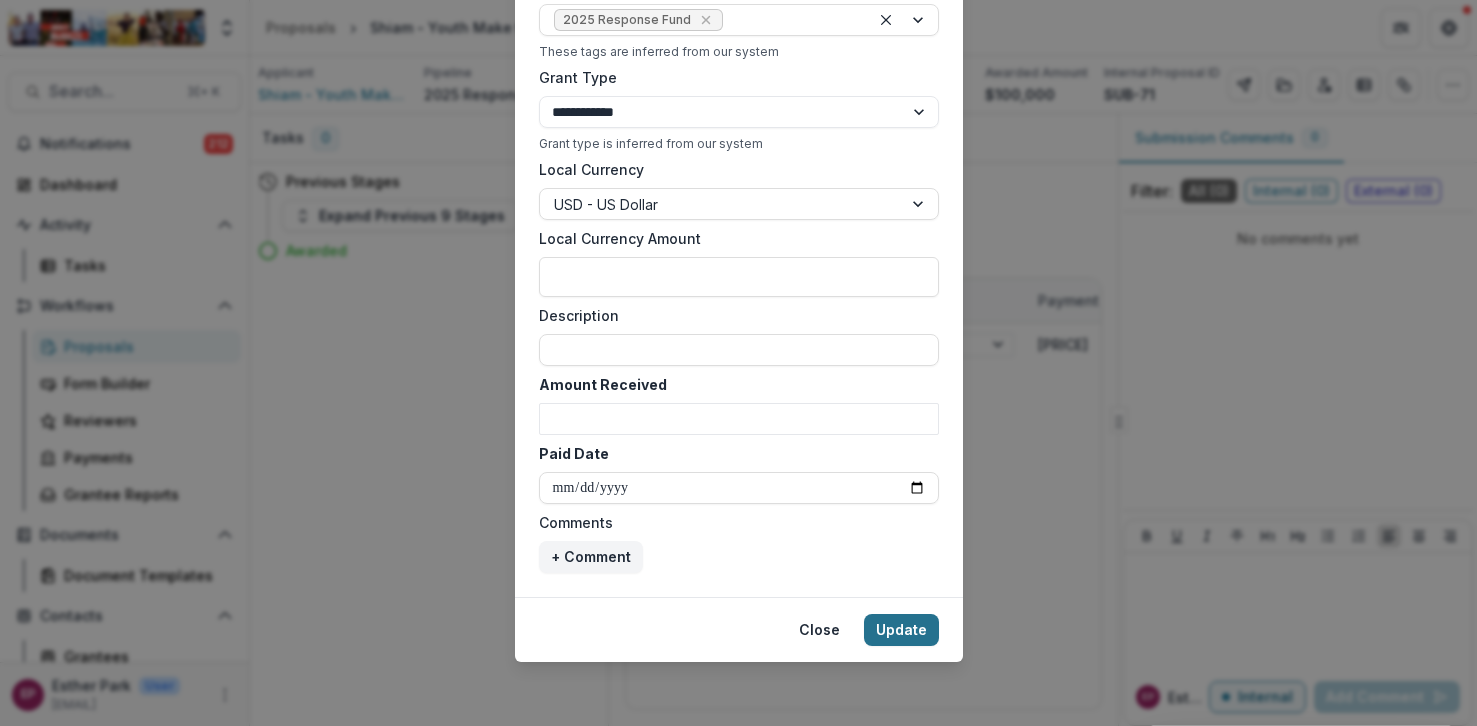 click on "Update" at bounding box center (901, 630) 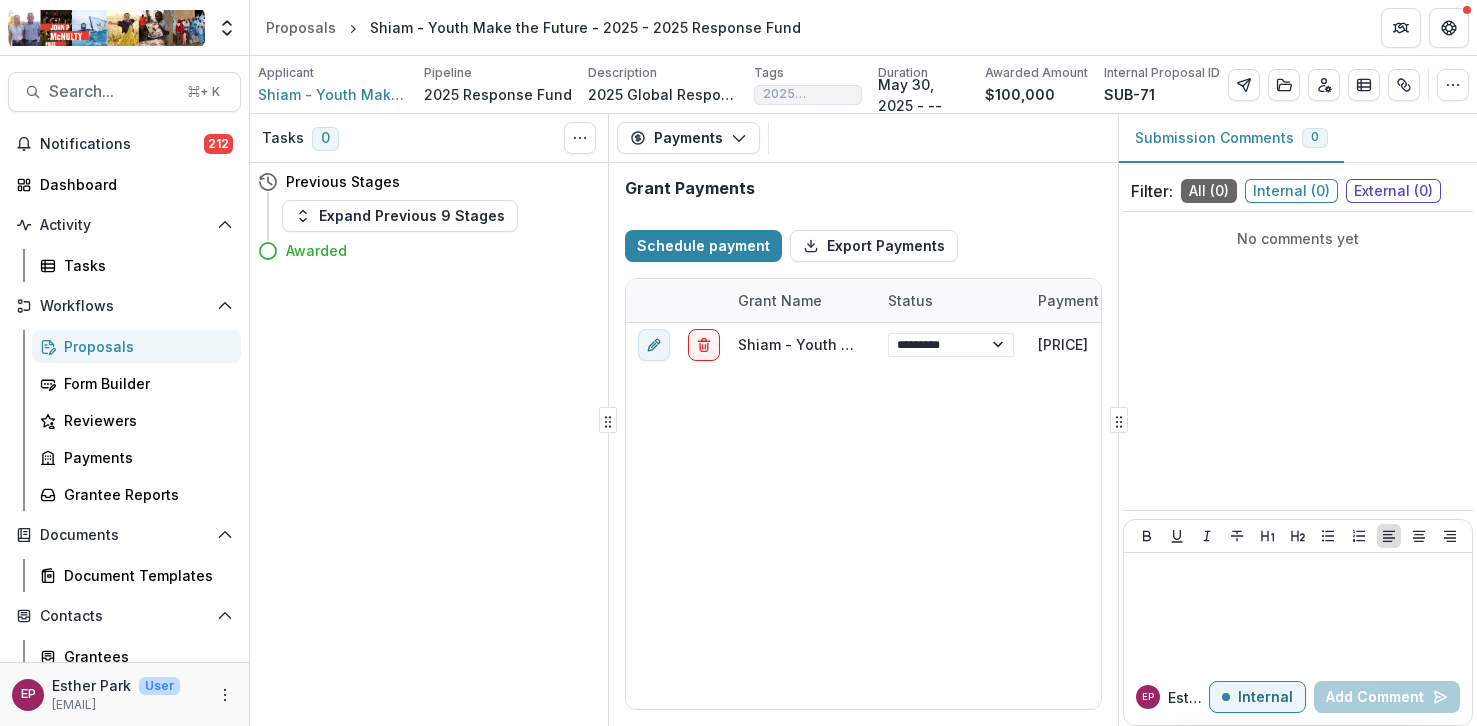 type on "**********" 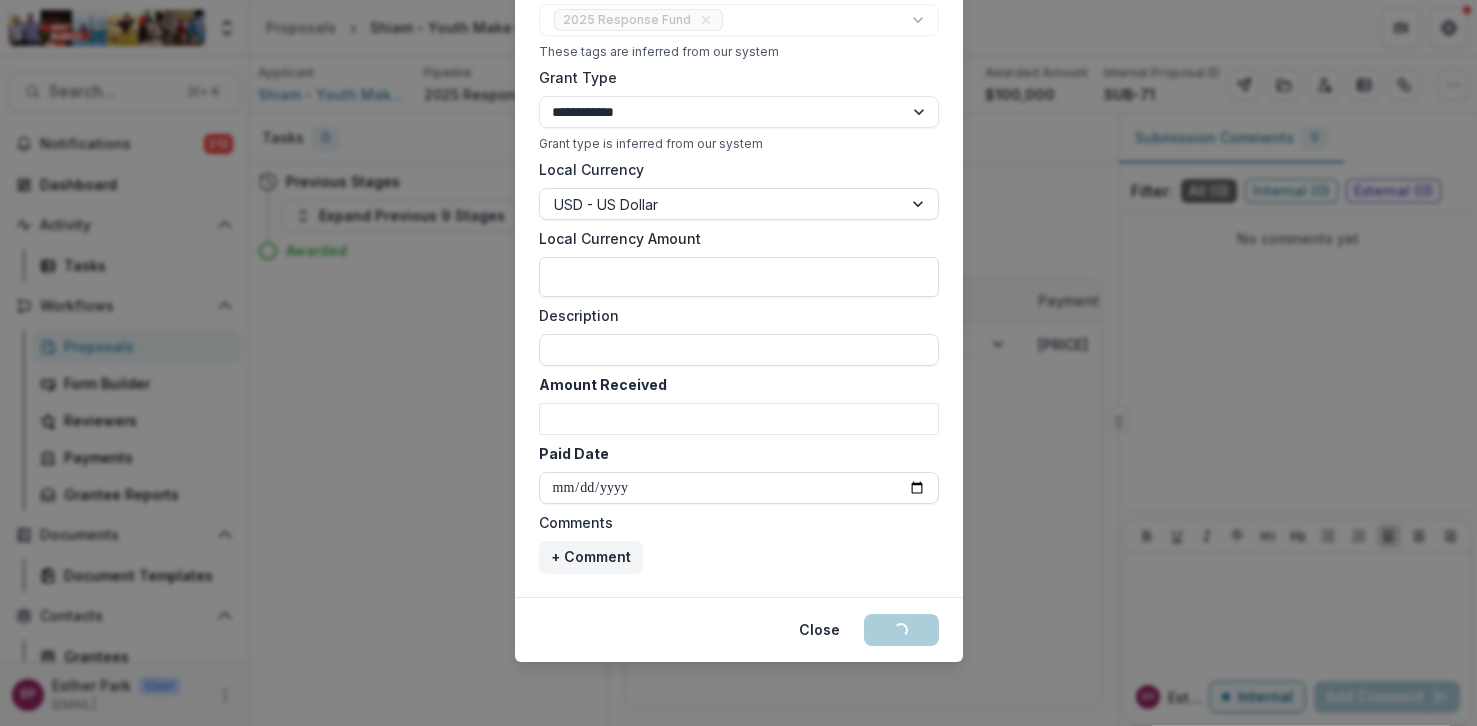 select on "****" 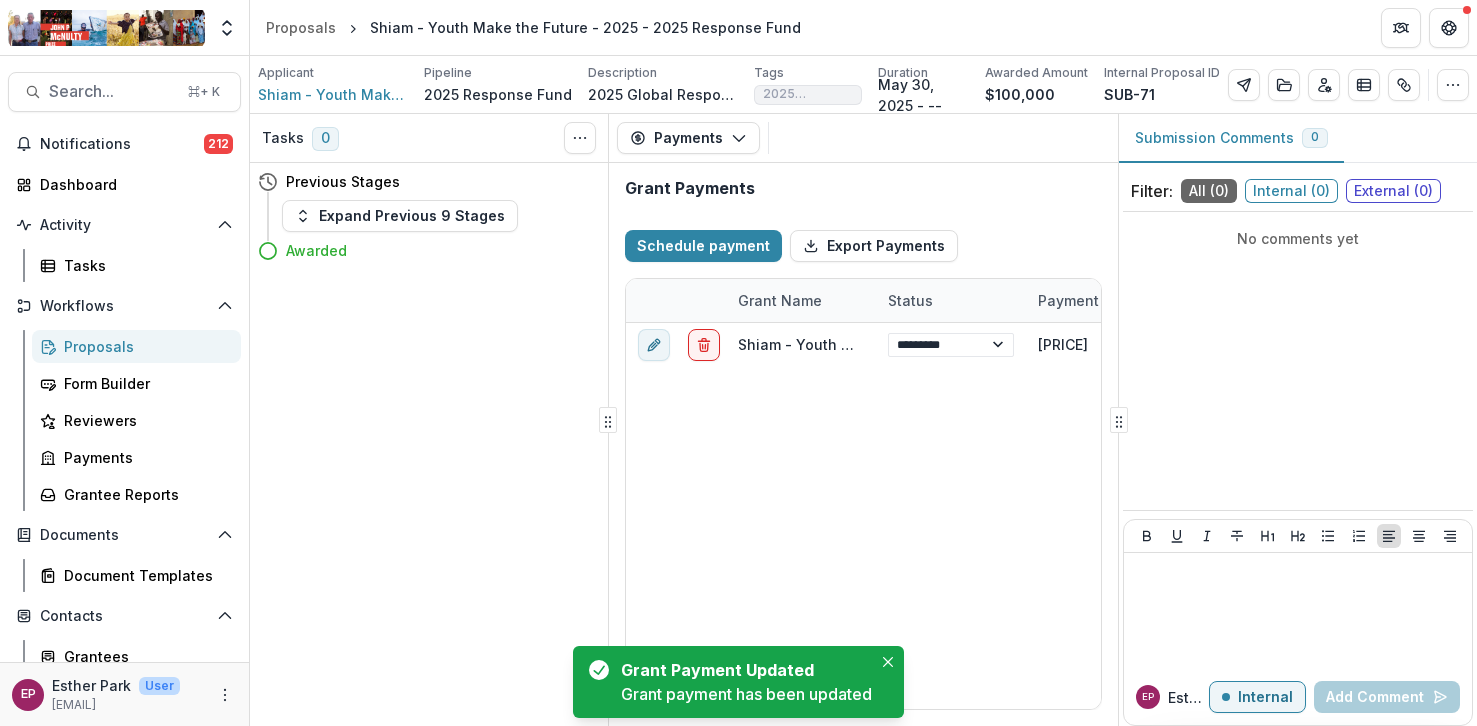 select on "****" 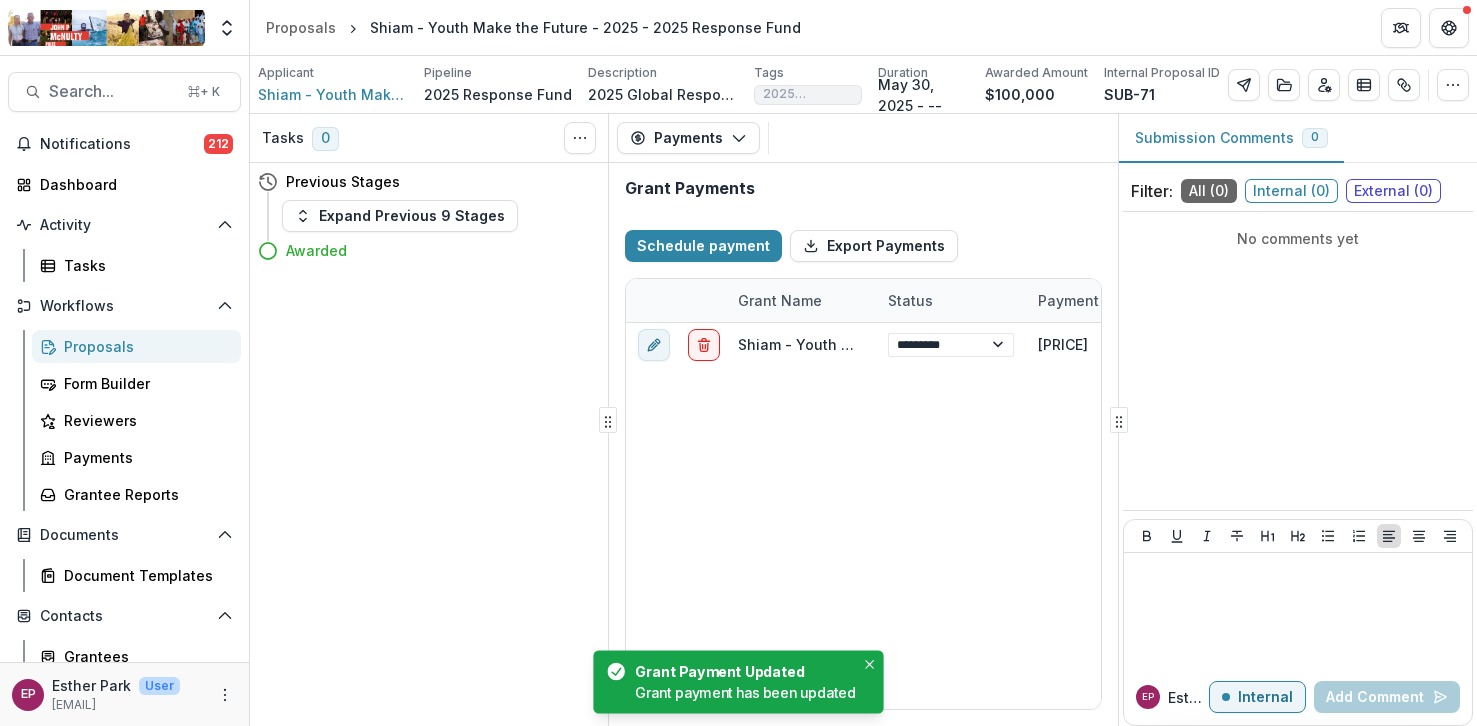 select on "****" 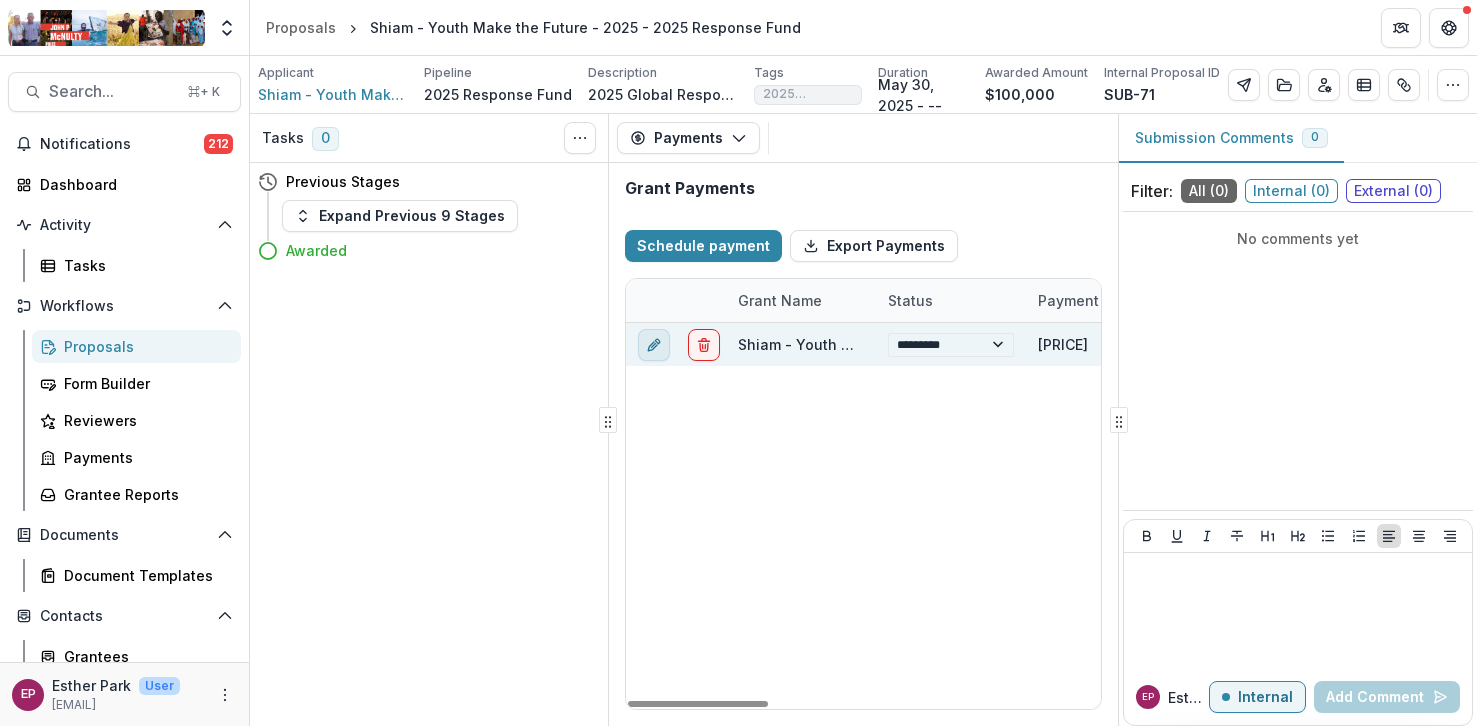 click at bounding box center [654, 345] 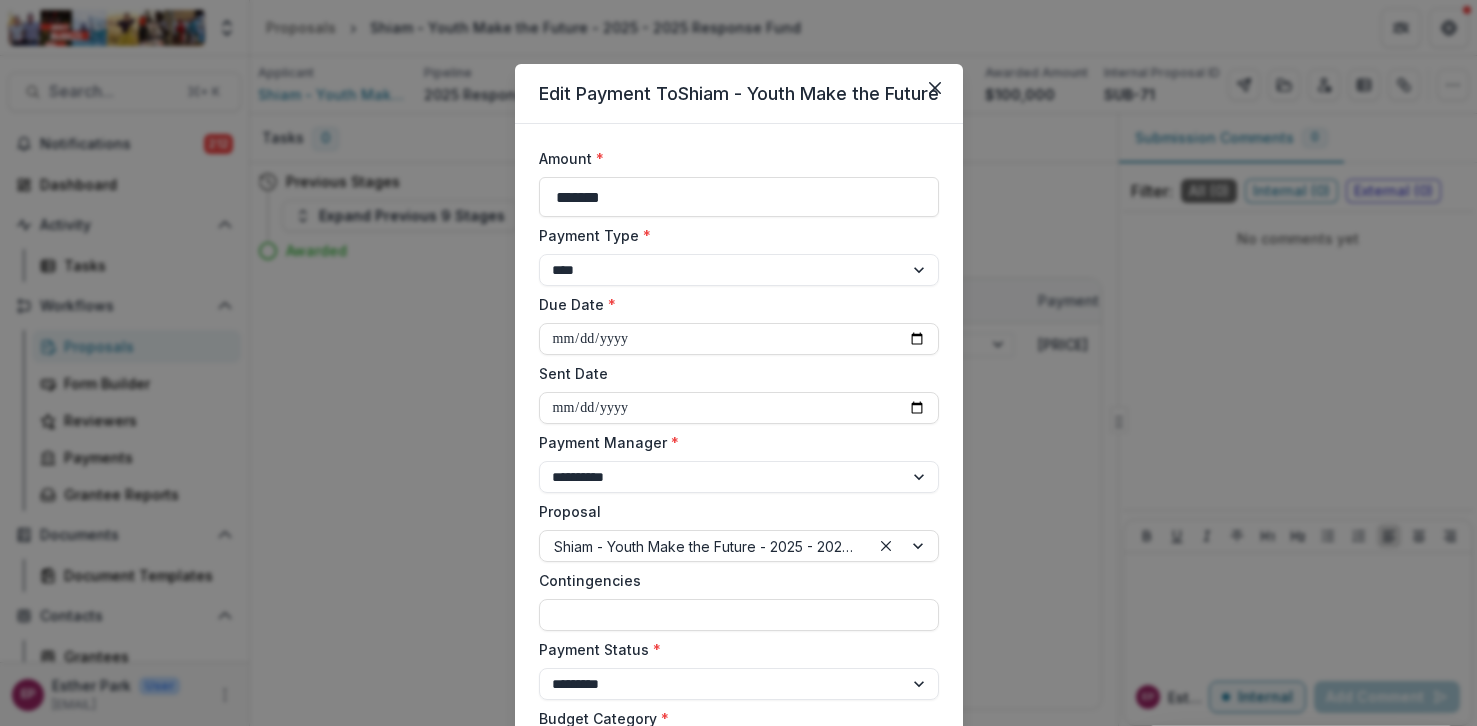 select on "****" 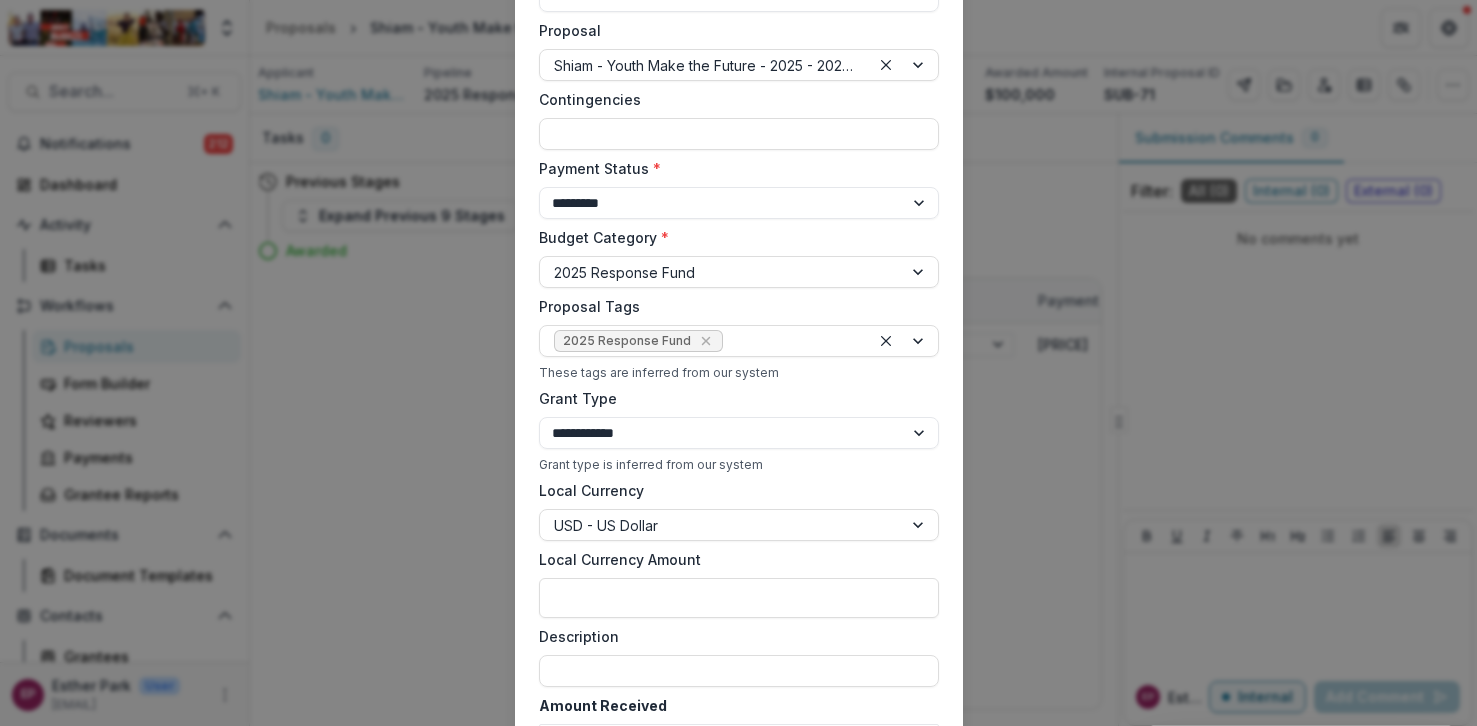 scroll, scrollTop: 828, scrollLeft: 0, axis: vertical 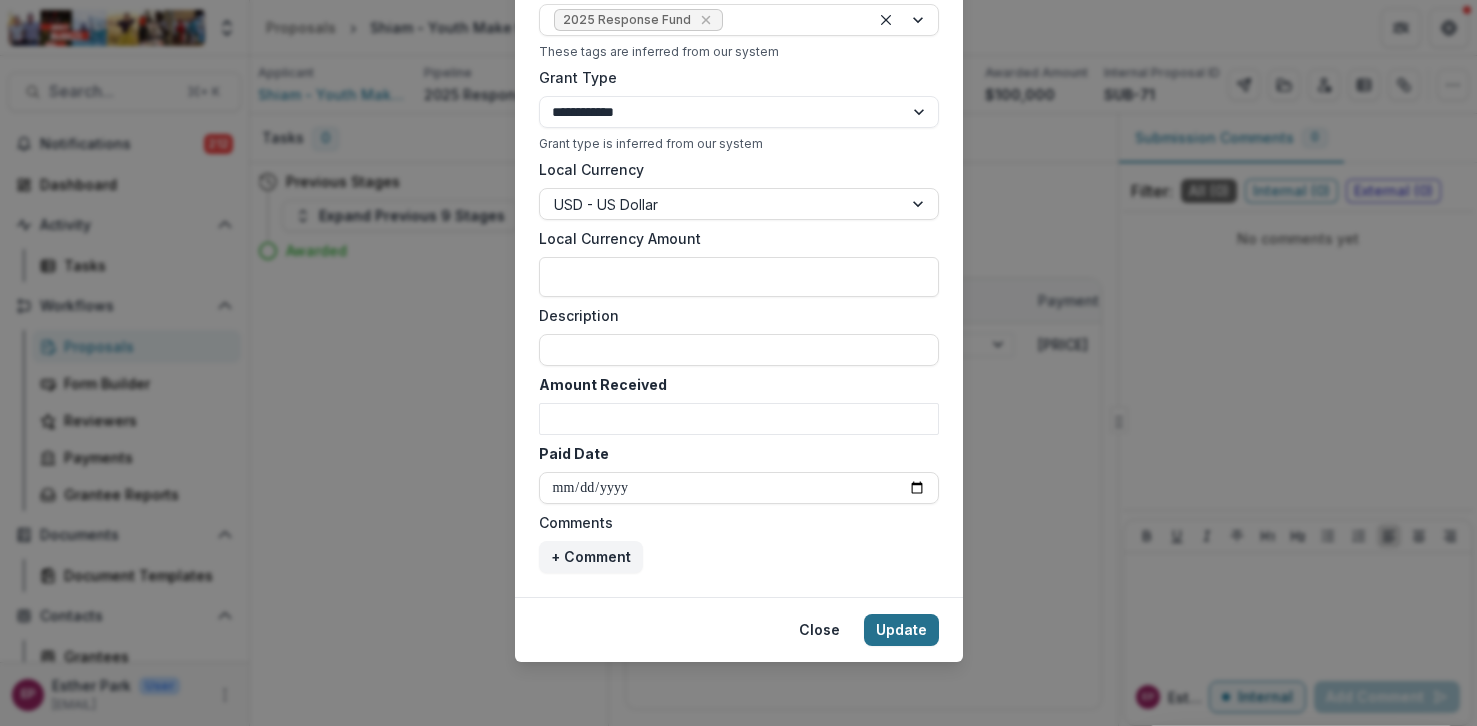 click on "Update" at bounding box center (901, 630) 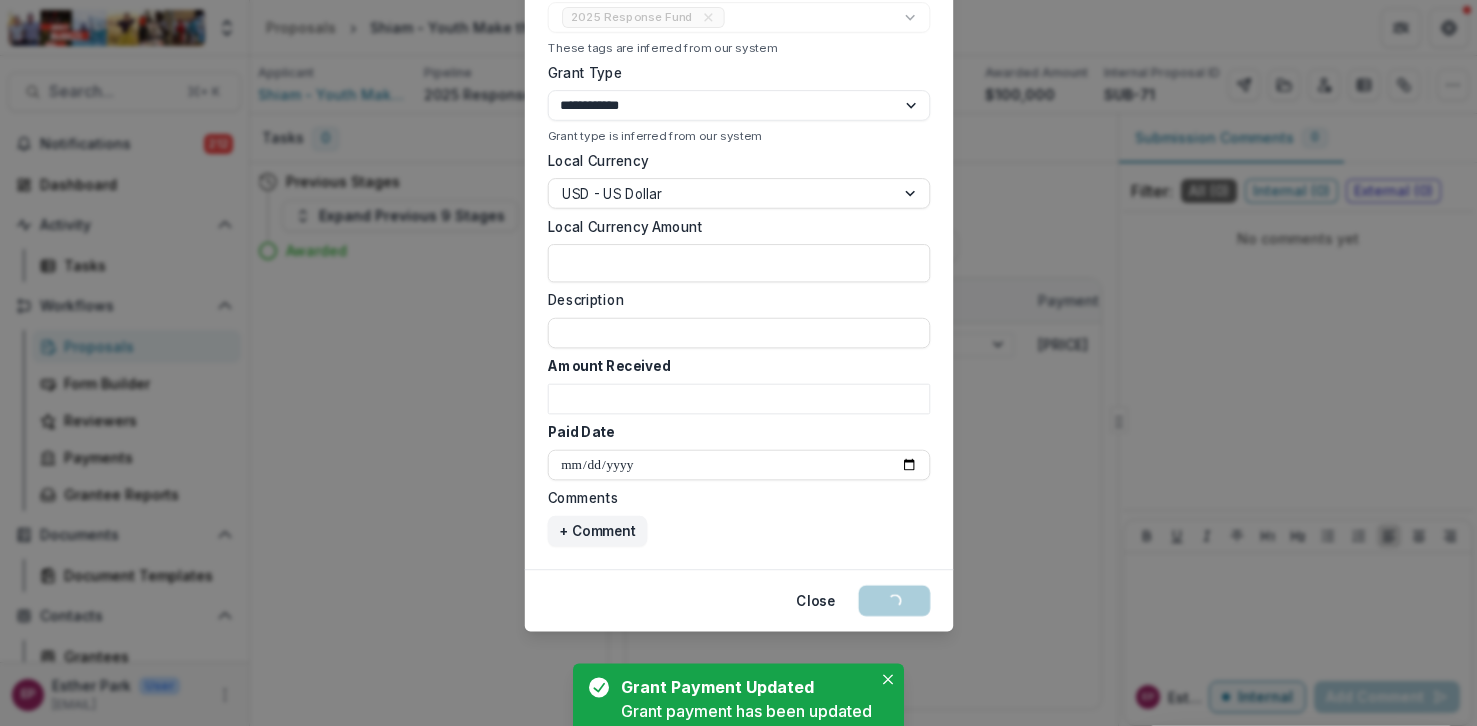 select on "****" 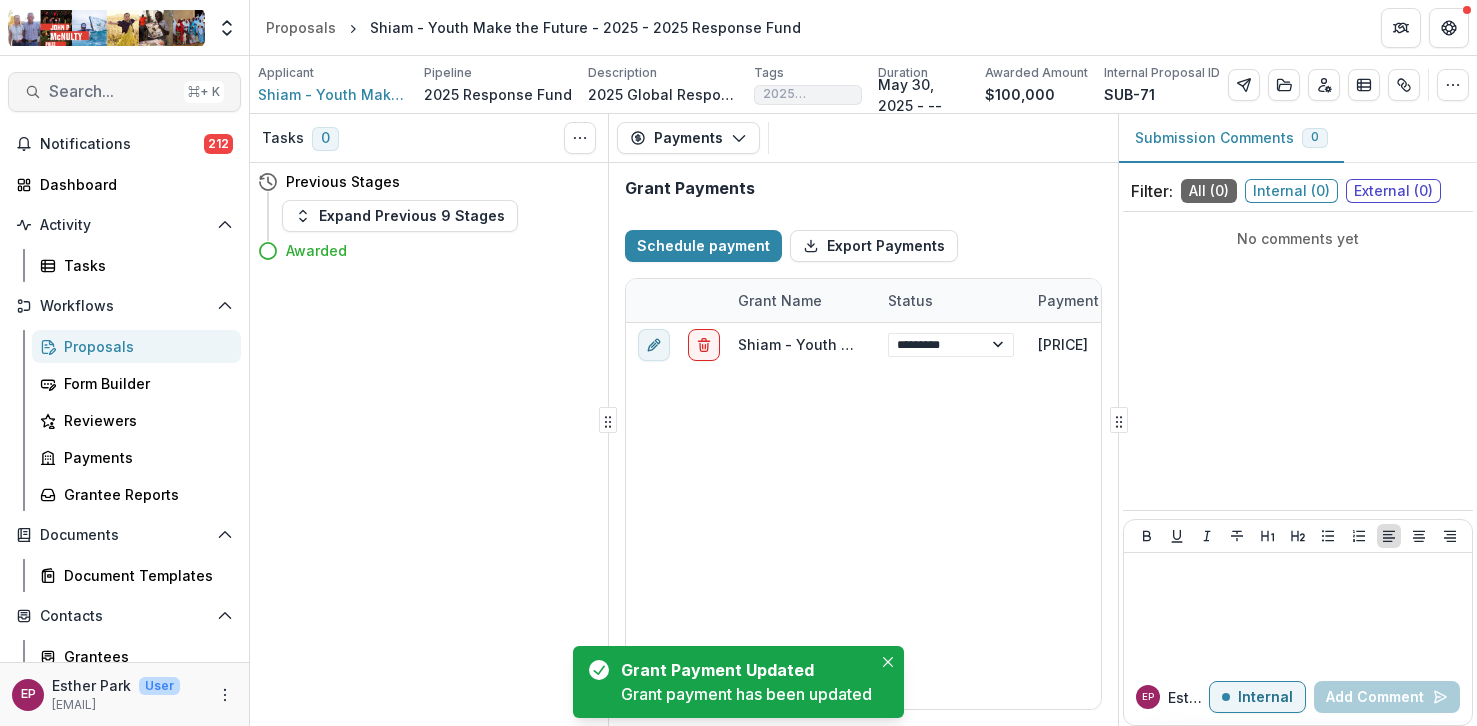 click on "Search..." at bounding box center [112, 91] 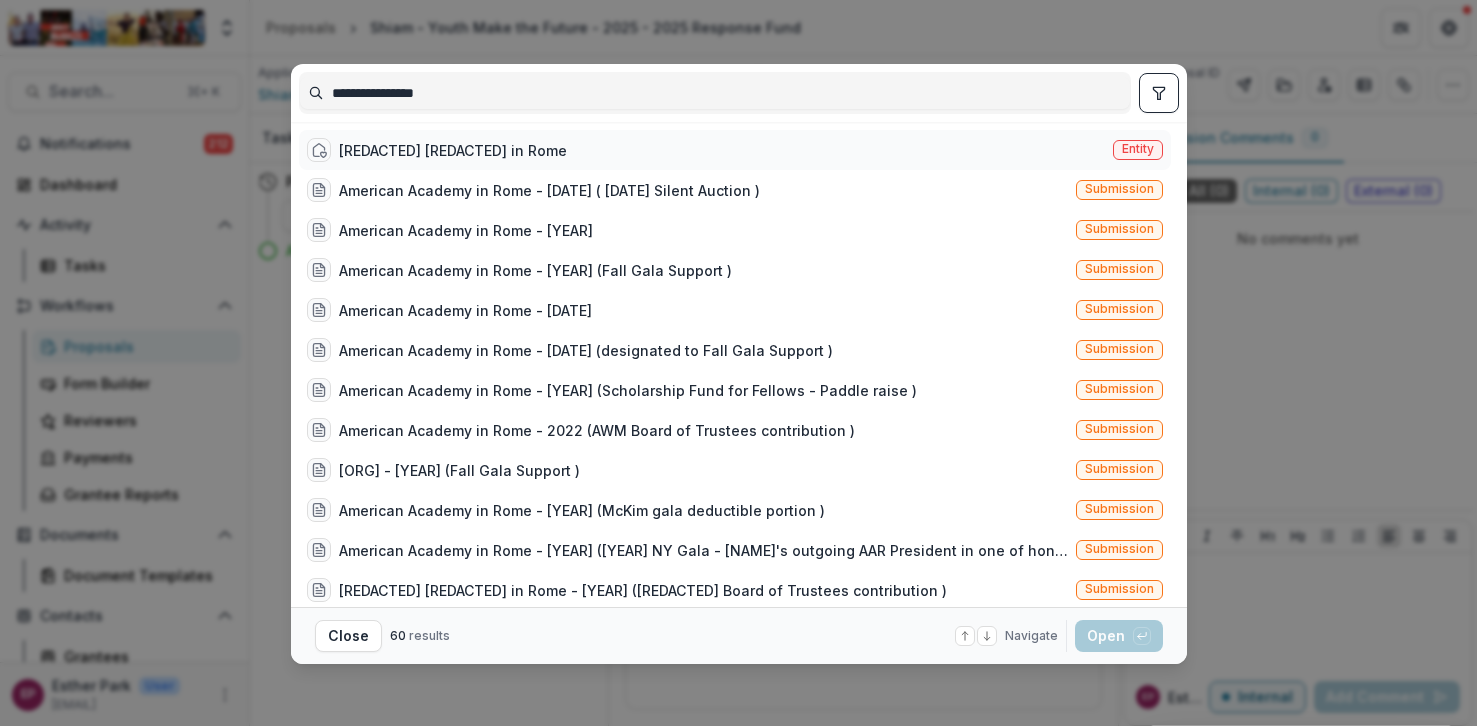 type on "**********" 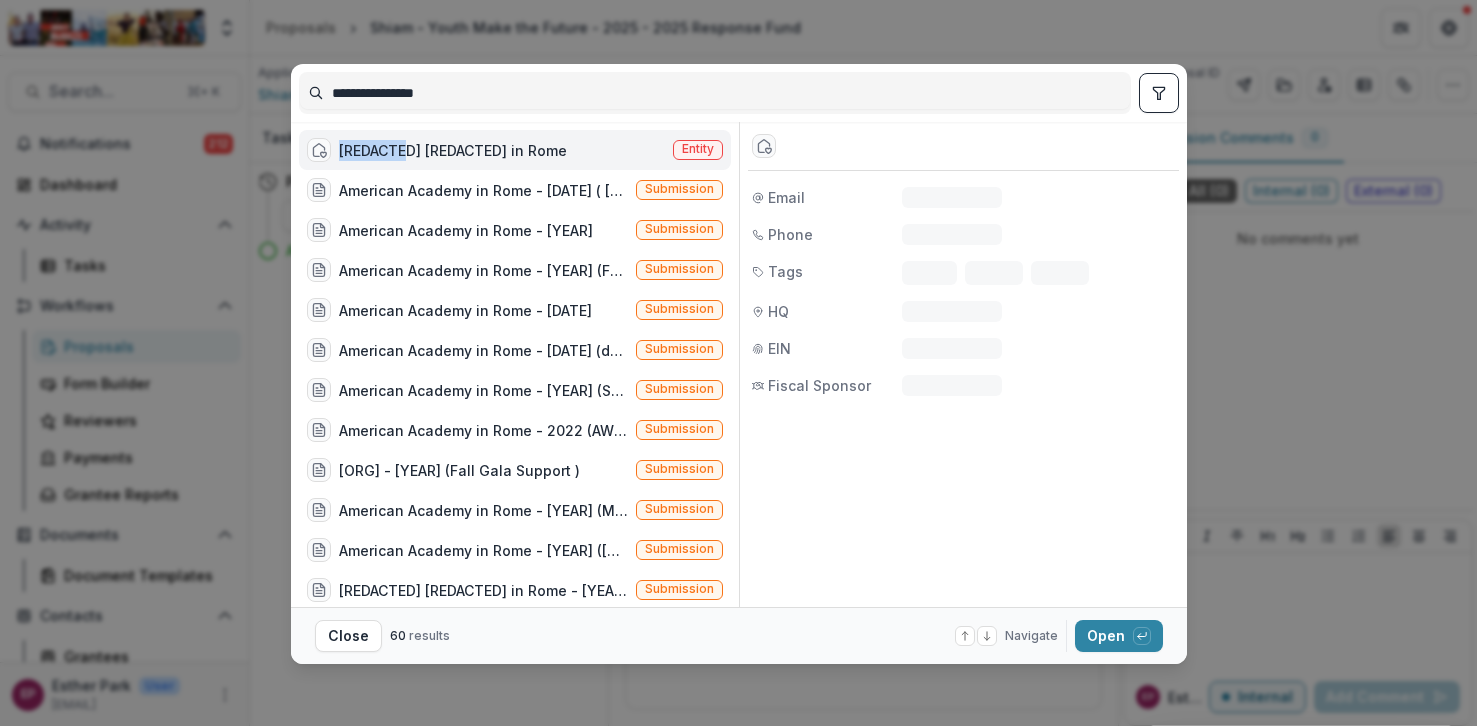 click on "American Academy in Rome" at bounding box center (453, 150) 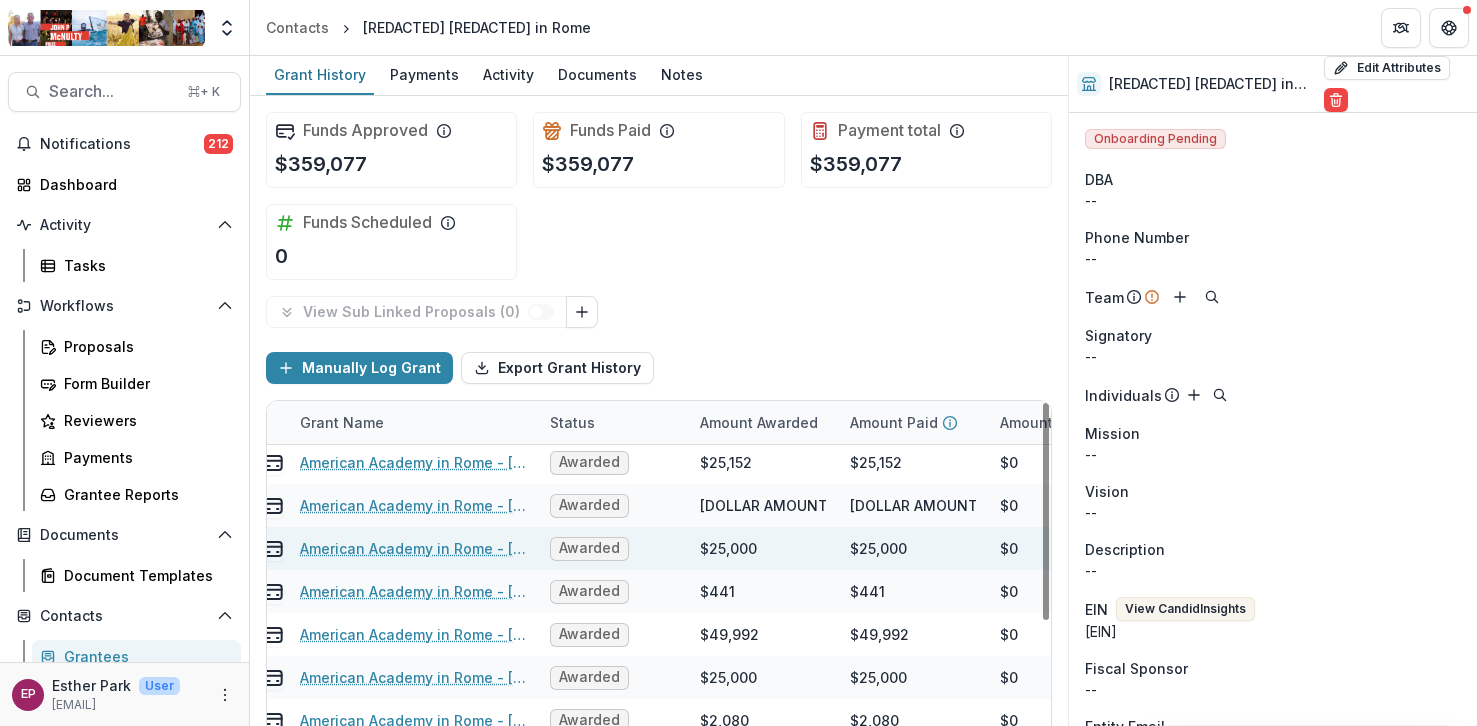 scroll, scrollTop: 4, scrollLeft: 0, axis: vertical 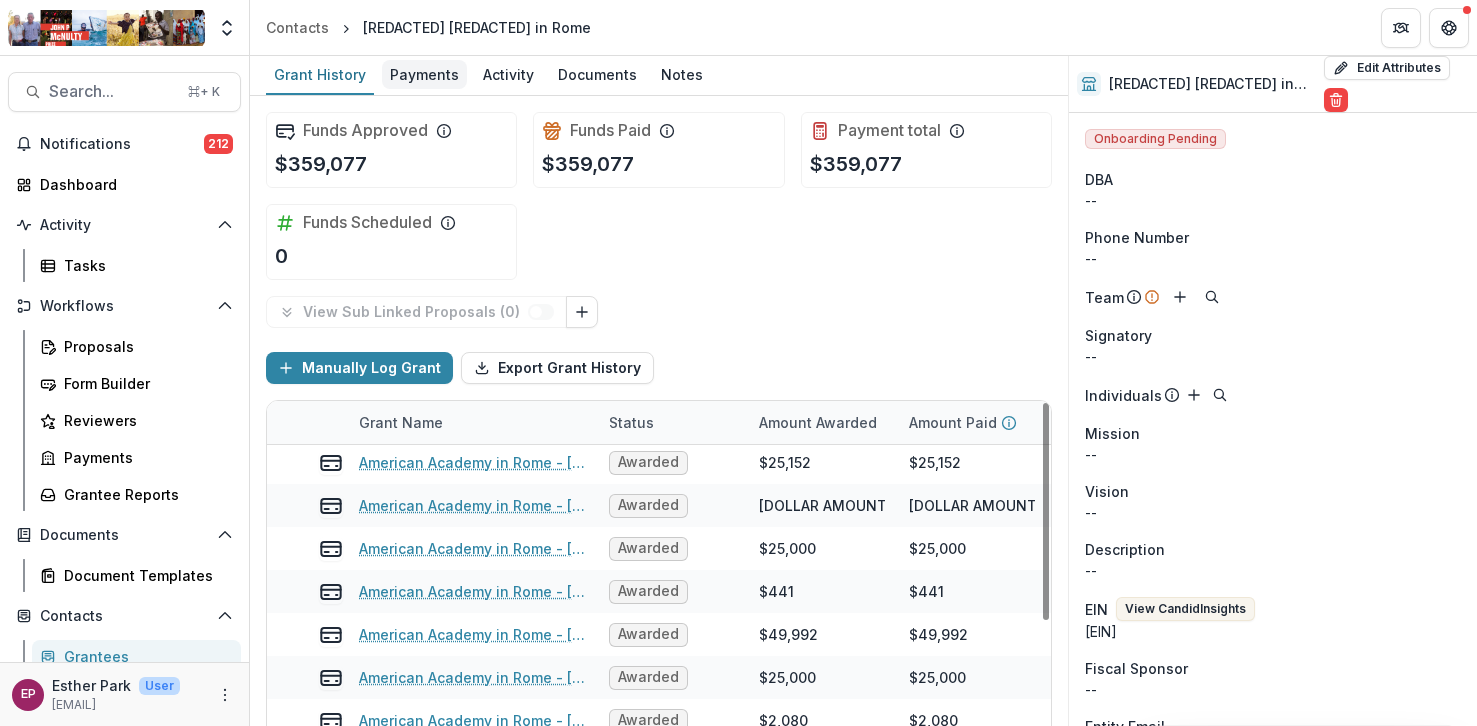 click on "Payments" at bounding box center [424, 74] 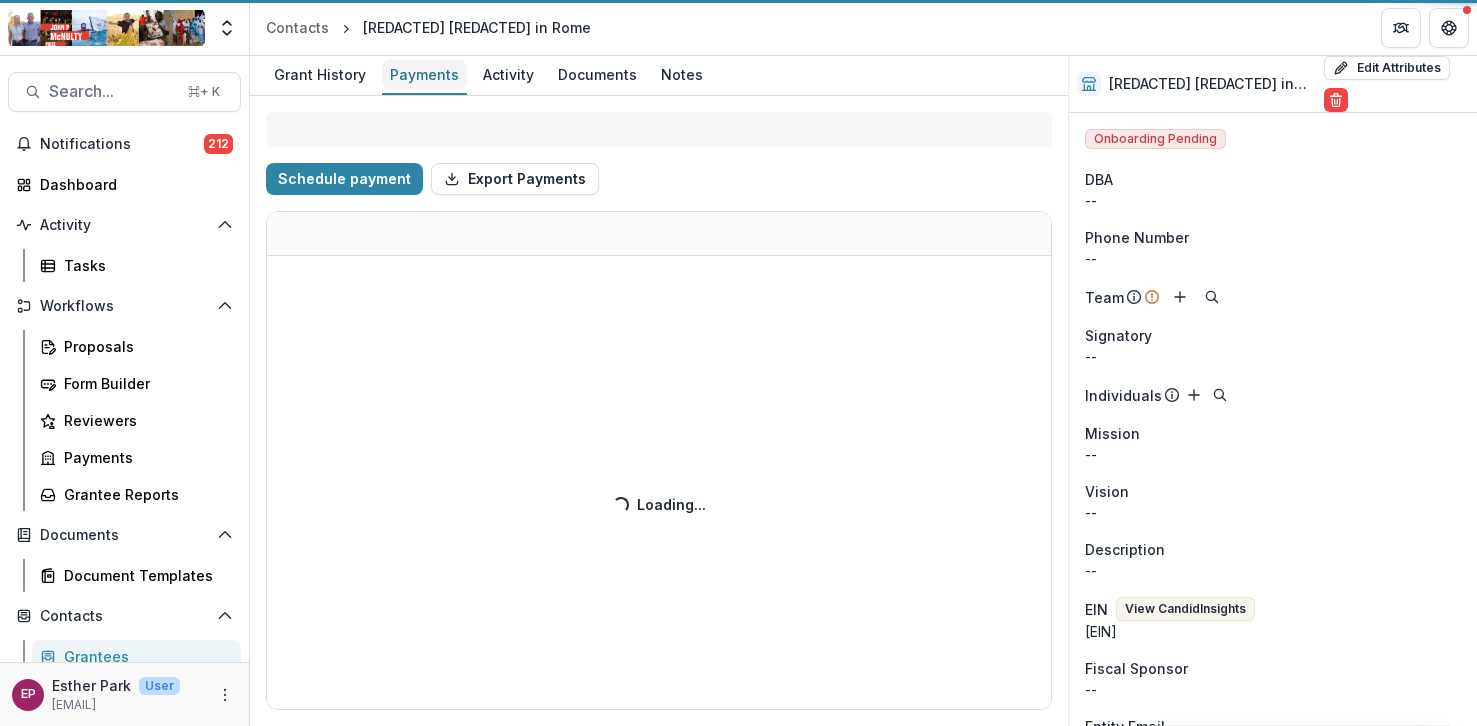 select on "****" 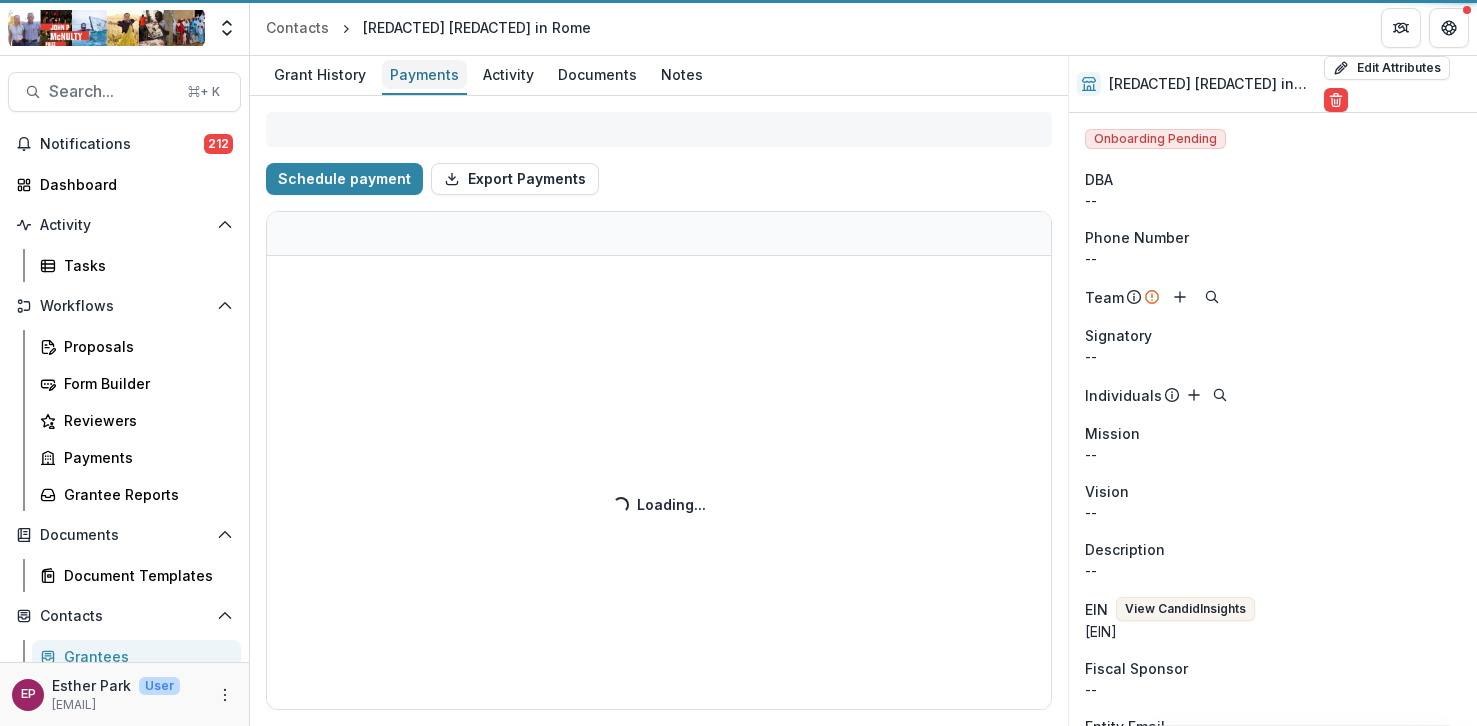 select on "****" 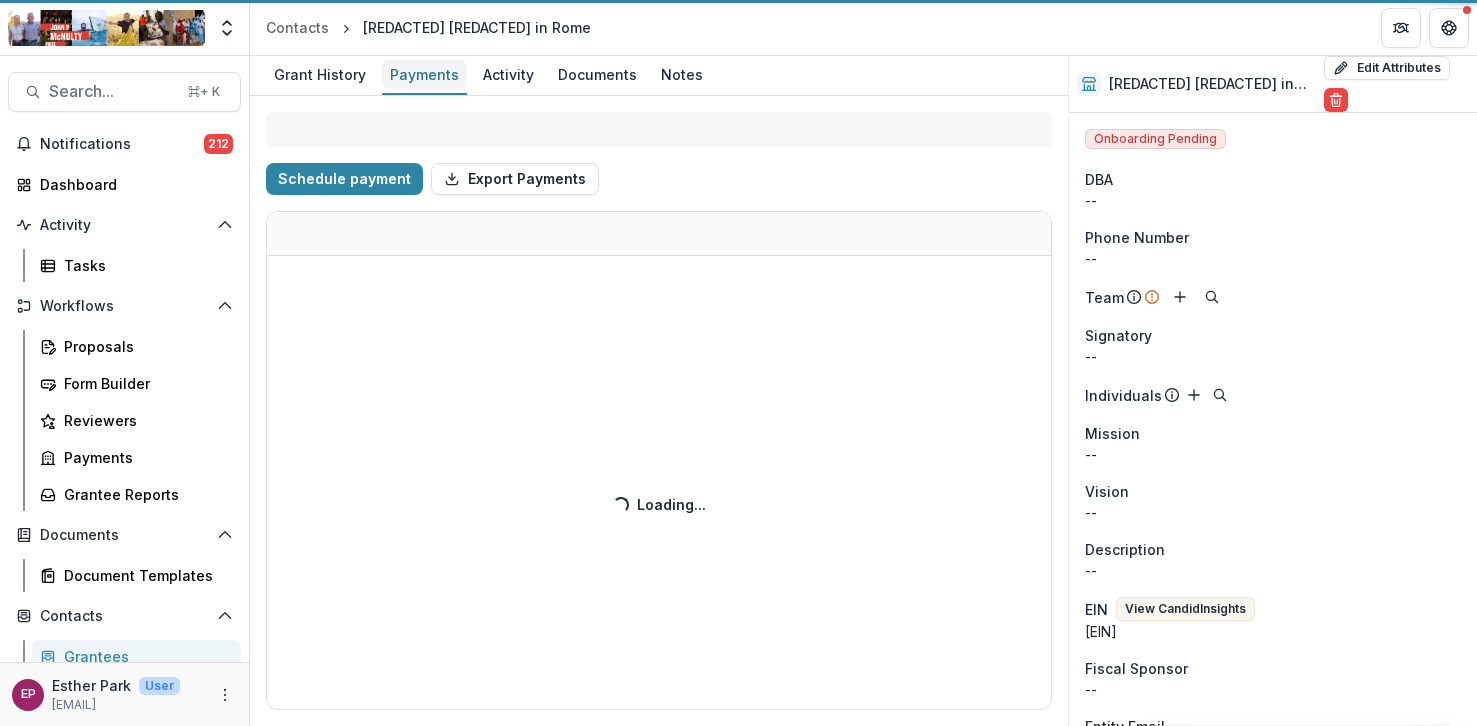 select on "****" 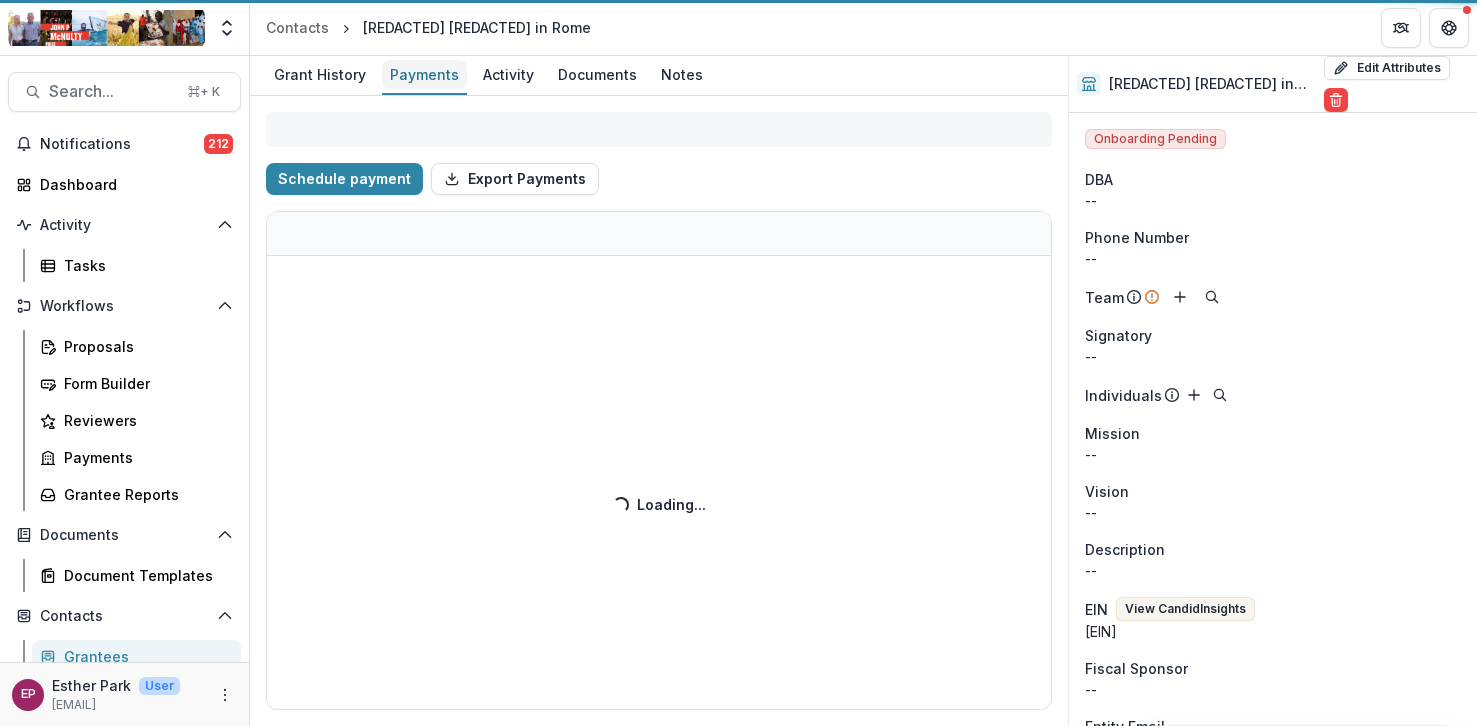select on "****" 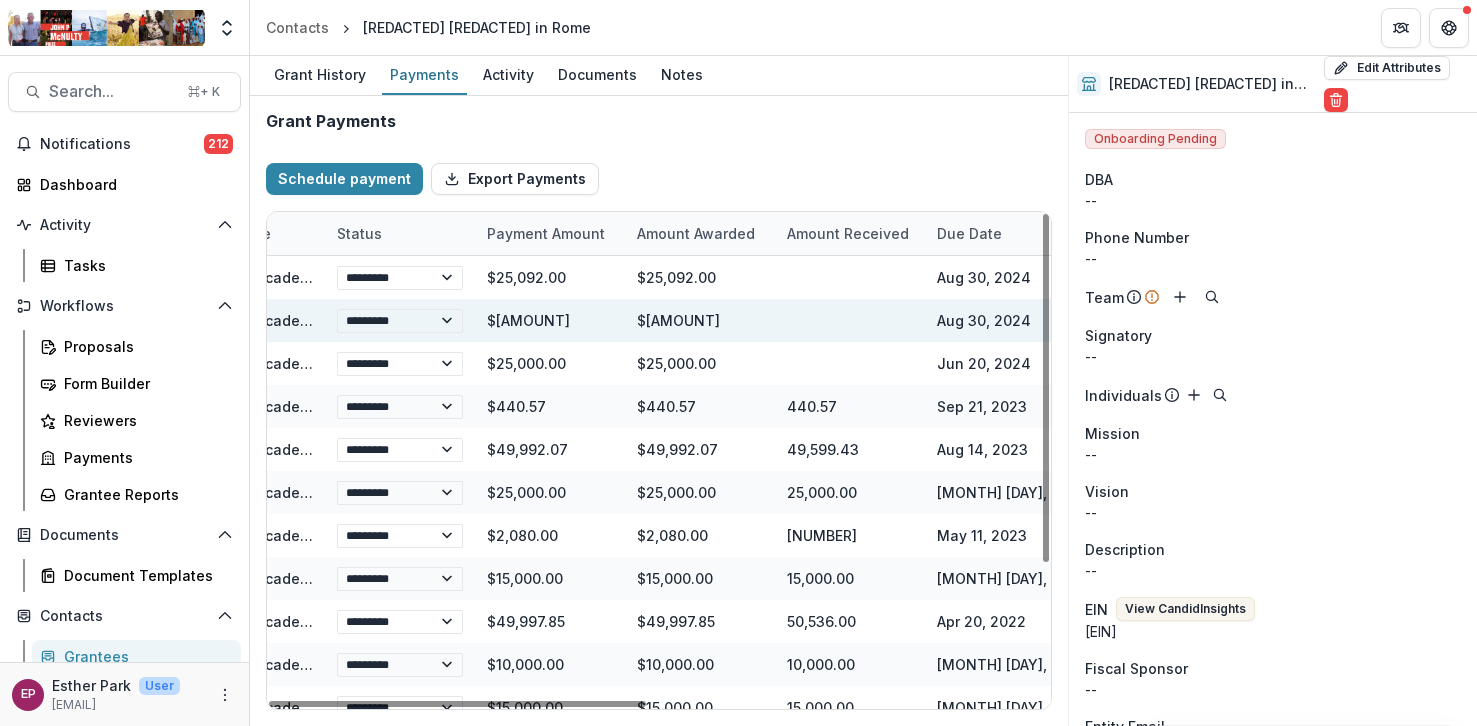 scroll, scrollTop: 0, scrollLeft: 0, axis: both 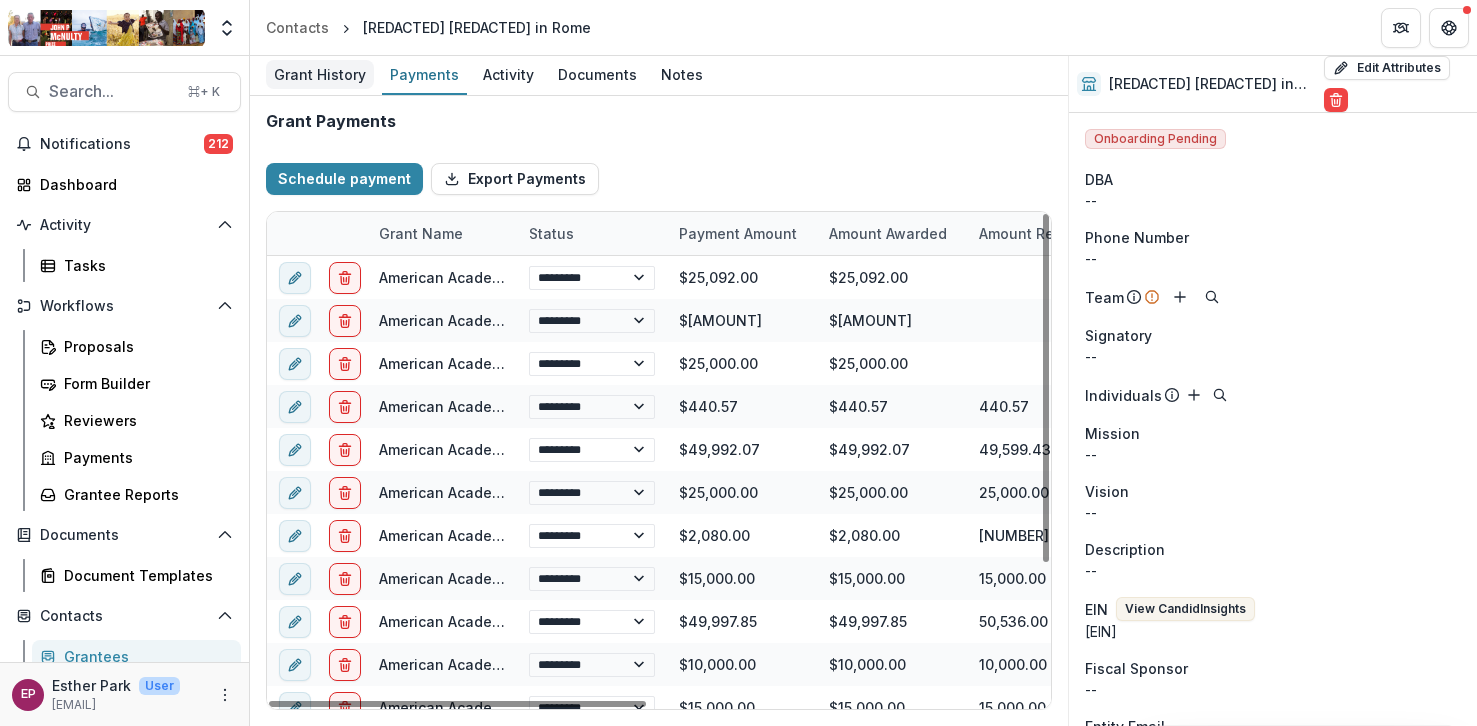 click on "Grant History" at bounding box center [320, 74] 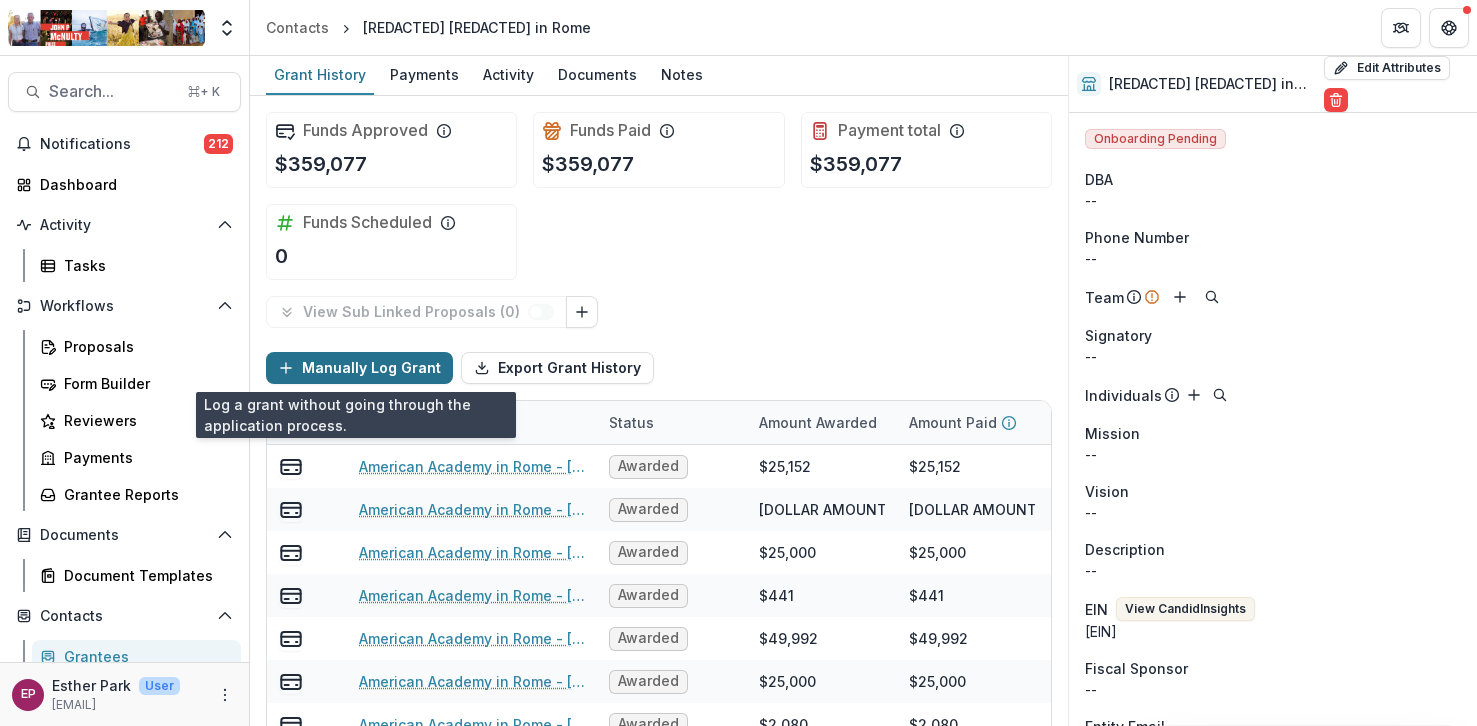 click on "Manually Log Grant" at bounding box center [359, 368] 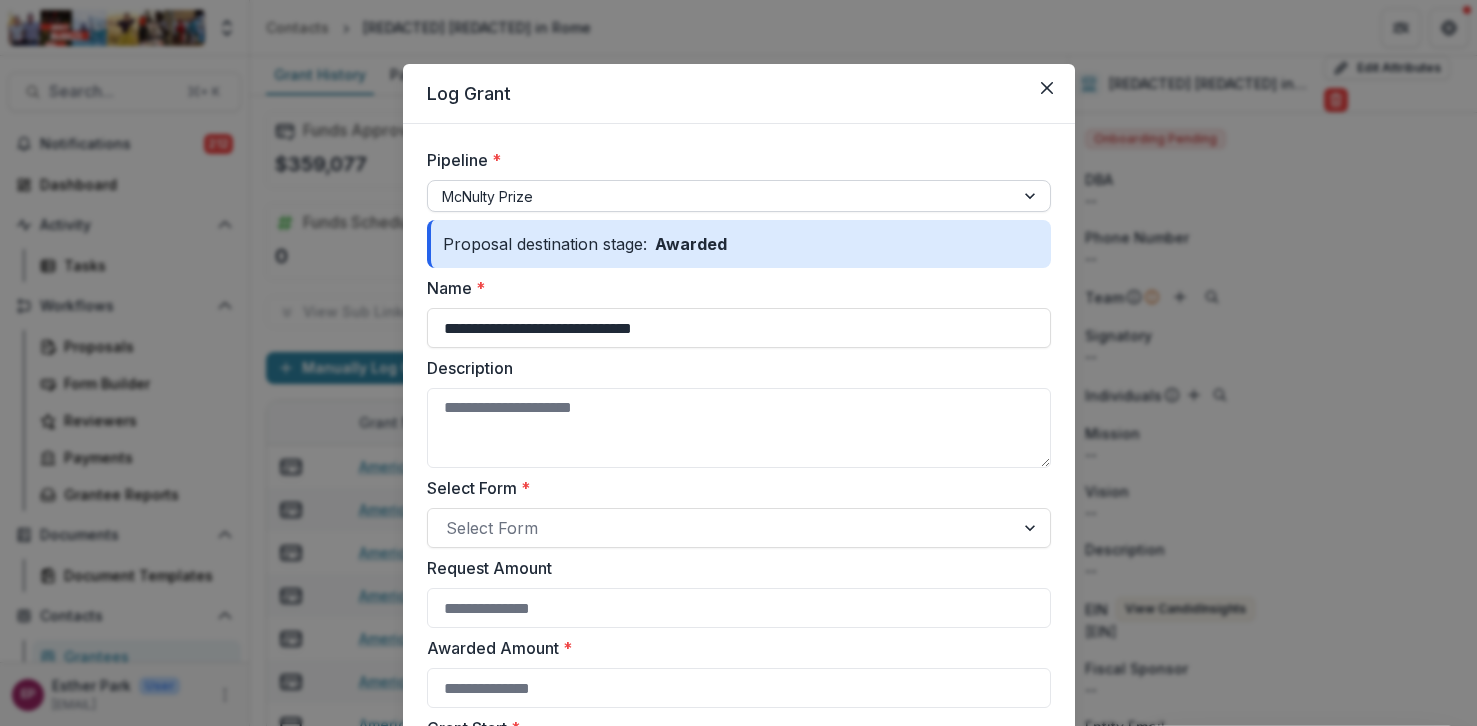 click at bounding box center (721, 196) 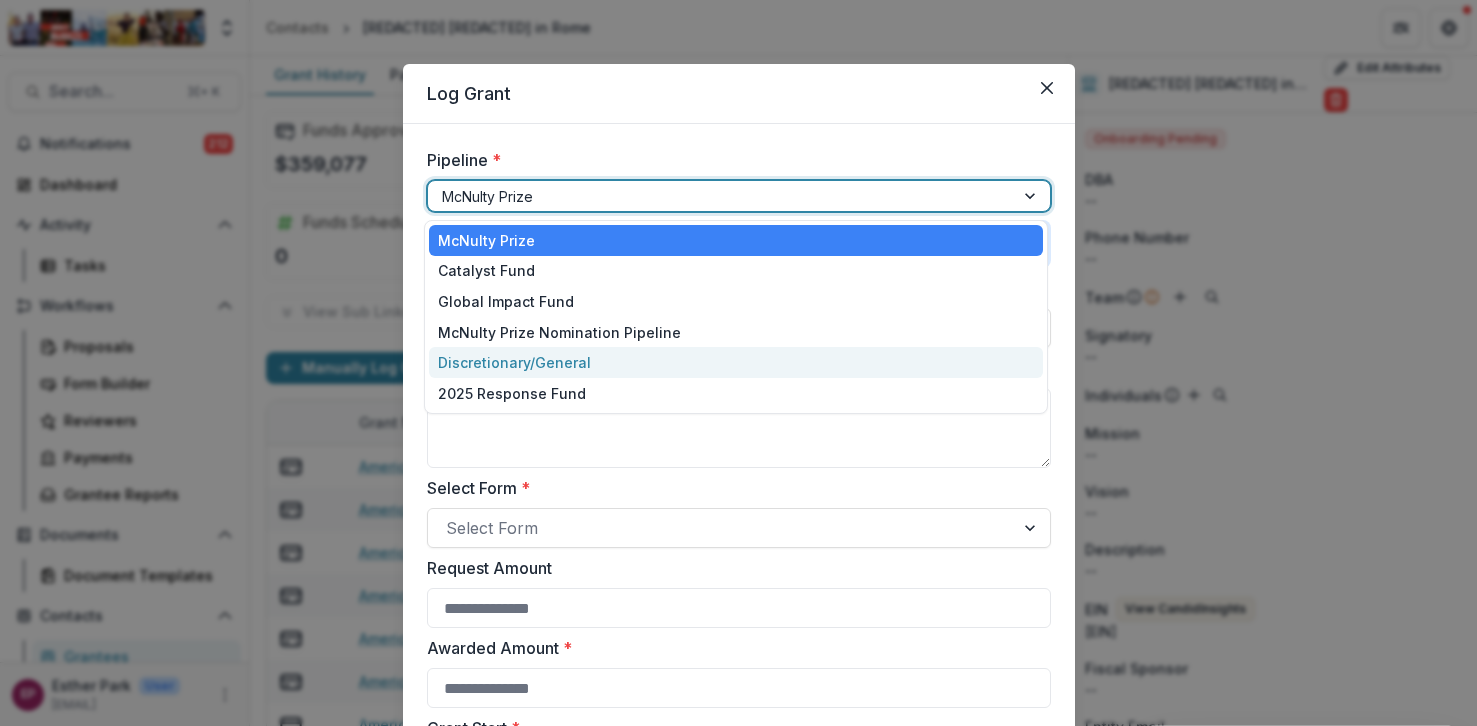 click on "Discretionary/General" at bounding box center [736, 362] 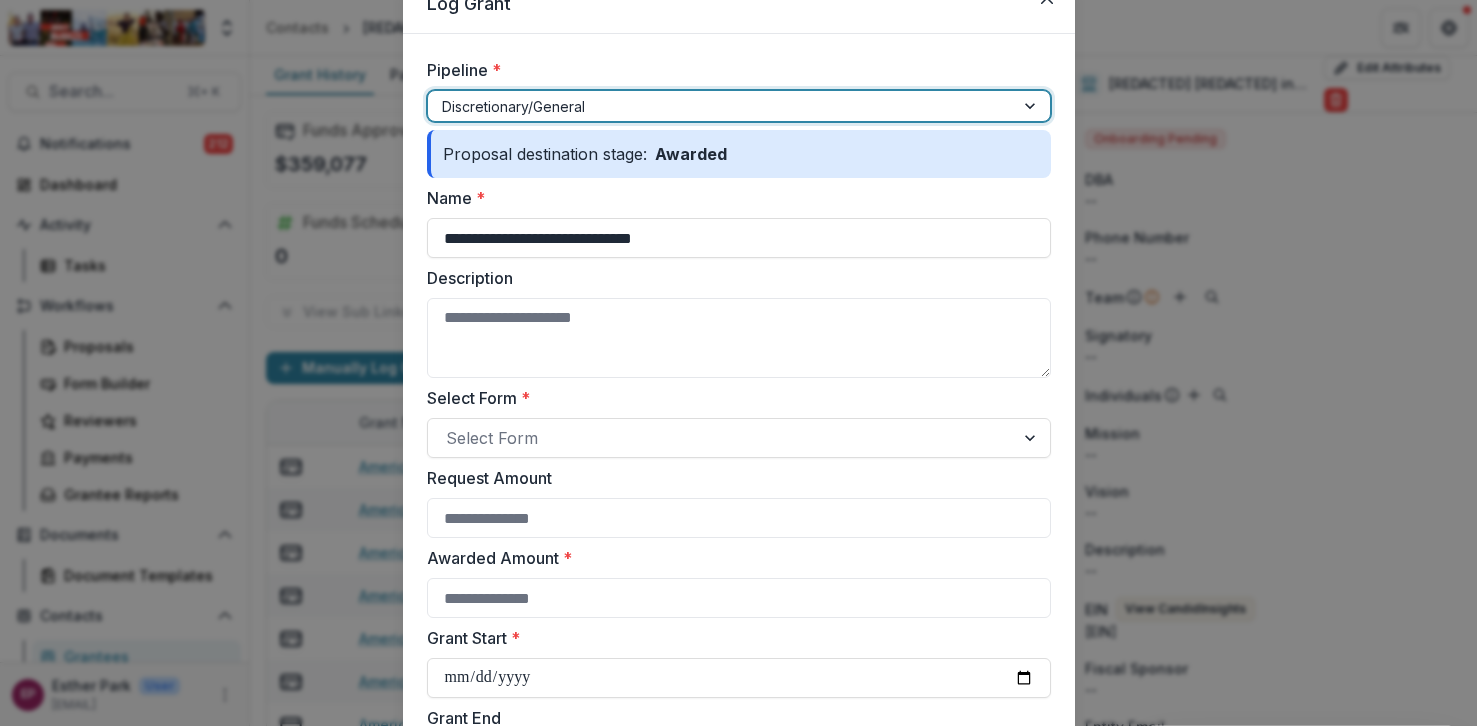 scroll, scrollTop: 114, scrollLeft: 0, axis: vertical 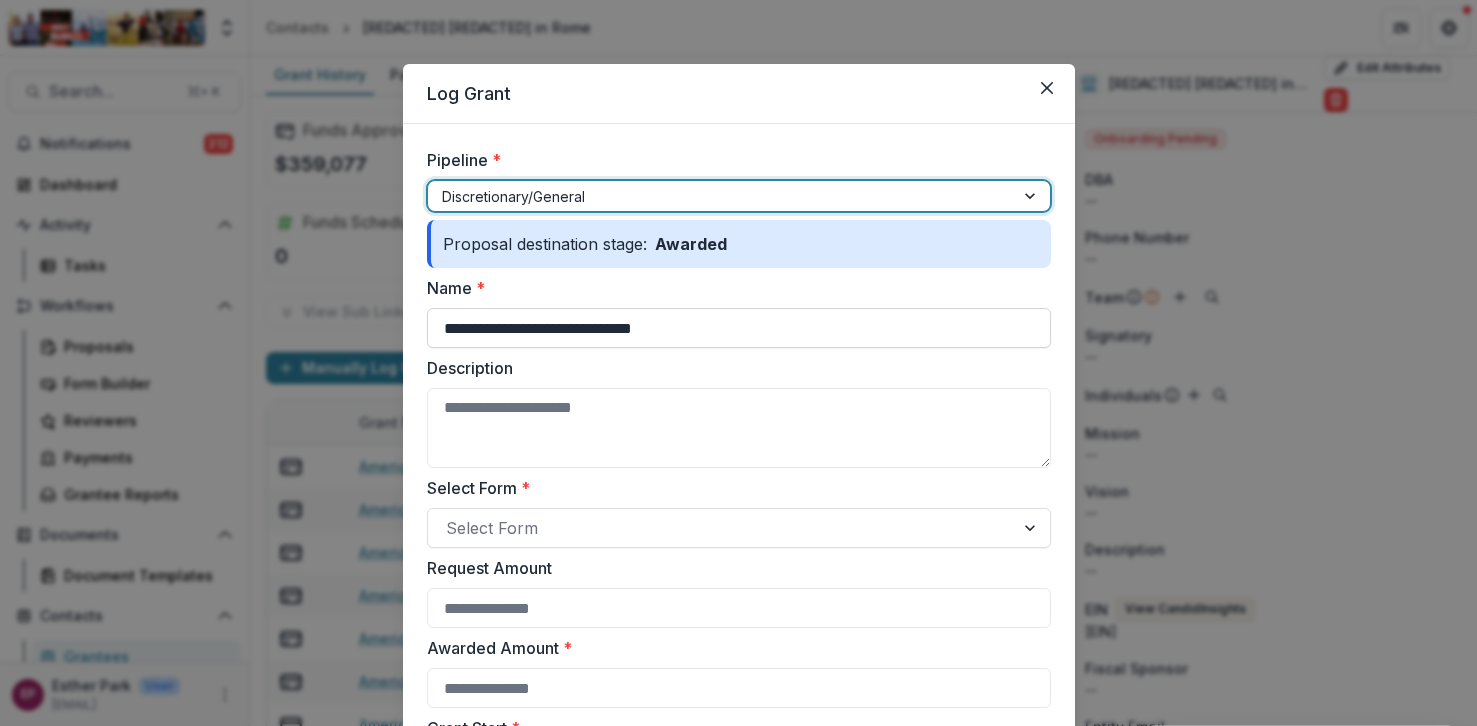 click on "**********" at bounding box center (739, 328) 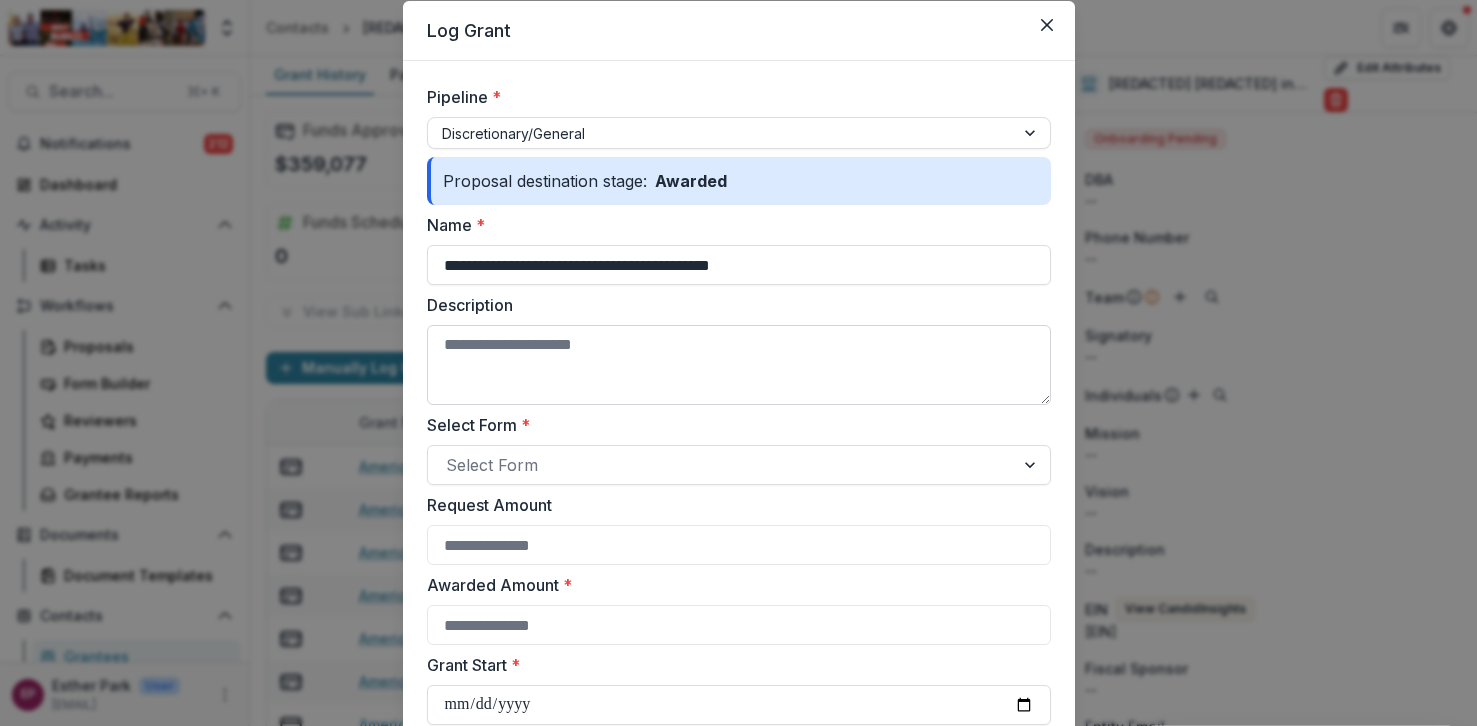 scroll, scrollTop: 122, scrollLeft: 0, axis: vertical 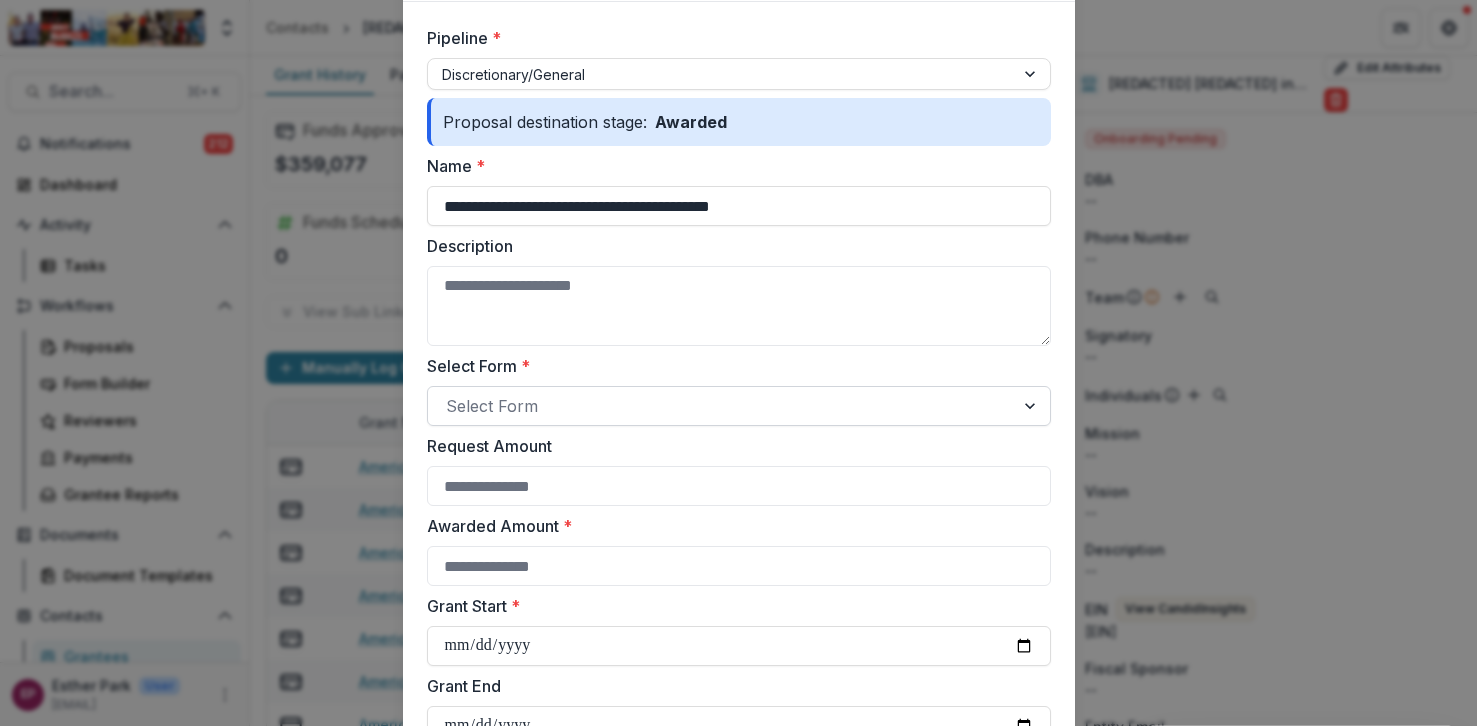 type on "**********" 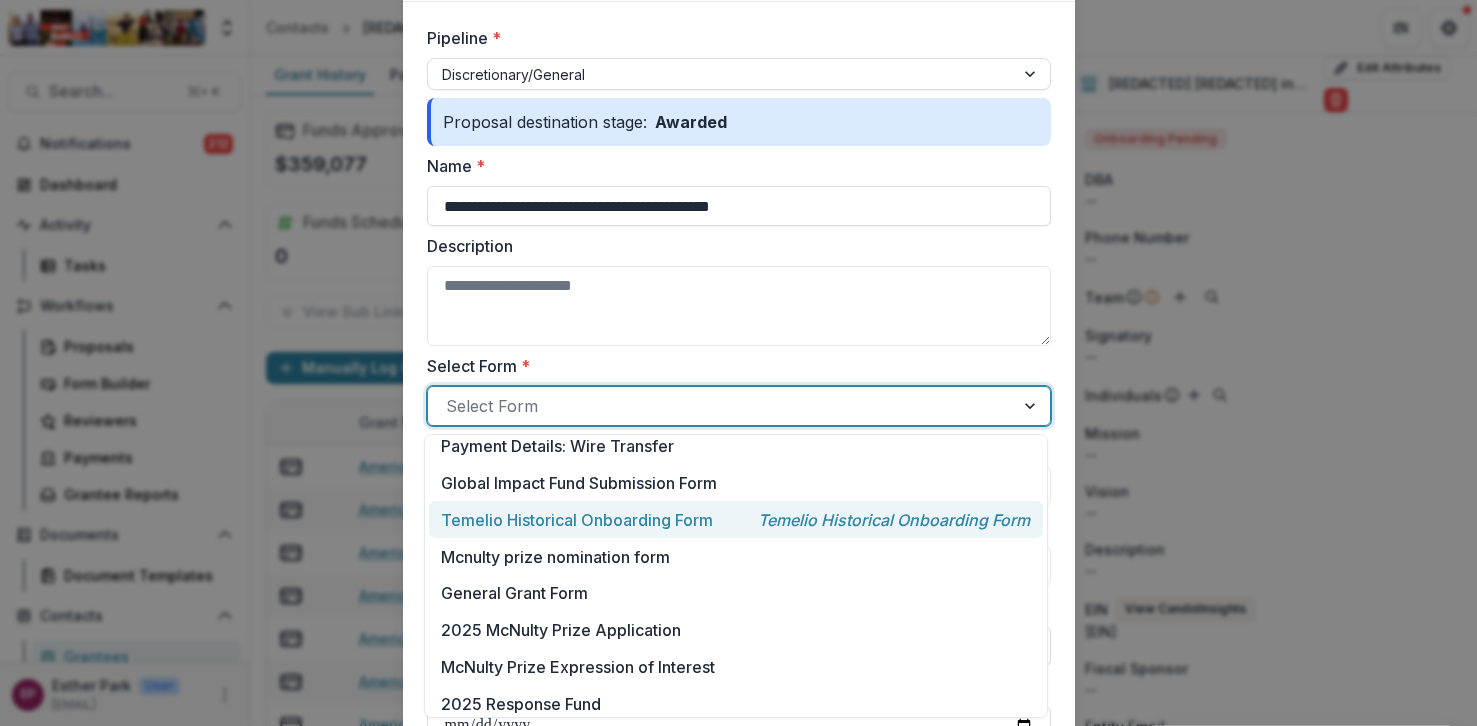 scroll, scrollTop: 57, scrollLeft: 0, axis: vertical 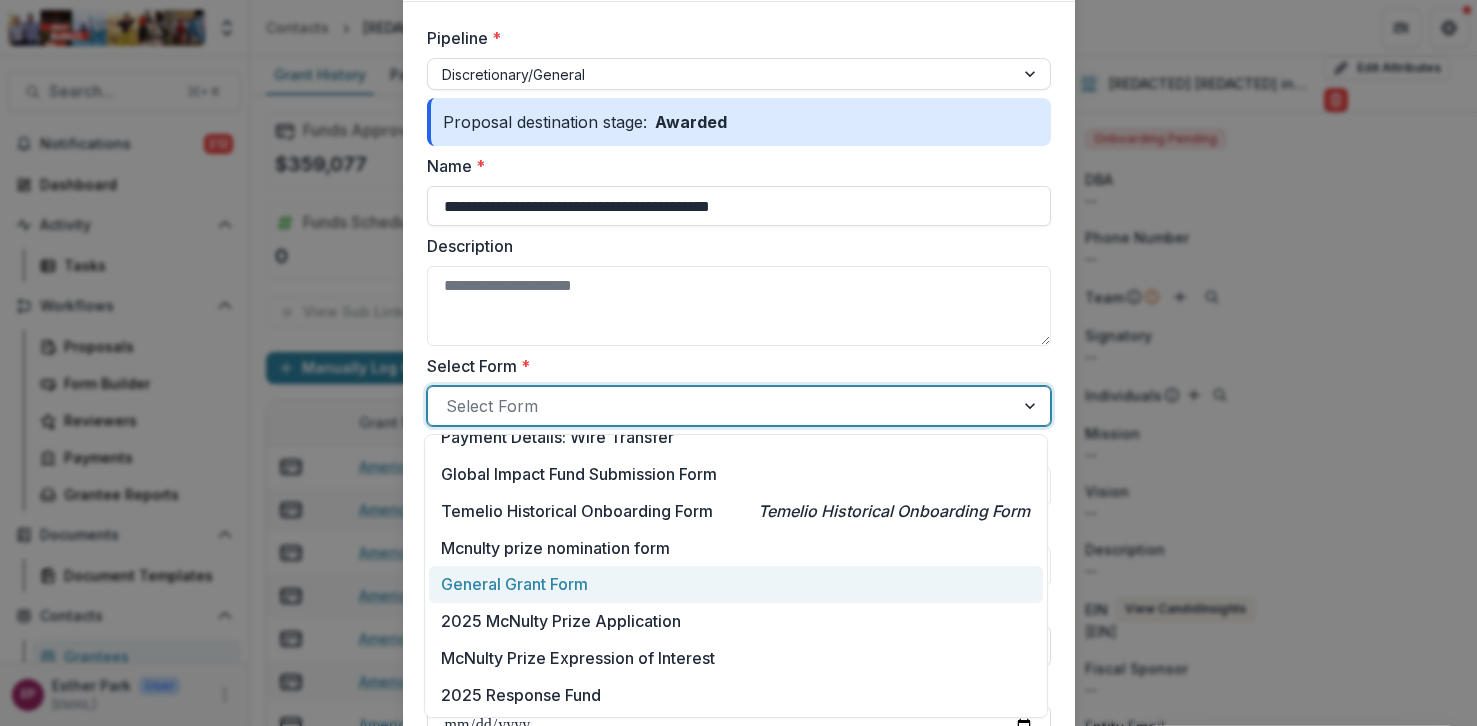 click on "General Grant Form" at bounding box center [735, 584] 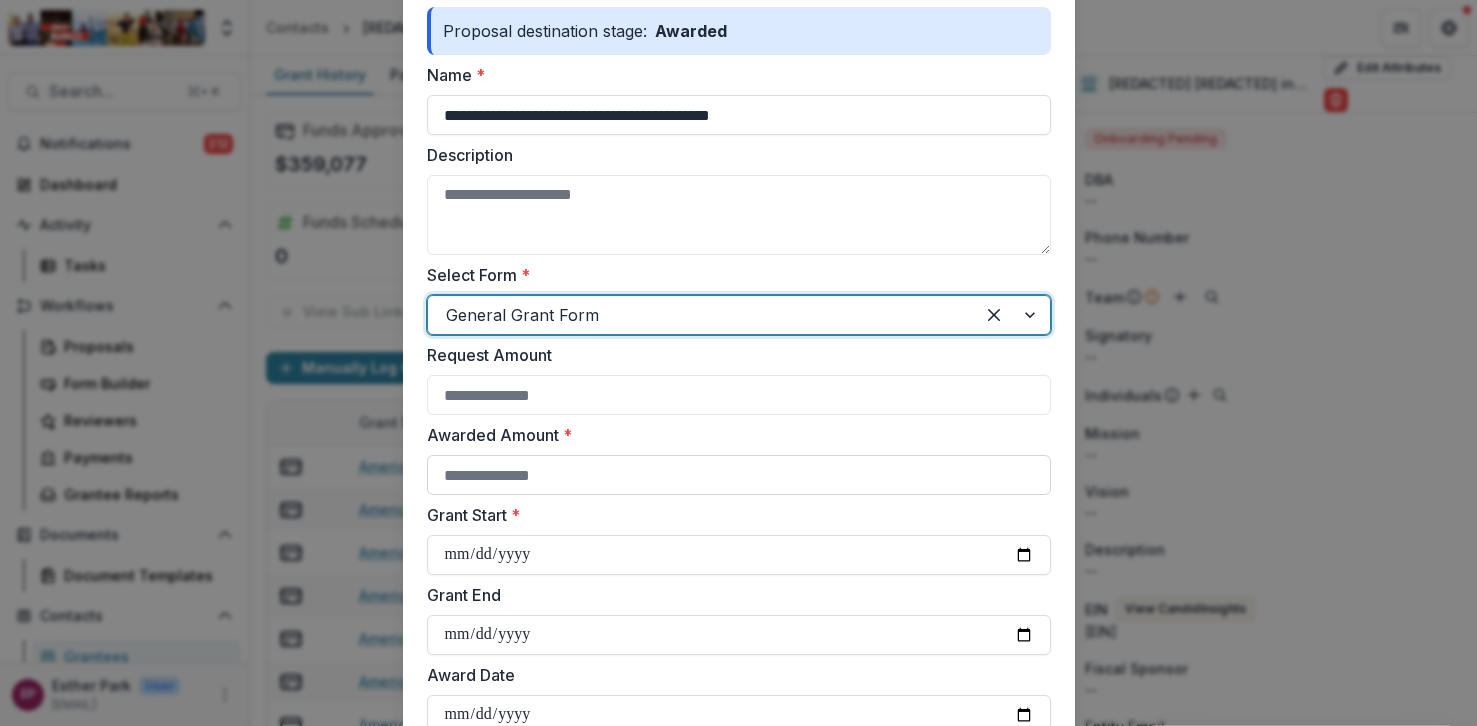 scroll, scrollTop: 217, scrollLeft: 0, axis: vertical 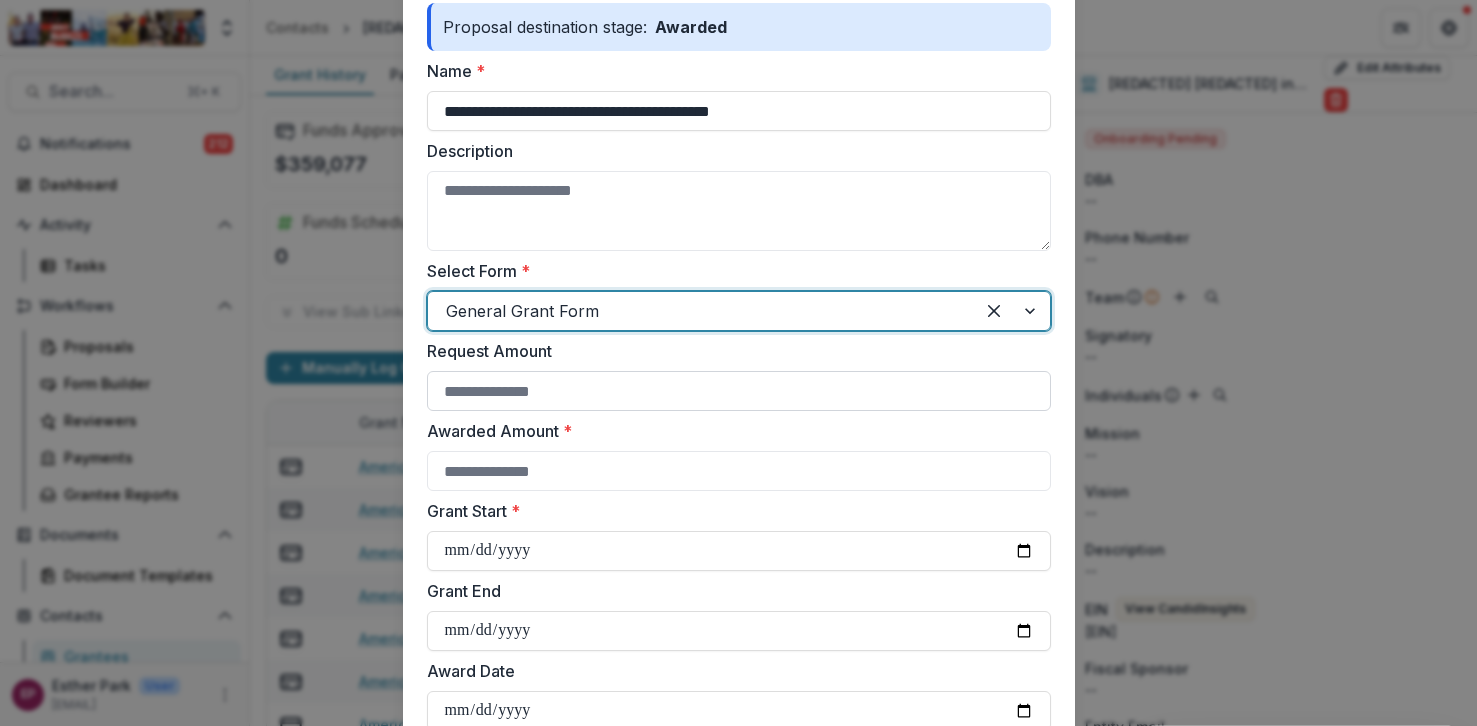 click on "Request Amount" at bounding box center (739, 391) 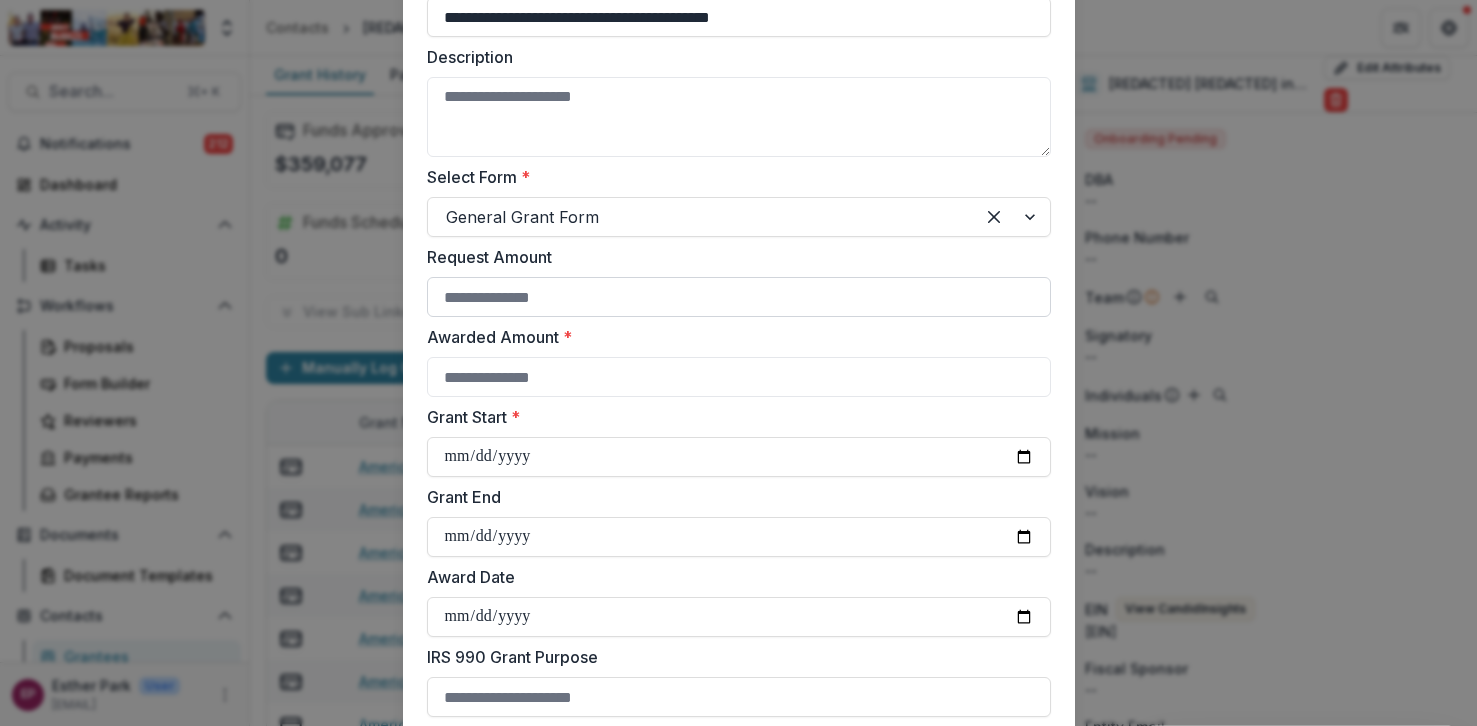 scroll, scrollTop: 348, scrollLeft: 0, axis: vertical 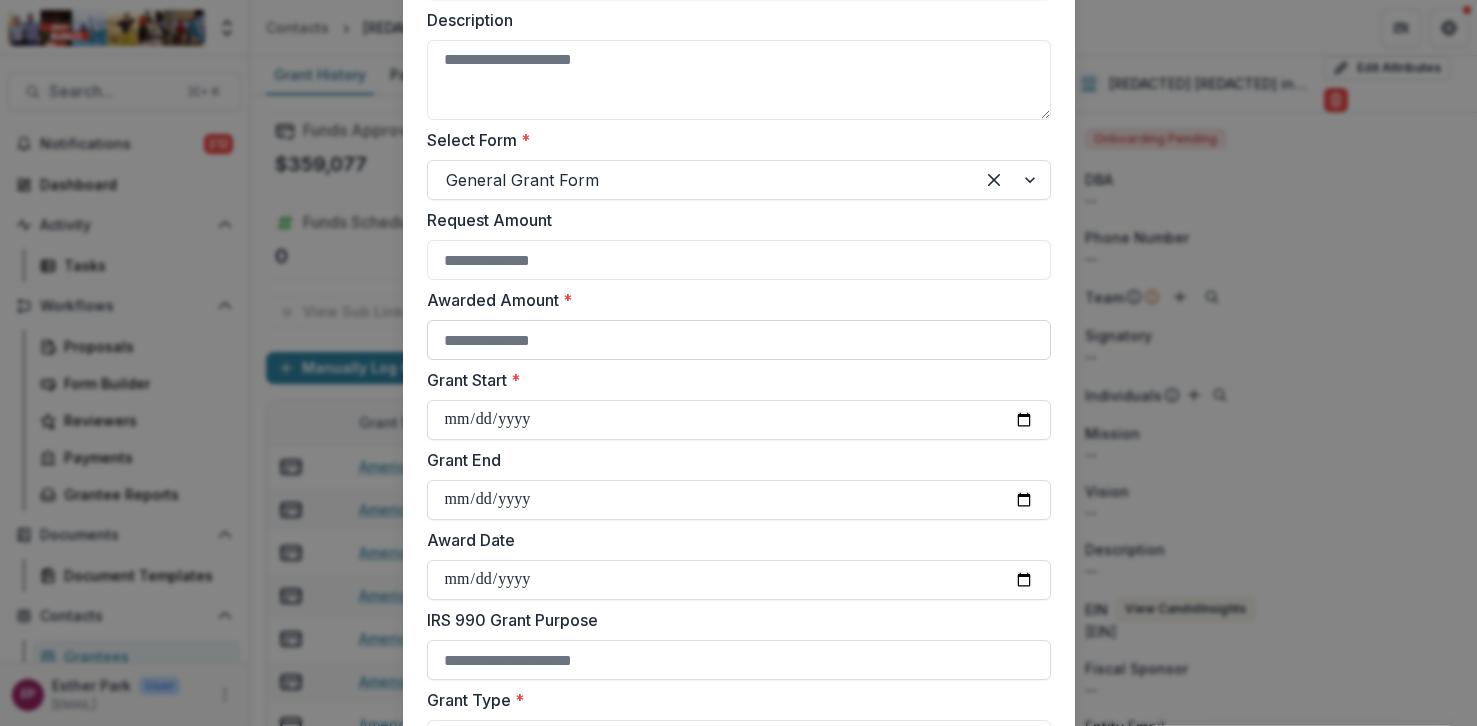 click on "Awarded Amount *" at bounding box center (739, 340) 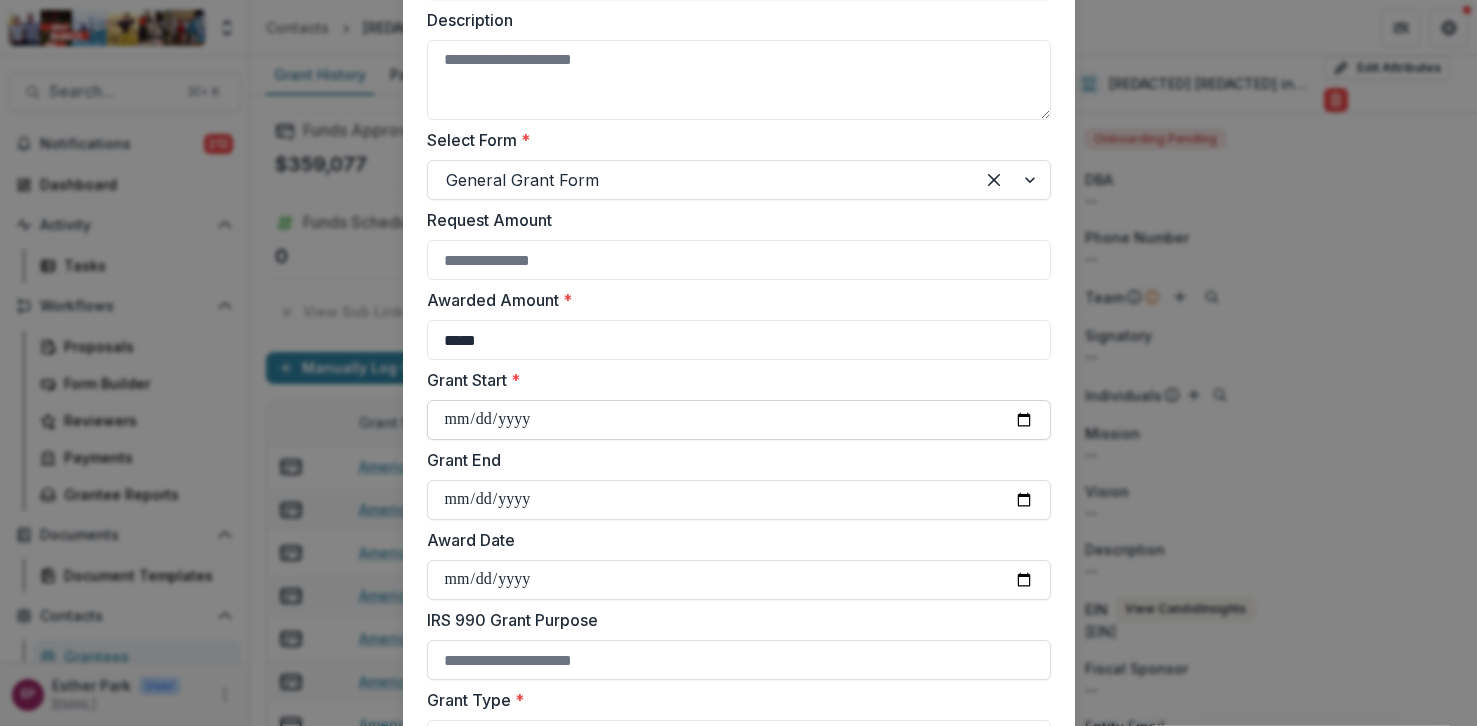 type on "*****" 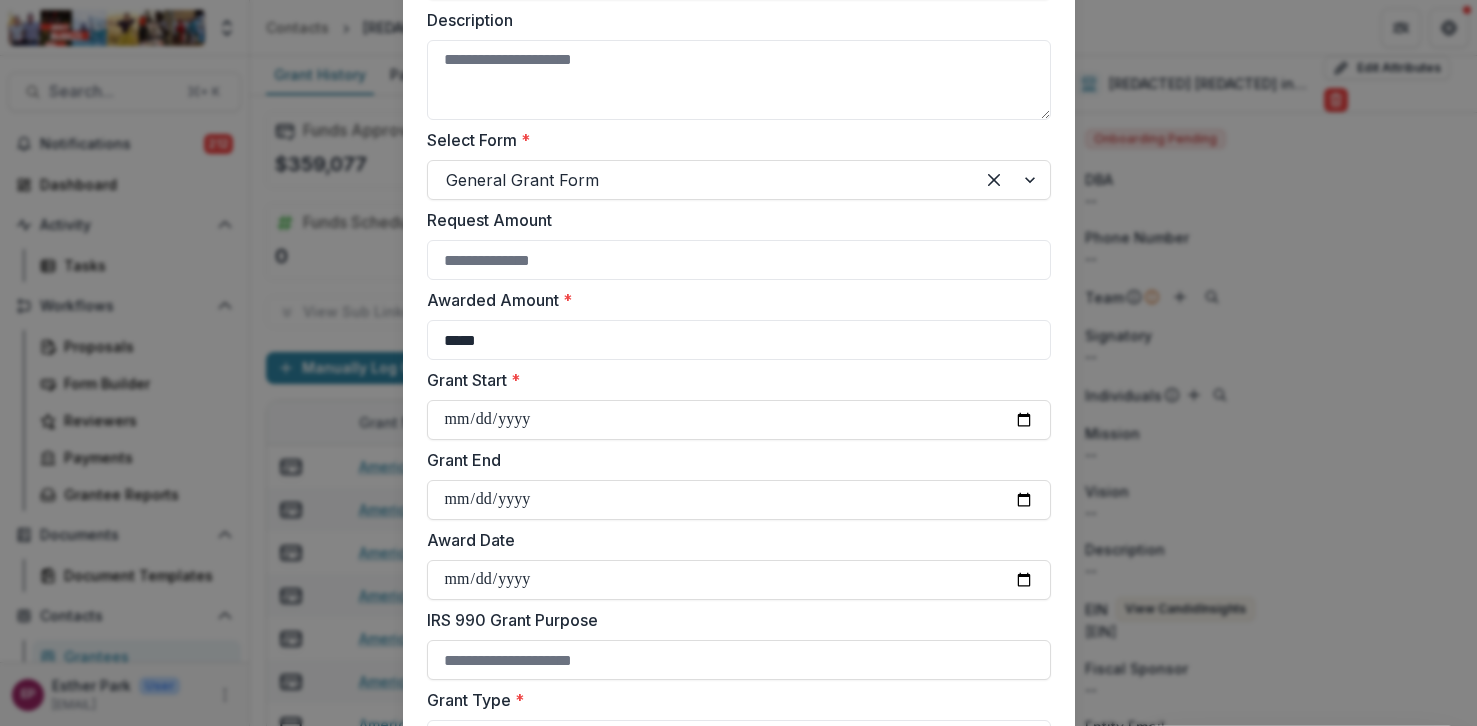 type on "**********" 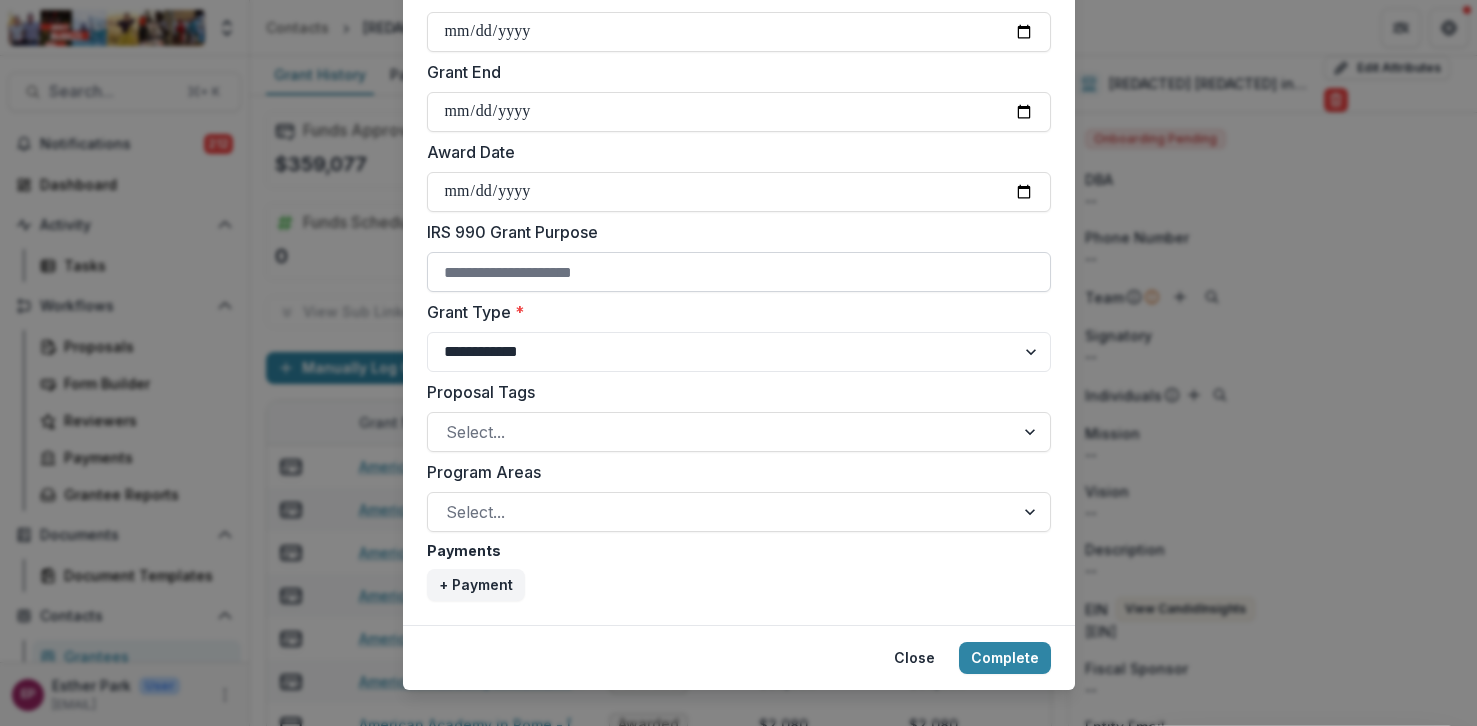 scroll, scrollTop: 764, scrollLeft: 0, axis: vertical 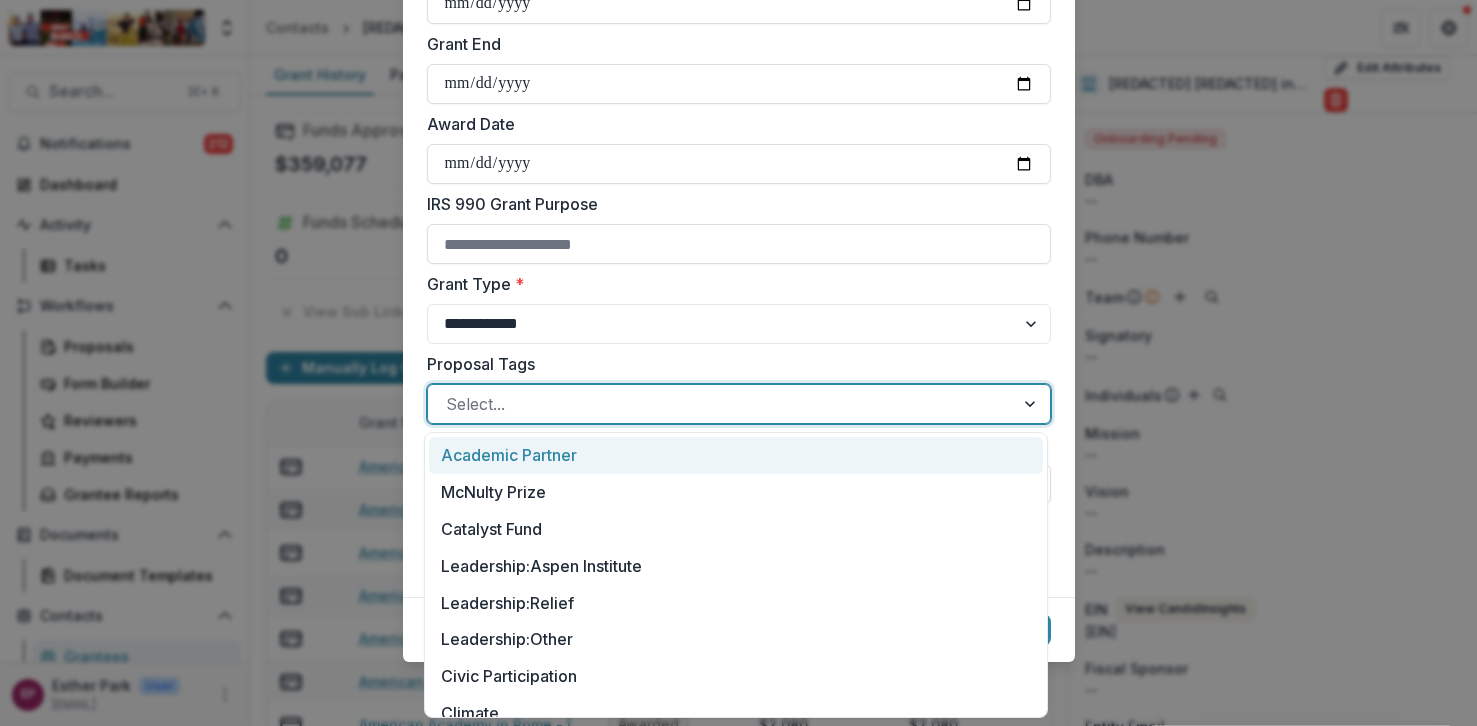 click at bounding box center (721, 404) 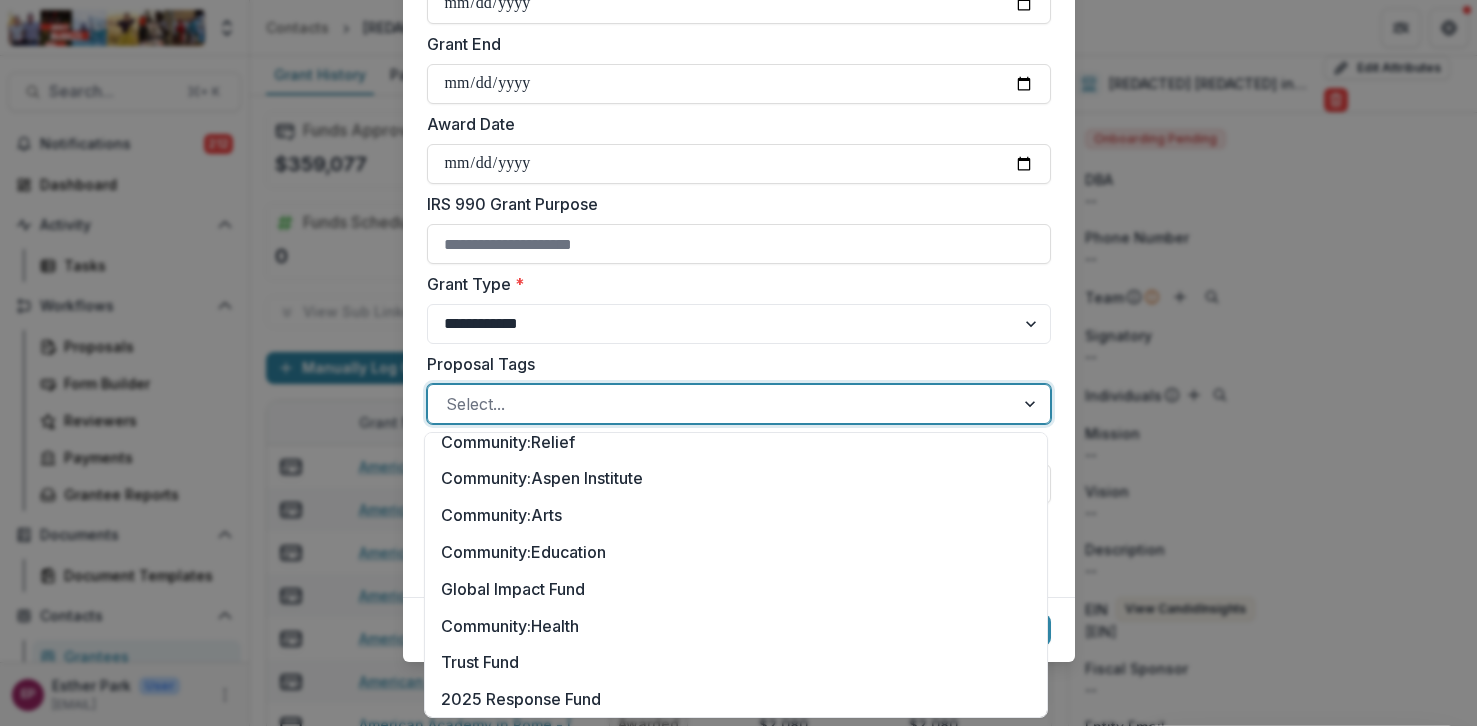 scroll, scrollTop: 643, scrollLeft: 0, axis: vertical 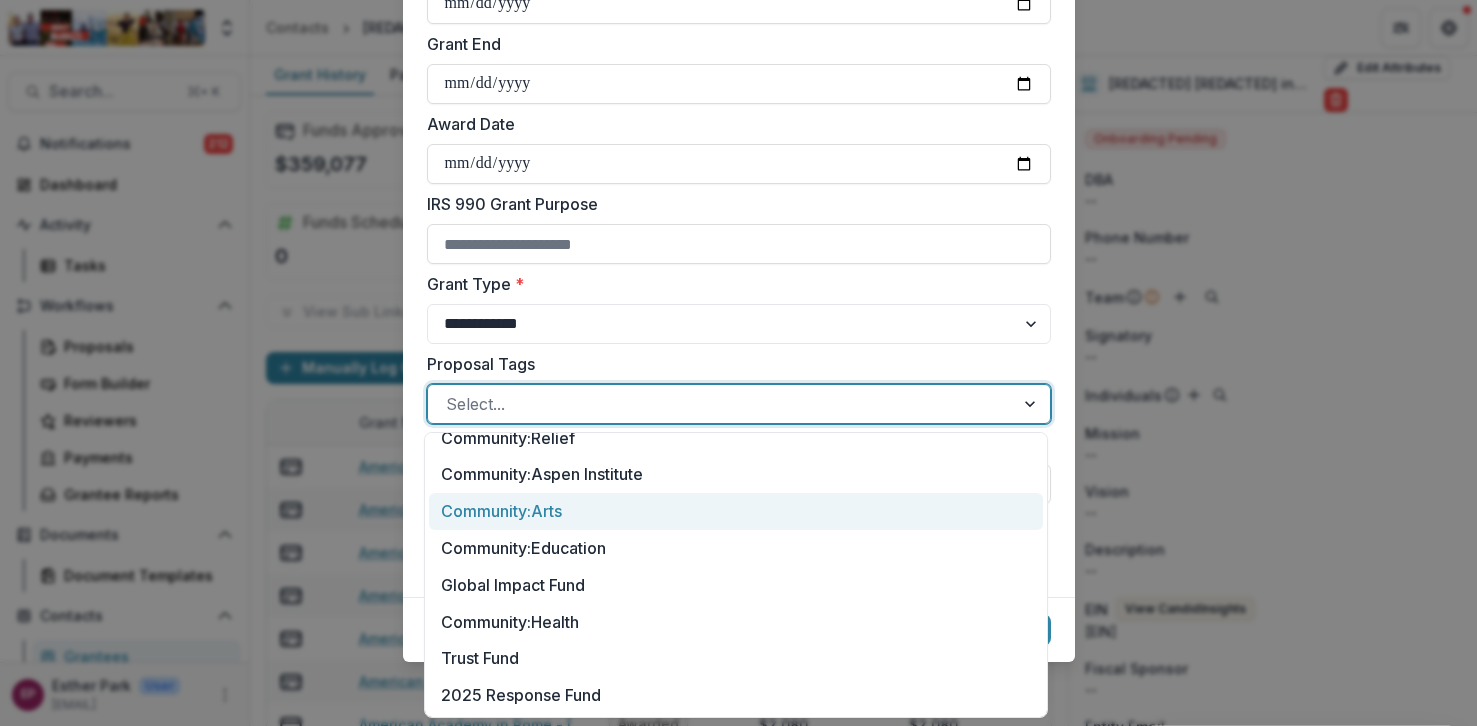 click on "Community:Arts" at bounding box center (736, 511) 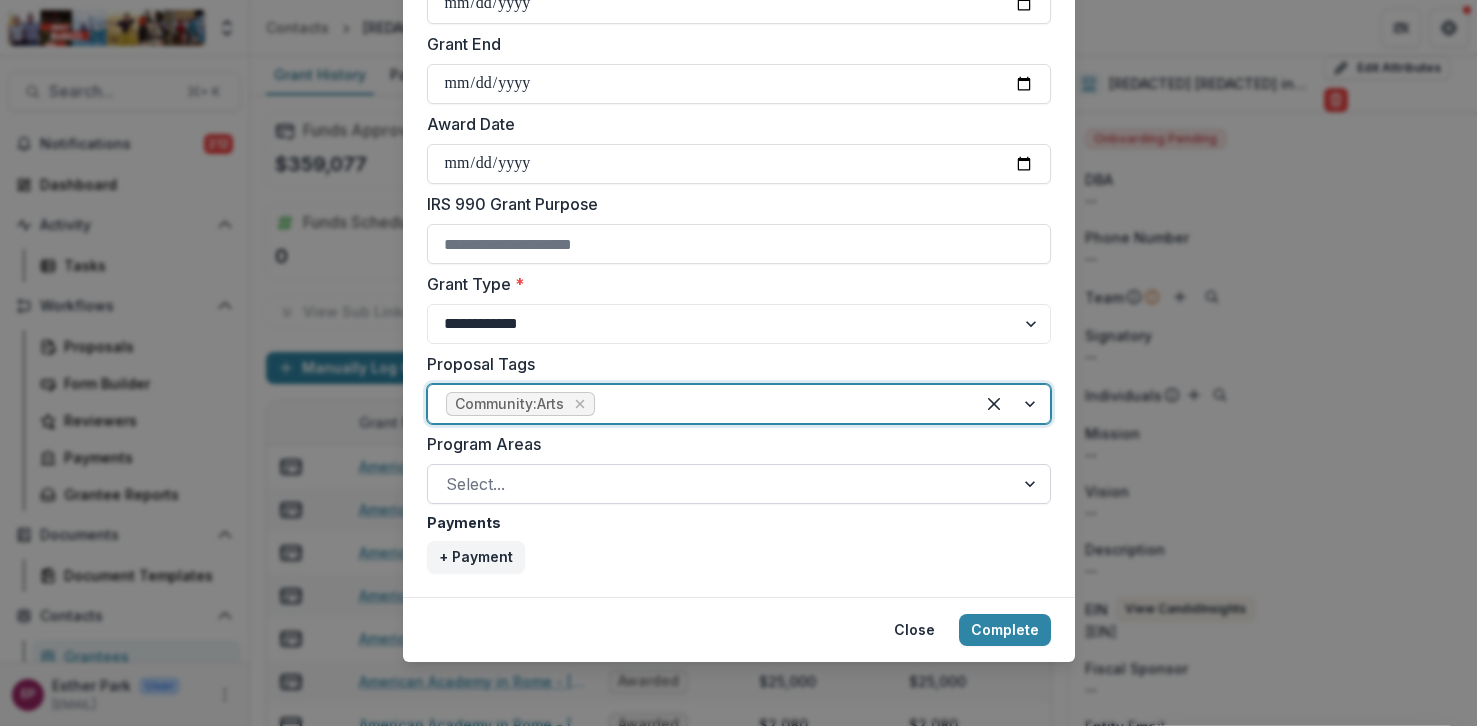 click at bounding box center (721, 484) 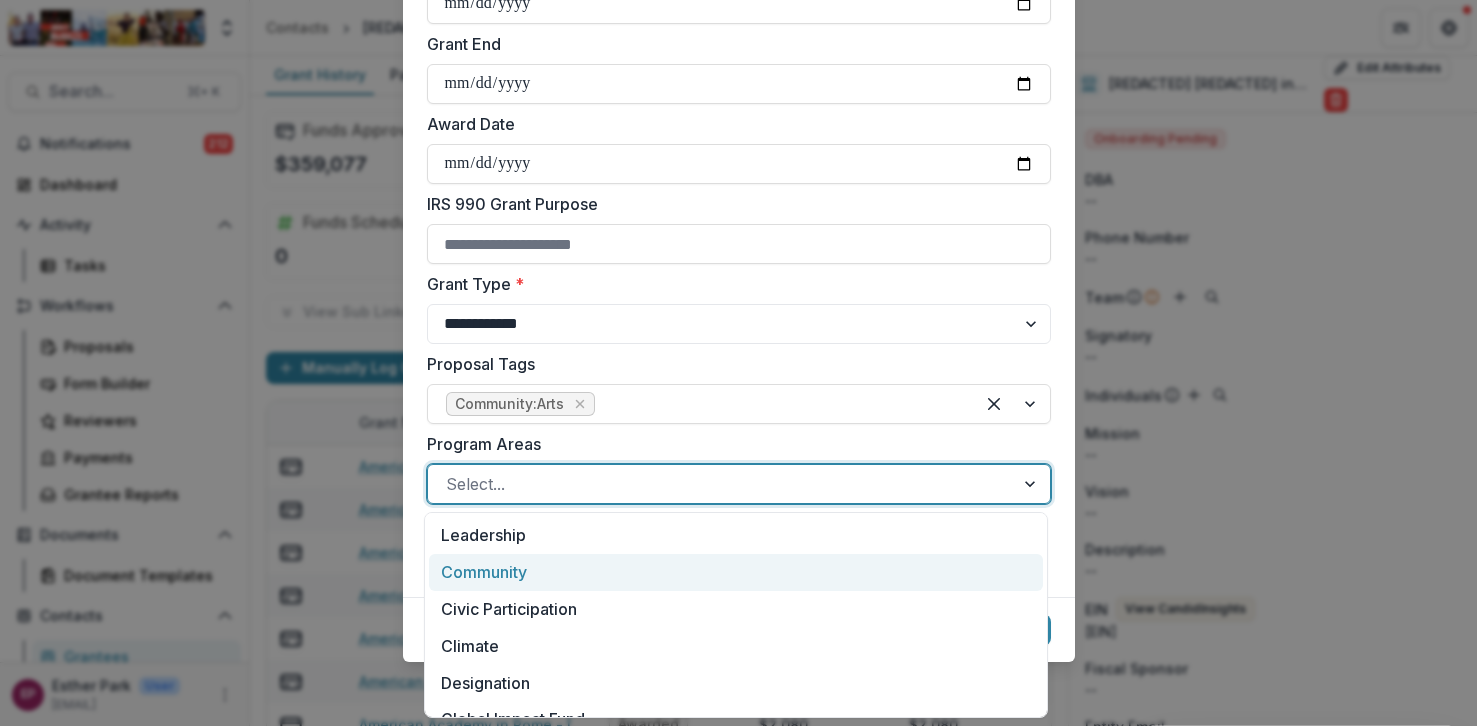click on "Community" at bounding box center [736, 572] 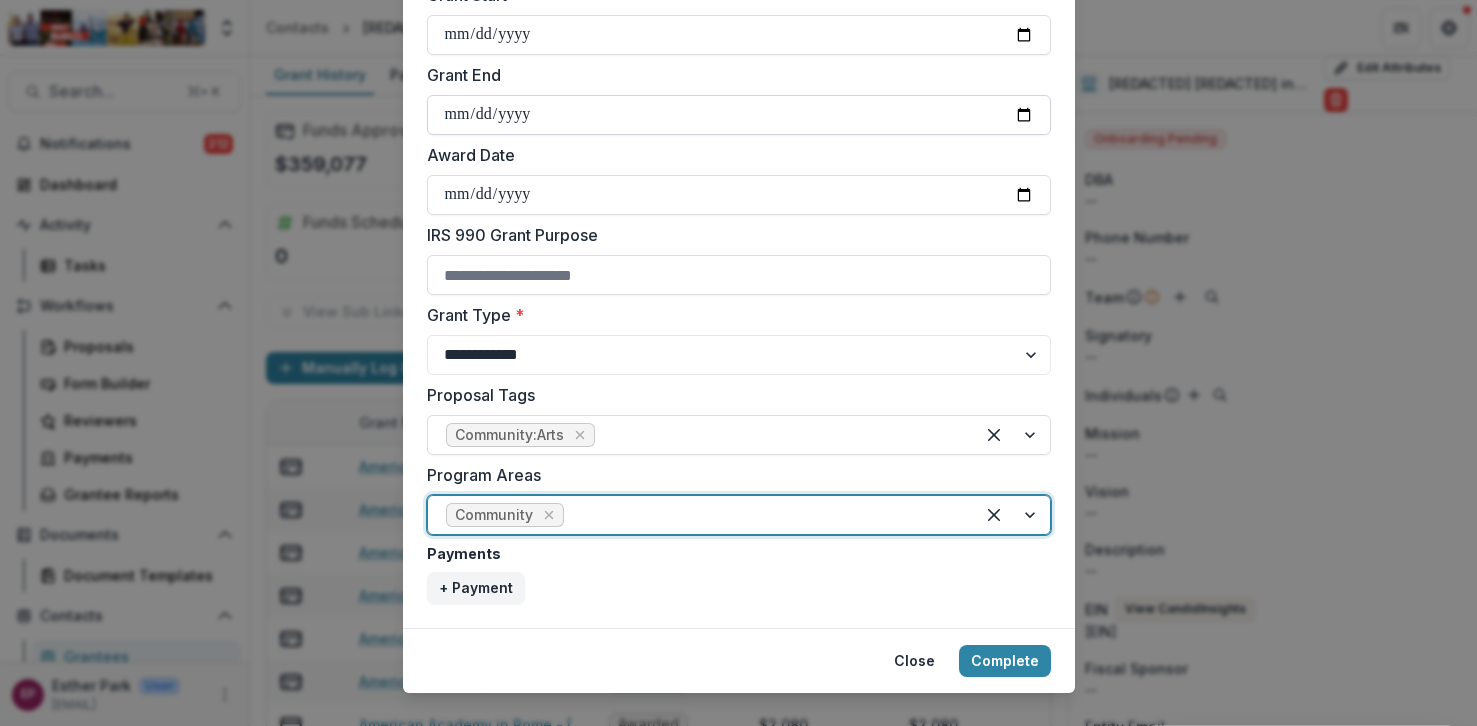 scroll, scrollTop: 764, scrollLeft: 0, axis: vertical 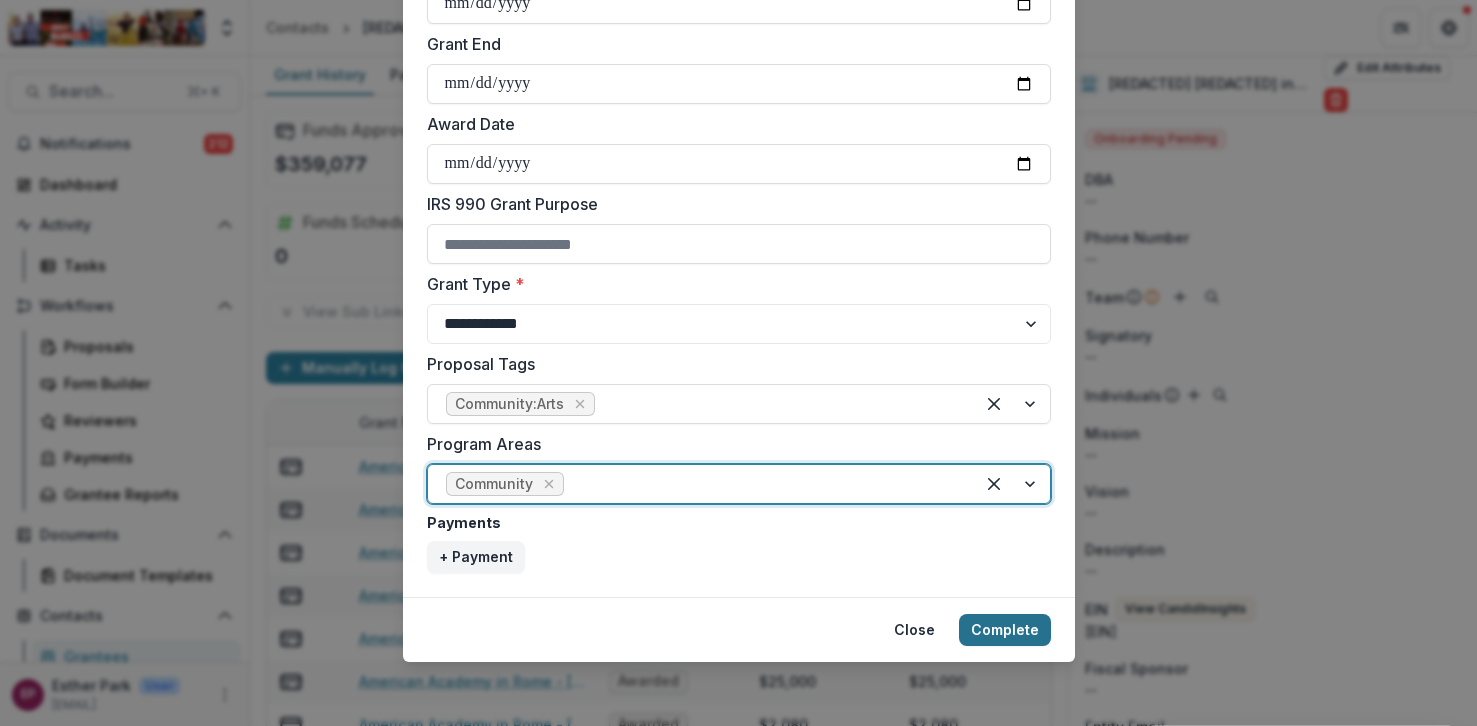 click on "Complete" at bounding box center [1005, 630] 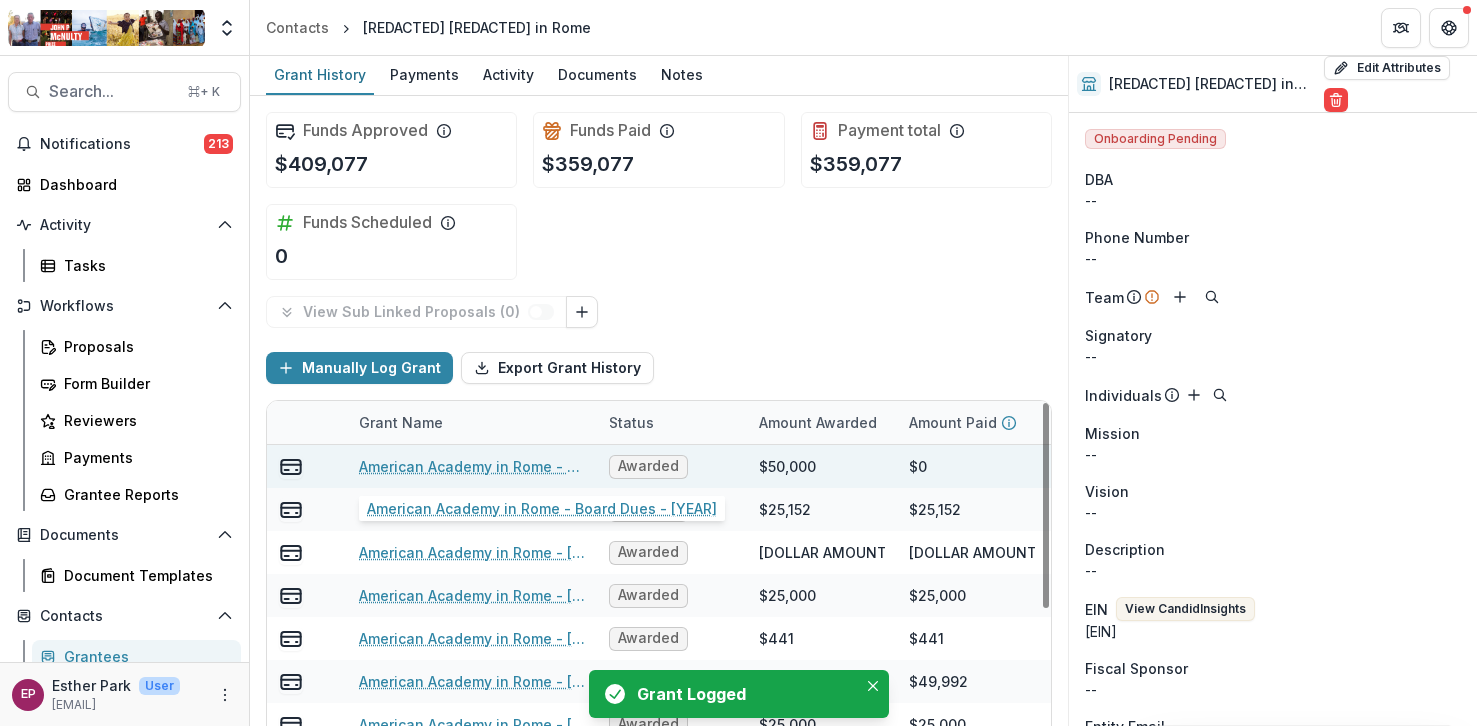 click on "American Academy in Rome - Board Dues - 2025" at bounding box center (472, 466) 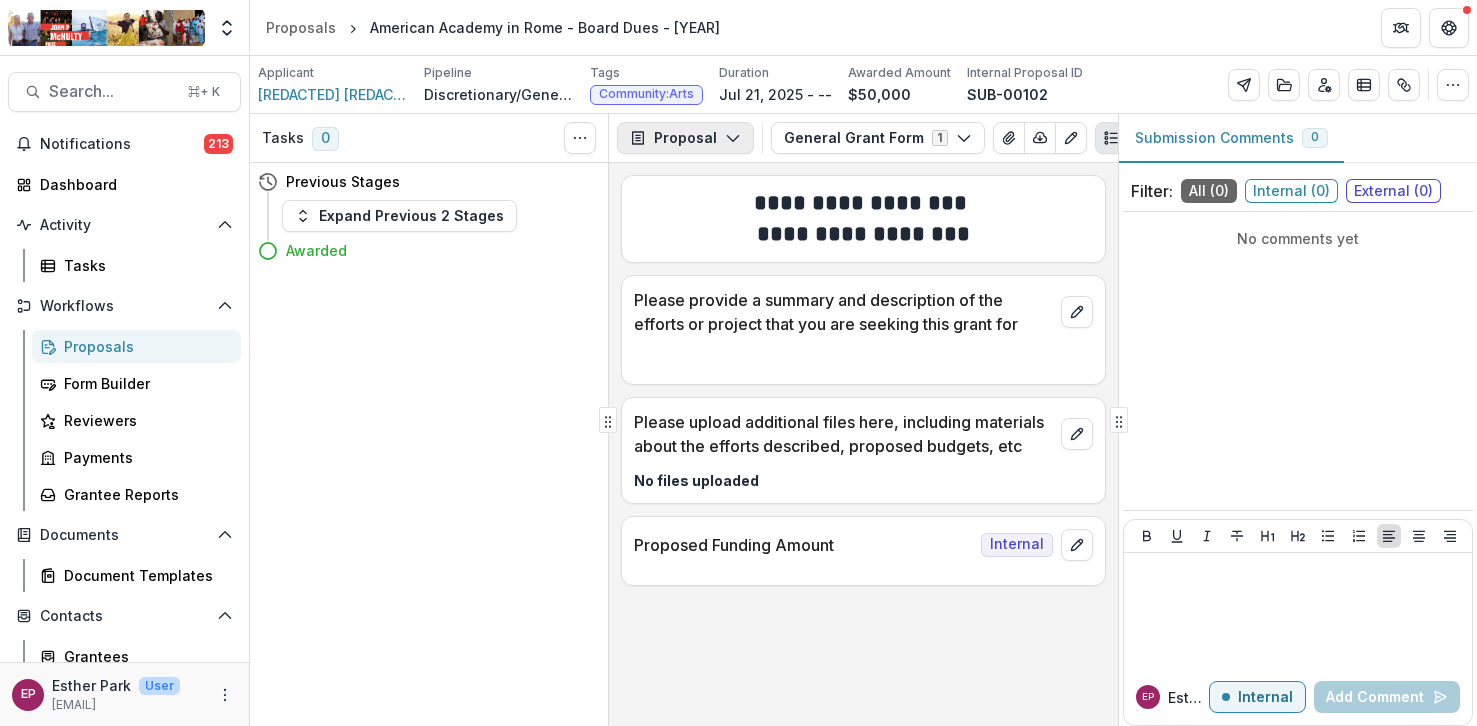 click on "Proposal" at bounding box center [685, 138] 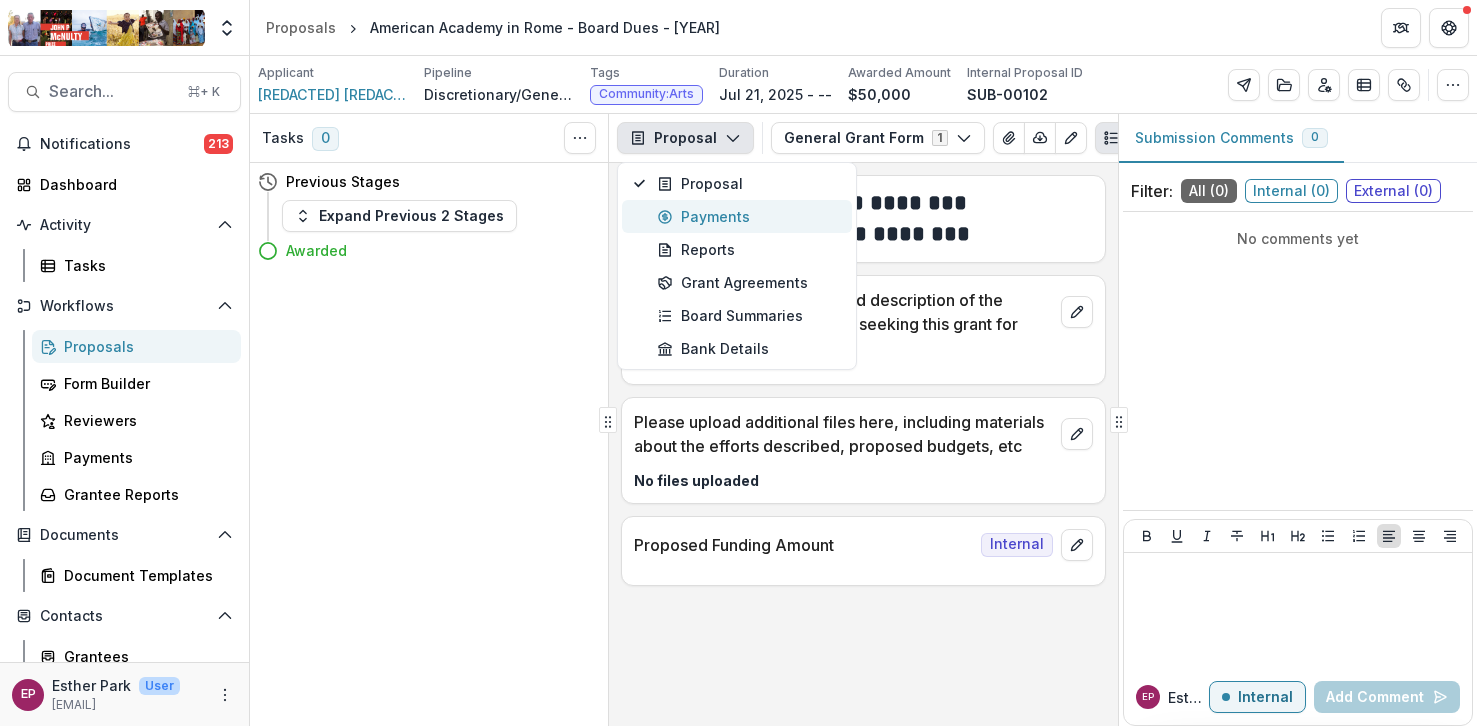 click on "Payments" at bounding box center (748, 216) 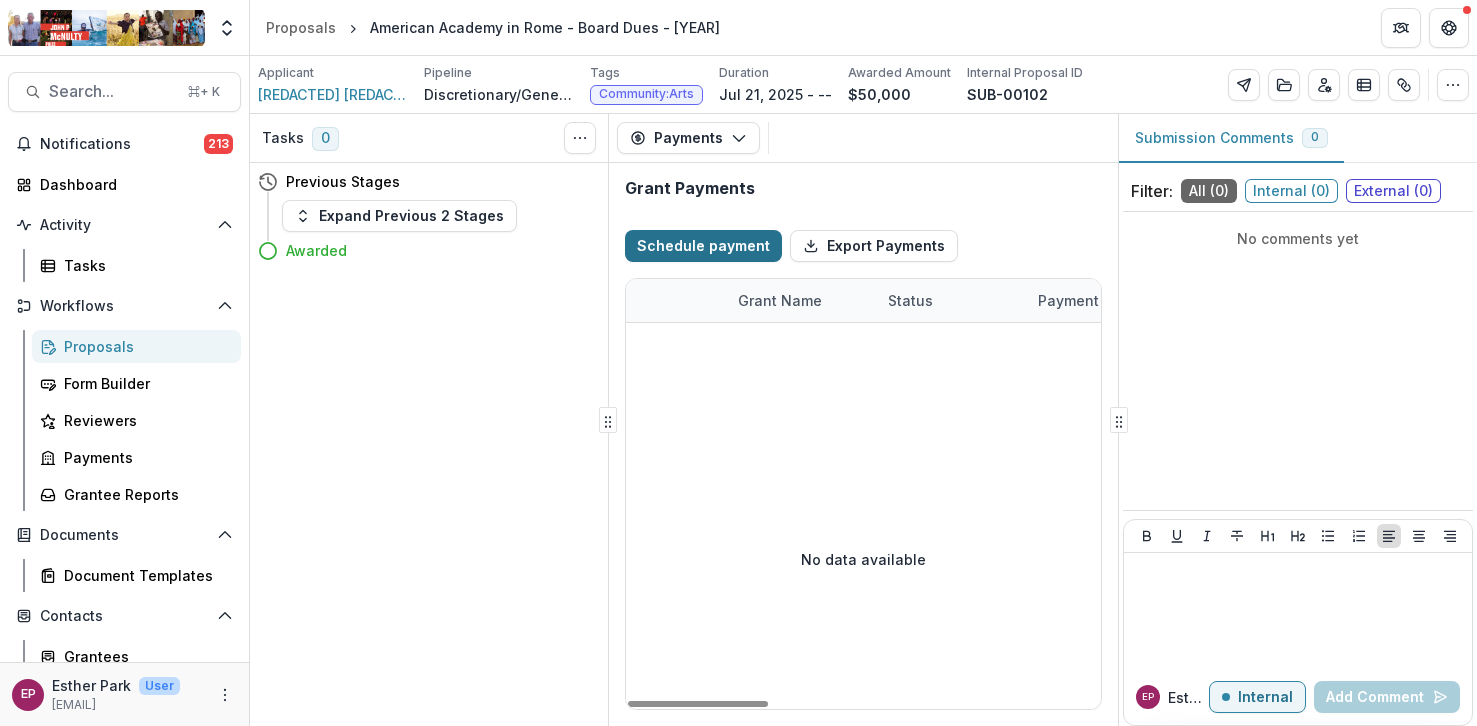 click on "Schedule payment" at bounding box center [703, 246] 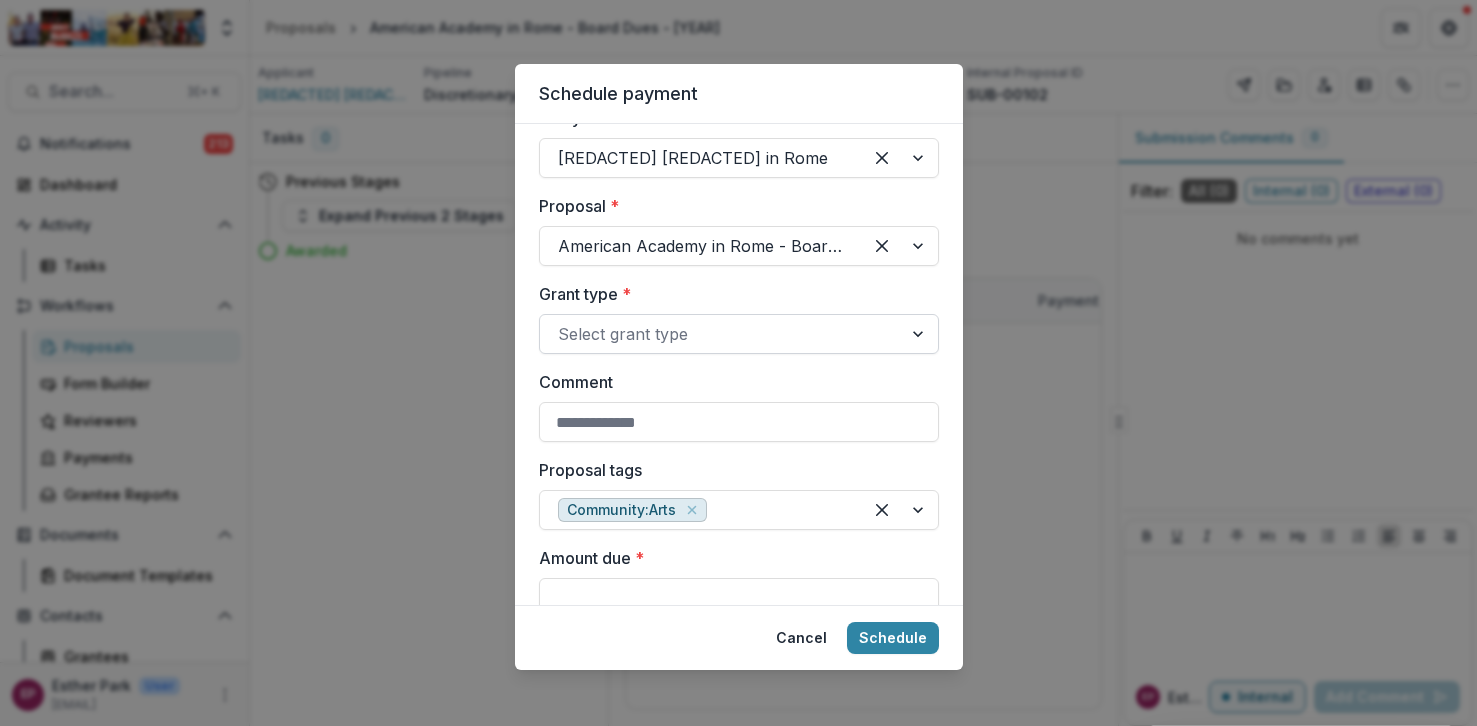 scroll, scrollTop: 138, scrollLeft: 0, axis: vertical 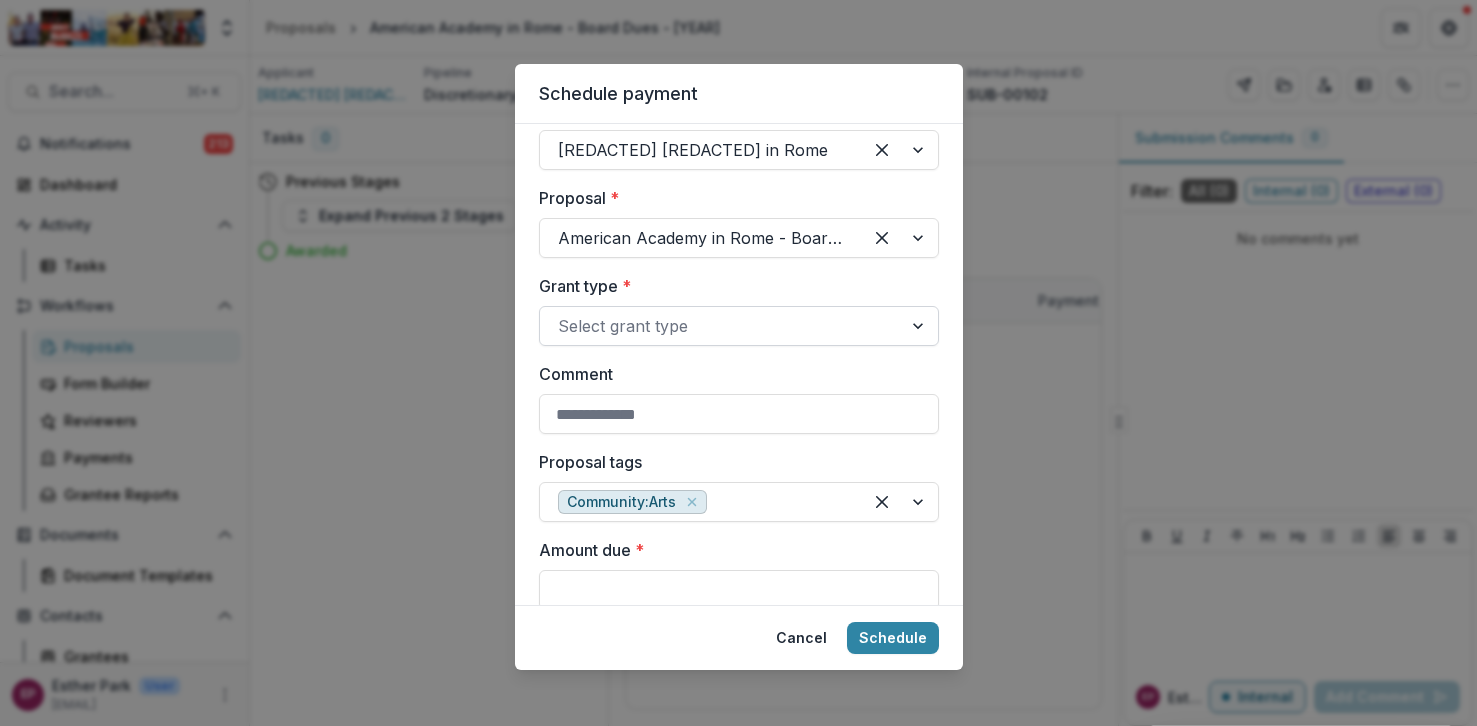 click at bounding box center (721, 326) 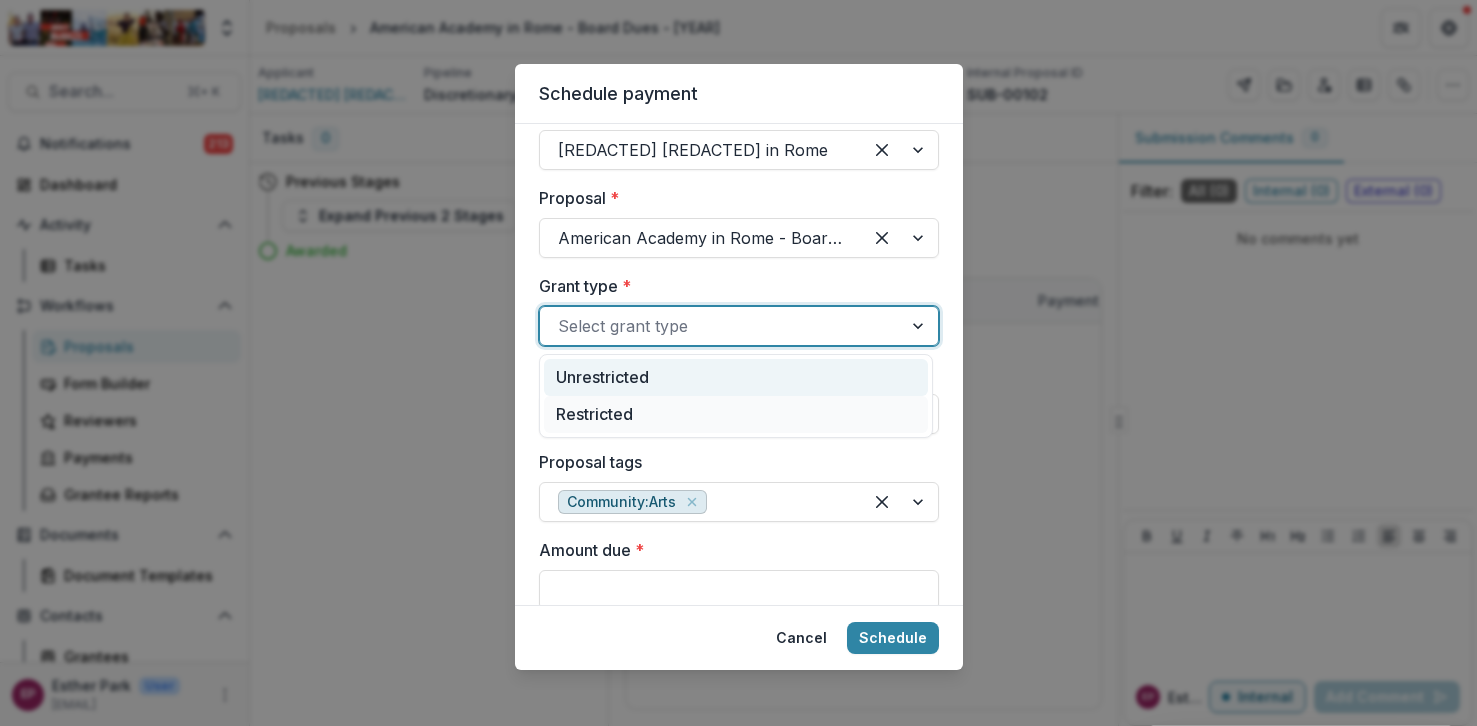 click on "Unrestricted" at bounding box center (736, 377) 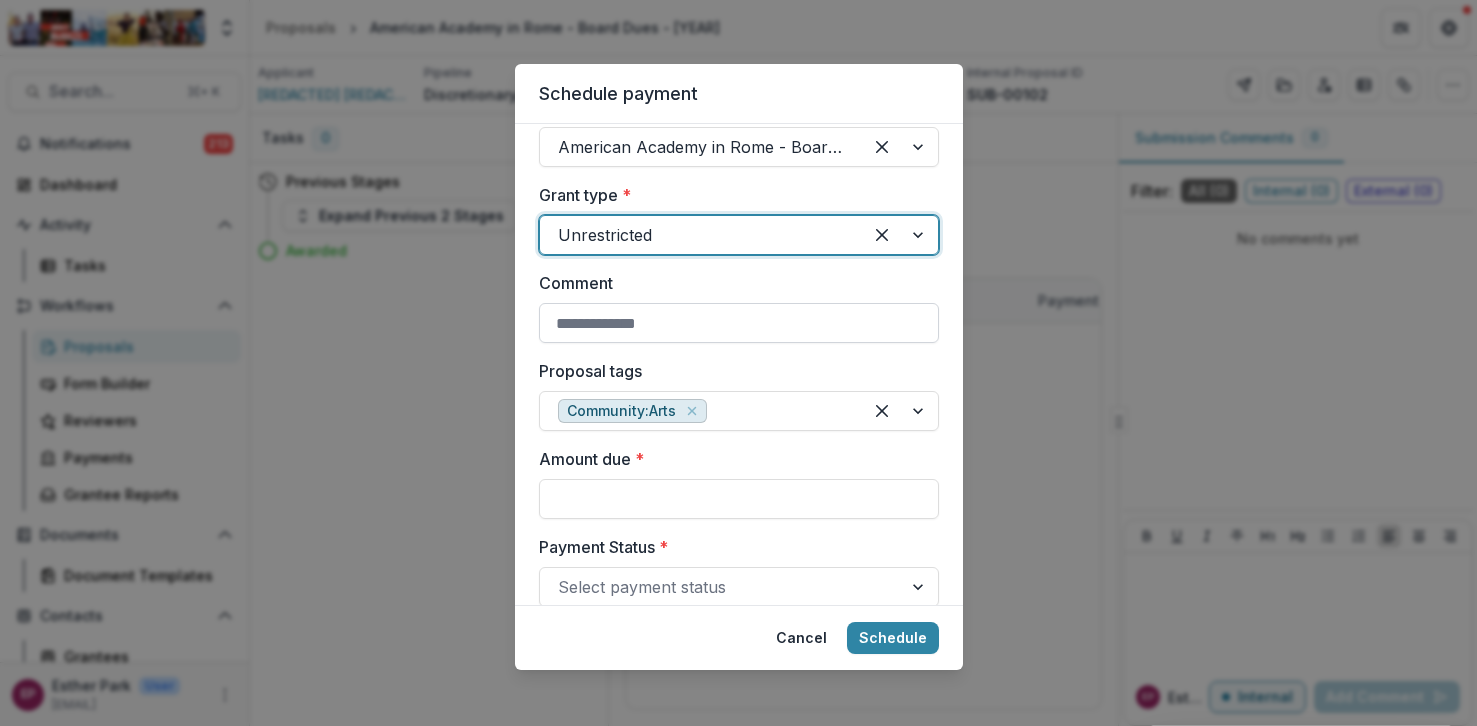 click on "Comment" at bounding box center (739, 323) 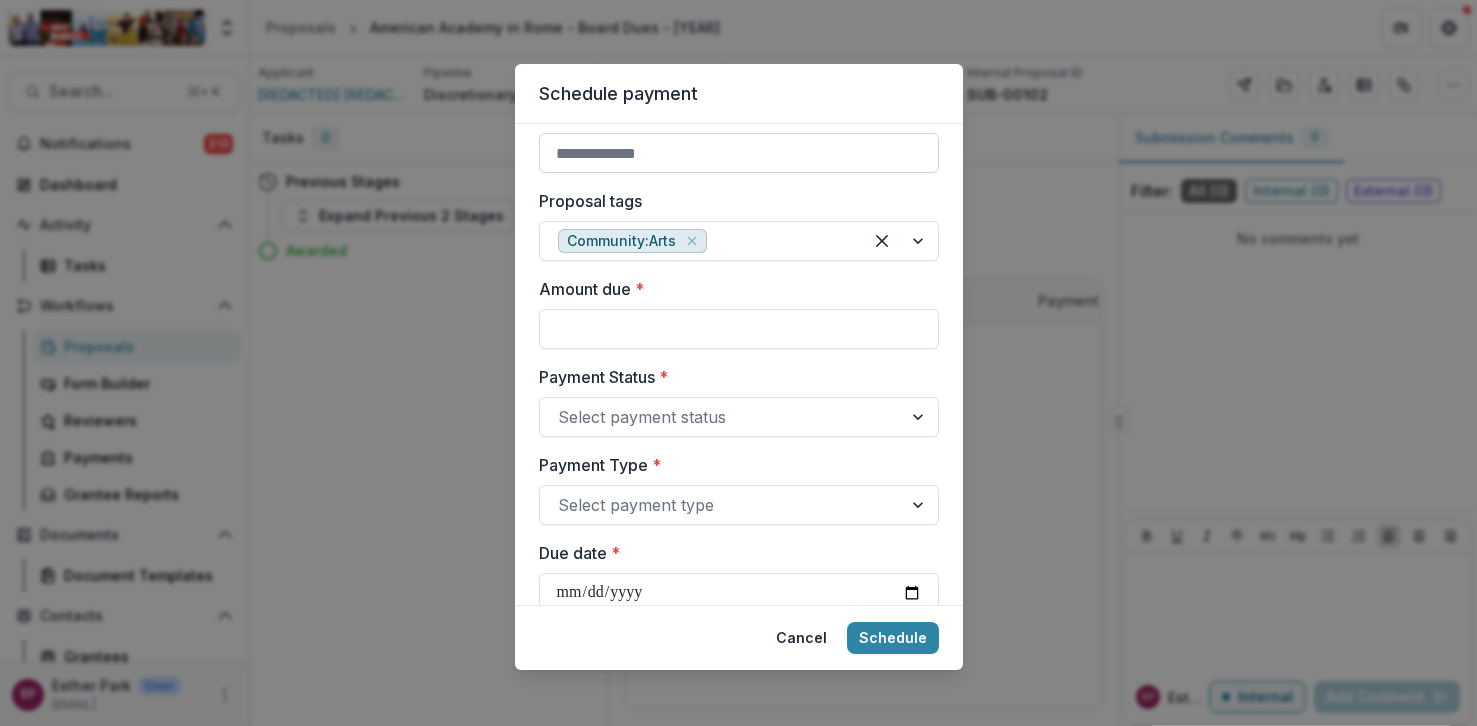 scroll, scrollTop: 403, scrollLeft: 0, axis: vertical 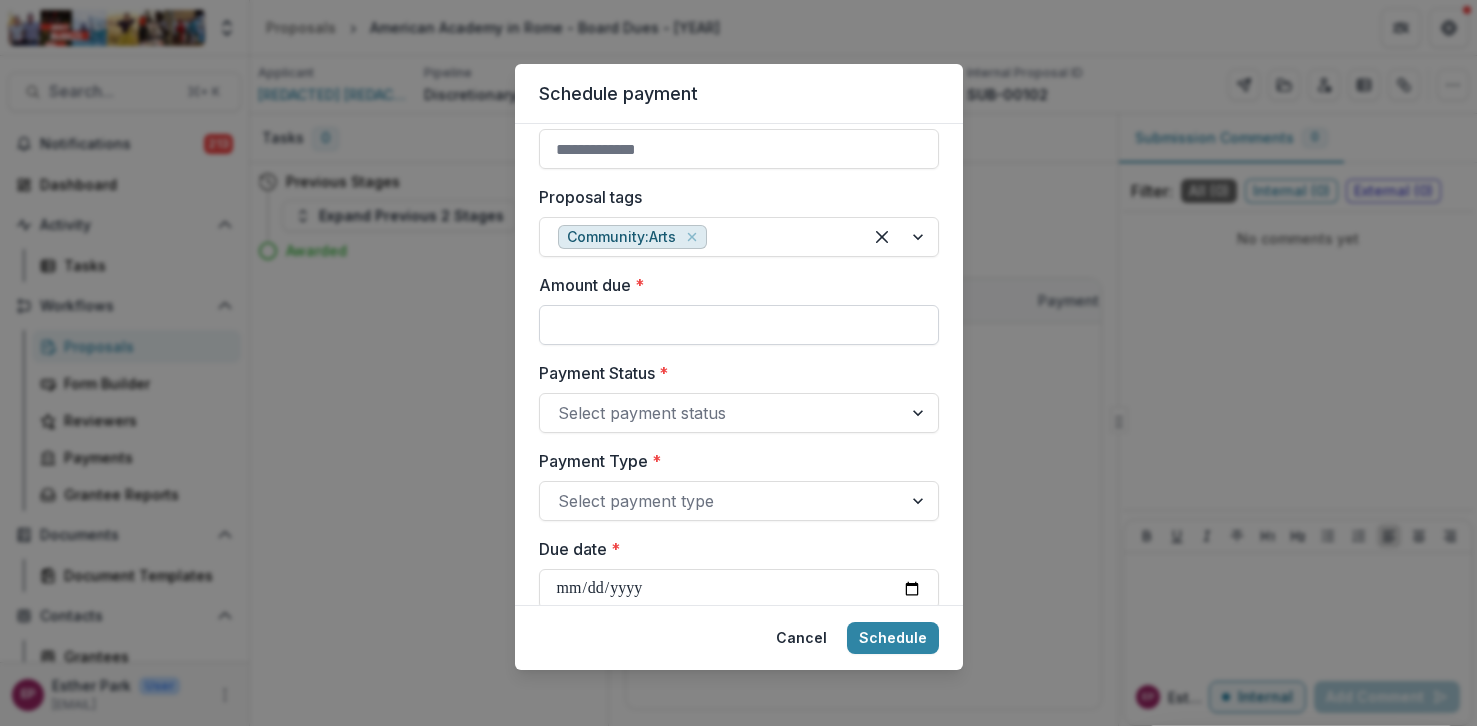 click on "Amount due *" at bounding box center [739, 325] 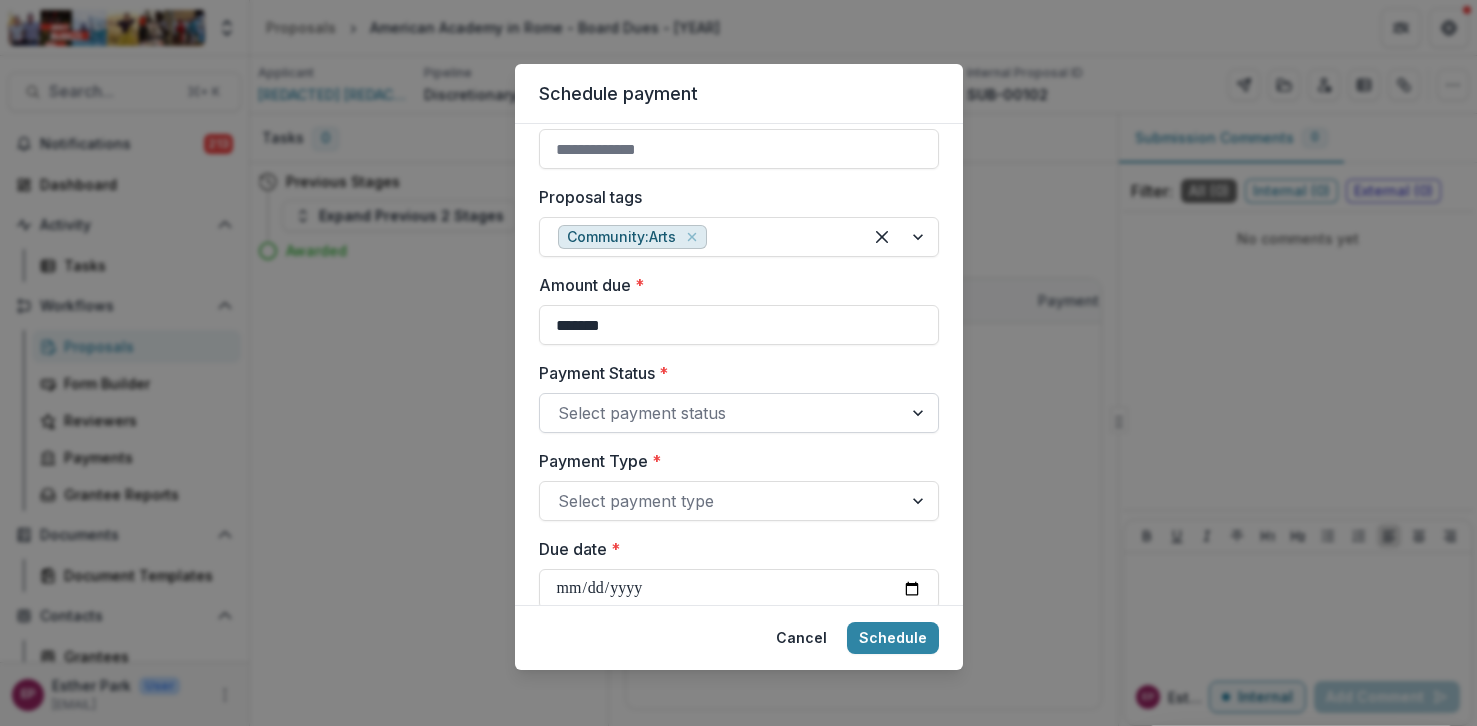 type on "*******" 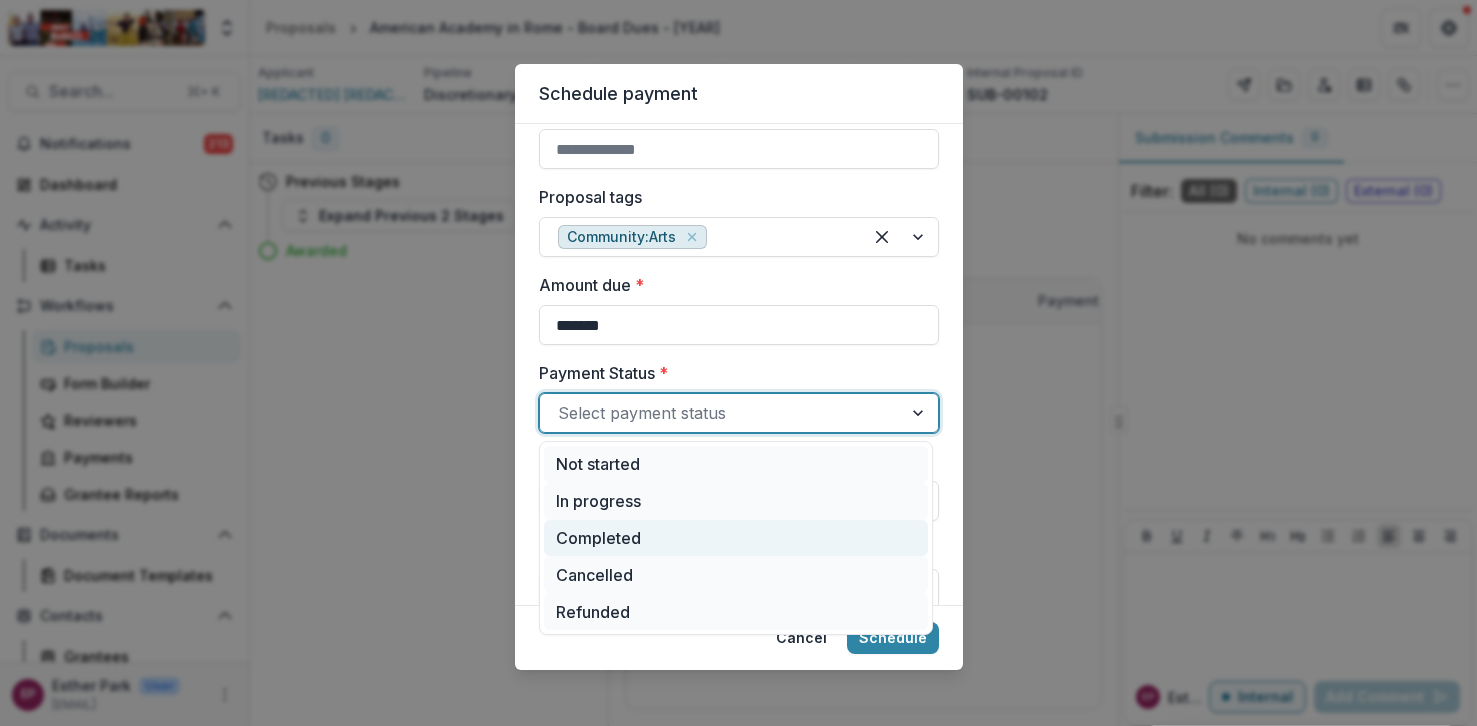 click on "Completed" at bounding box center (736, 538) 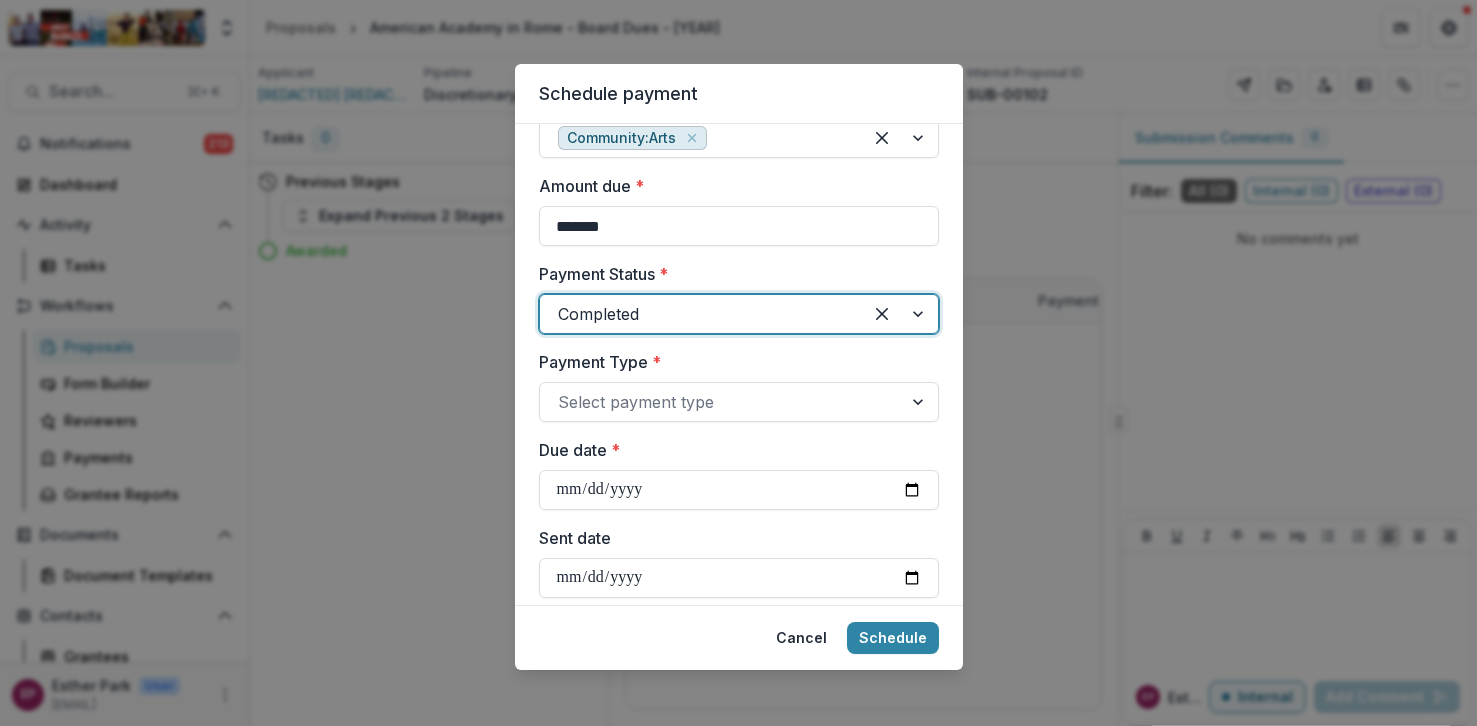 scroll, scrollTop: 542, scrollLeft: 0, axis: vertical 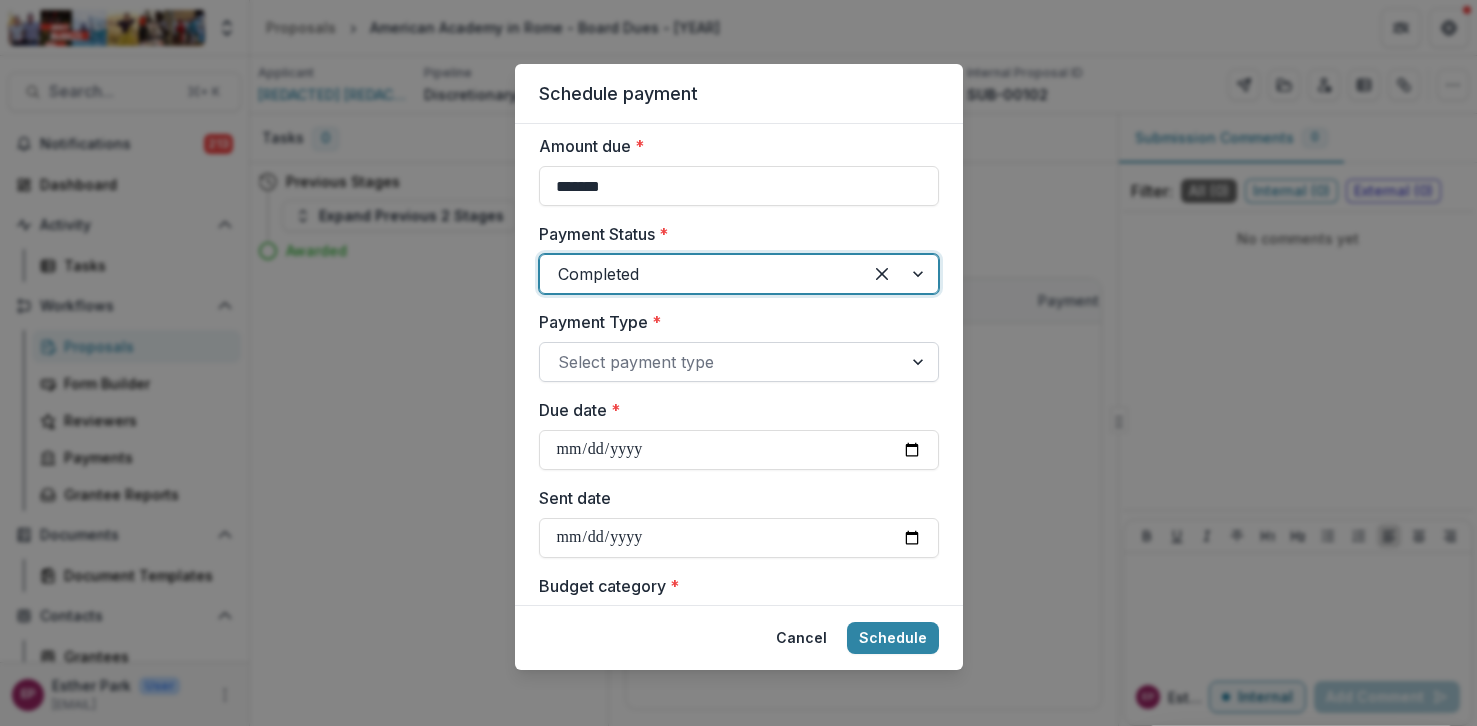 click on "Select payment type" at bounding box center (721, 362) 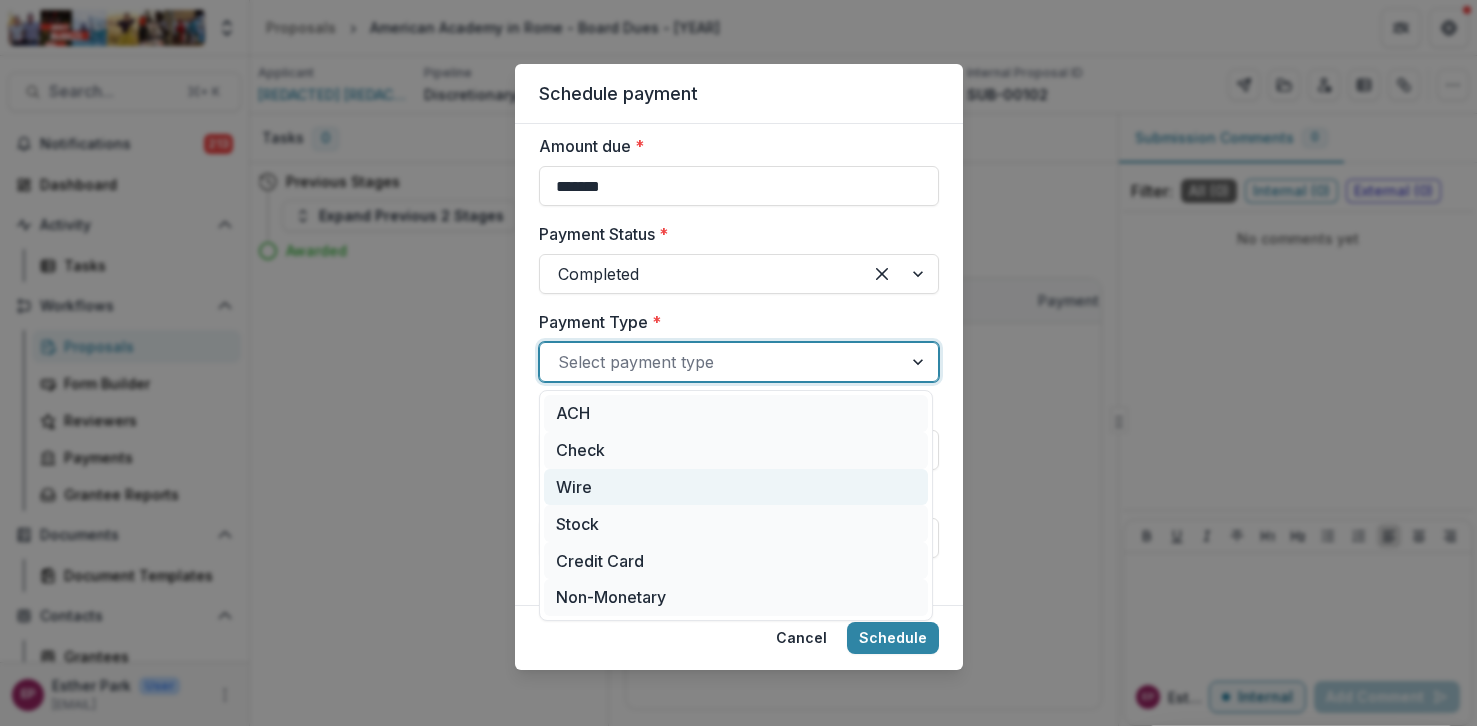 click on "Wire" at bounding box center (736, 487) 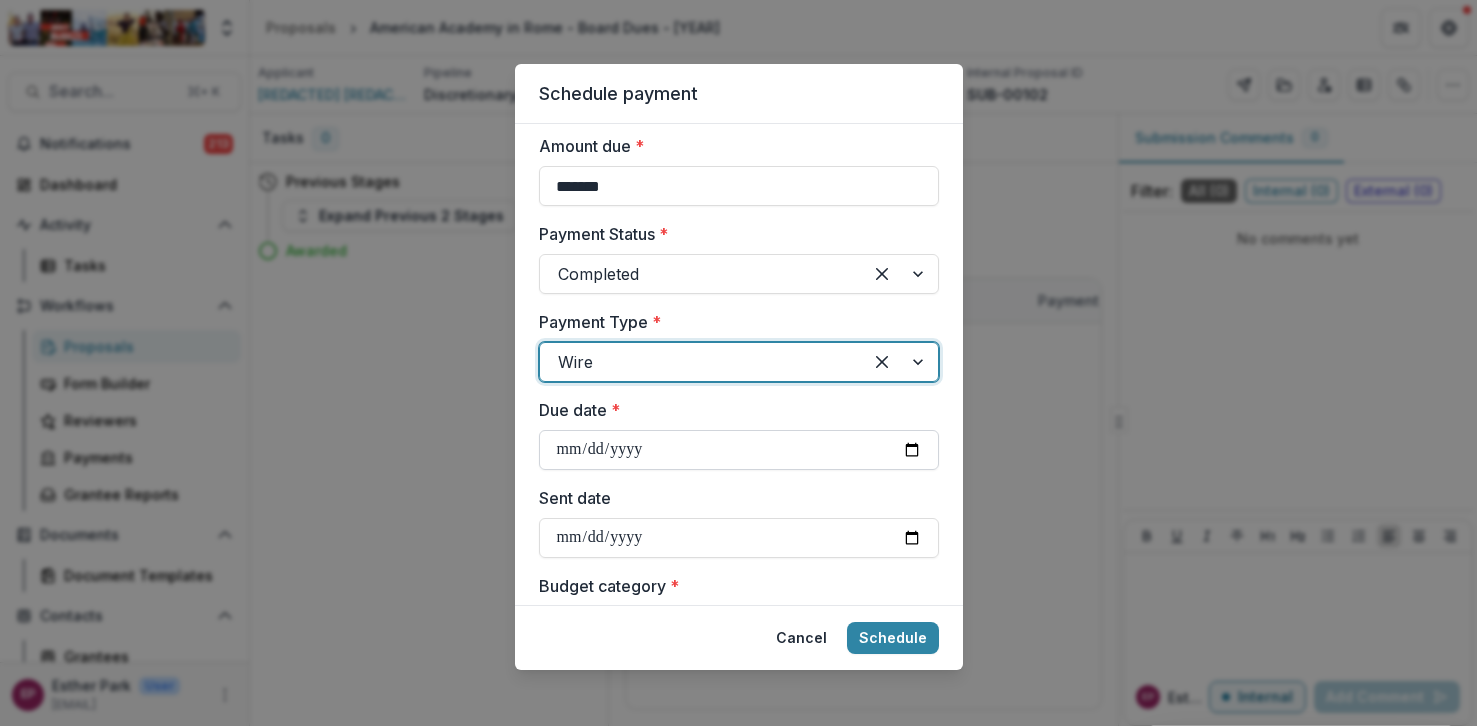 click on "Due date *" at bounding box center (739, 450) 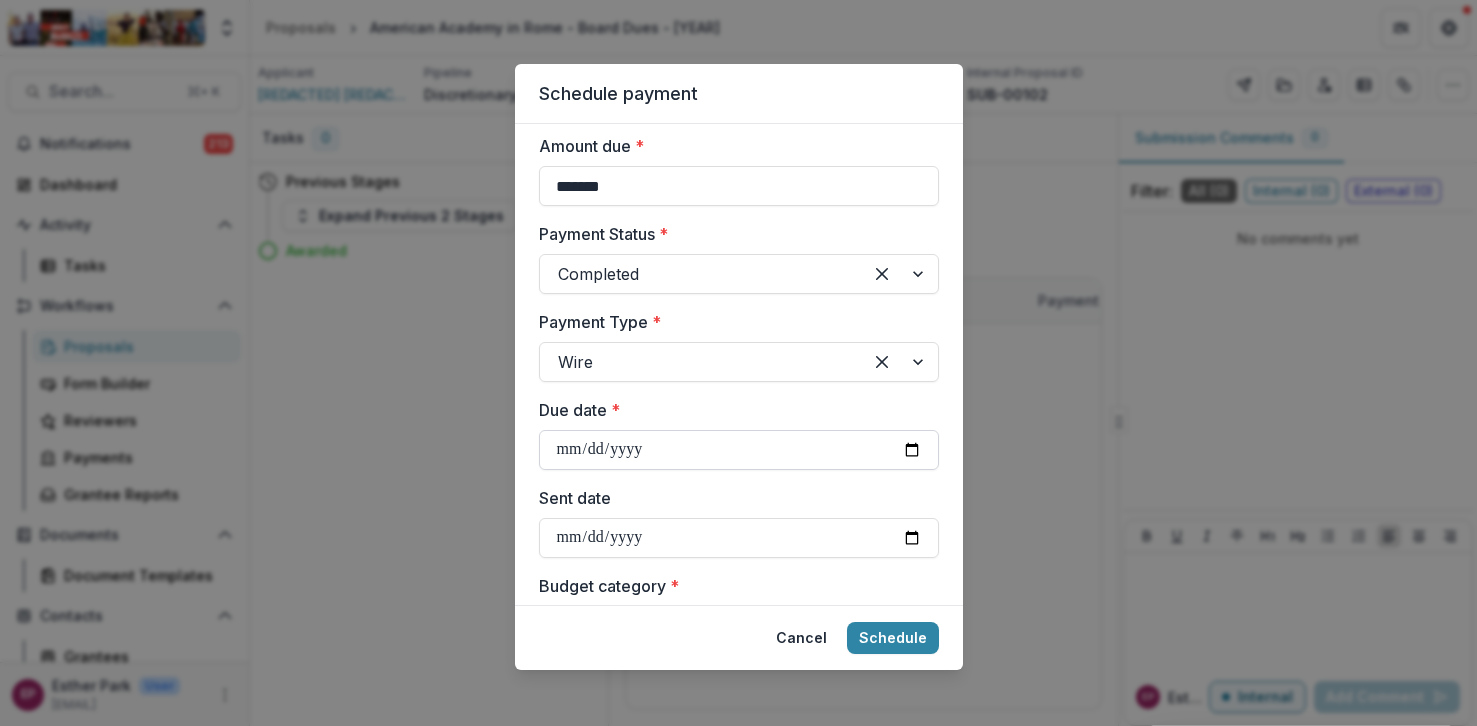 type on "**********" 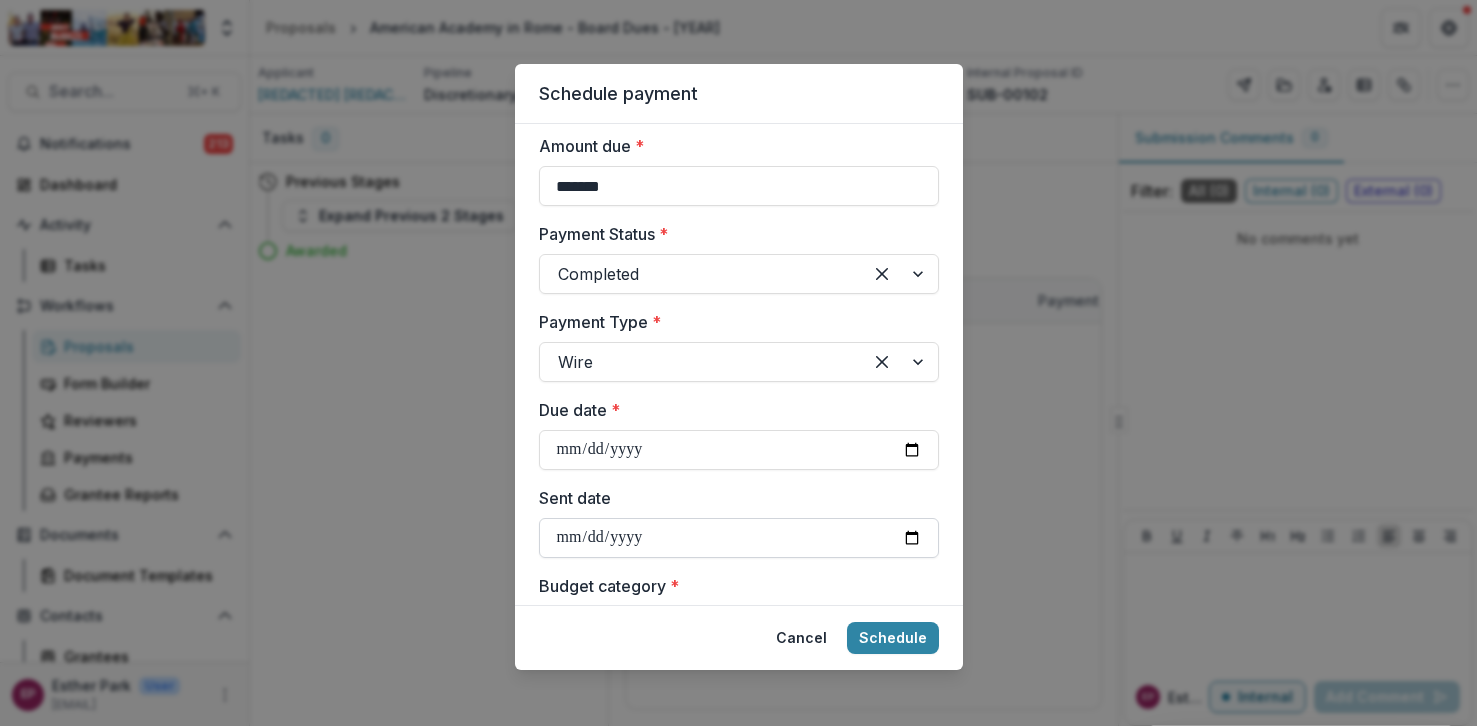 click on "Sent date" at bounding box center [739, 538] 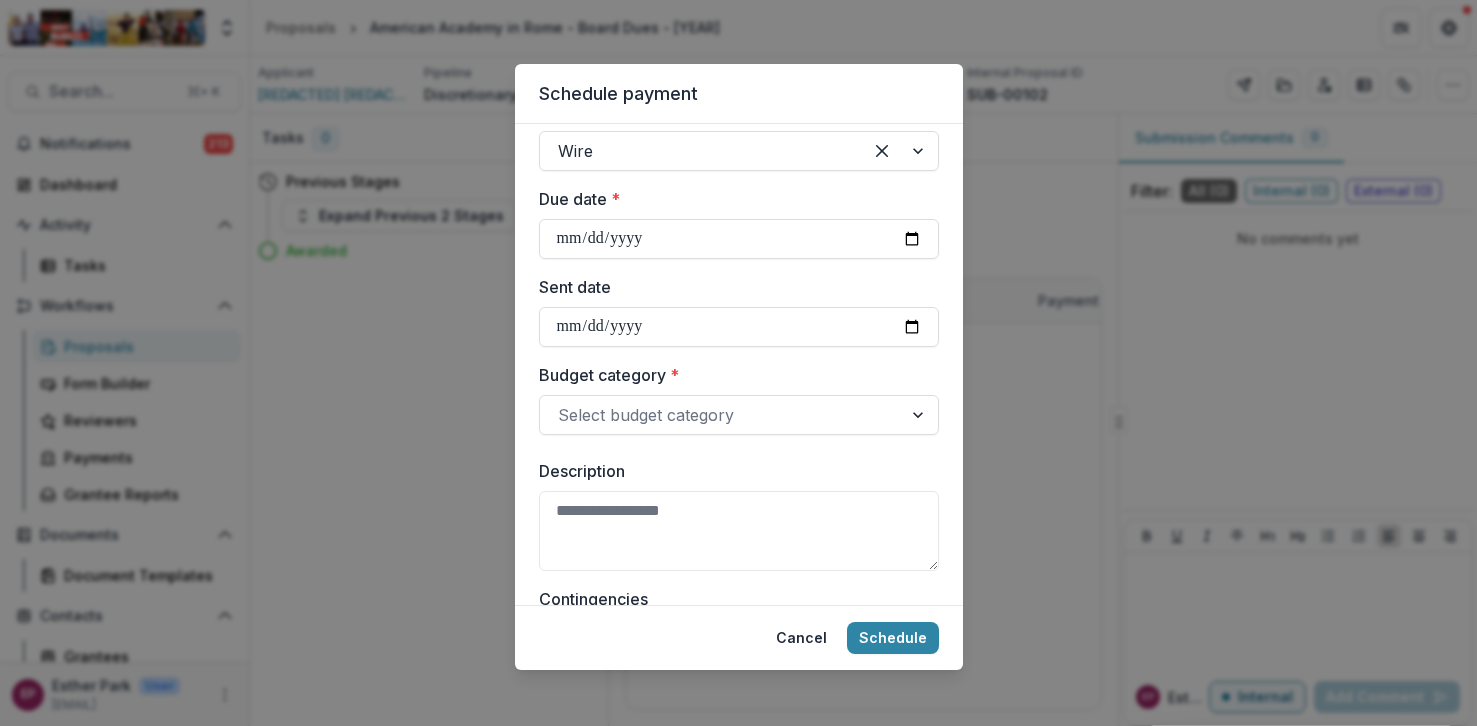 scroll, scrollTop: 769, scrollLeft: 0, axis: vertical 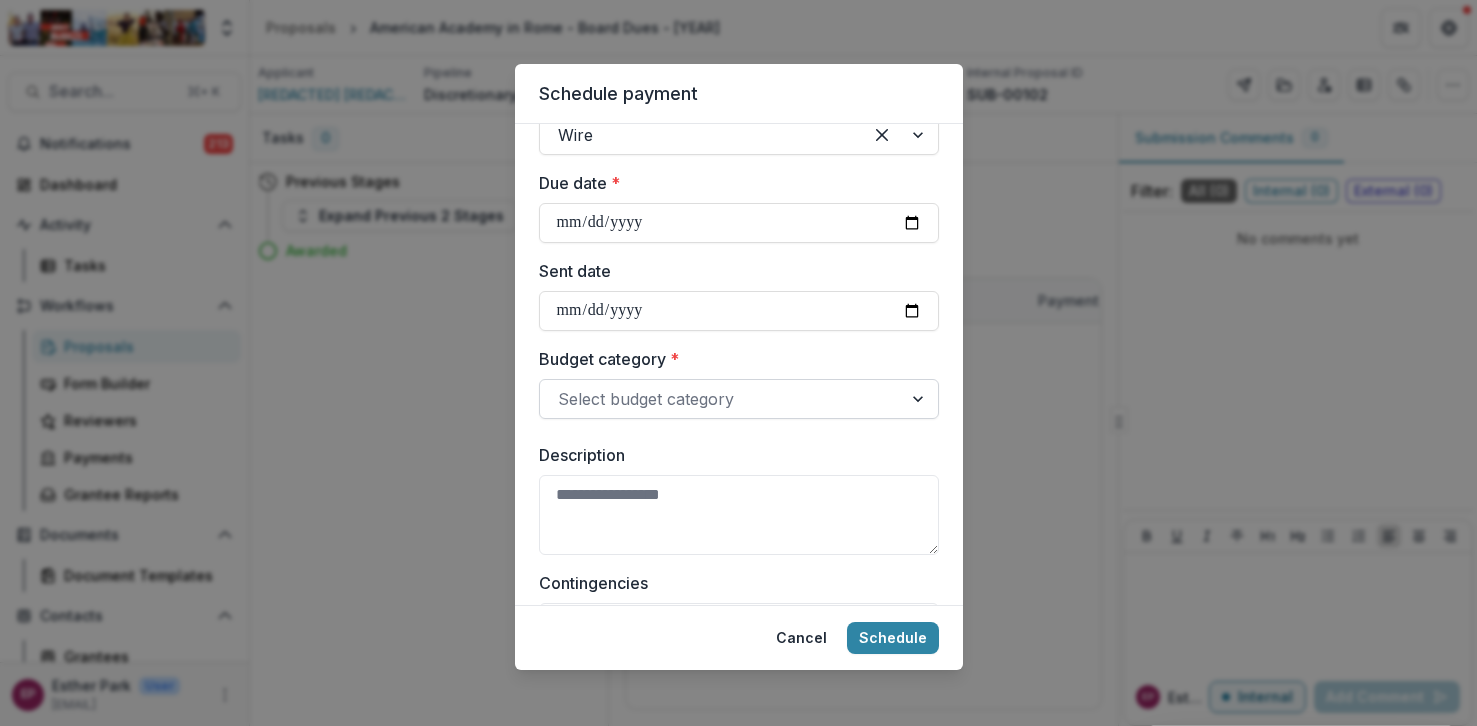 click at bounding box center (721, 399) 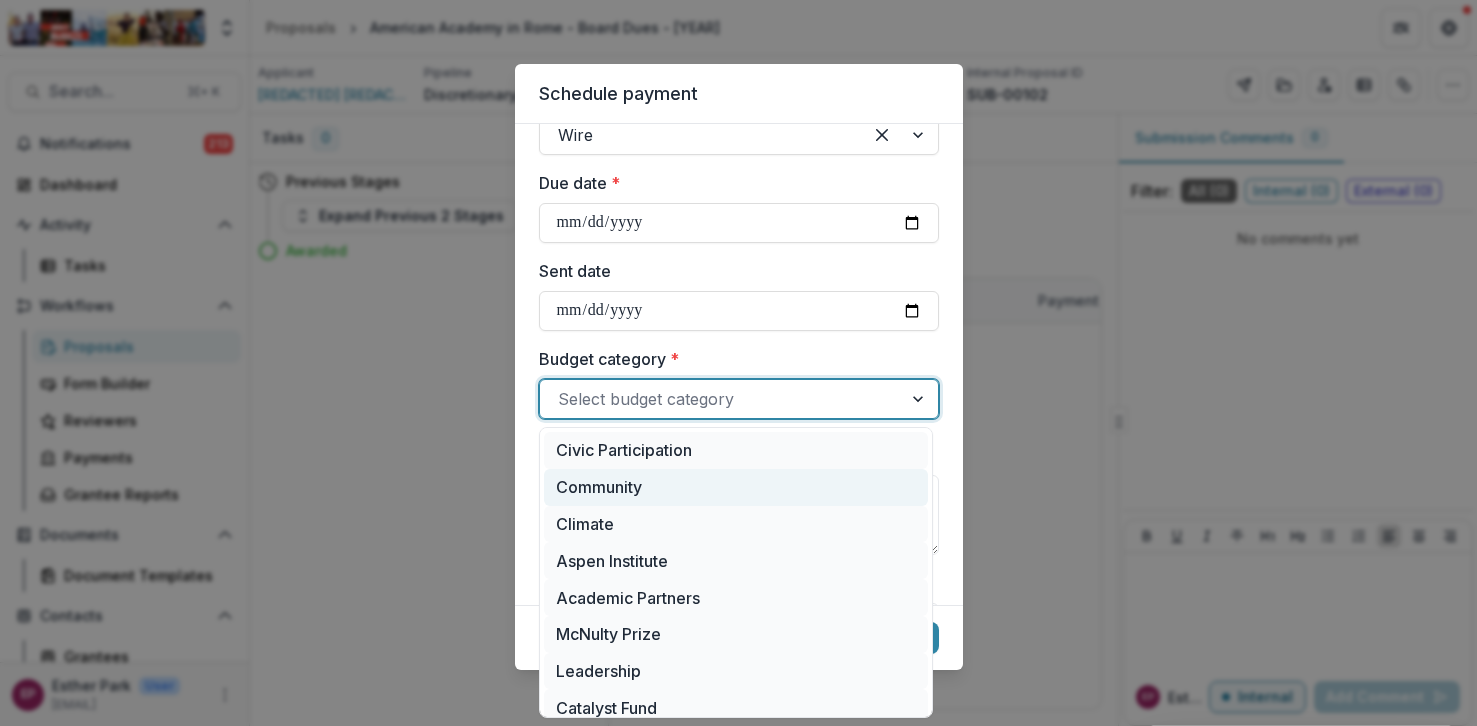 click on "Community" at bounding box center (736, 487) 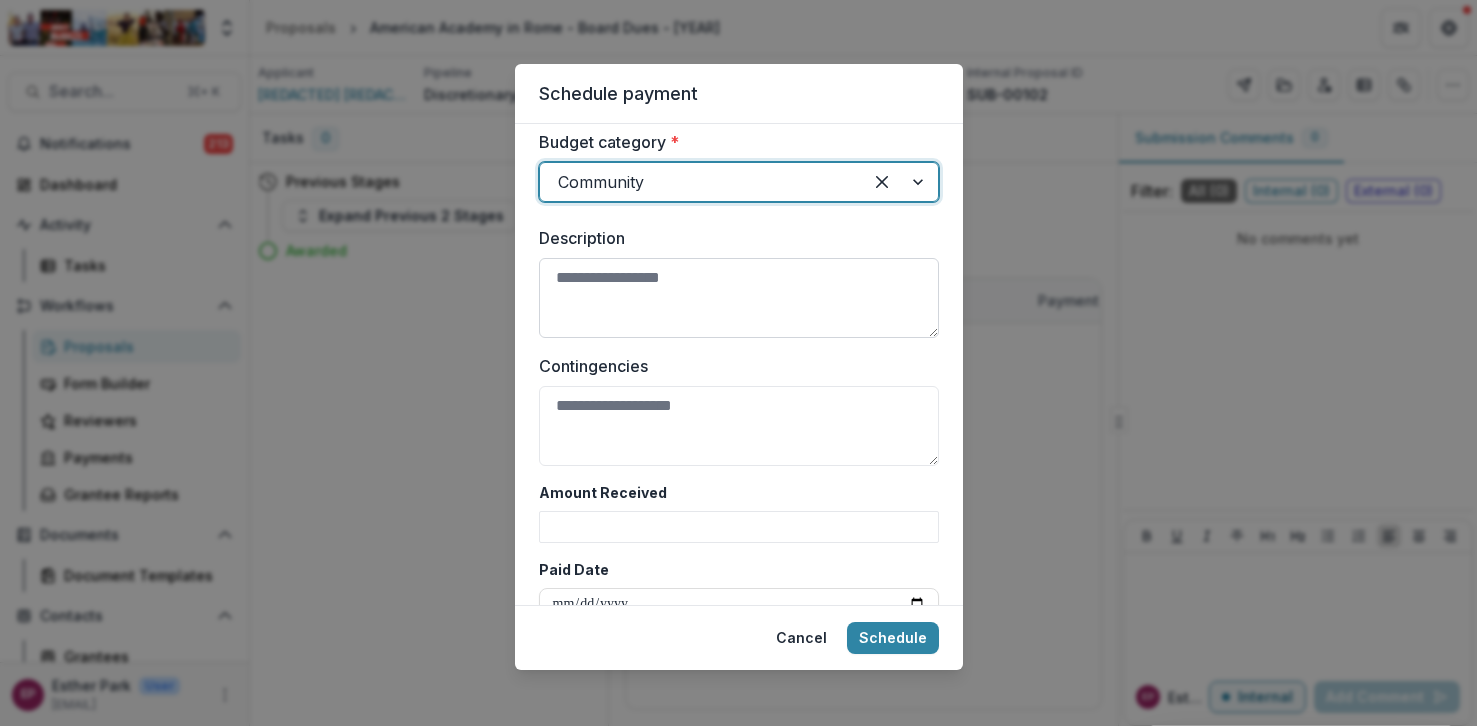 scroll, scrollTop: 991, scrollLeft: 0, axis: vertical 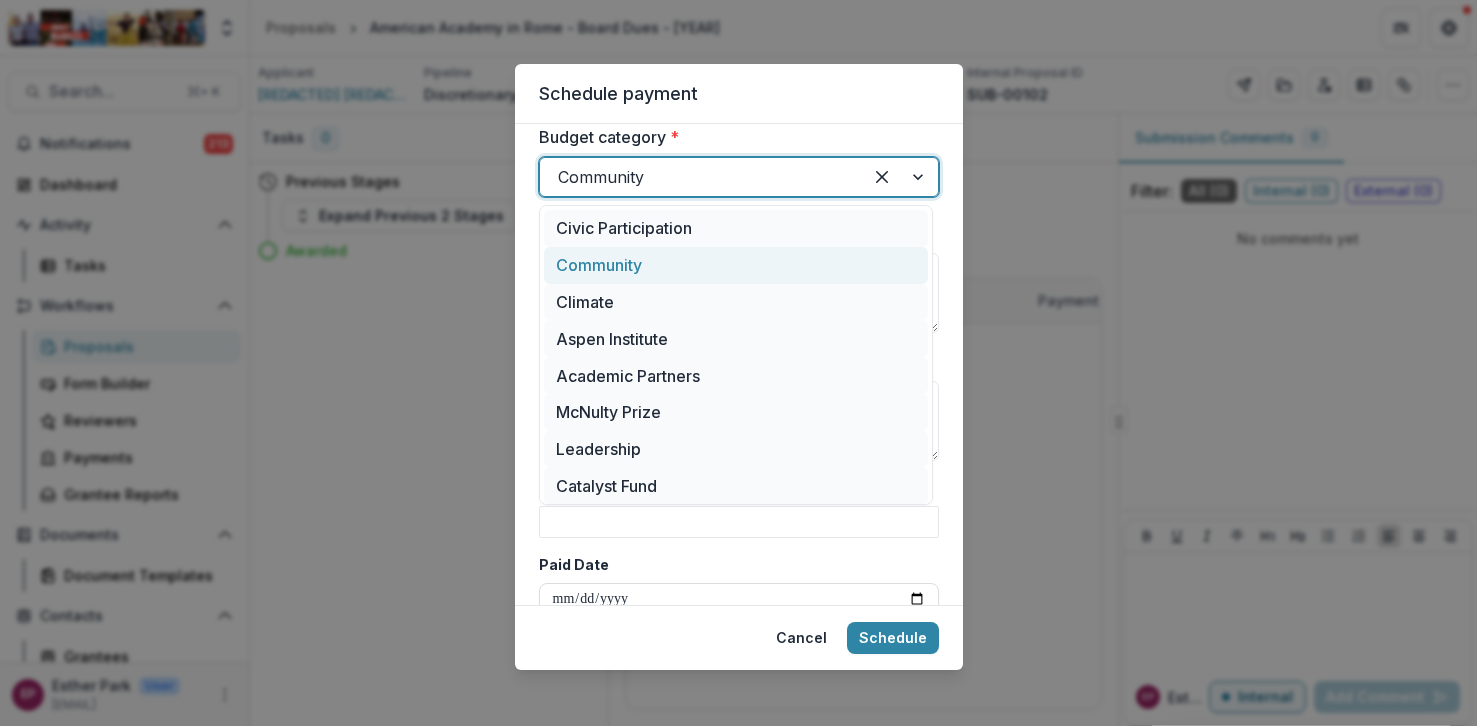 click at bounding box center [701, 177] 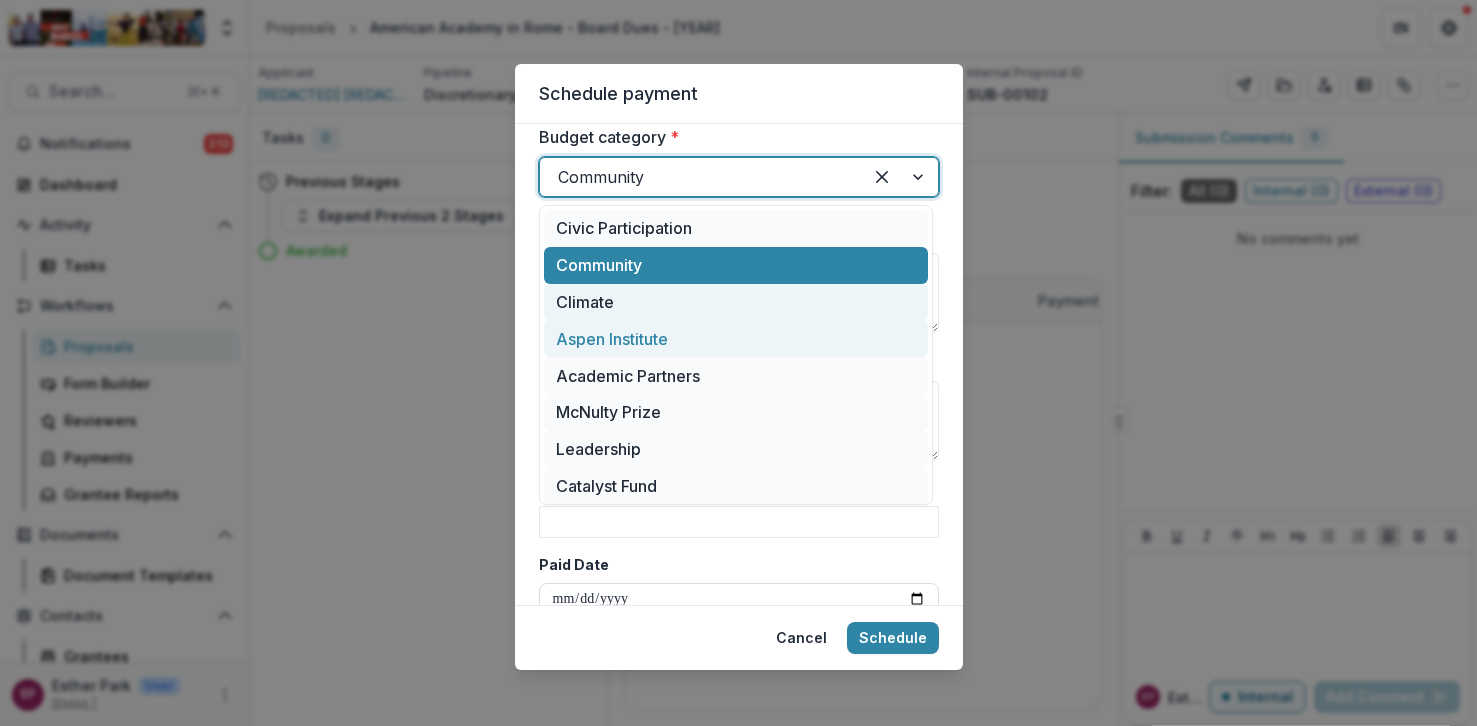 scroll, scrollTop: 115, scrollLeft: 0, axis: vertical 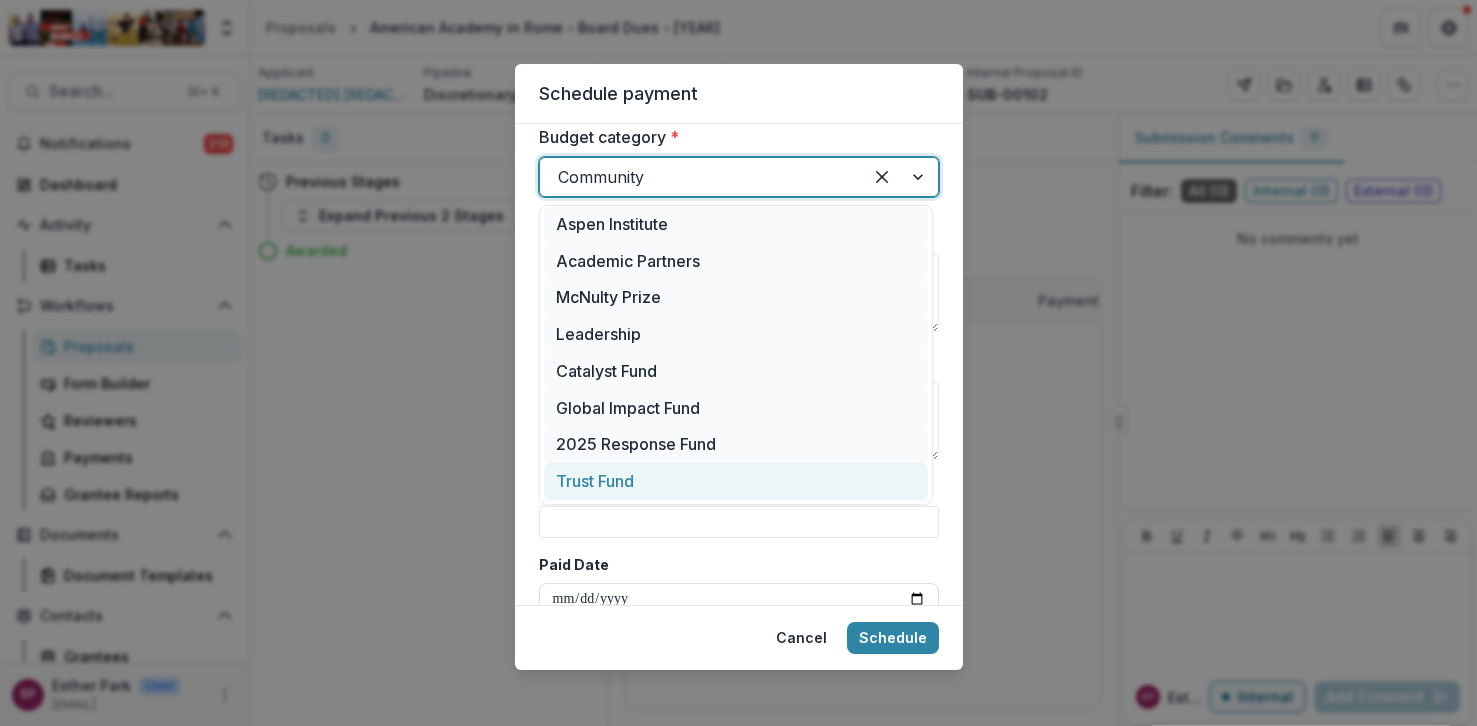 click on "Paid Date" at bounding box center [733, 564] 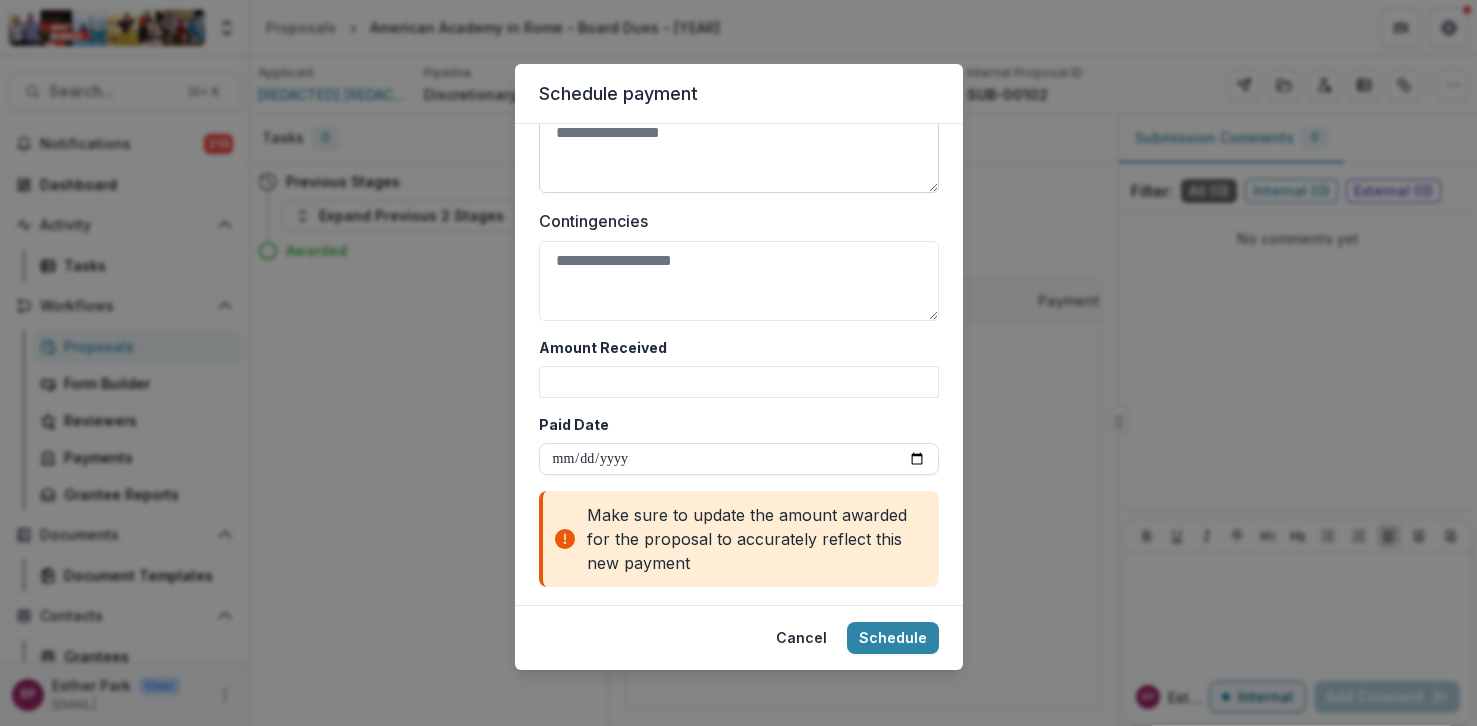scroll, scrollTop: 1137, scrollLeft: 0, axis: vertical 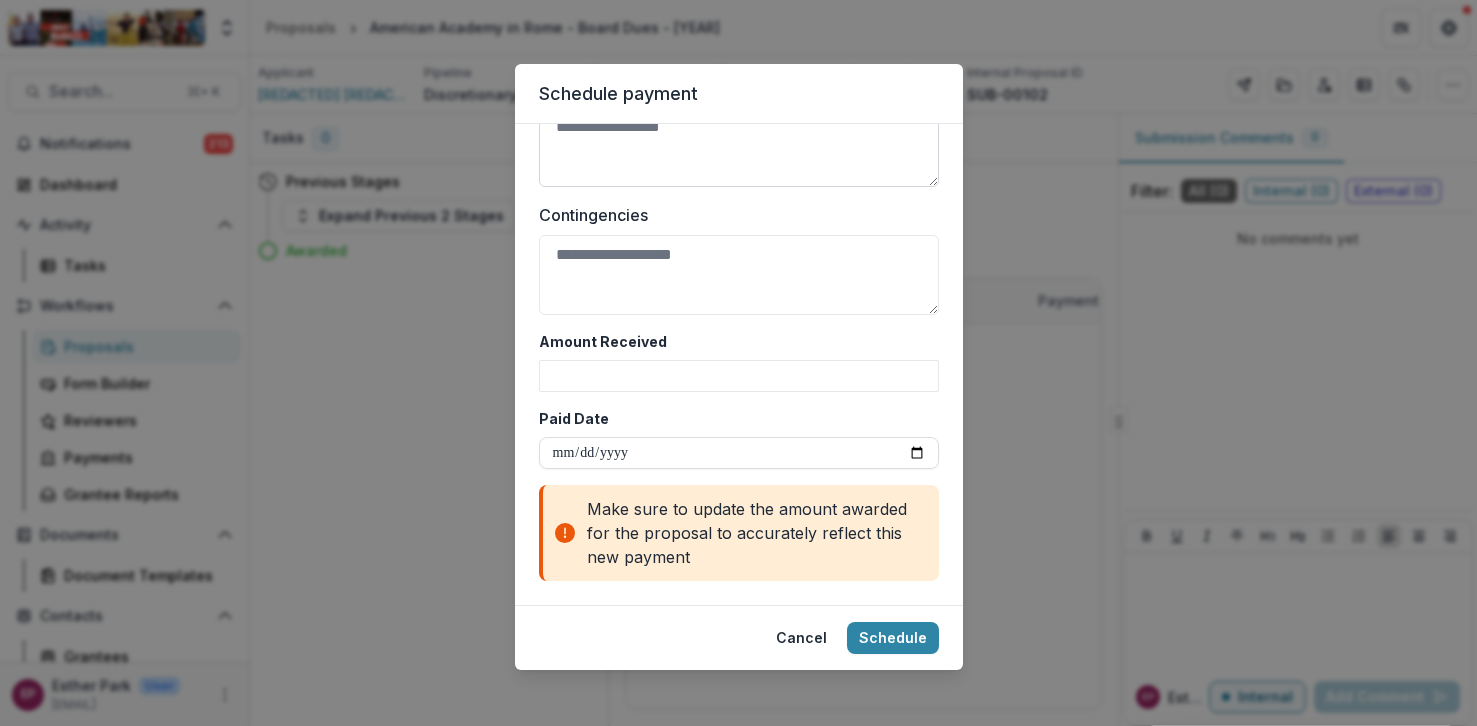 type on "**********" 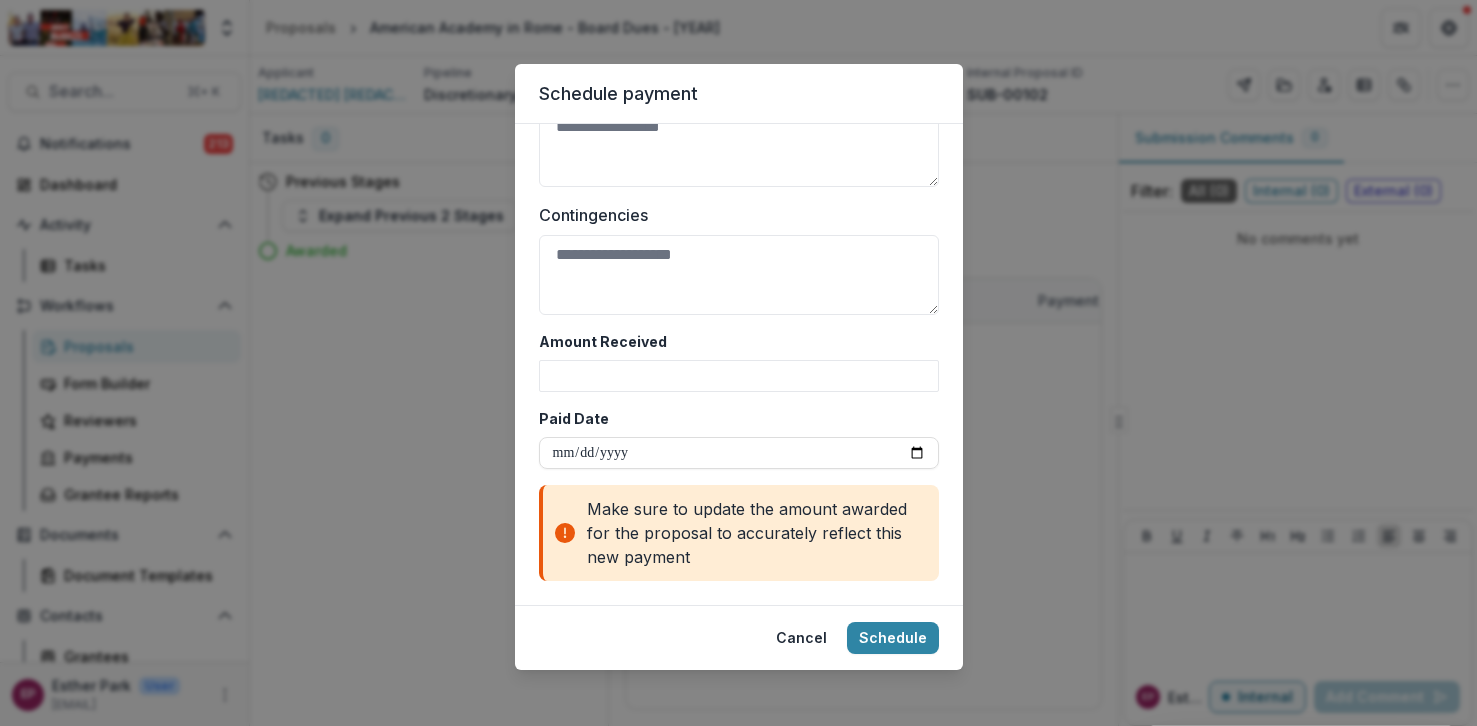 scroll, scrollTop: 1091, scrollLeft: 0, axis: vertical 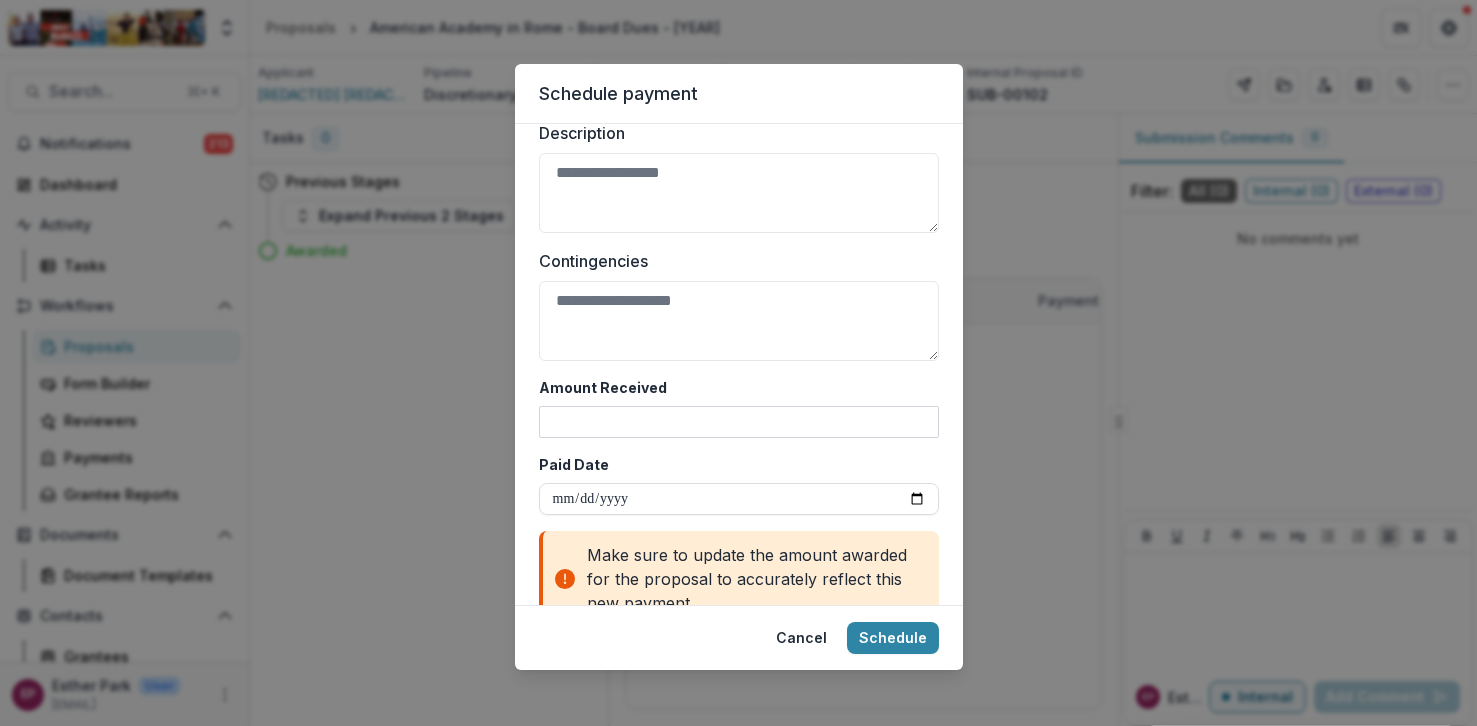 click on "Amount Received" at bounding box center [739, 422] 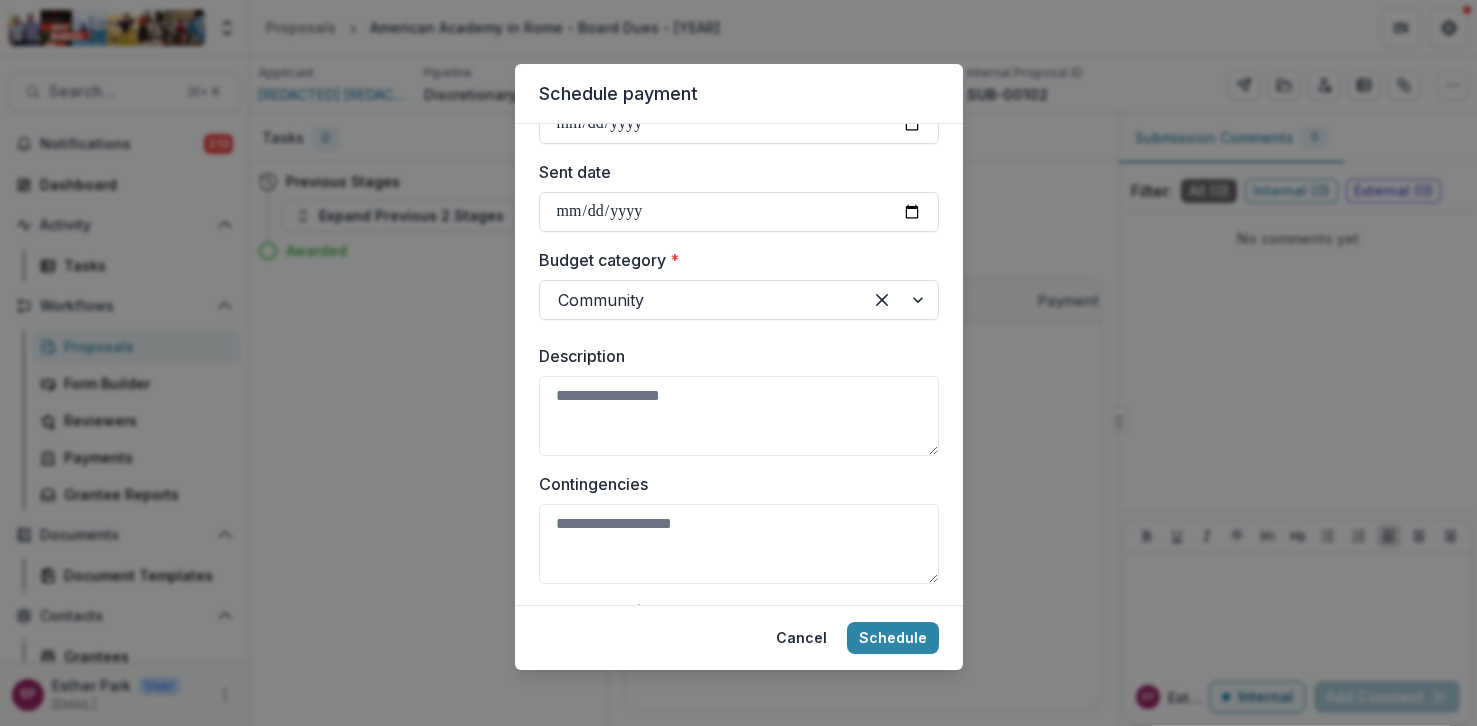 scroll, scrollTop: 864, scrollLeft: 0, axis: vertical 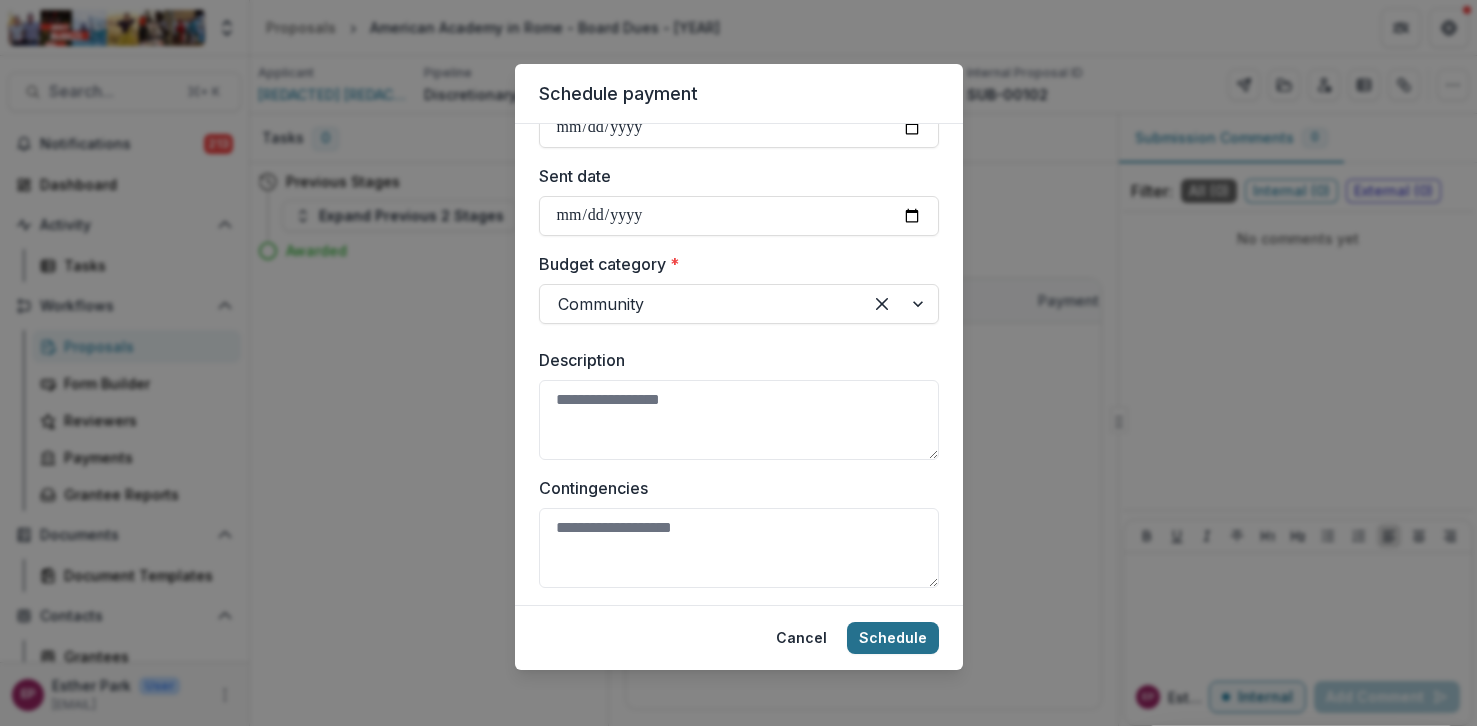 click on "Schedule" at bounding box center [893, 638] 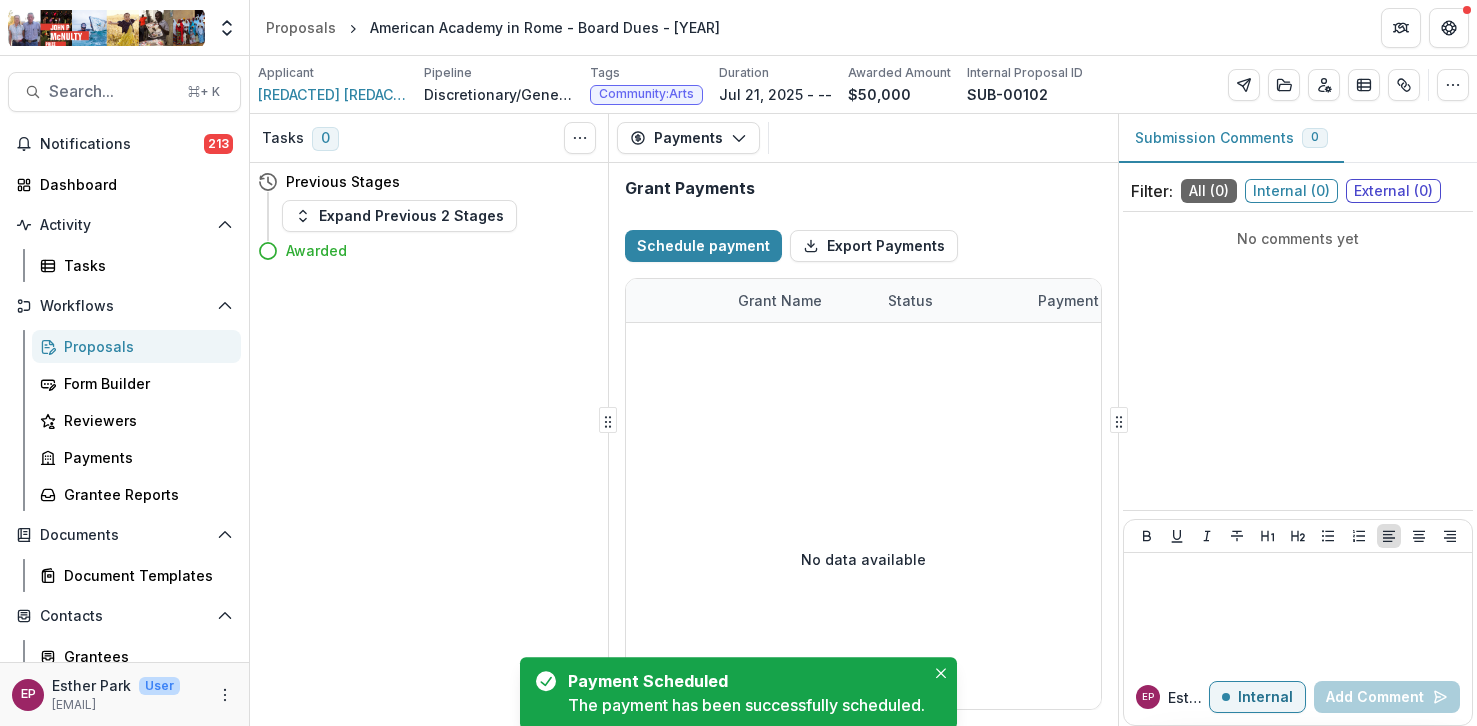 select on "****" 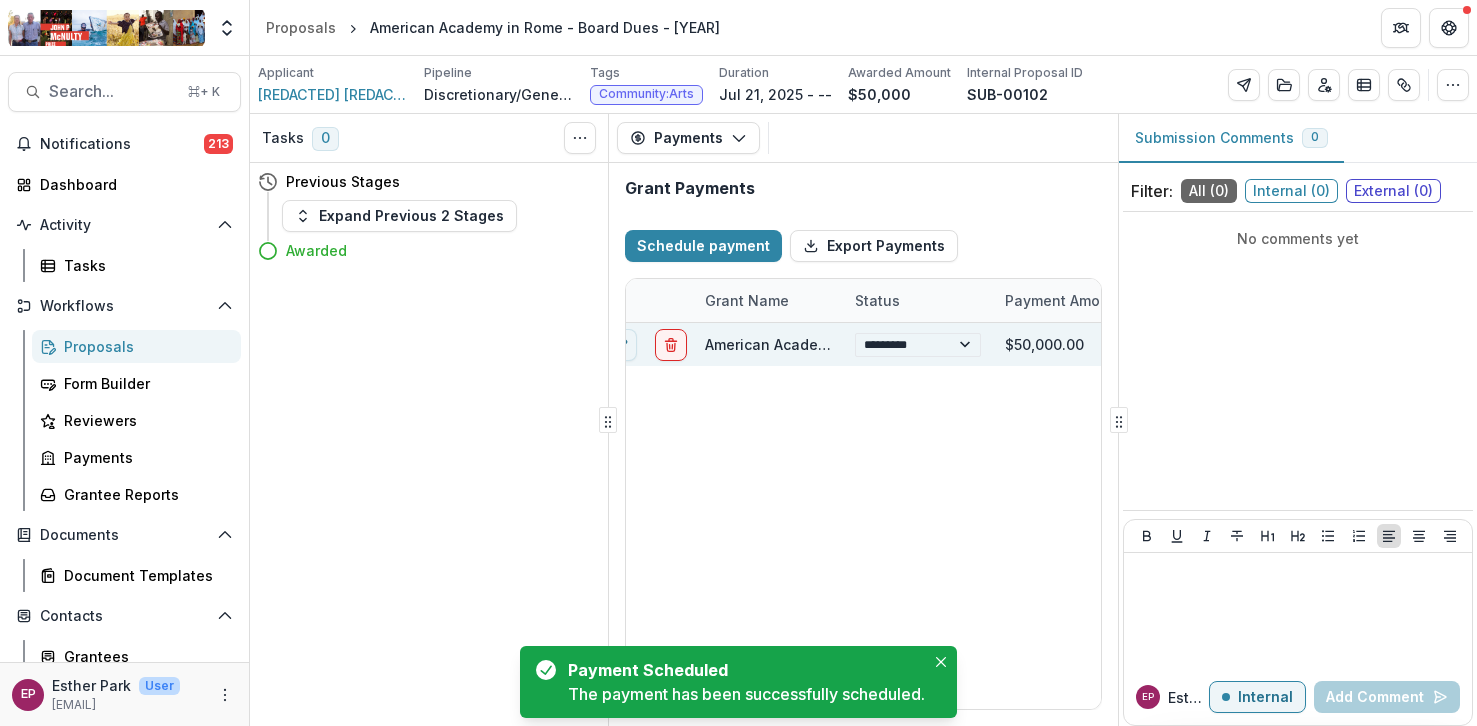 scroll, scrollTop: 0, scrollLeft: 0, axis: both 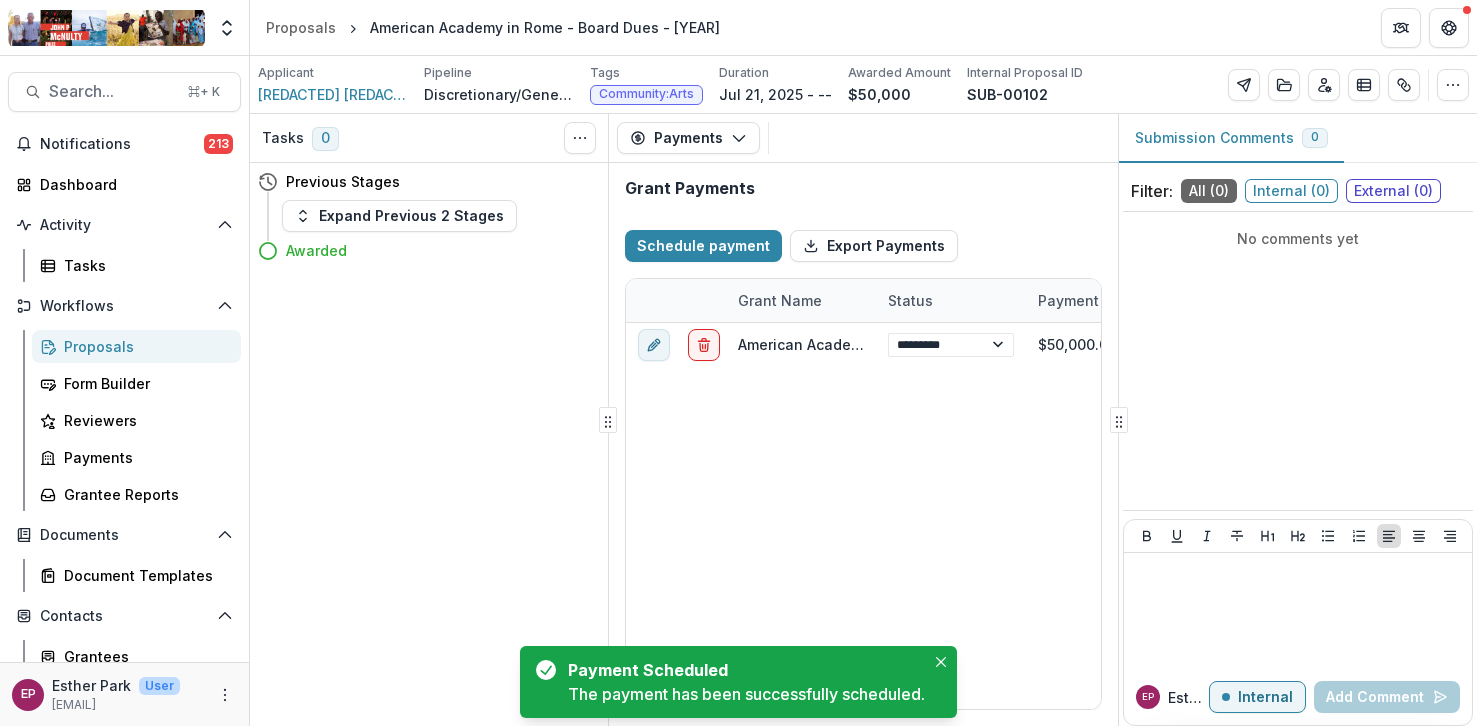 select on "****" 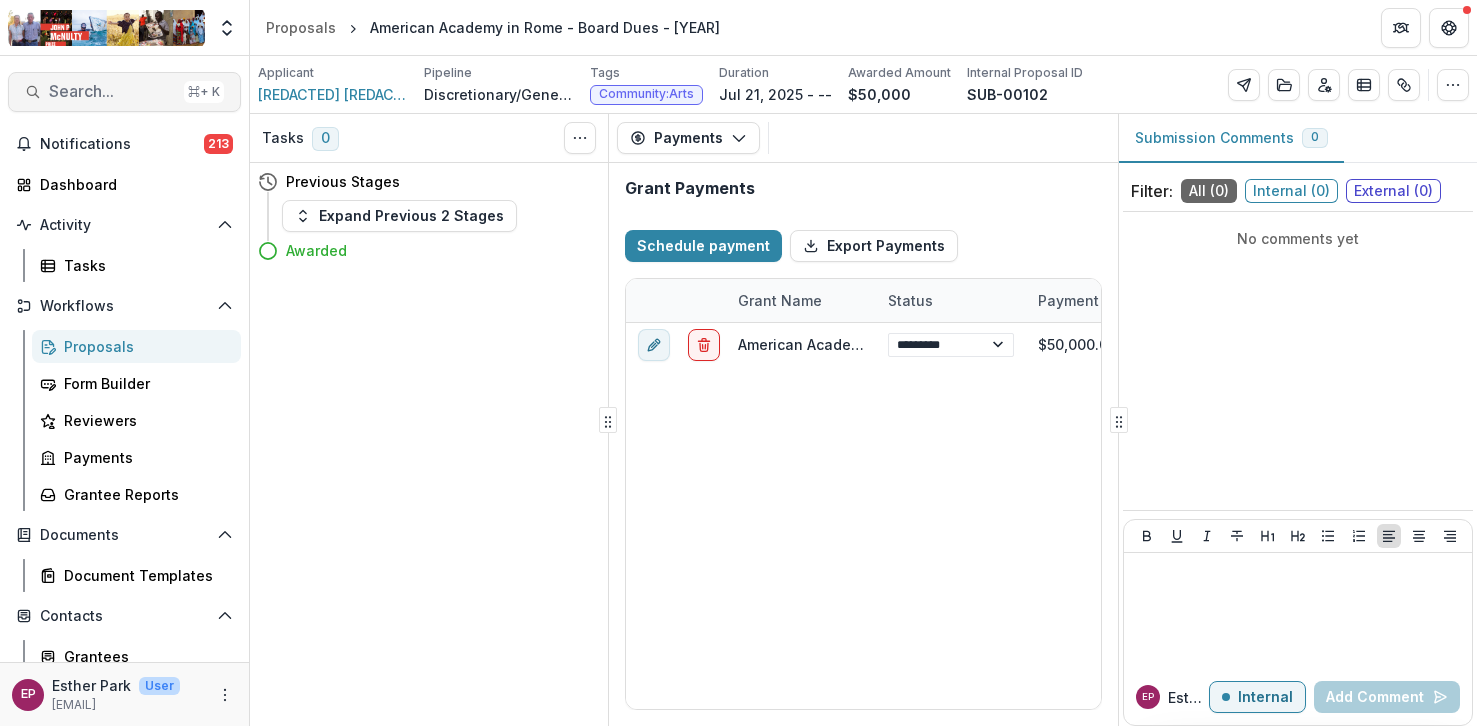 select on "****" 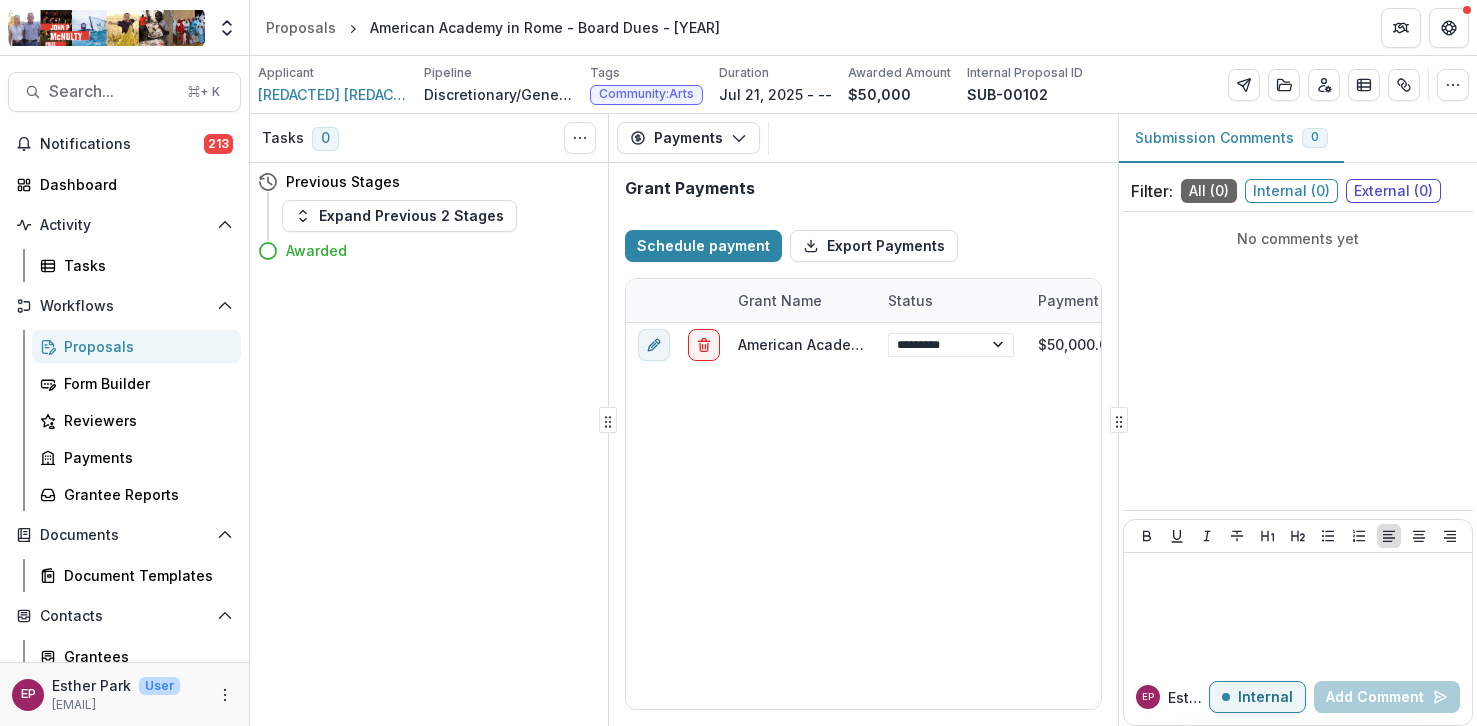 click on "Search... ⌘  + K Notifications 213 Dashboard Activity Tasks Workflows Proposals Form Builder Reviewers Payments Grantee Reports Documents Document Templates Contacts Grantees Communications Data & Reporting Dashboard Data Report EP Esther Park User epark@mcnultyfound.org" at bounding box center [125, 391] 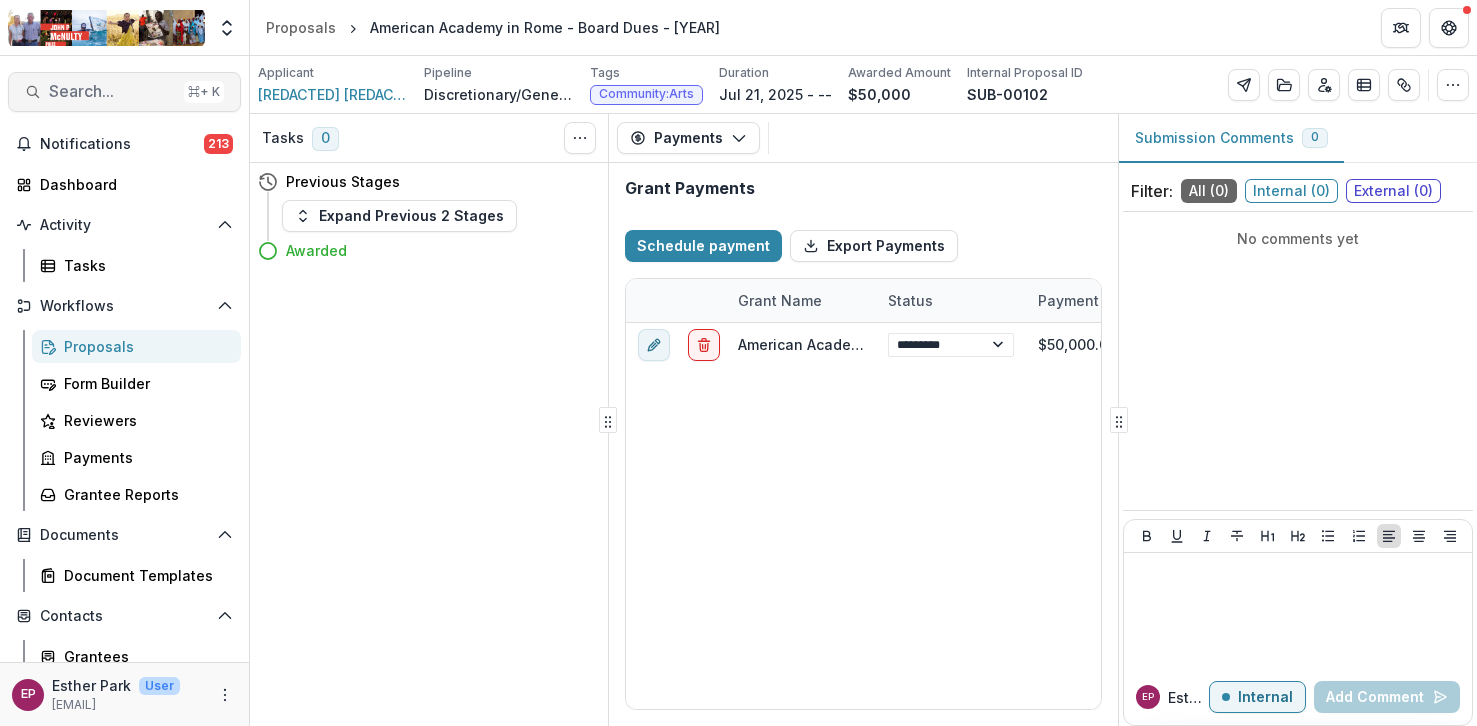 click on "Search..." at bounding box center (112, 91) 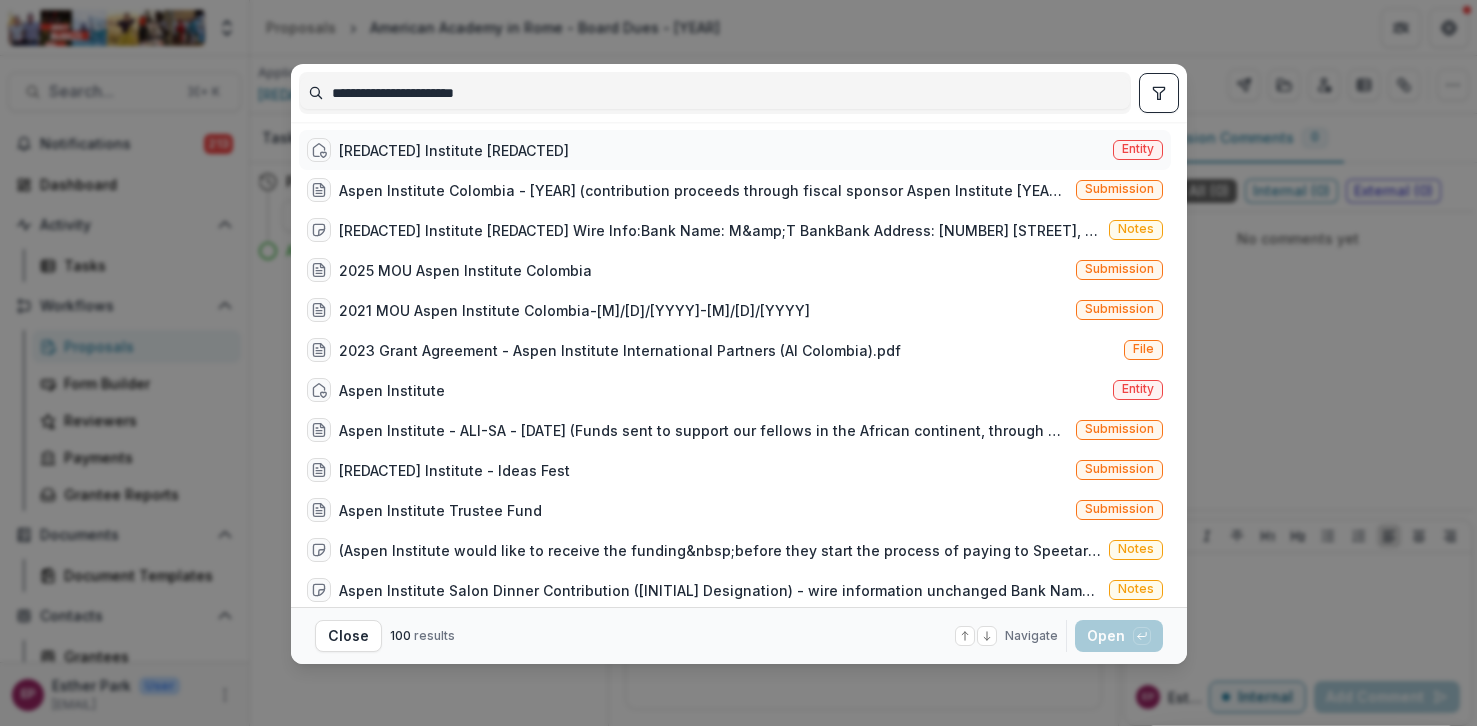 type on "**********" 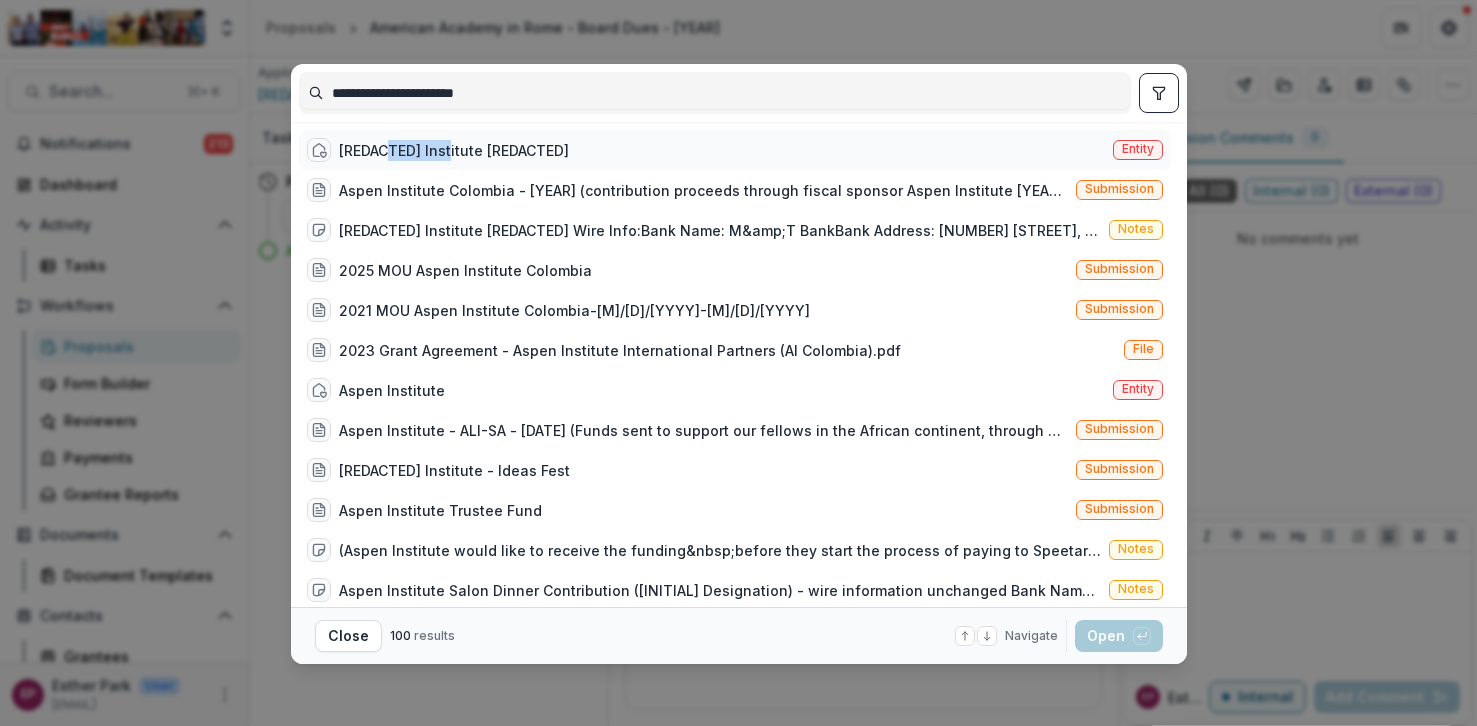 click on "Aspen Institute Colombia" at bounding box center (454, 150) 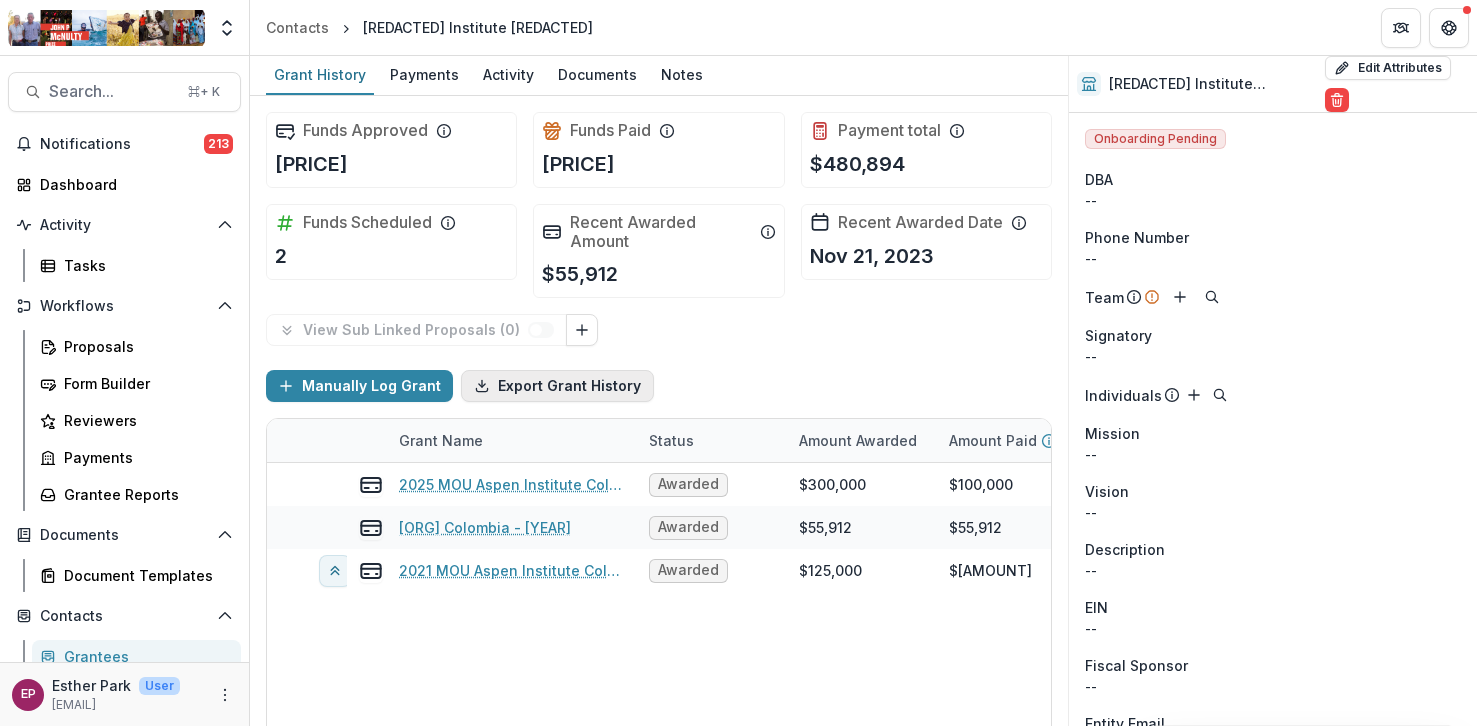 scroll, scrollTop: 96, scrollLeft: 0, axis: vertical 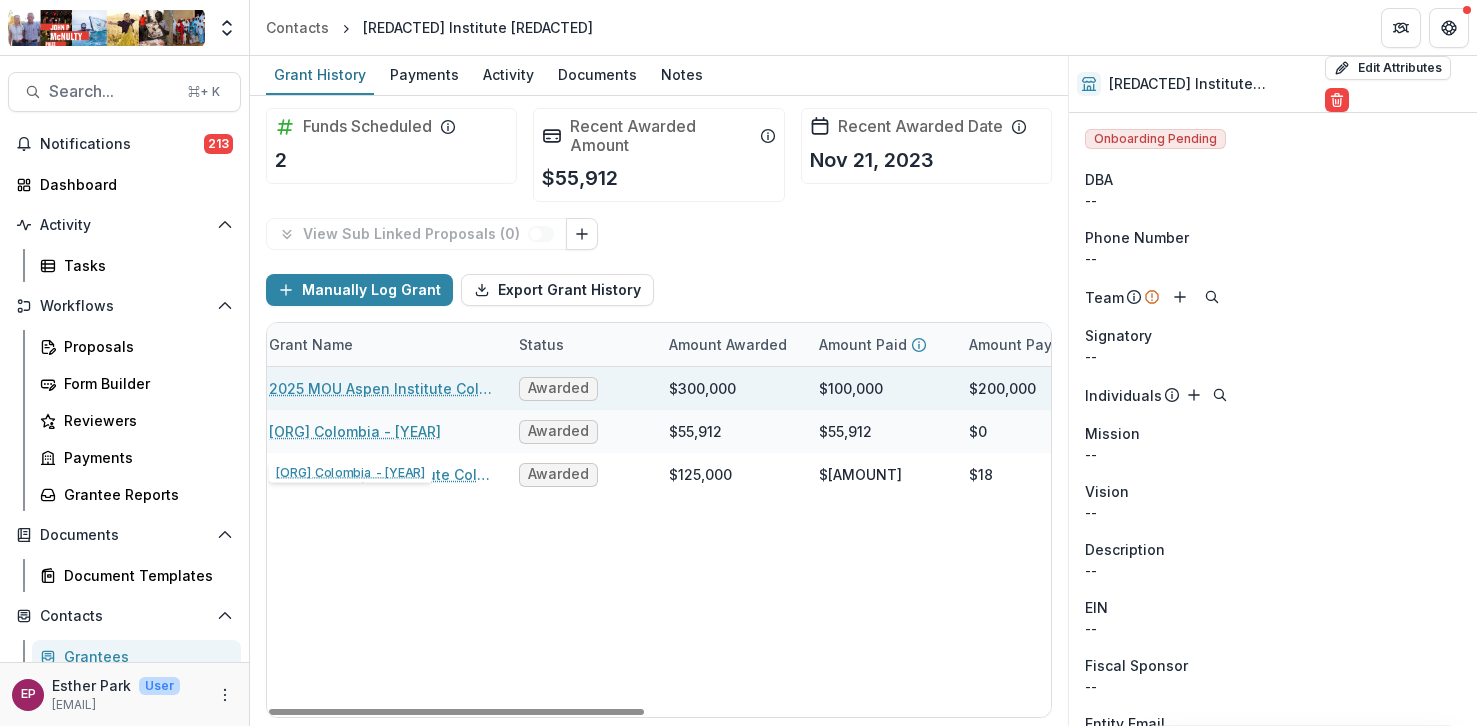 click on "2025 MOU Aspen Institute Colombia" at bounding box center (382, 388) 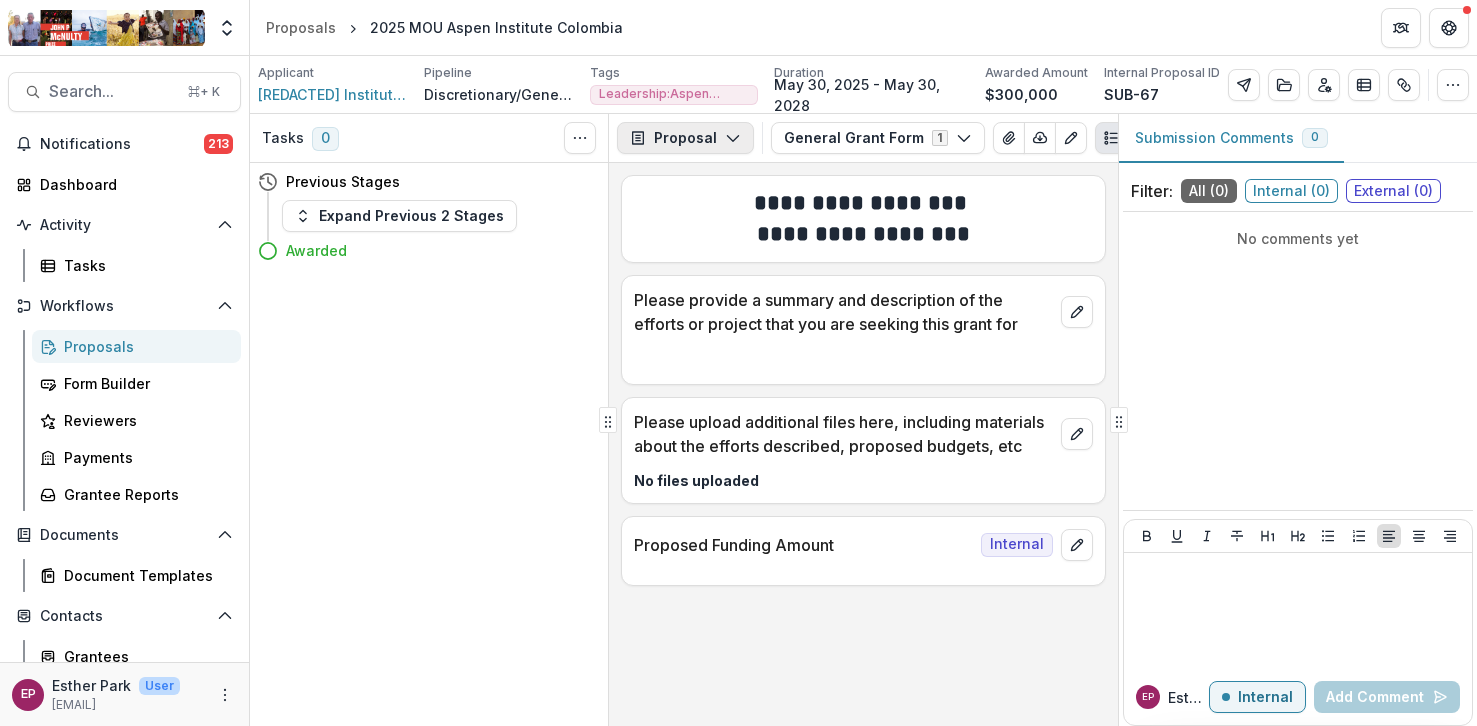 click on "Proposal" at bounding box center (685, 138) 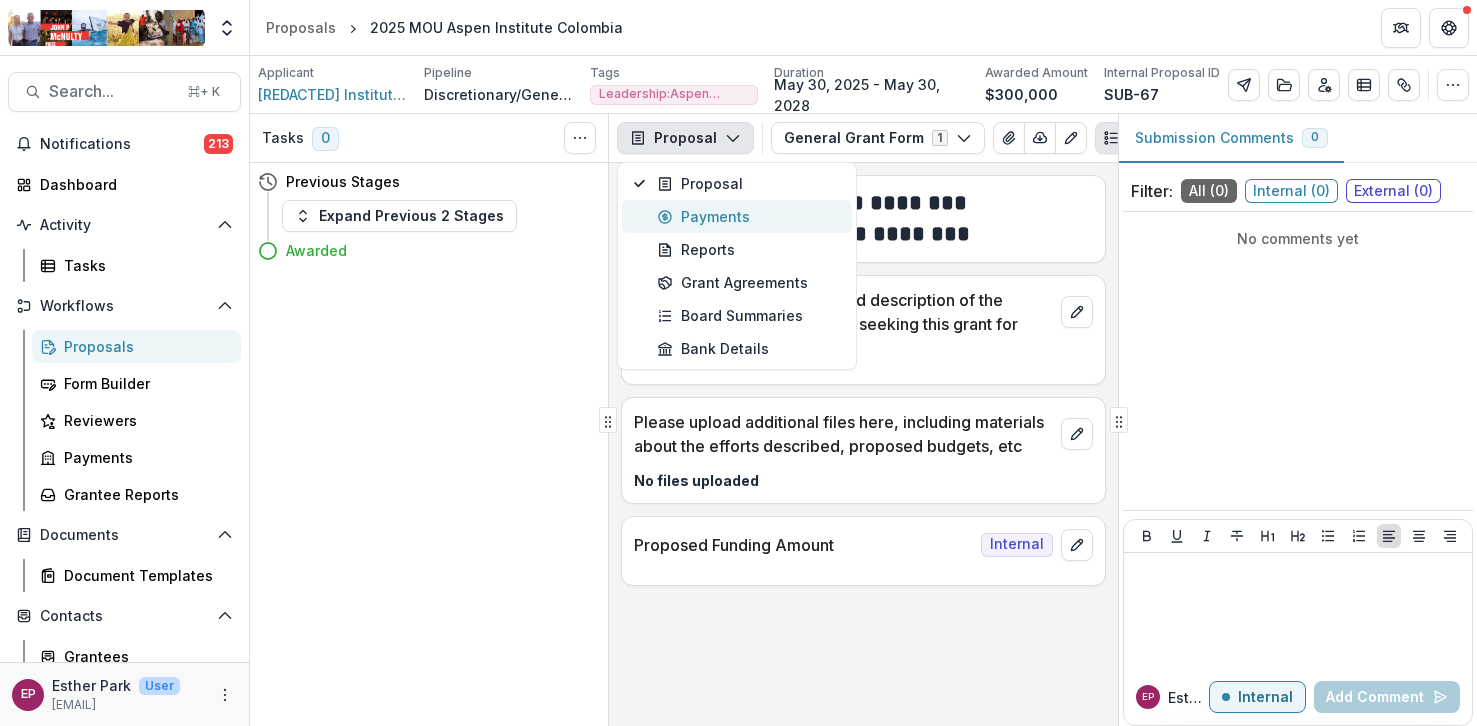 click on "Payments" at bounding box center (748, 216) 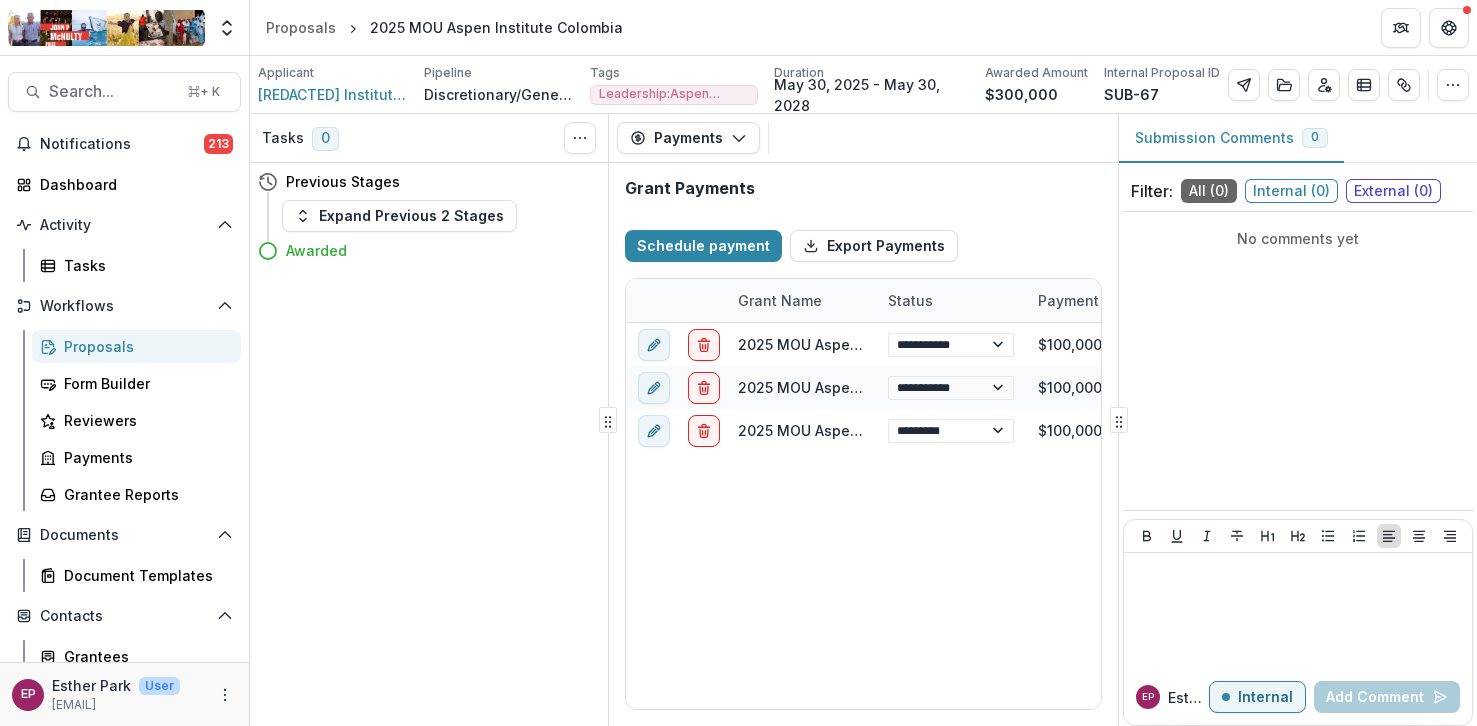 select on "****" 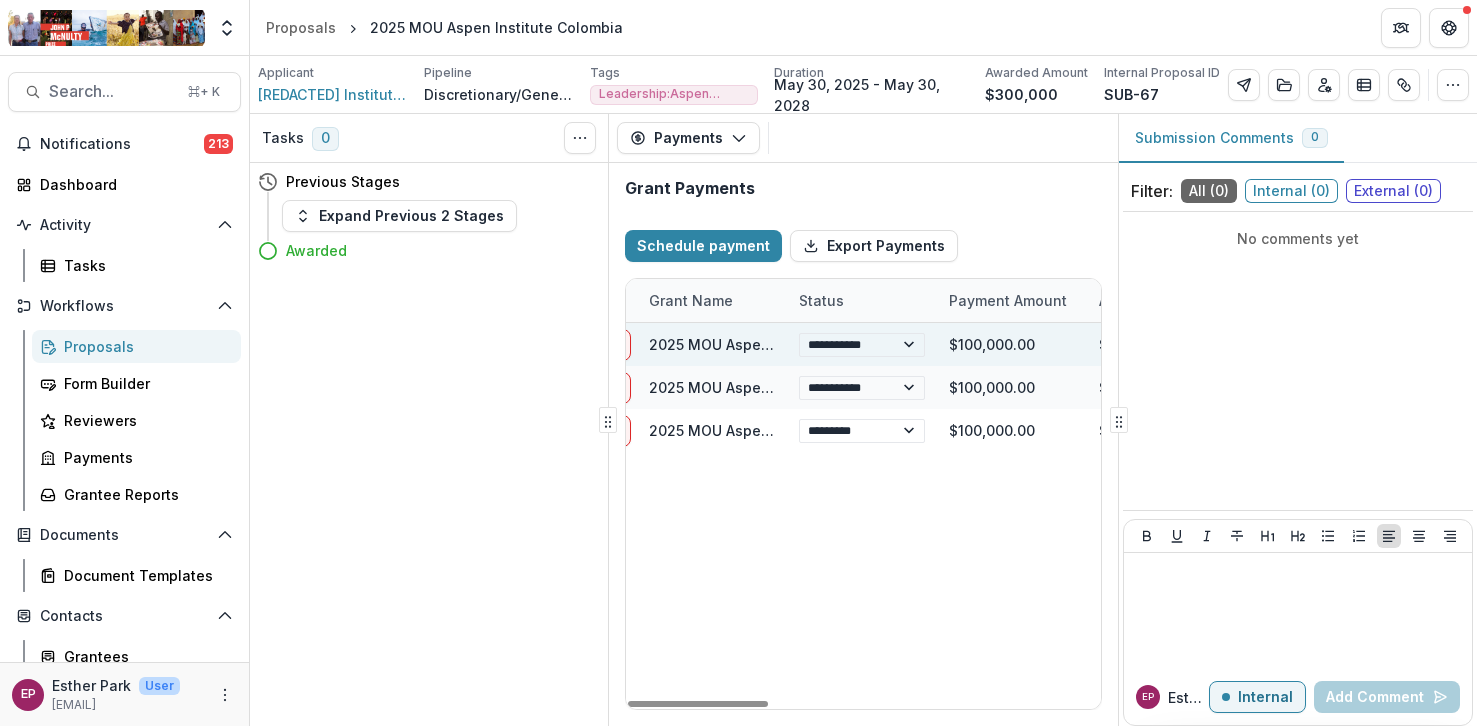 scroll, scrollTop: 0, scrollLeft: 95, axis: horizontal 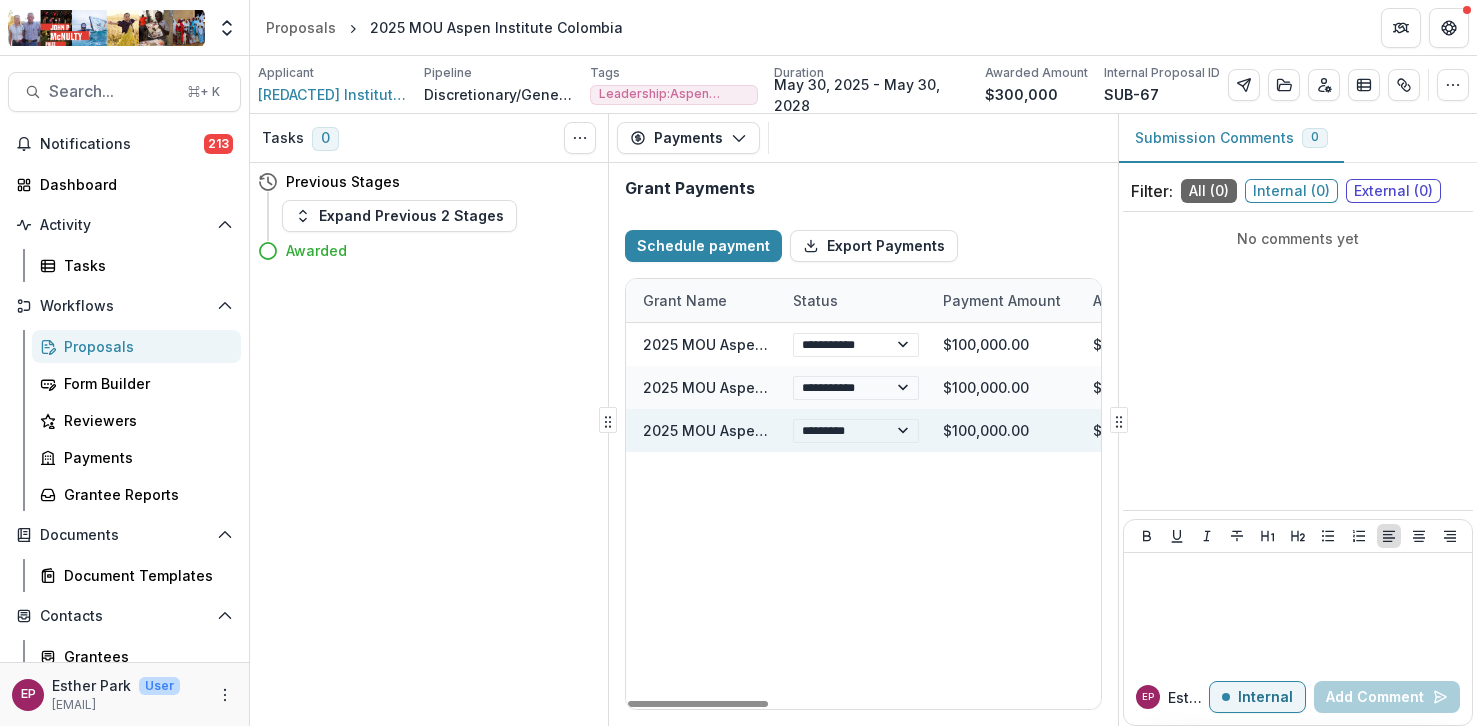 click on "2025 MOU Aspen Institute Colombia" at bounding box center (769, 430) 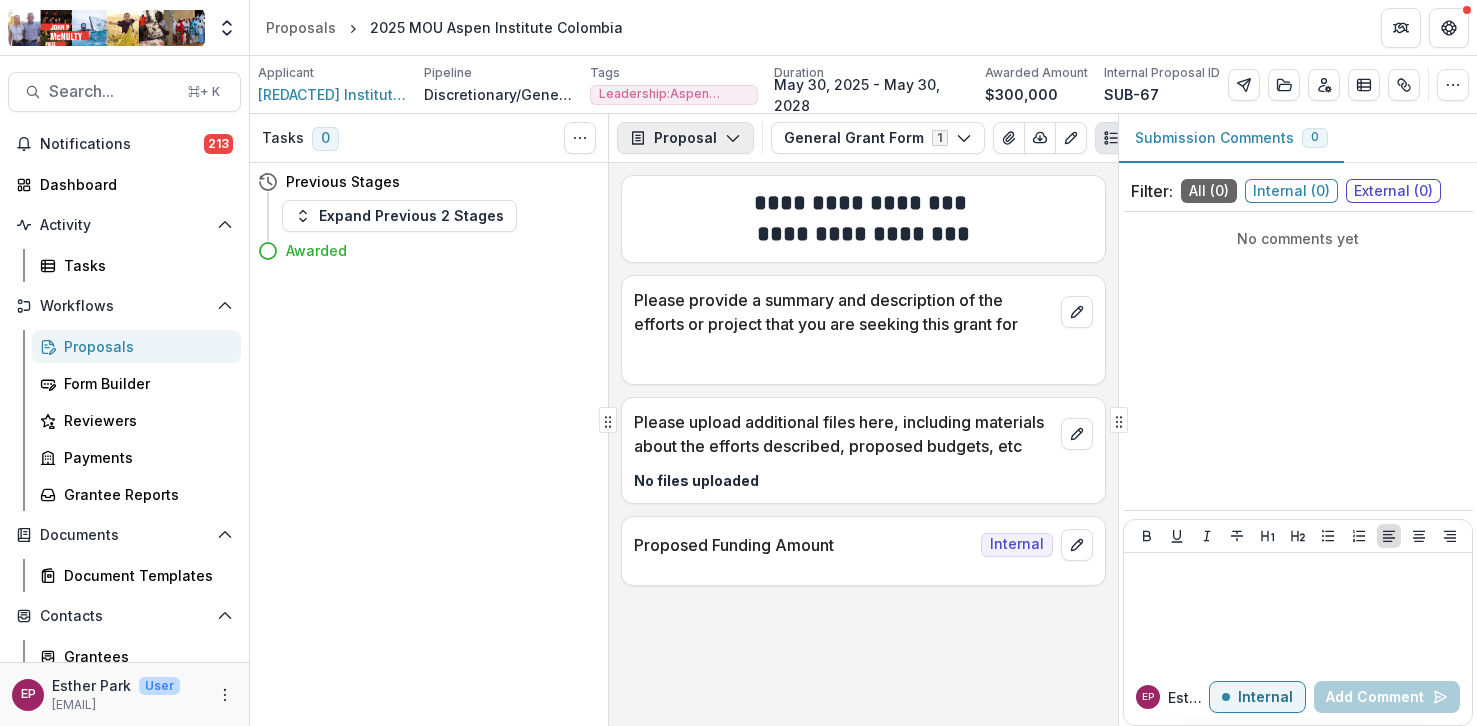 click on "Proposal" at bounding box center (685, 138) 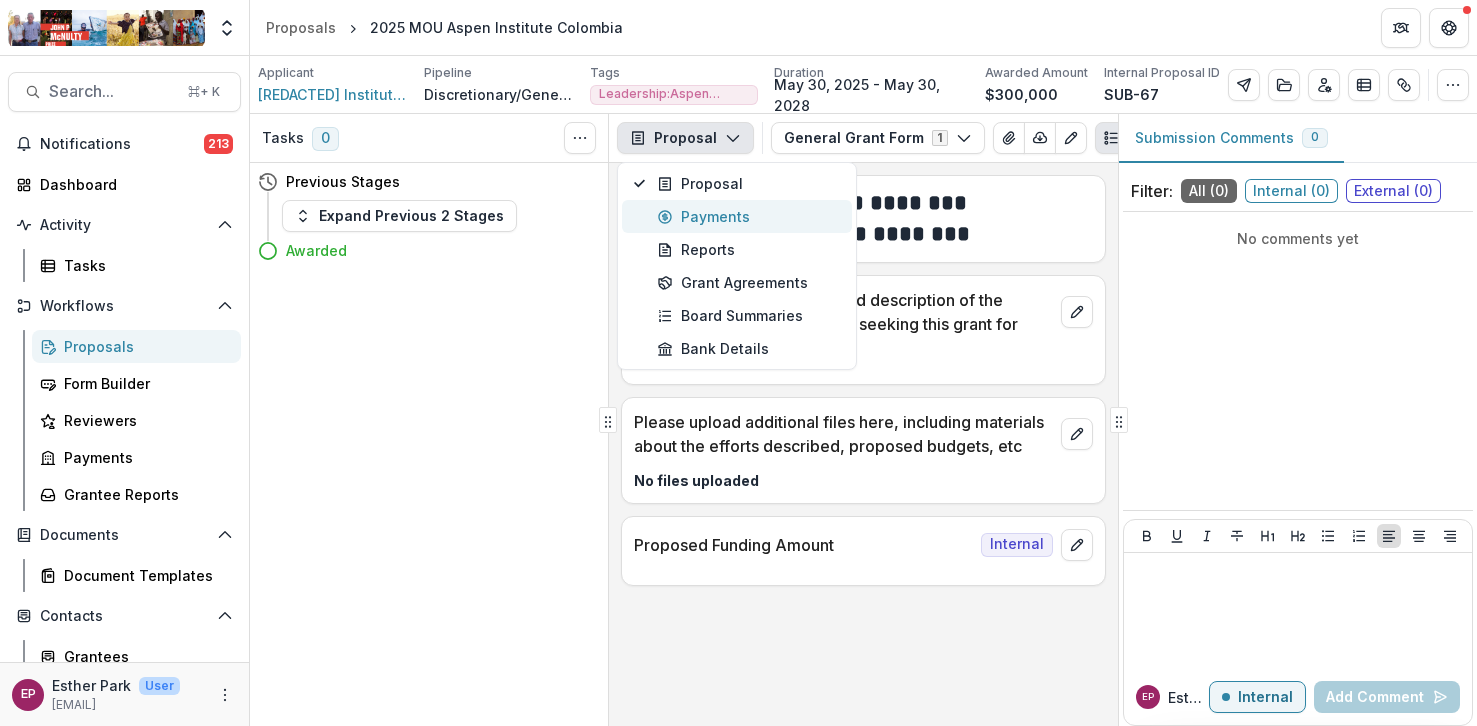 click on "Payments" at bounding box center (748, 216) 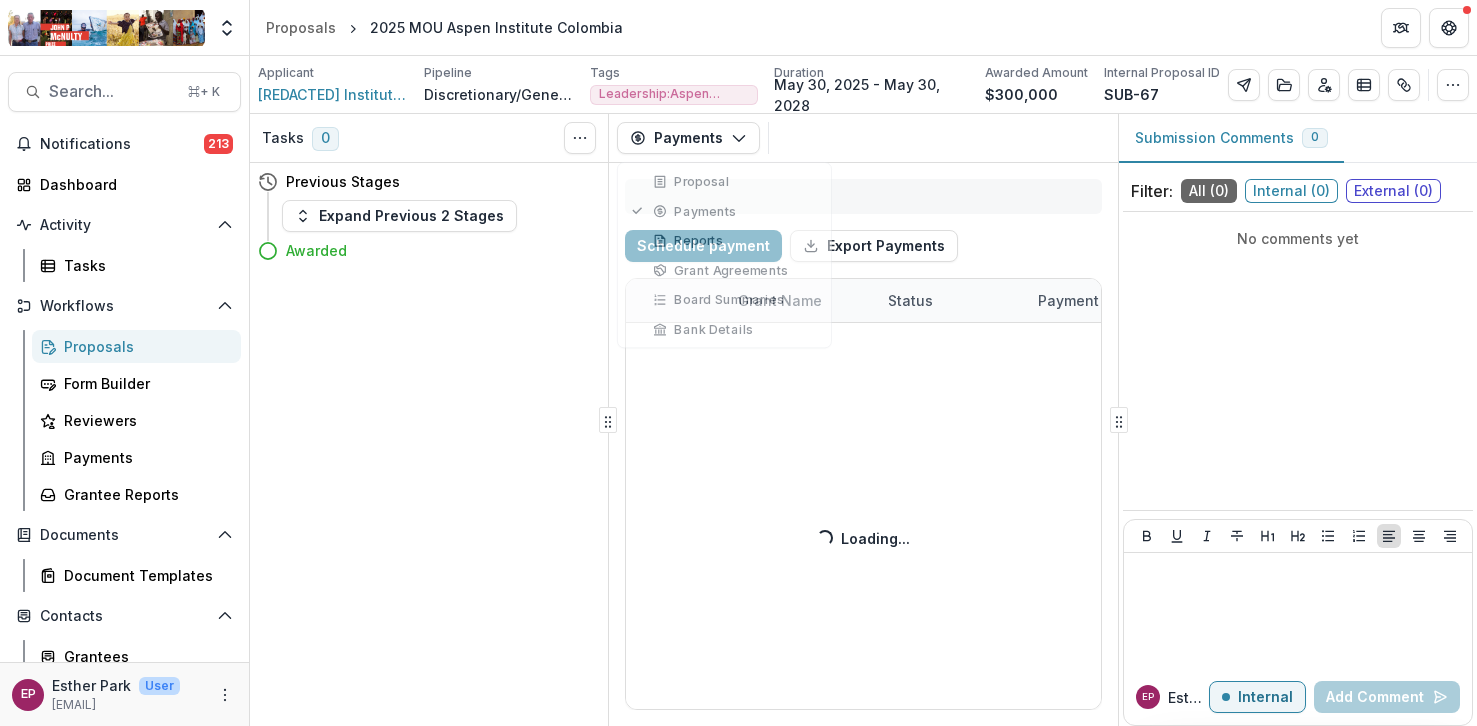 select on "****" 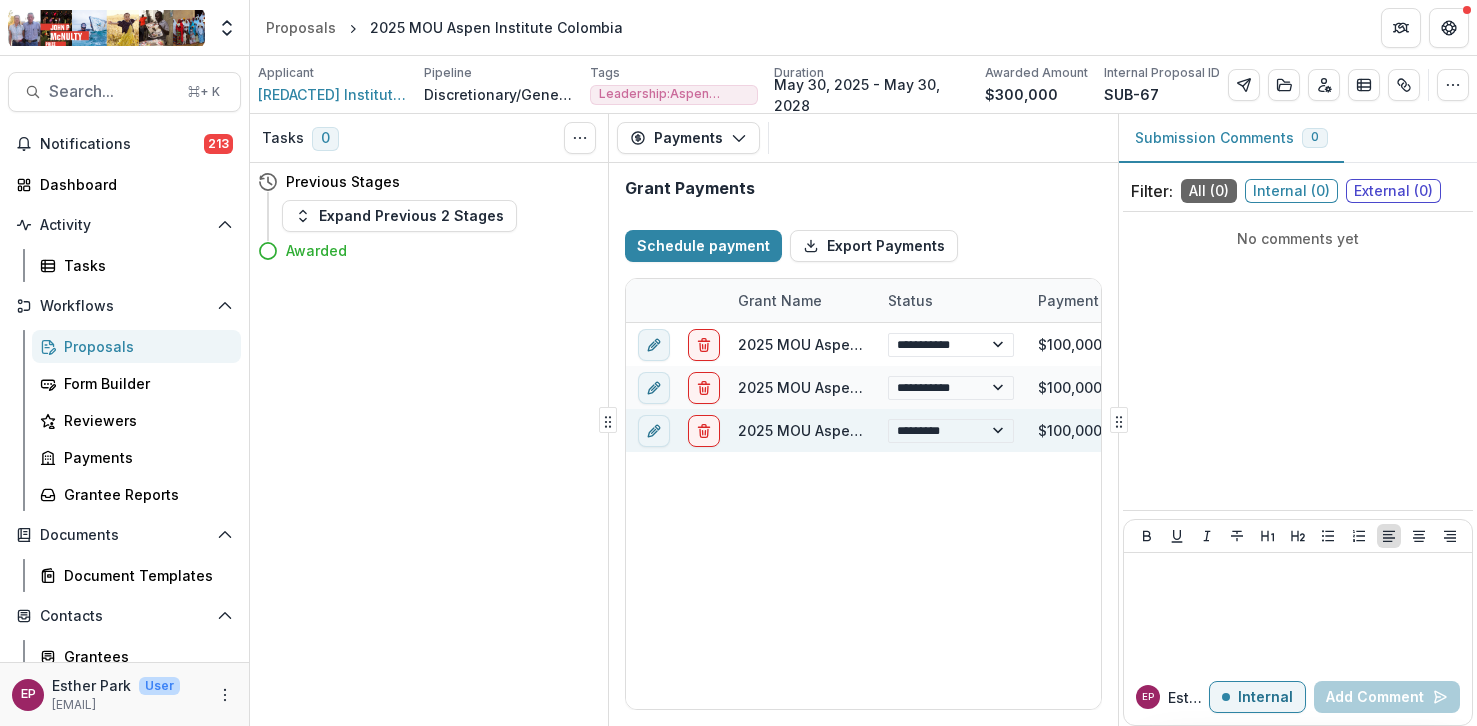 select on "****" 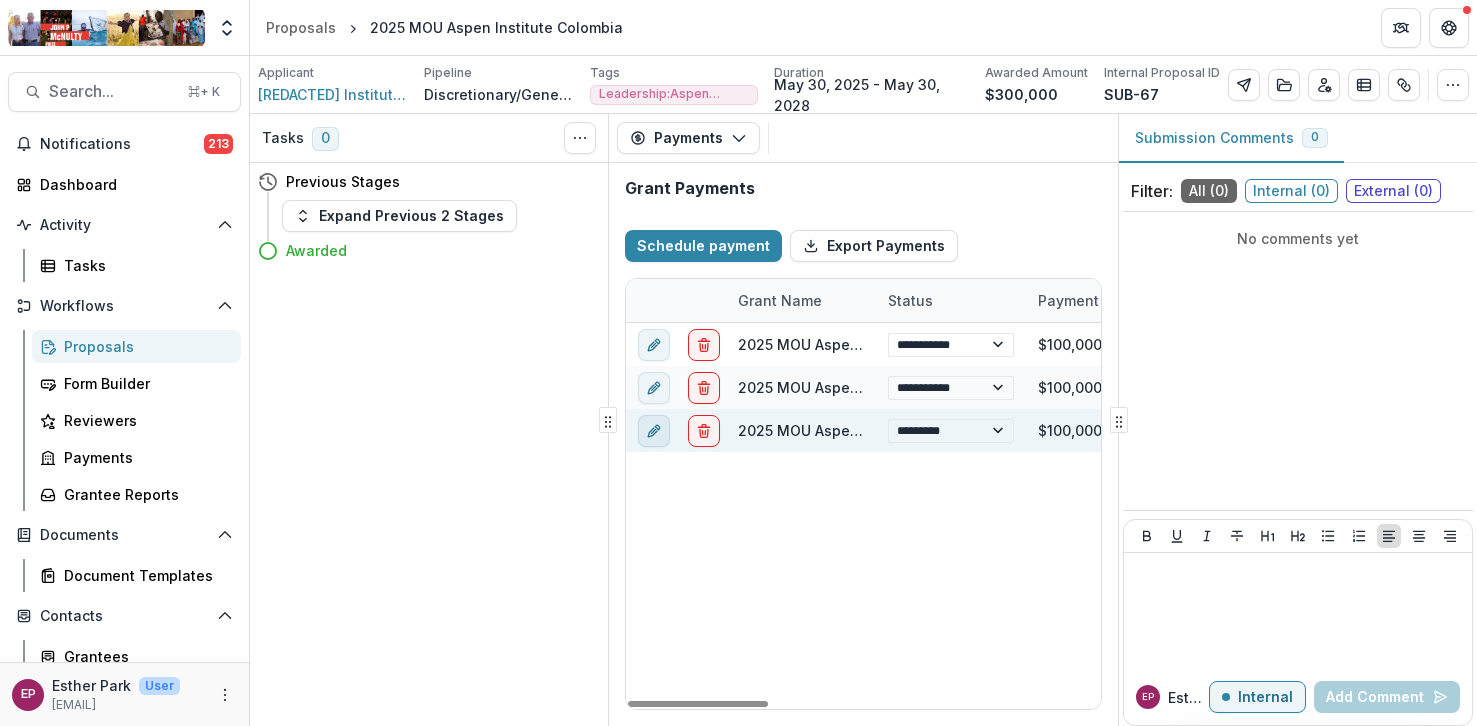 click at bounding box center [654, 431] 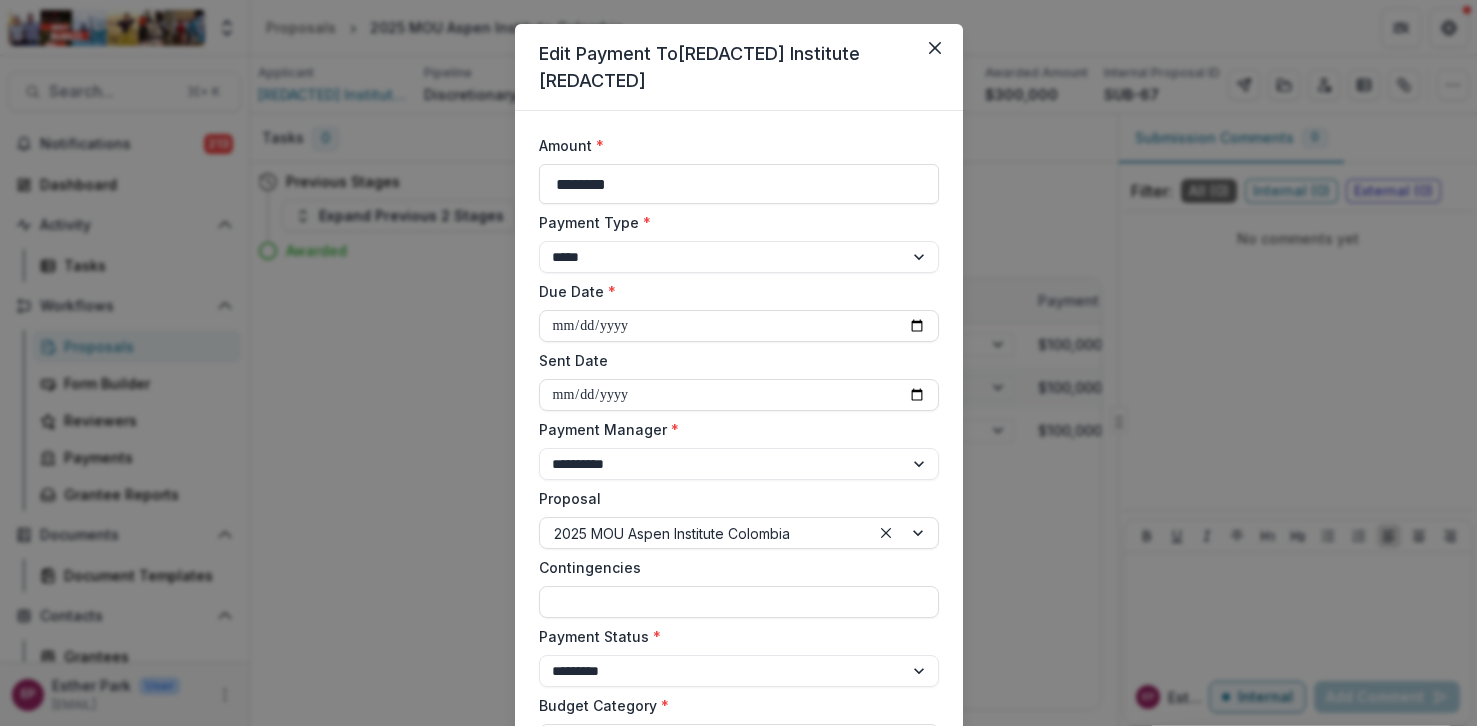 scroll, scrollTop: 0, scrollLeft: 0, axis: both 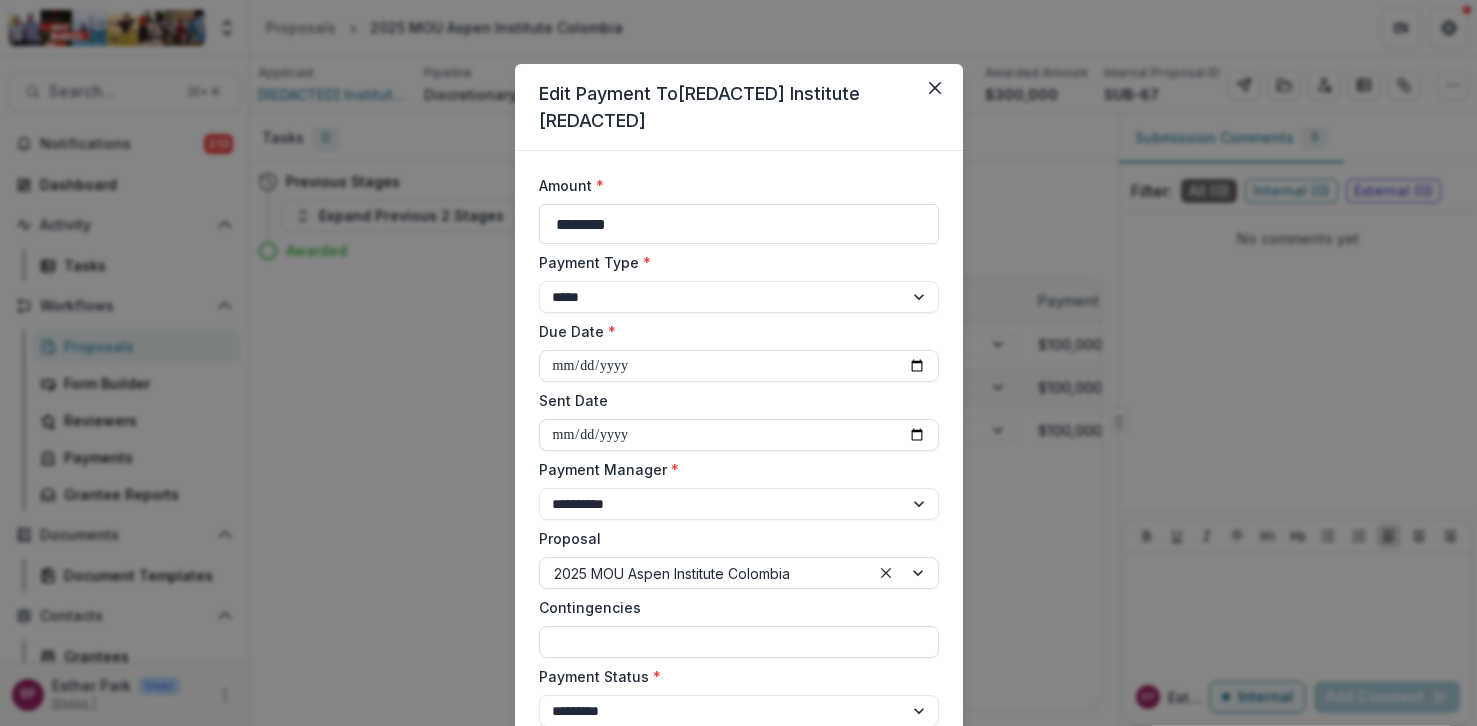 select on "****" 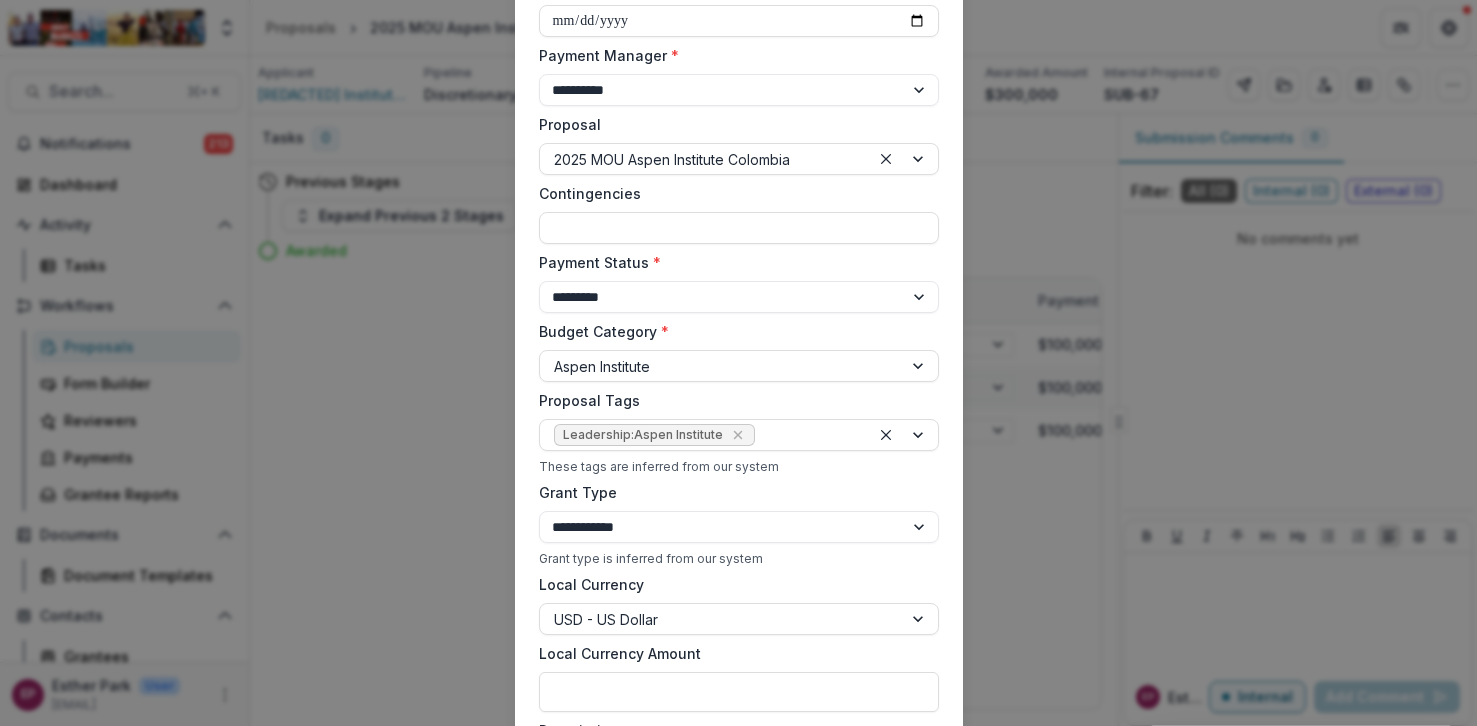 scroll, scrollTop: 801, scrollLeft: 0, axis: vertical 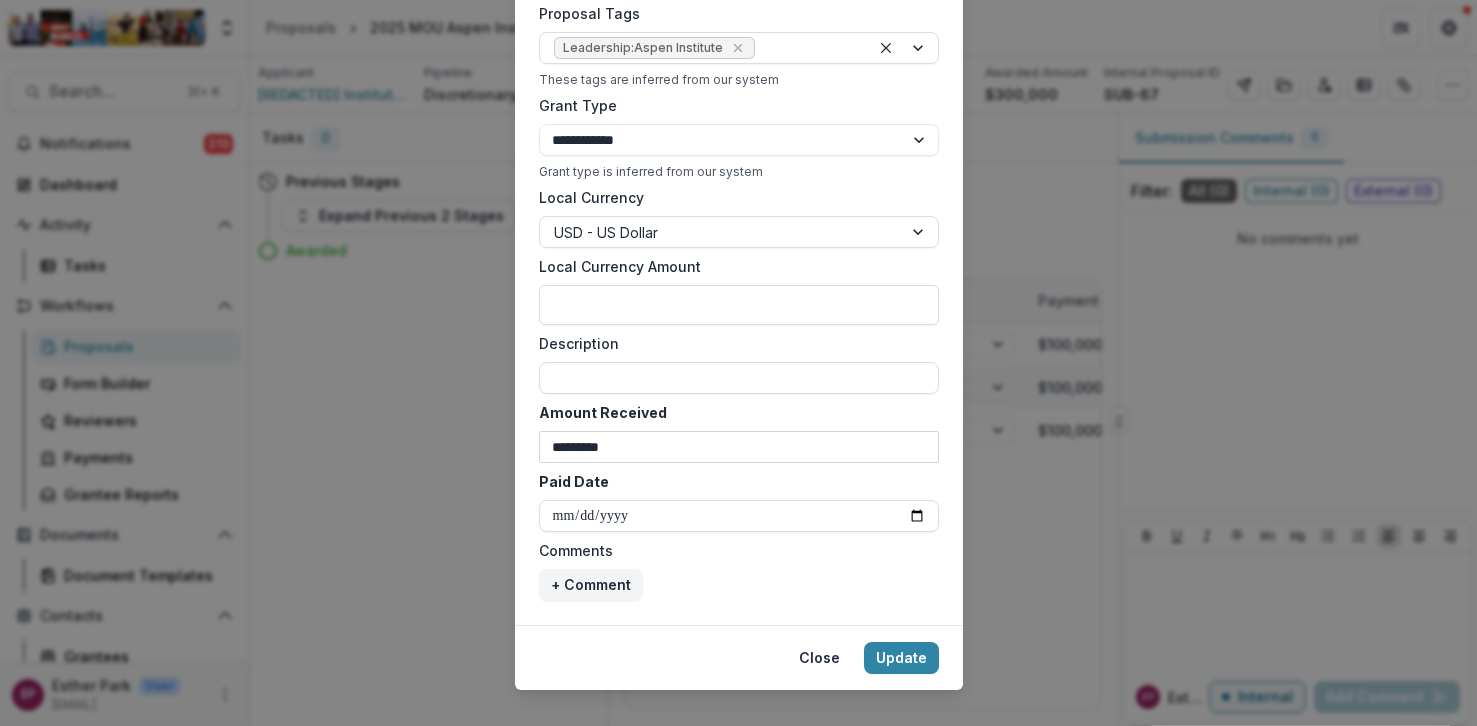 click on "*********" at bounding box center [739, 447] 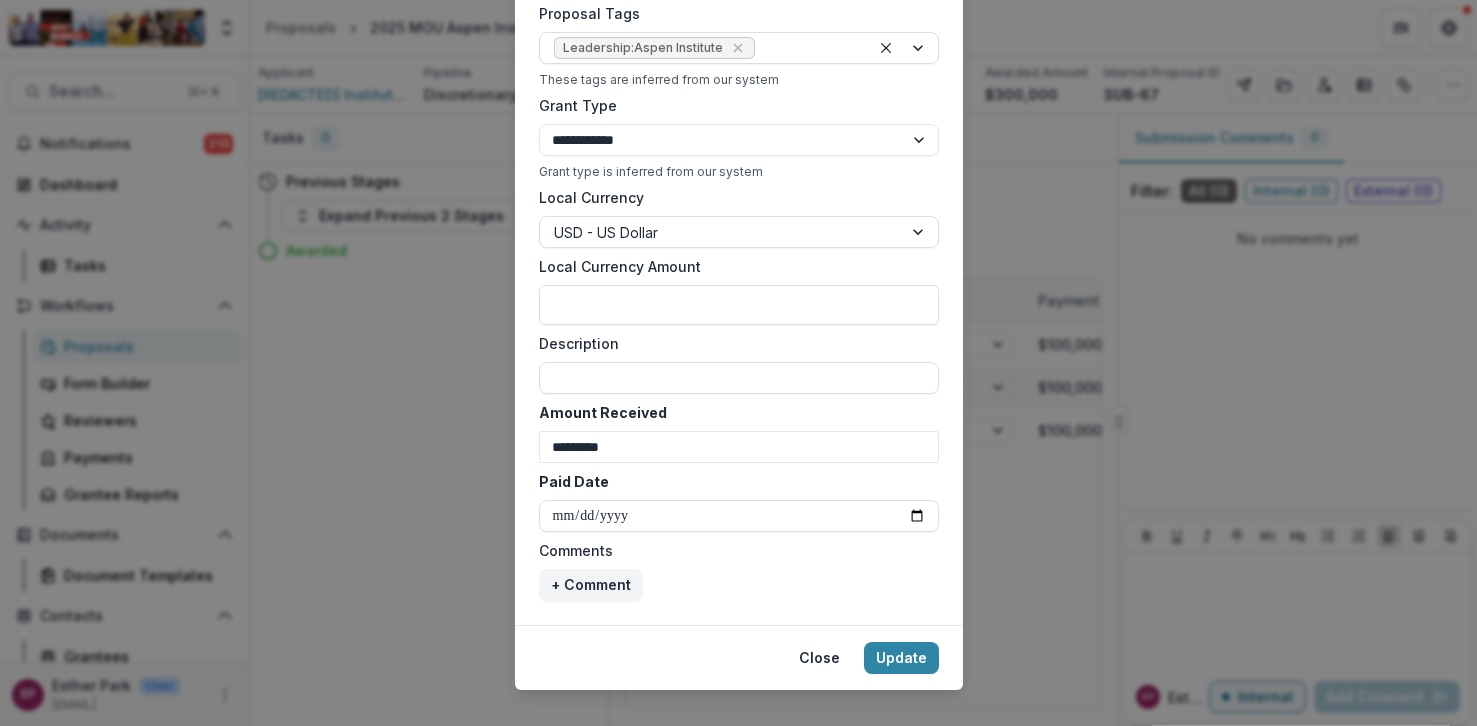 select on "****" 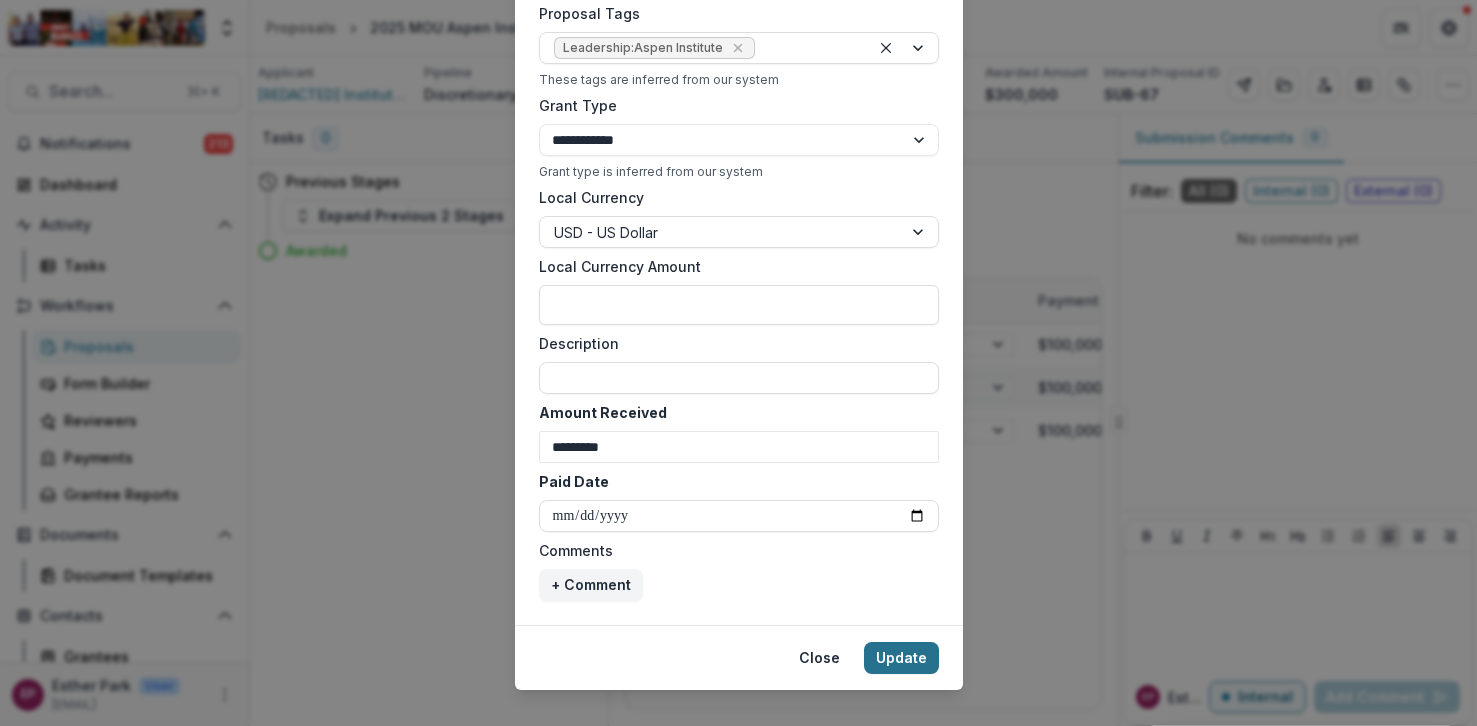 click on "Update" at bounding box center [901, 658] 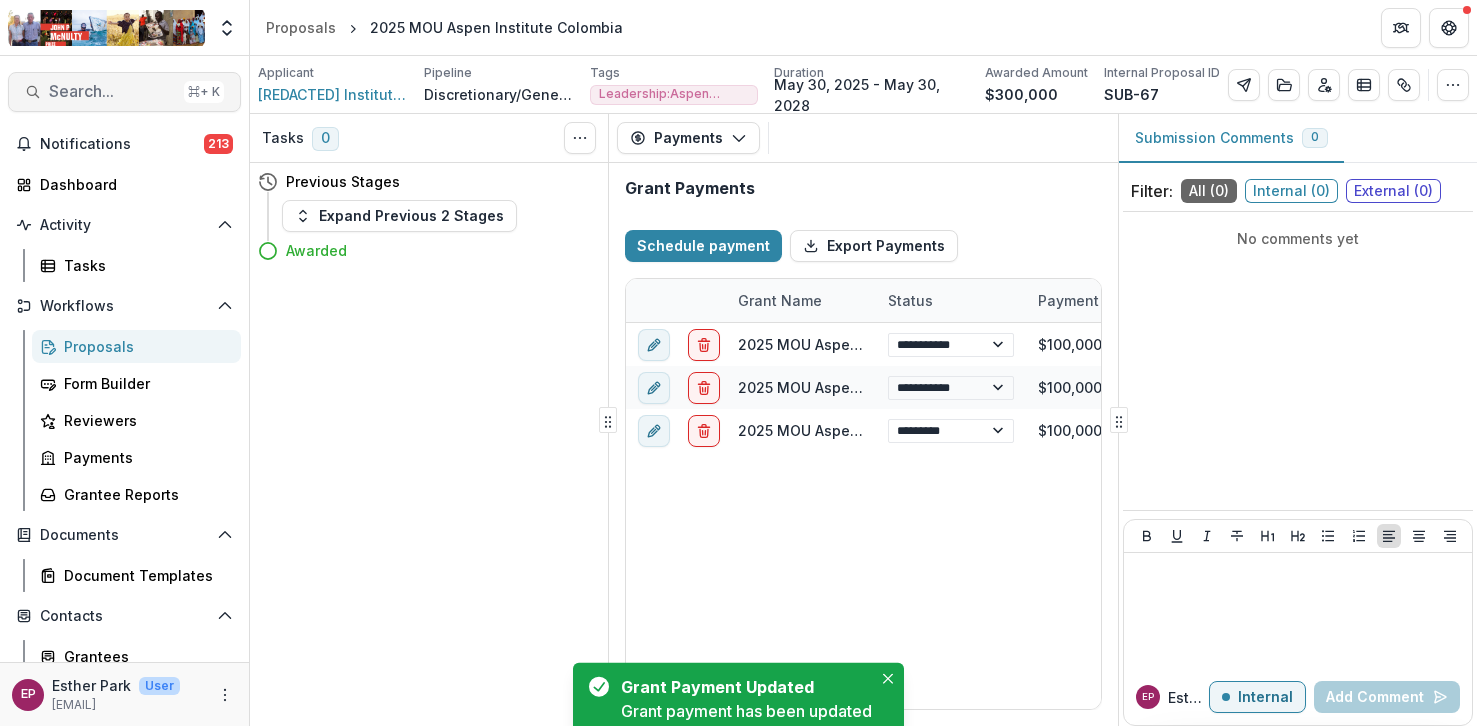 select on "****" 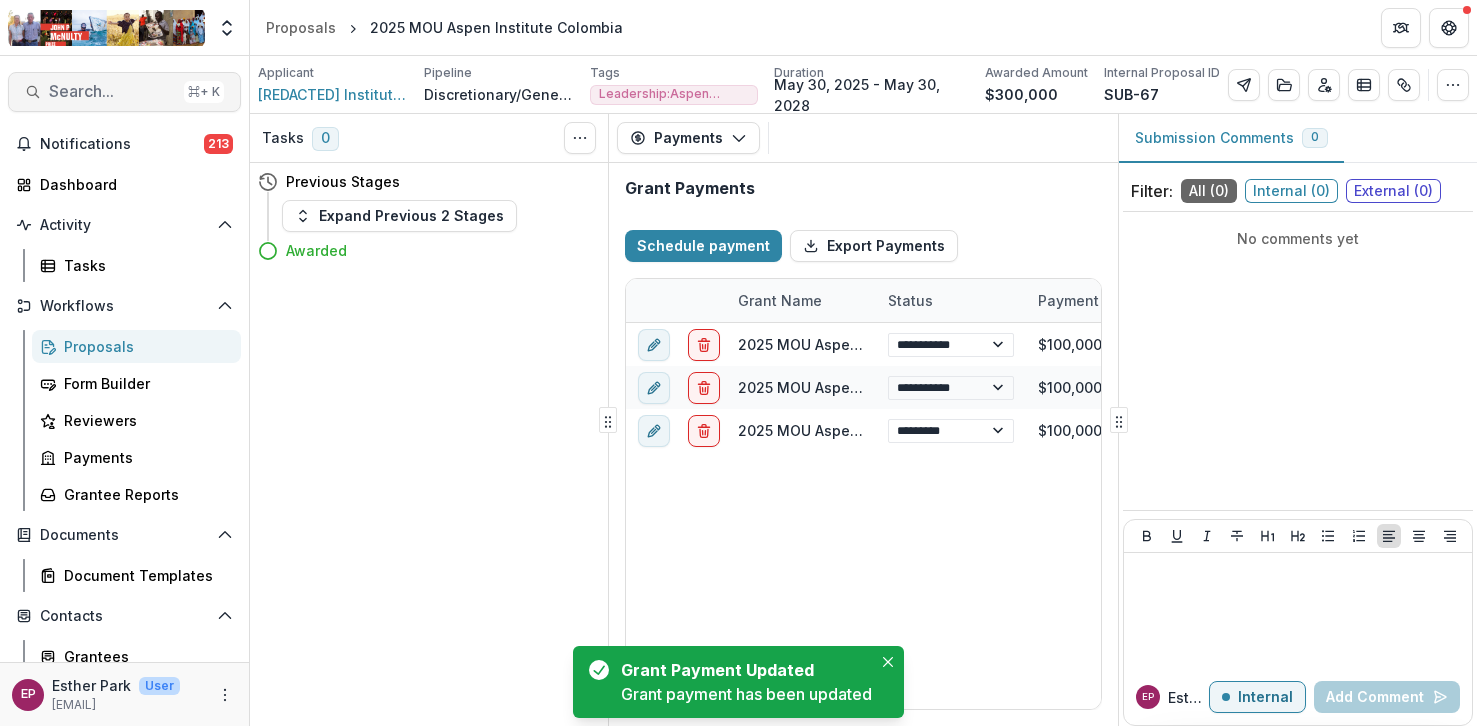 click on "Search..." at bounding box center [112, 91] 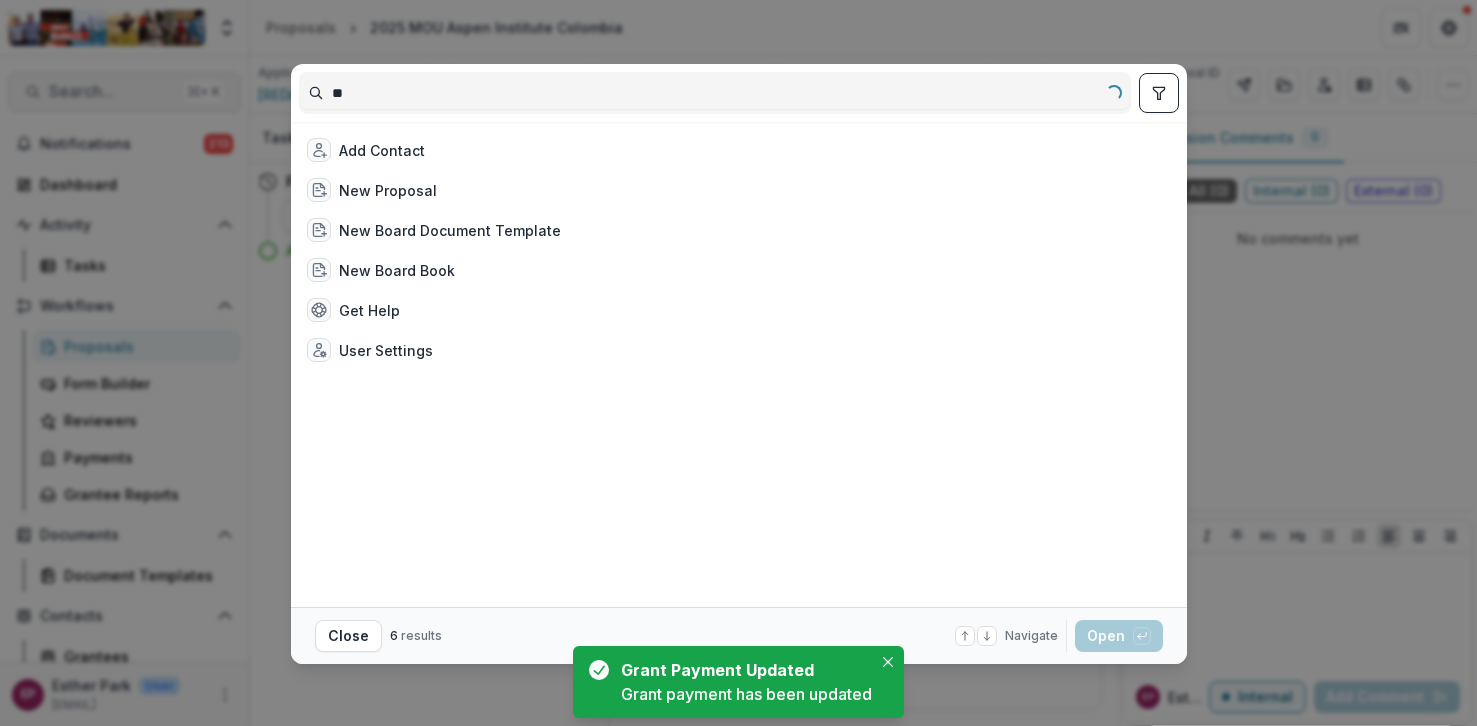 type on "*" 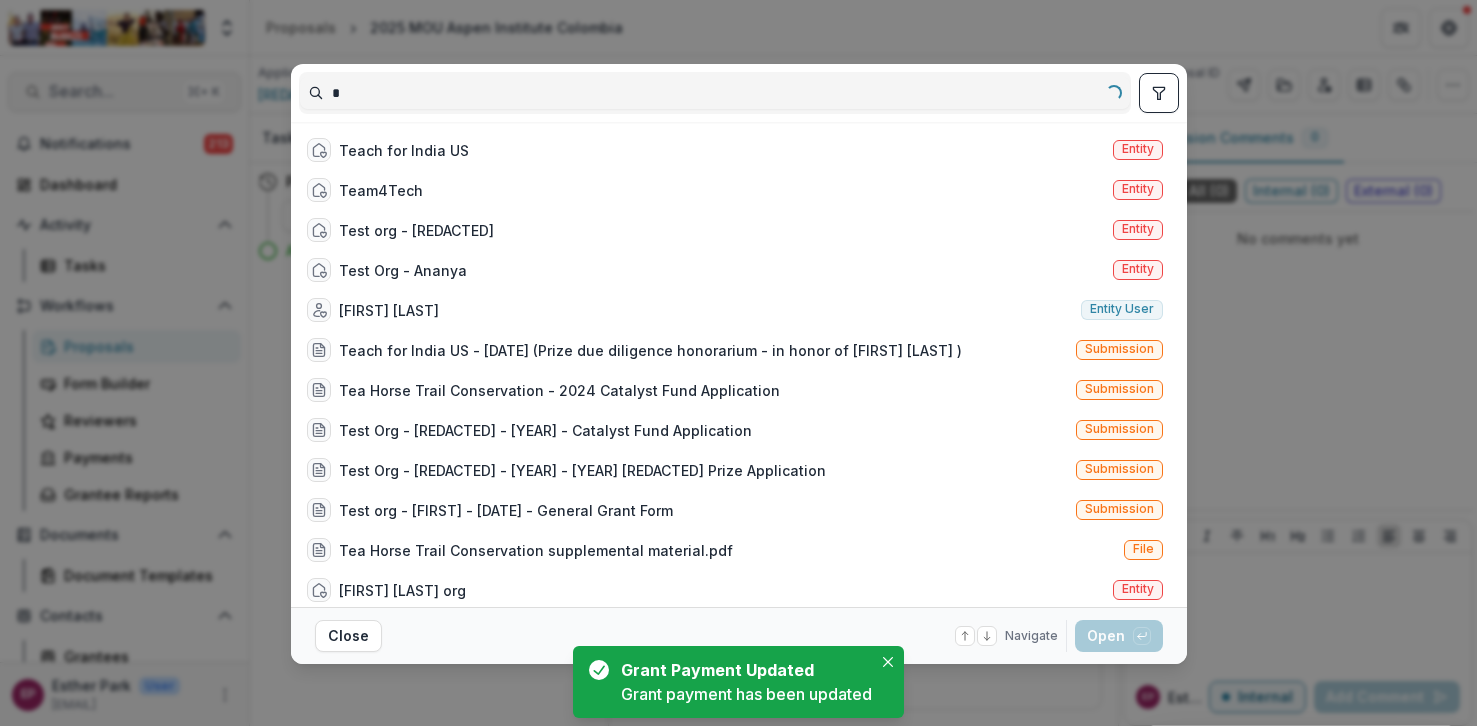 type 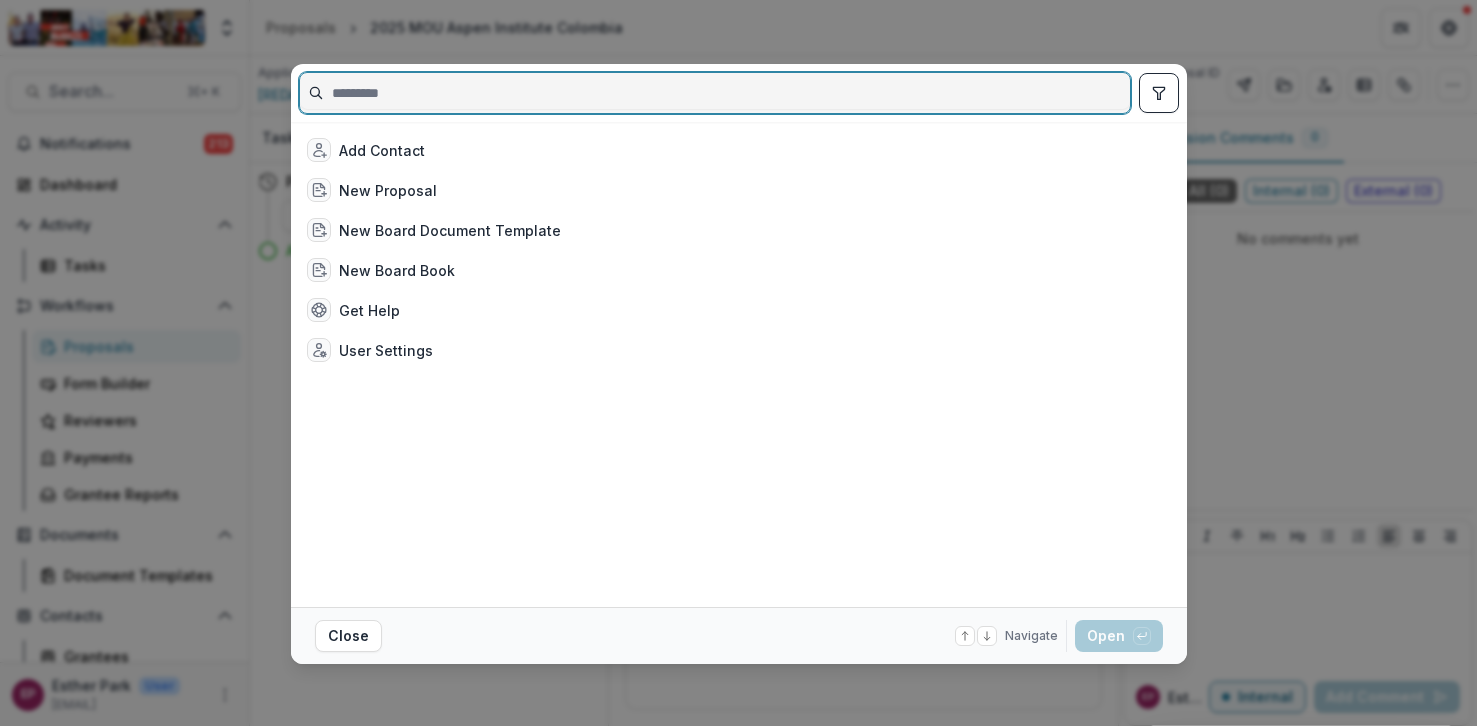 select on "****" 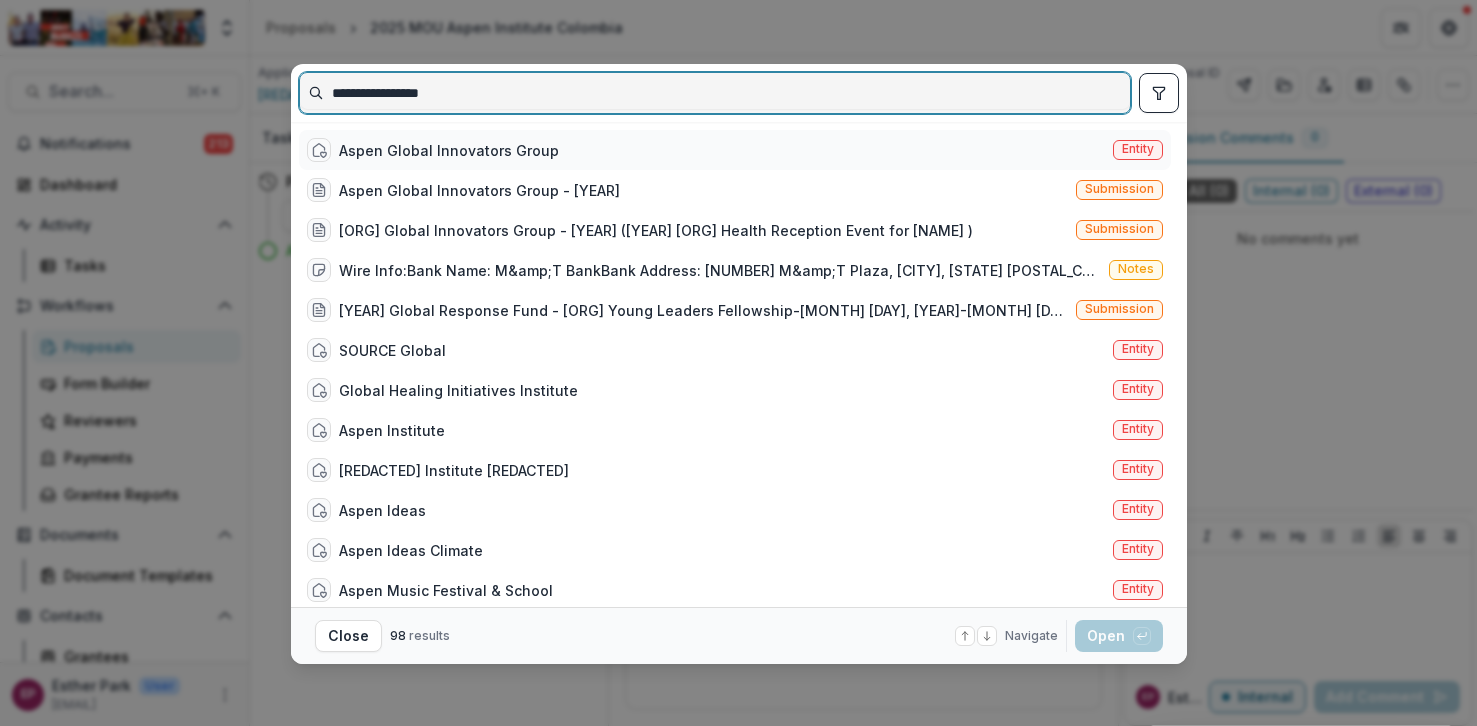 type on "**********" 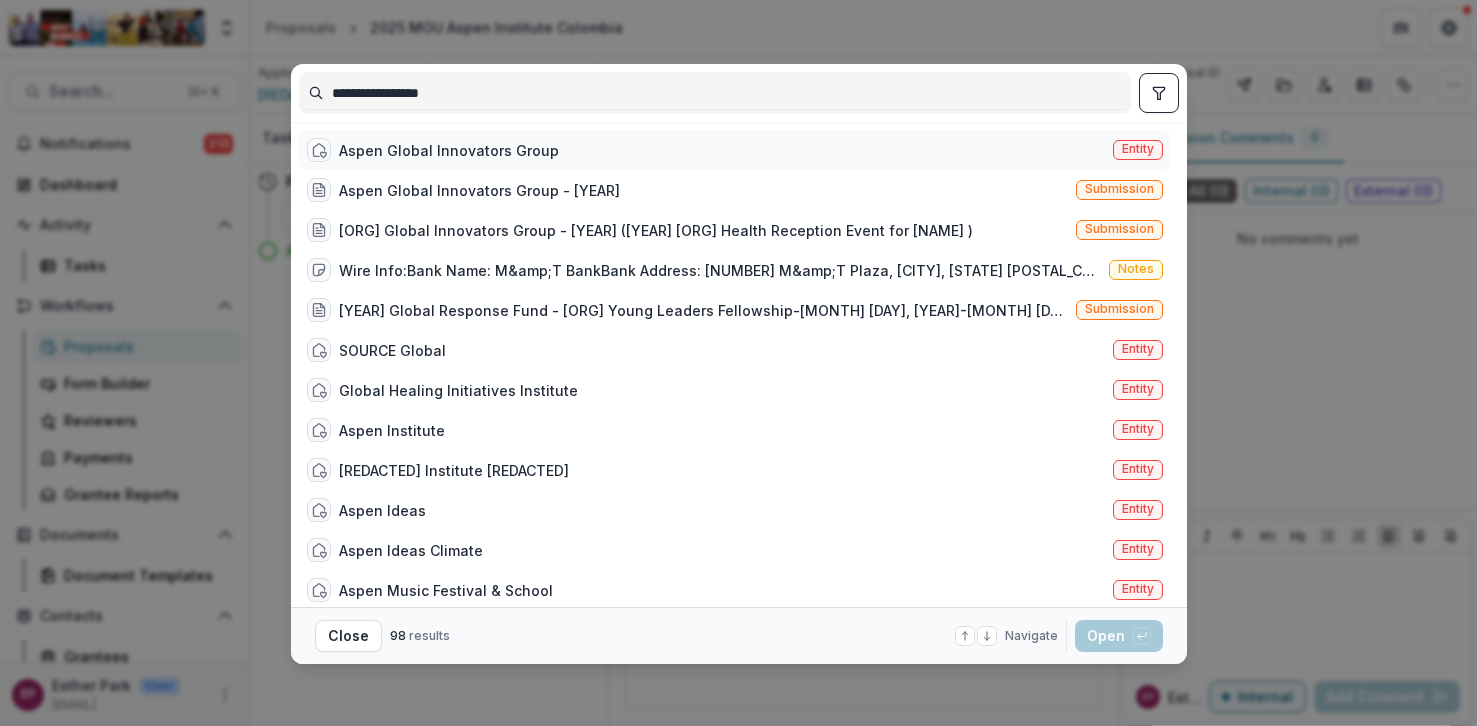 click on "Aspen Global Innovators Group" at bounding box center (449, 150) 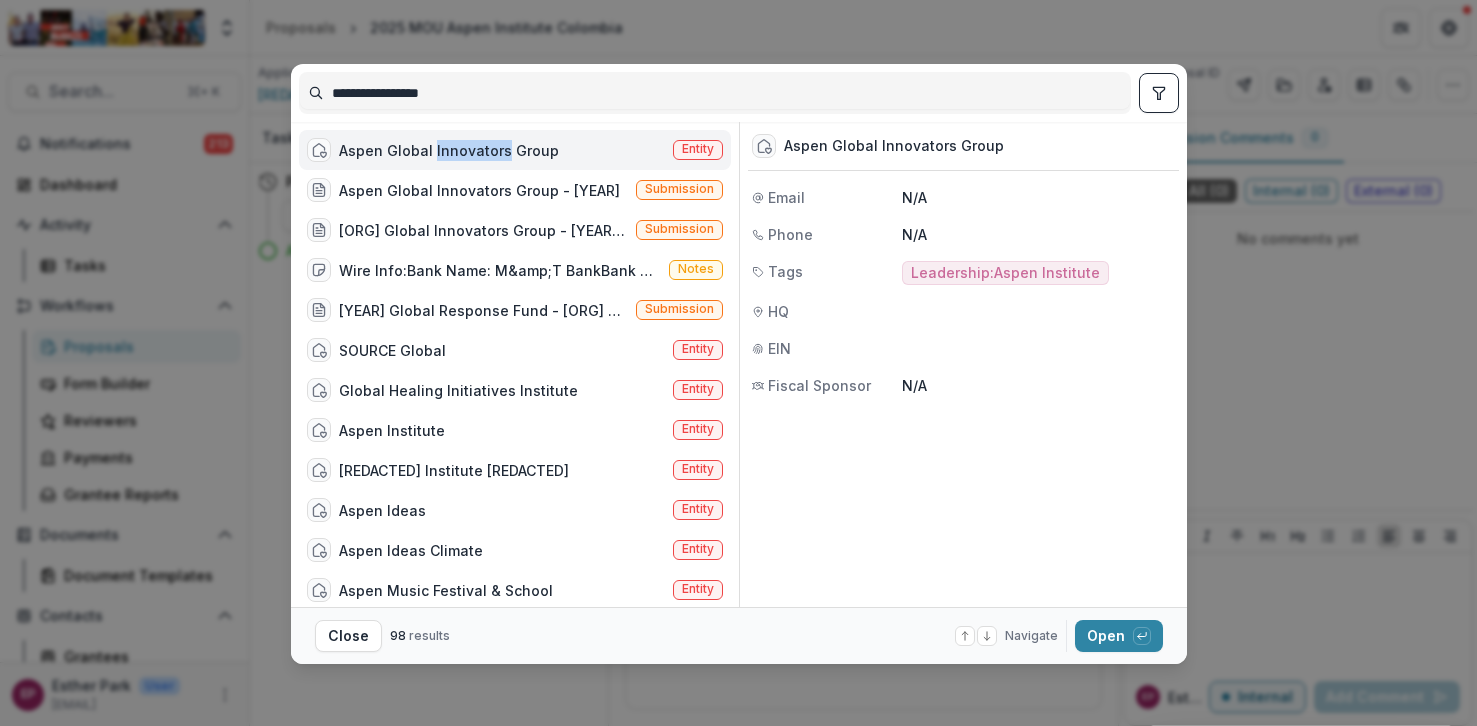 click on "Aspen Global Innovators Group" at bounding box center (449, 150) 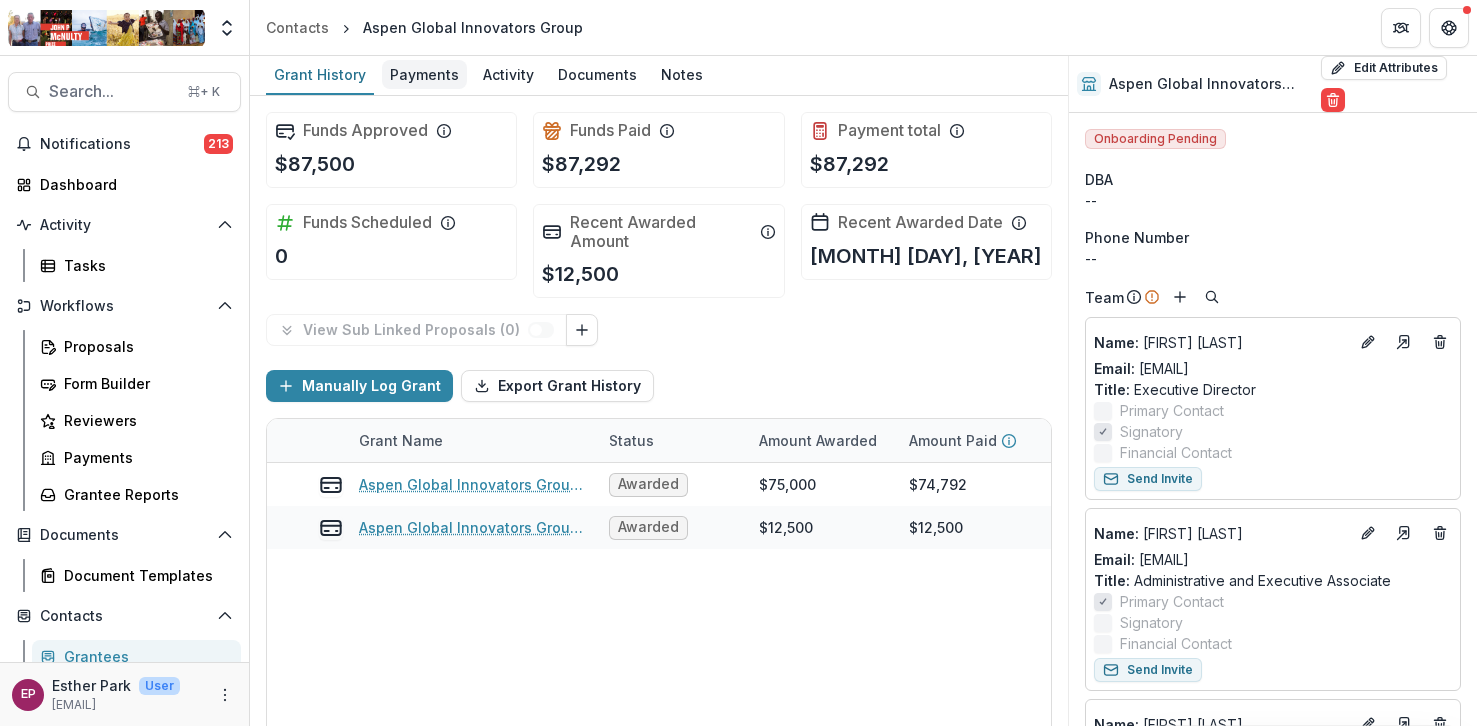 click on "Payments" at bounding box center [424, 74] 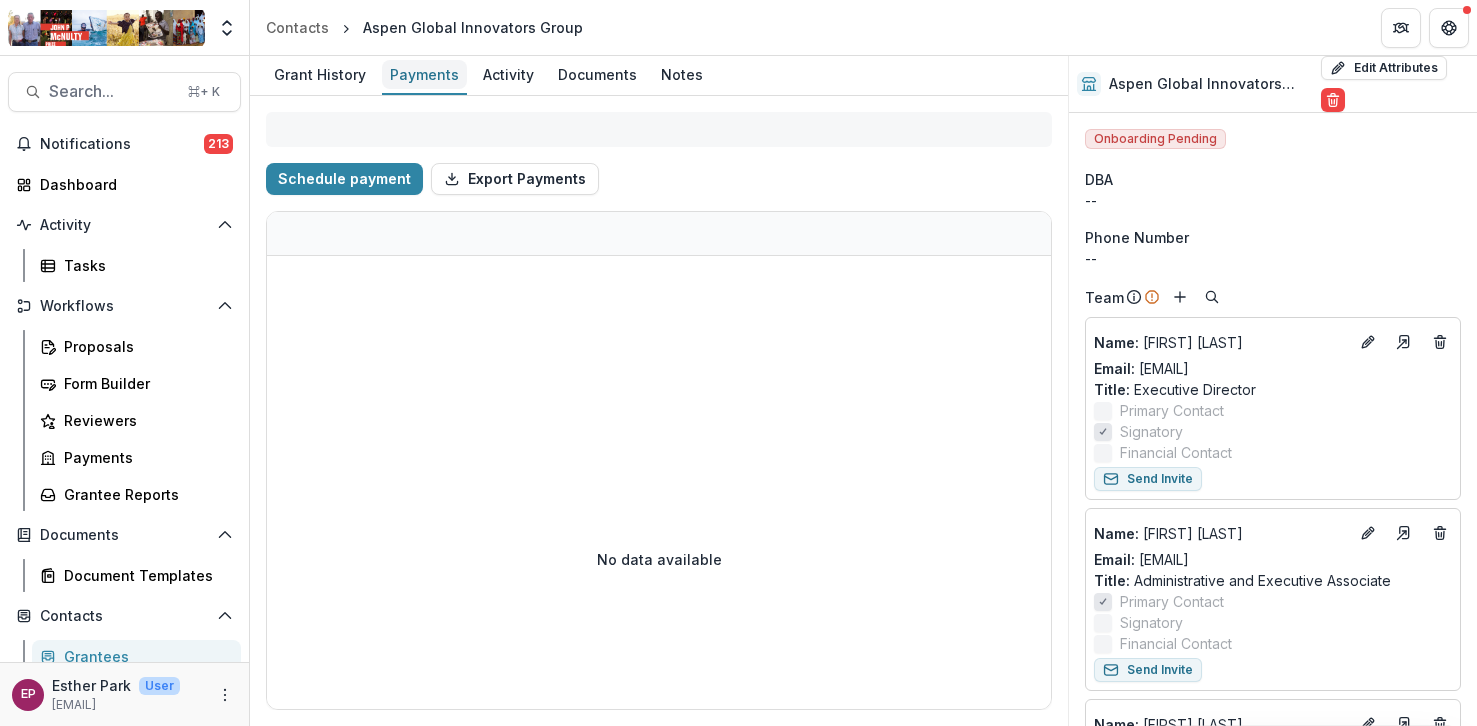 select on "****" 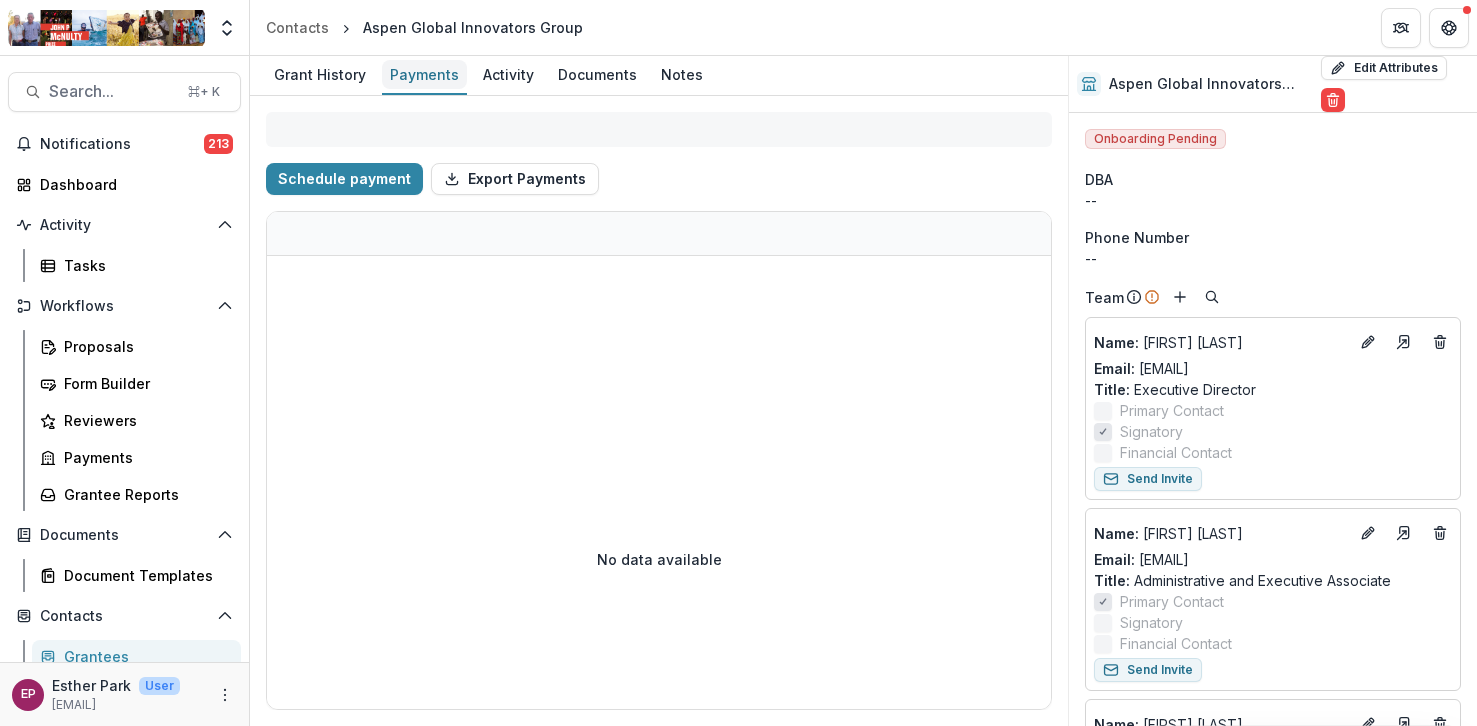 select on "****" 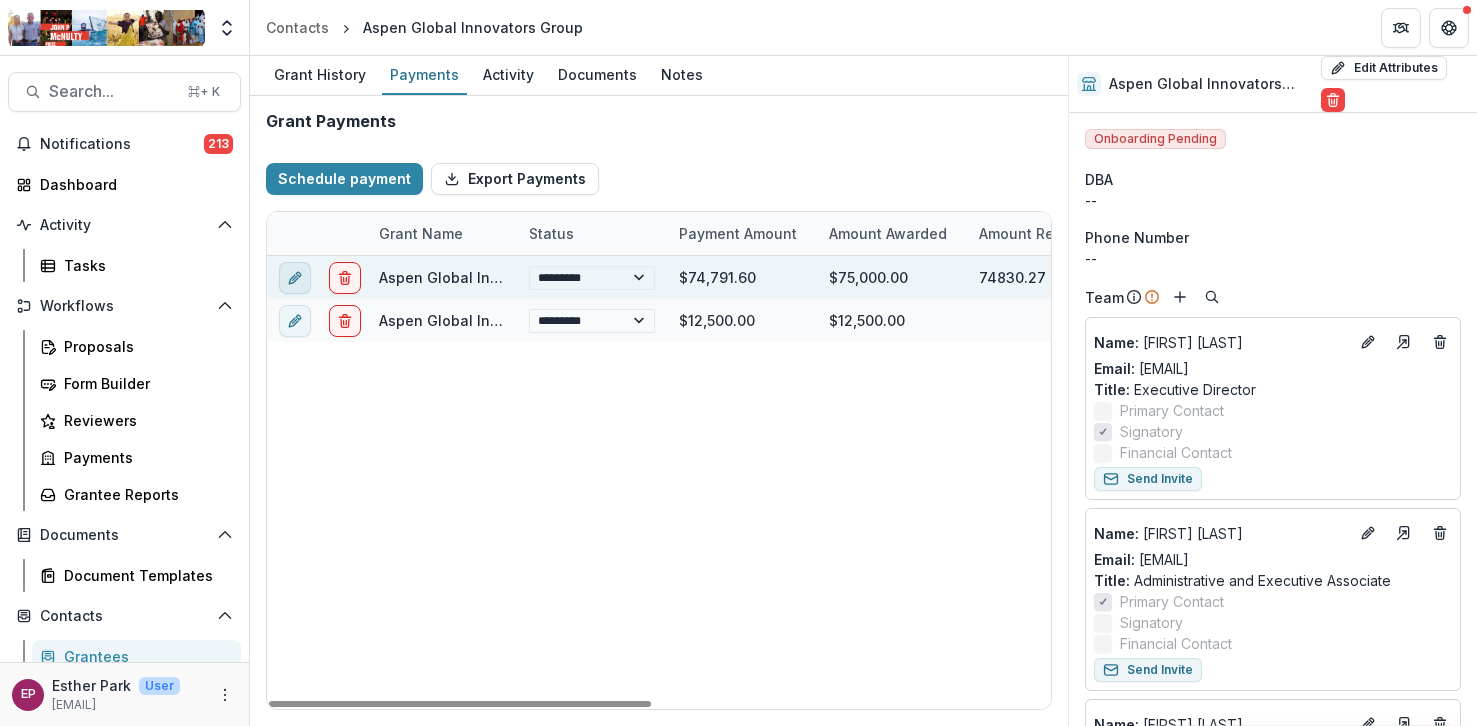 click 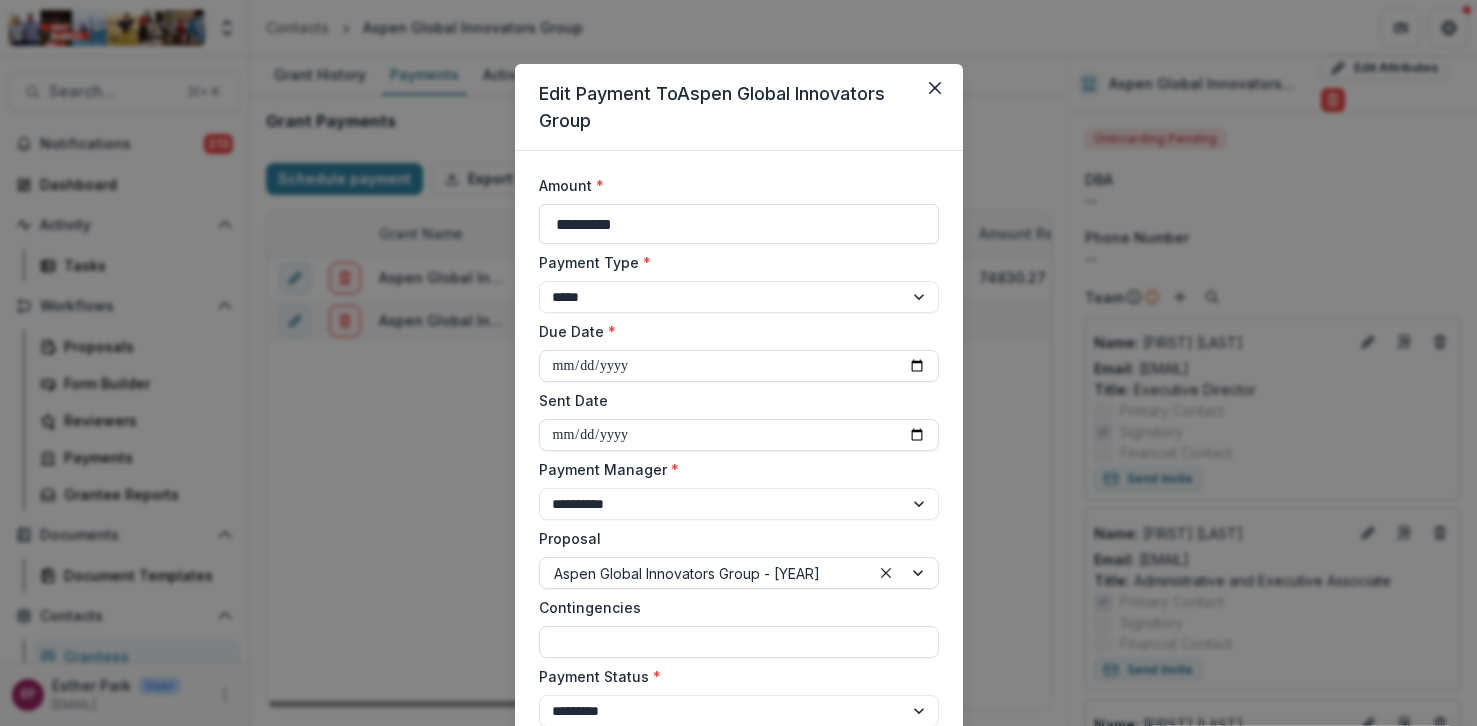 scroll, scrollTop: 38, scrollLeft: 0, axis: vertical 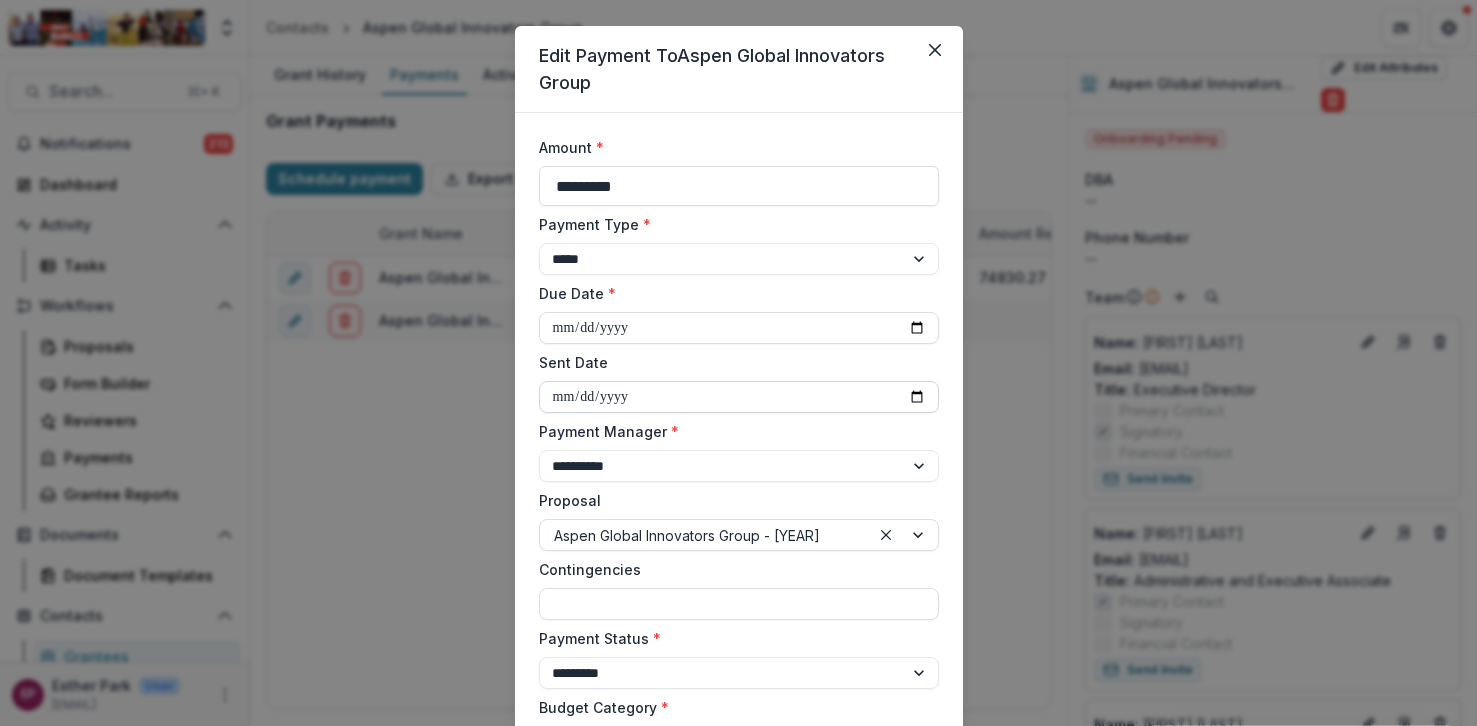 click on "**********" at bounding box center (739, 397) 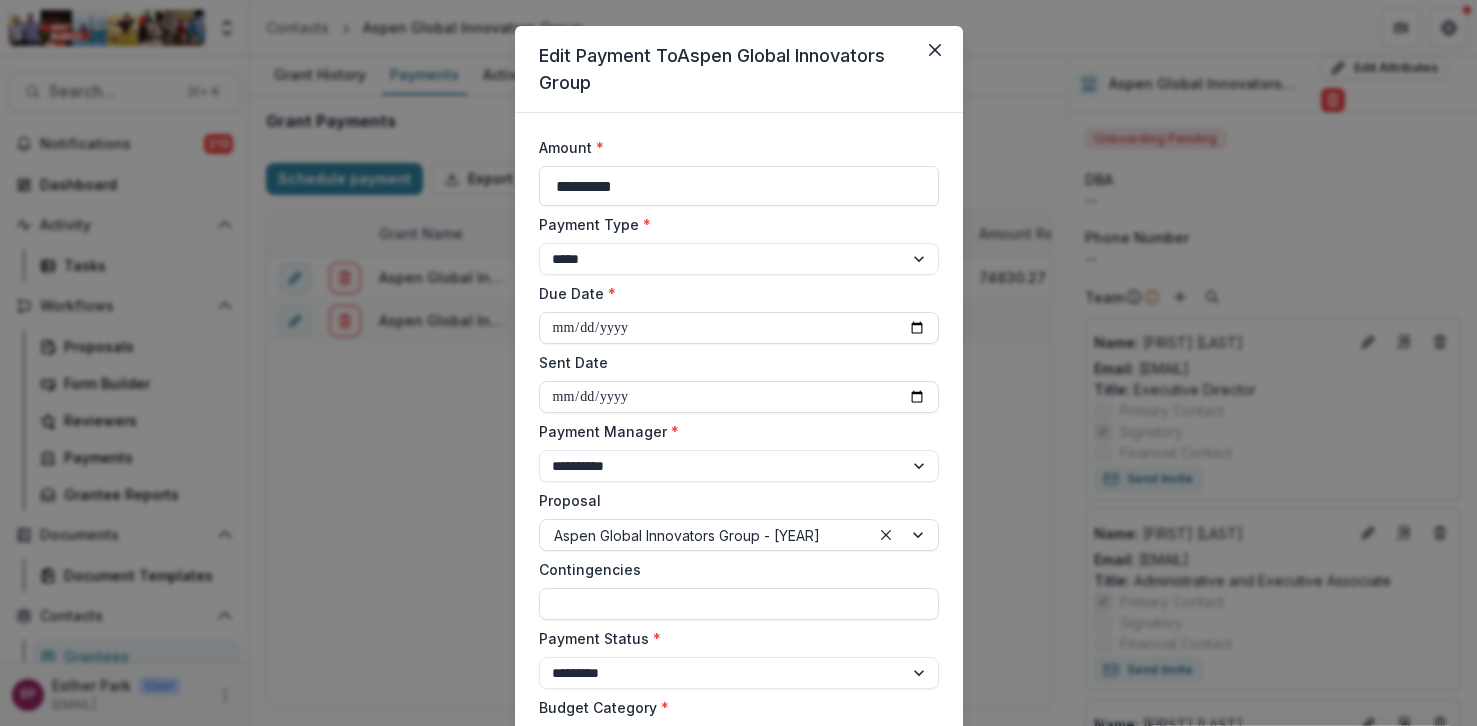 scroll, scrollTop: 828, scrollLeft: 0, axis: vertical 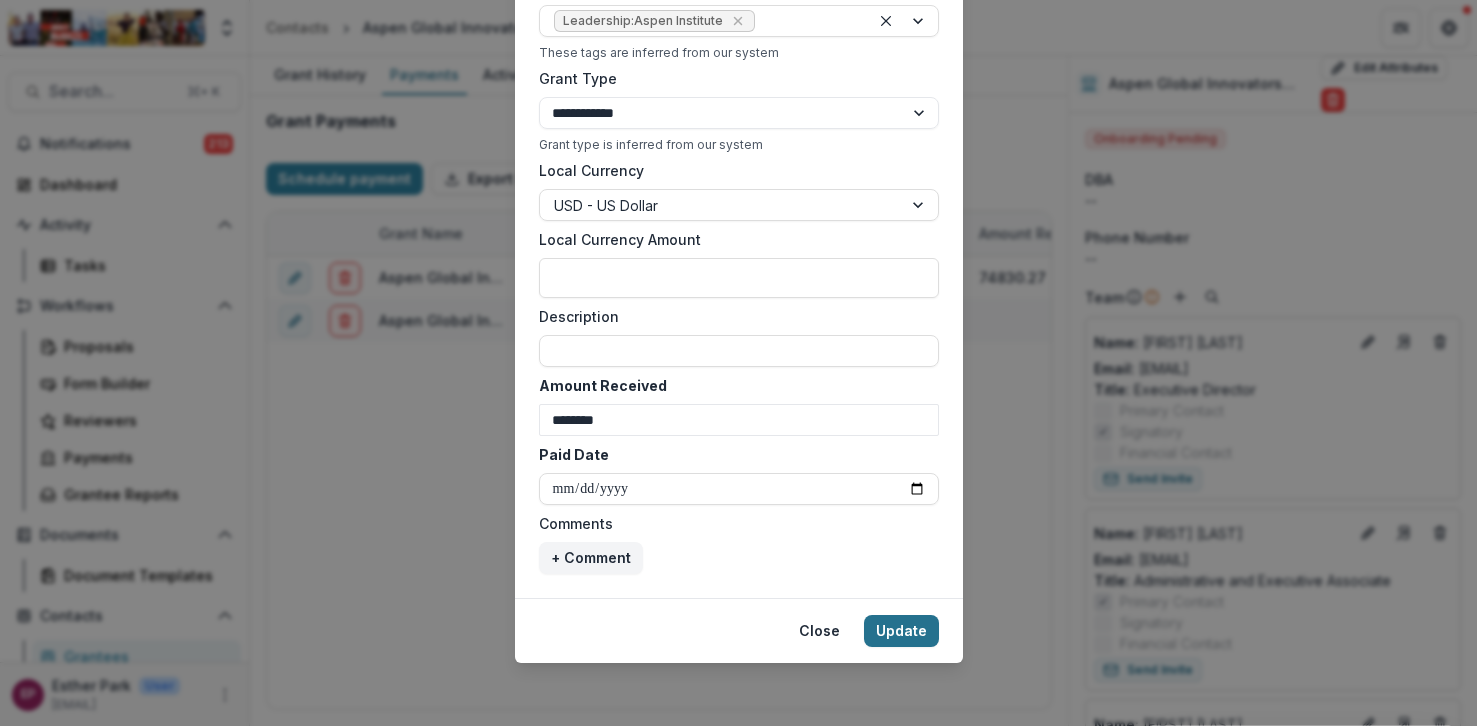 click on "Update" at bounding box center [901, 631] 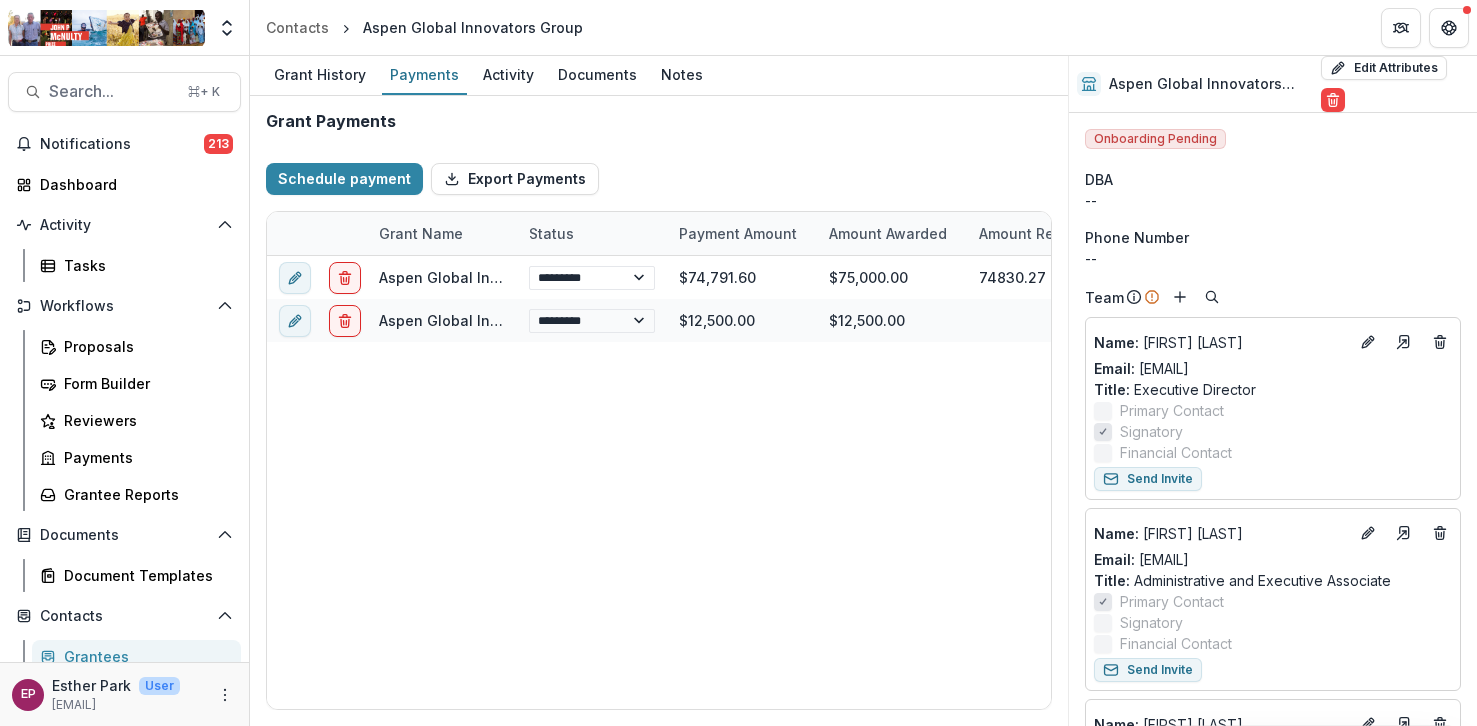 type on "**********" 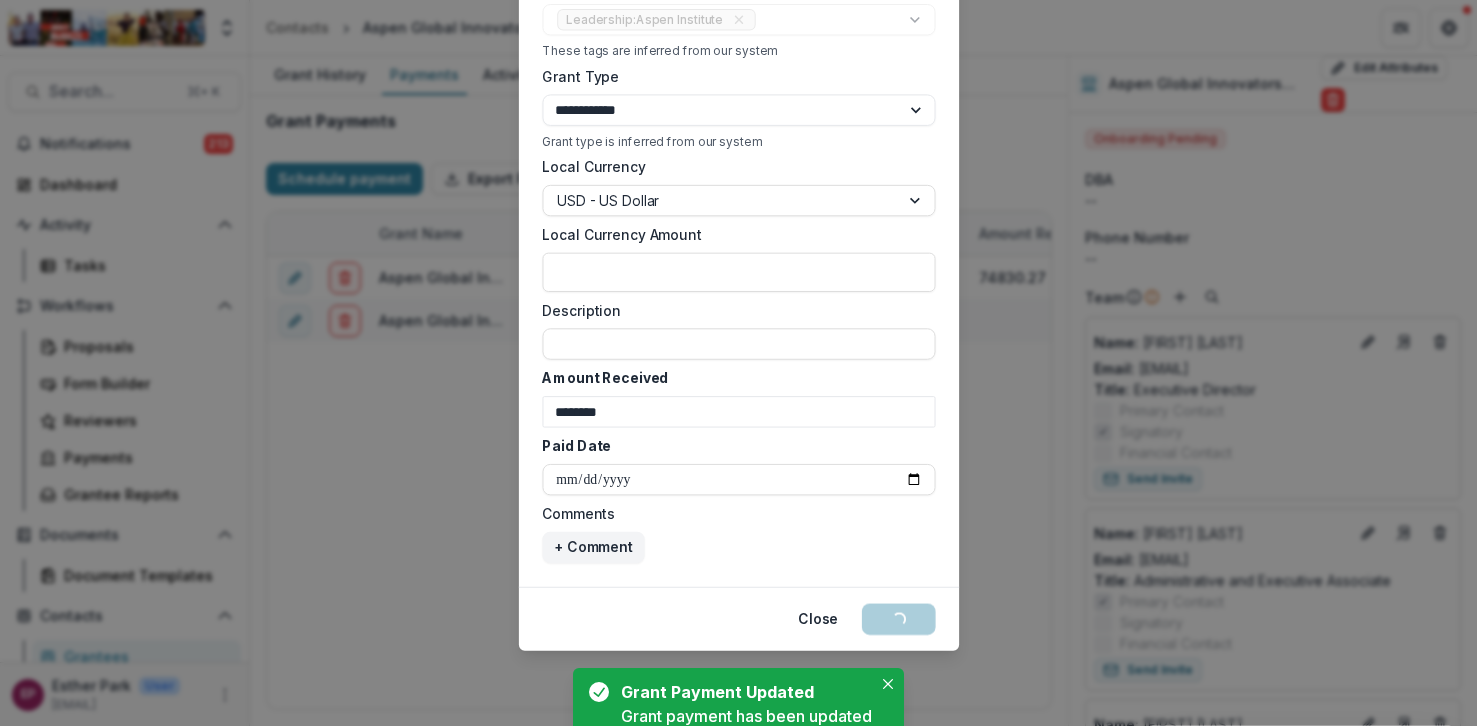 select on "****" 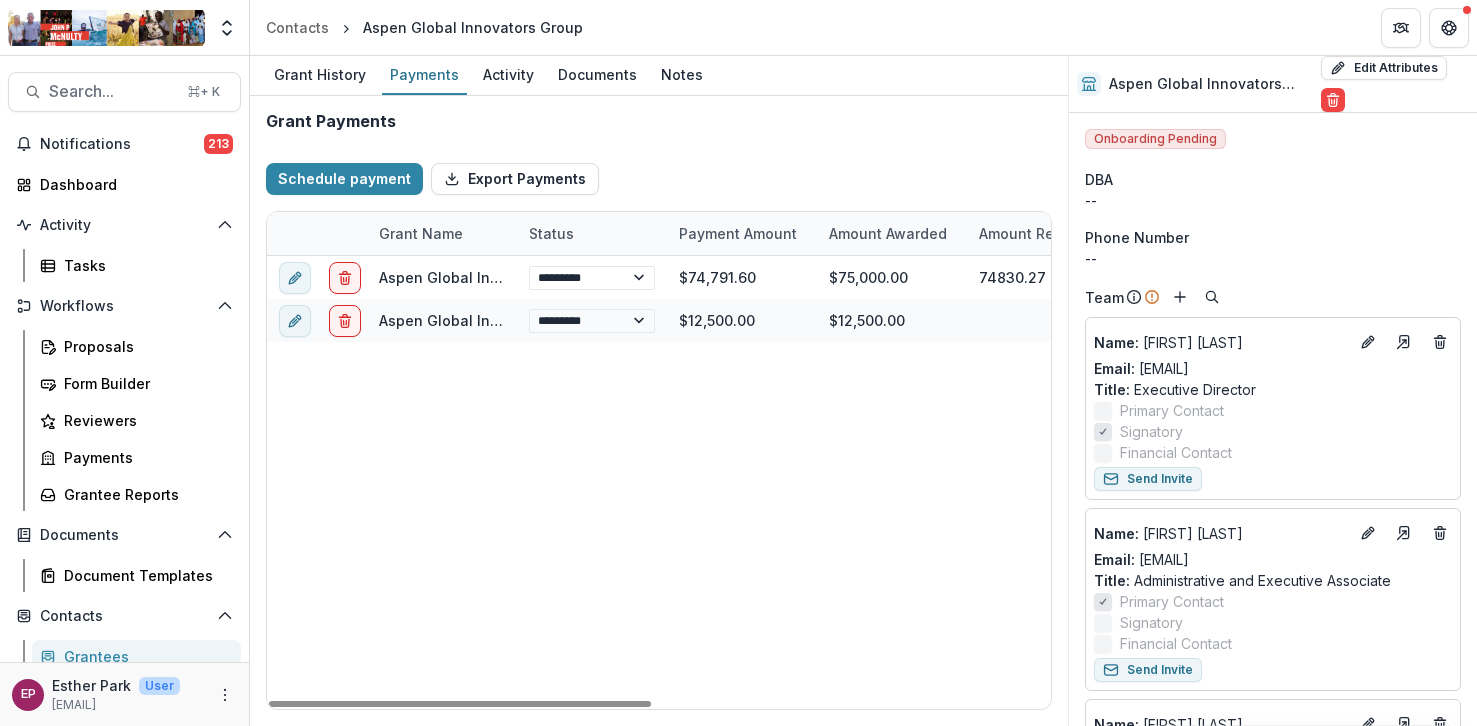 select on "****" 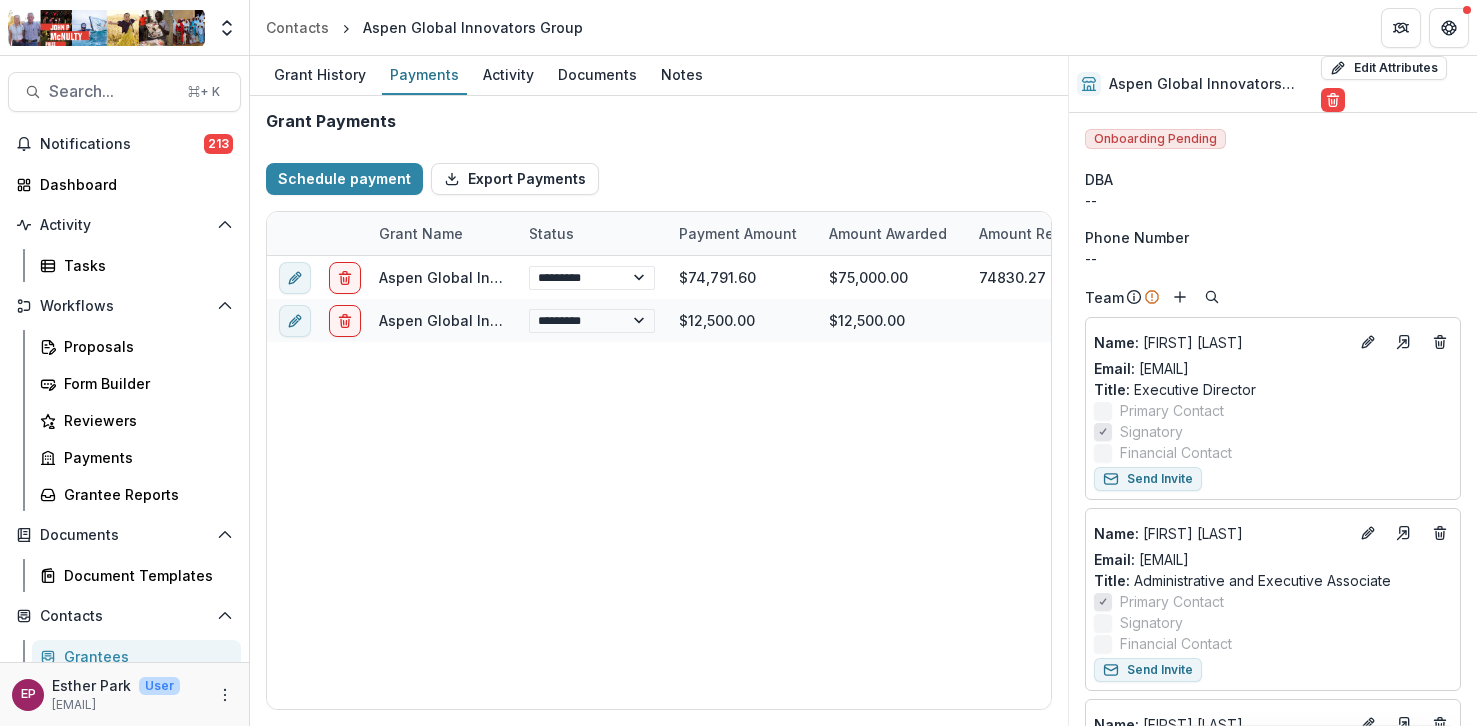 select on "****" 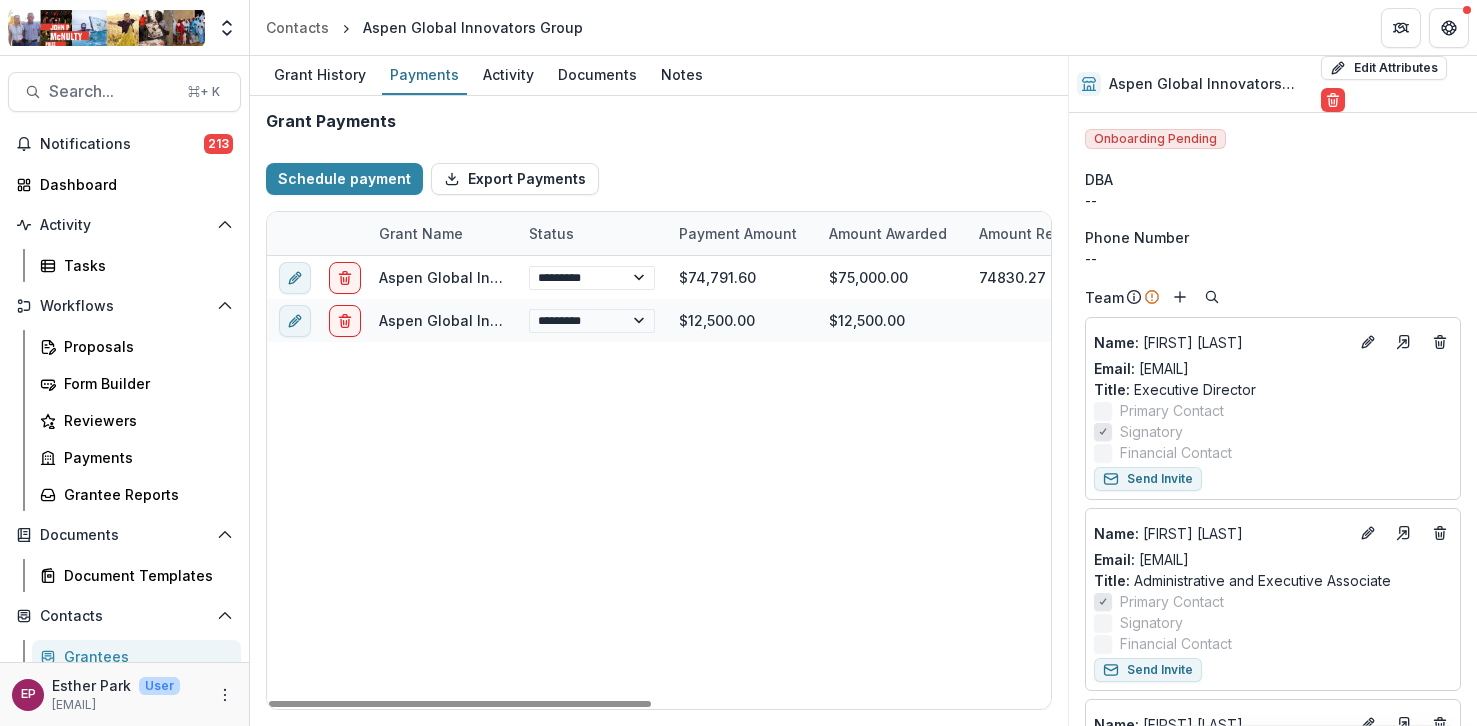 select on "****" 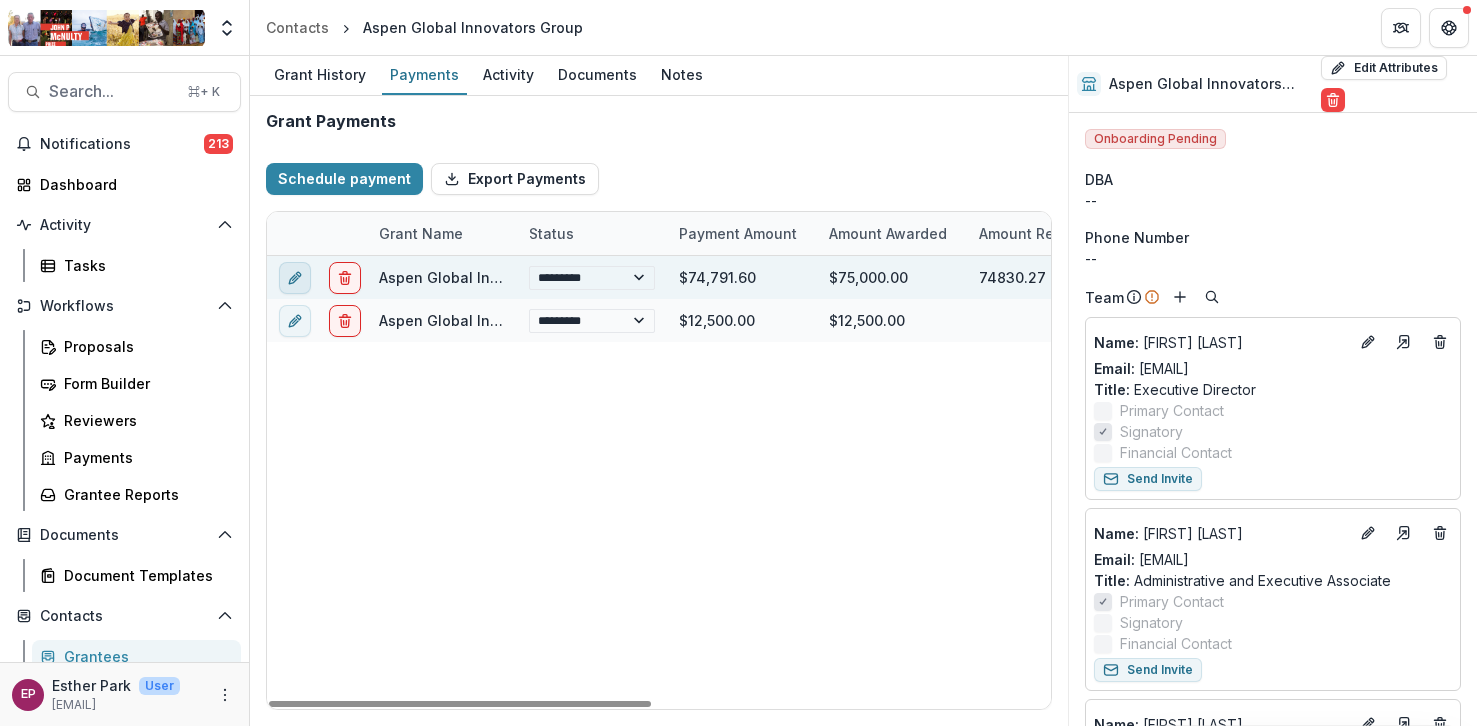 click 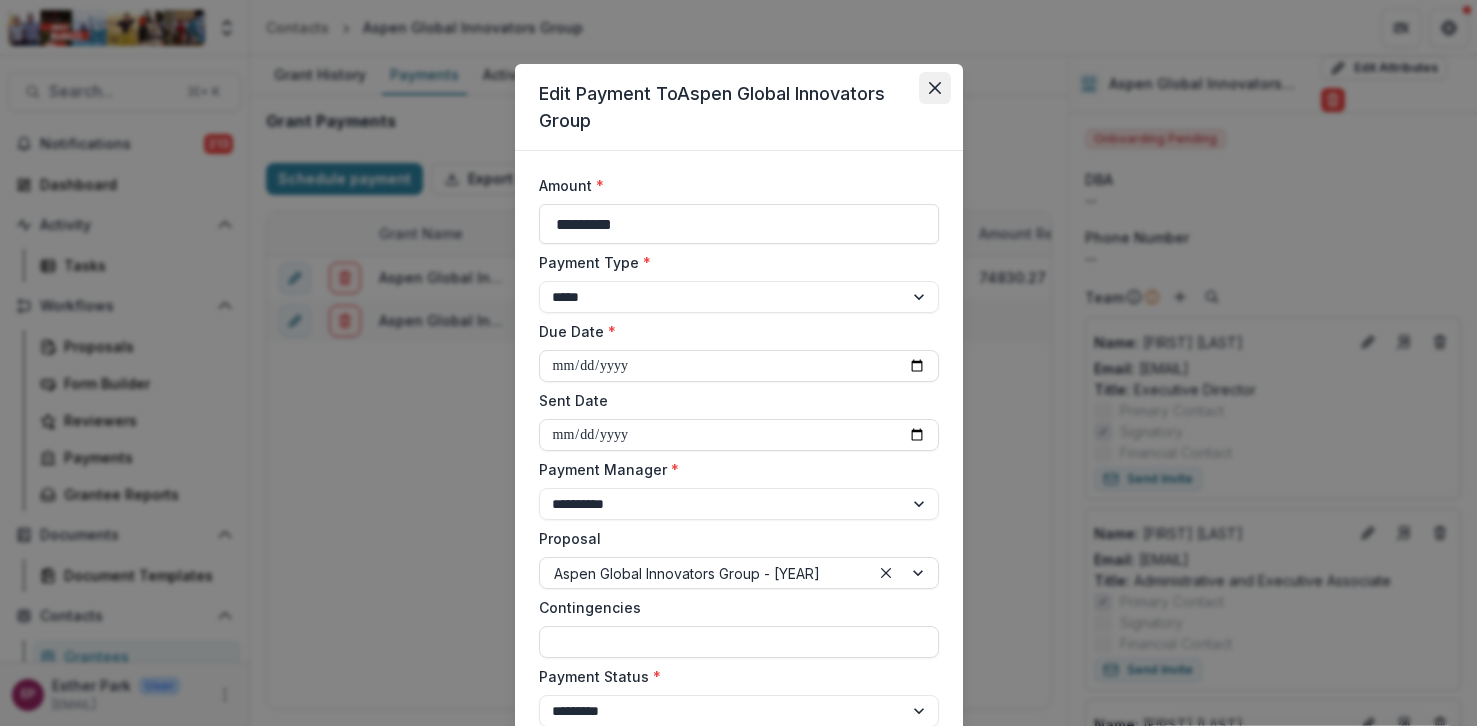 click at bounding box center [935, 88] 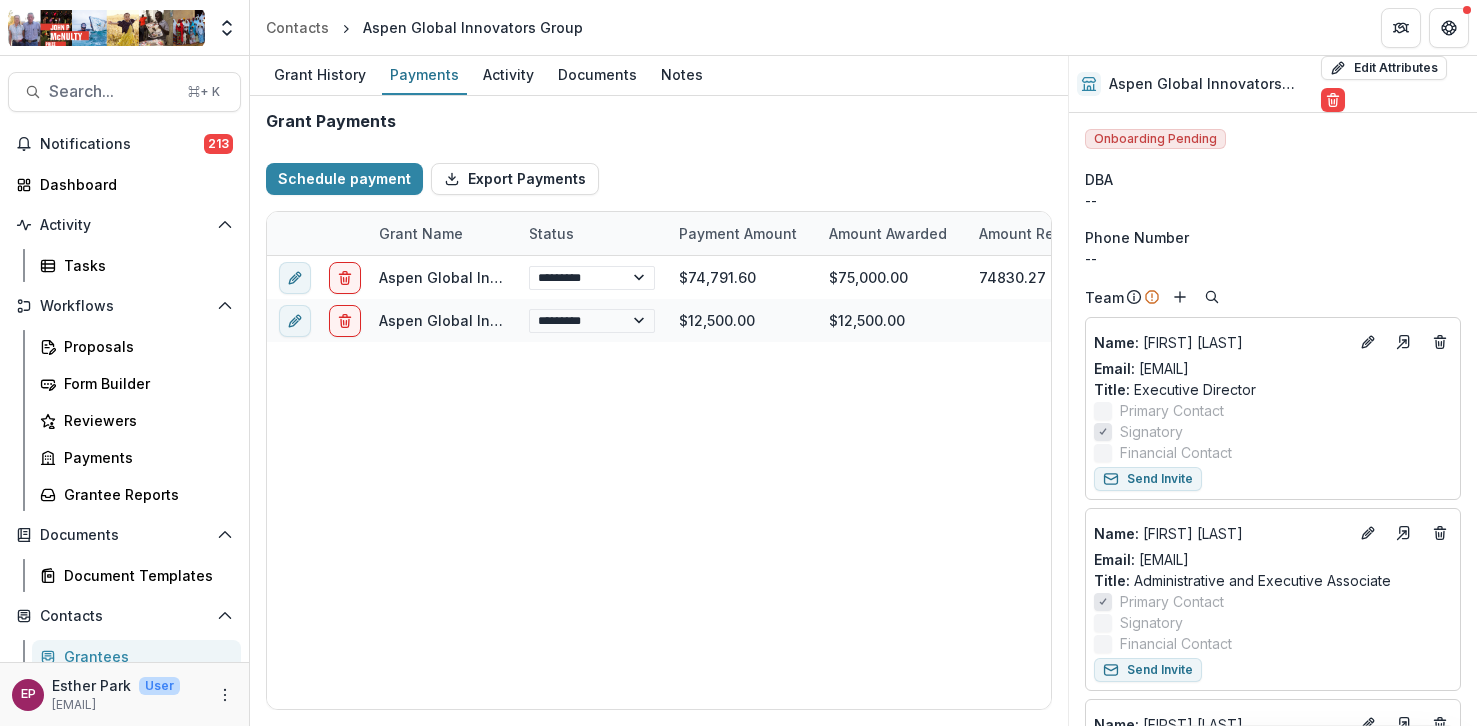 select on "****" 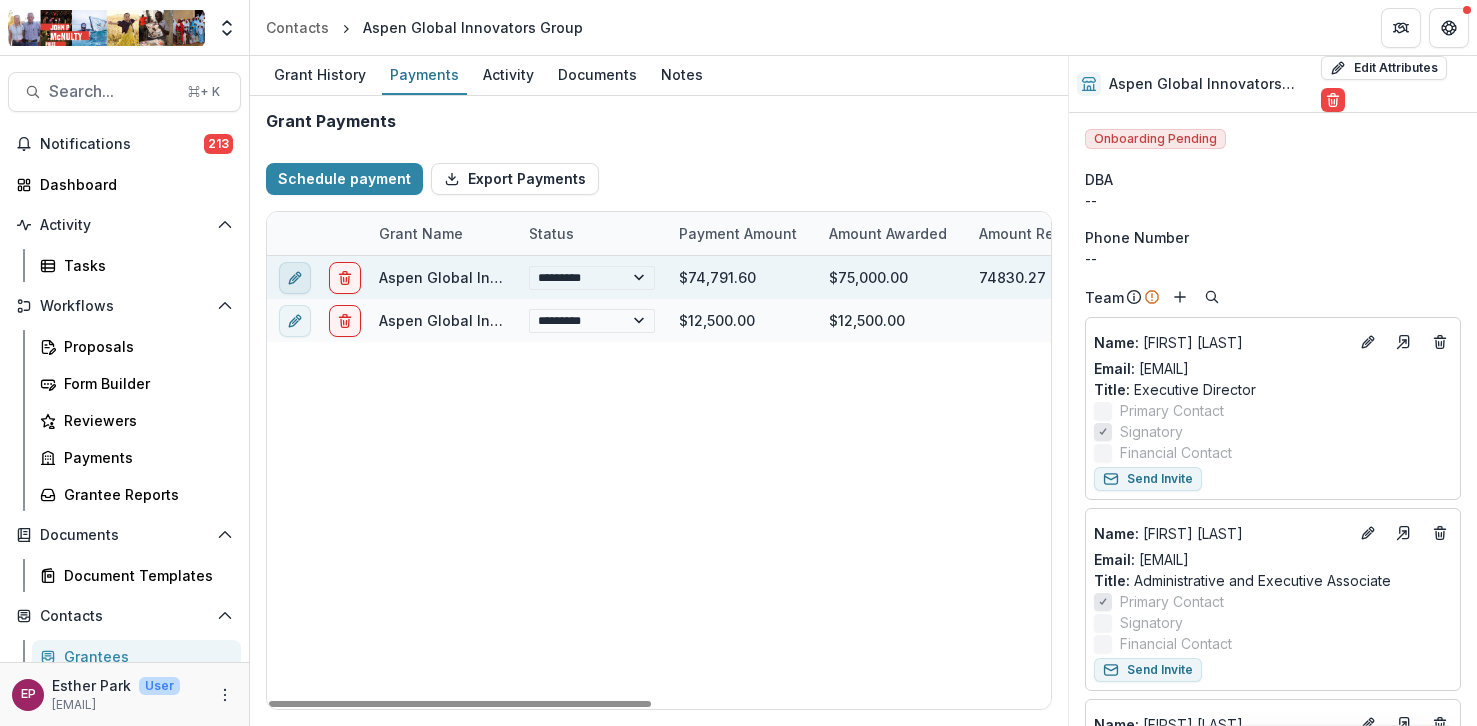 click at bounding box center [295, 278] 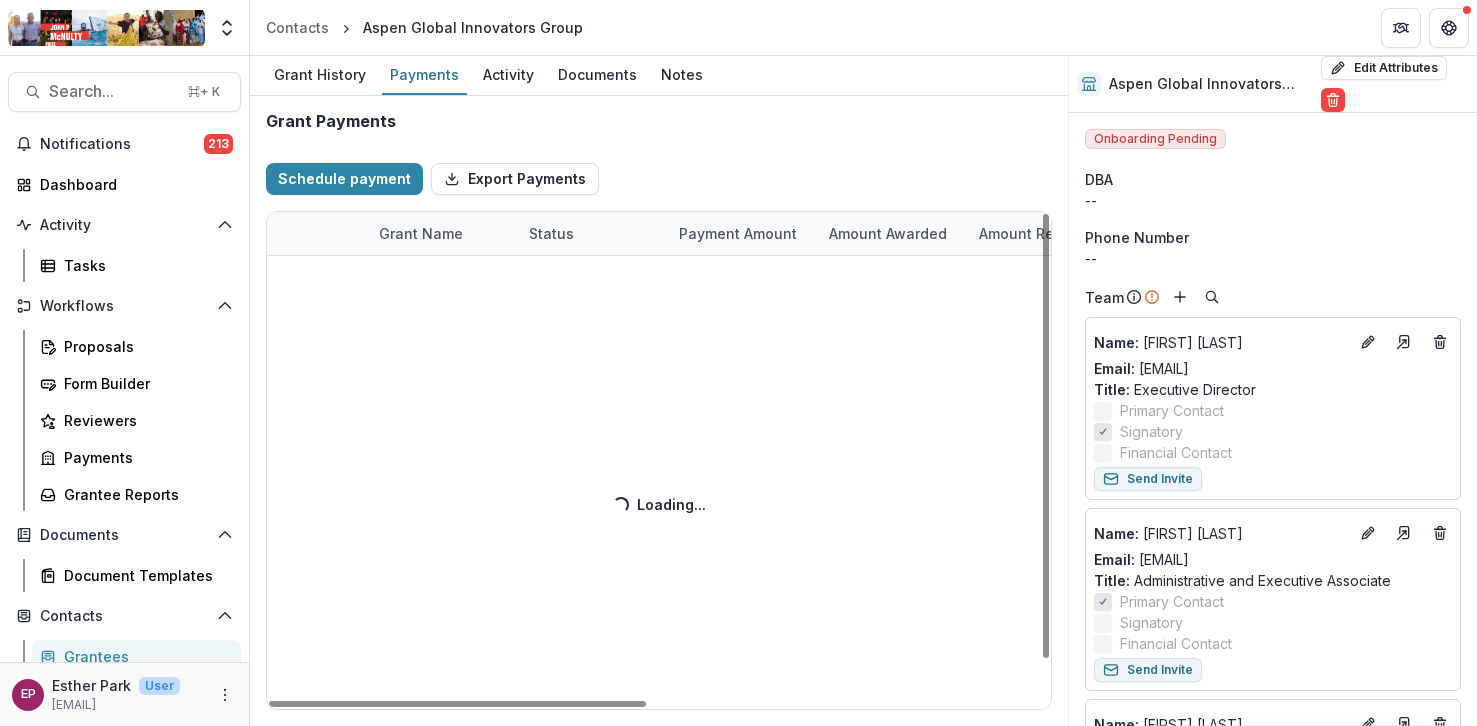 select on "****" 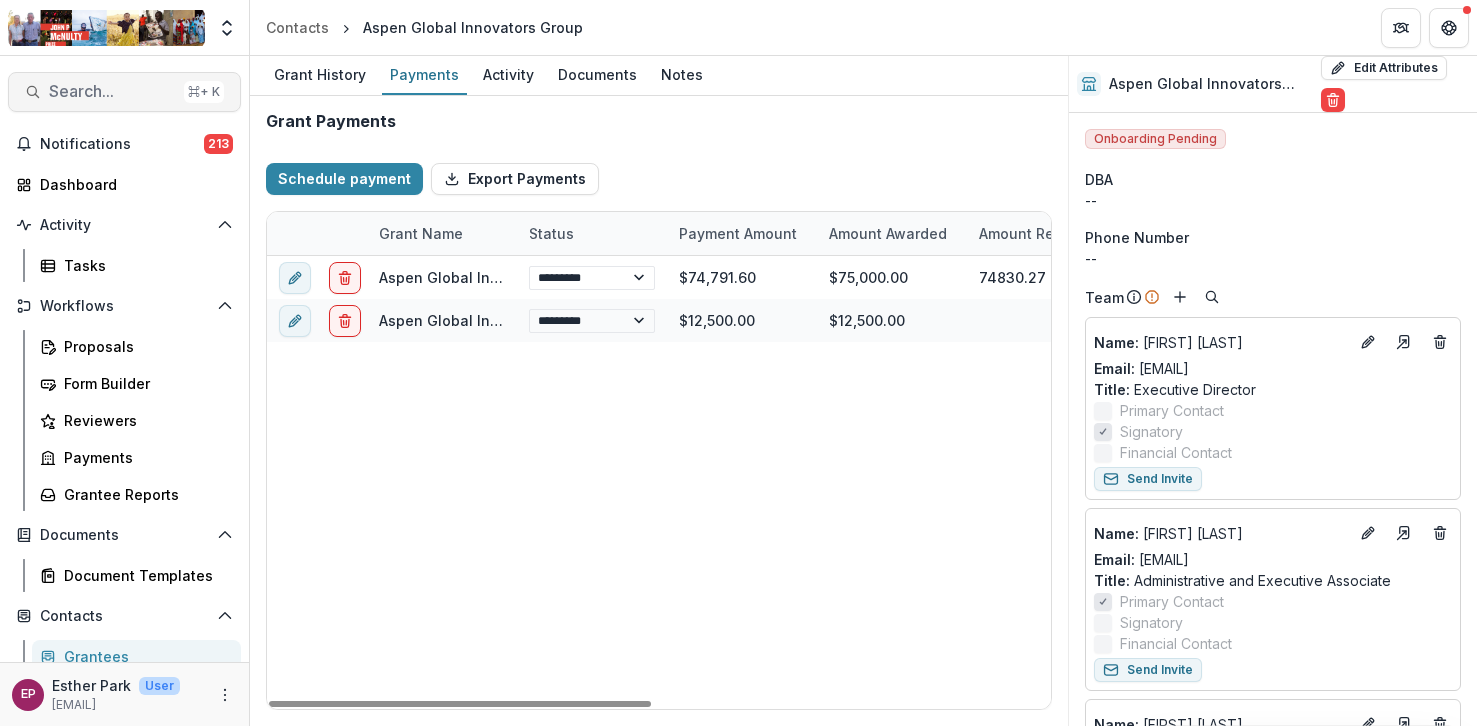click on "Search... ⌘  + K" at bounding box center (124, 92) 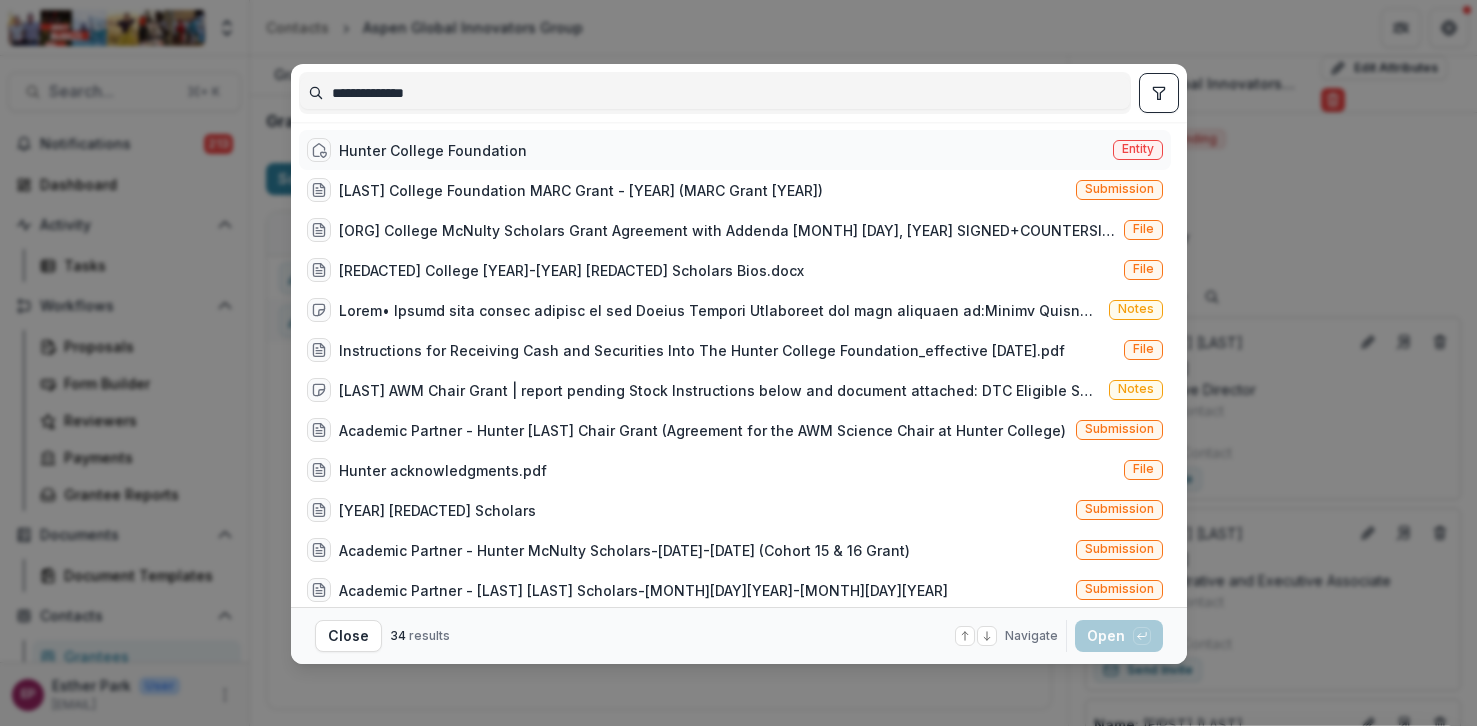 type on "**********" 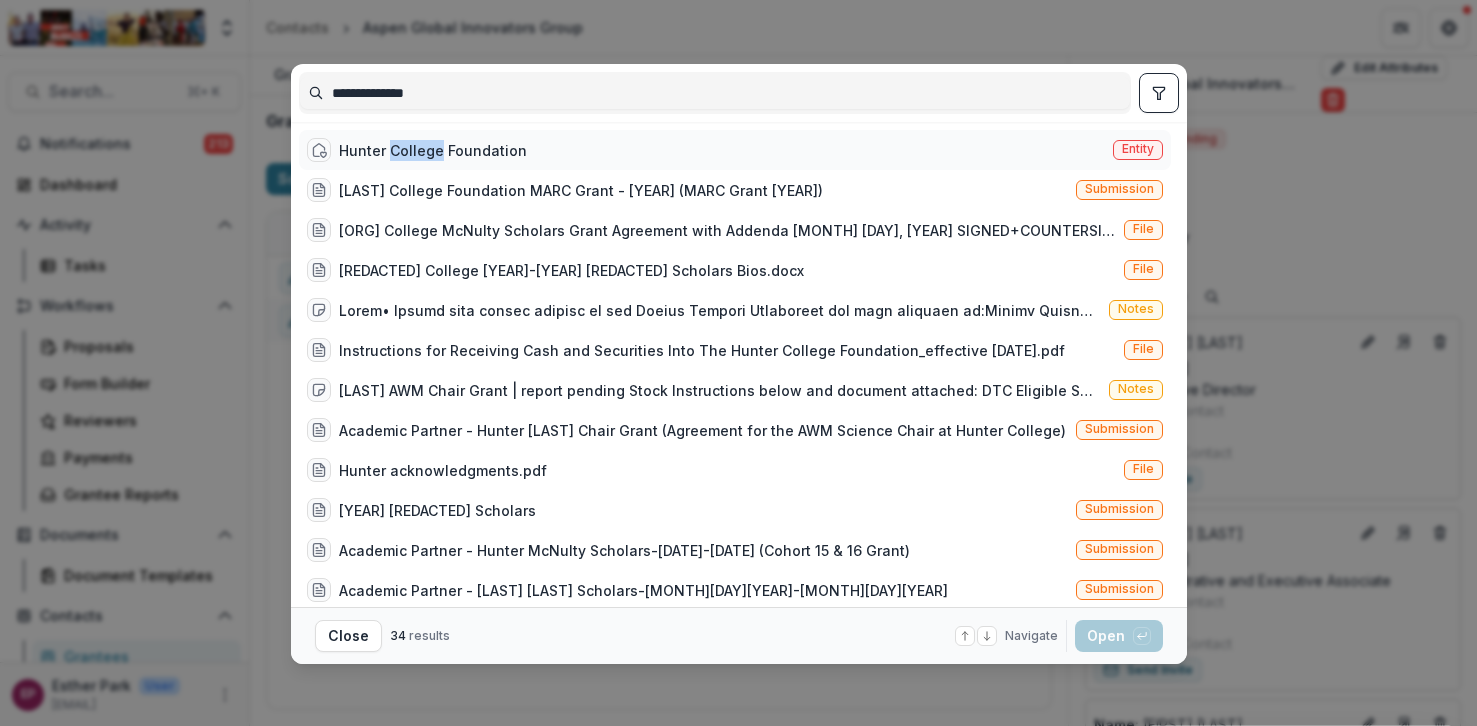click on "Hunter College Foundation" at bounding box center (433, 150) 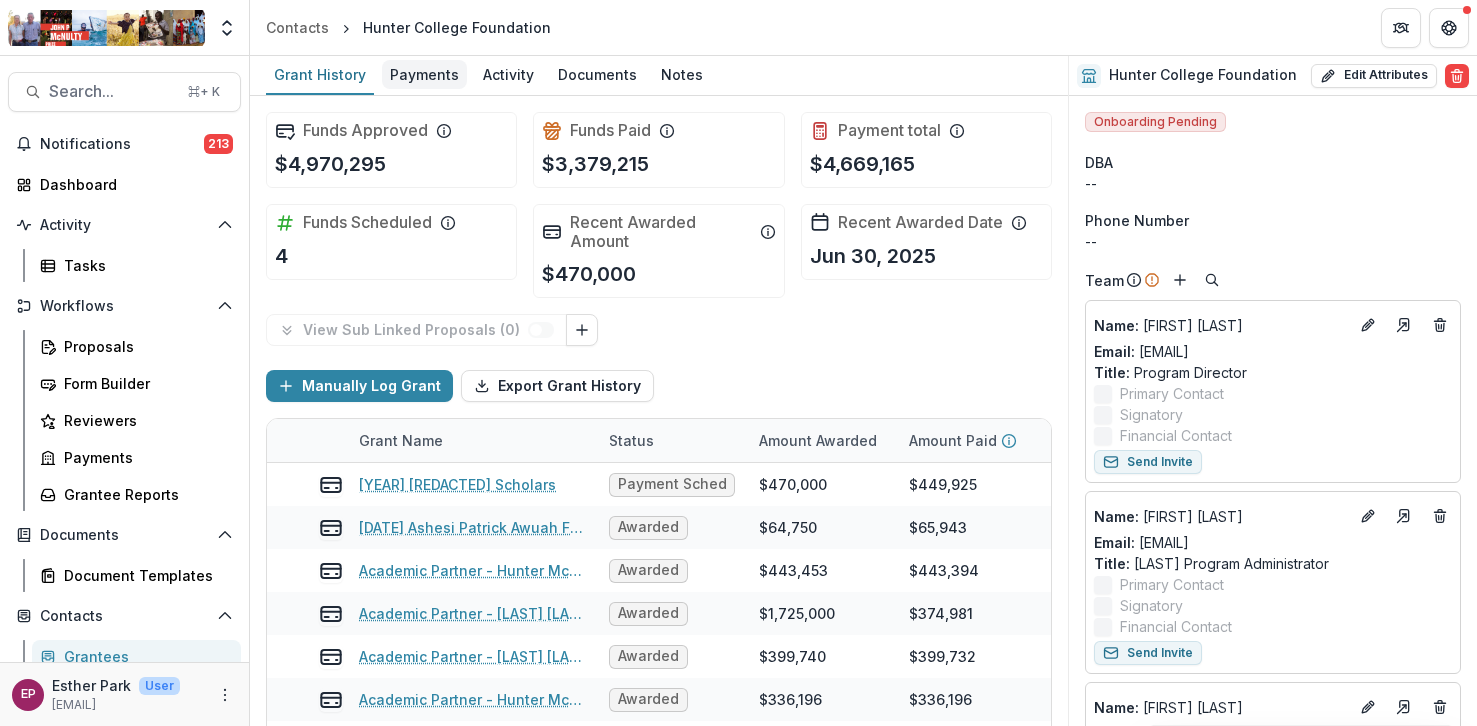 click on "Payments" at bounding box center (424, 74) 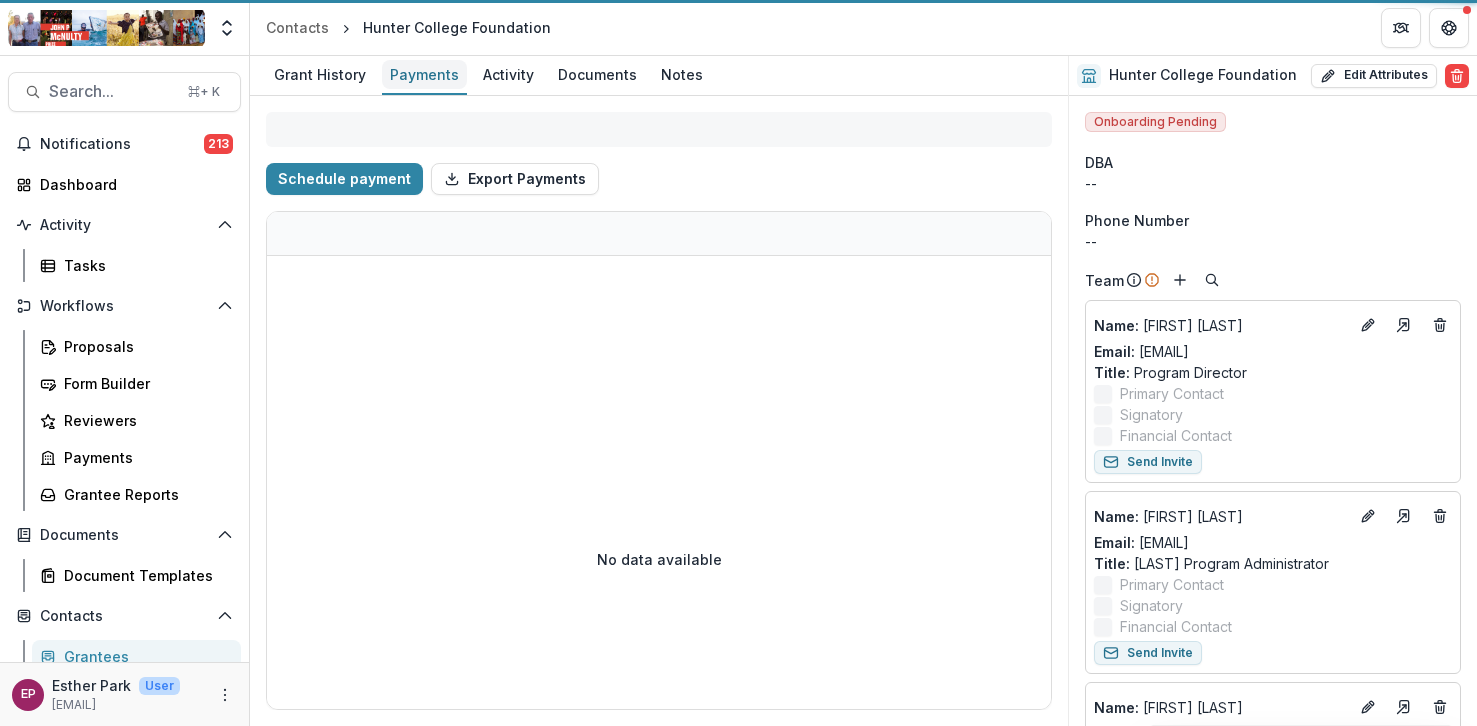 select on "****" 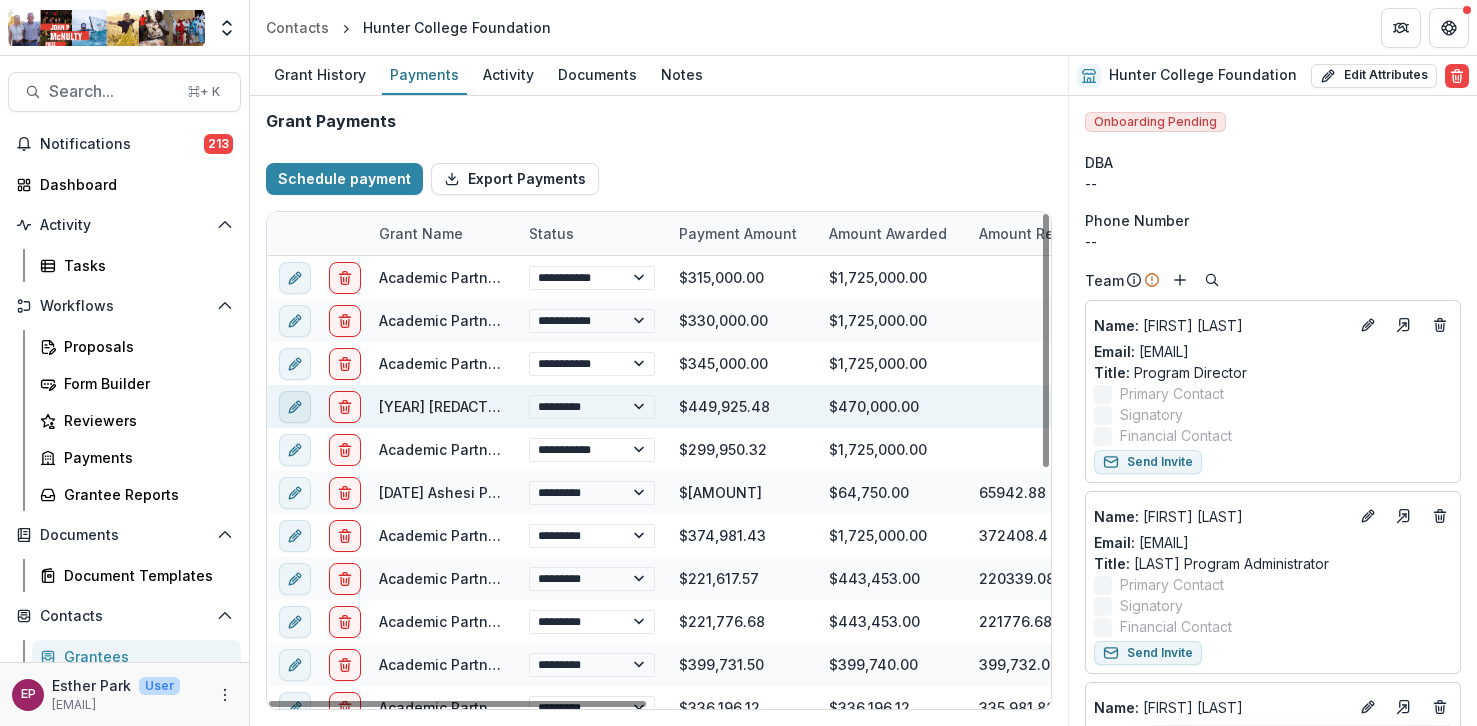 click 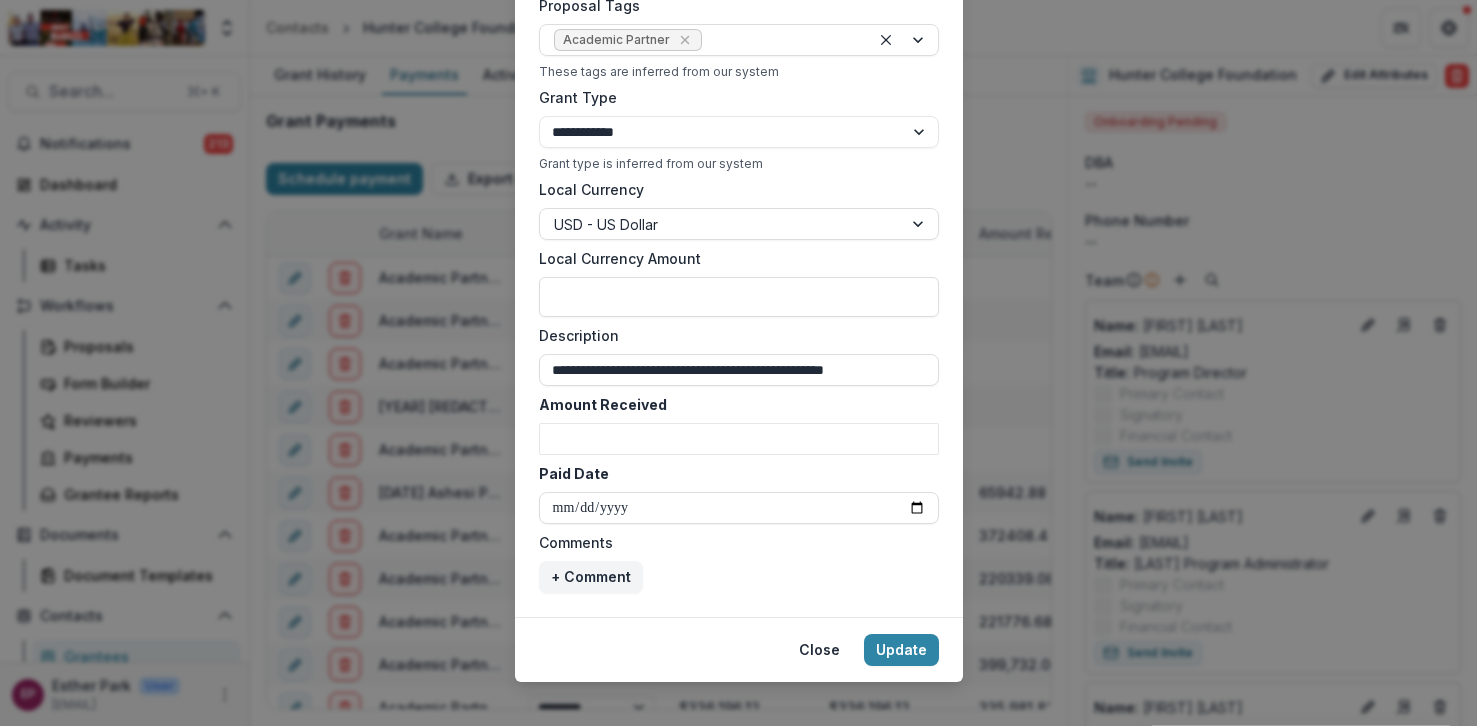 scroll, scrollTop: 795, scrollLeft: 0, axis: vertical 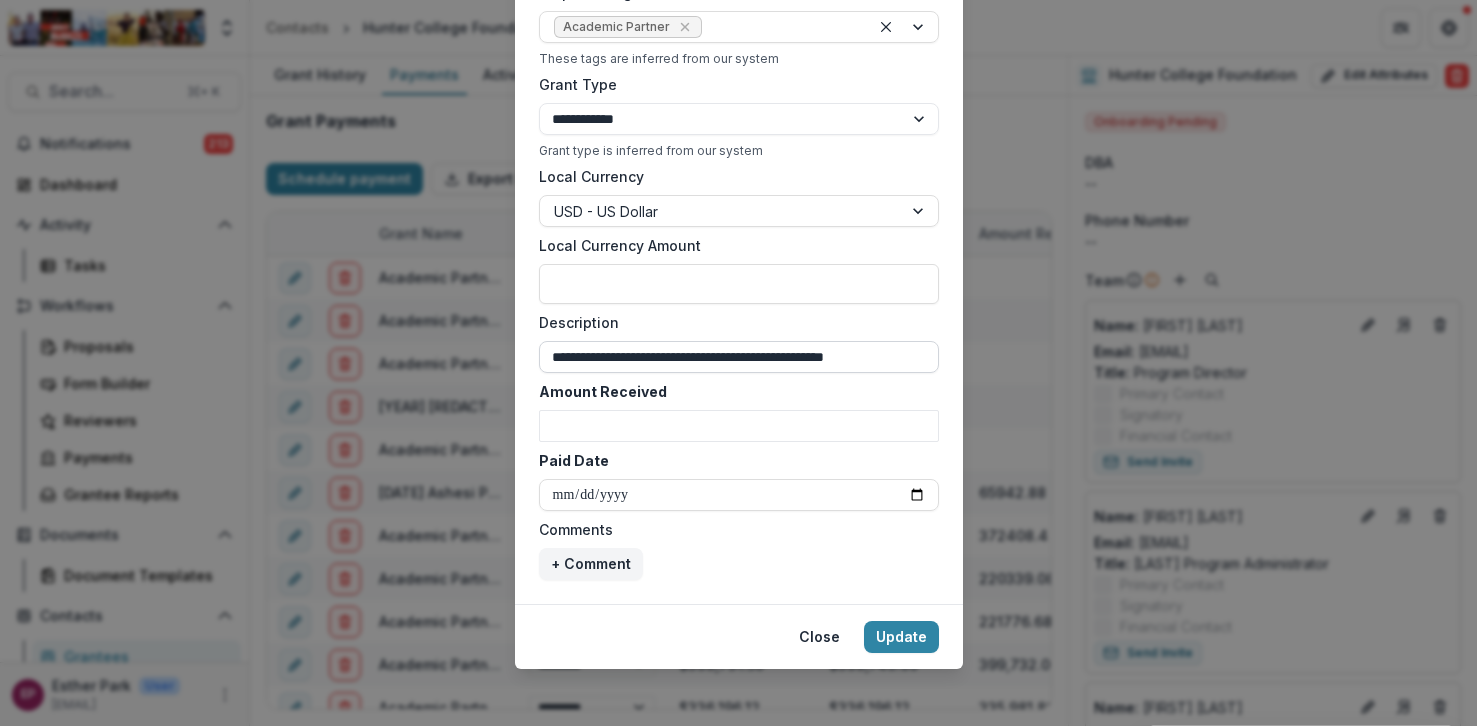 click on "**********" at bounding box center (739, 357) 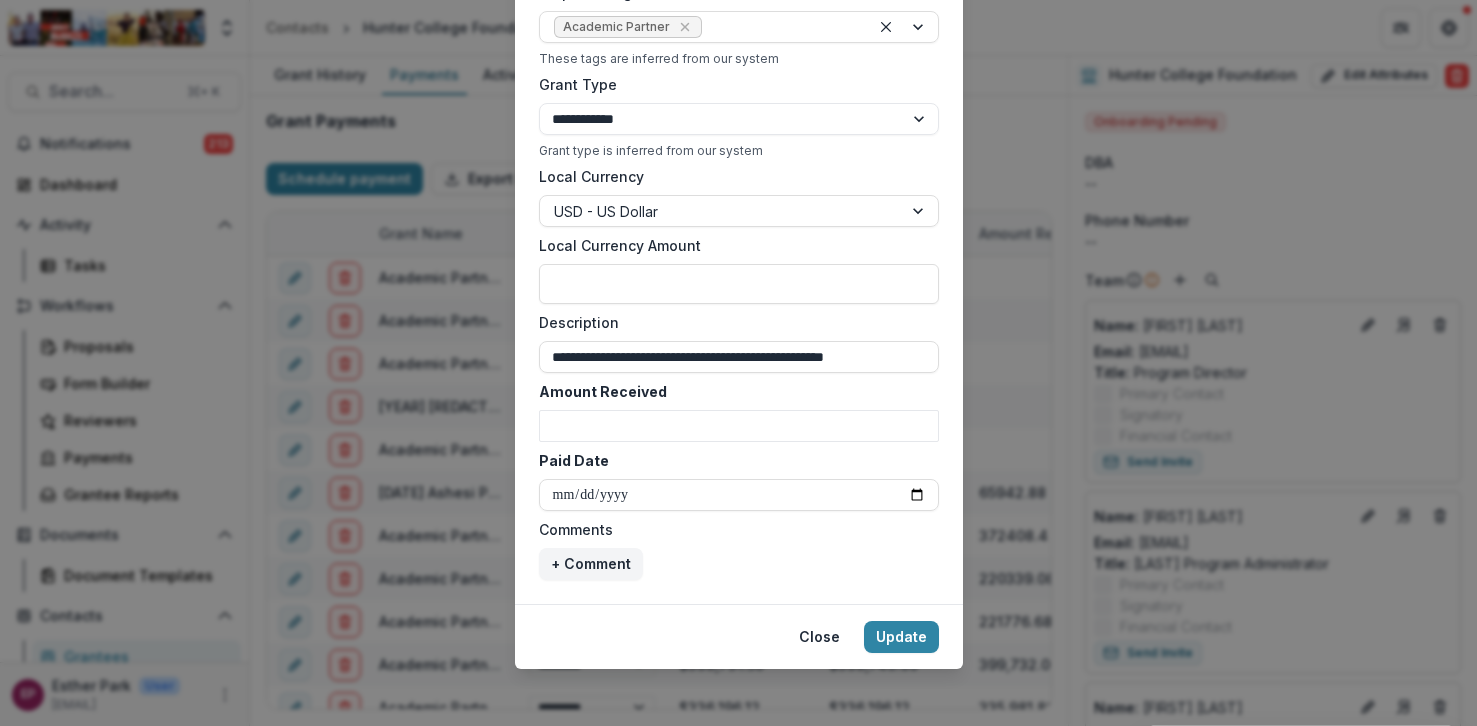 scroll, scrollTop: 0, scrollLeft: 22, axis: horizontal 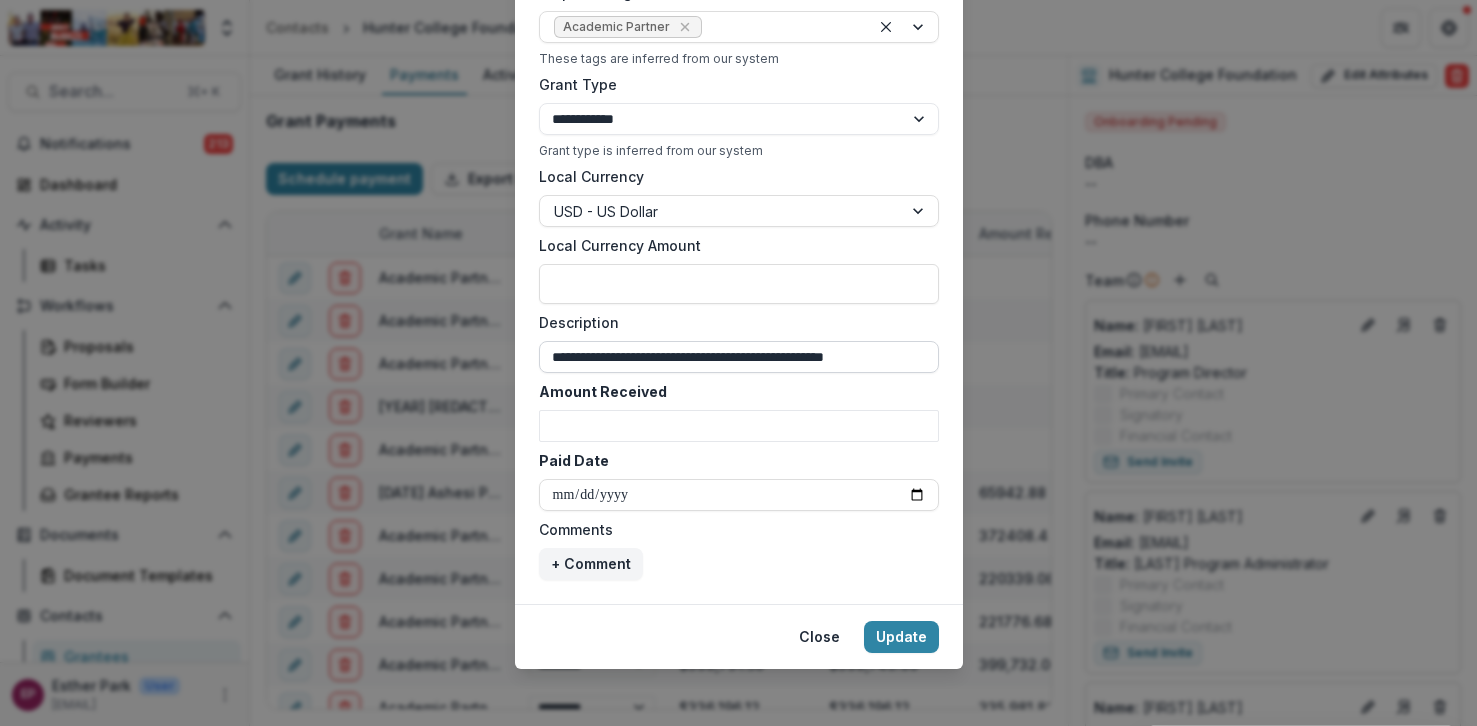 click on "**********" at bounding box center (739, 357) 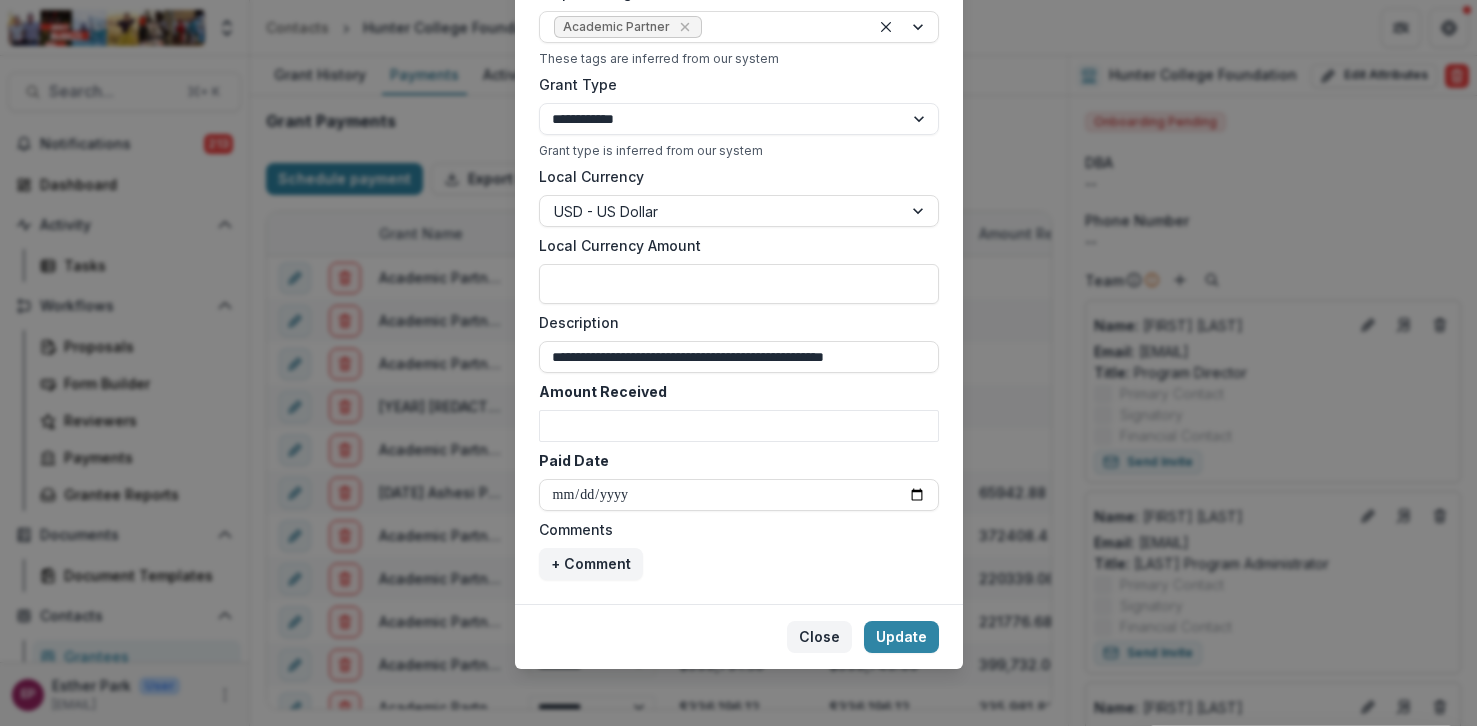 scroll, scrollTop: 0, scrollLeft: 0, axis: both 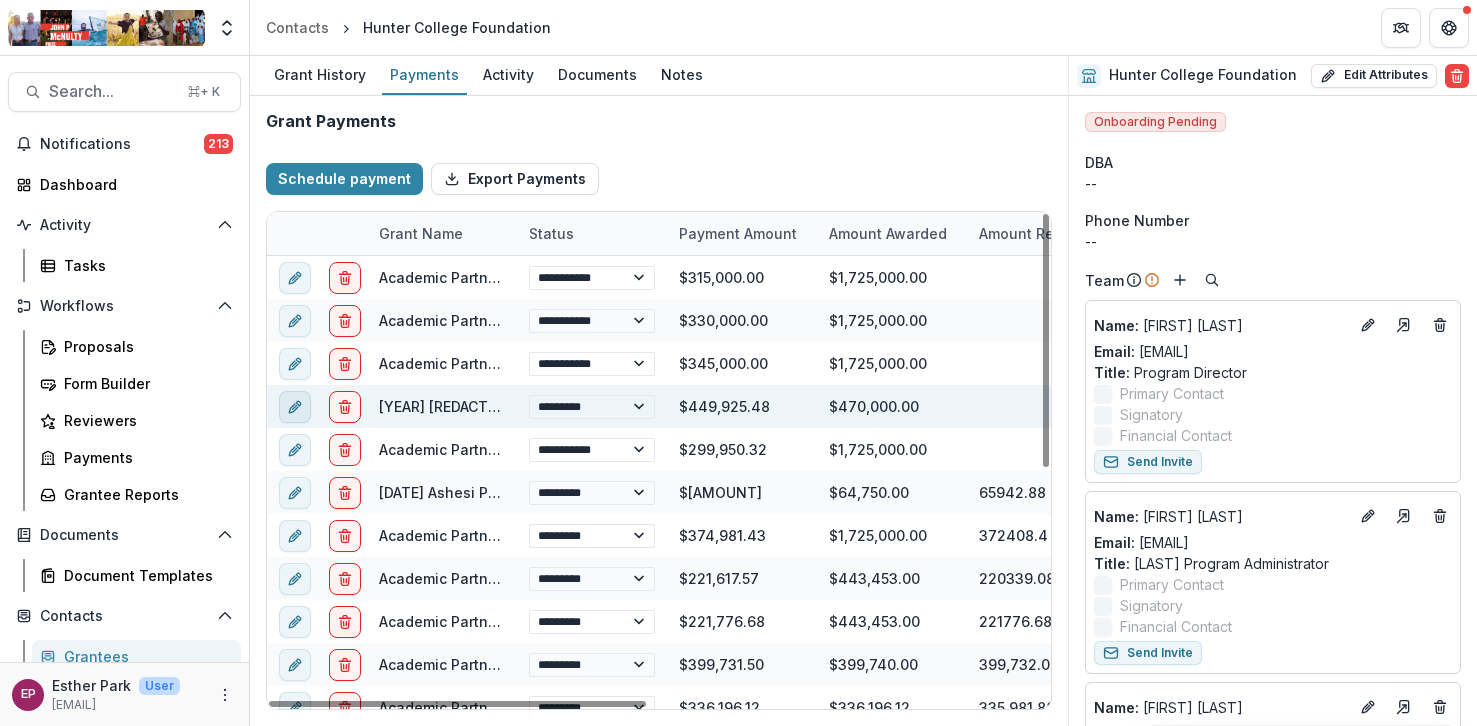 click 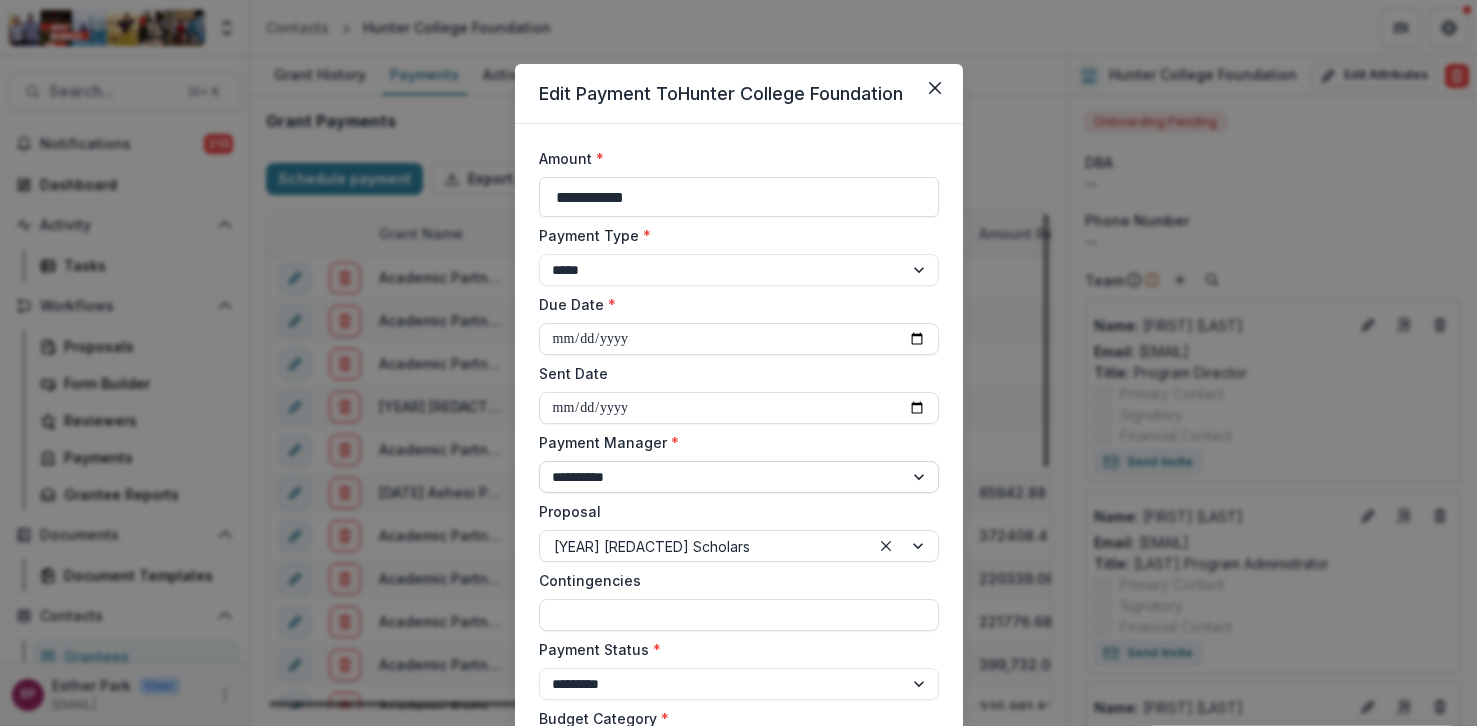 scroll, scrollTop: 801, scrollLeft: 0, axis: vertical 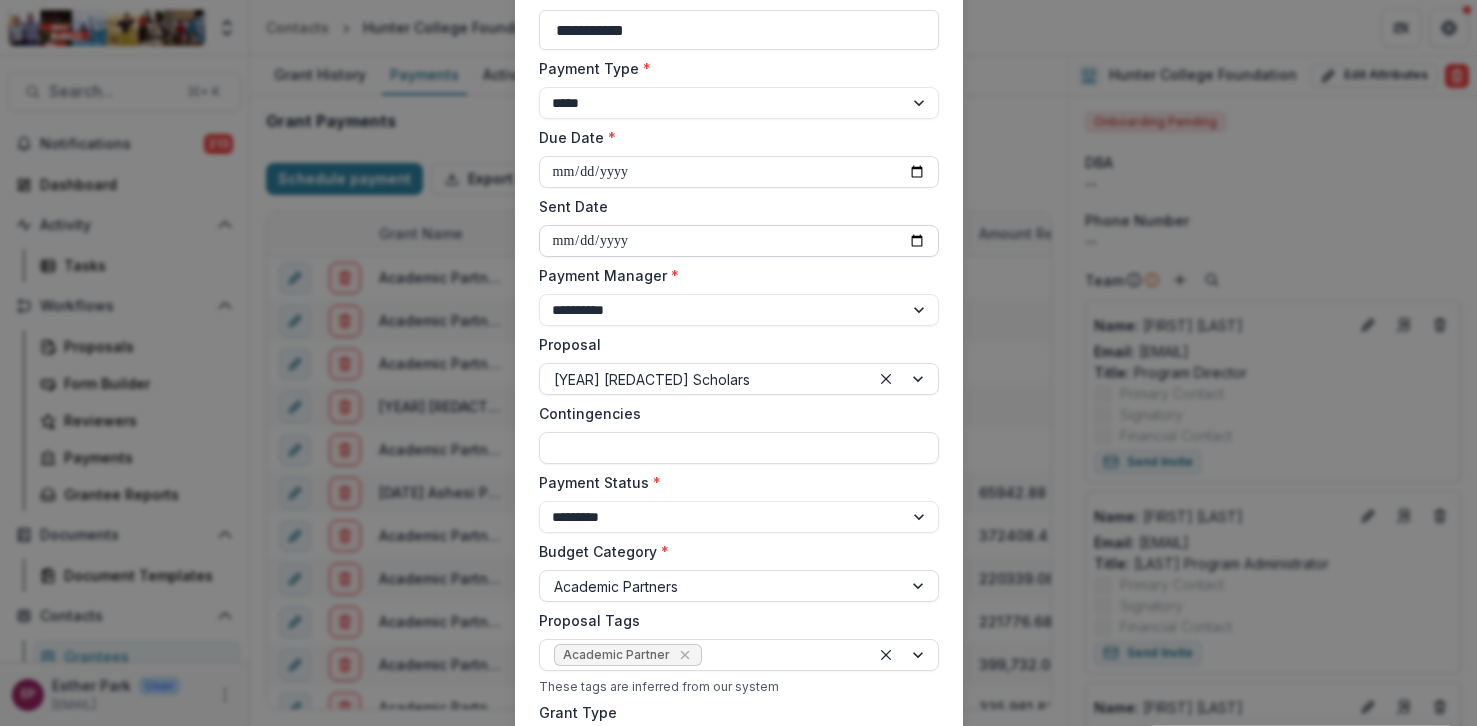 click on "**********" at bounding box center [739, 241] 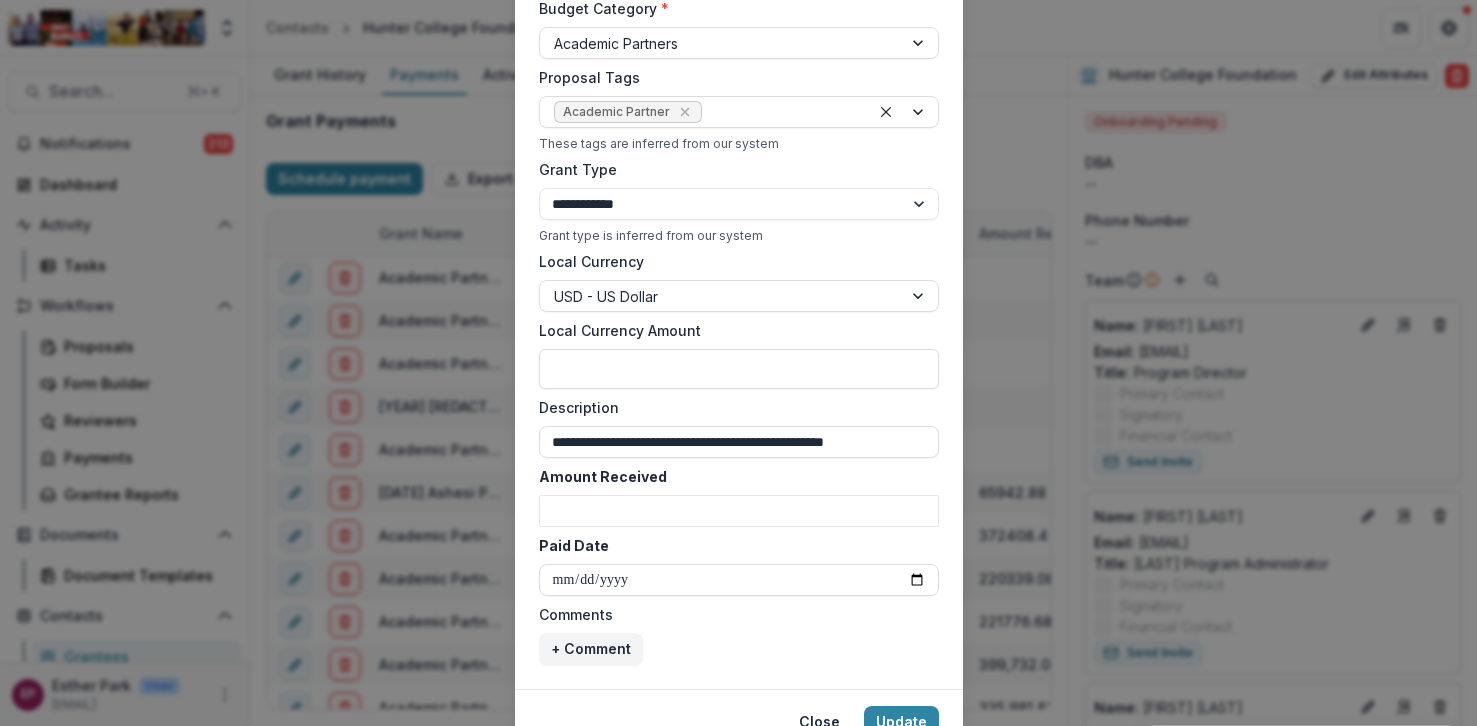 scroll, scrollTop: 801, scrollLeft: 0, axis: vertical 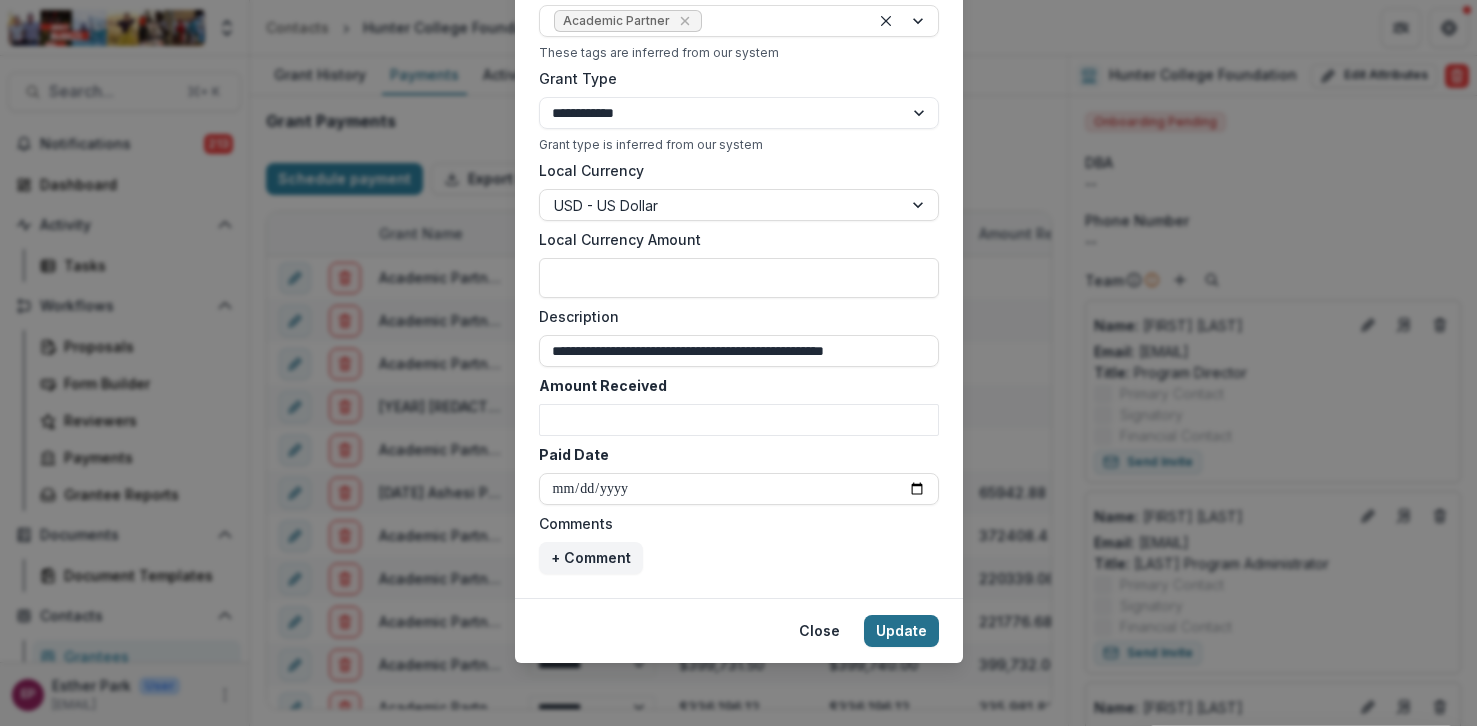 click on "Update" at bounding box center [901, 631] 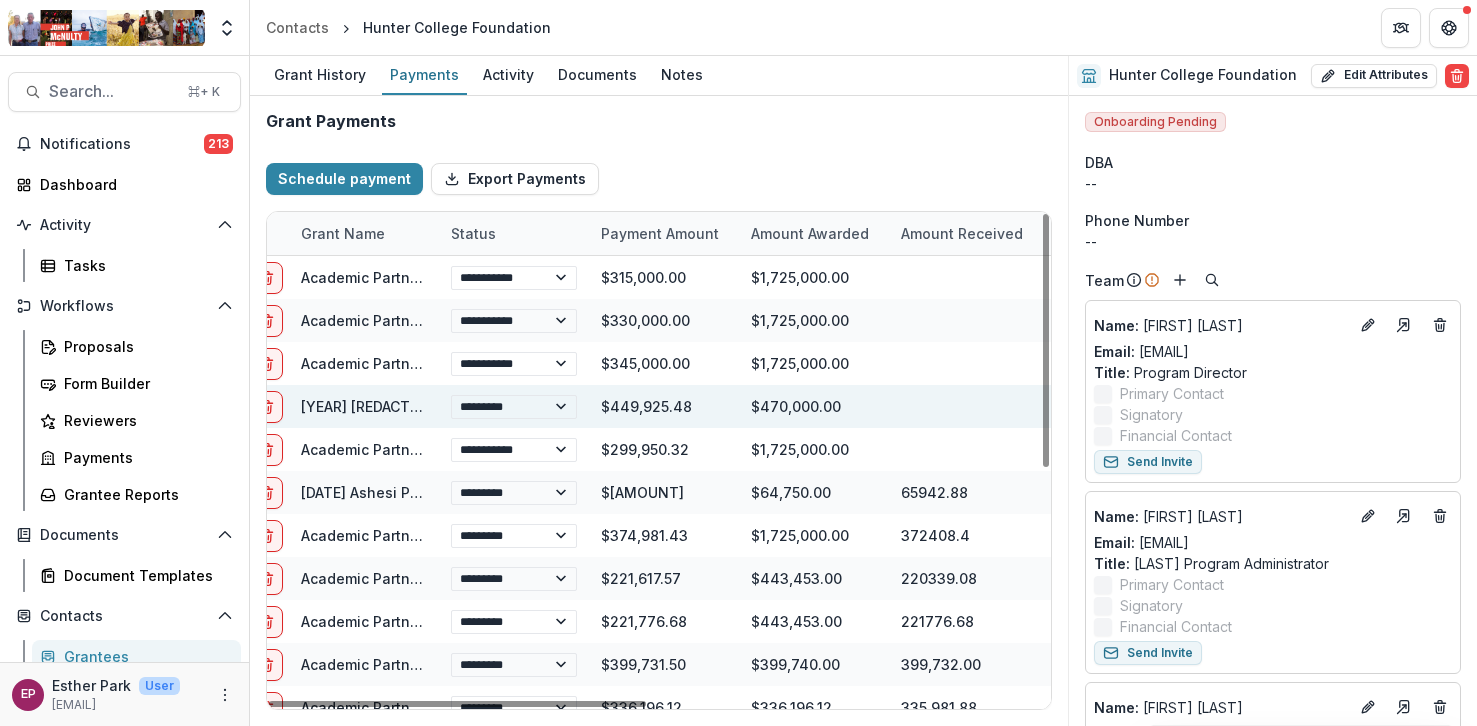 scroll, scrollTop: 0, scrollLeft: 0, axis: both 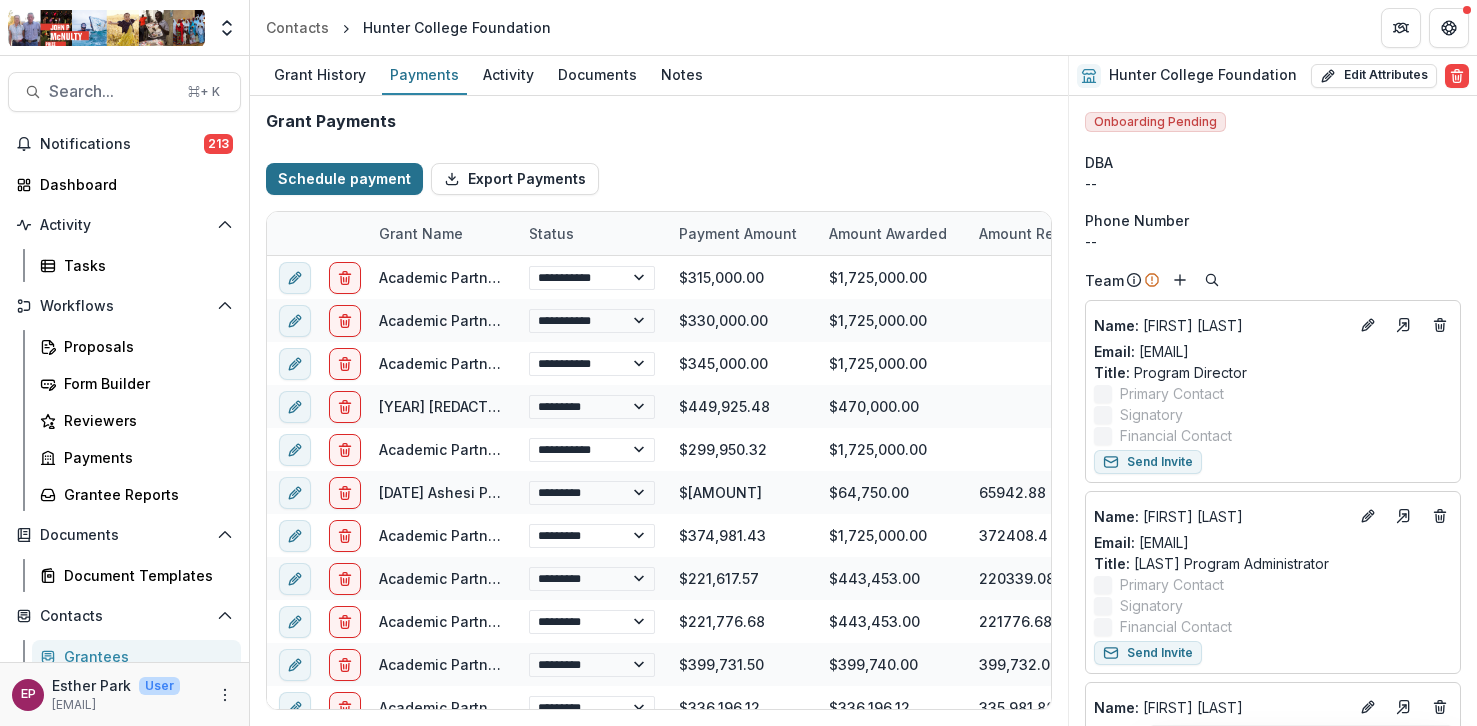 click on "Schedule payment" at bounding box center (344, 179) 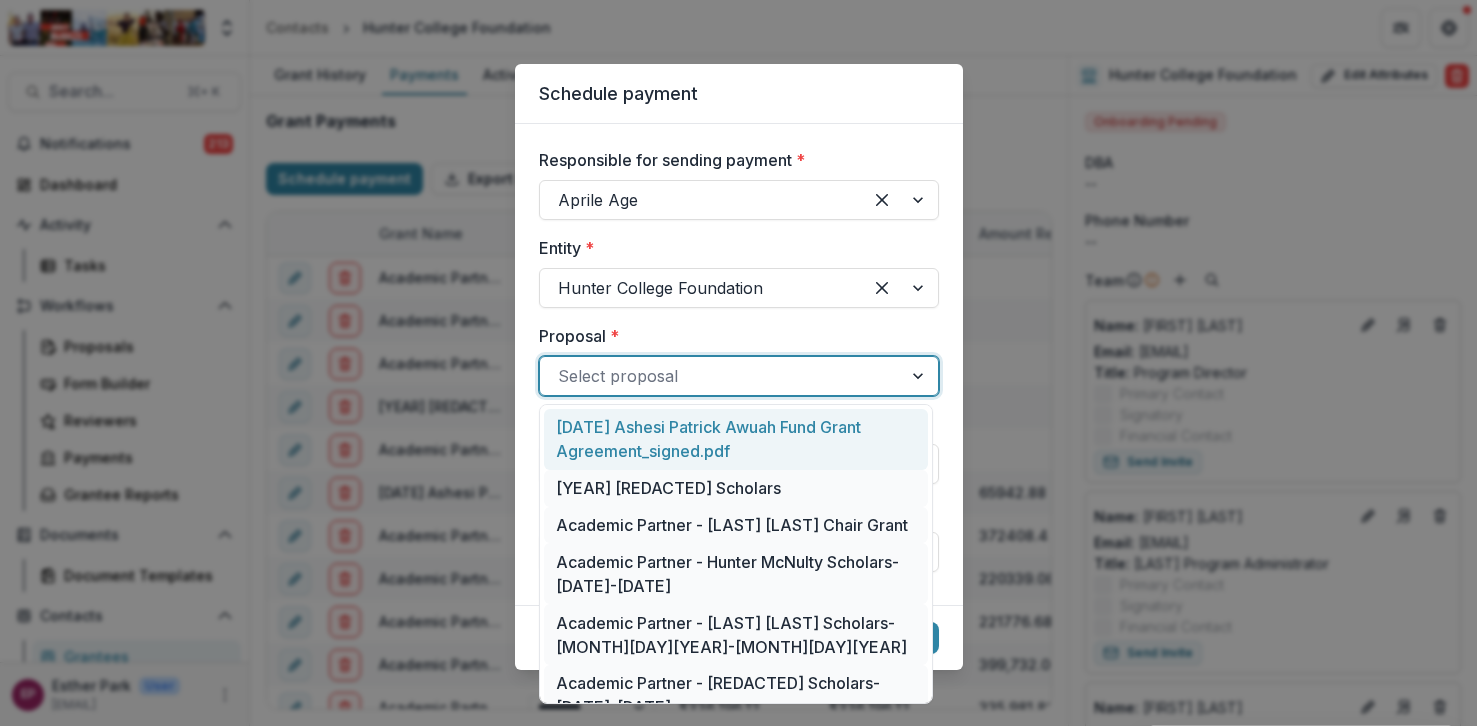 click at bounding box center [721, 376] 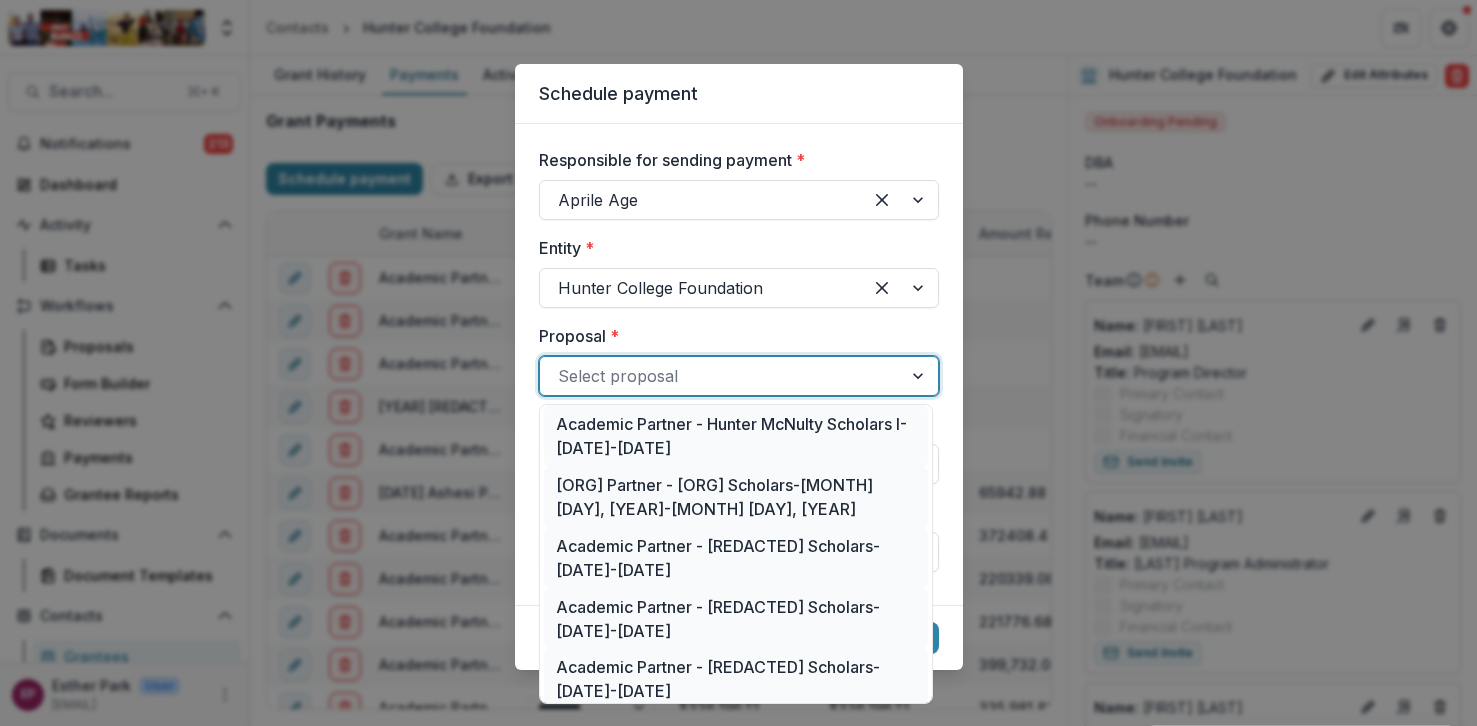 scroll, scrollTop: 0, scrollLeft: 0, axis: both 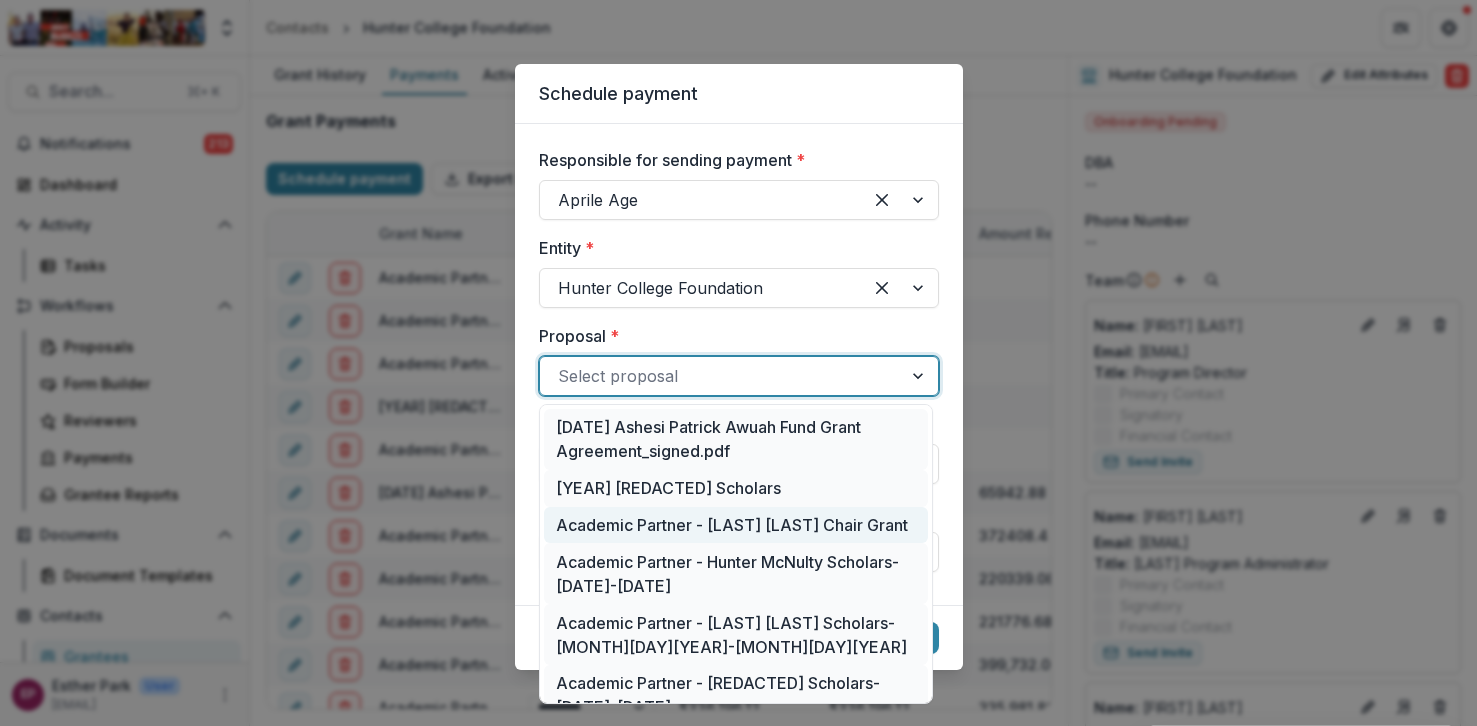 click on "Academic Partner - Hunter McNulty Chair Grant" at bounding box center (736, 525) 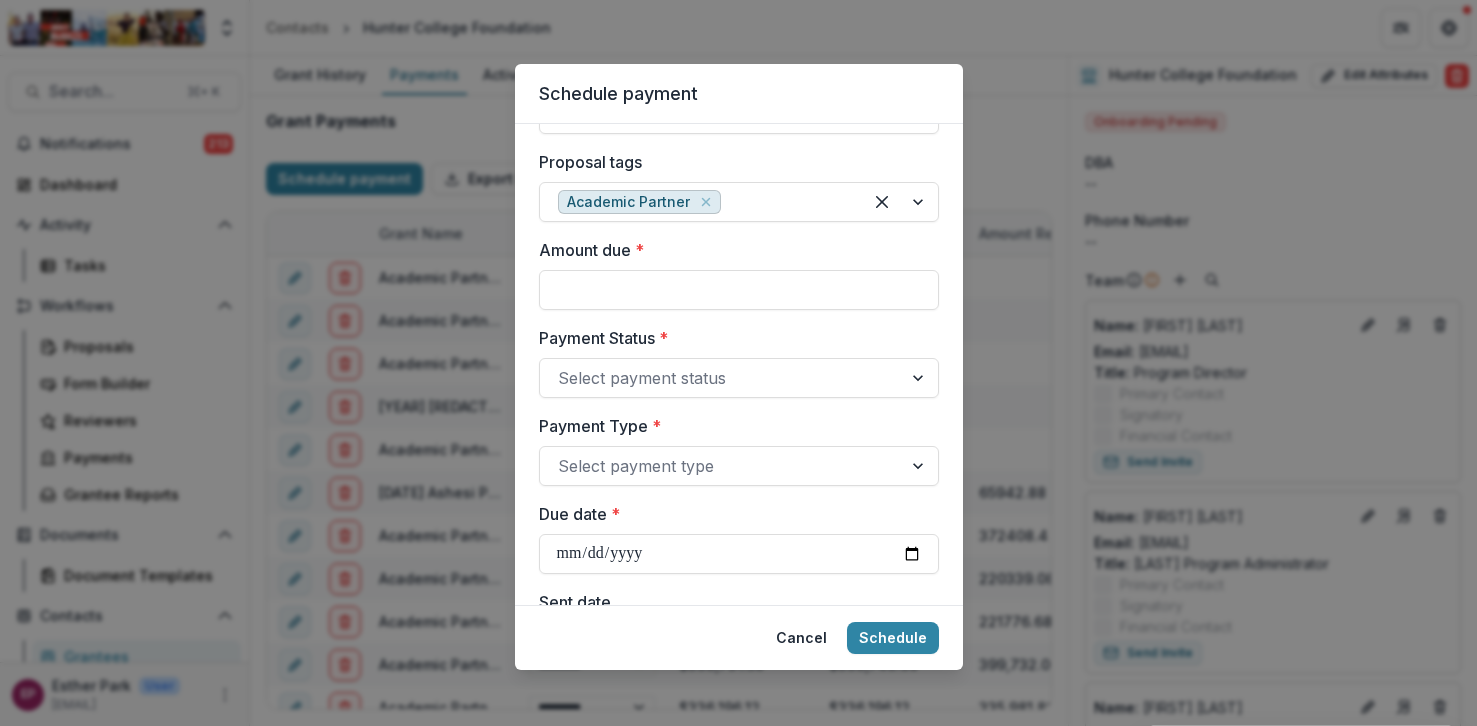 scroll, scrollTop: 443, scrollLeft: 0, axis: vertical 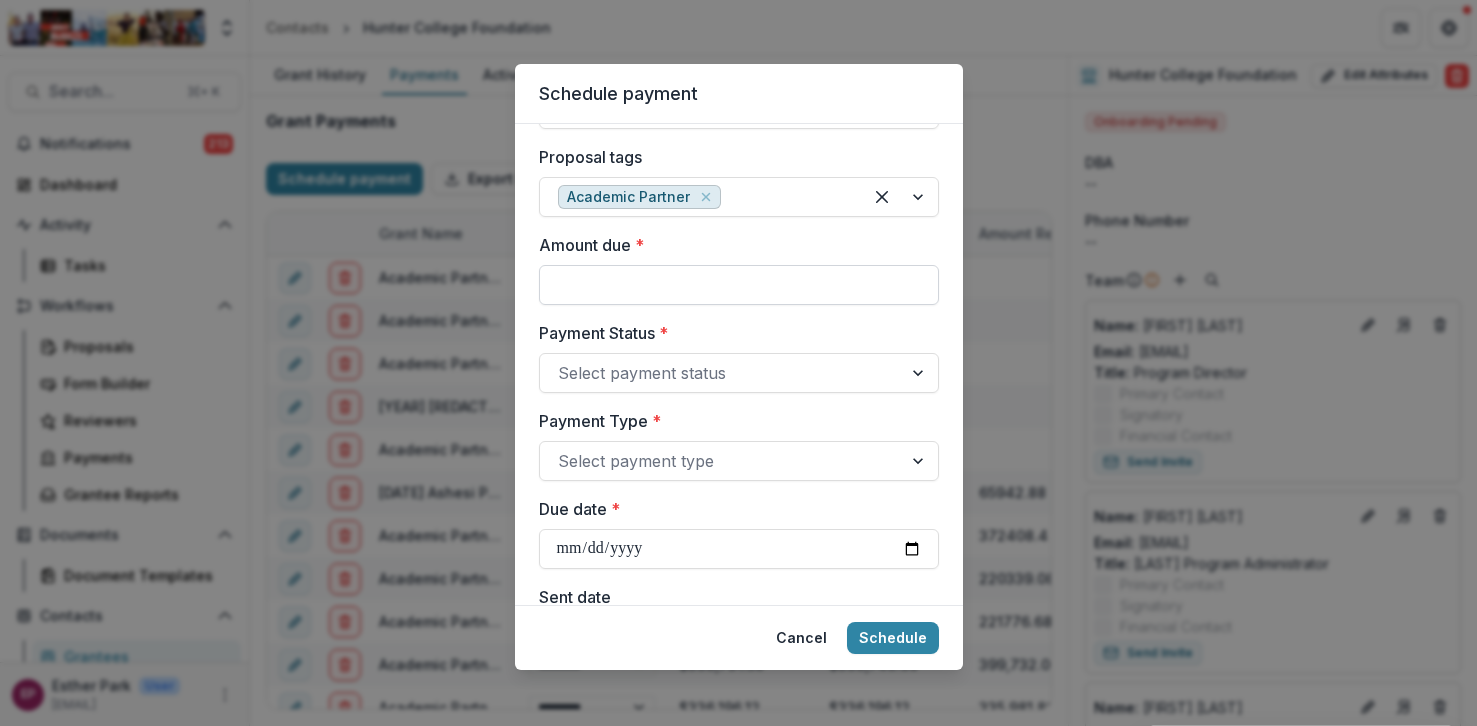 click on "Amount due *" at bounding box center [739, 285] 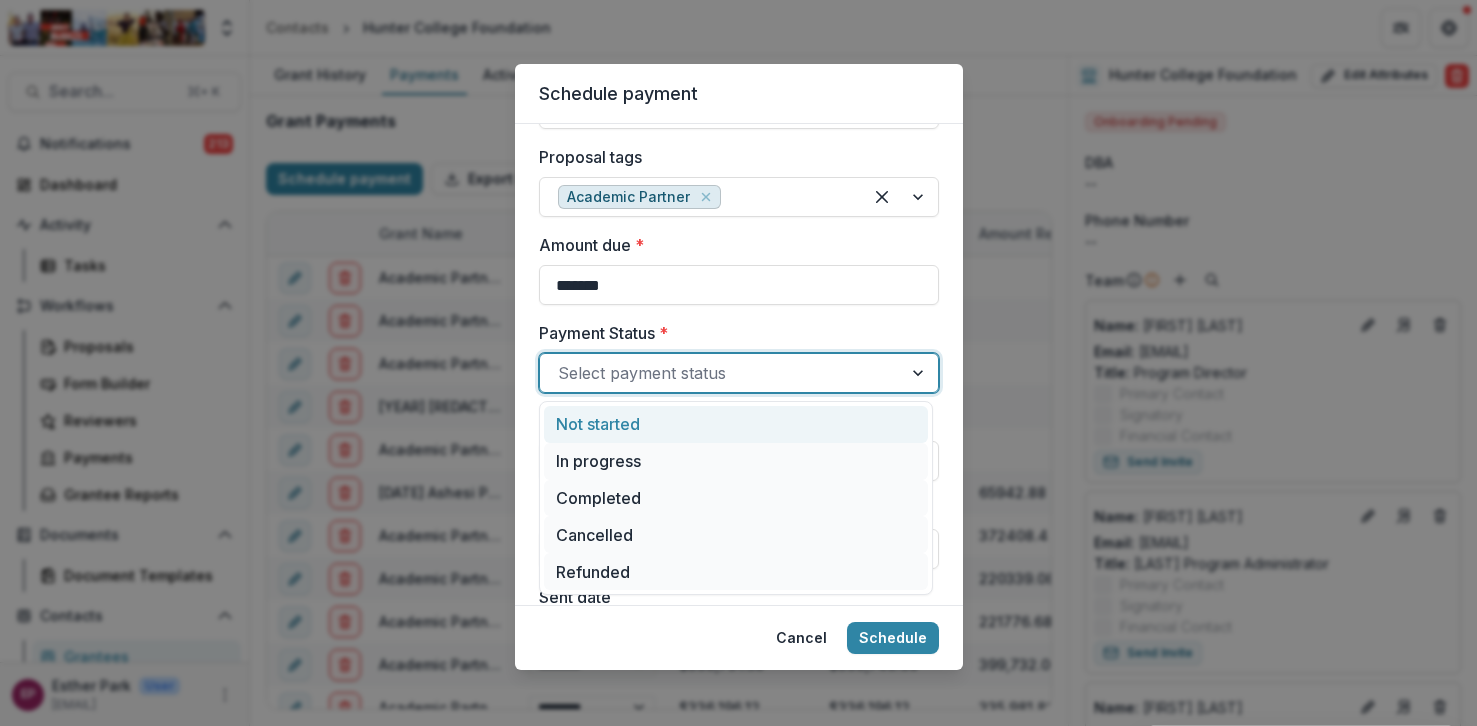 click at bounding box center [721, 373] 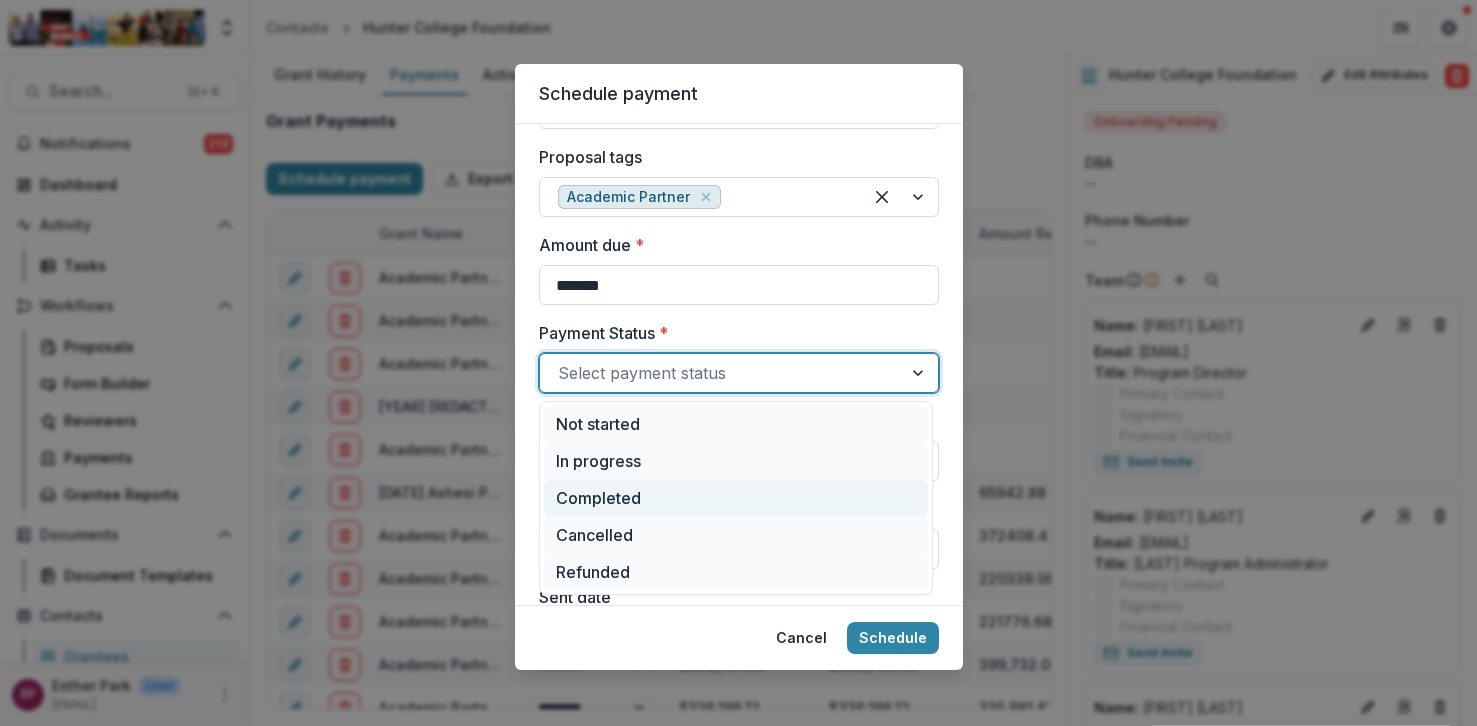 click on "Completed" at bounding box center [736, 498] 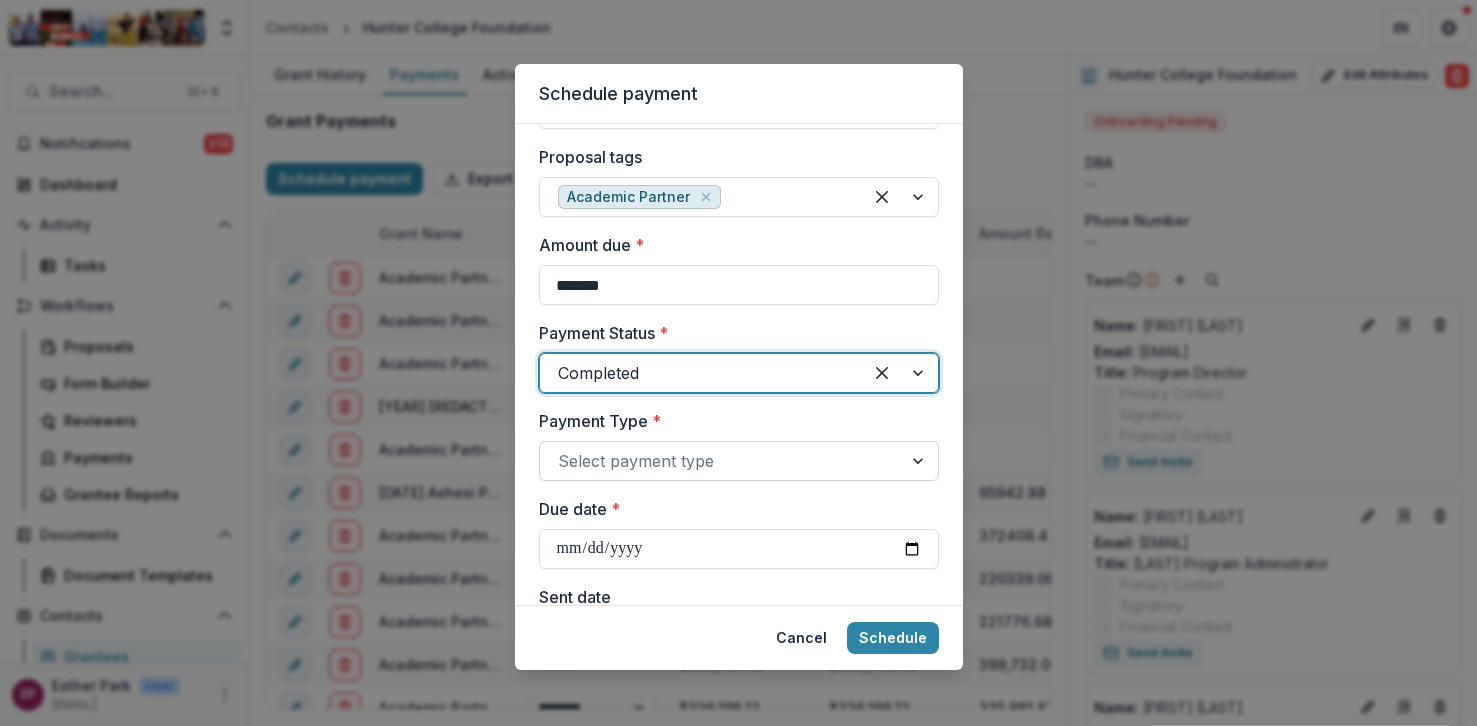 click at bounding box center [721, 461] 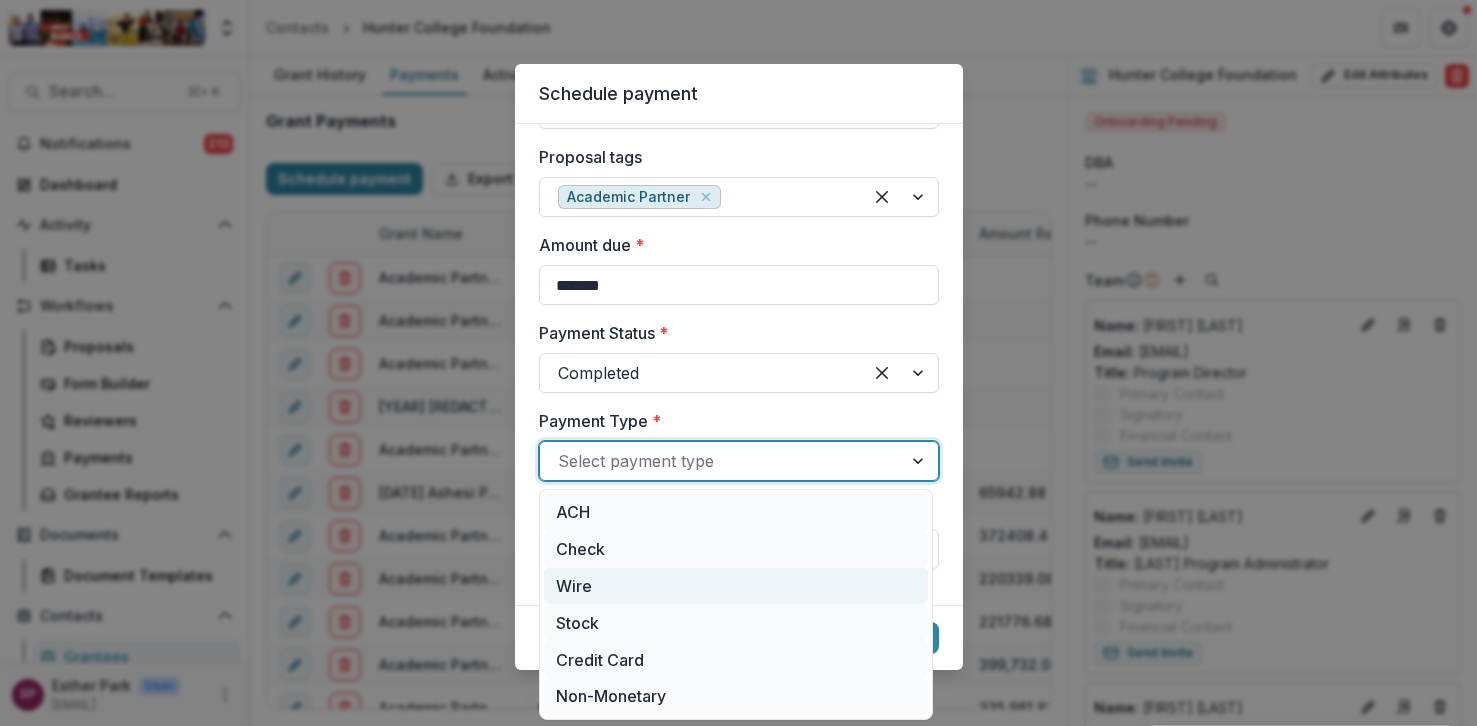 click on "Wire" at bounding box center [736, 586] 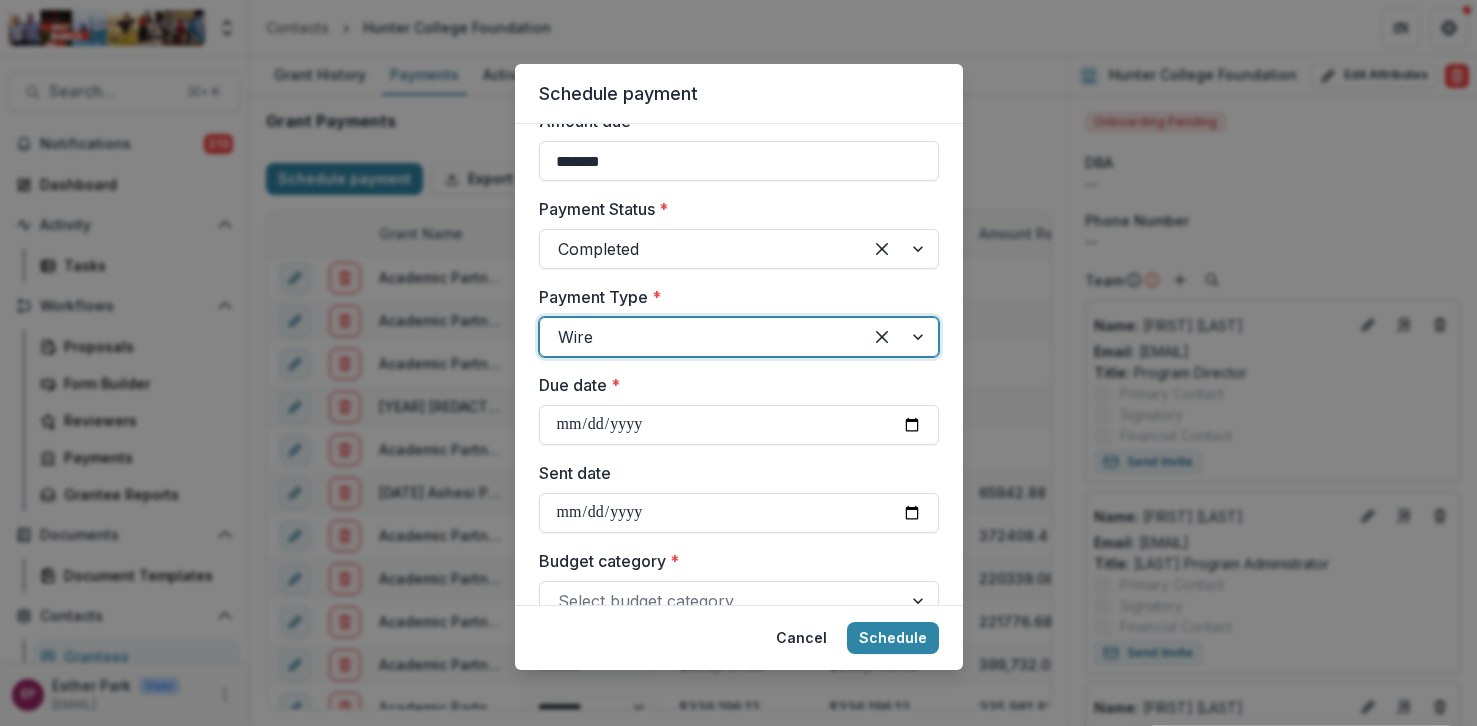 scroll, scrollTop: 592, scrollLeft: 0, axis: vertical 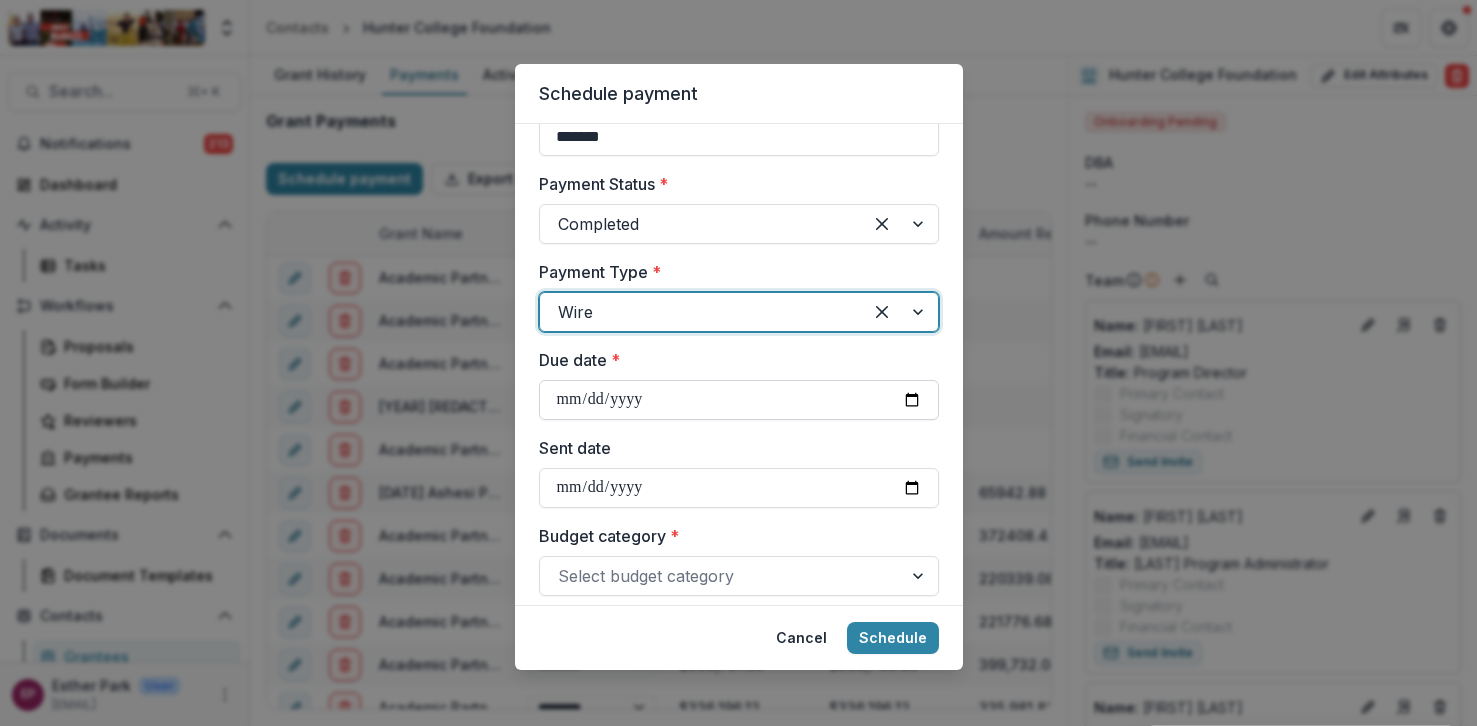 click on "Due date *" at bounding box center [739, 400] 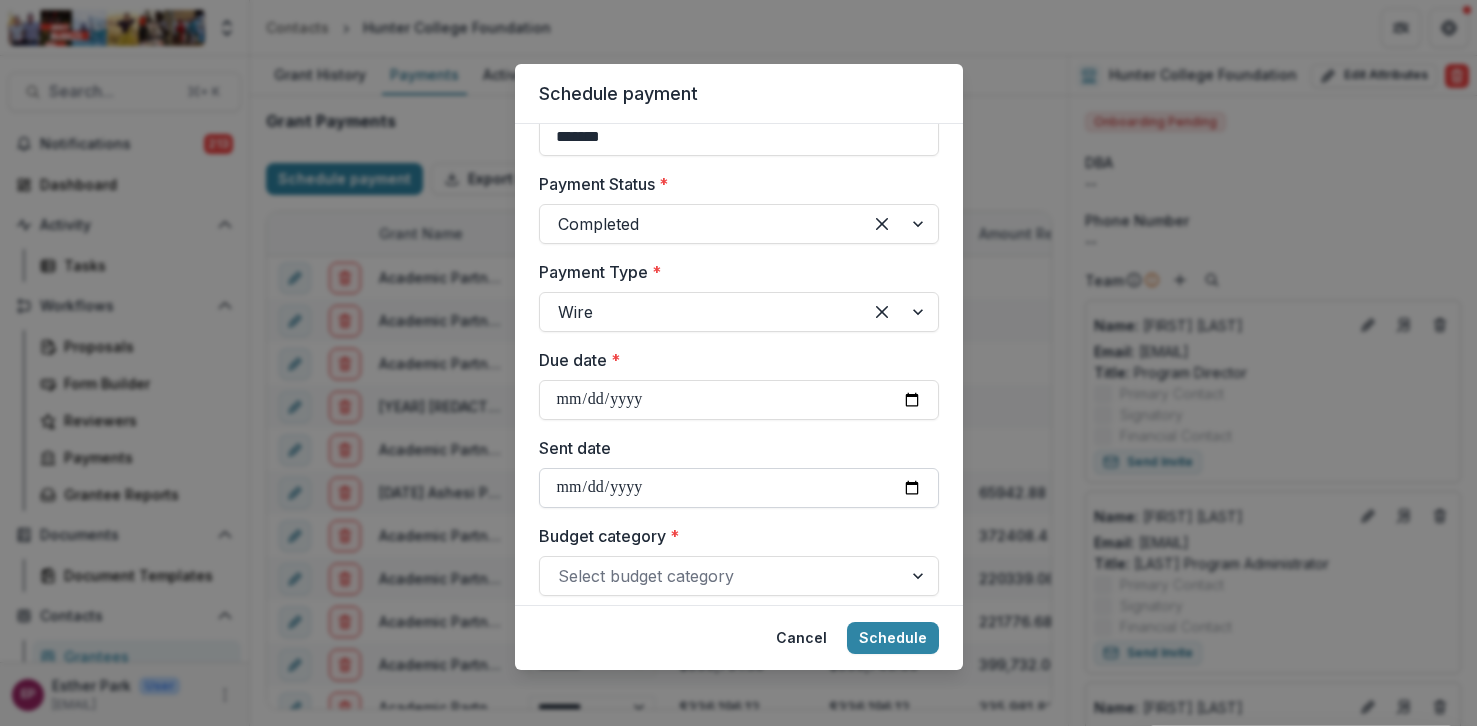 click on "Sent date" at bounding box center (739, 488) 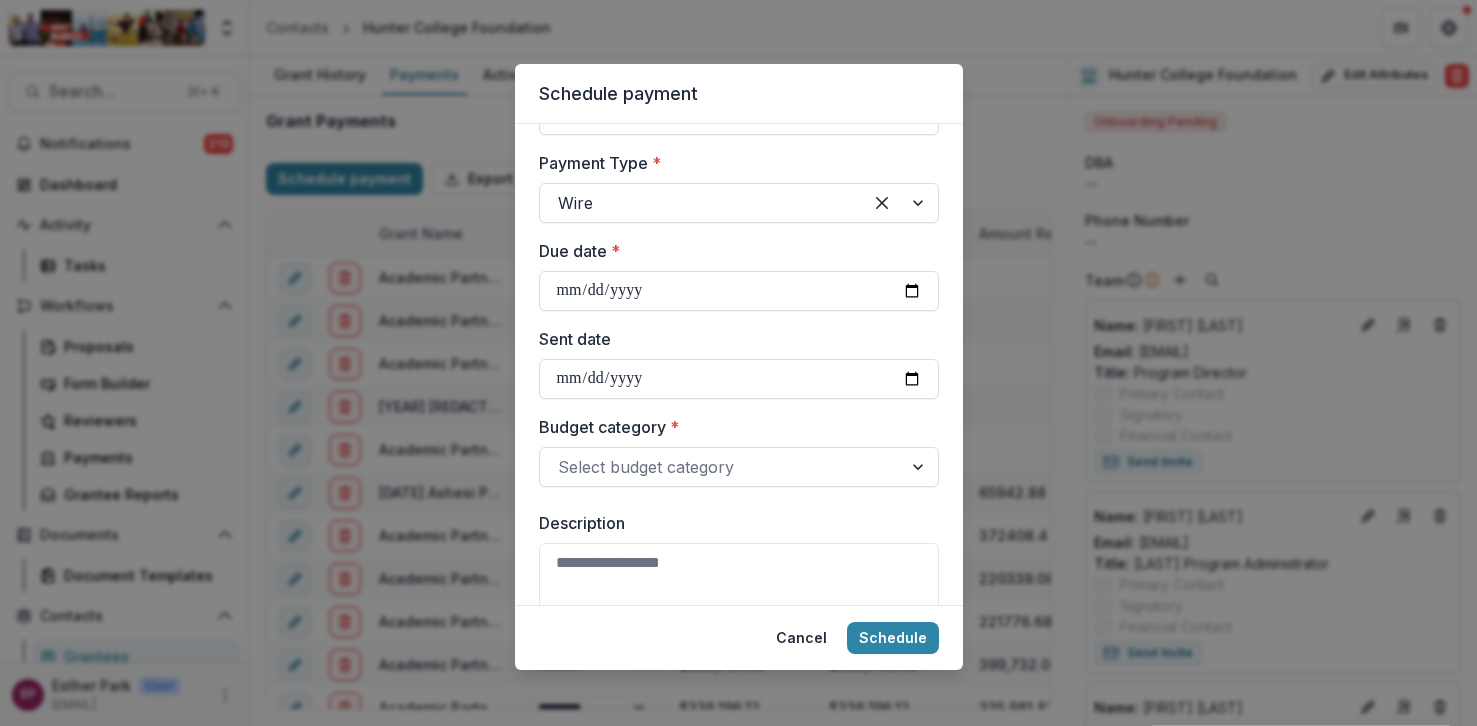 scroll, scrollTop: 739, scrollLeft: 0, axis: vertical 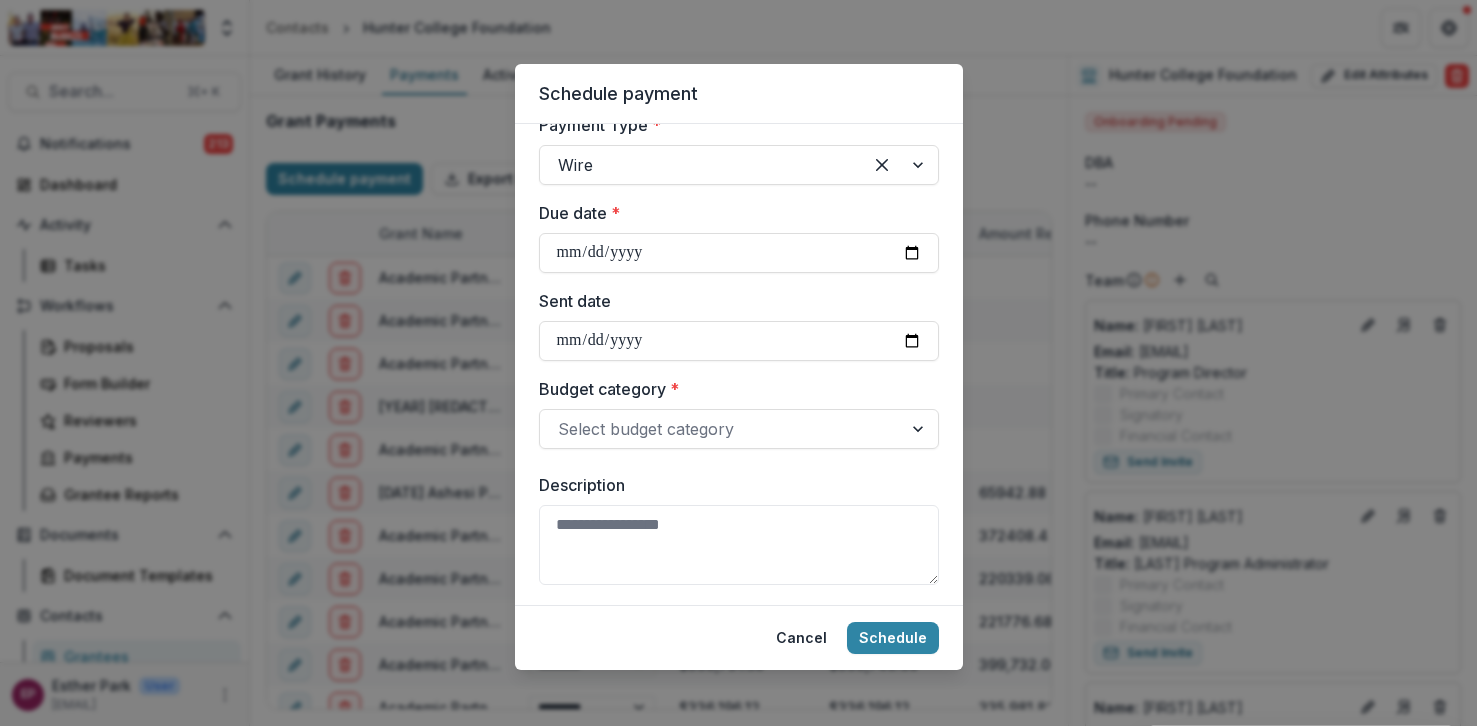 click on "**********" at bounding box center (739, 194) 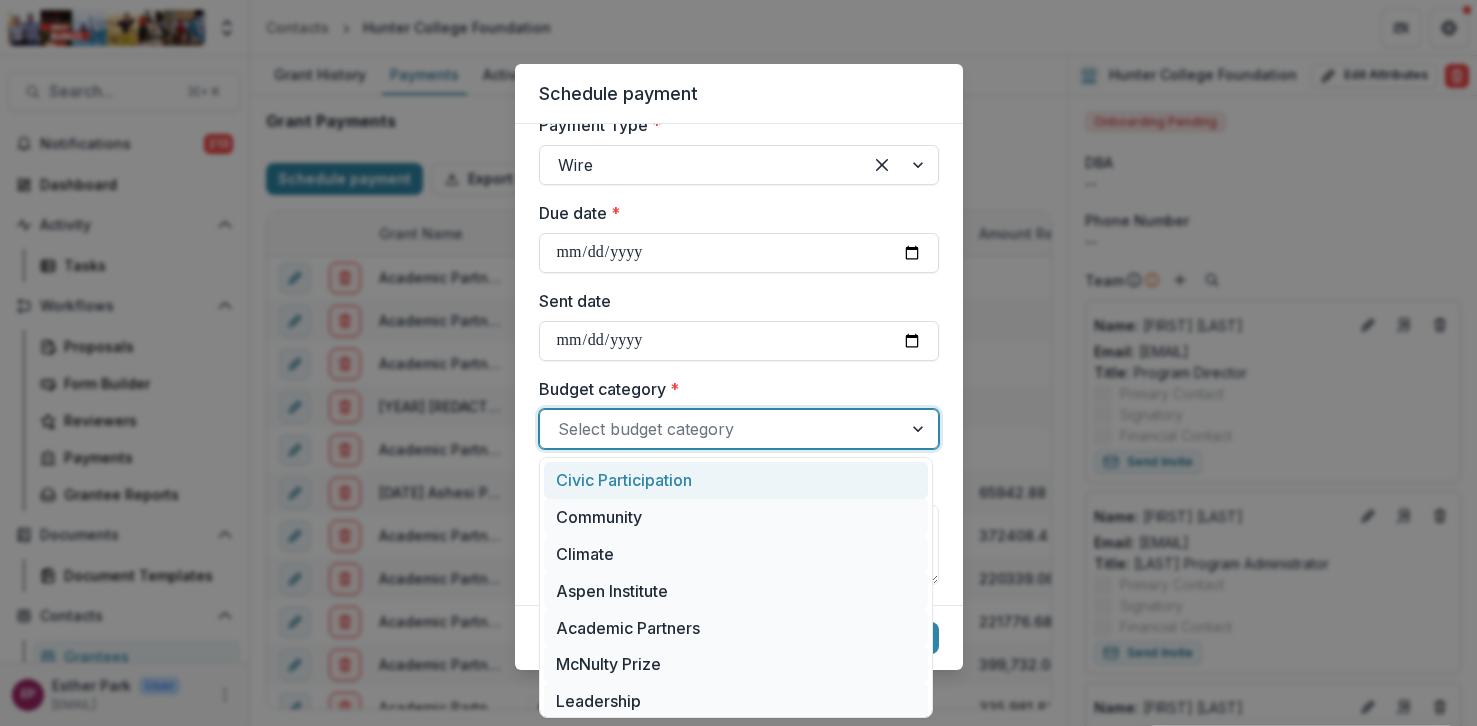 click on "Select budget category" at bounding box center [739, 429] 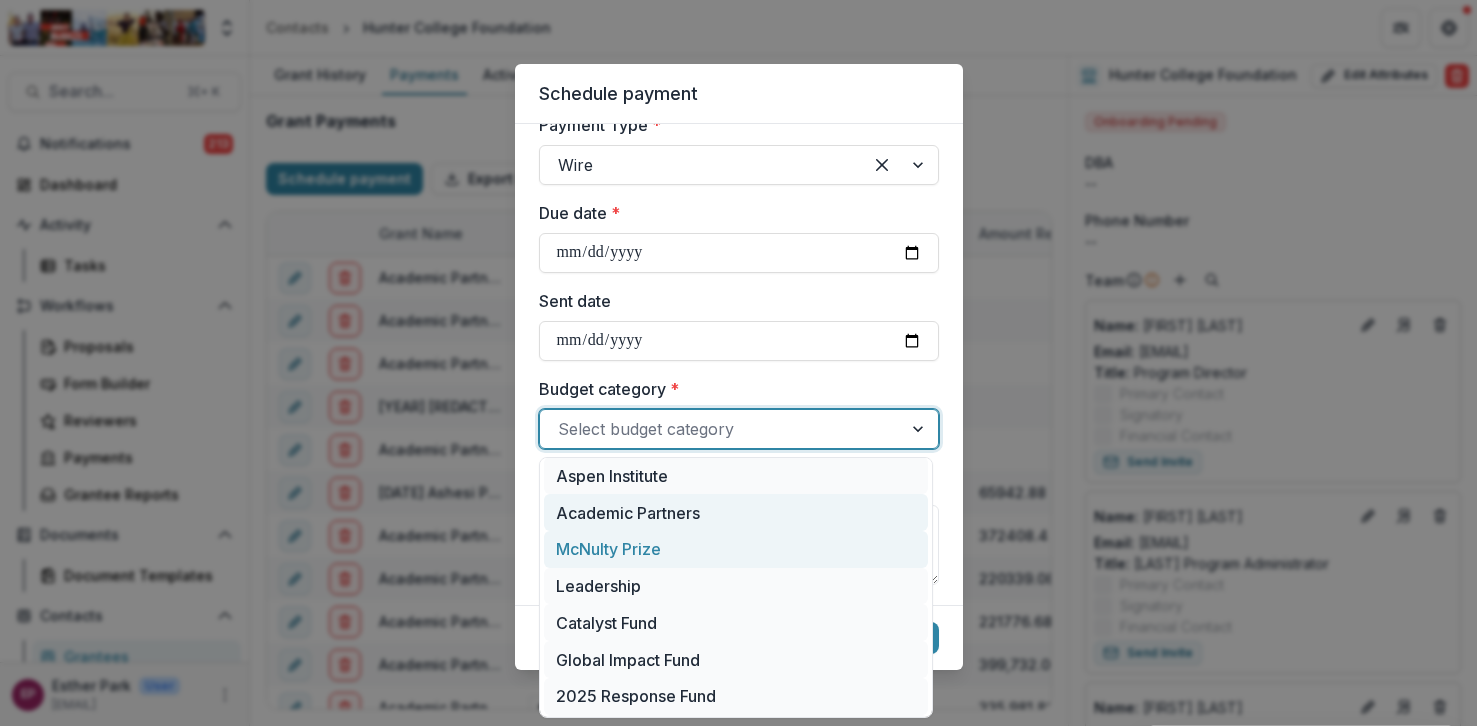 scroll, scrollTop: 122, scrollLeft: 0, axis: vertical 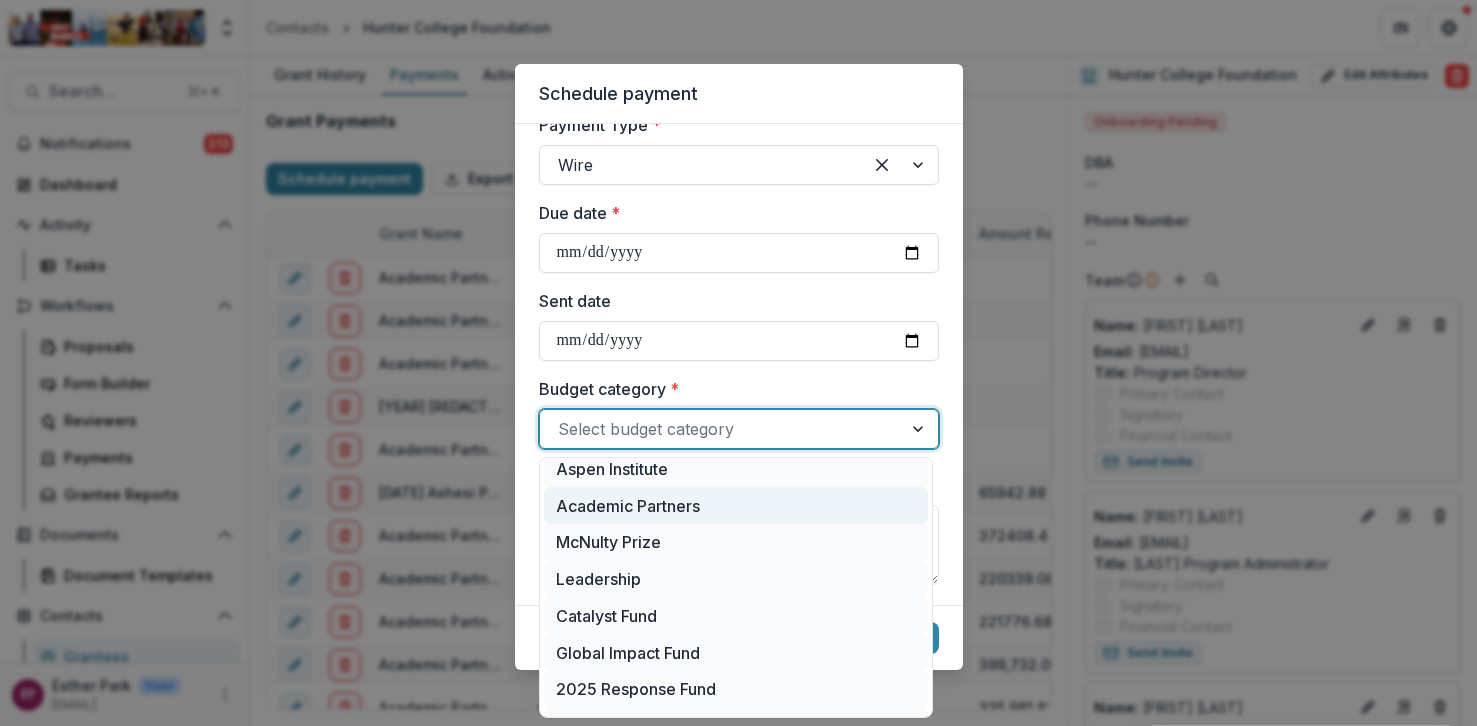 click on "Academic Partners" at bounding box center (736, 505) 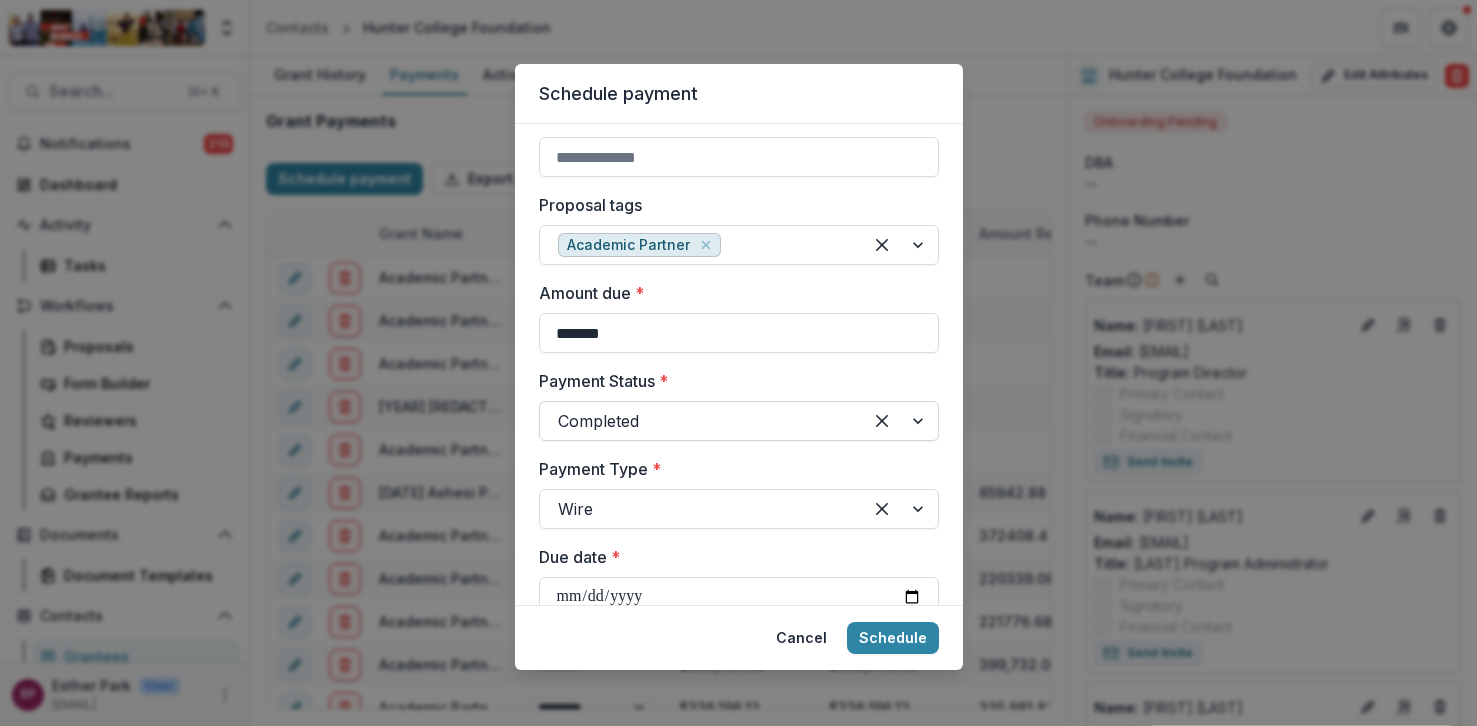 scroll, scrollTop: 396, scrollLeft: 0, axis: vertical 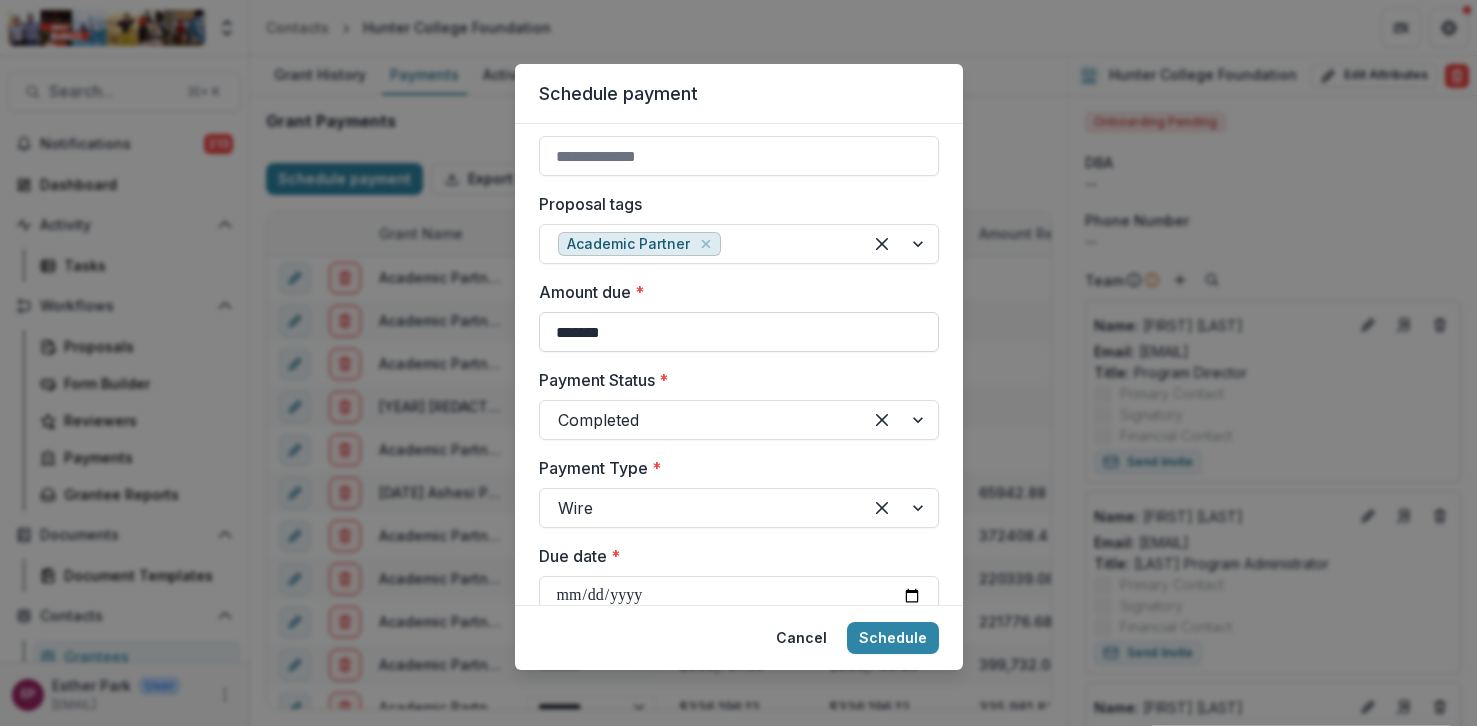 click on "*******" at bounding box center (739, 332) 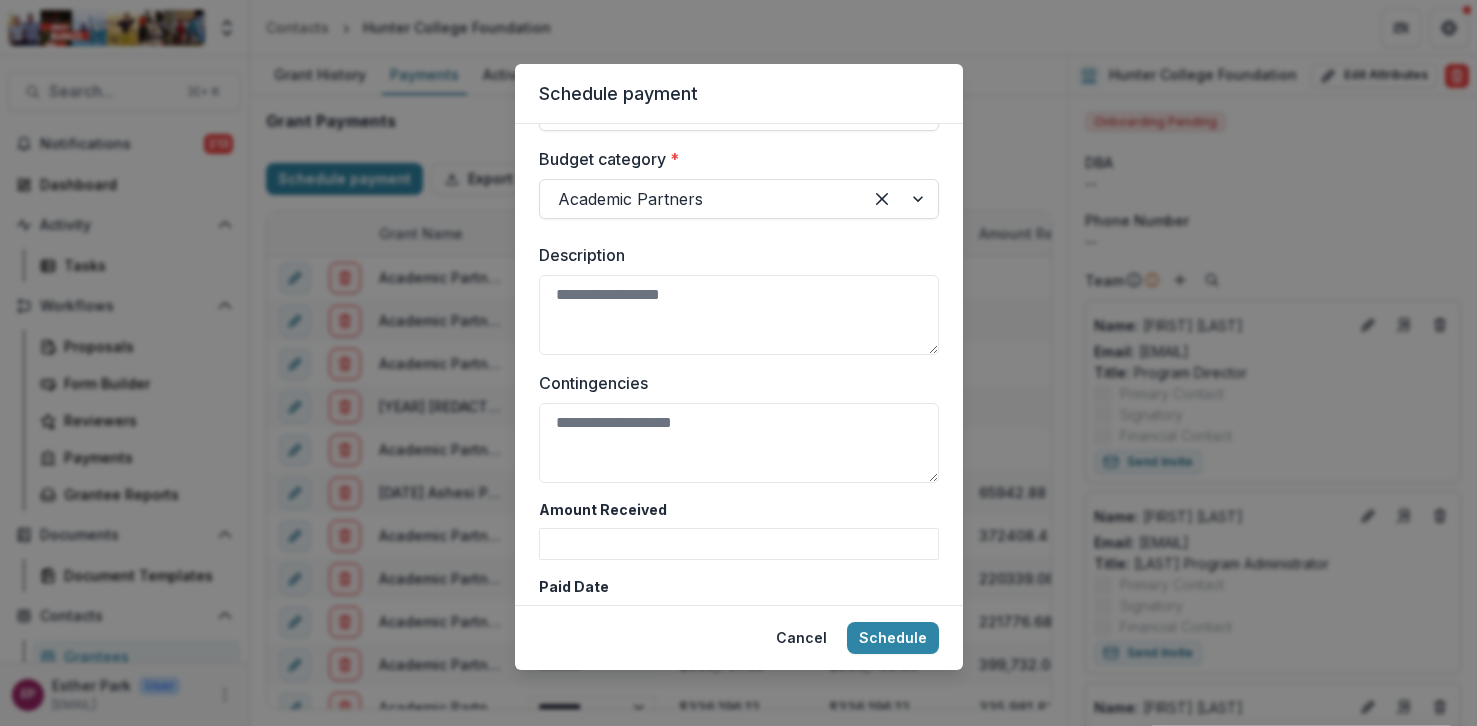 scroll, scrollTop: 1069, scrollLeft: 0, axis: vertical 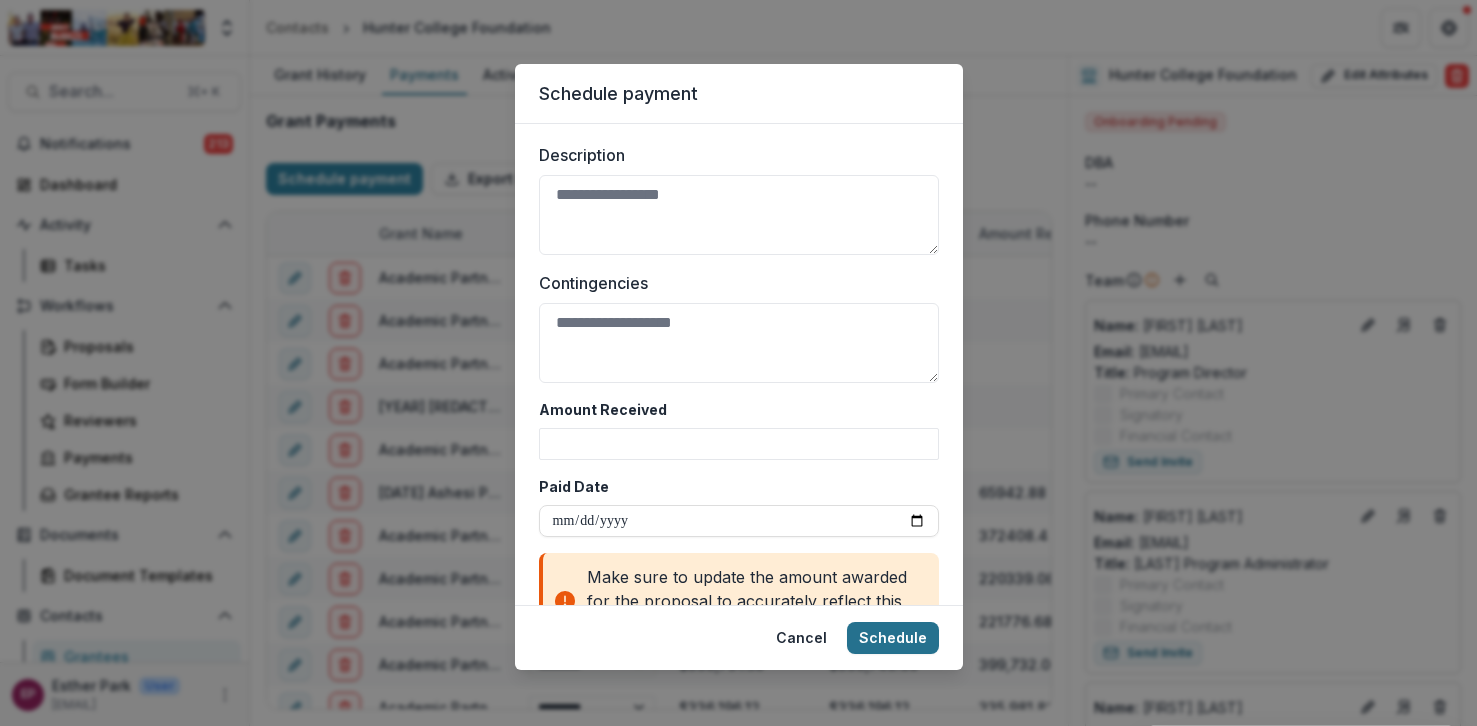 click on "Schedule" at bounding box center (893, 638) 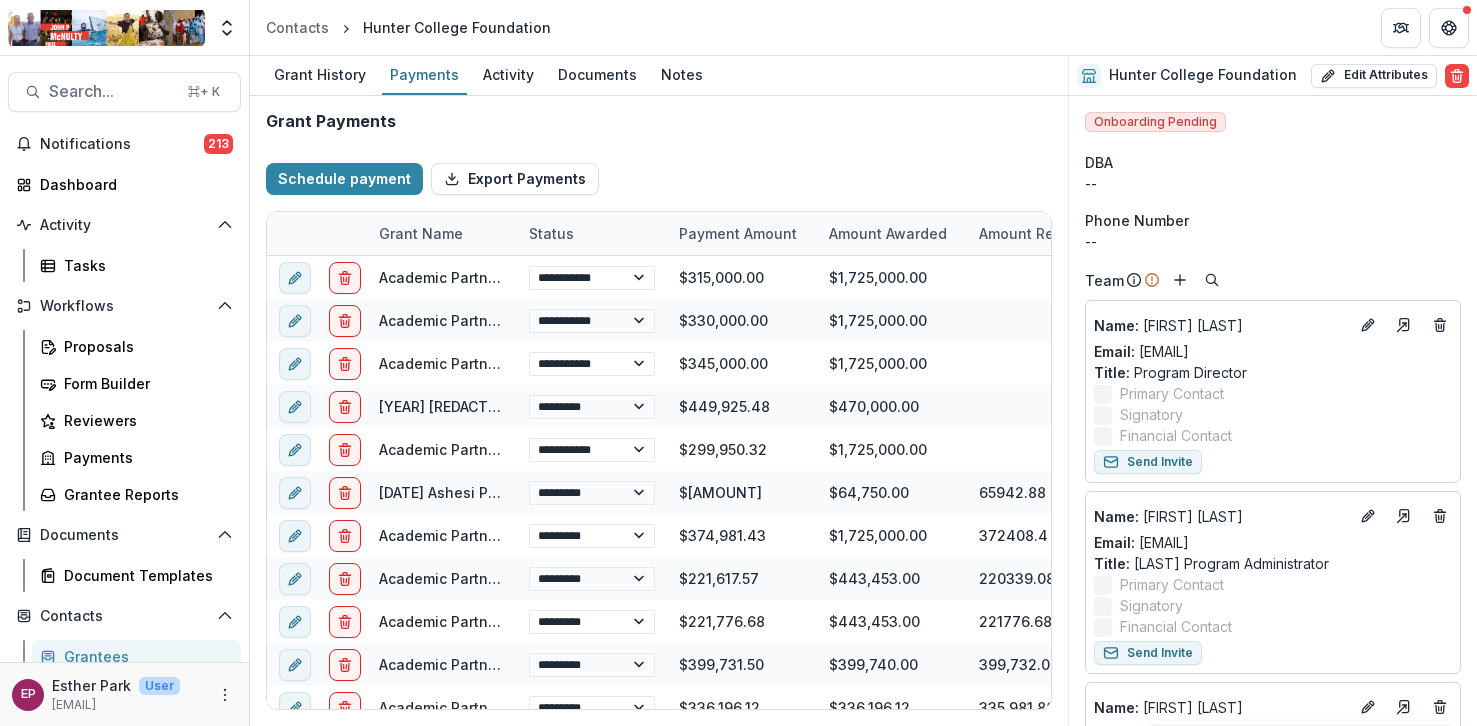 scroll, scrollTop: 866, scrollLeft: 0, axis: vertical 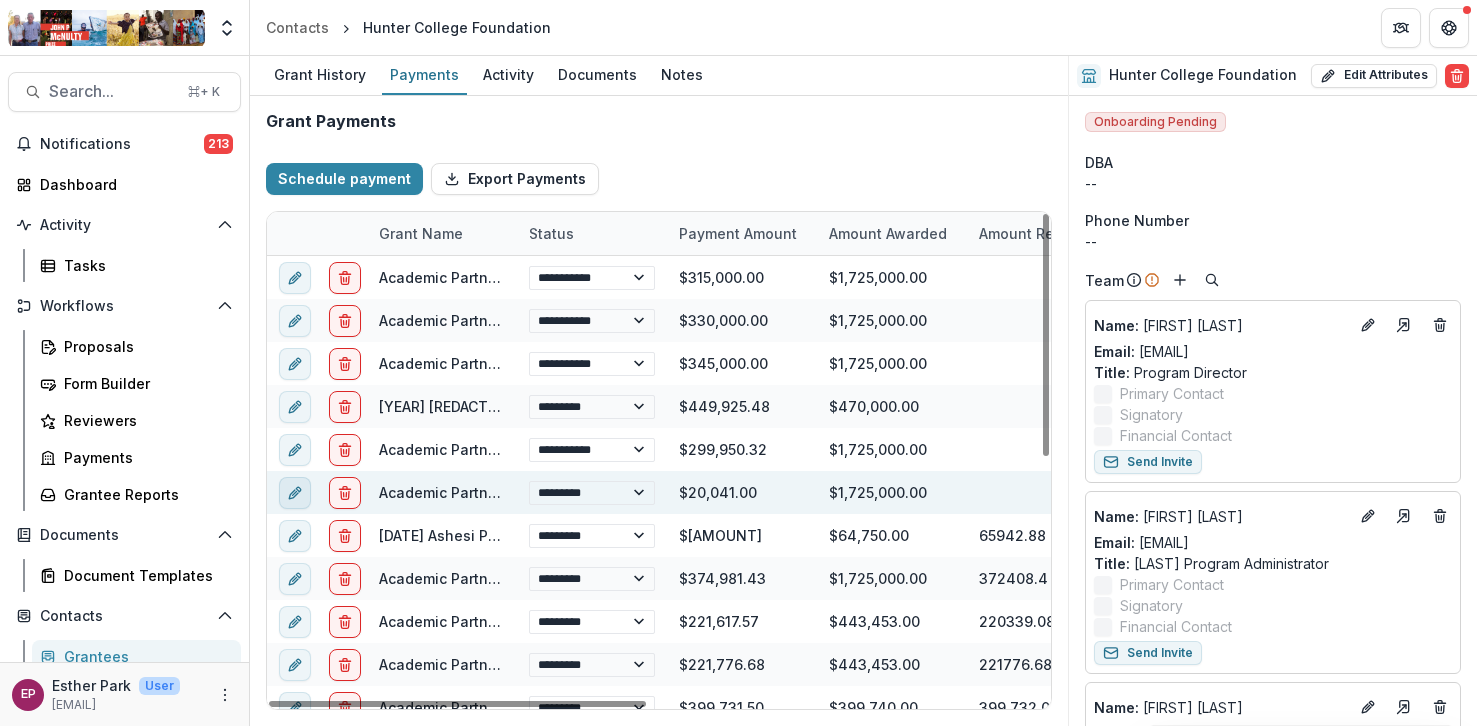 click 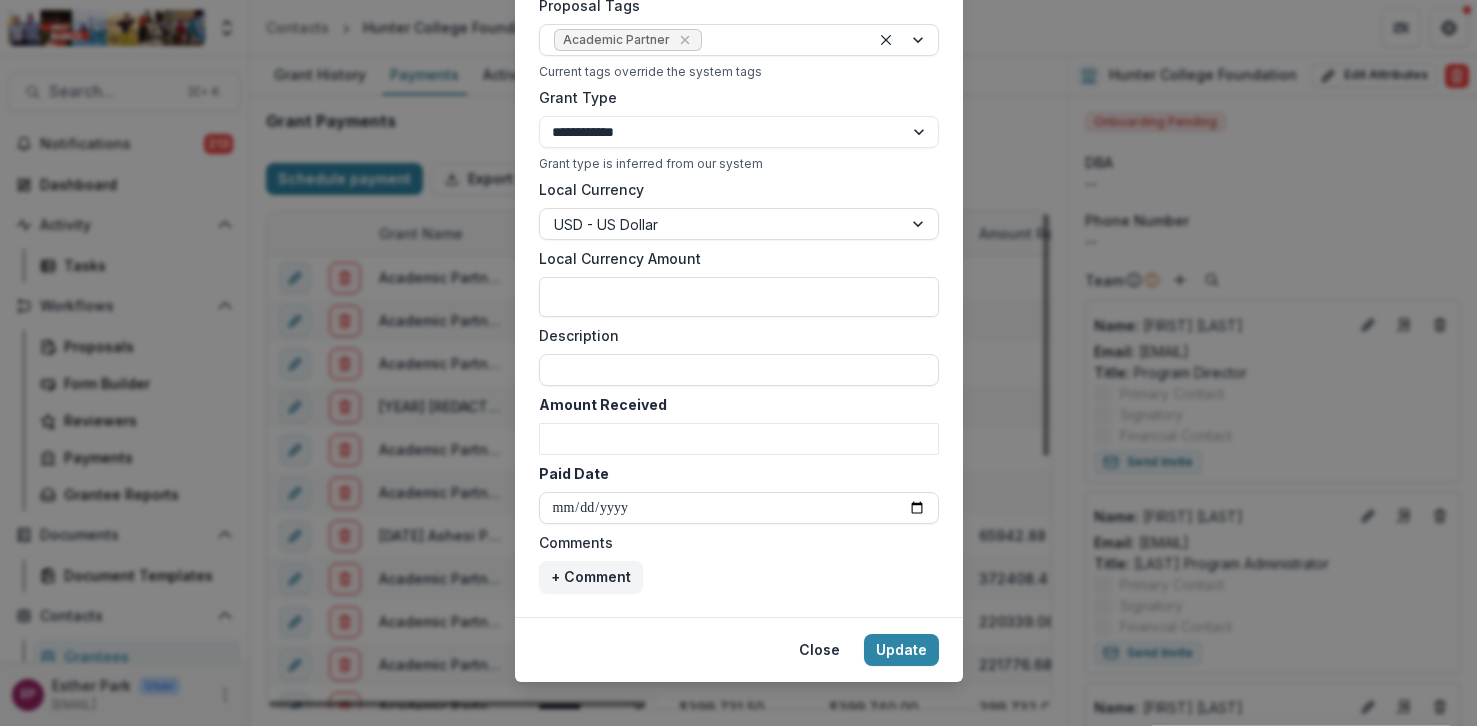 scroll, scrollTop: 801, scrollLeft: 0, axis: vertical 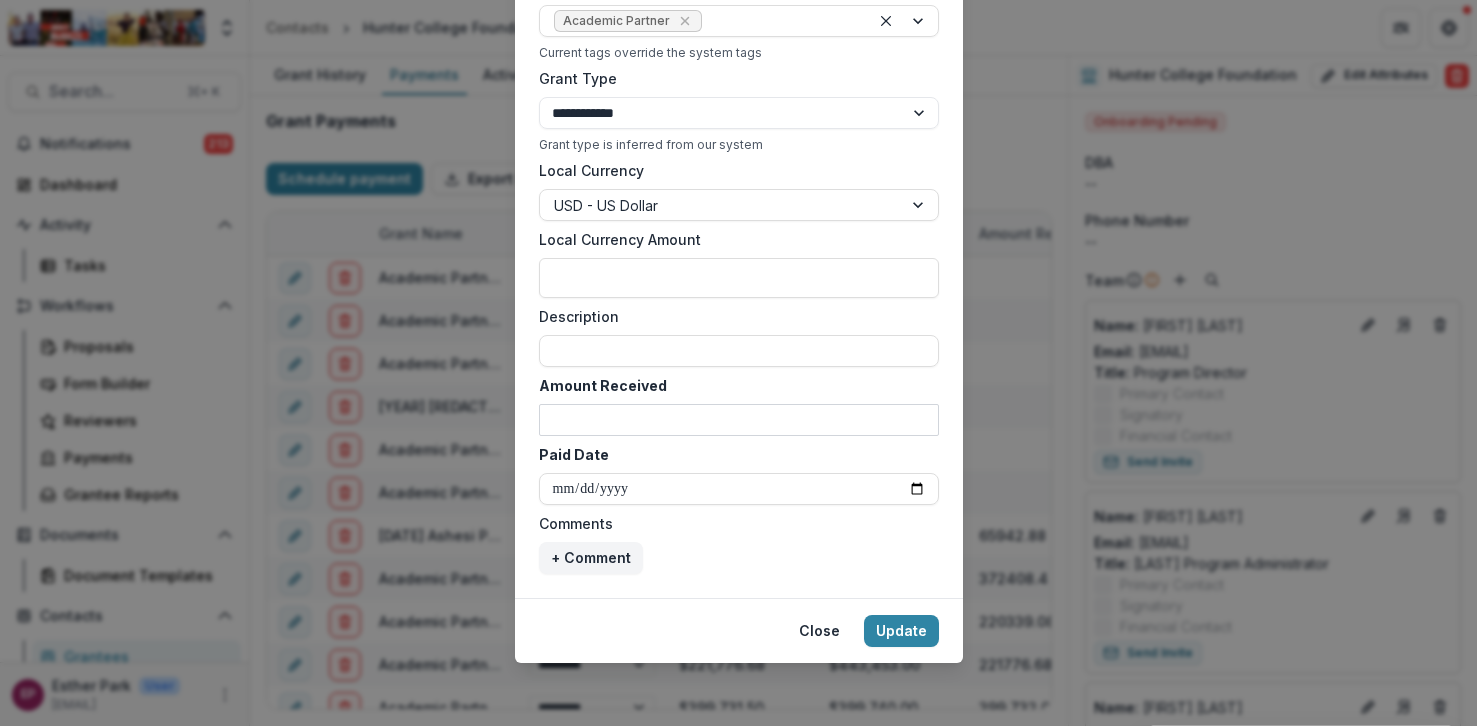 click on "Amount Received" at bounding box center [739, 420] 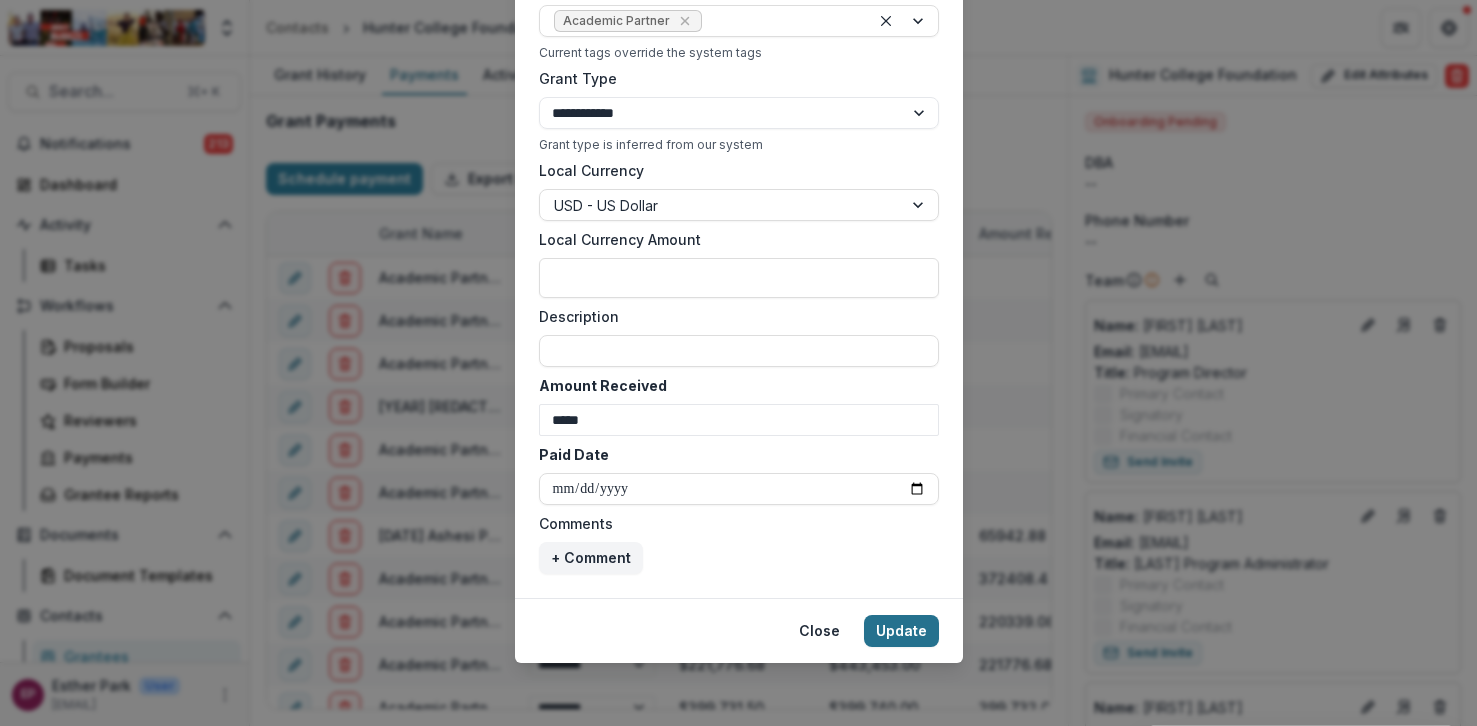 click on "Update" at bounding box center (901, 631) 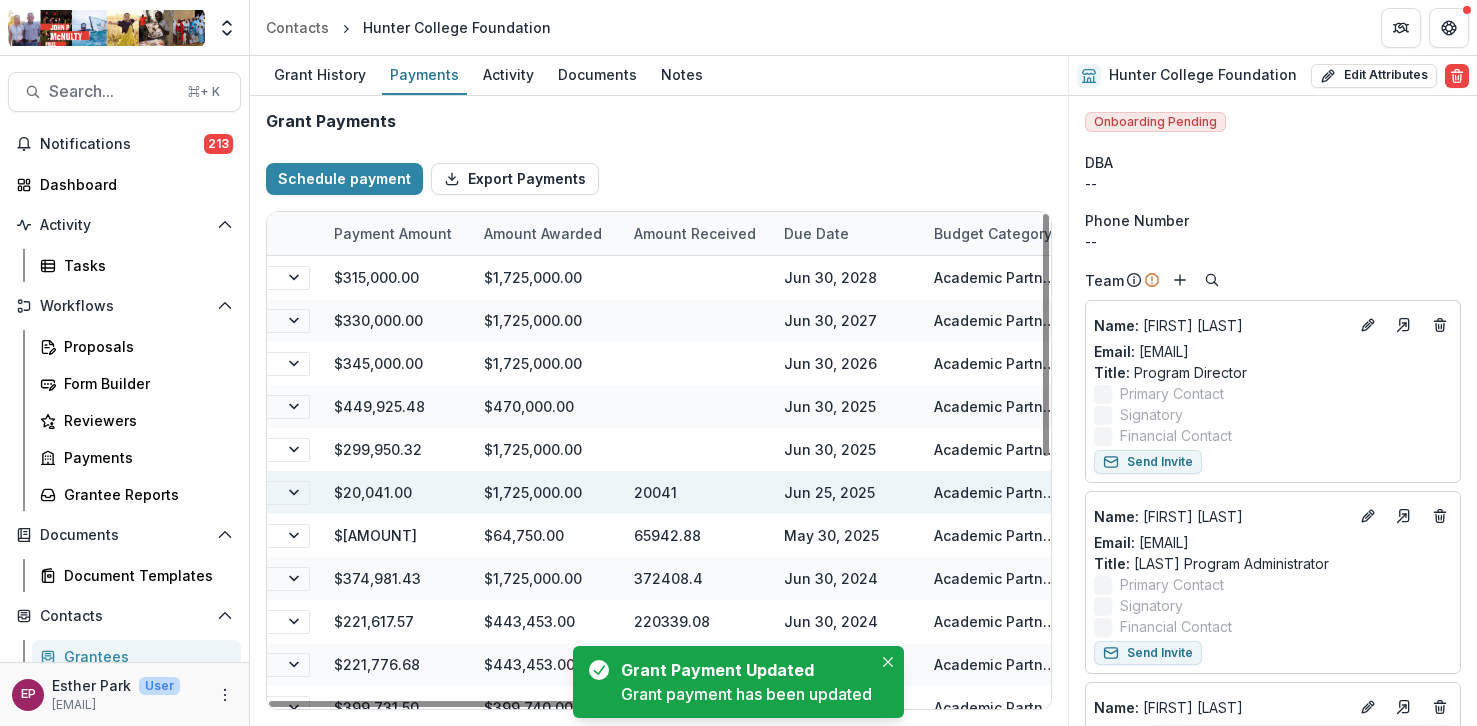 scroll, scrollTop: 0, scrollLeft: 346, axis: horizontal 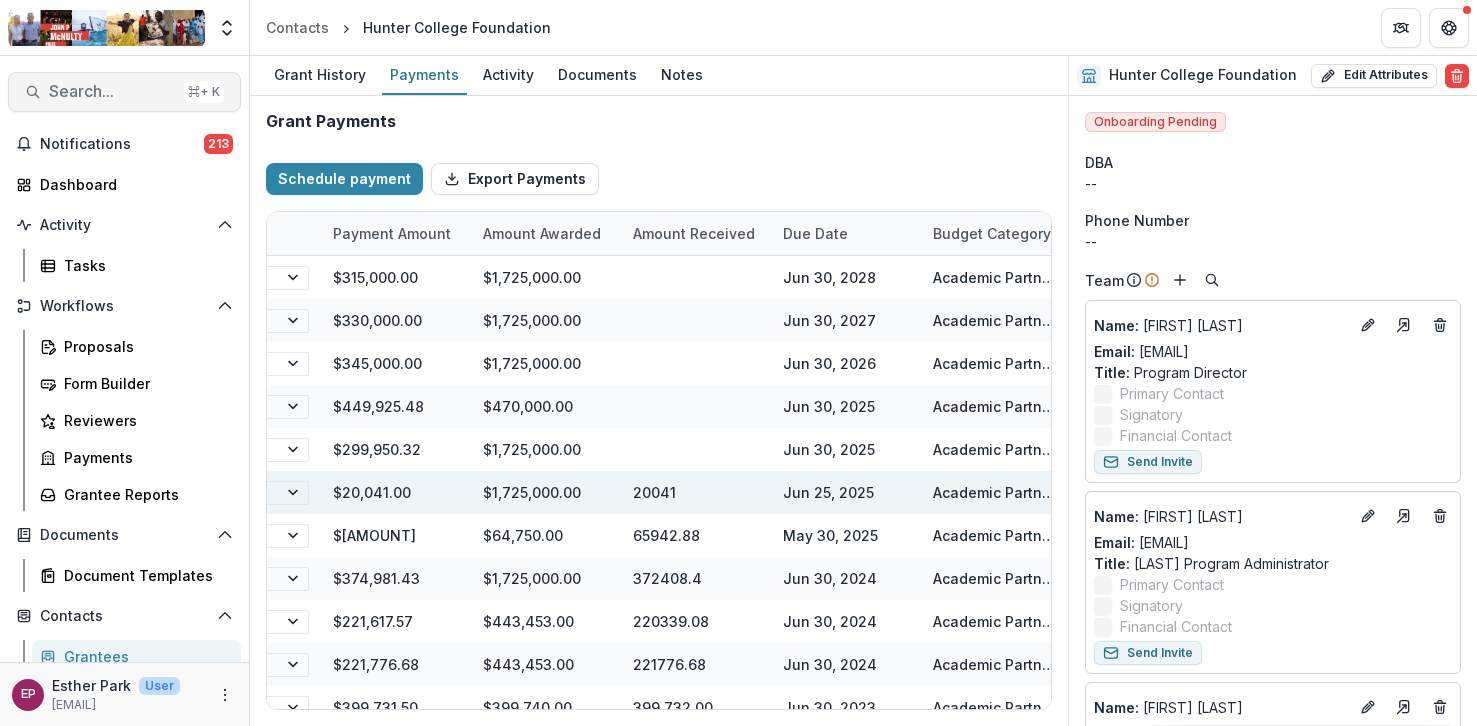 click on "Search..." at bounding box center [112, 91] 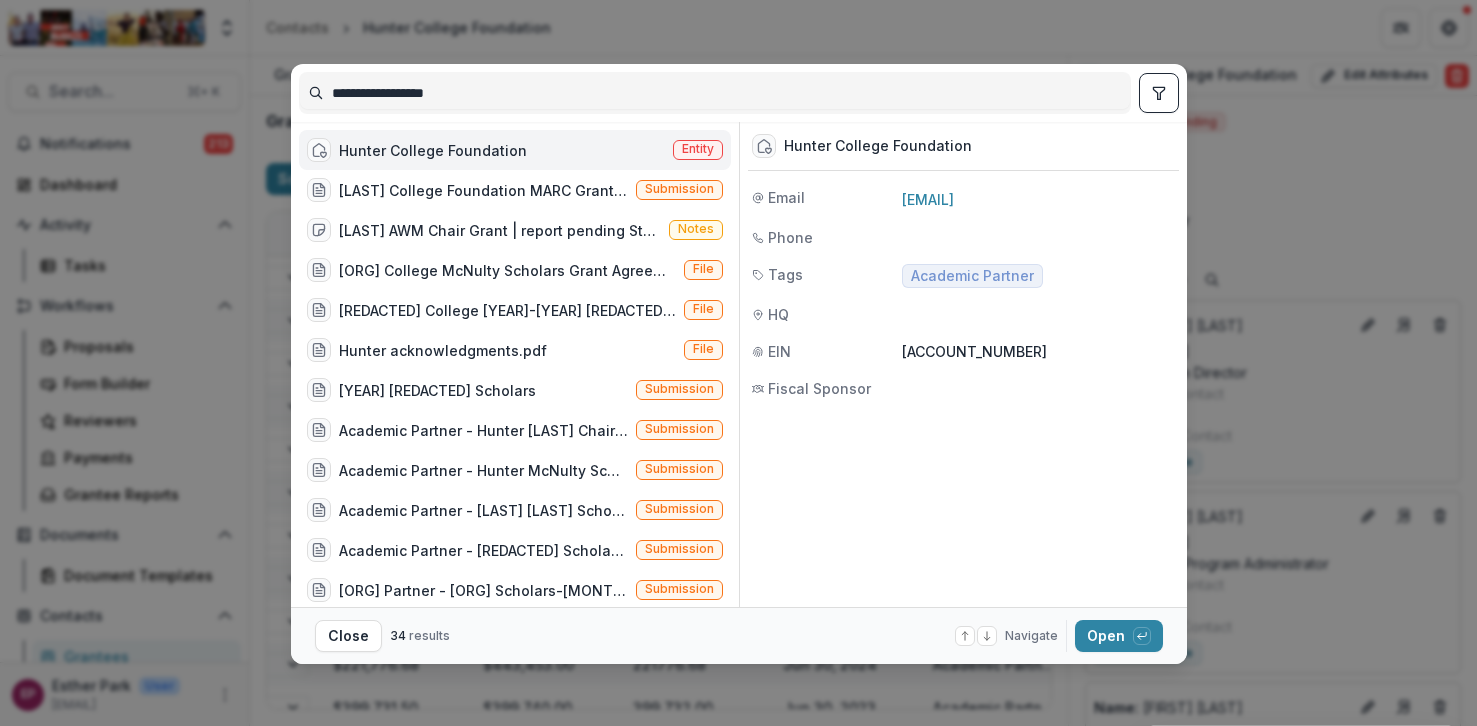 click on "**********" at bounding box center (715, 93) 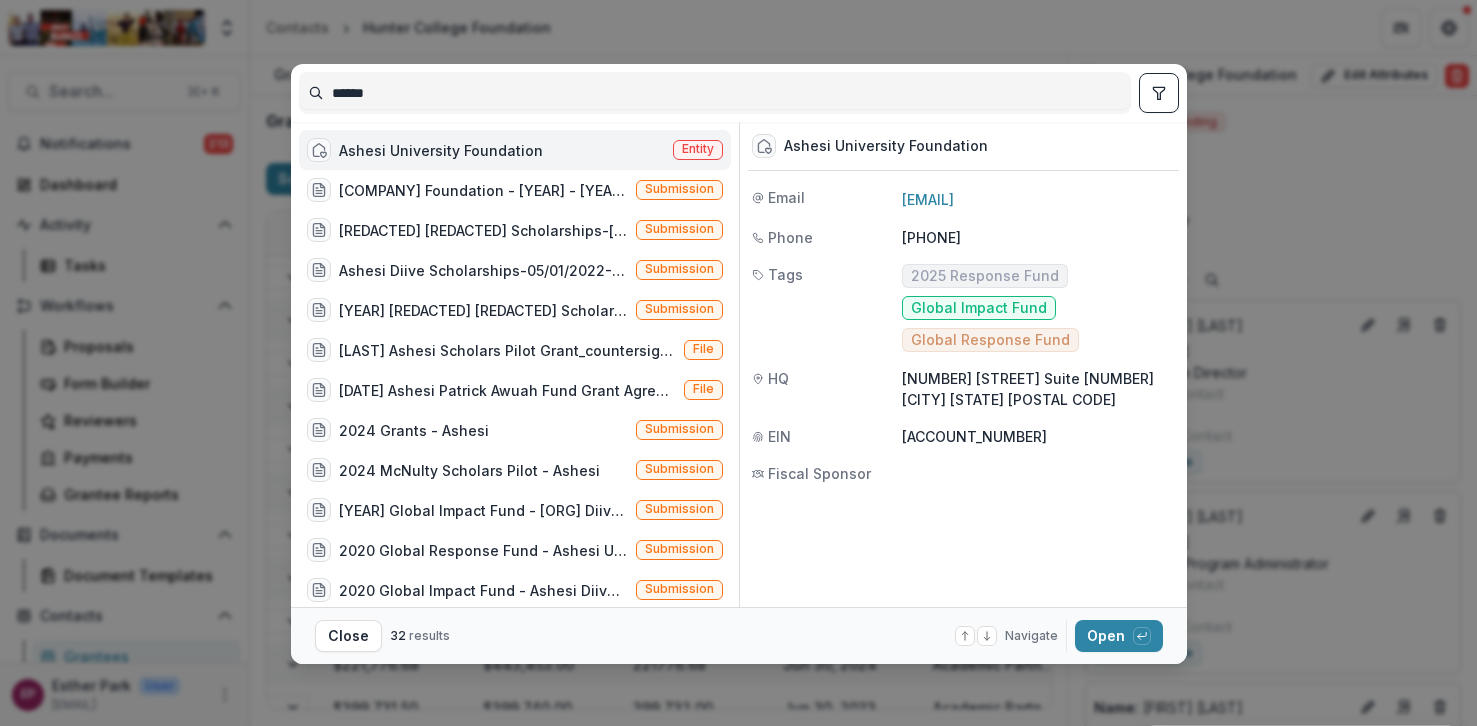 click on "Ashesi University Foundation Entity" at bounding box center (515, 150) 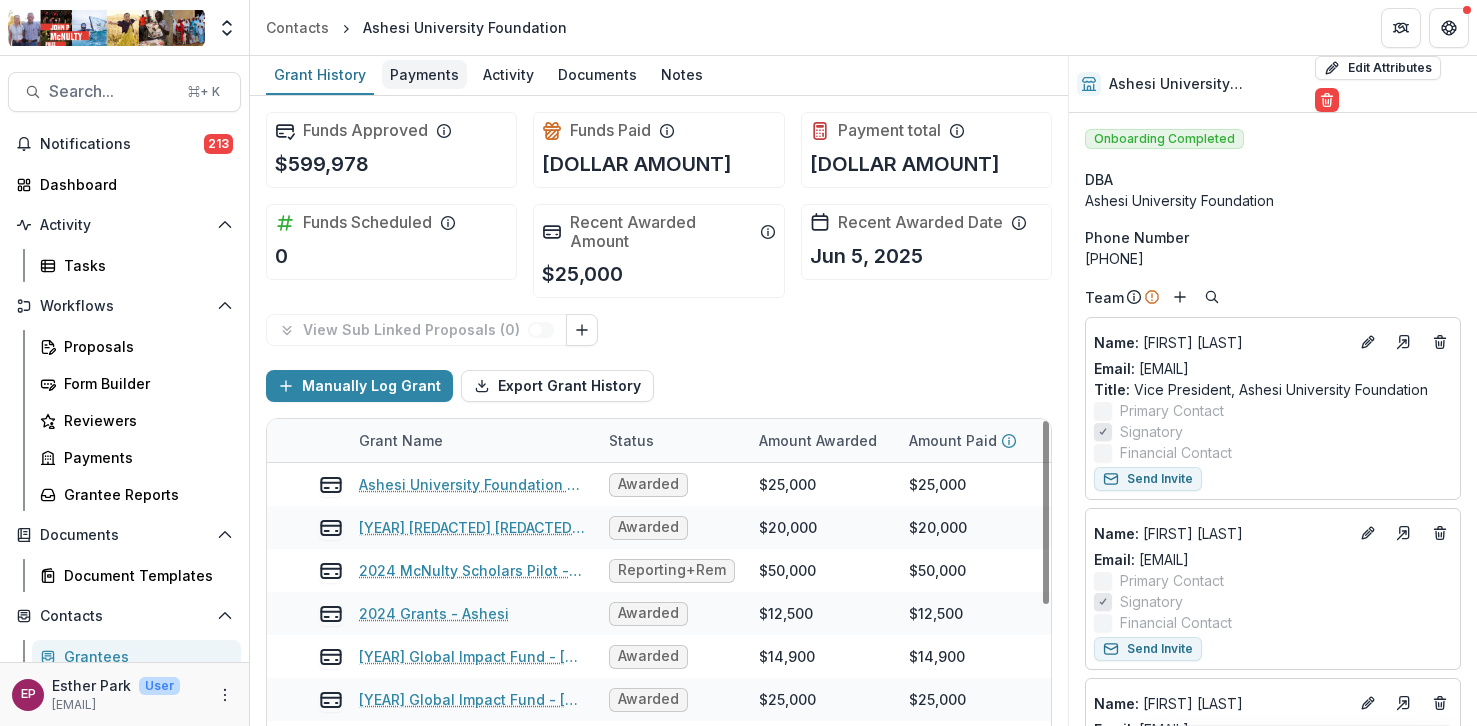 click on "Payments" at bounding box center [424, 74] 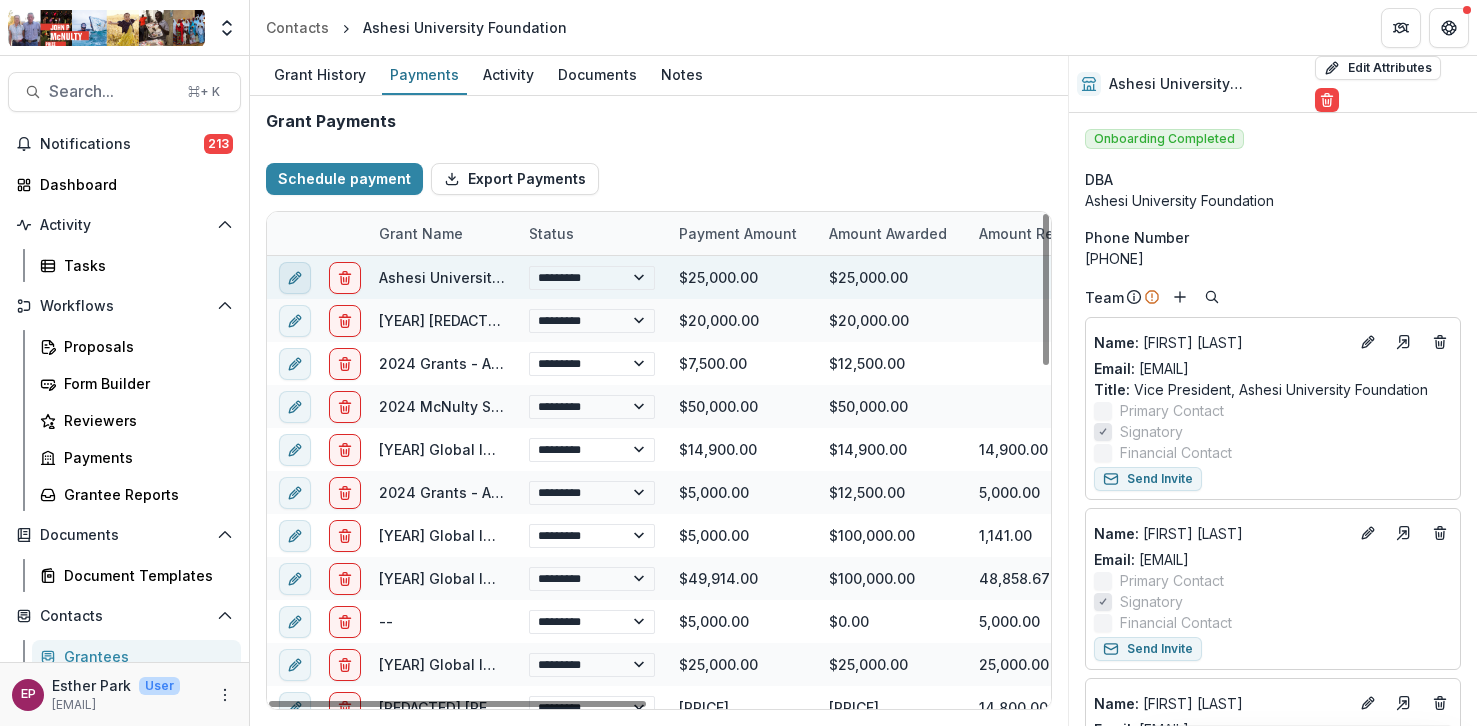 click 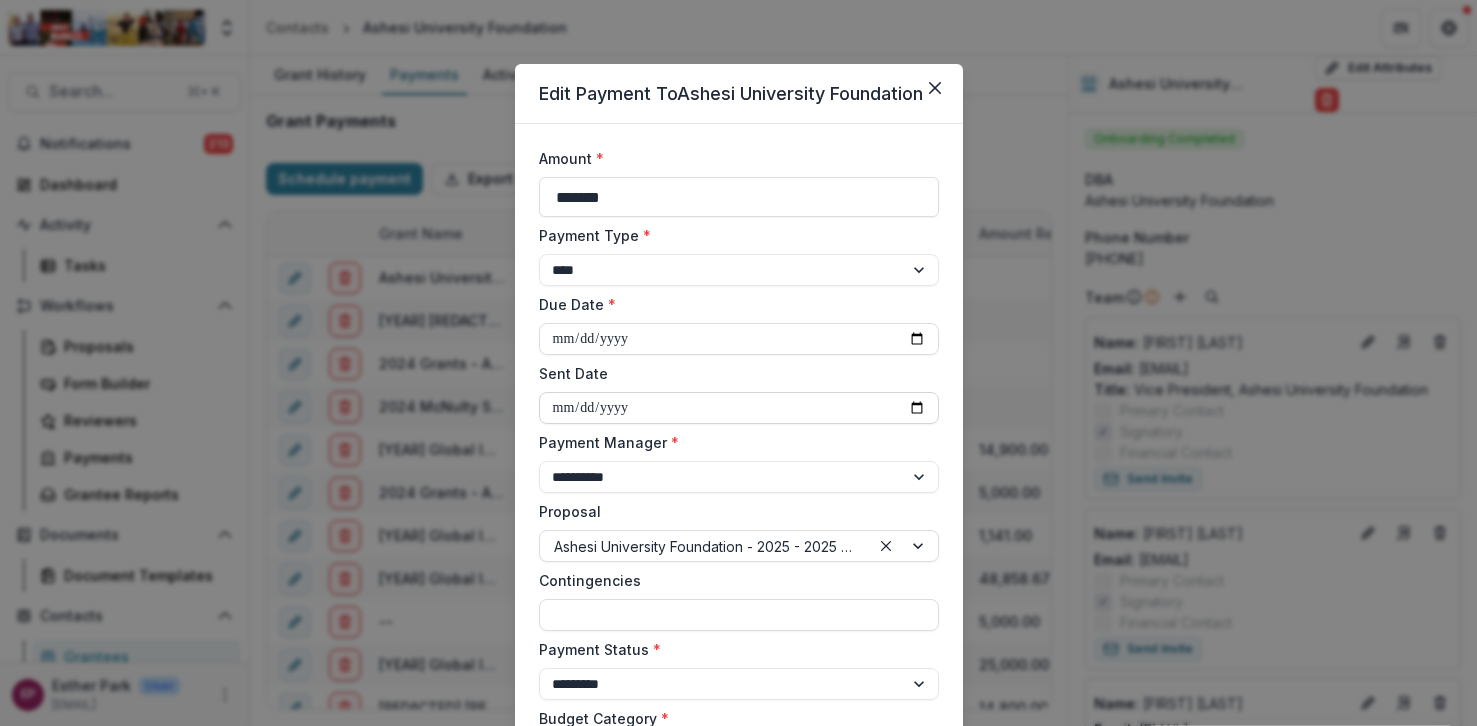 scroll, scrollTop: 28, scrollLeft: 0, axis: vertical 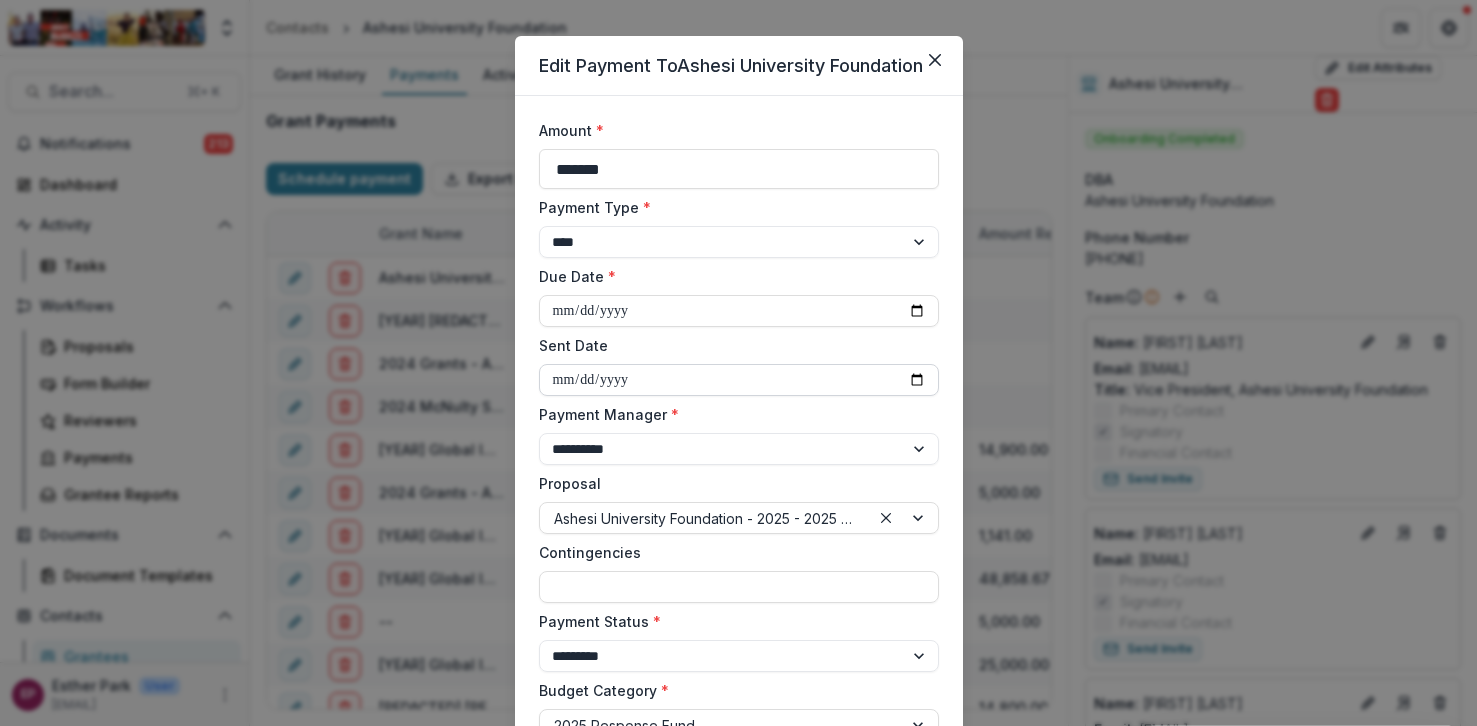 click on "**********" at bounding box center (739, 380) 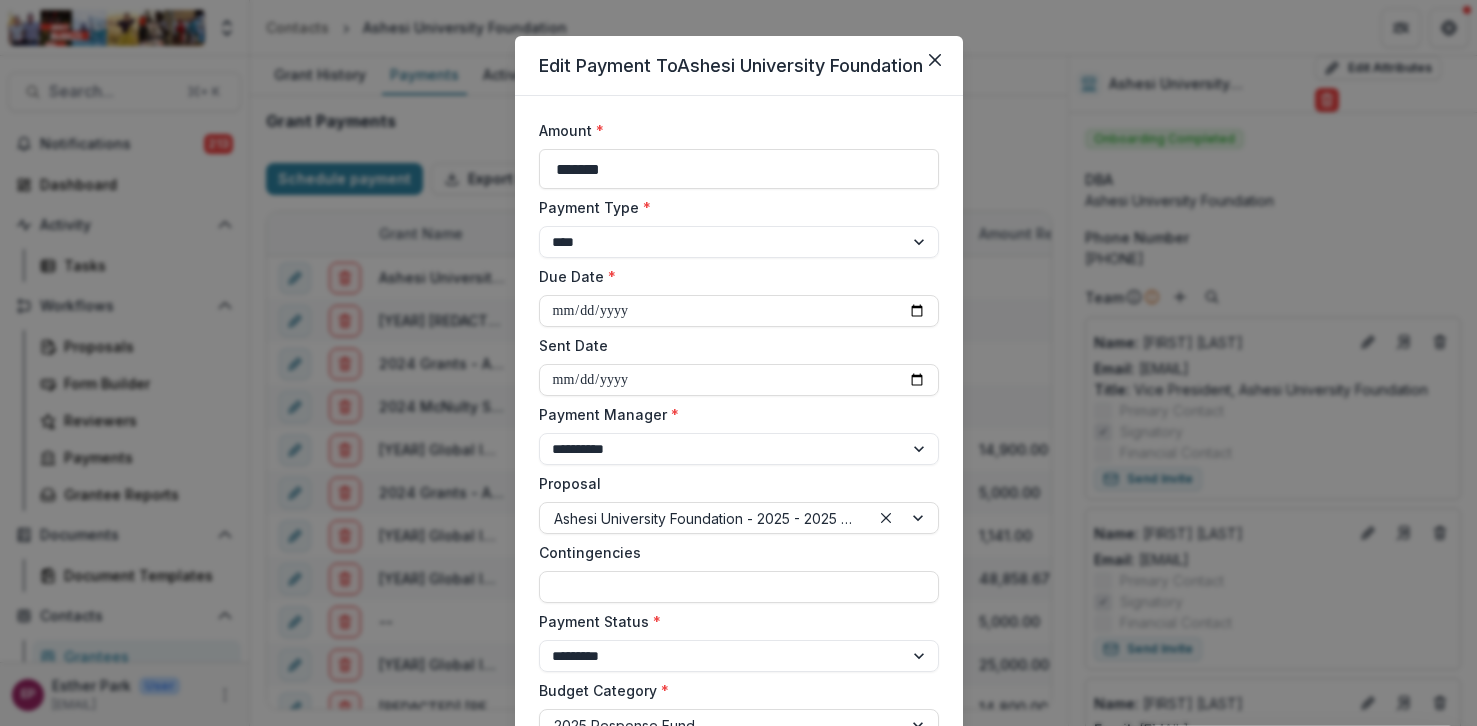 scroll, scrollTop: 801, scrollLeft: 0, axis: vertical 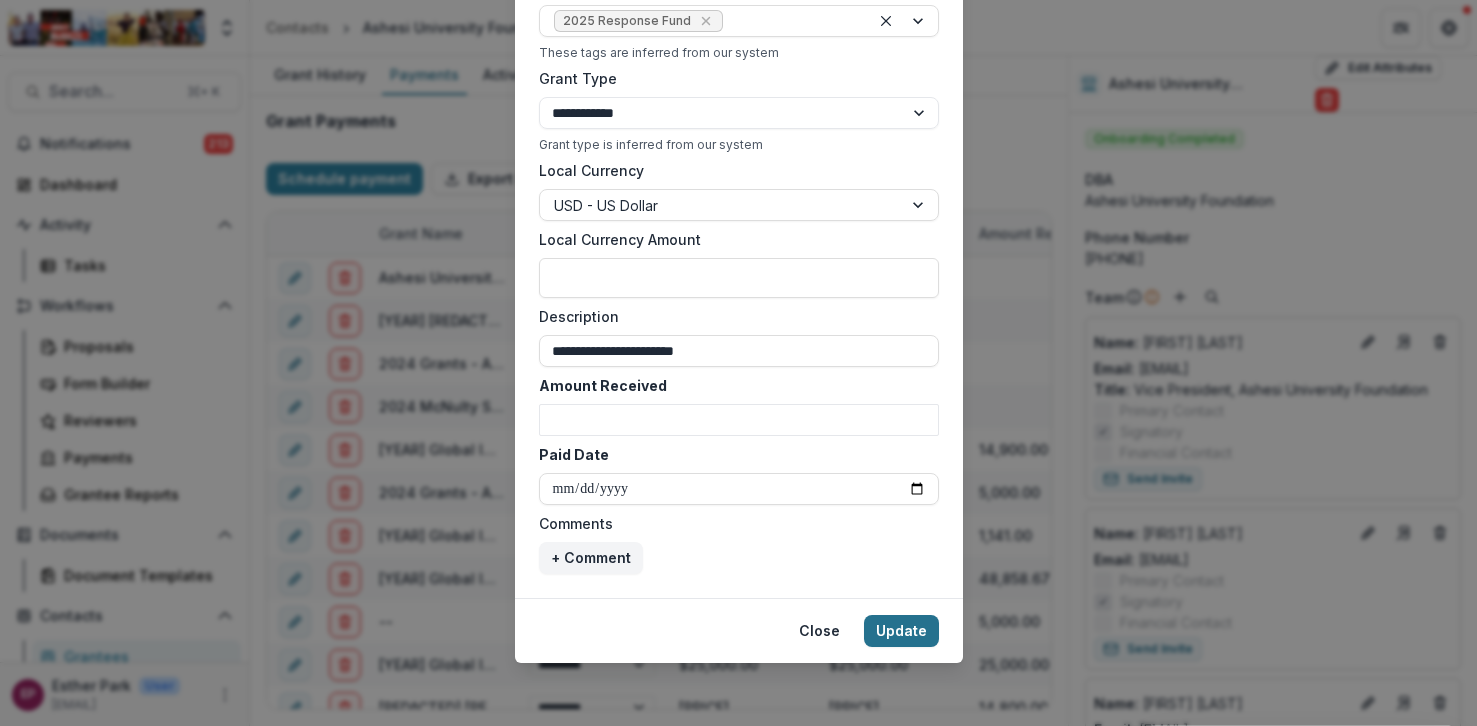 click on "Update" at bounding box center (901, 631) 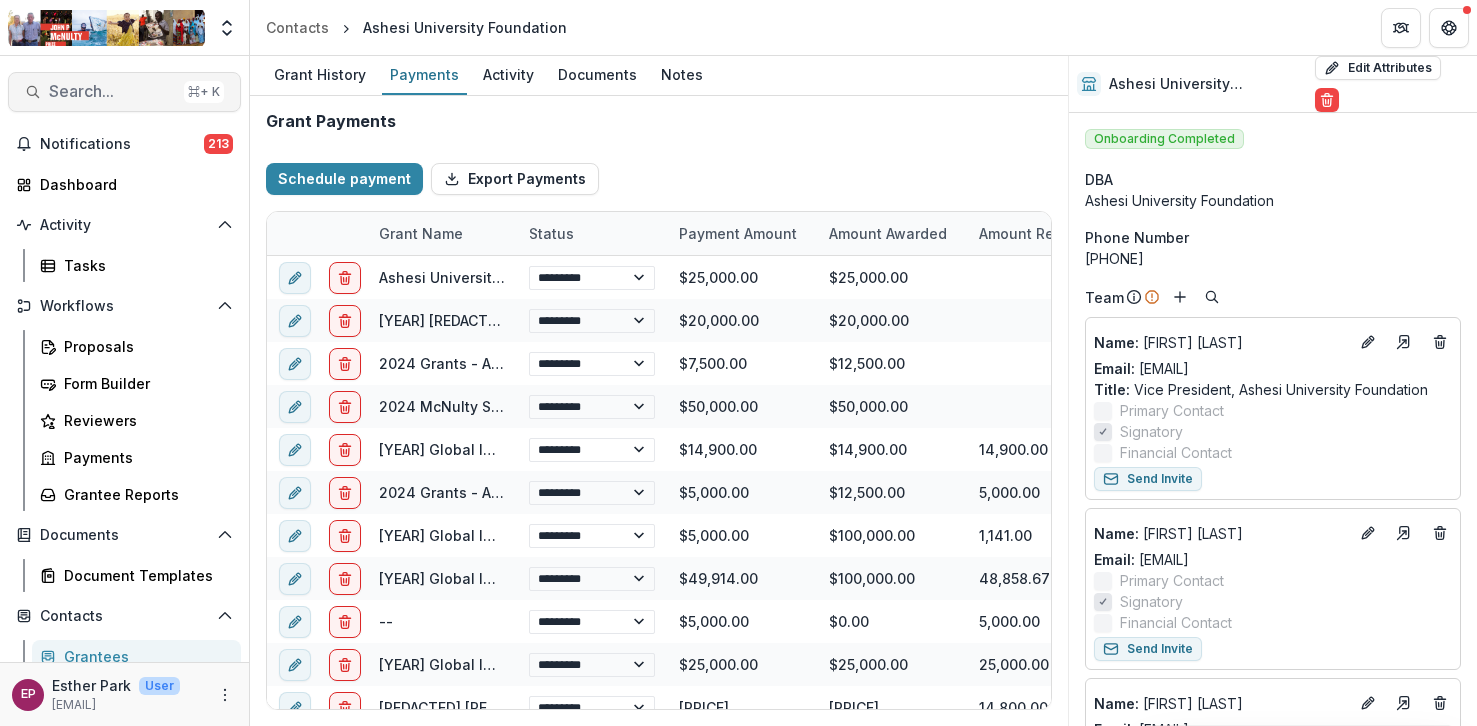 click on "Search... ⌘  + K" at bounding box center (124, 92) 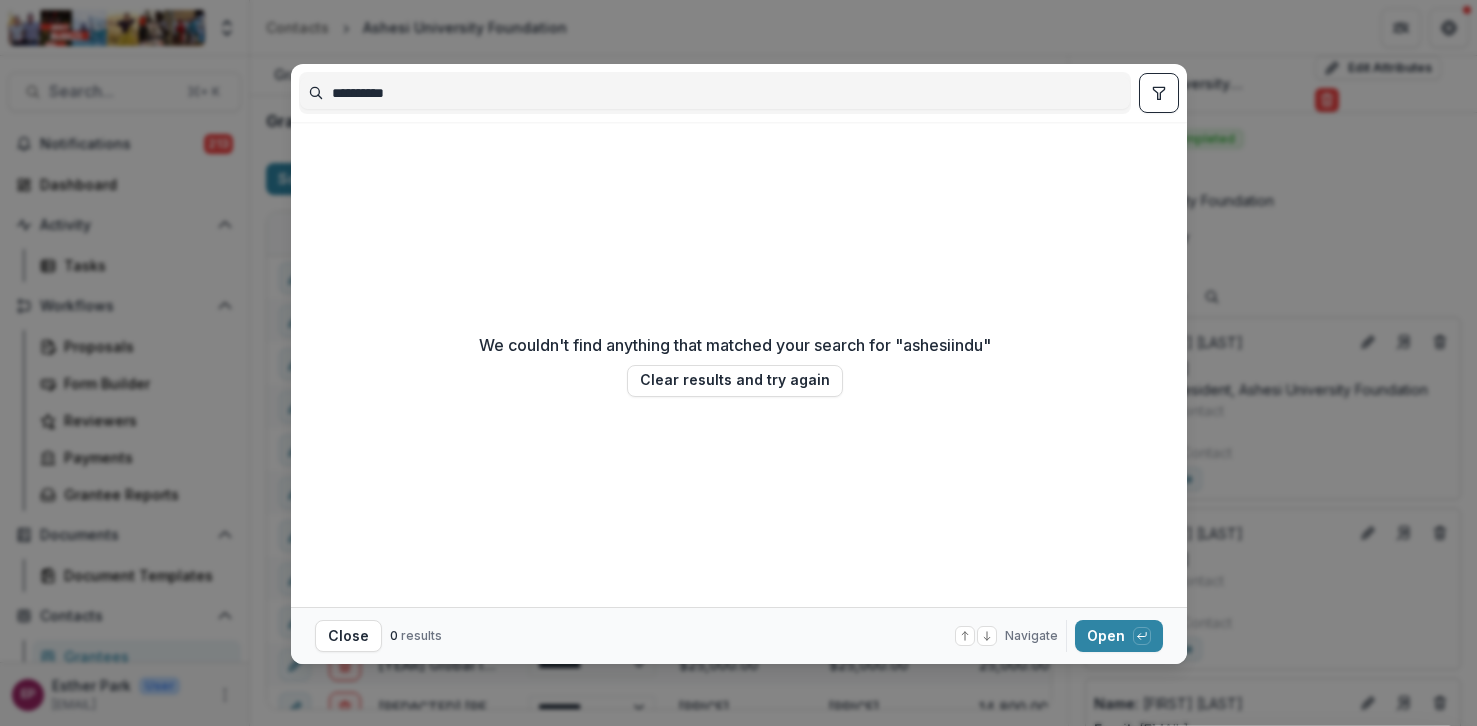 click on "**********" at bounding box center [715, 93] 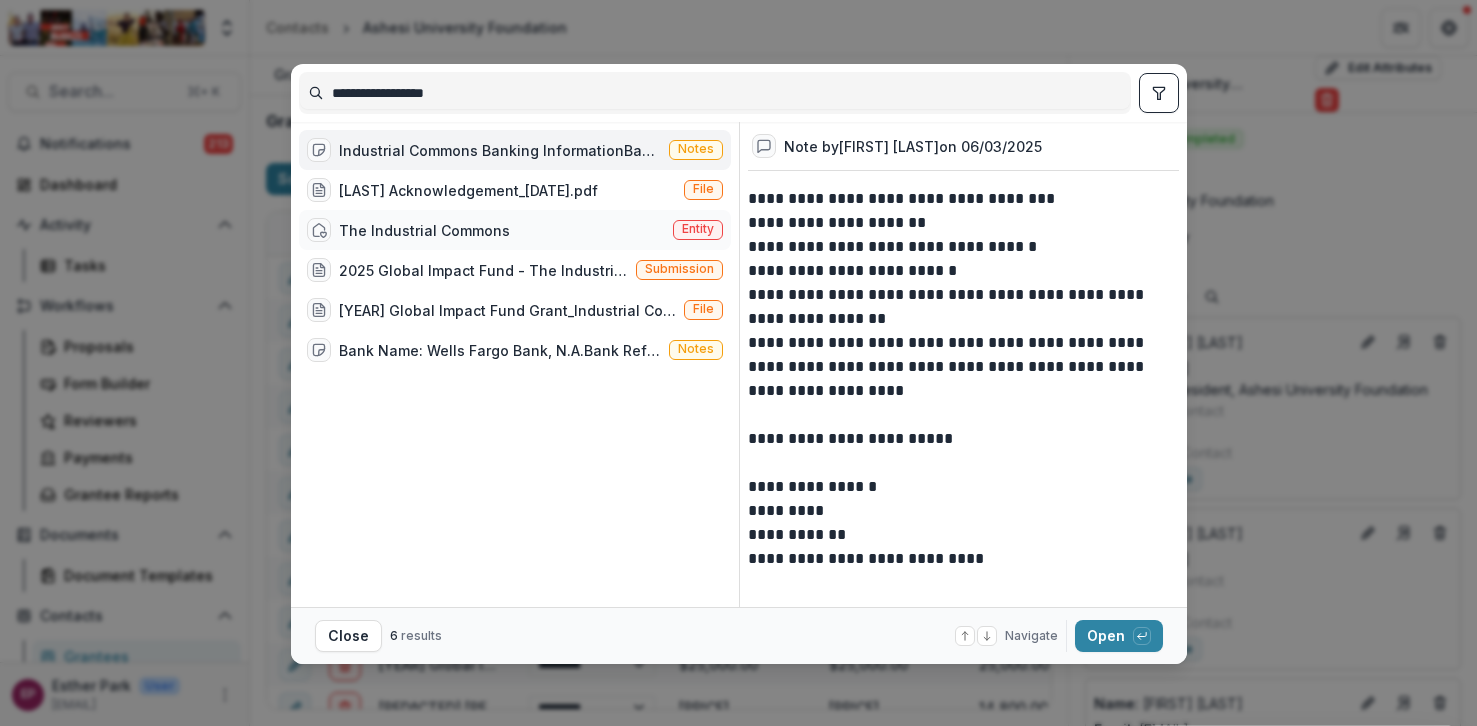 click on "The Industrial Commons" at bounding box center (424, 230) 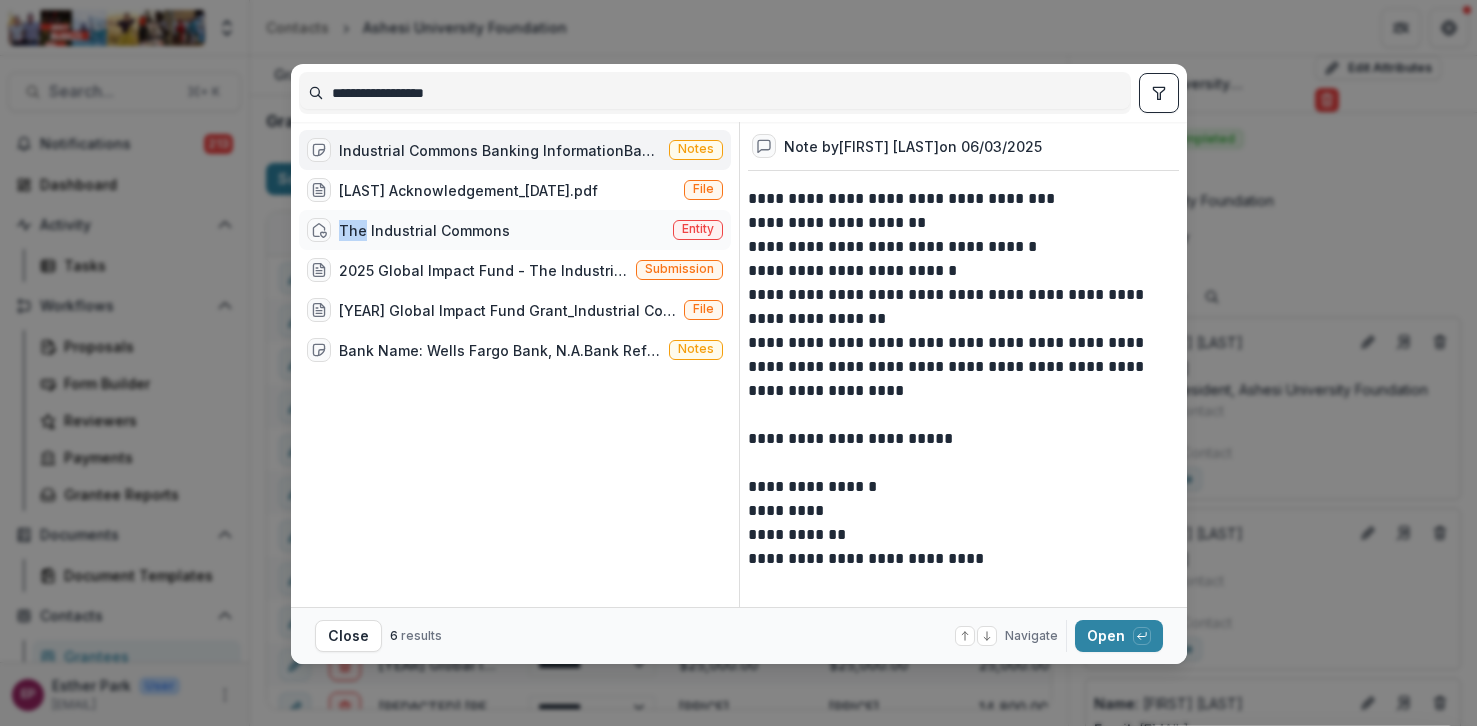 click on "The Industrial Commons" at bounding box center (424, 230) 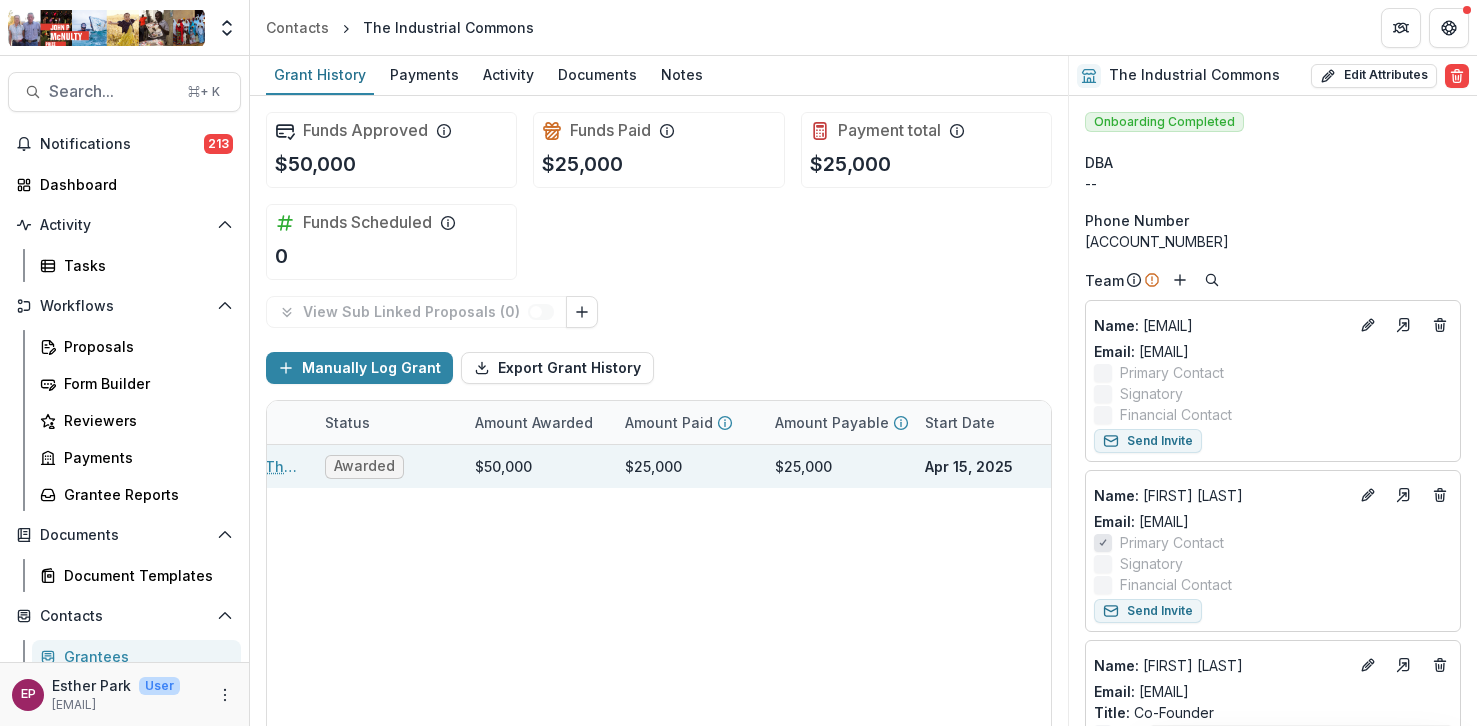scroll, scrollTop: 0, scrollLeft: 0, axis: both 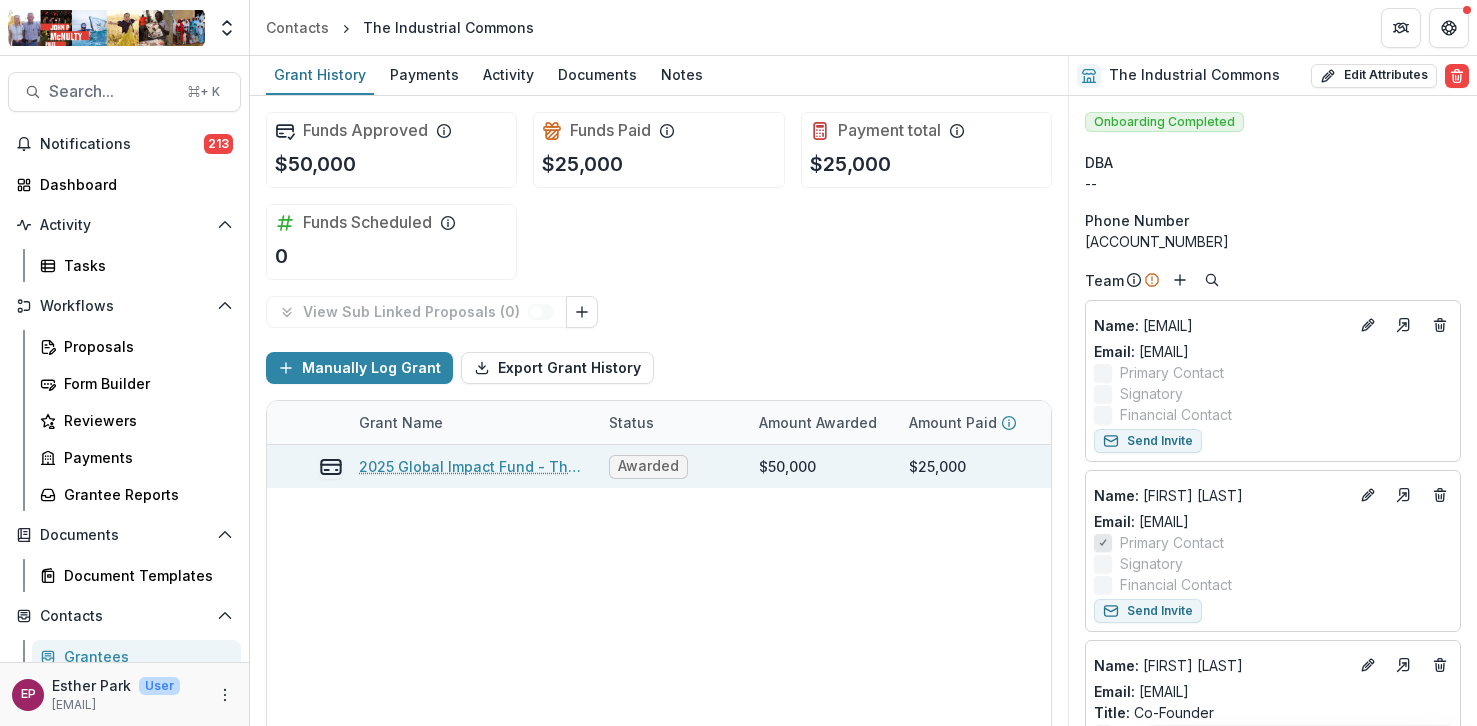 click on "2025 Global Impact Fund - The Industrial Commons" at bounding box center [472, 466] 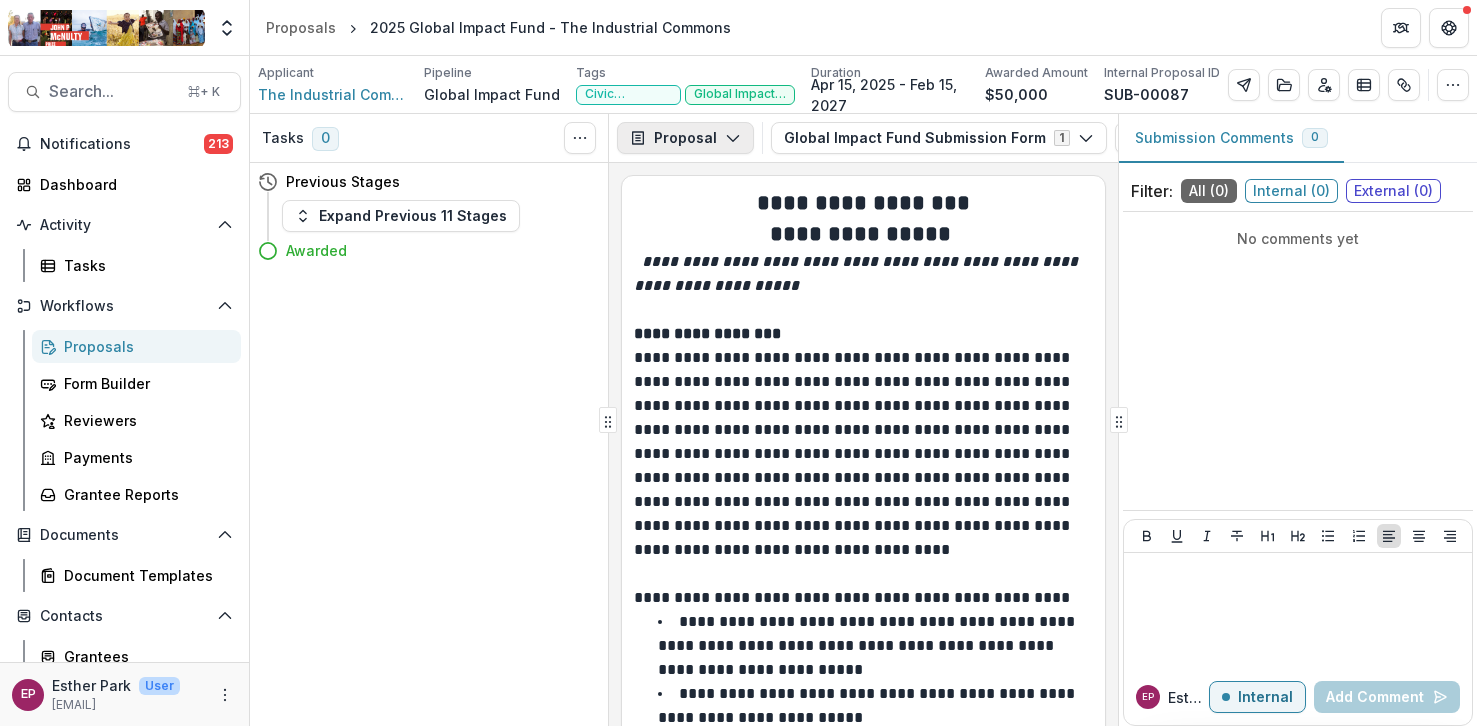click on "Proposal" at bounding box center [685, 138] 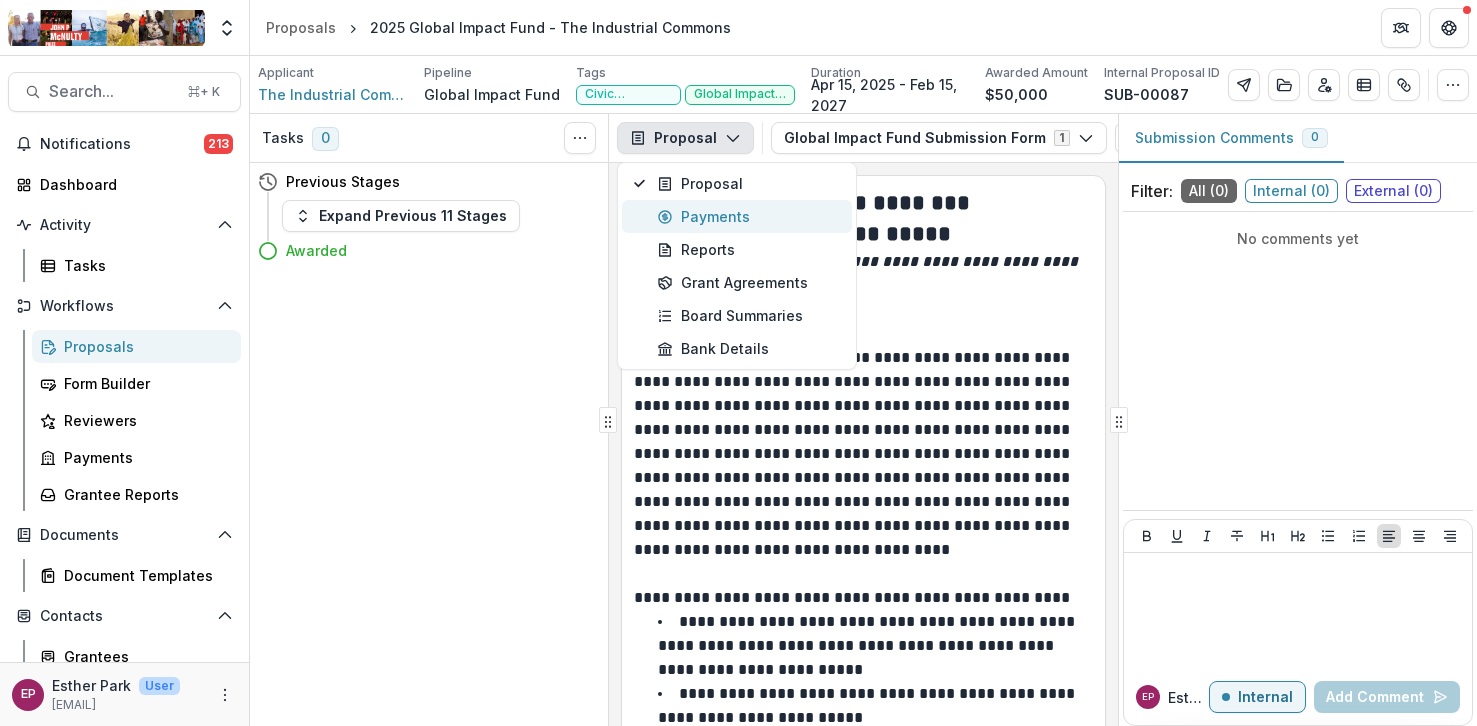 click on "Payments" at bounding box center (748, 216) 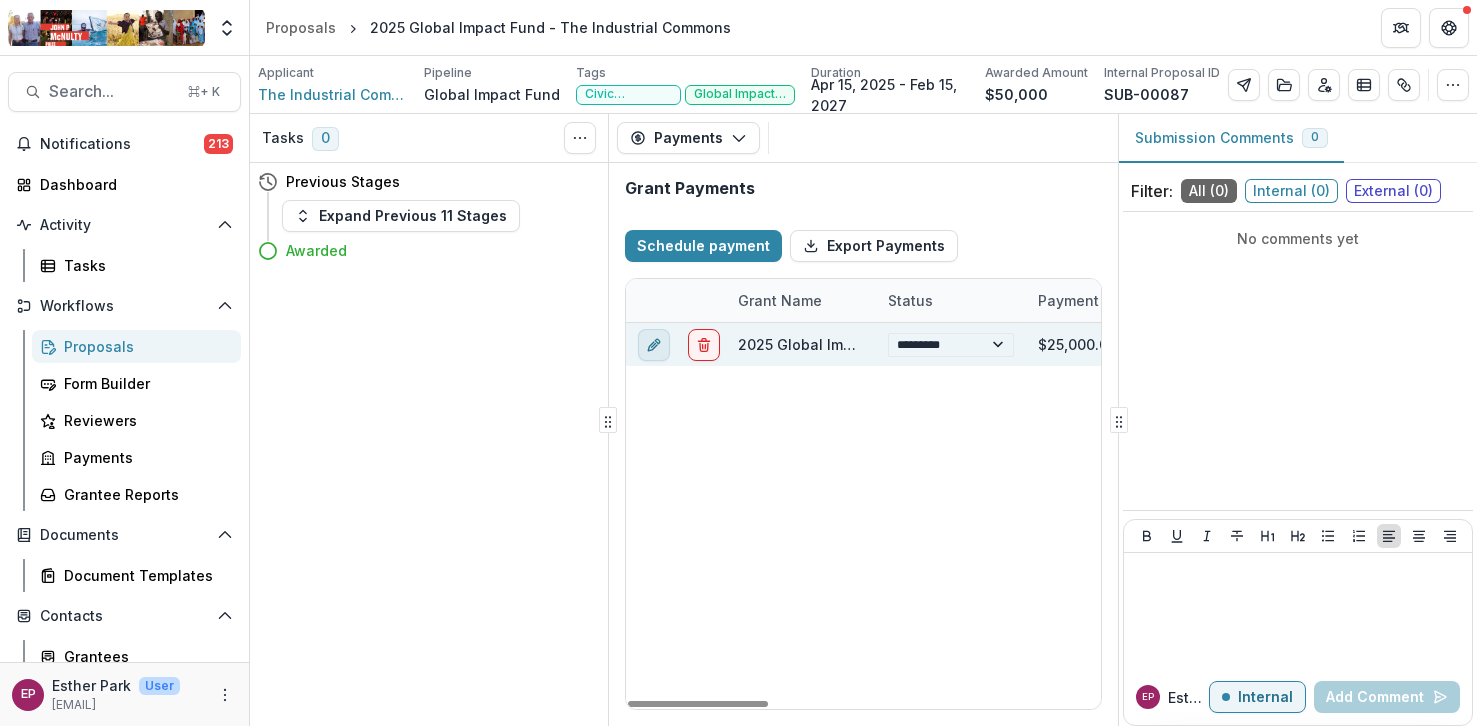 click 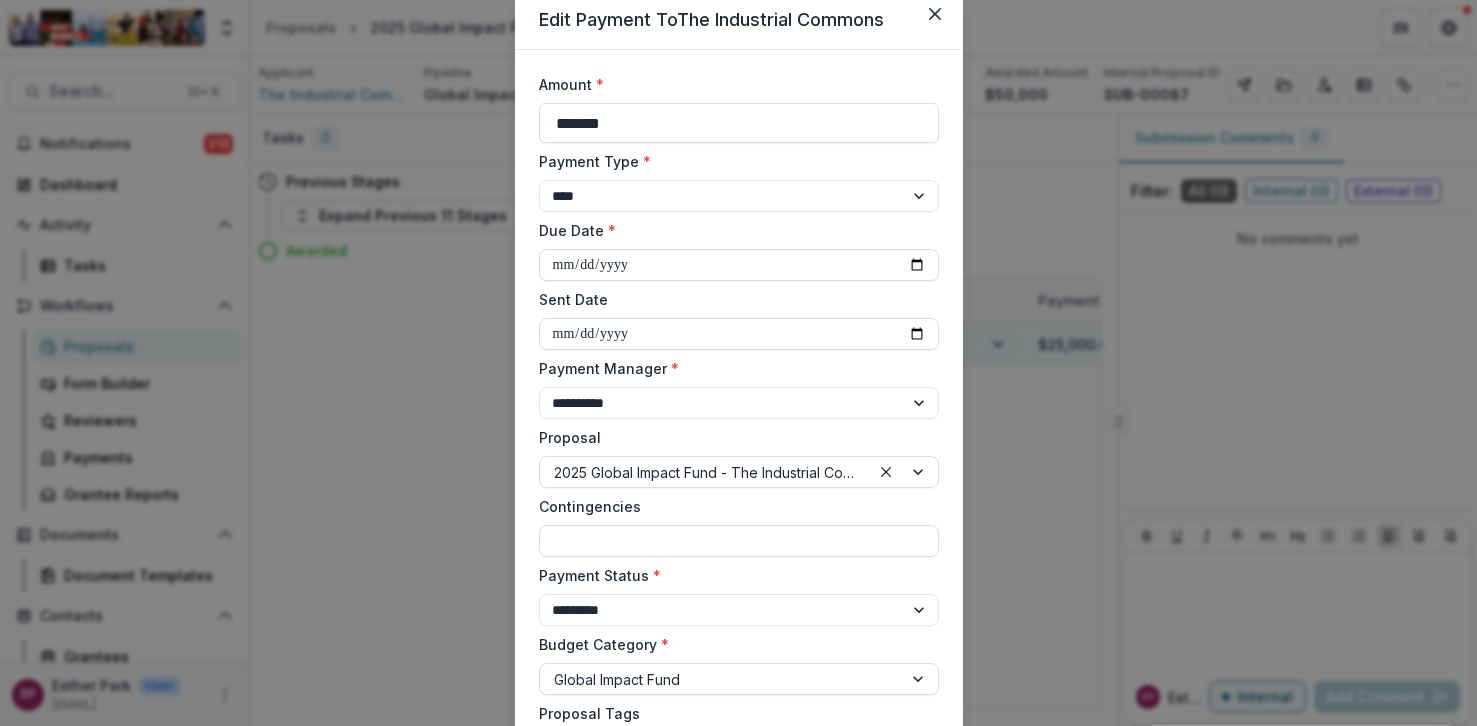 scroll, scrollTop: 76, scrollLeft: 0, axis: vertical 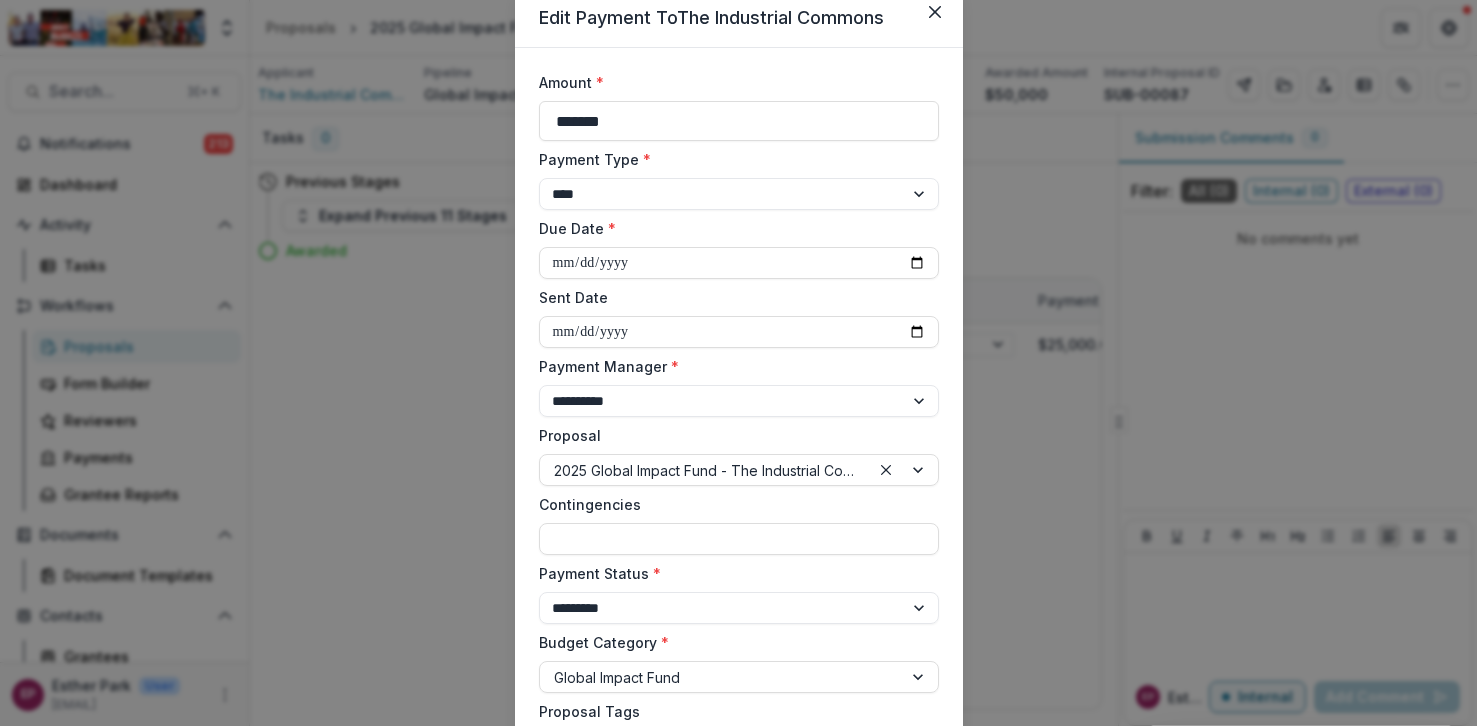 click on "**********" at bounding box center (738, 363) 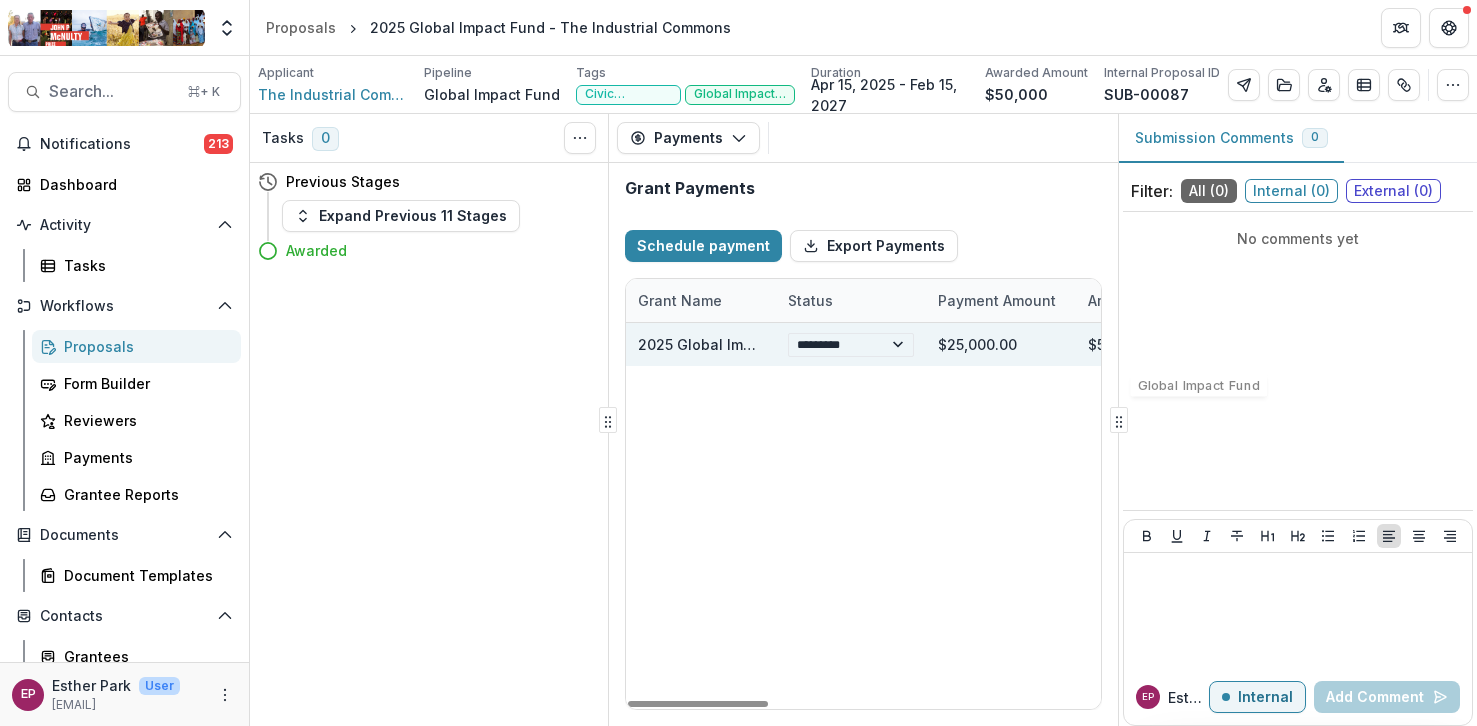 scroll, scrollTop: 0, scrollLeft: 0, axis: both 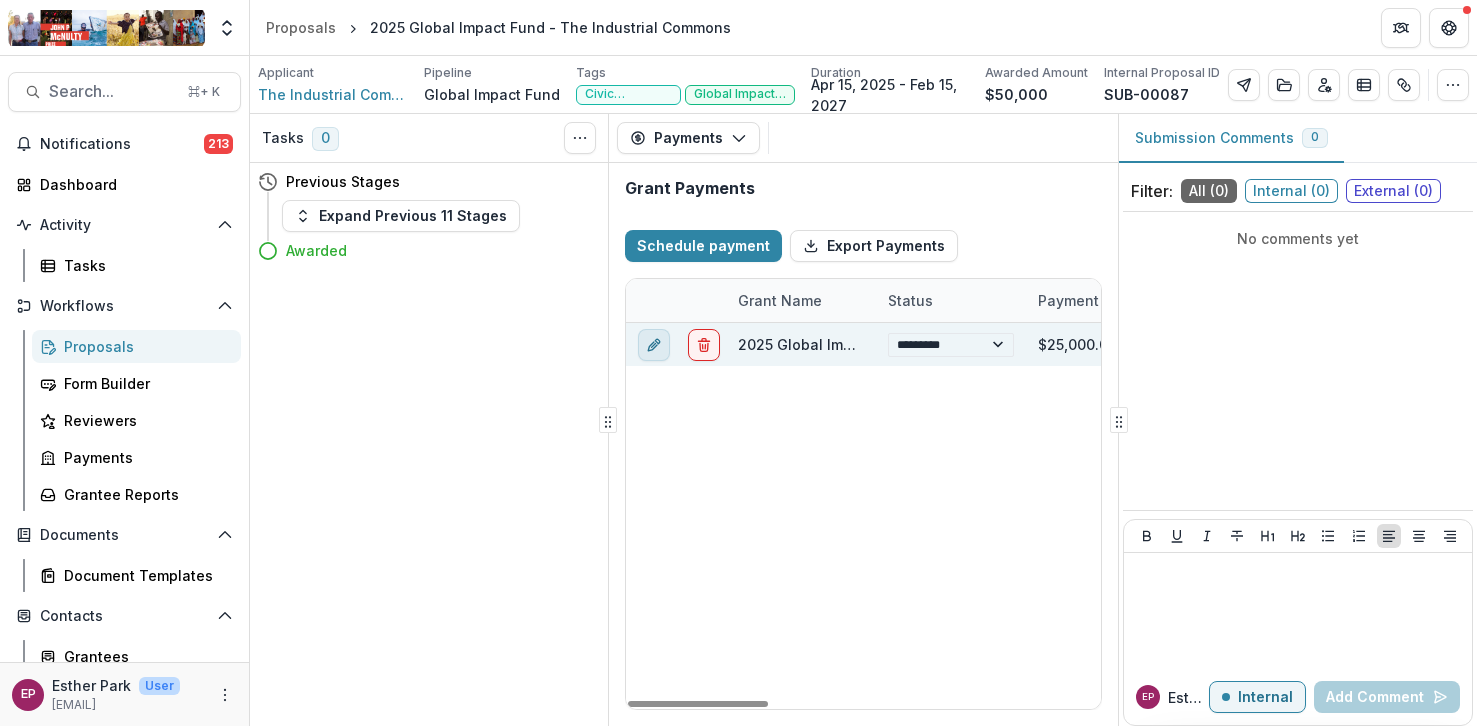 click at bounding box center (654, 345) 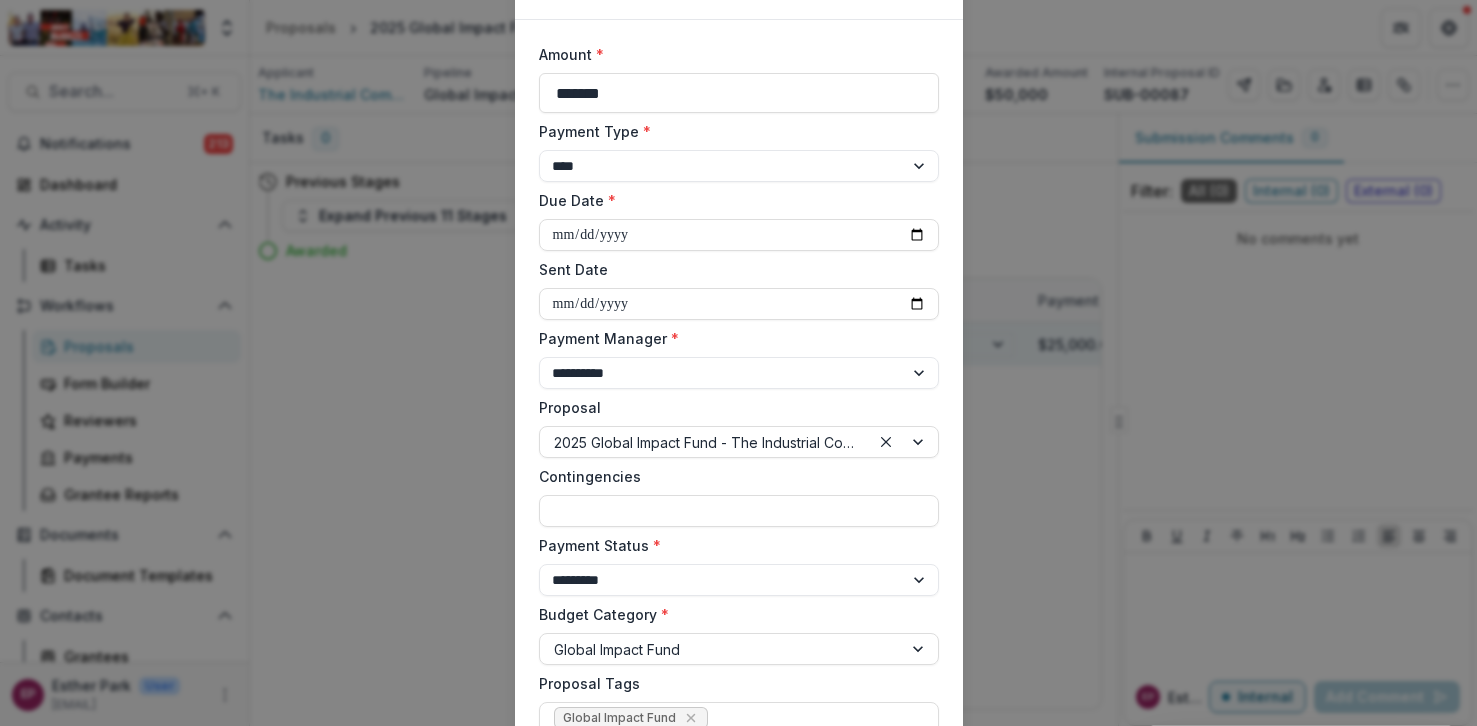 scroll, scrollTop: 102, scrollLeft: 0, axis: vertical 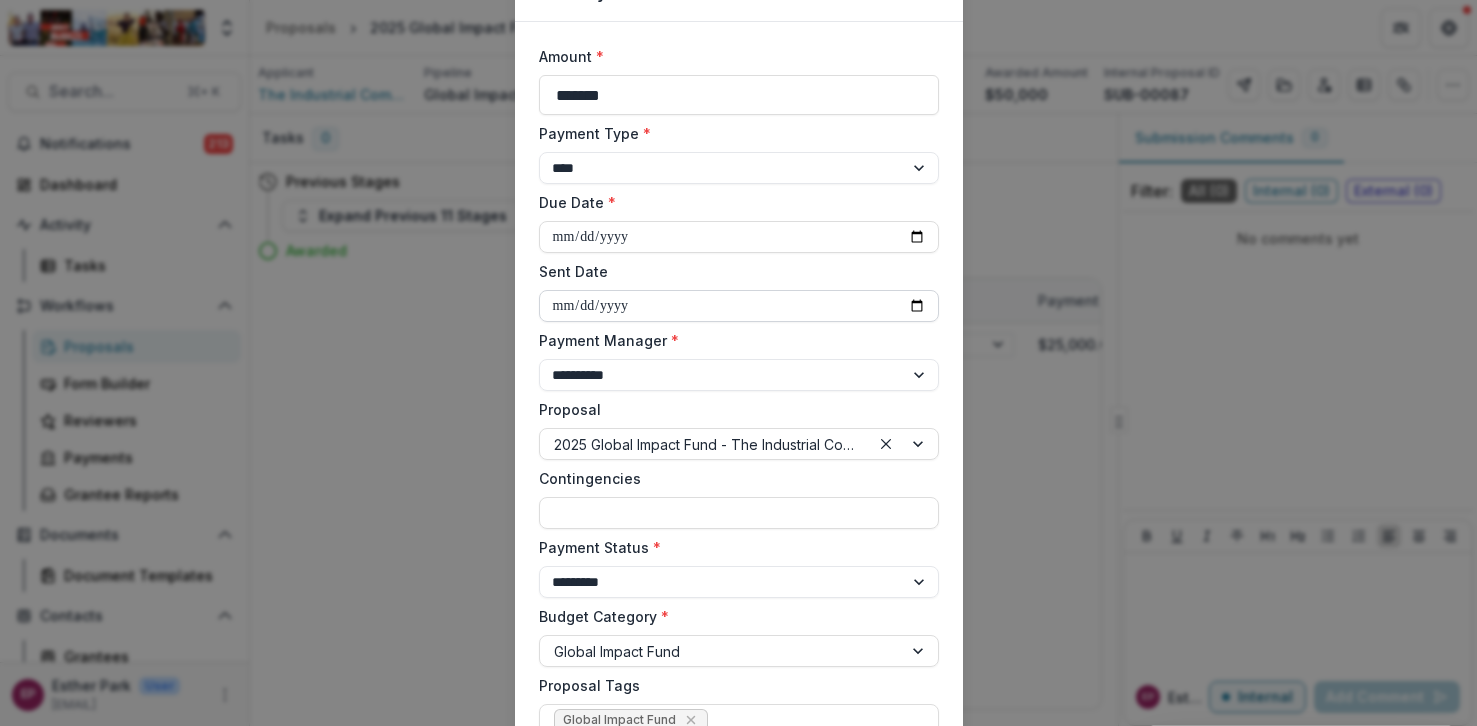 click on "**********" at bounding box center [739, 306] 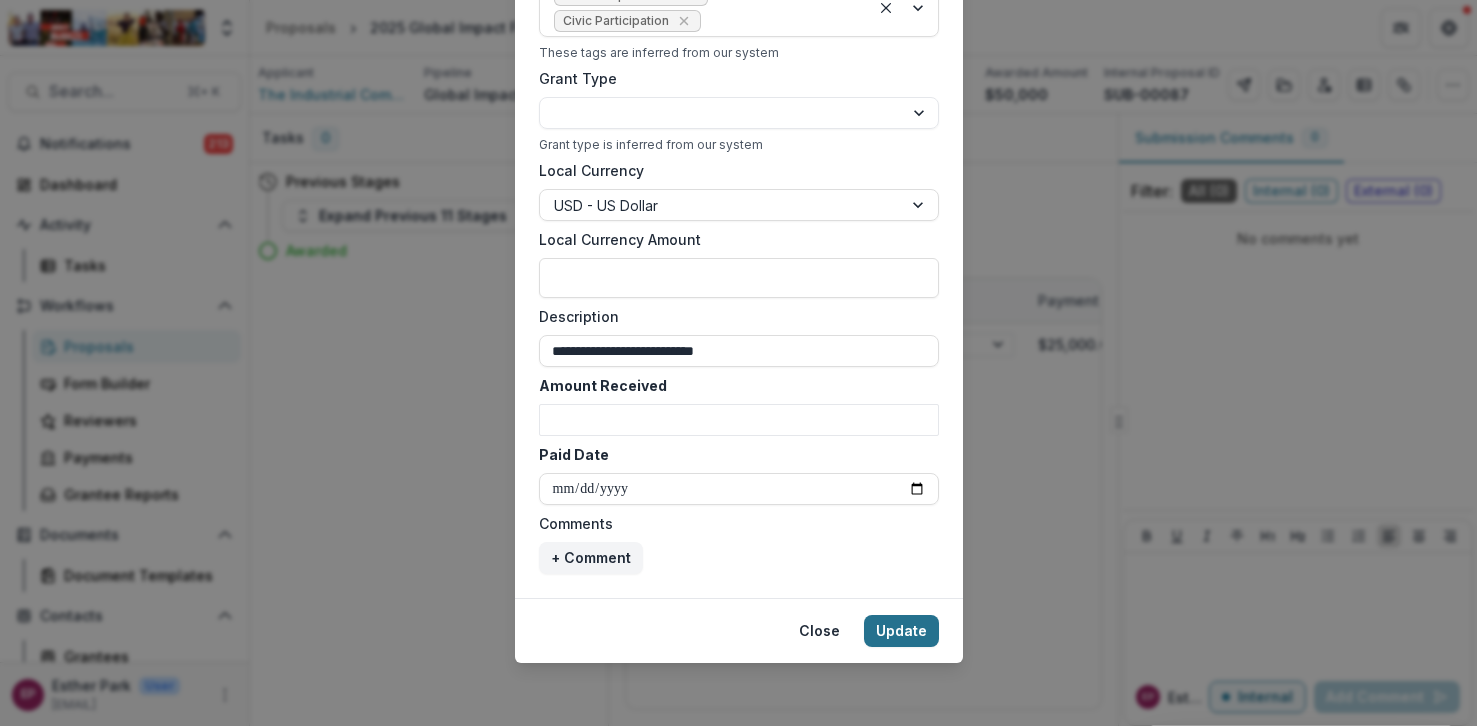 click on "Update" at bounding box center (901, 631) 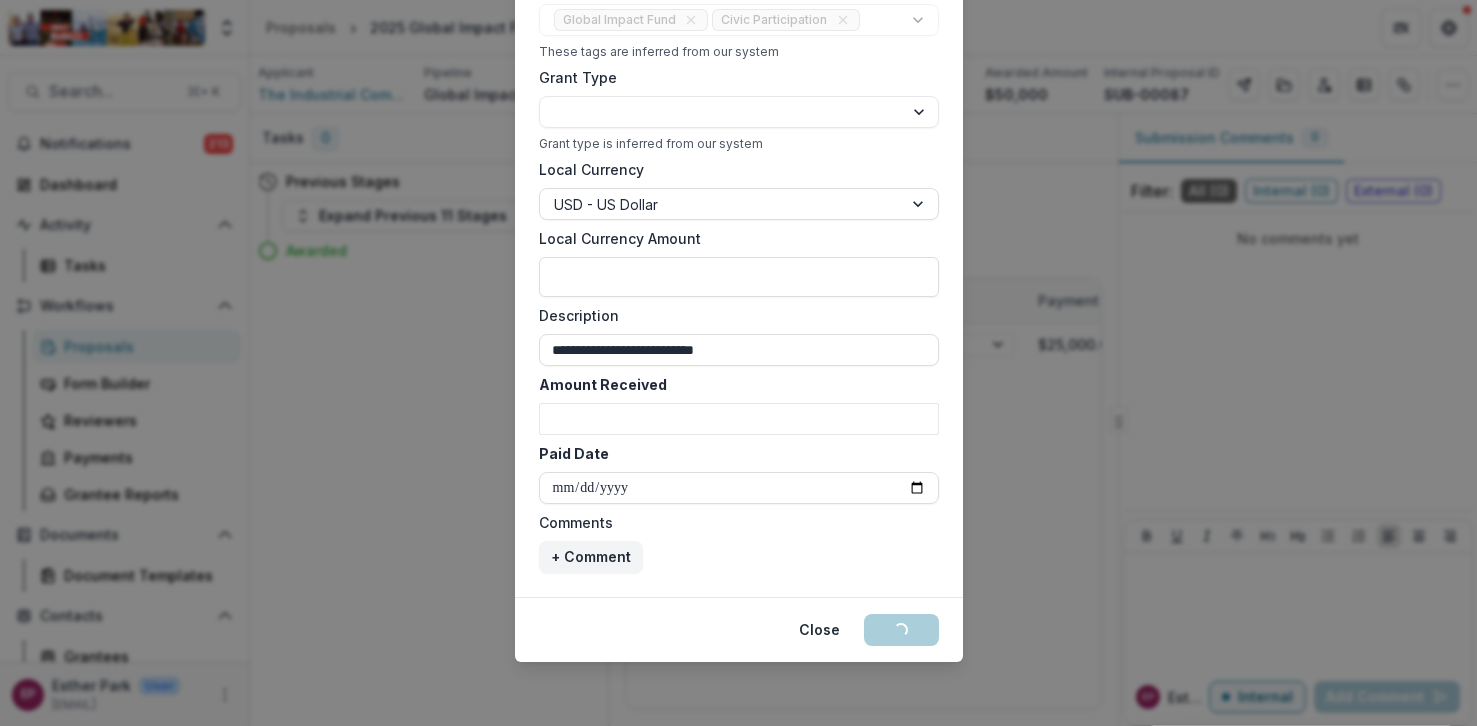 scroll, scrollTop: 801, scrollLeft: 0, axis: vertical 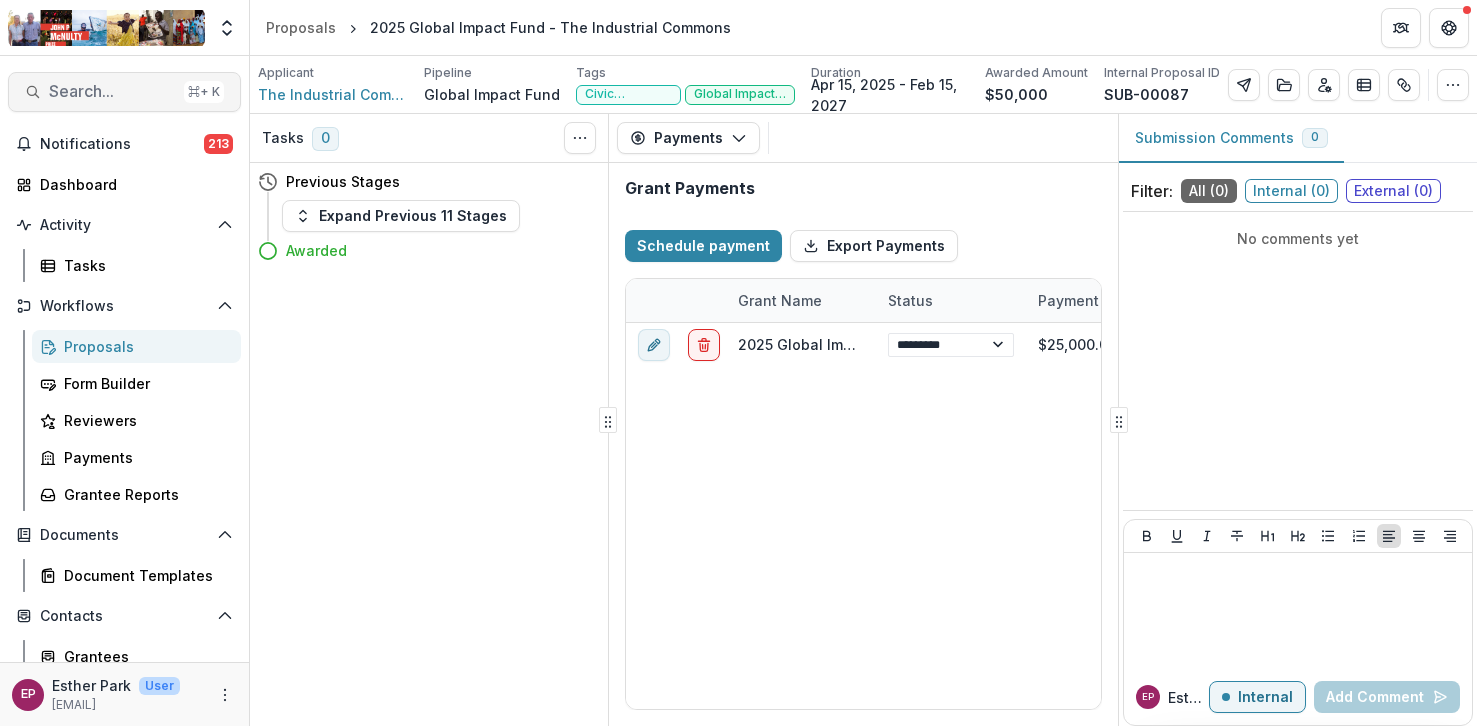 click on "Search..." at bounding box center (112, 91) 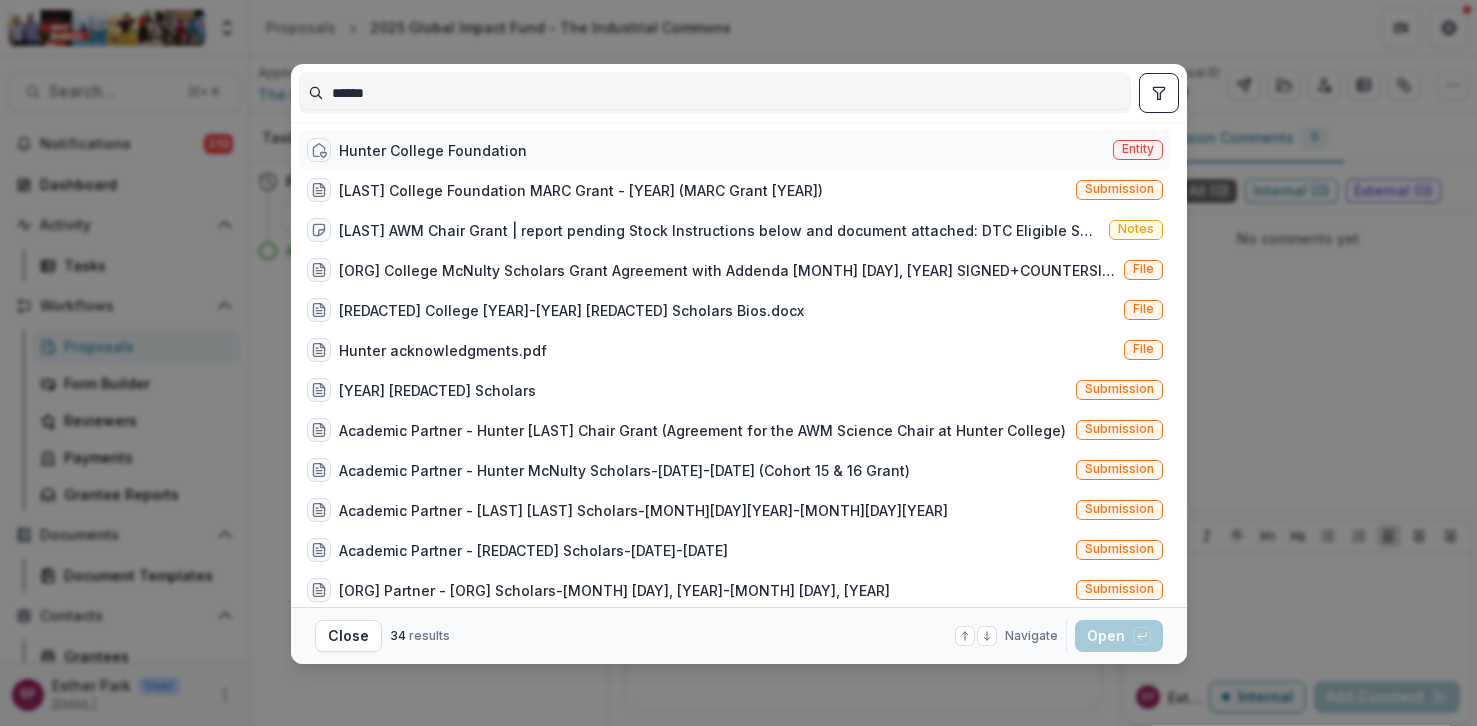 click on "Hunter College Foundation" at bounding box center [433, 150] 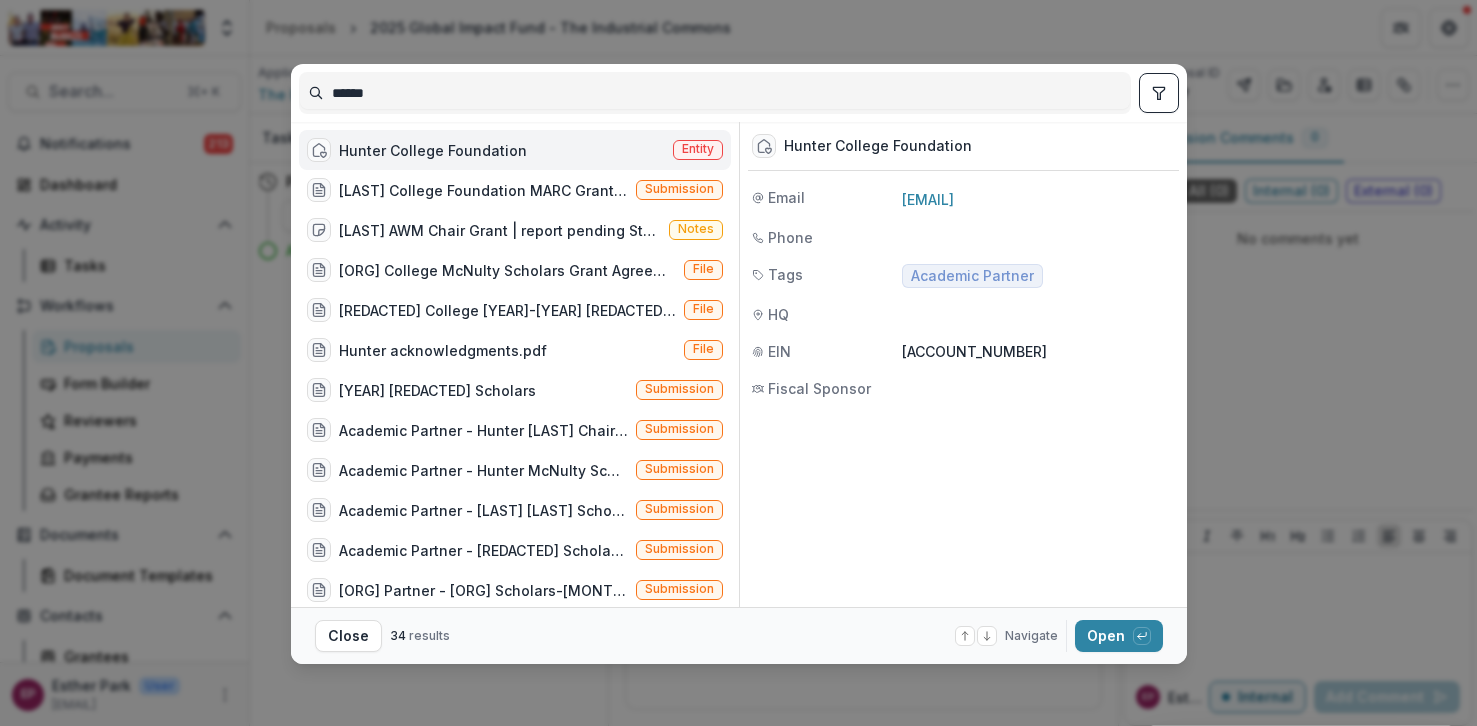click on "Hunter College Foundation" at bounding box center (433, 150) 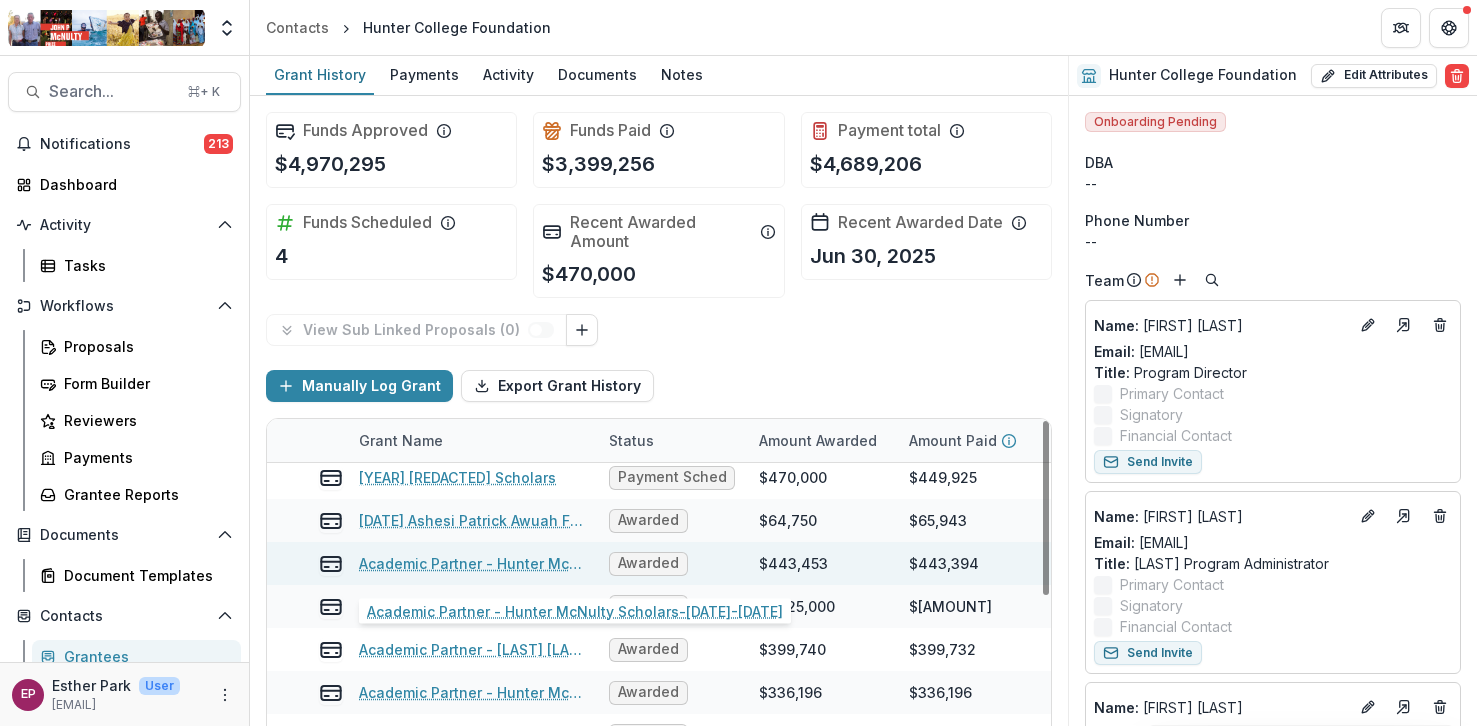 scroll, scrollTop: 2, scrollLeft: 0, axis: vertical 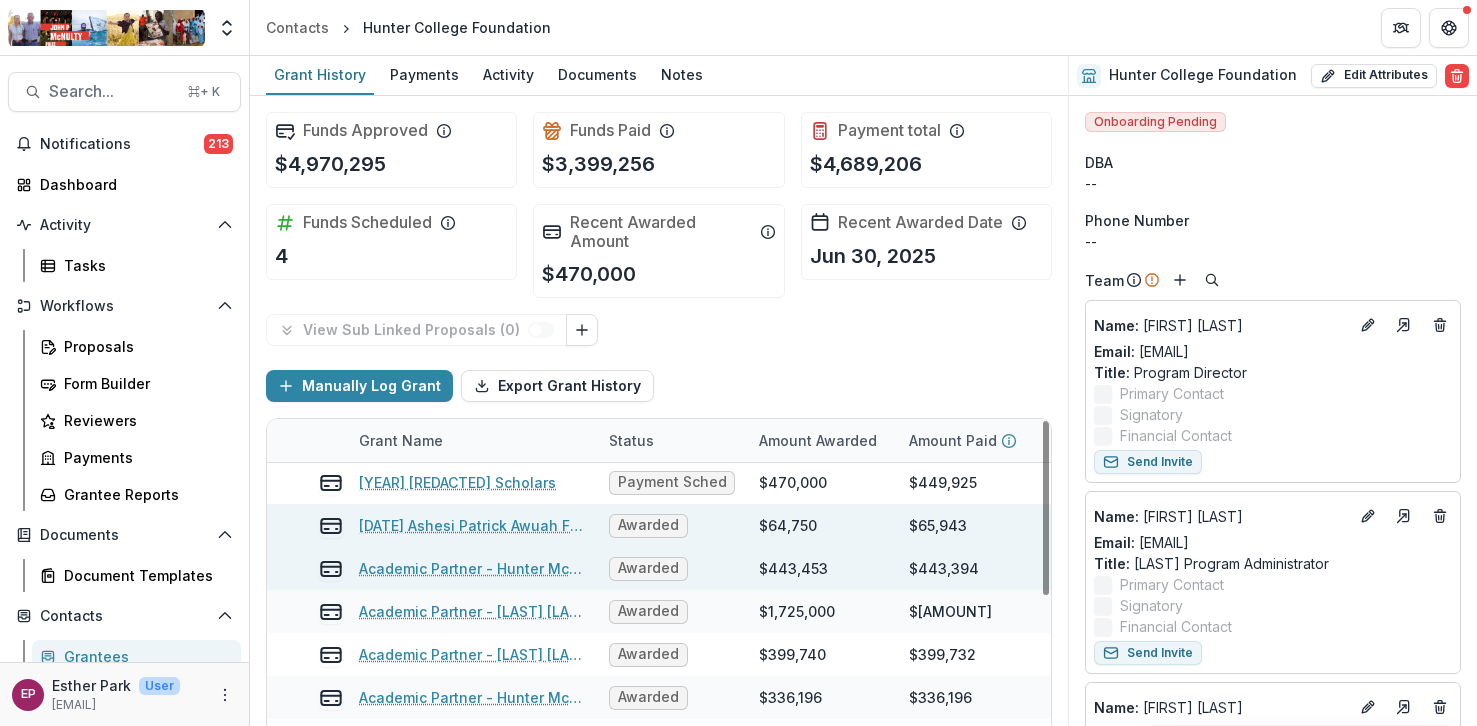 click on "Hunter College Foundation MARC Grant - 2025" at bounding box center [472, 525] 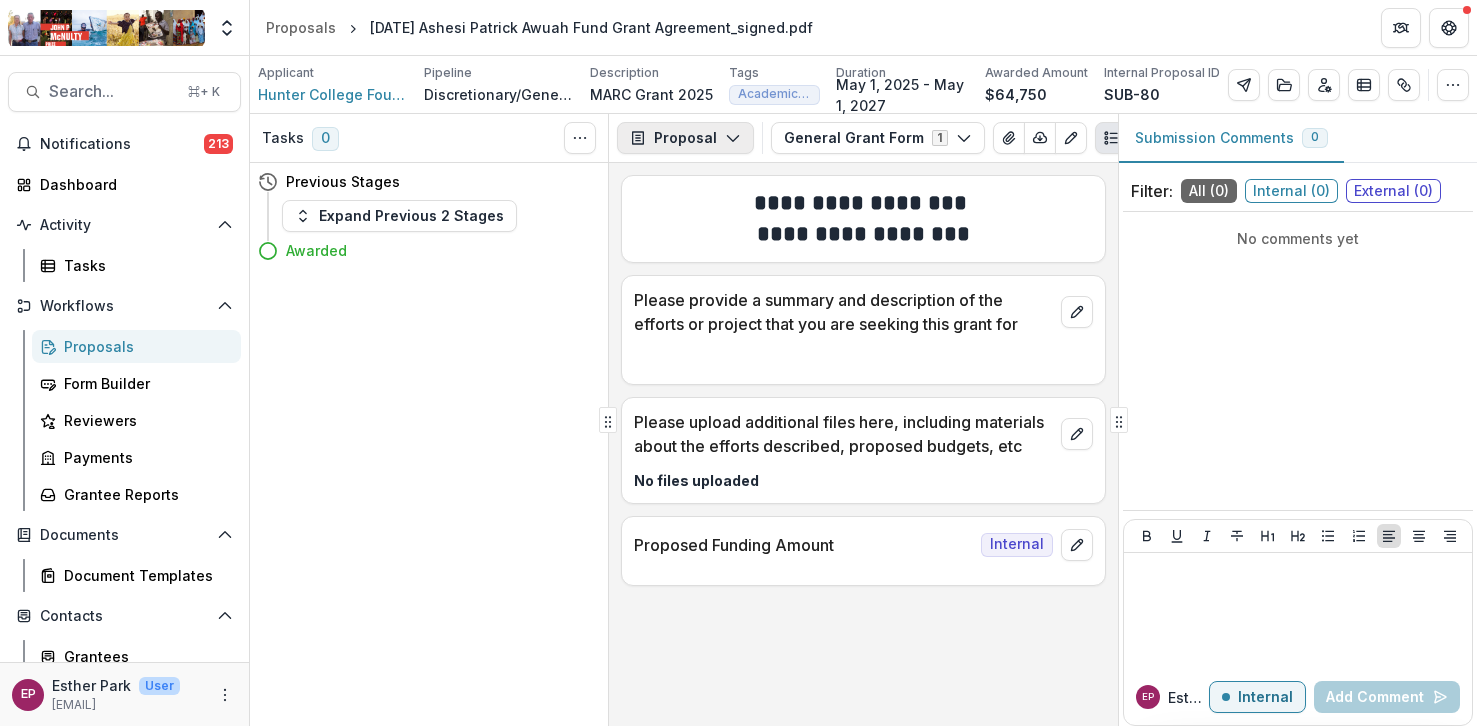 click on "Proposal" at bounding box center [685, 138] 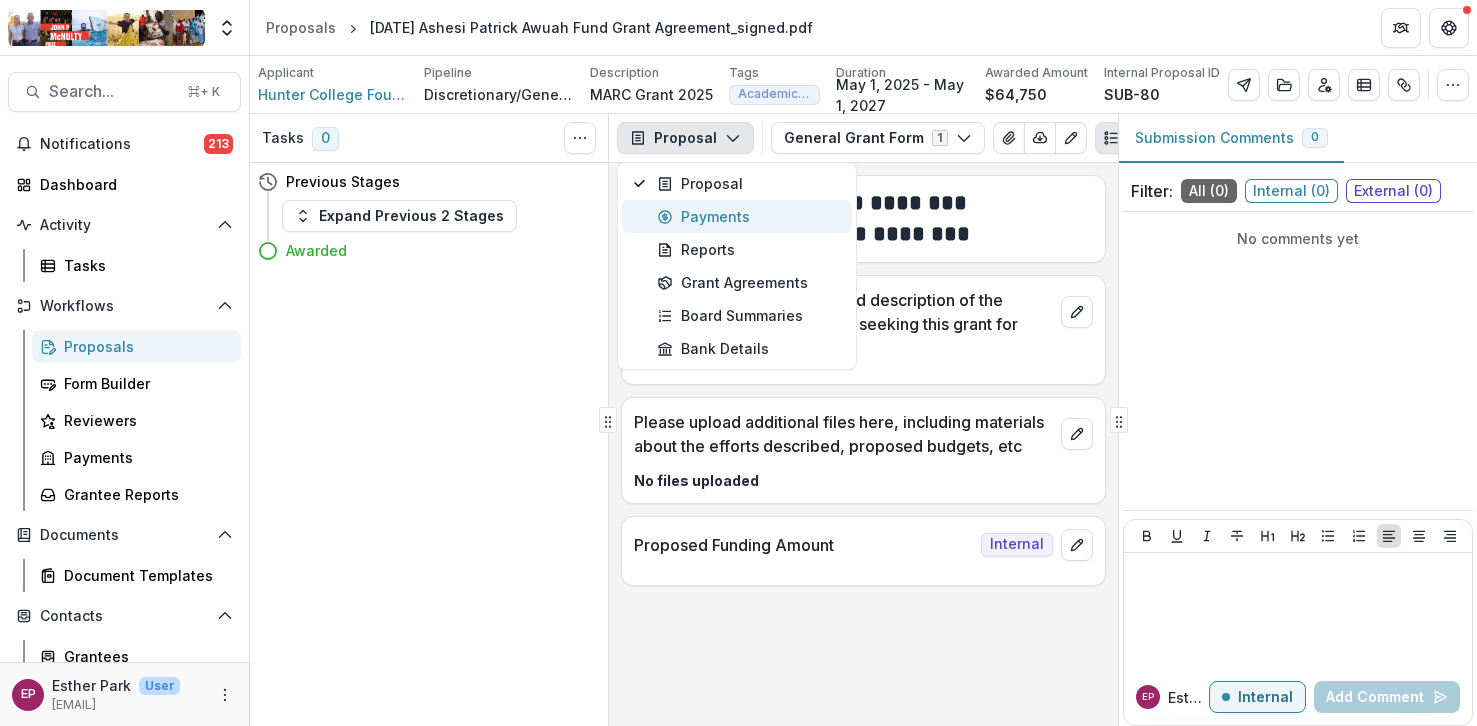 click on "Payments" at bounding box center (748, 216) 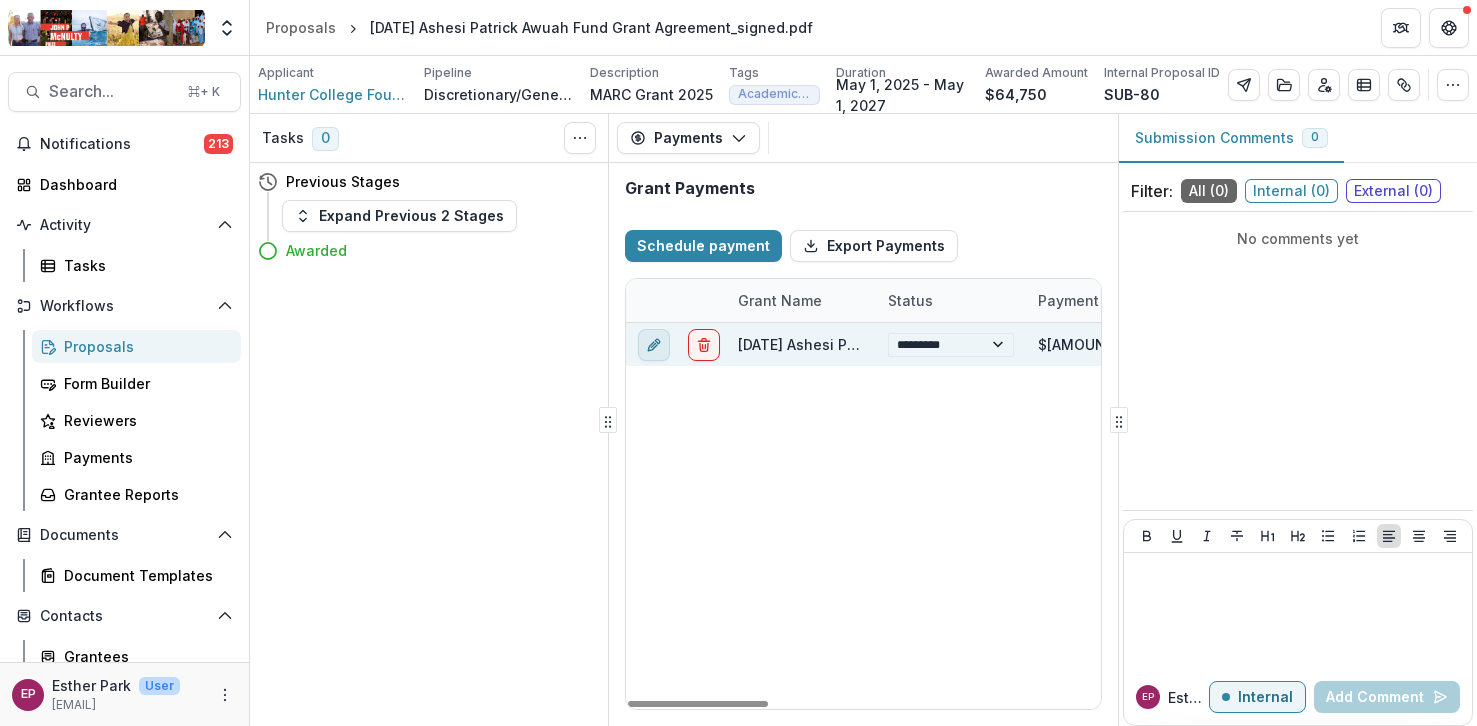 click 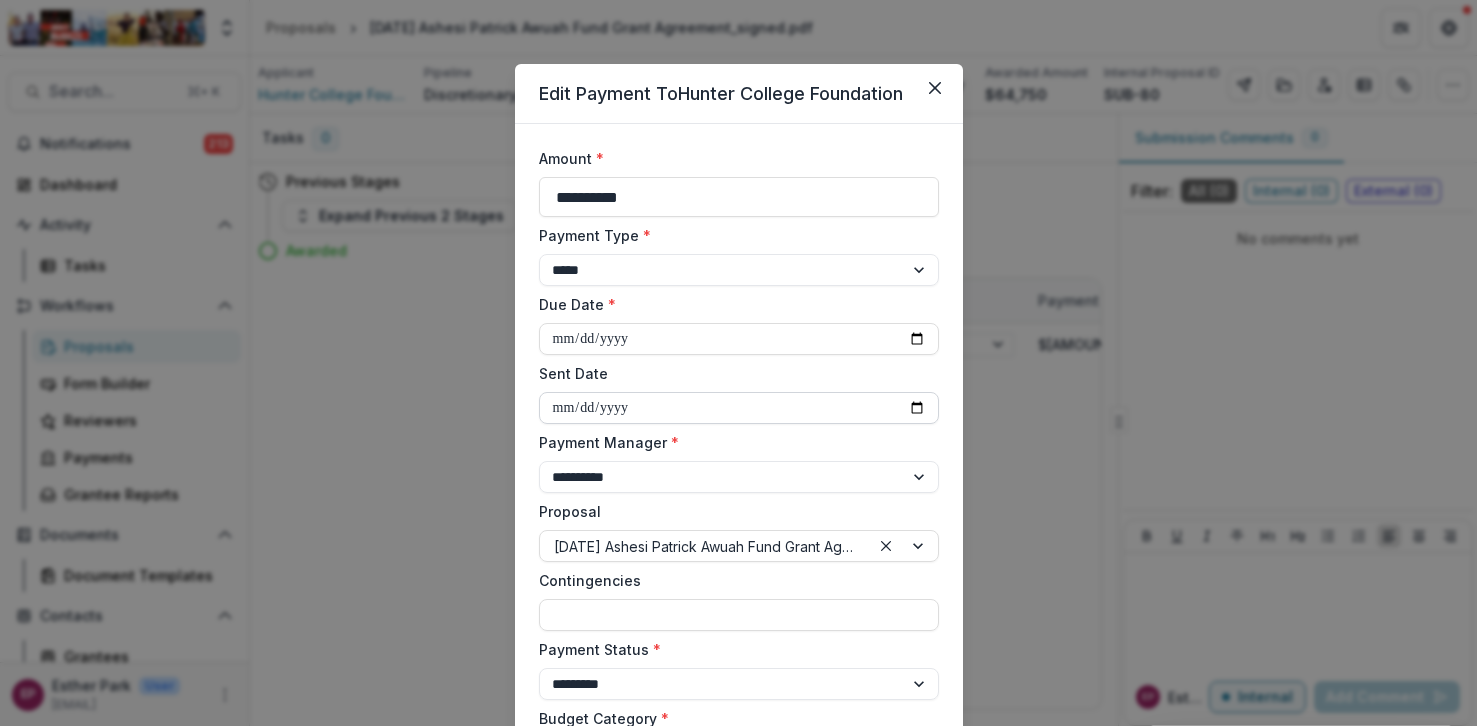 click on "**********" at bounding box center [739, 408] 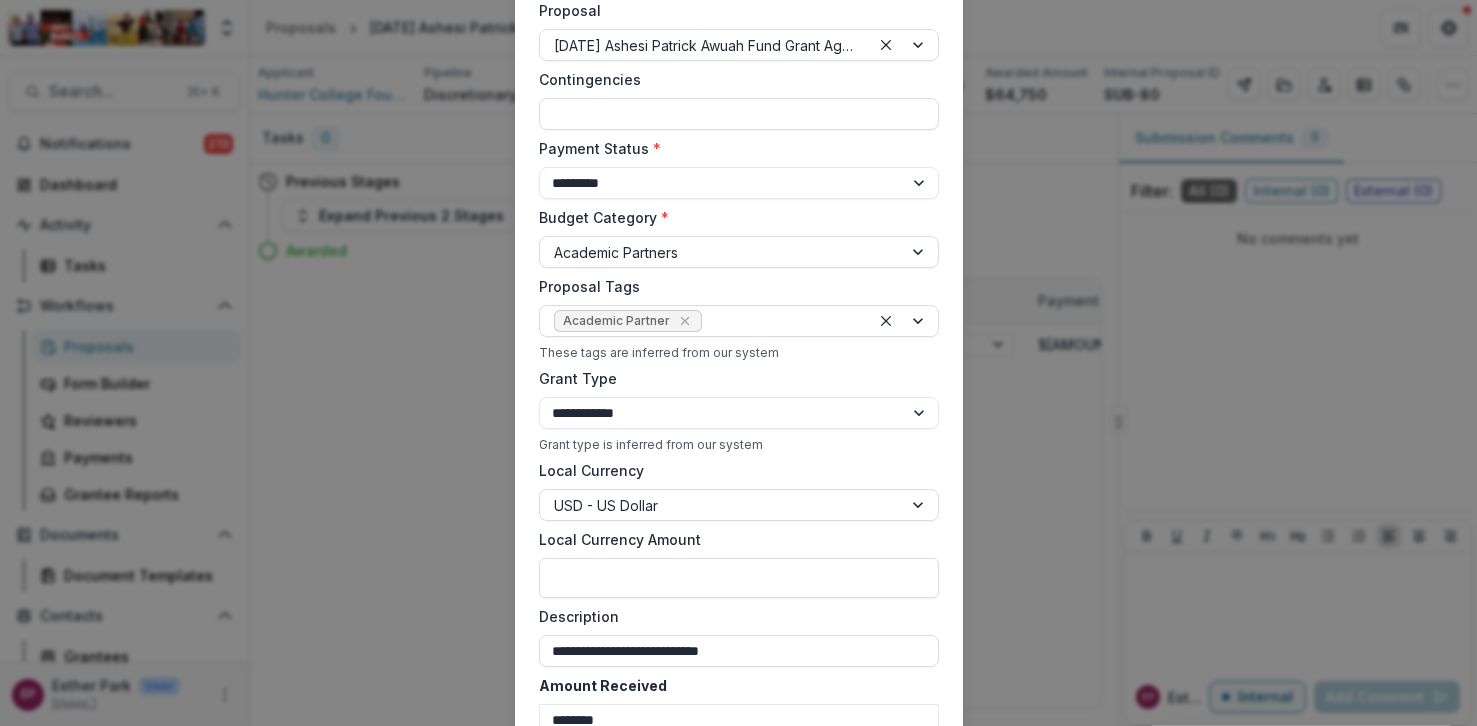 scroll, scrollTop: 801, scrollLeft: 0, axis: vertical 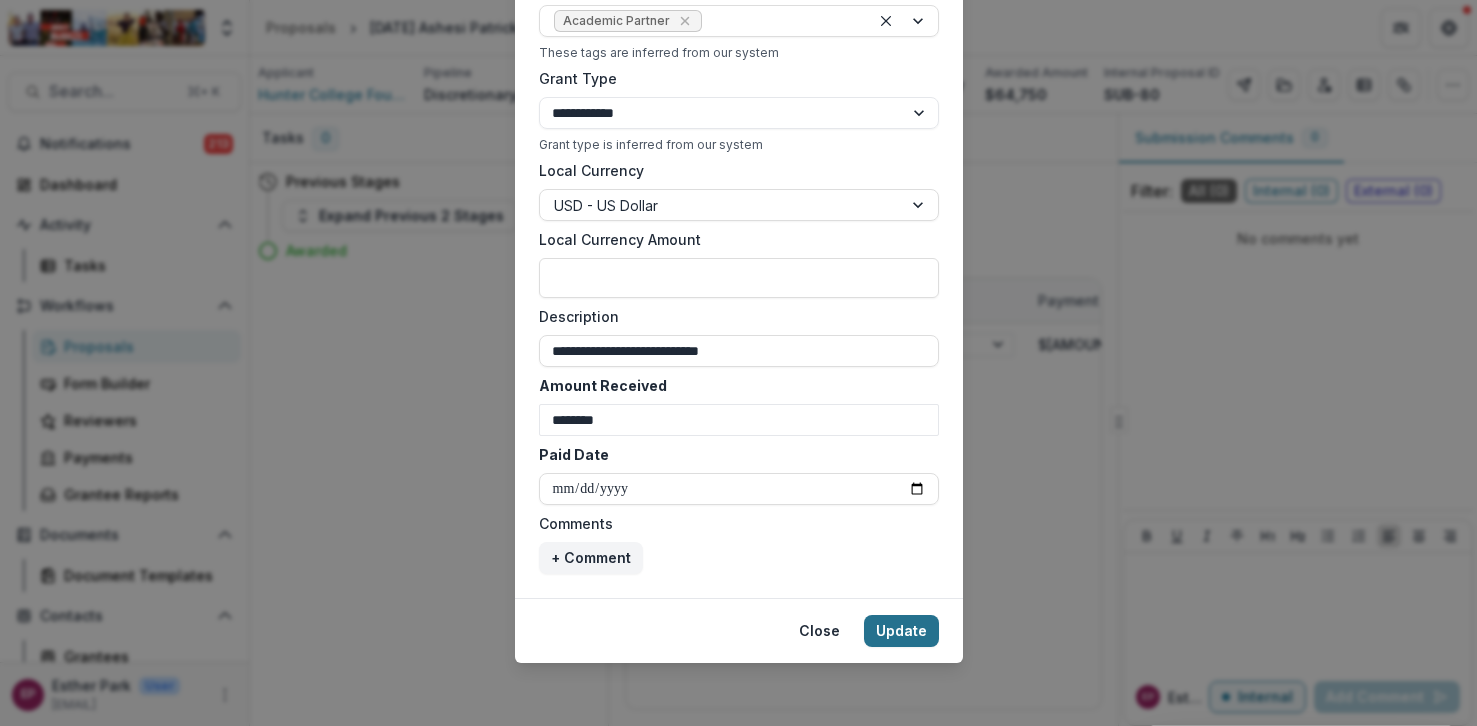click on "Update" at bounding box center [901, 631] 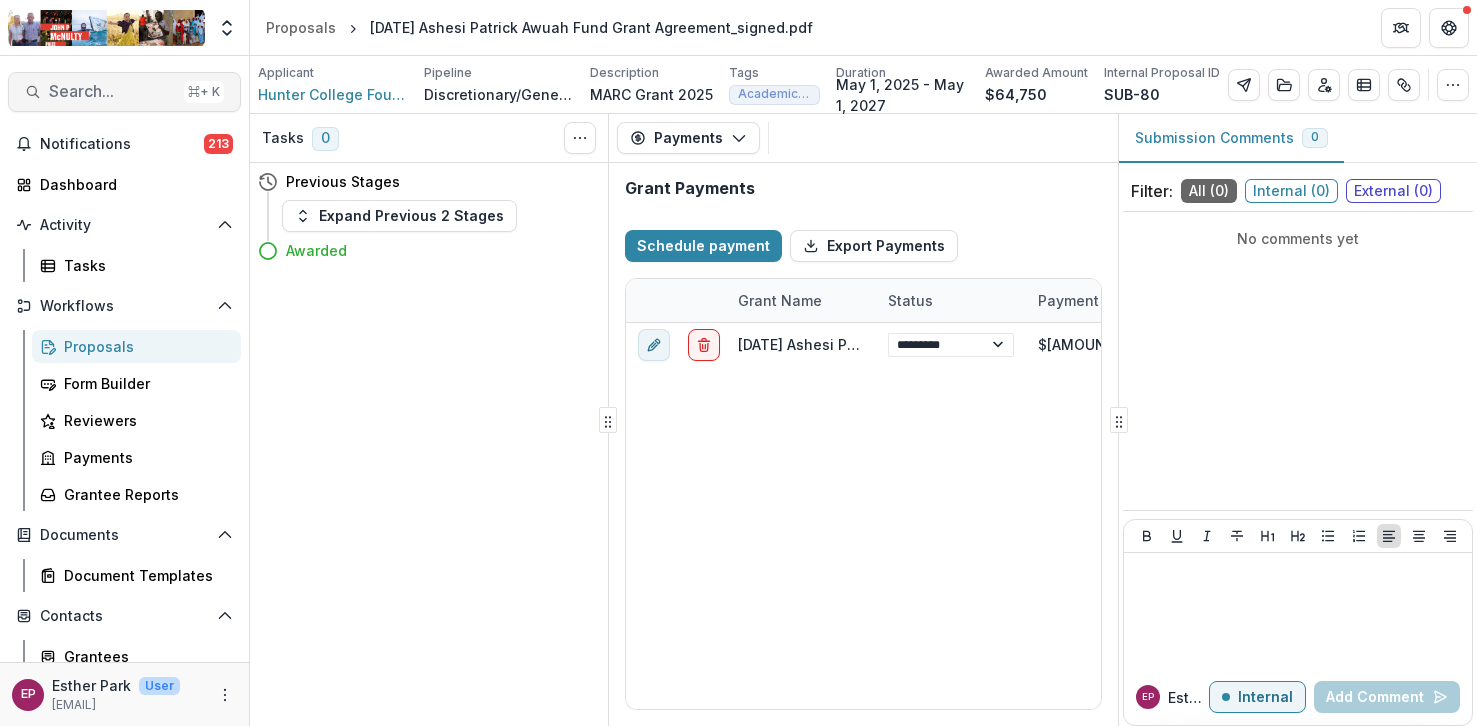 click on "Search..." at bounding box center [112, 91] 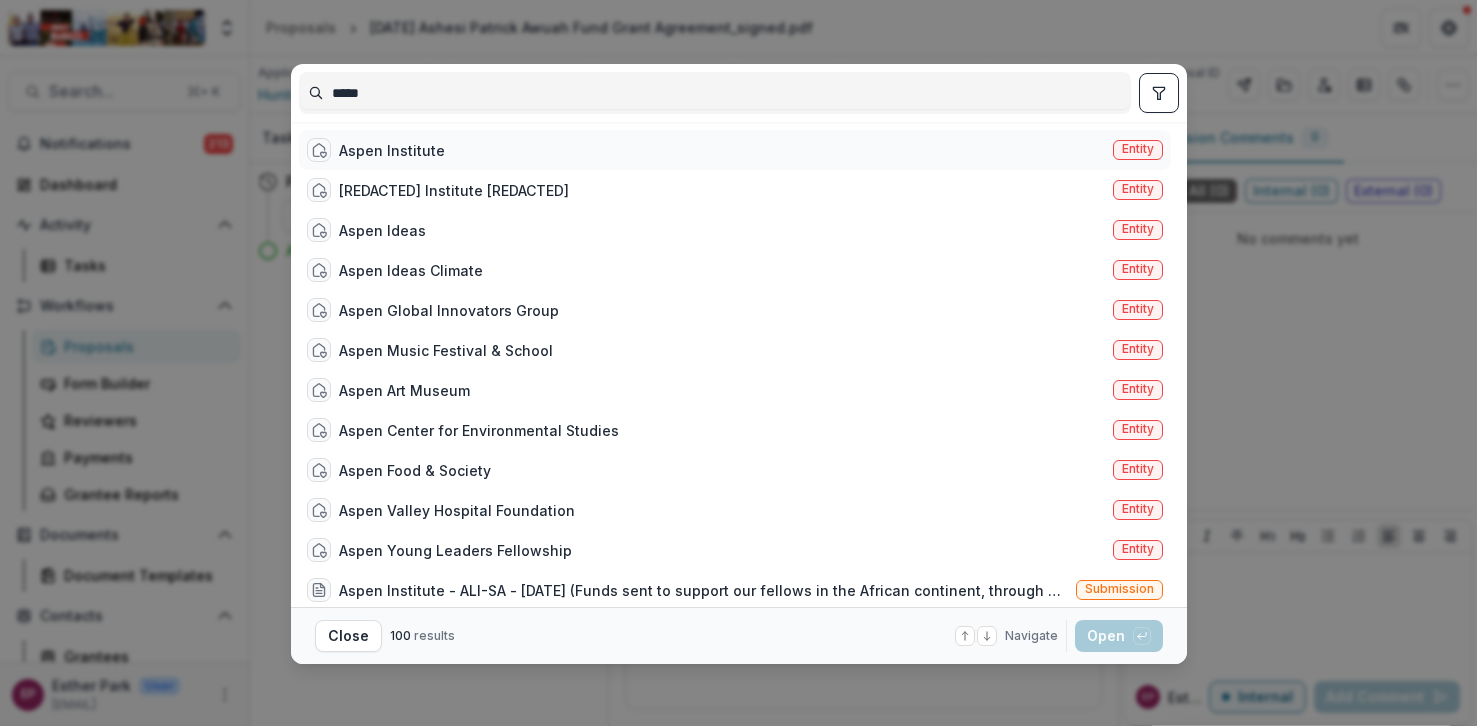 click on "Aspen Institute" at bounding box center [392, 150] 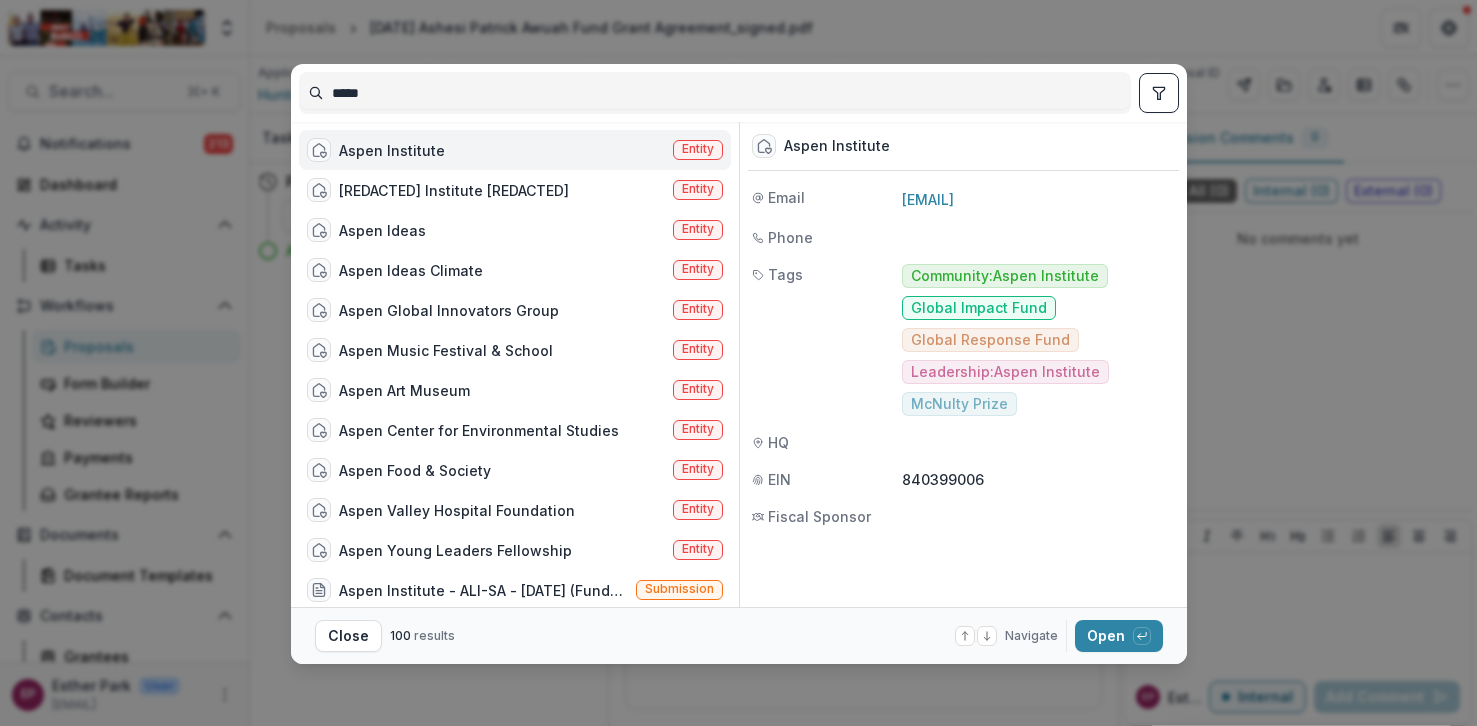 click on "Aspen Institute" at bounding box center (392, 150) 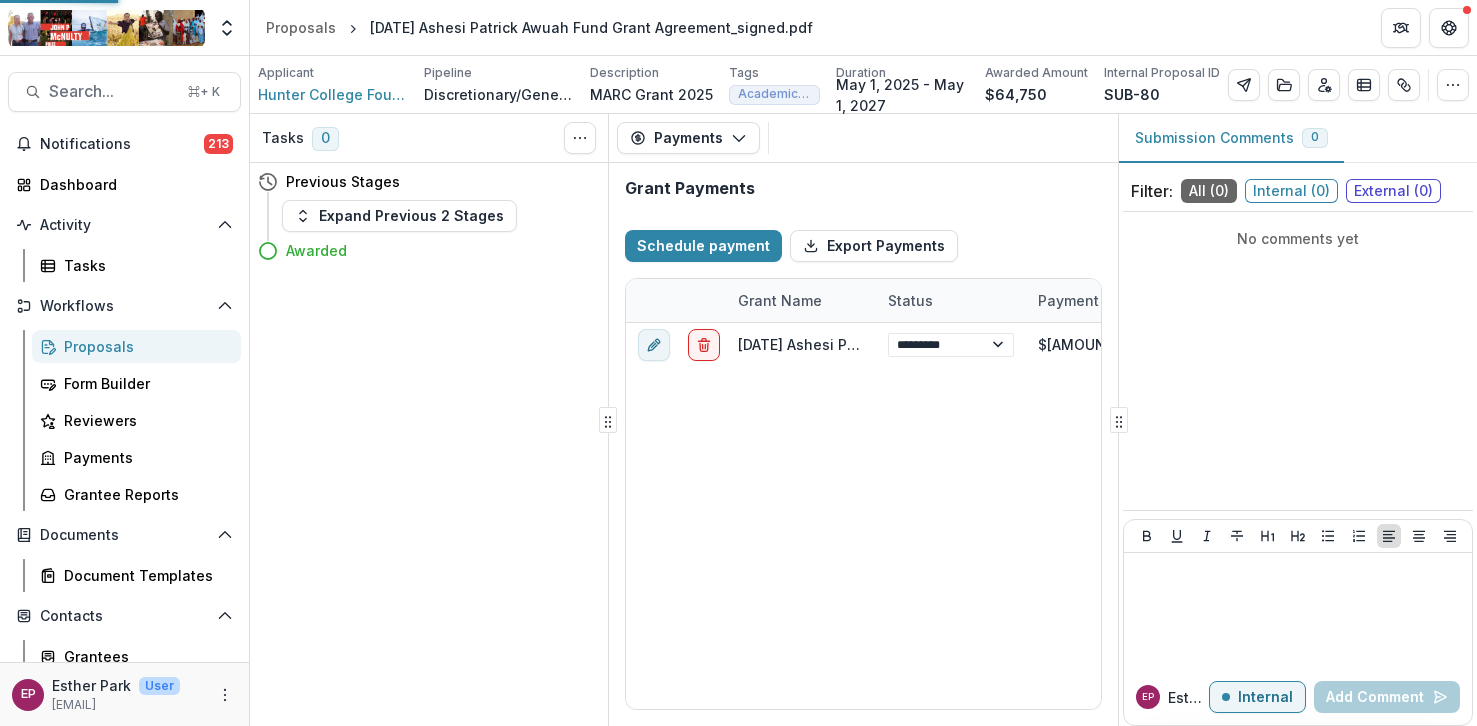 click on "Aspen Institute" at bounding box center (394, 152) 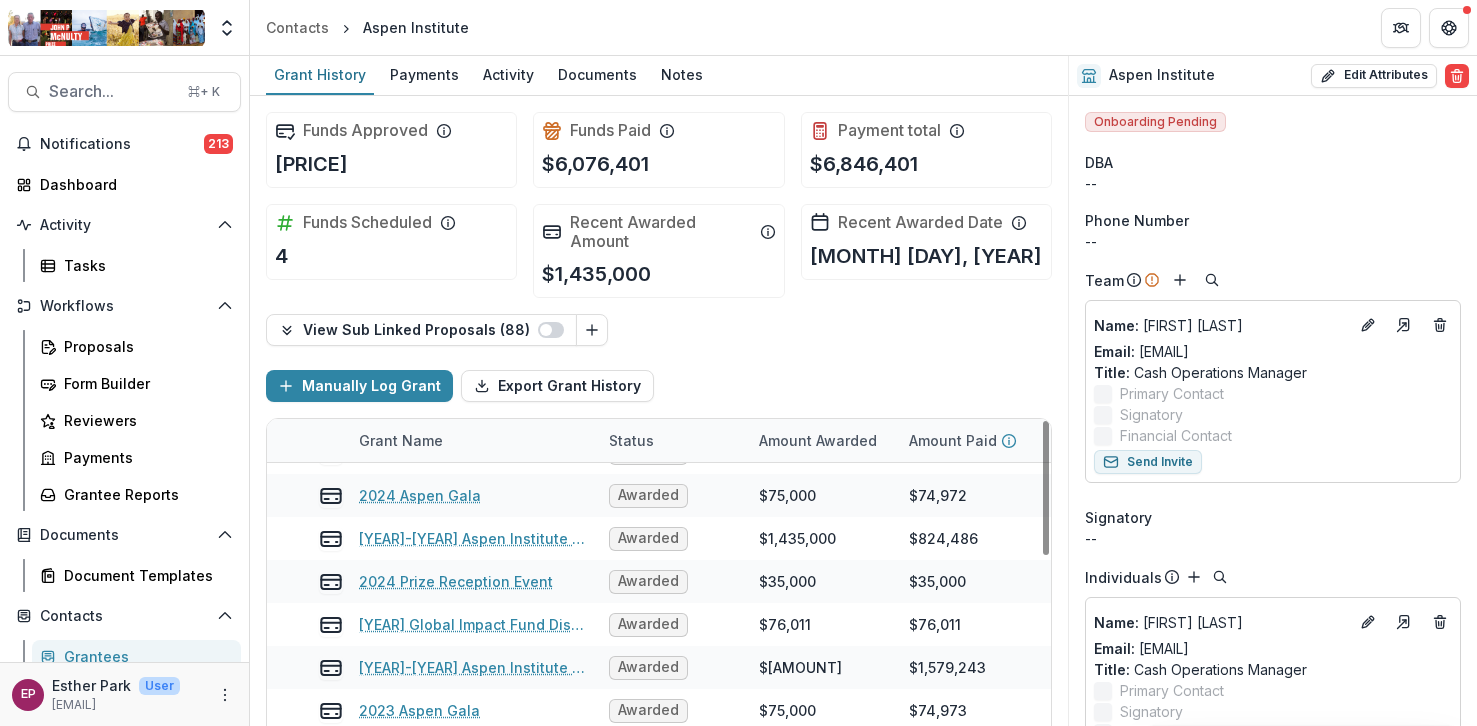 scroll, scrollTop: 208, scrollLeft: 2, axis: both 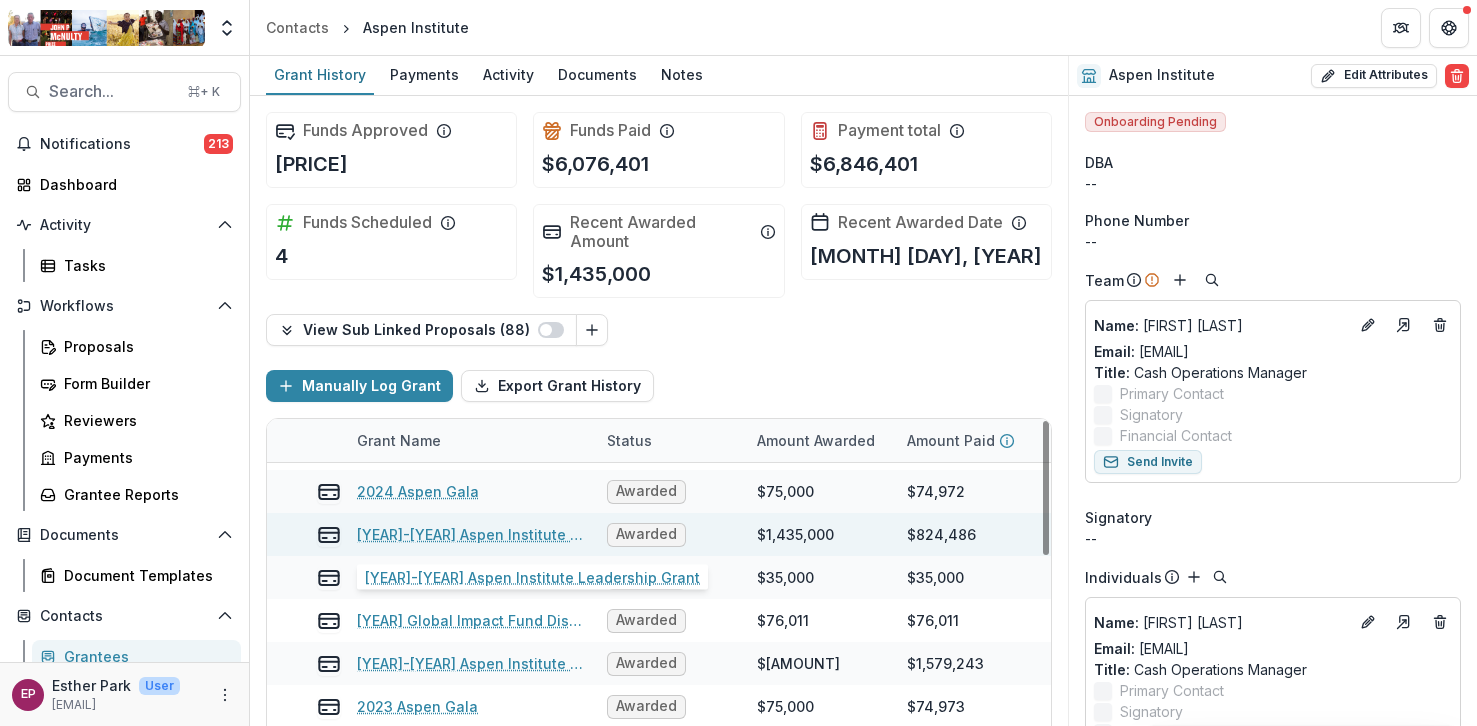 click on "2025-26 Aspen Institute Leadership Grant" at bounding box center [470, 534] 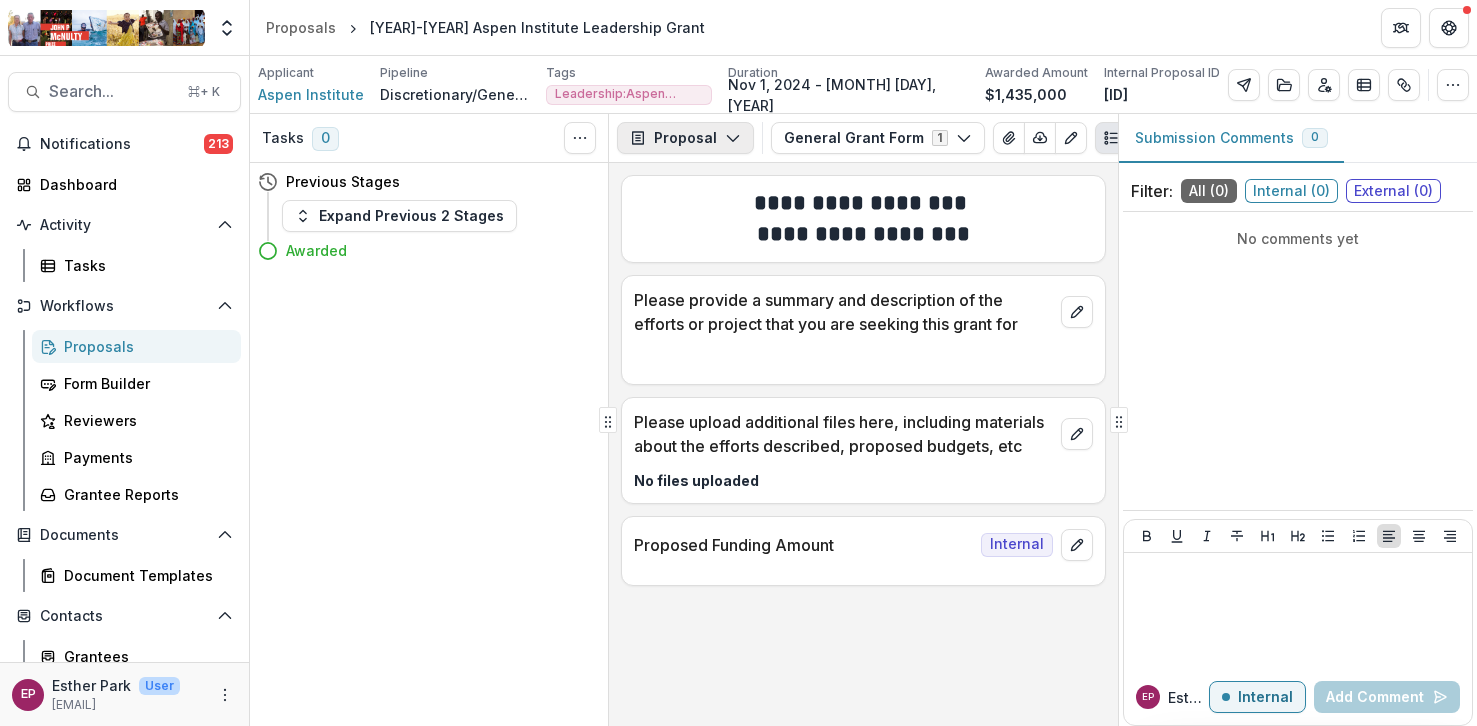 click on "Proposal" at bounding box center (685, 138) 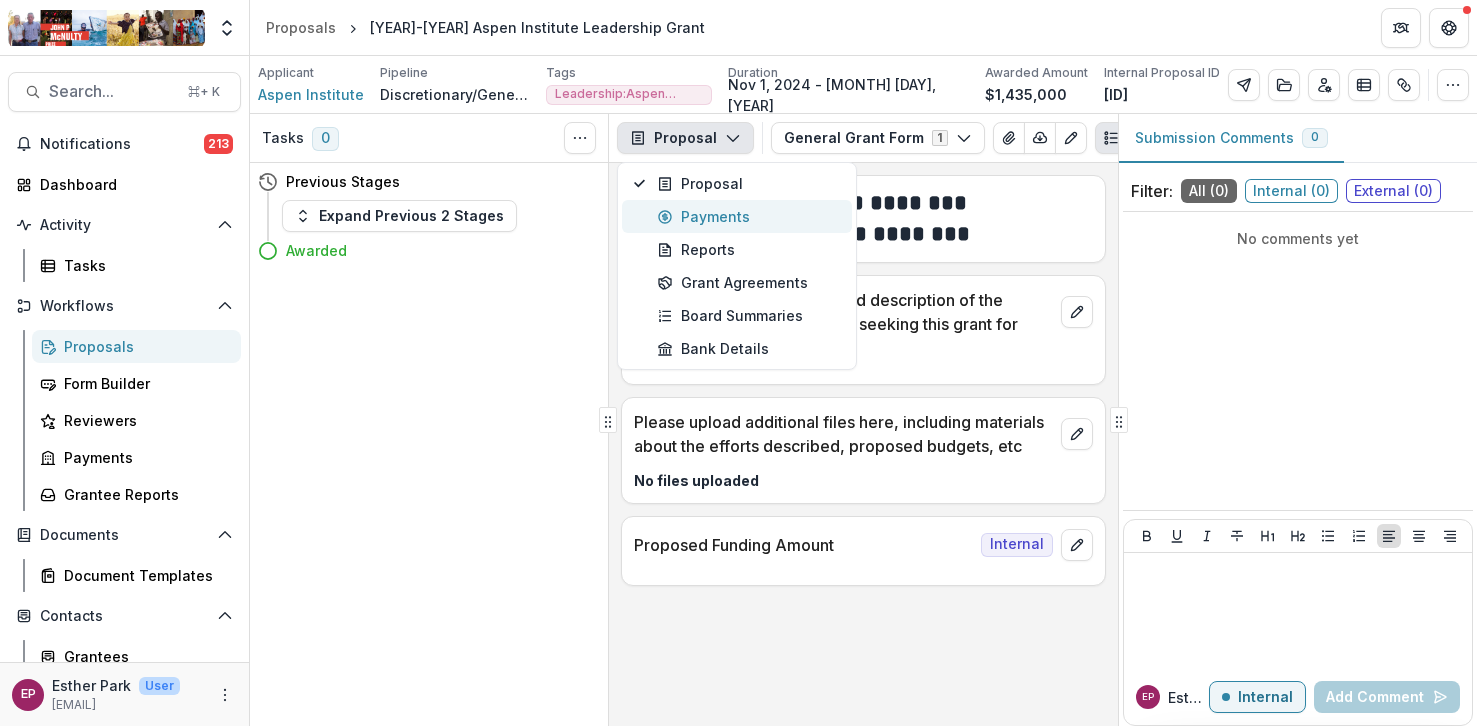 click on "Payments" at bounding box center [748, 216] 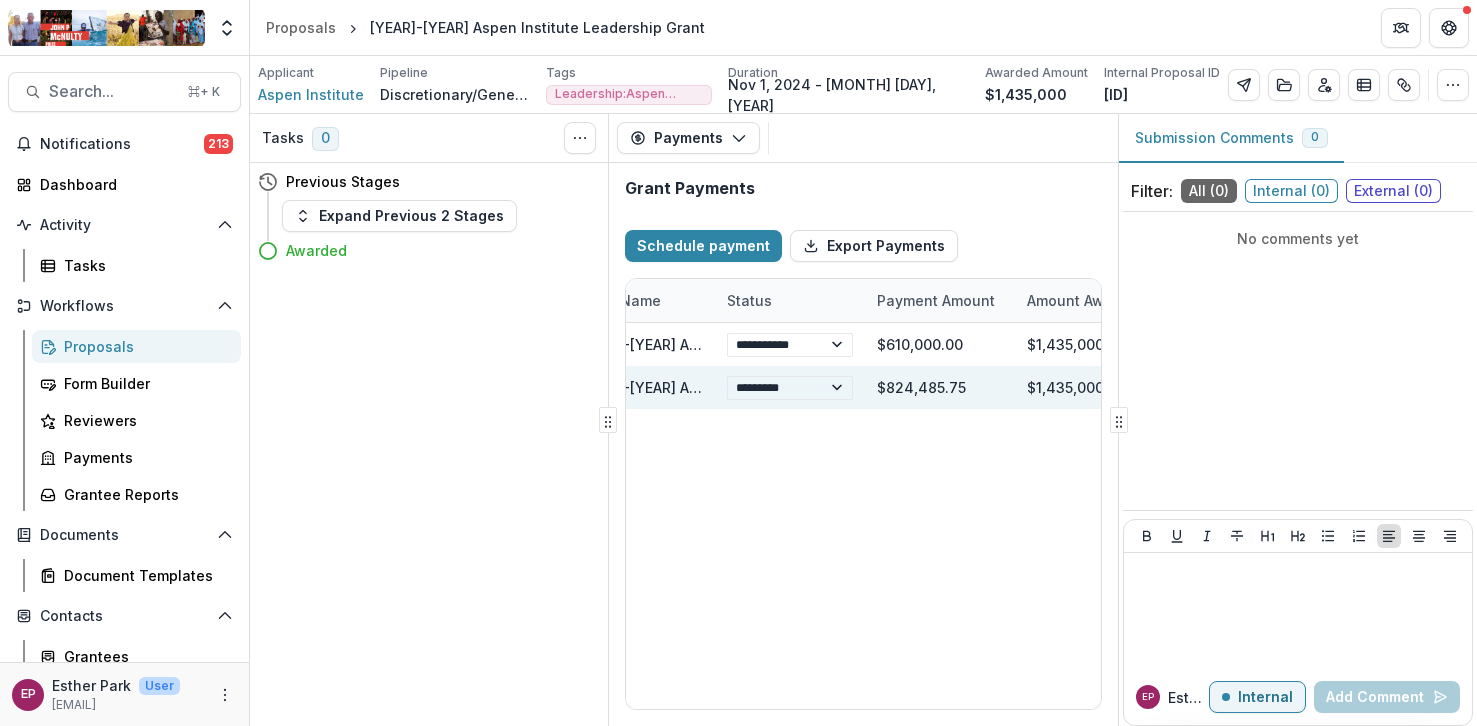 scroll, scrollTop: 0, scrollLeft: 0, axis: both 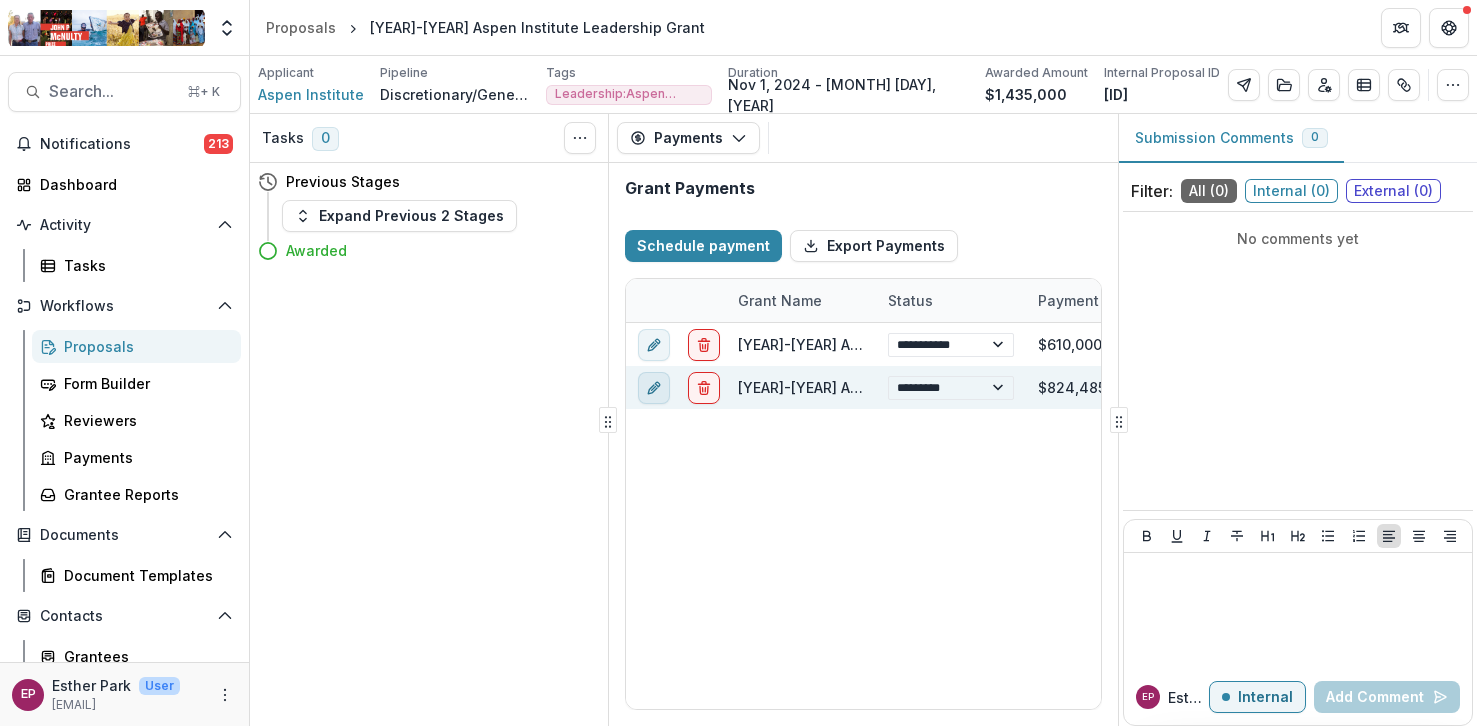 click 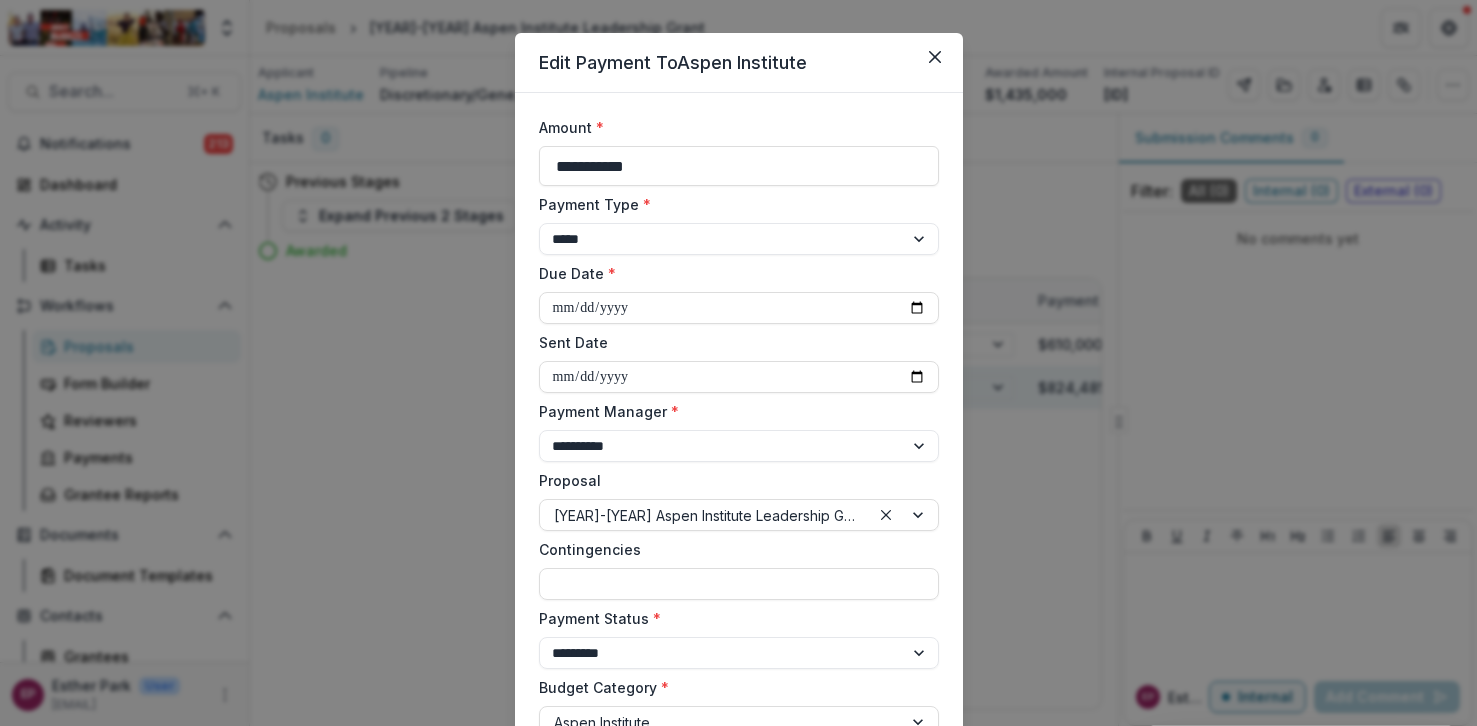 scroll, scrollTop: 43, scrollLeft: 0, axis: vertical 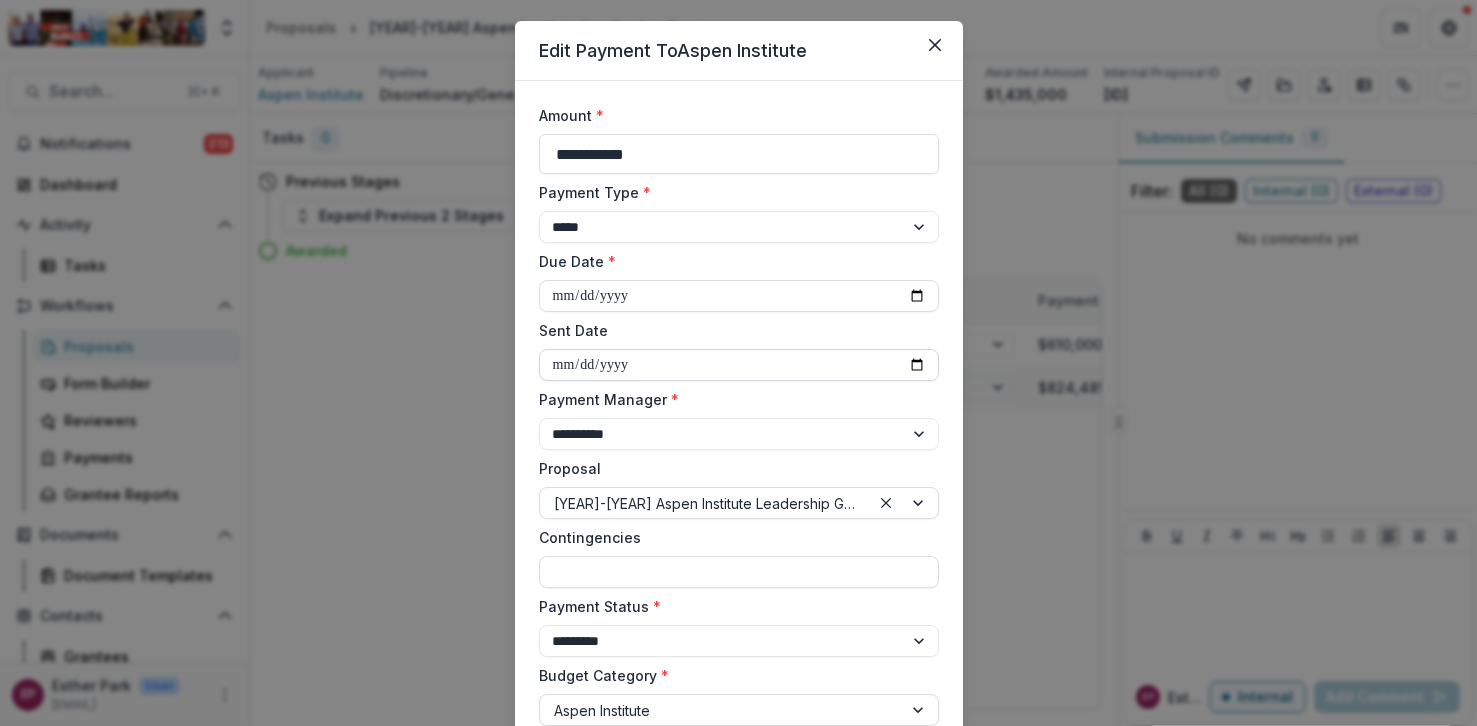 click on "**********" at bounding box center (739, 365) 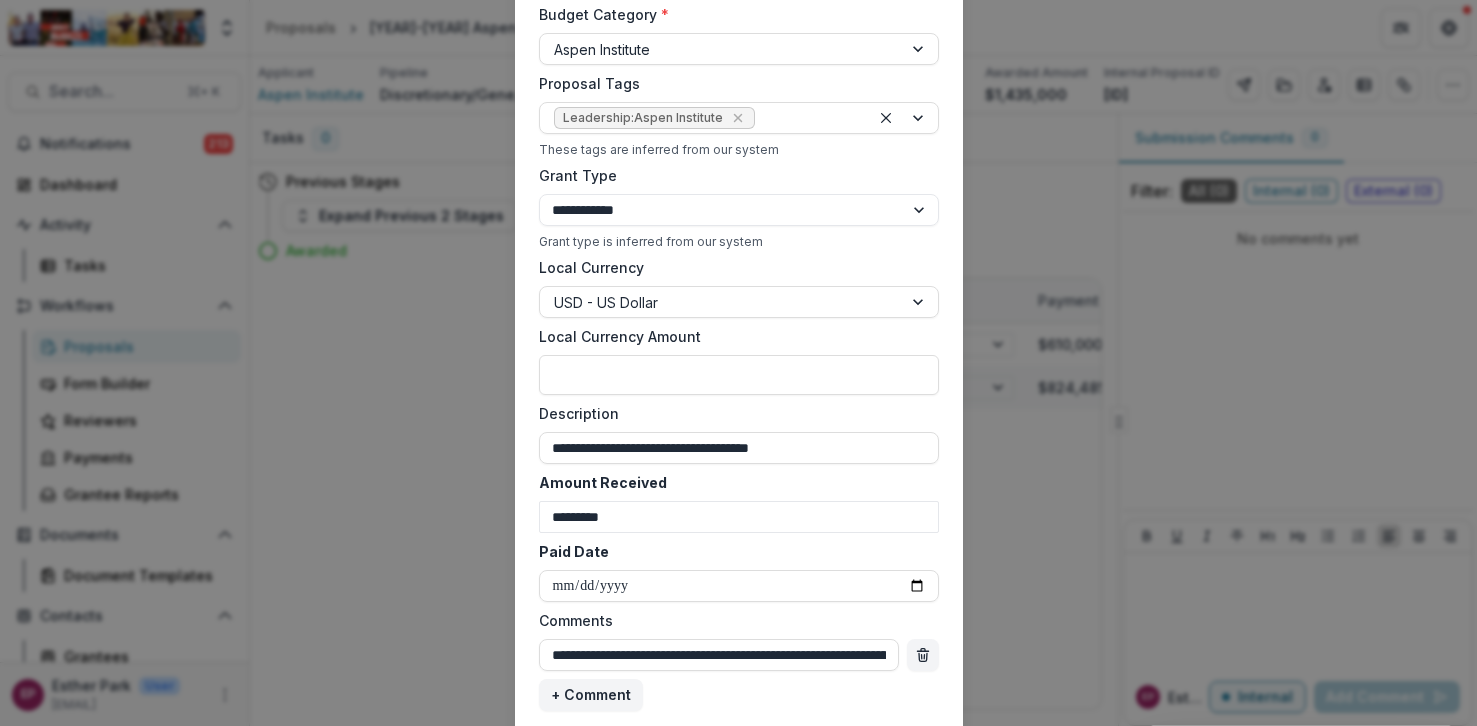 scroll, scrollTop: 841, scrollLeft: 0, axis: vertical 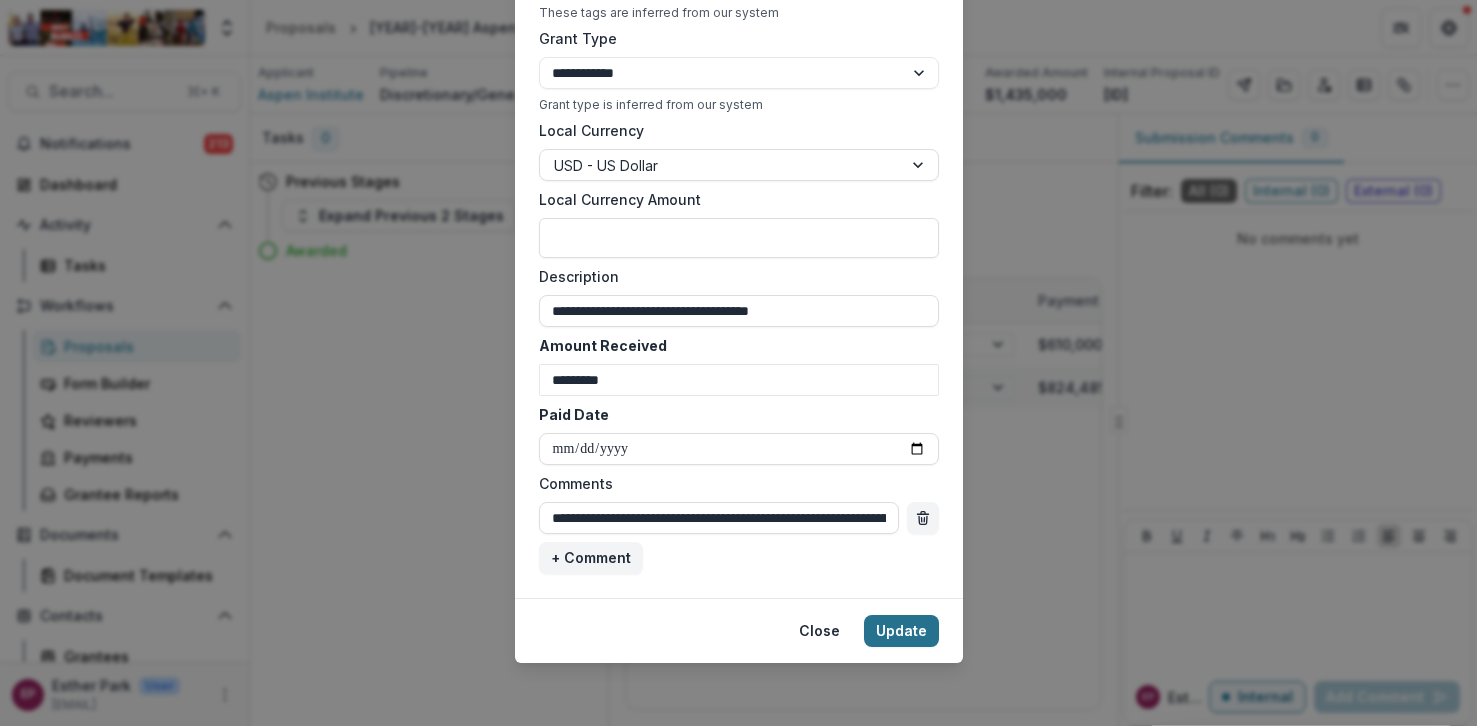 click on "Update" at bounding box center [901, 631] 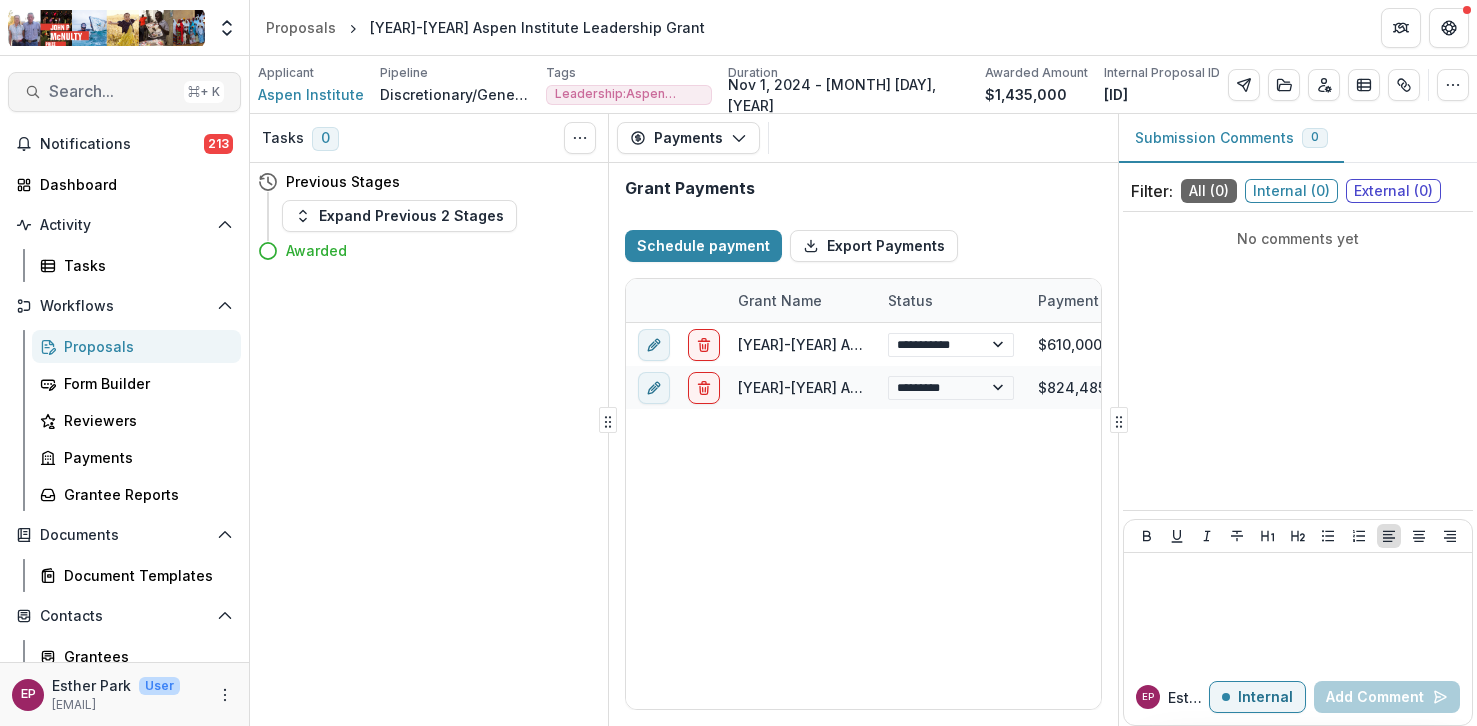 click on "Search..." at bounding box center (112, 91) 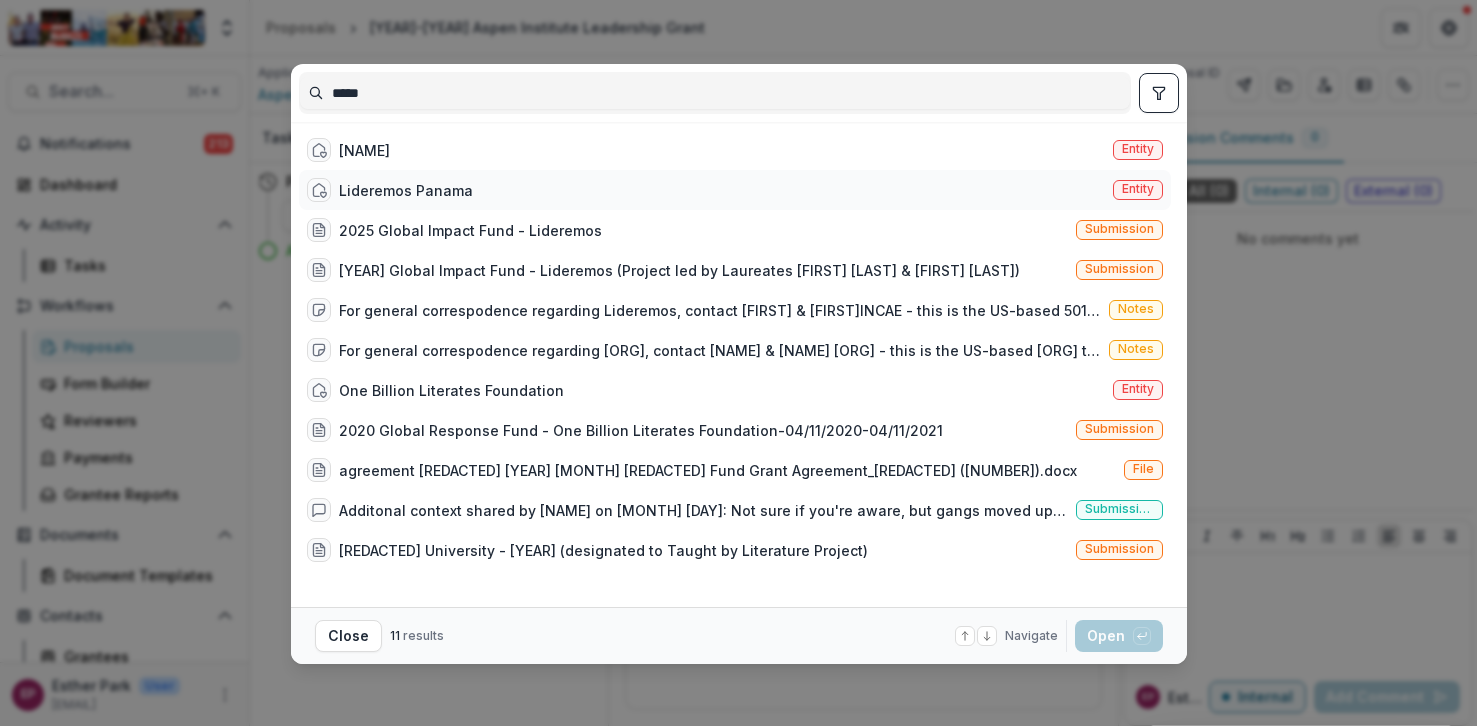 click on "Lideremos Panama" at bounding box center (406, 190) 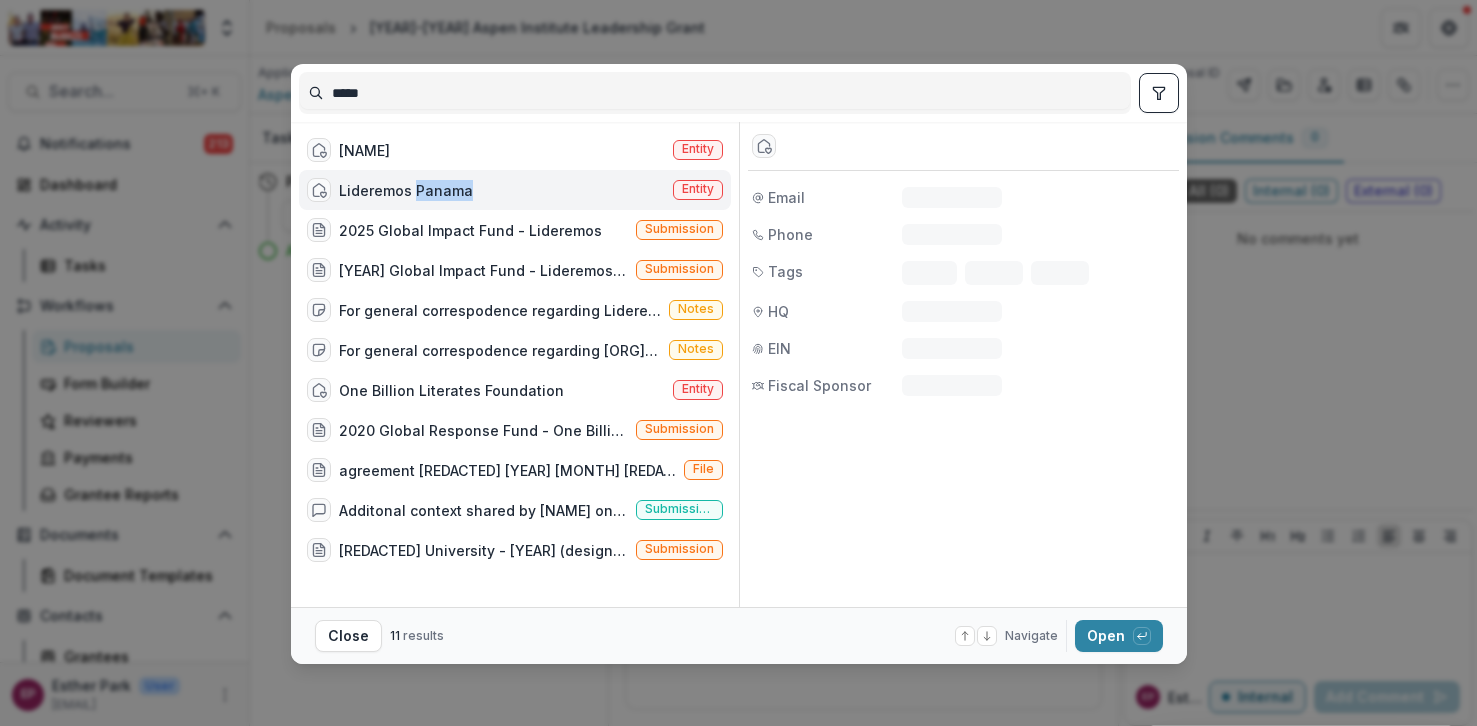 click on "Lideremos Panama" at bounding box center [406, 190] 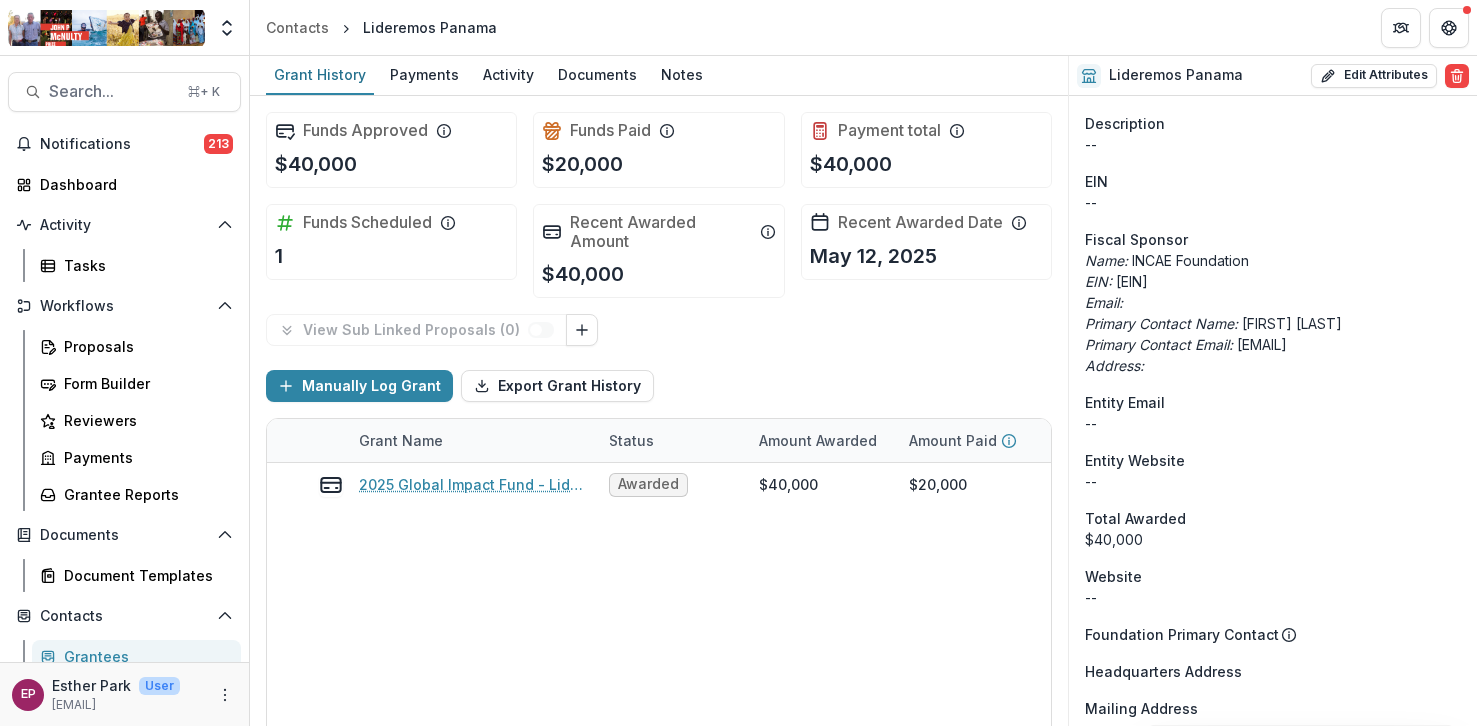 scroll, scrollTop: 1394, scrollLeft: 0, axis: vertical 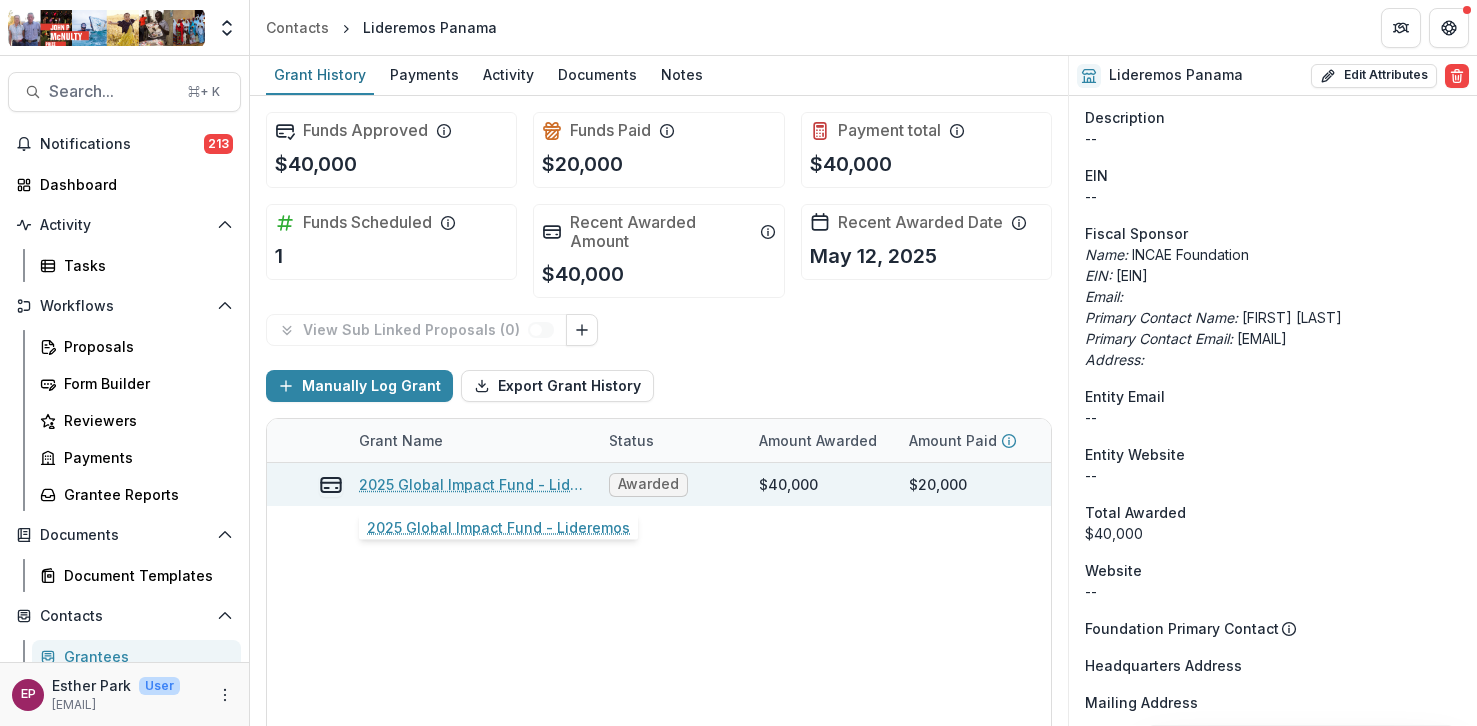 click on "2025 Global Impact Fund - Lideremos" at bounding box center (472, 484) 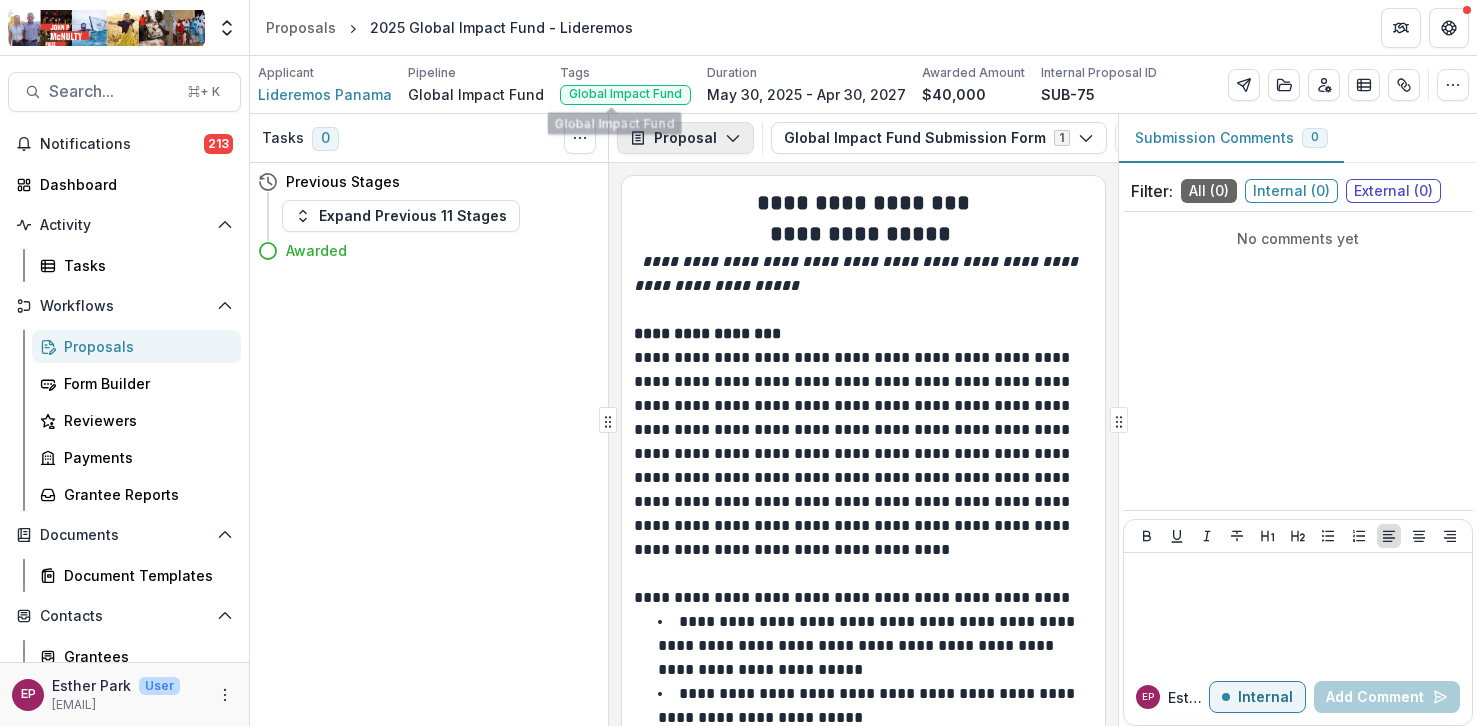 click on "Proposal" at bounding box center [685, 138] 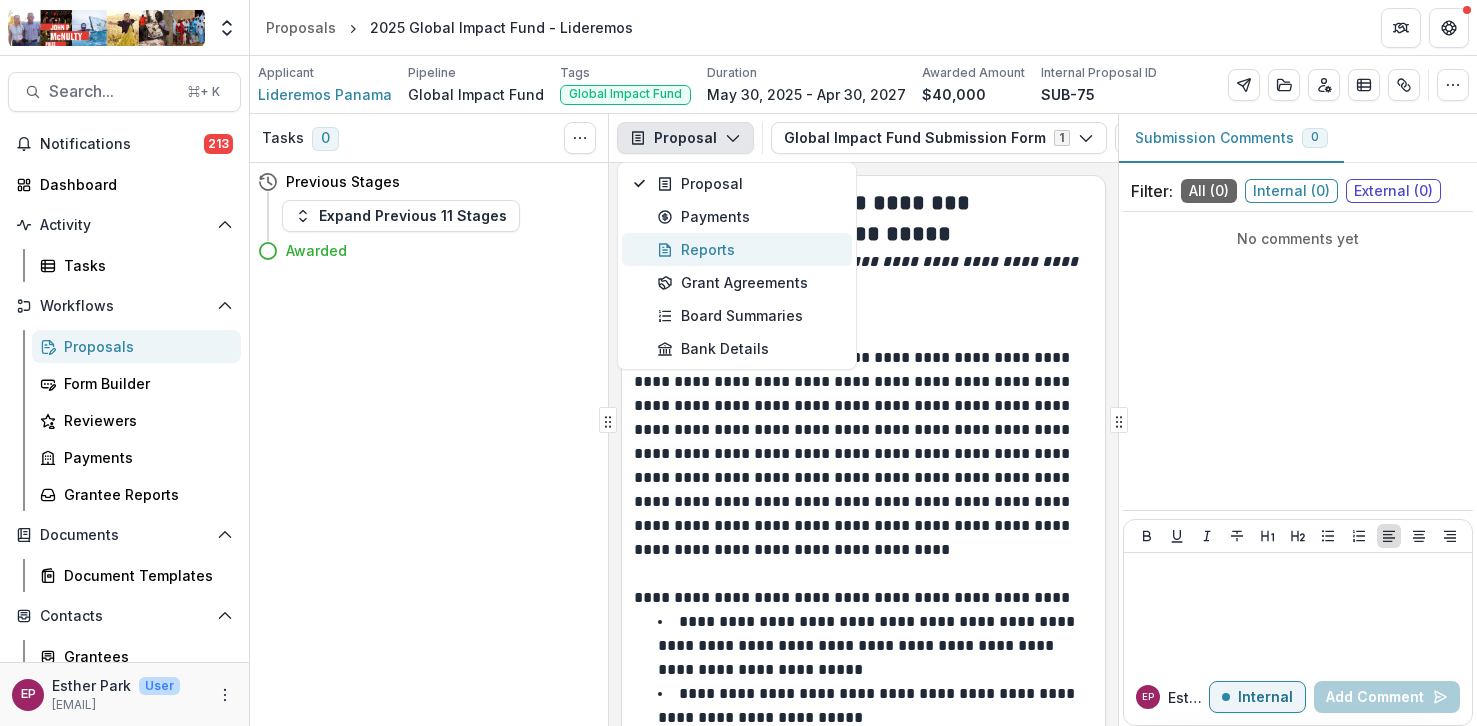 click on "Reports" at bounding box center (748, 249) 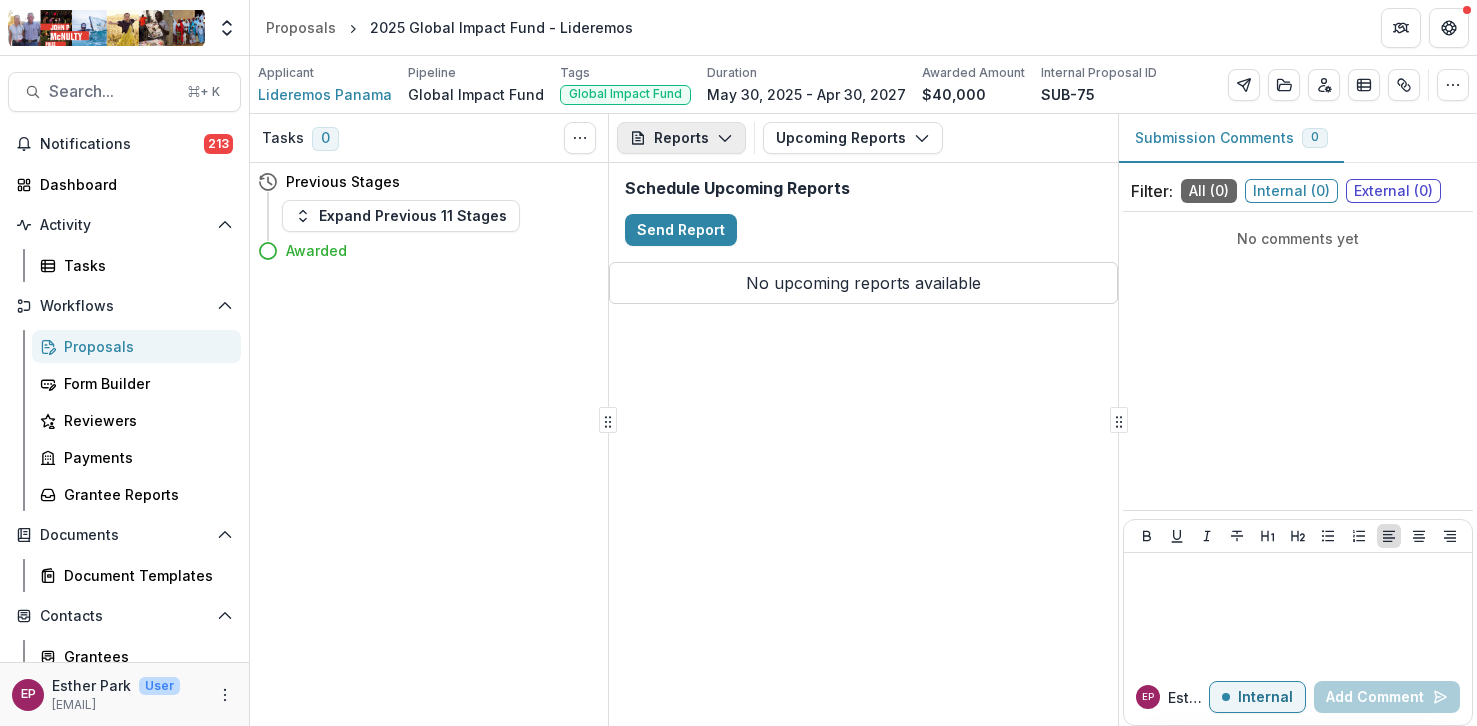 click on "Reports" at bounding box center (681, 138) 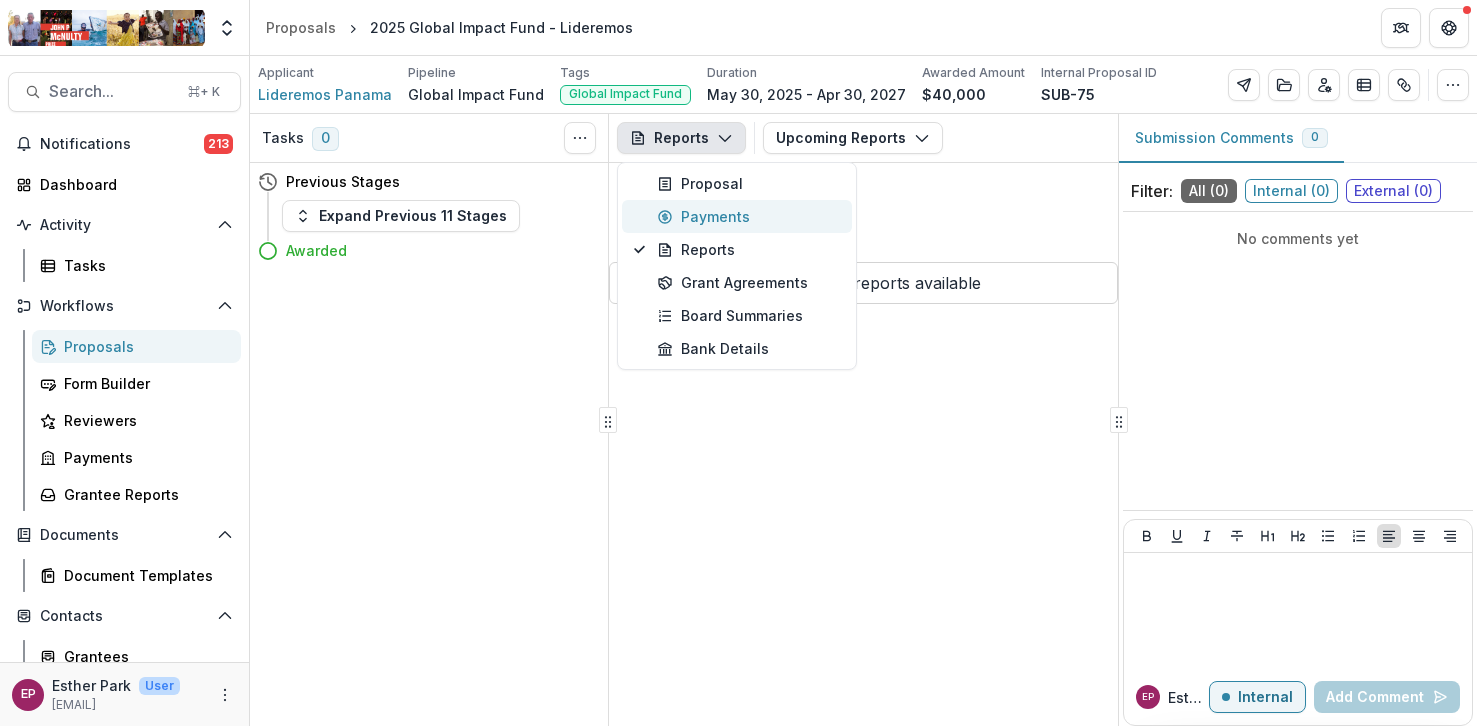 click on "Payments" at bounding box center [737, 216] 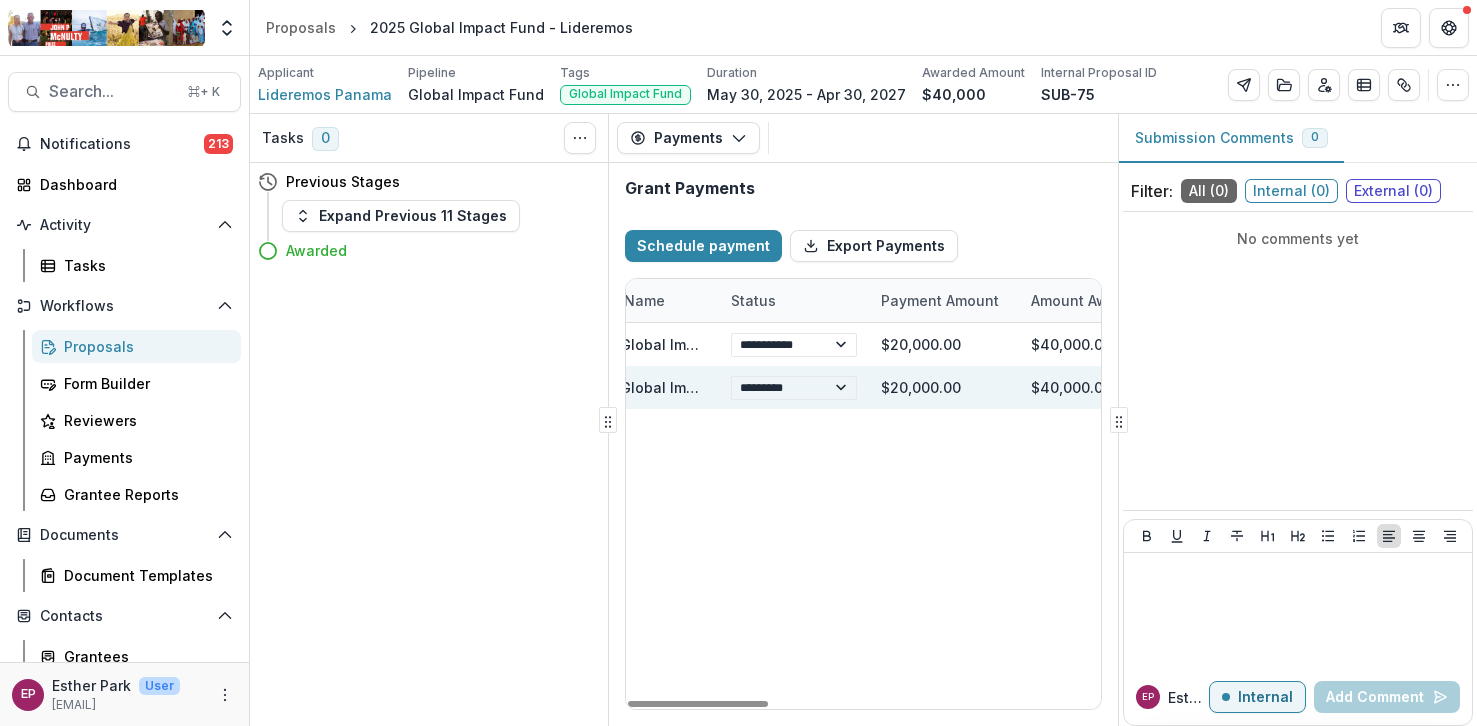 scroll, scrollTop: 0, scrollLeft: 0, axis: both 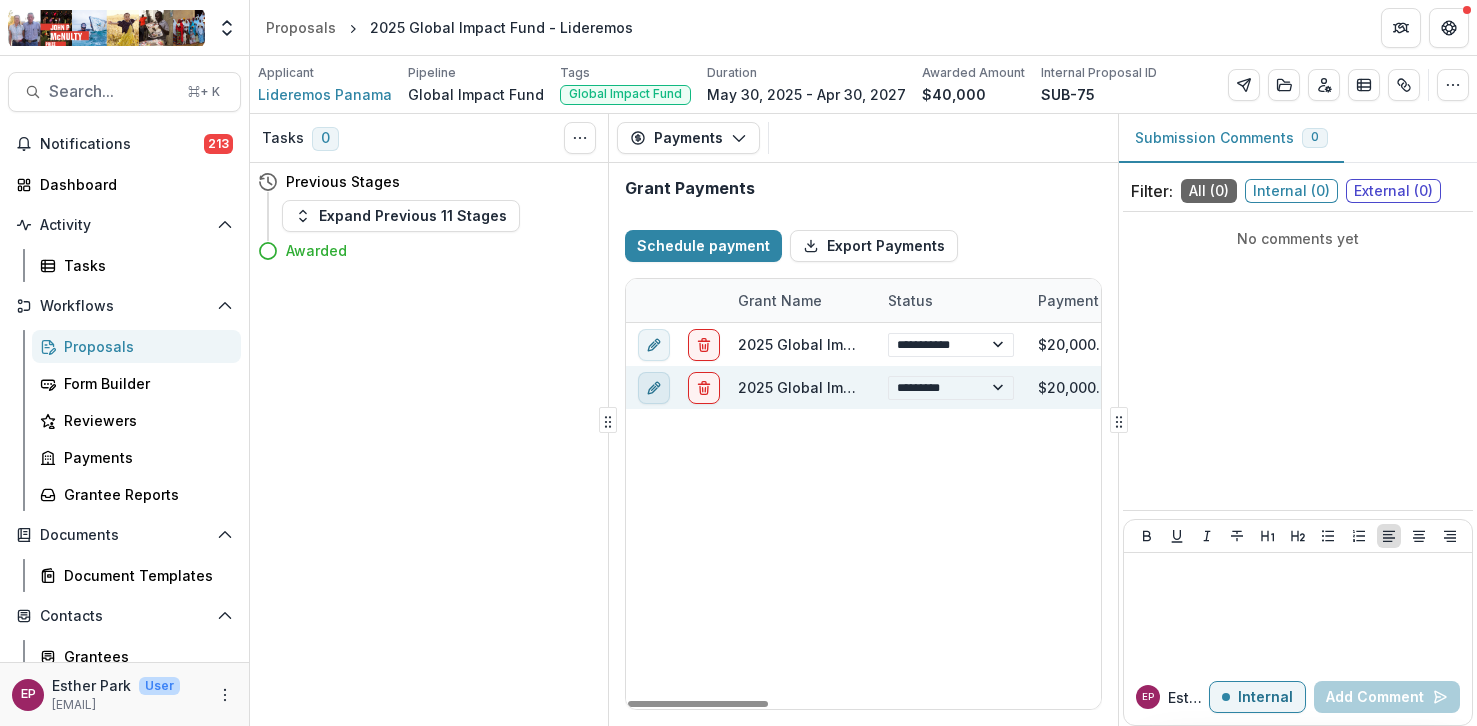 click 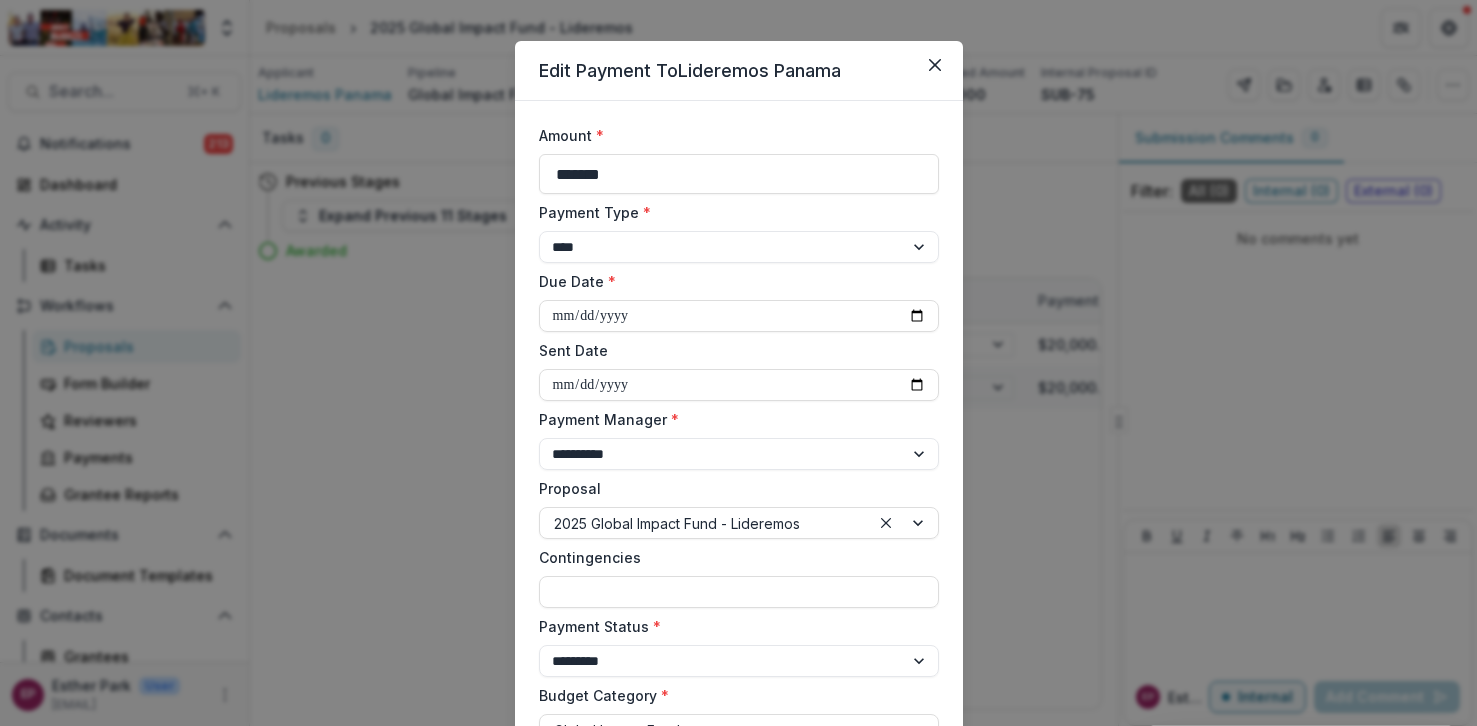 scroll, scrollTop: 24, scrollLeft: 0, axis: vertical 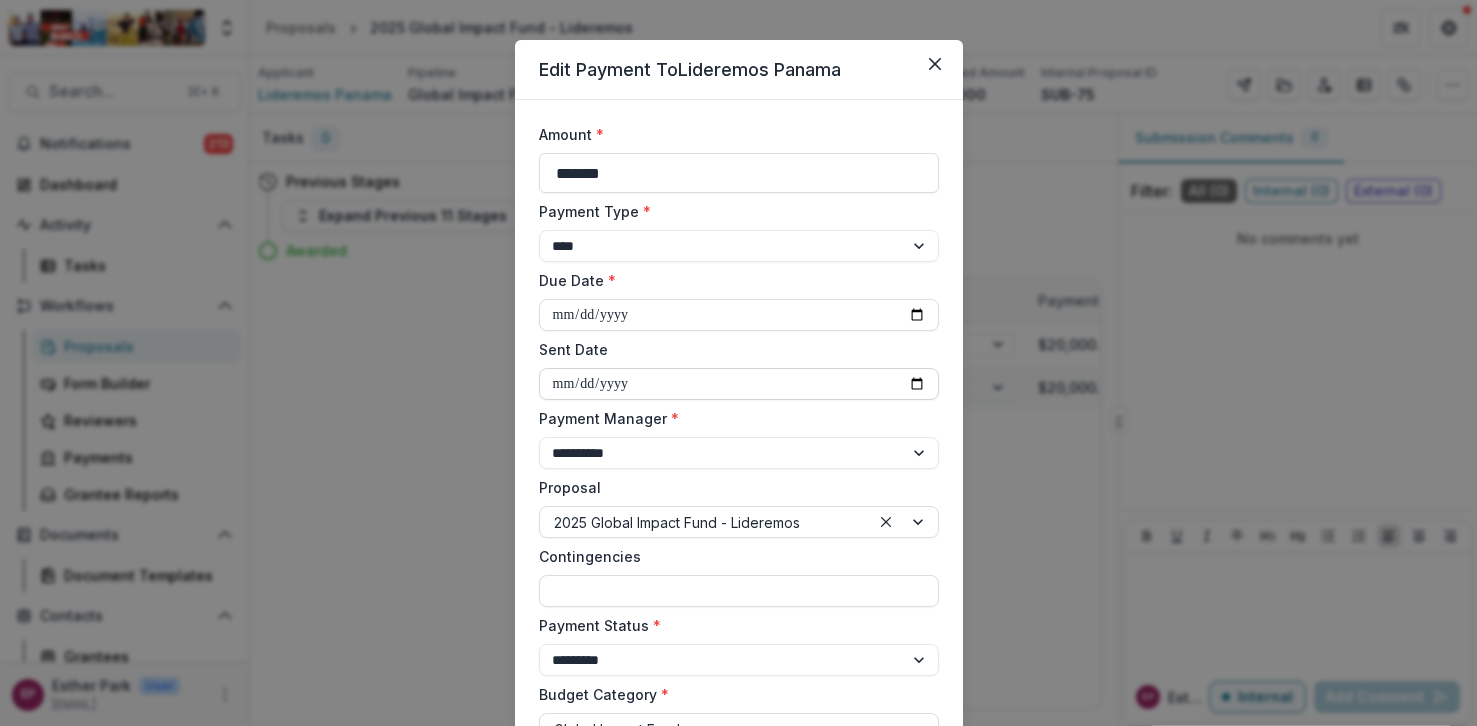 click on "**********" at bounding box center [739, 384] 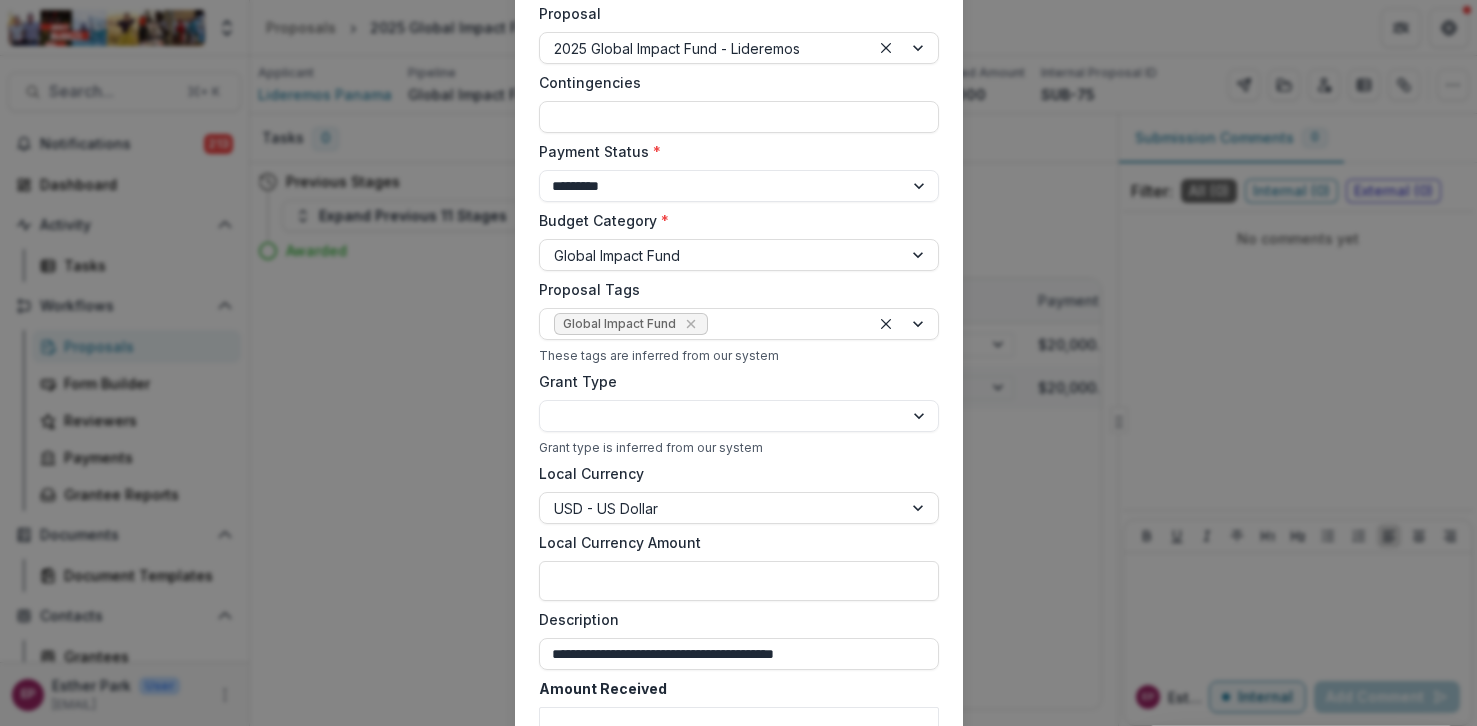 scroll, scrollTop: 801, scrollLeft: 0, axis: vertical 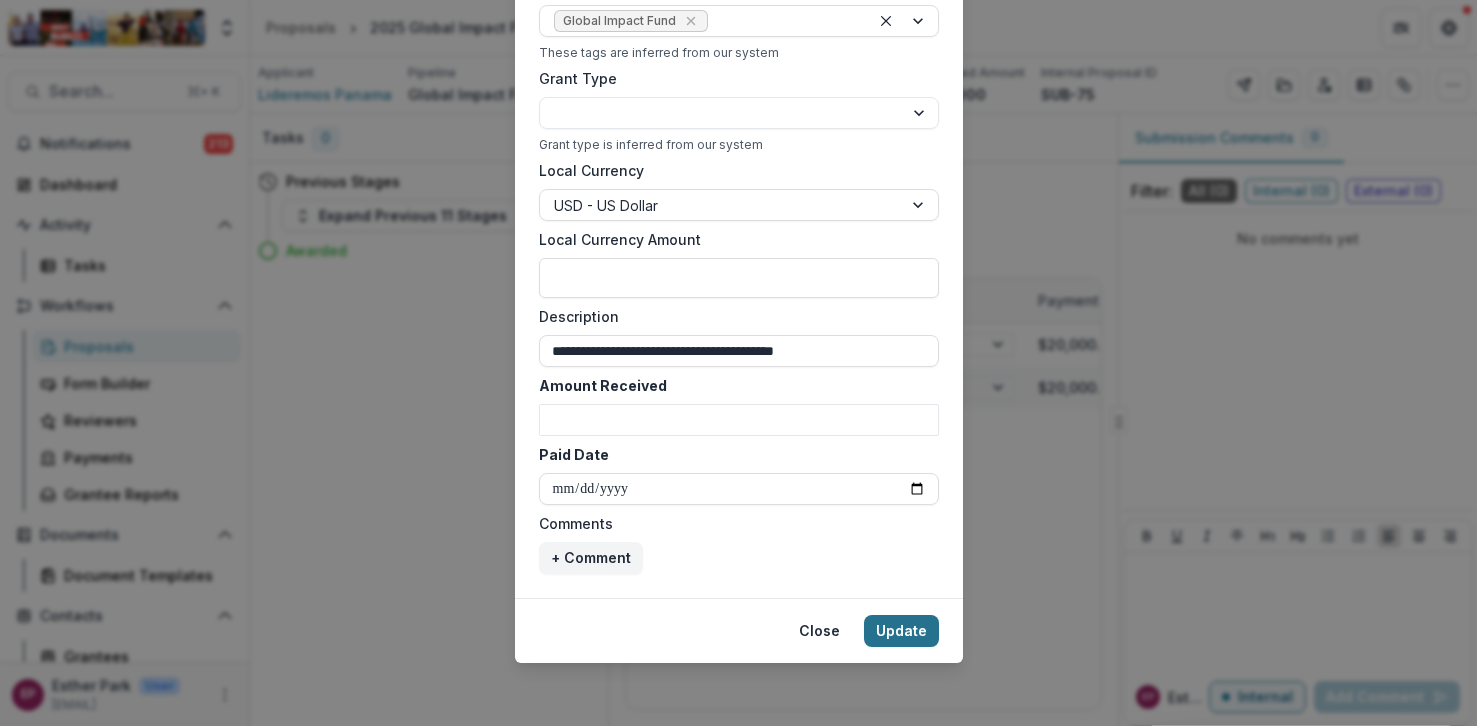 click on "Update" at bounding box center (901, 631) 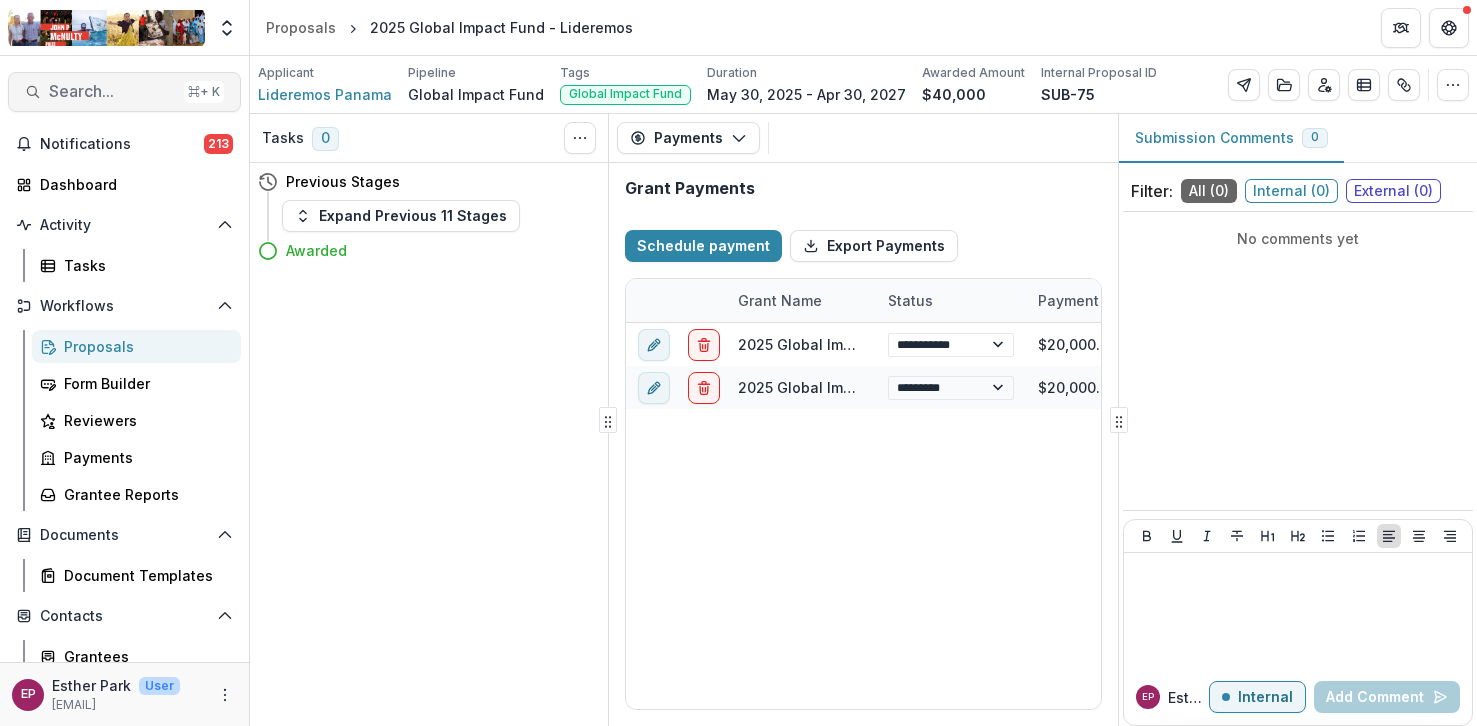 click on "Search... ⌘  + K" at bounding box center [124, 92] 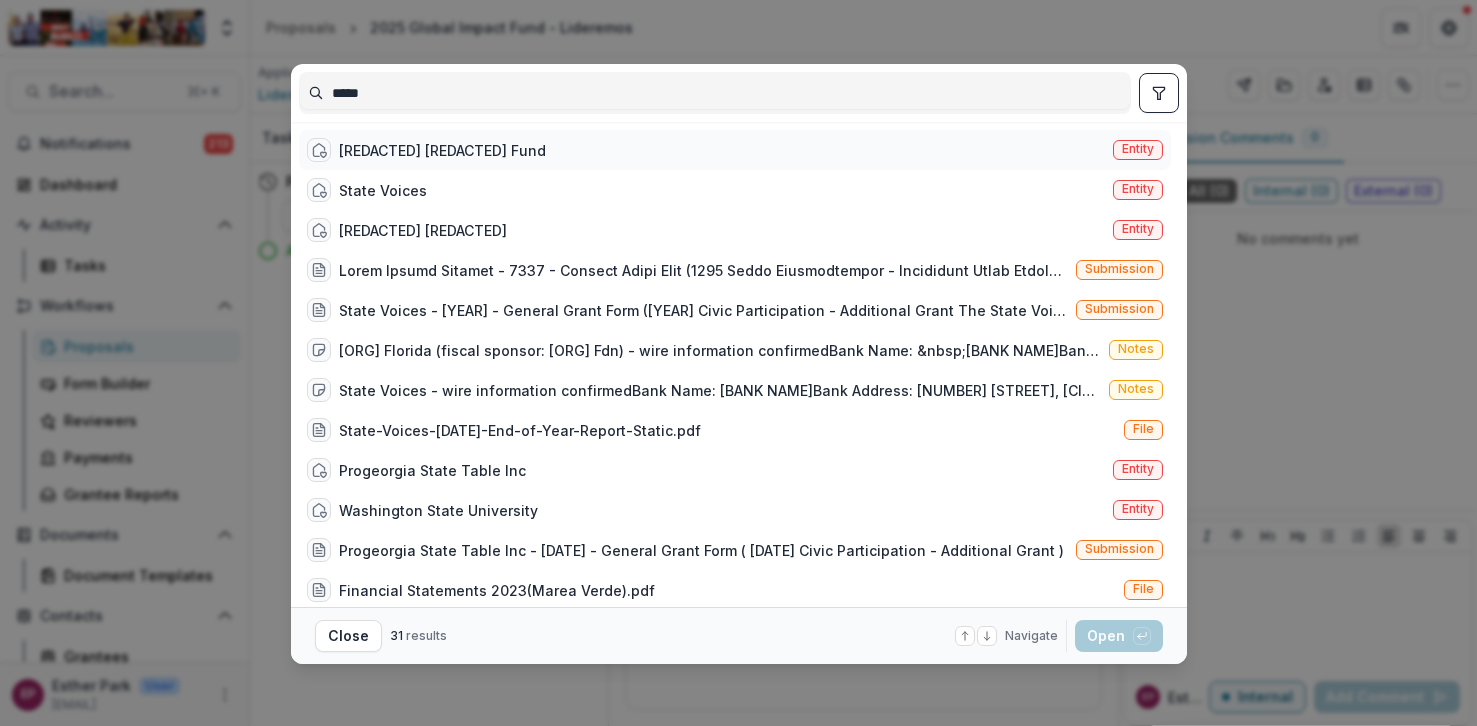 click on "State Infrastructure Fund Entity" at bounding box center [735, 150] 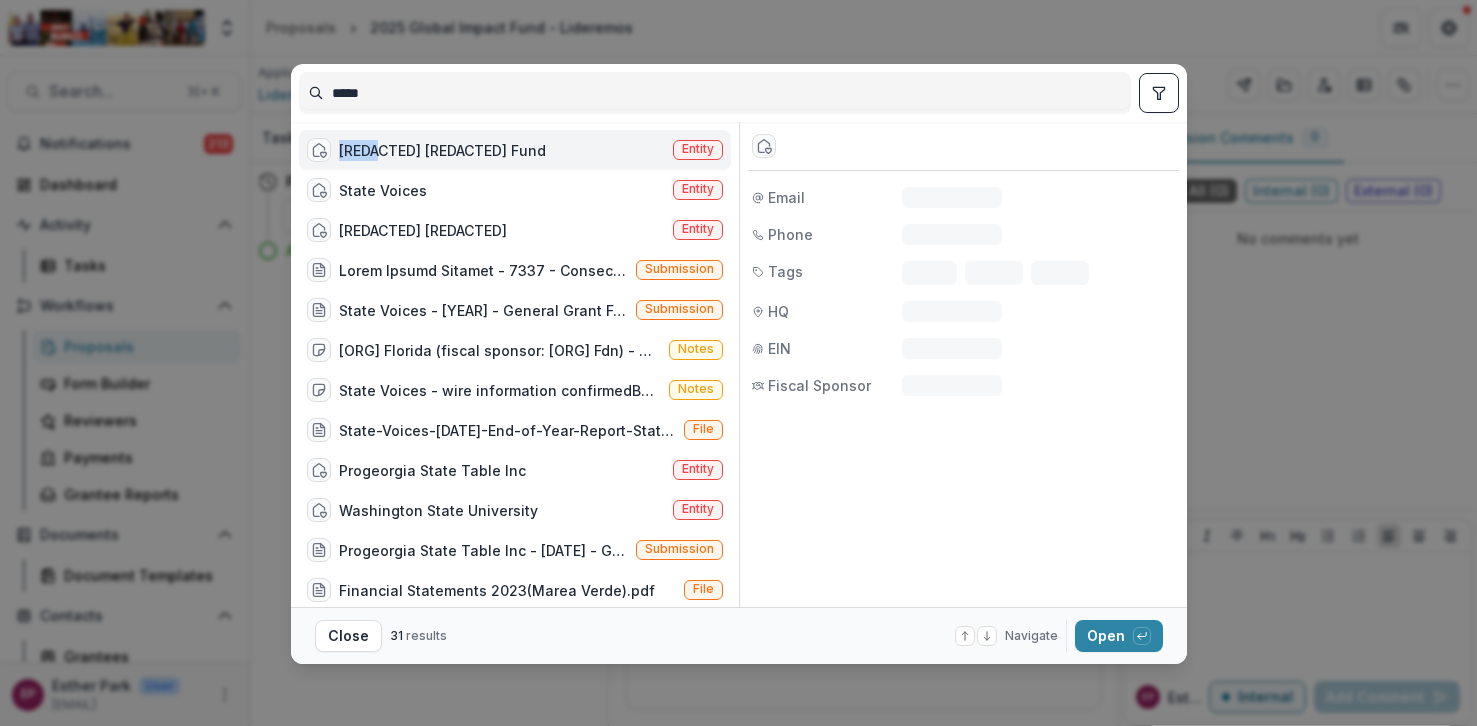 click on "State Infrastructure Fund Entity" at bounding box center [515, 150] 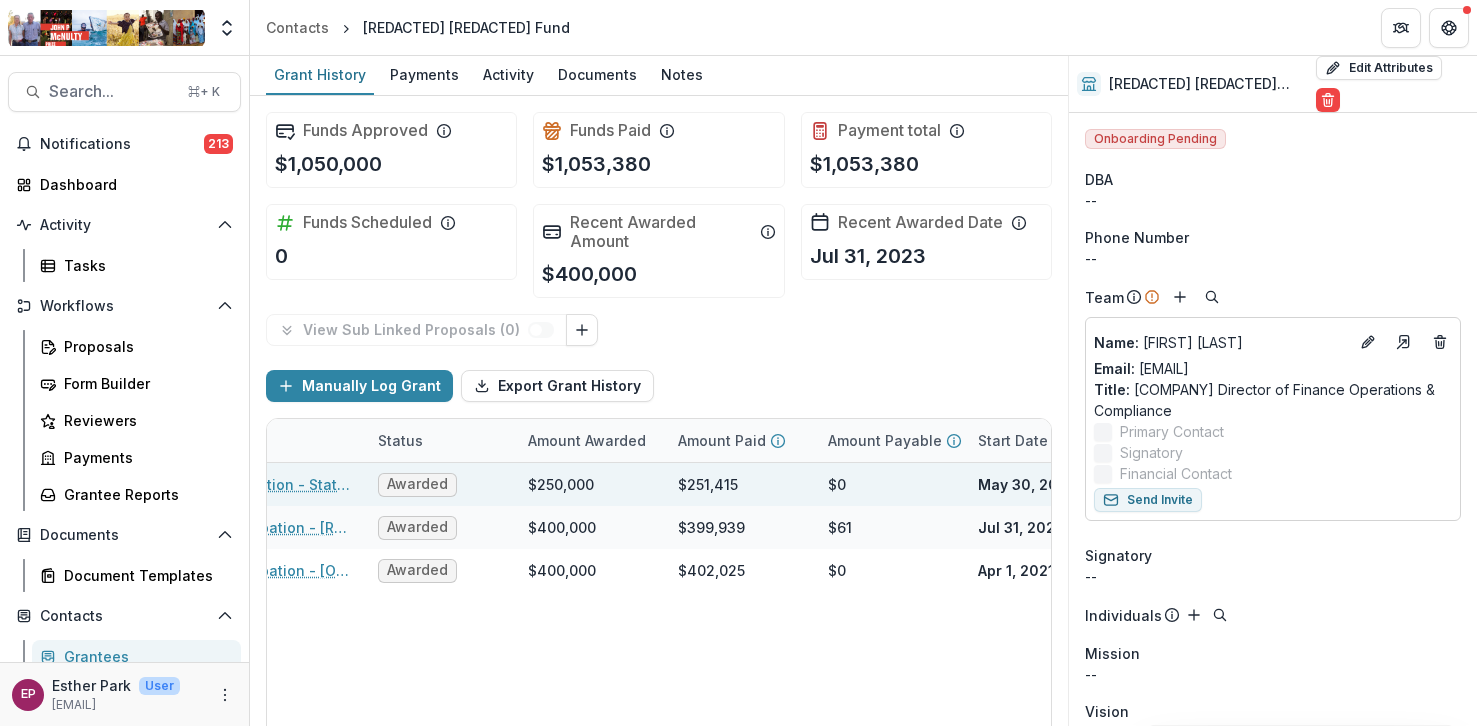 scroll, scrollTop: 0, scrollLeft: 0, axis: both 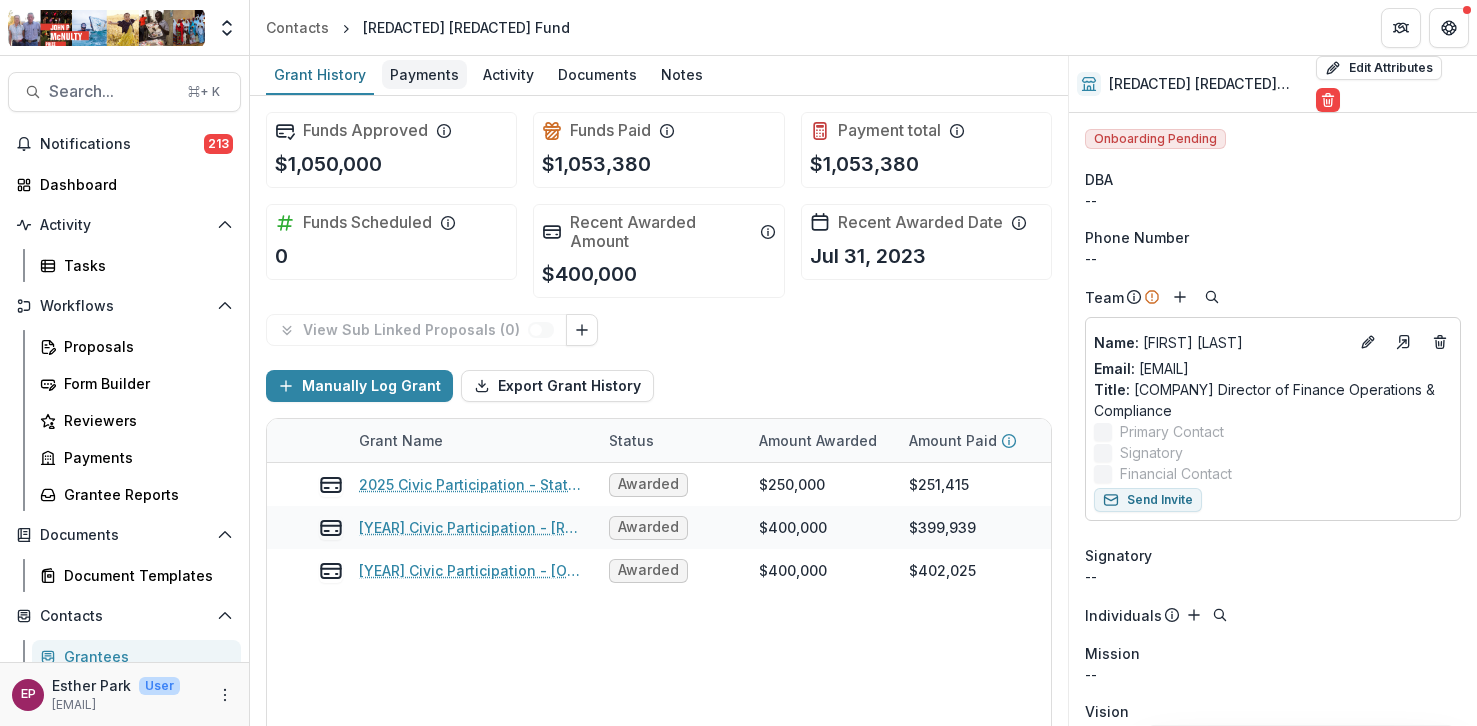 click on "Payments" at bounding box center (424, 74) 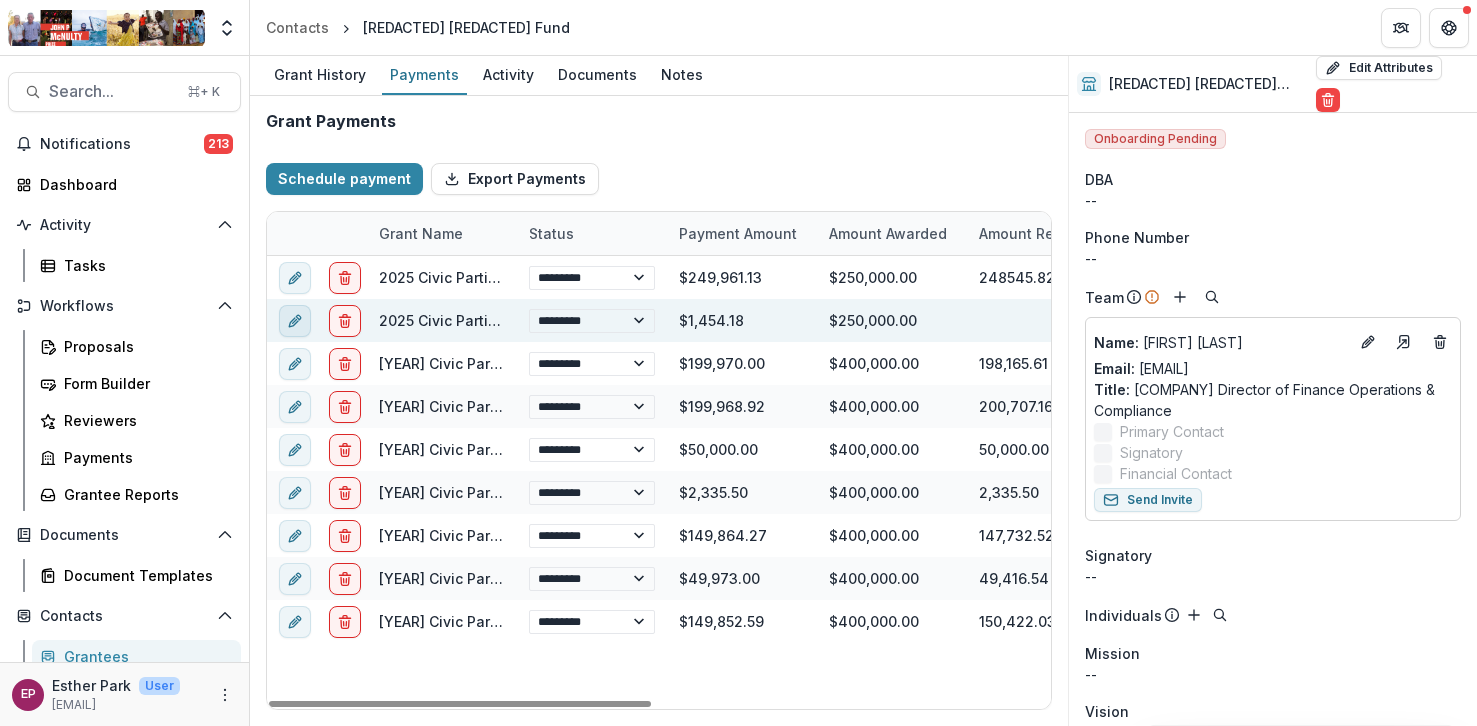 click at bounding box center (295, 321) 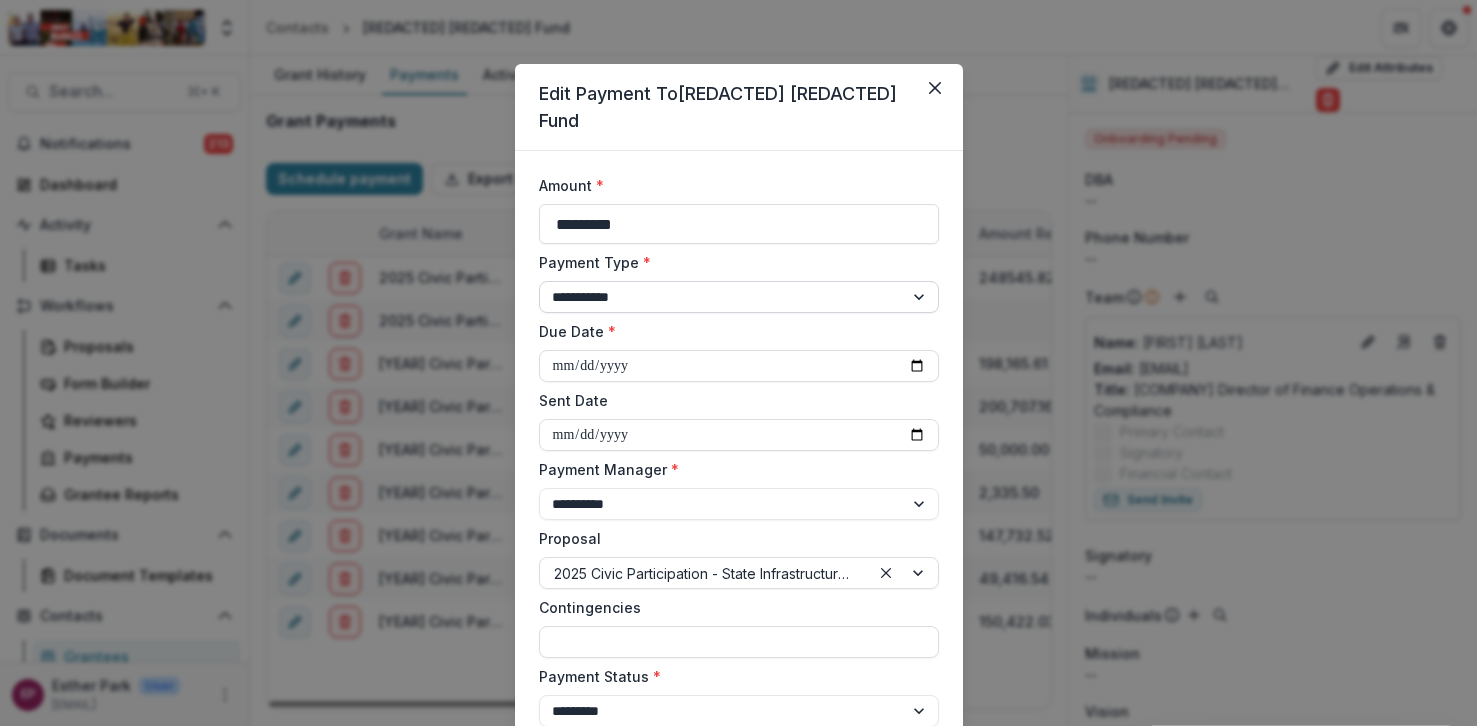 click on "**********" at bounding box center [739, 297] 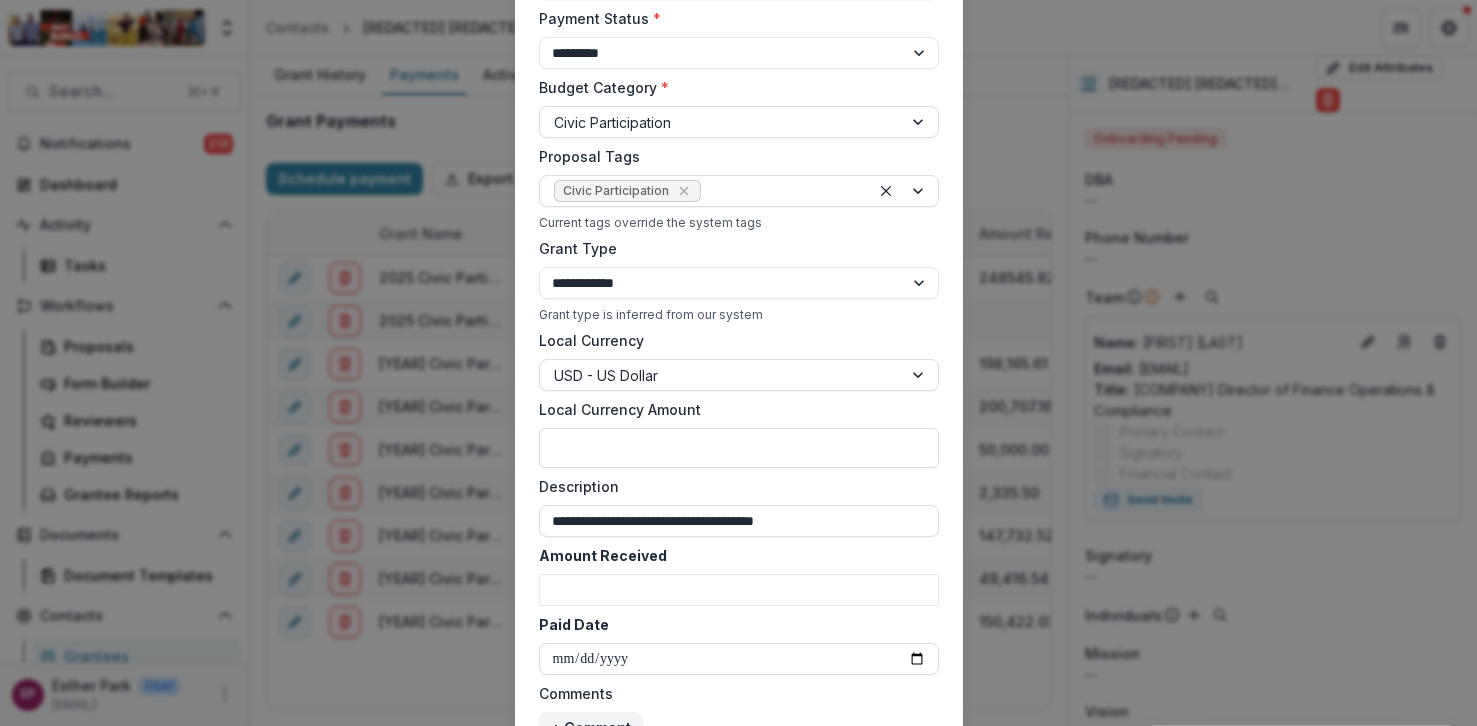 scroll, scrollTop: 801, scrollLeft: 0, axis: vertical 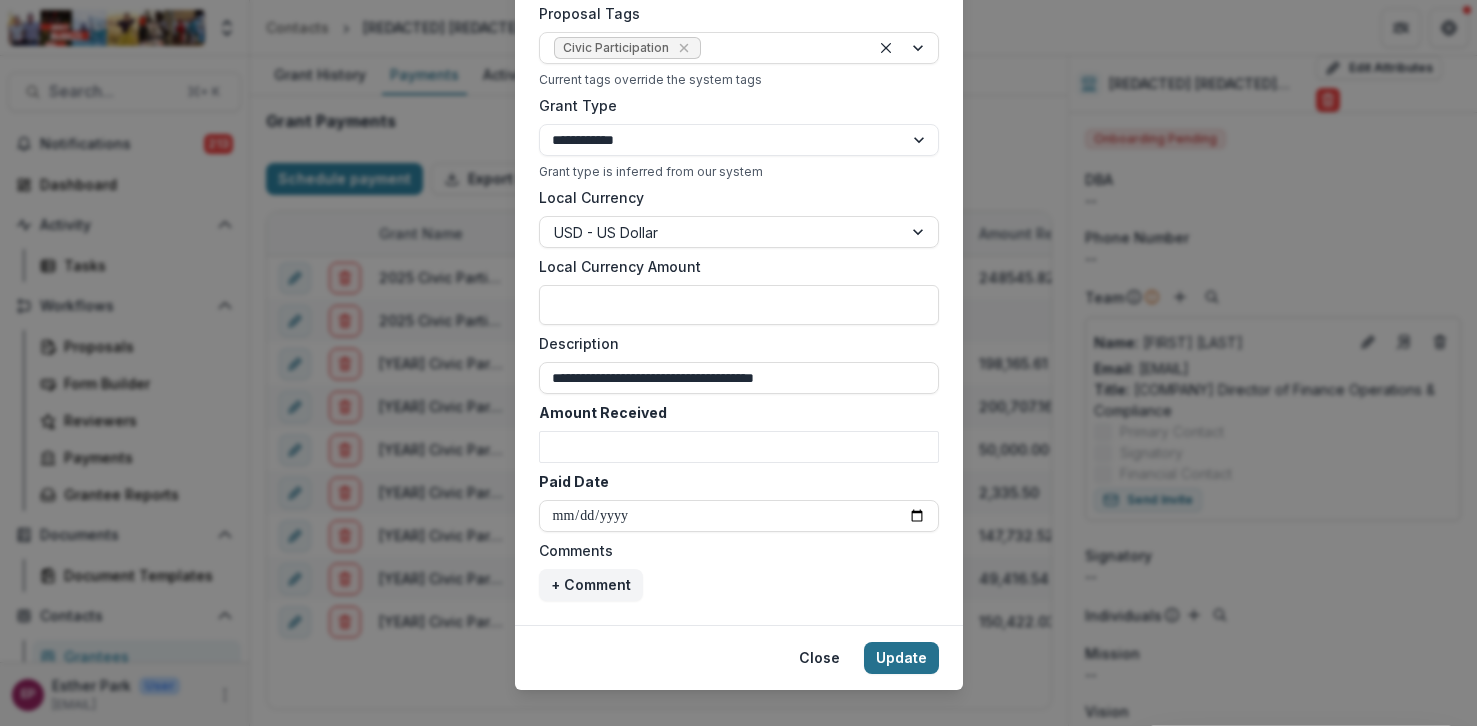 click on "Update" at bounding box center (901, 658) 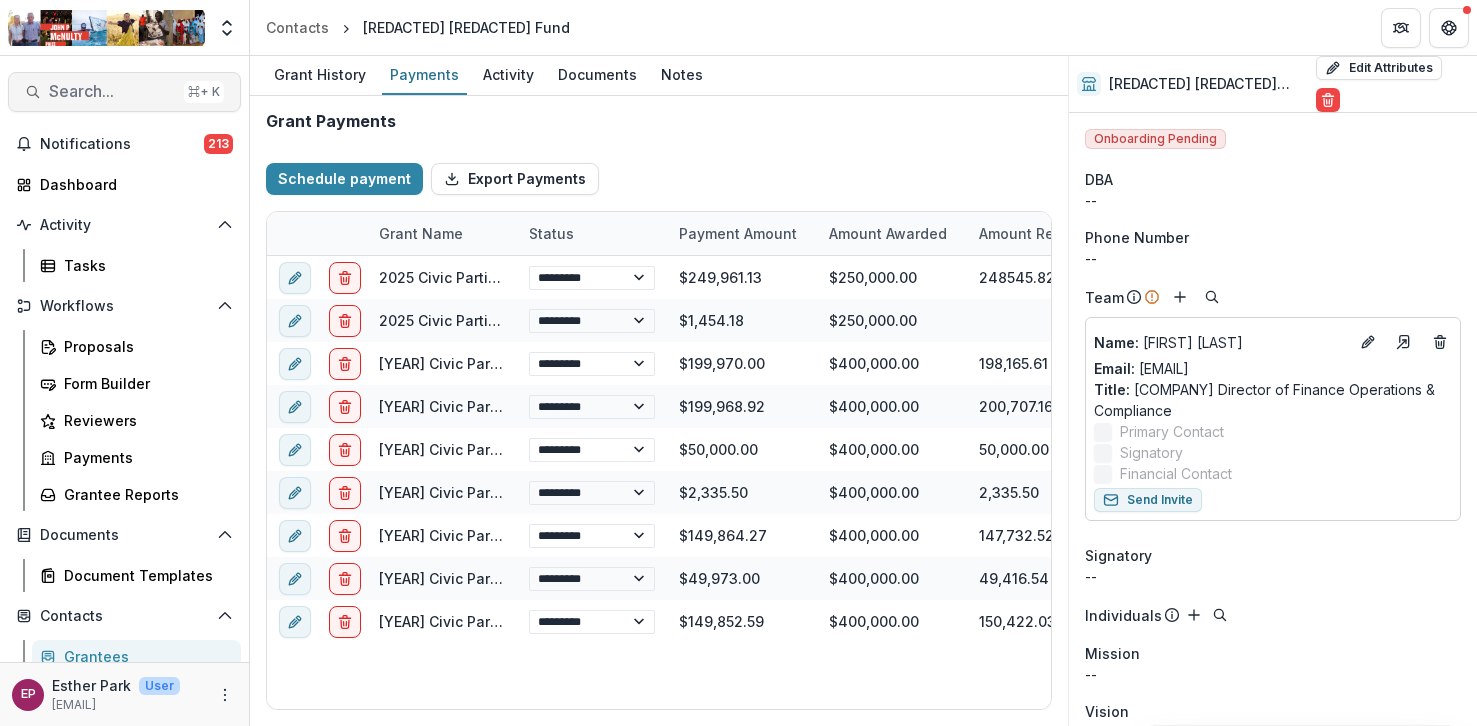 click on "Search..." at bounding box center (112, 91) 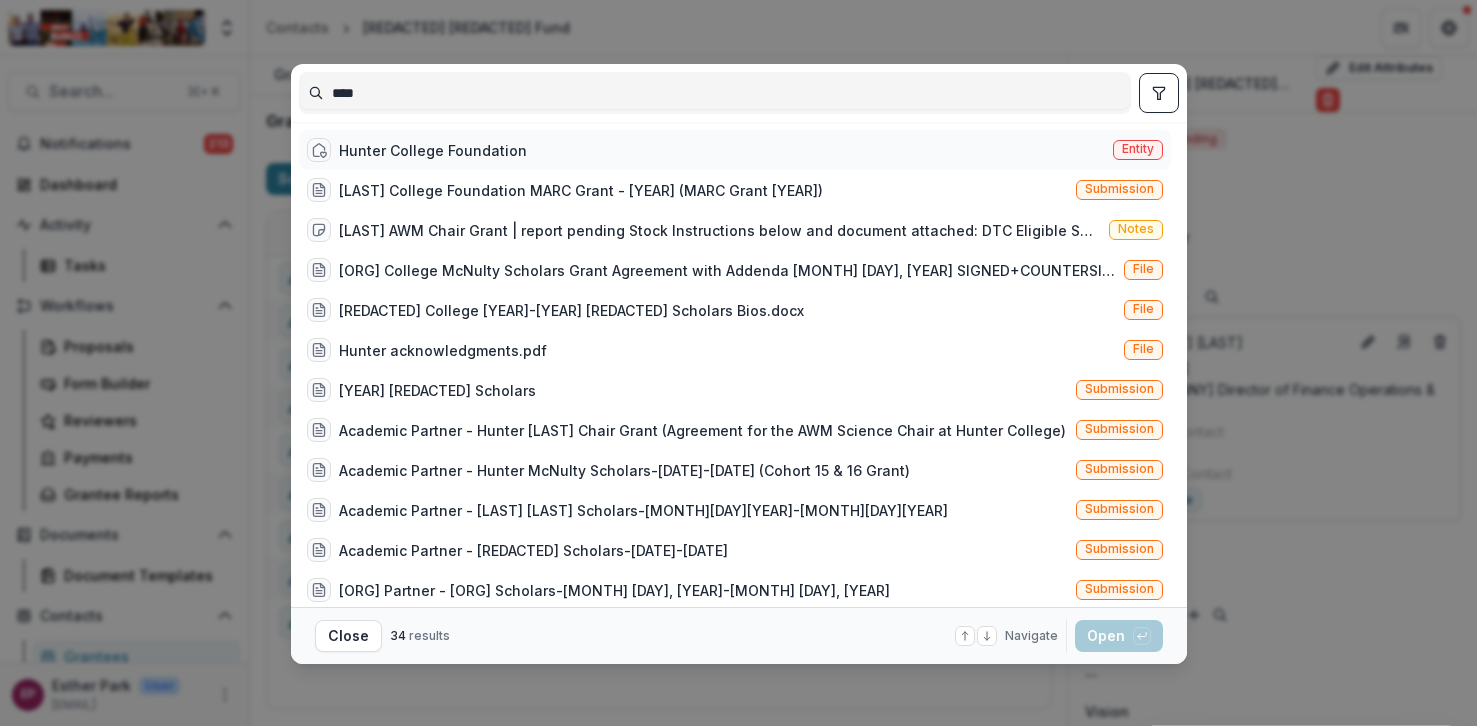 click on "Hunter College Foundation Entity" at bounding box center [735, 150] 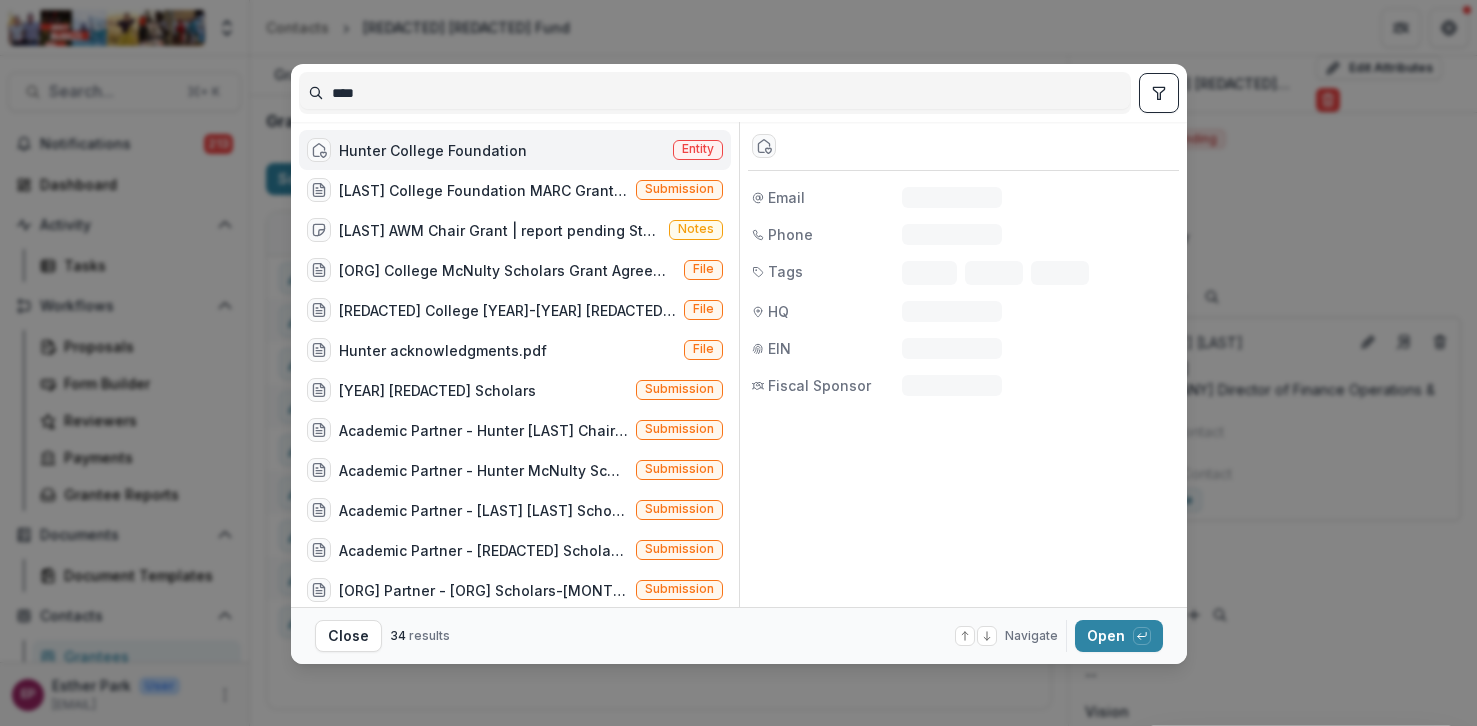 click on "Hunter College Foundation Entity" at bounding box center [515, 150] 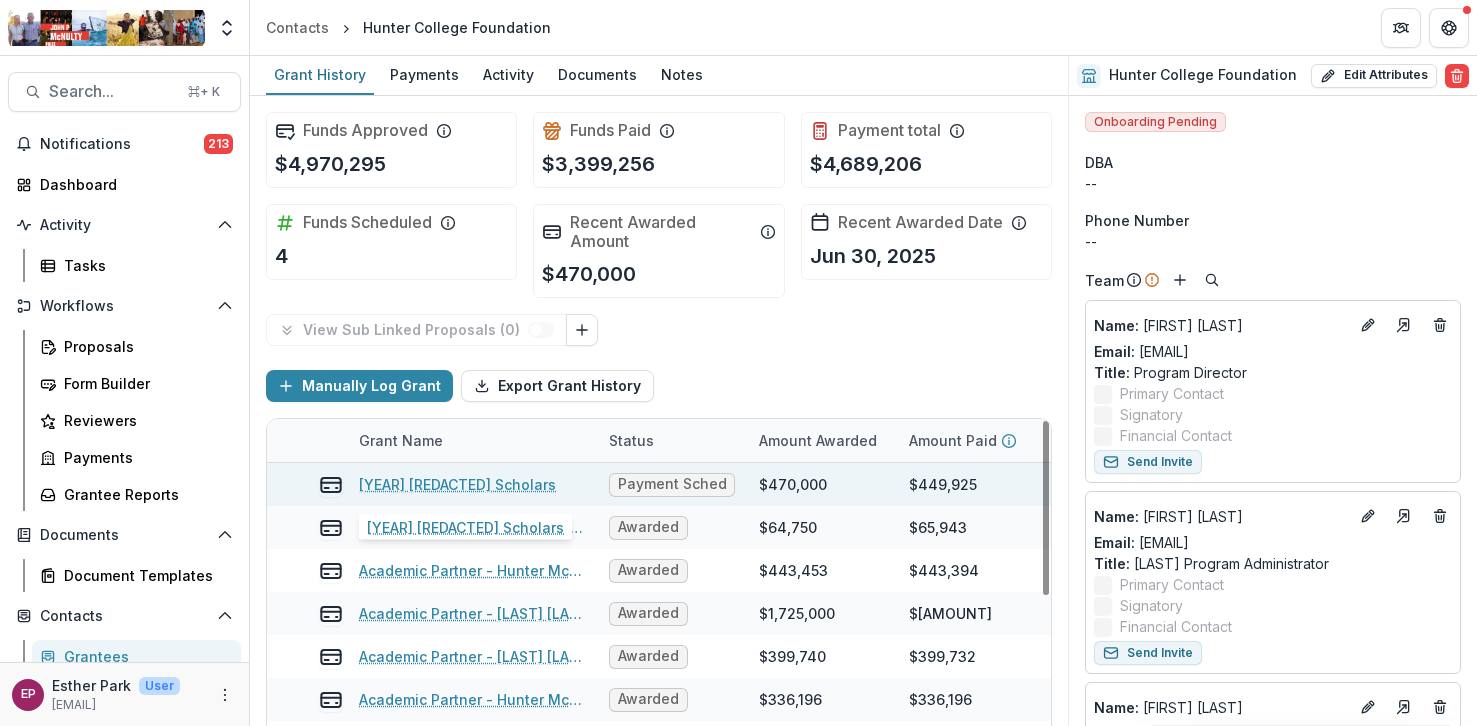 click on "2025 Hunter McNulty Scholars" at bounding box center [457, 484] 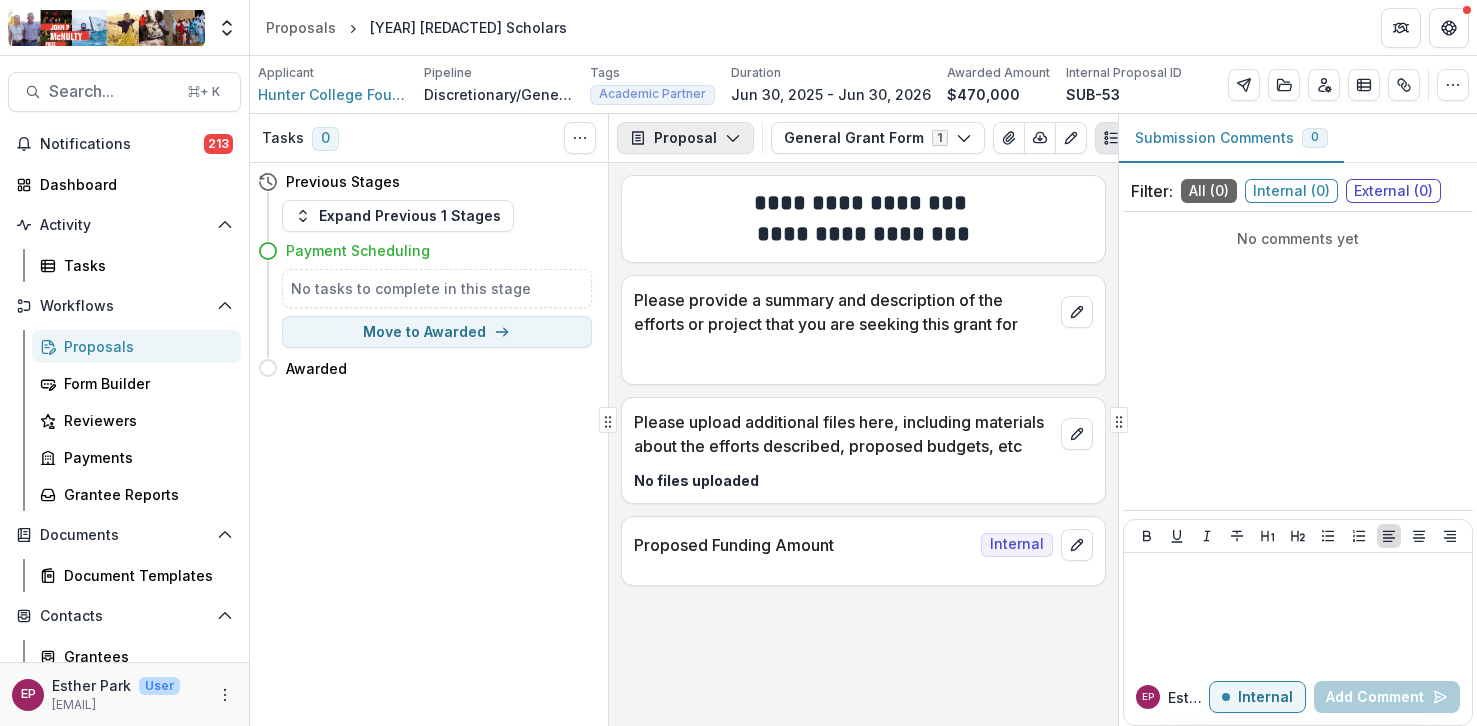 click on "Proposal" at bounding box center (685, 138) 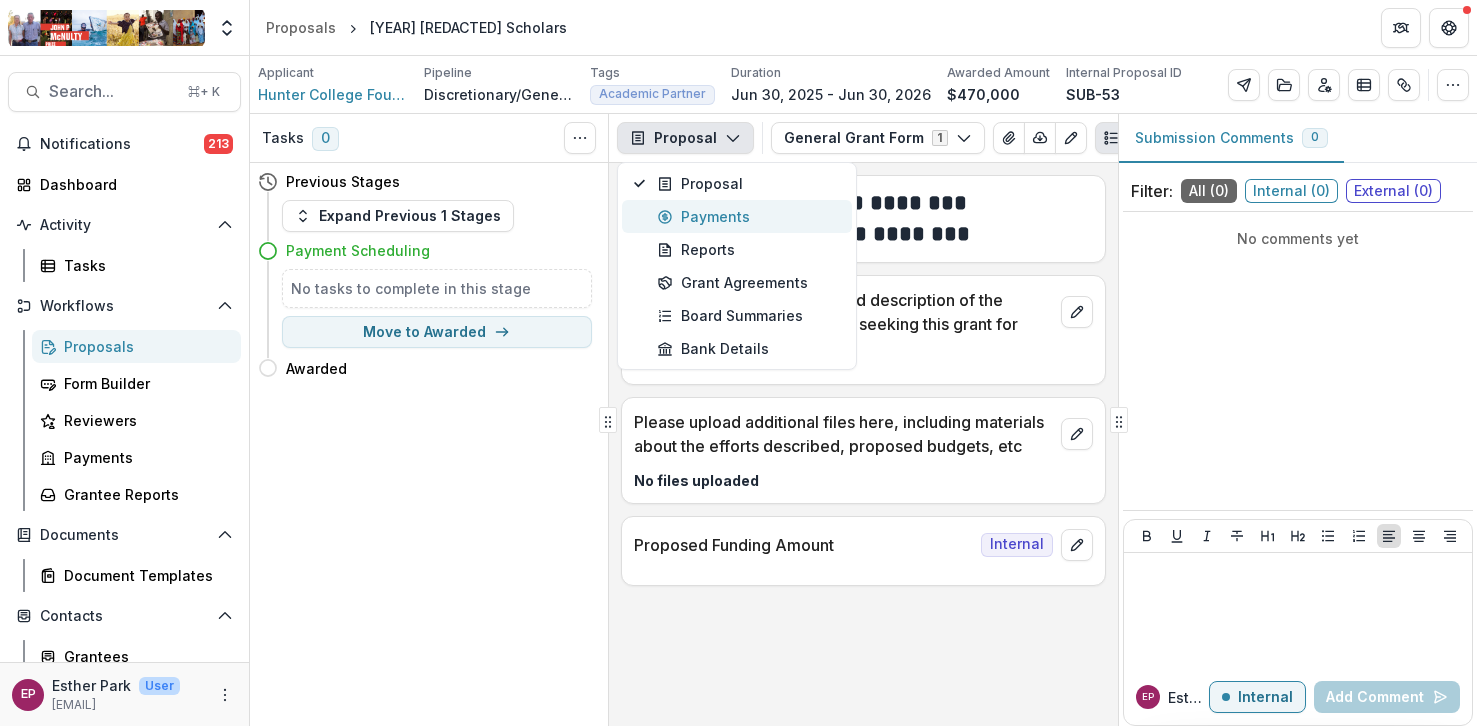 click on "Payments" at bounding box center (748, 216) 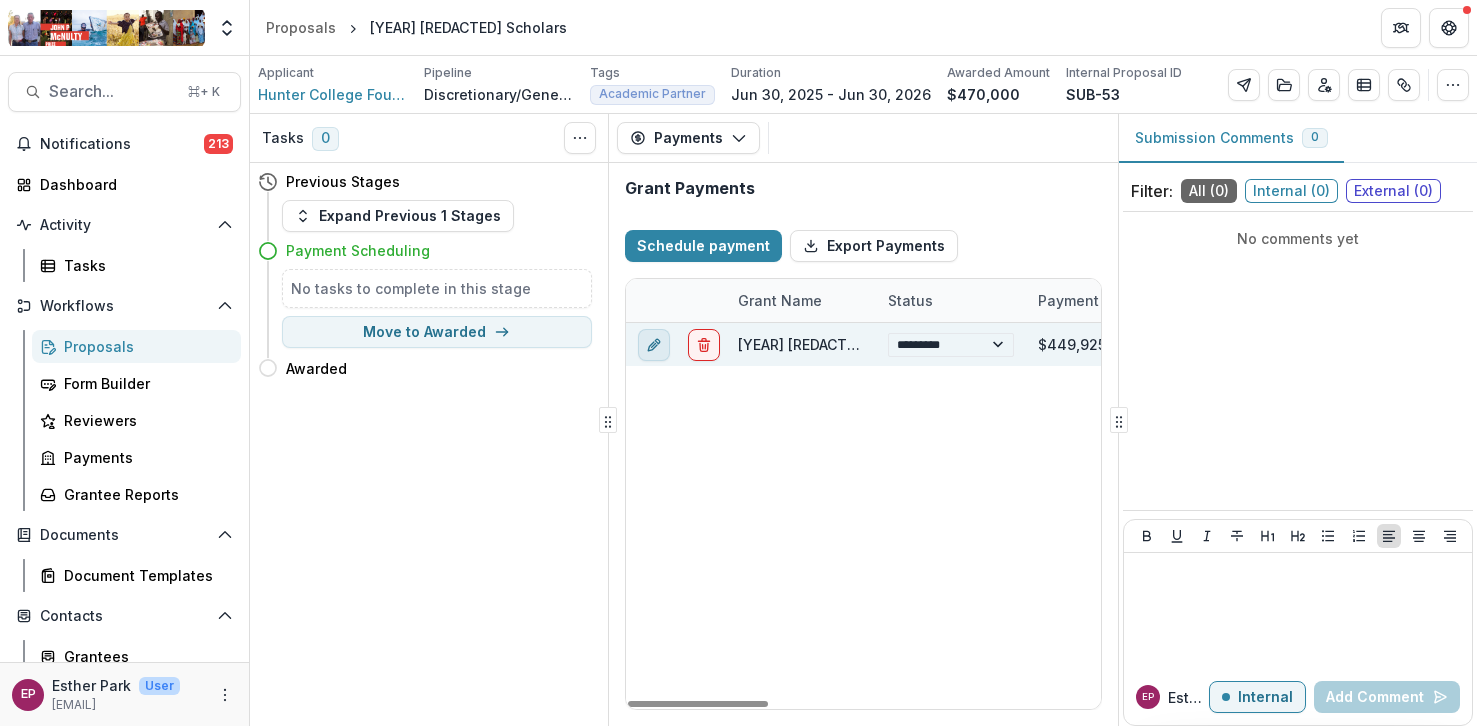 click 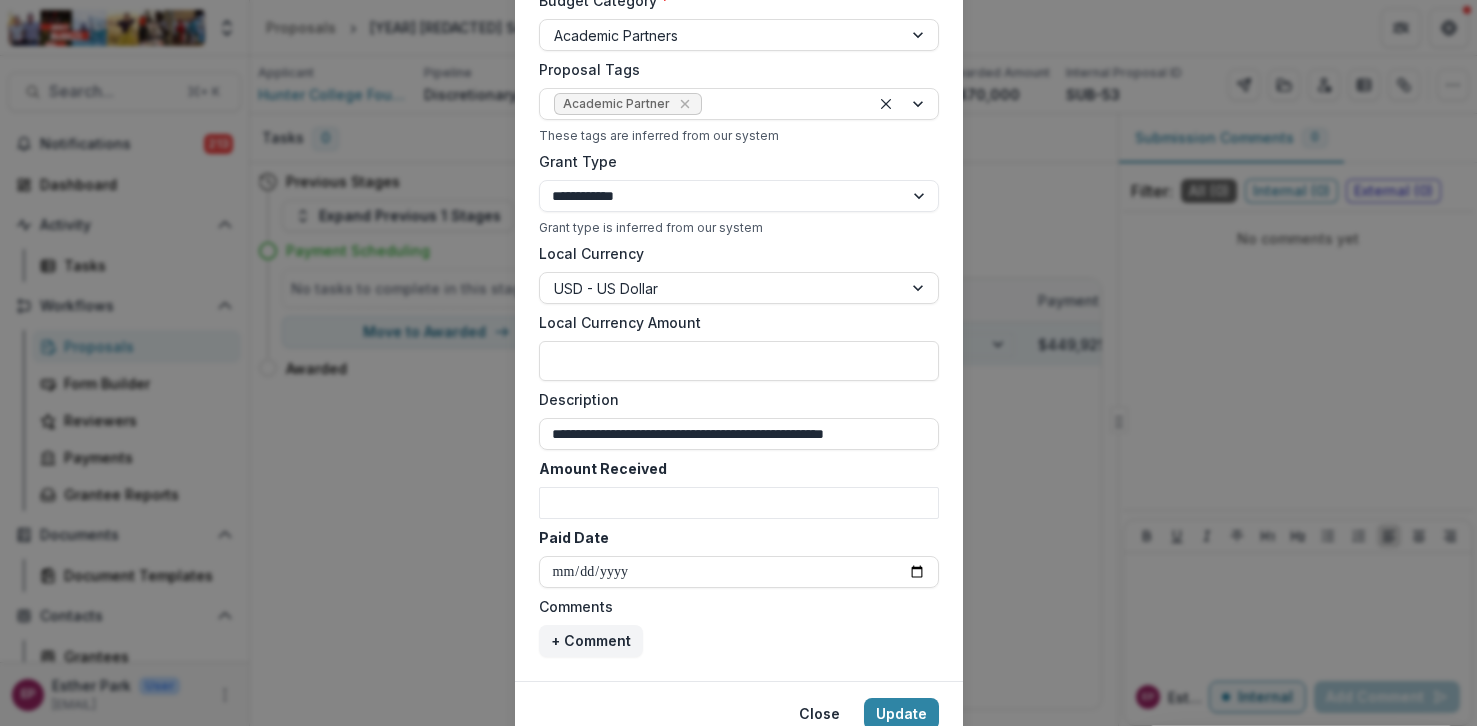 scroll, scrollTop: 740, scrollLeft: 0, axis: vertical 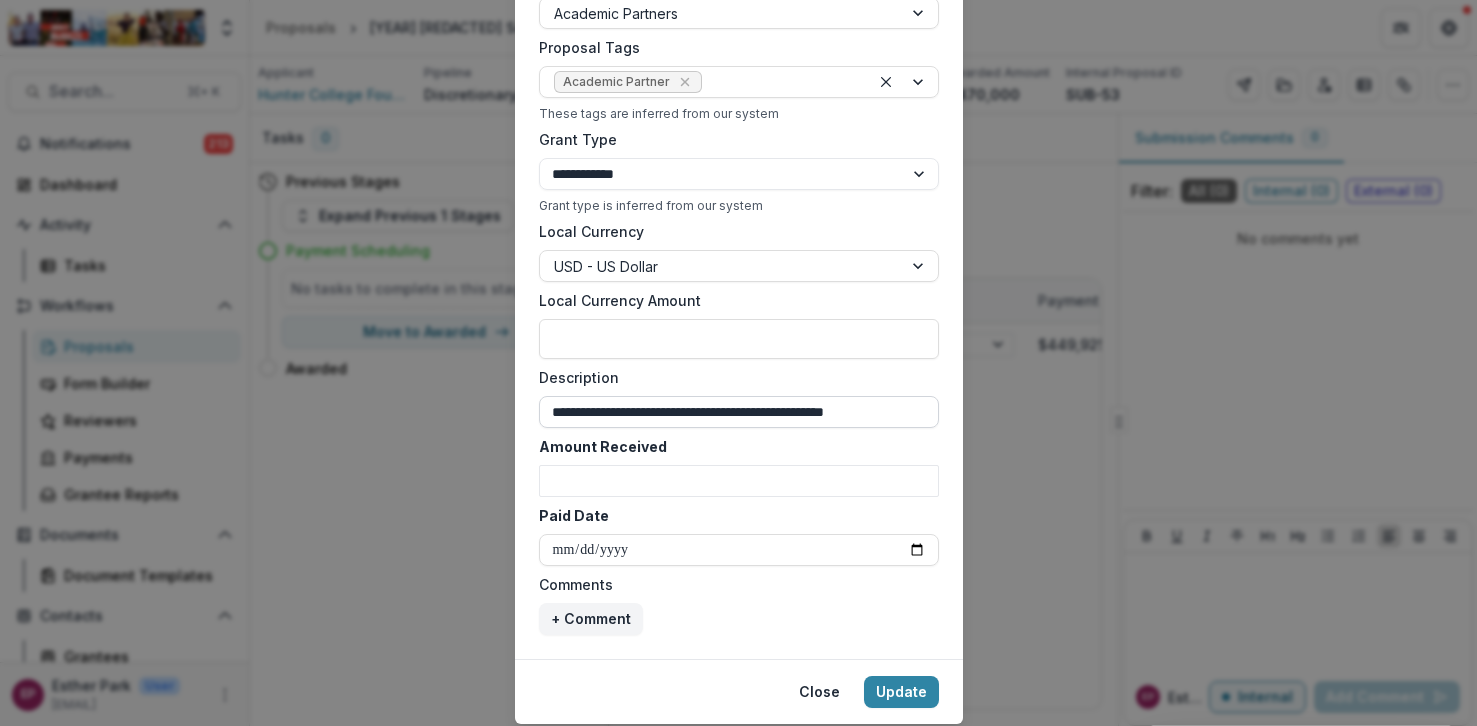 click on "**********" at bounding box center (739, 412) 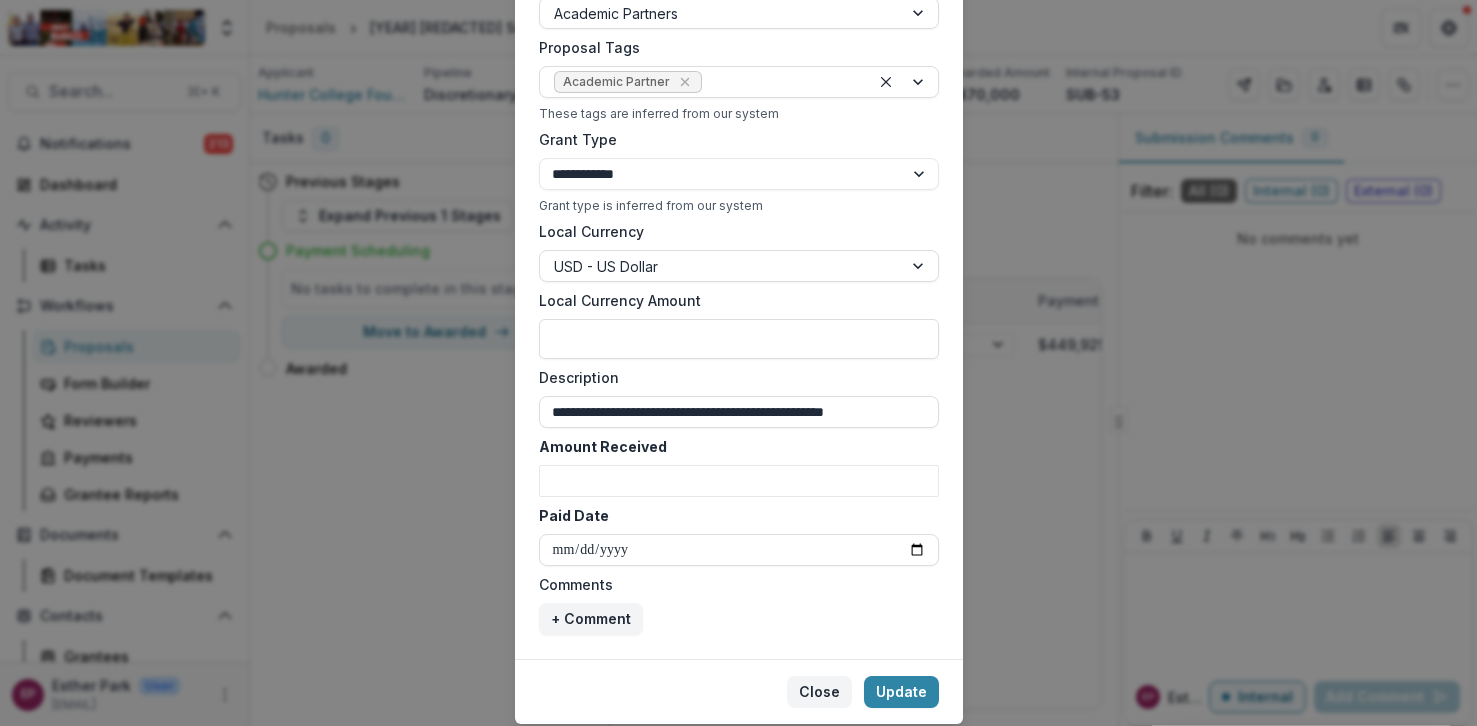 click on "Close" at bounding box center [819, 692] 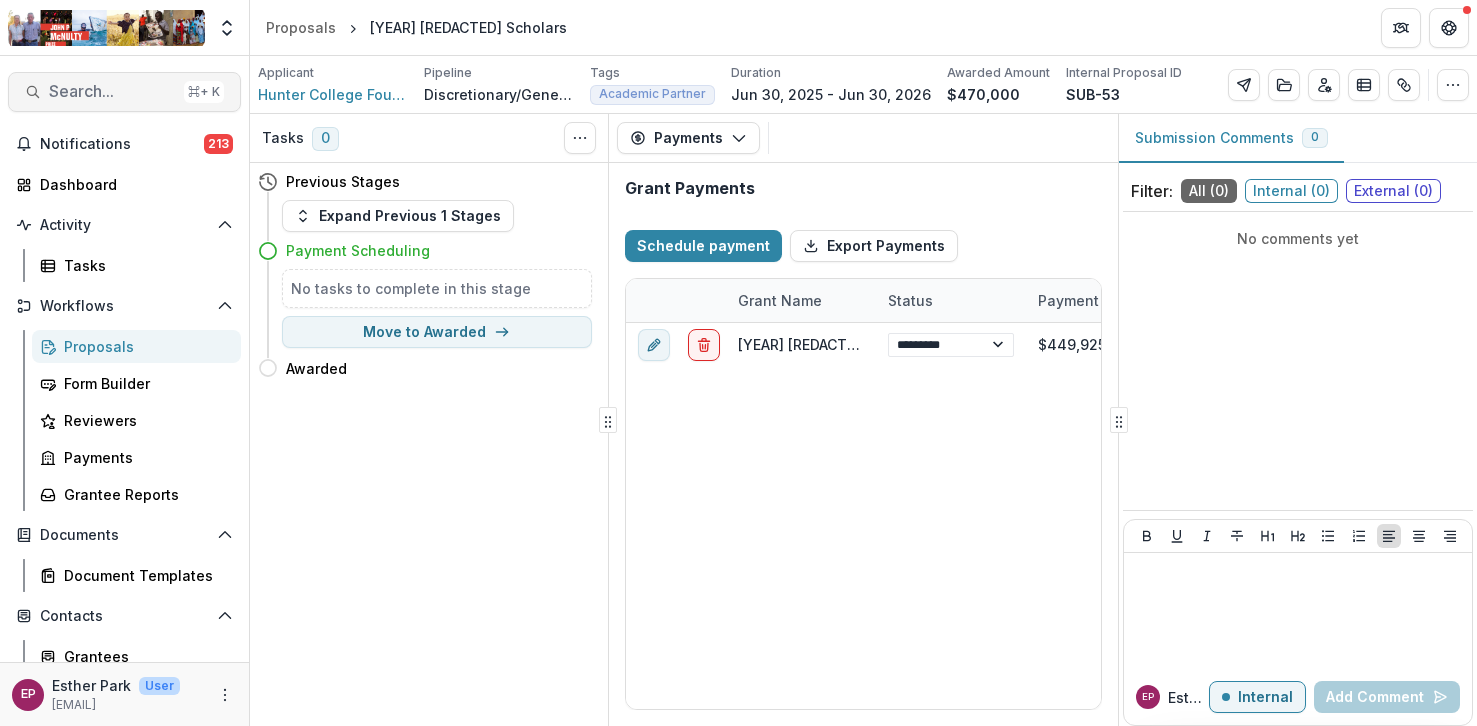 click on "Search..." at bounding box center (112, 91) 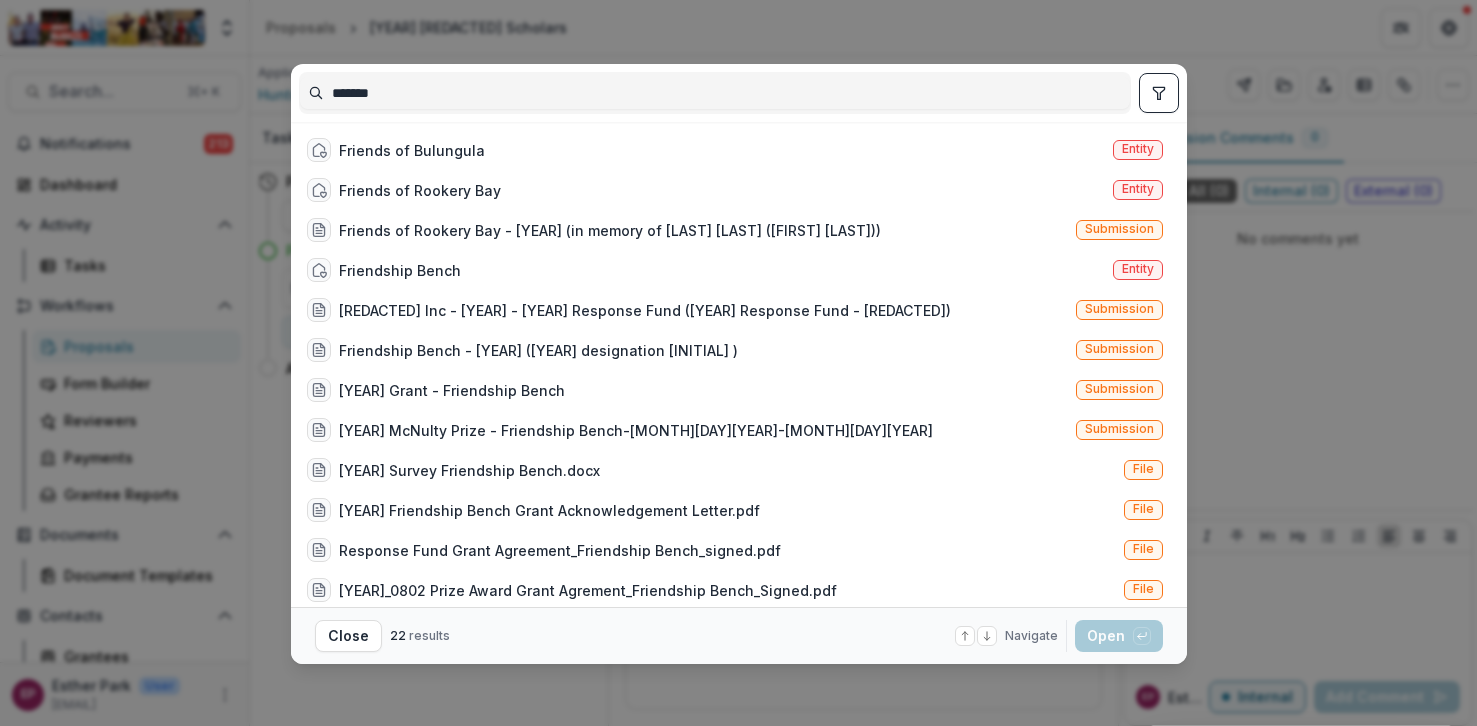 click on "Friends of Bulungula Entity" at bounding box center (735, 150) 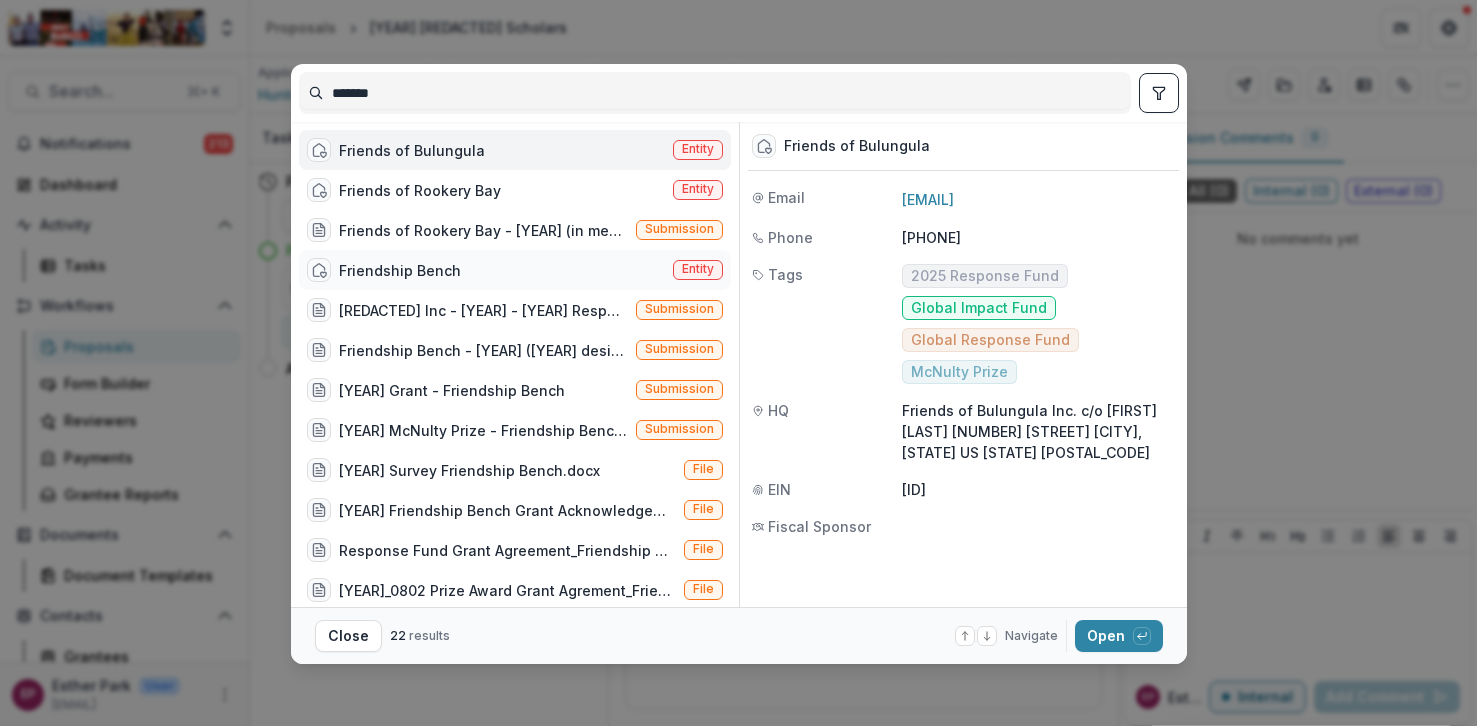 click on "Friendship Bench Entity" at bounding box center (515, 270) 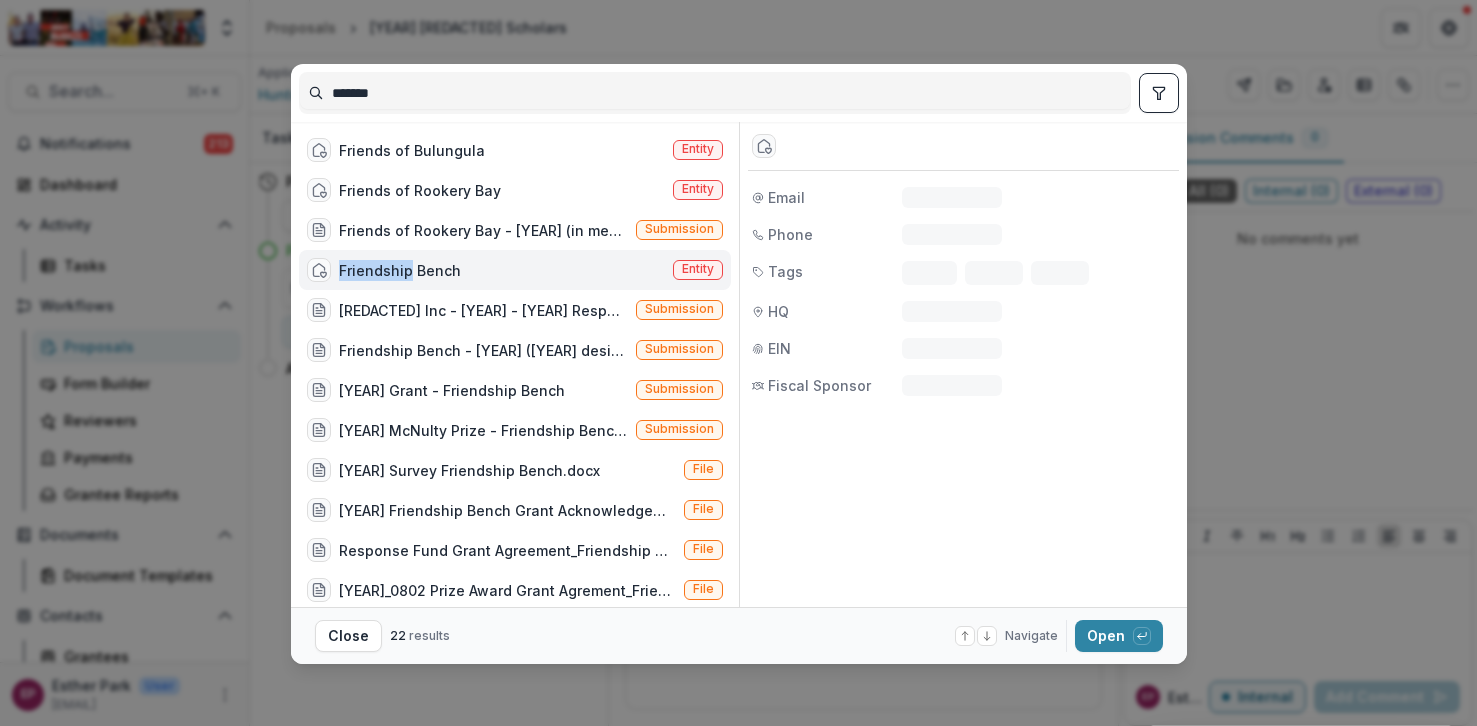 click on "Friendship Bench Entity" at bounding box center [515, 270] 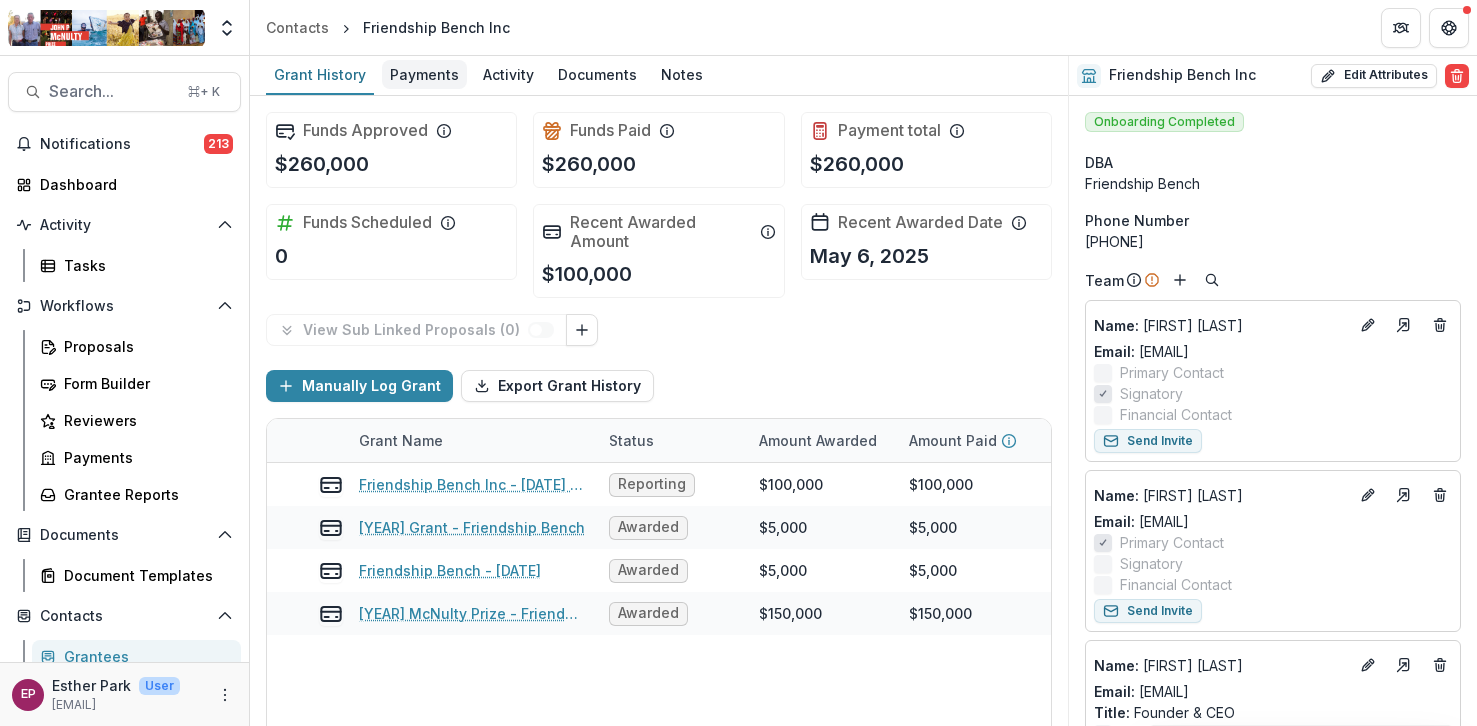 click on "Payments" at bounding box center (424, 74) 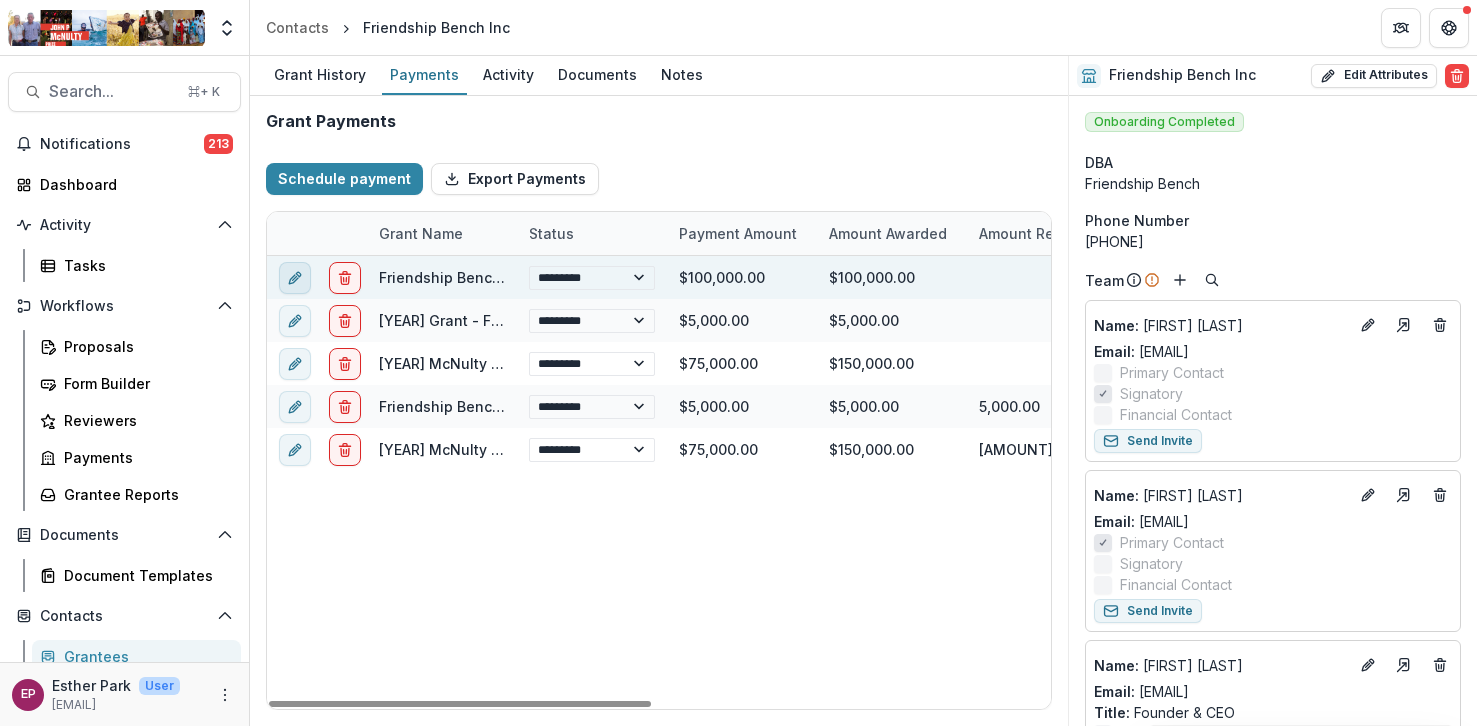 click at bounding box center [295, 278] 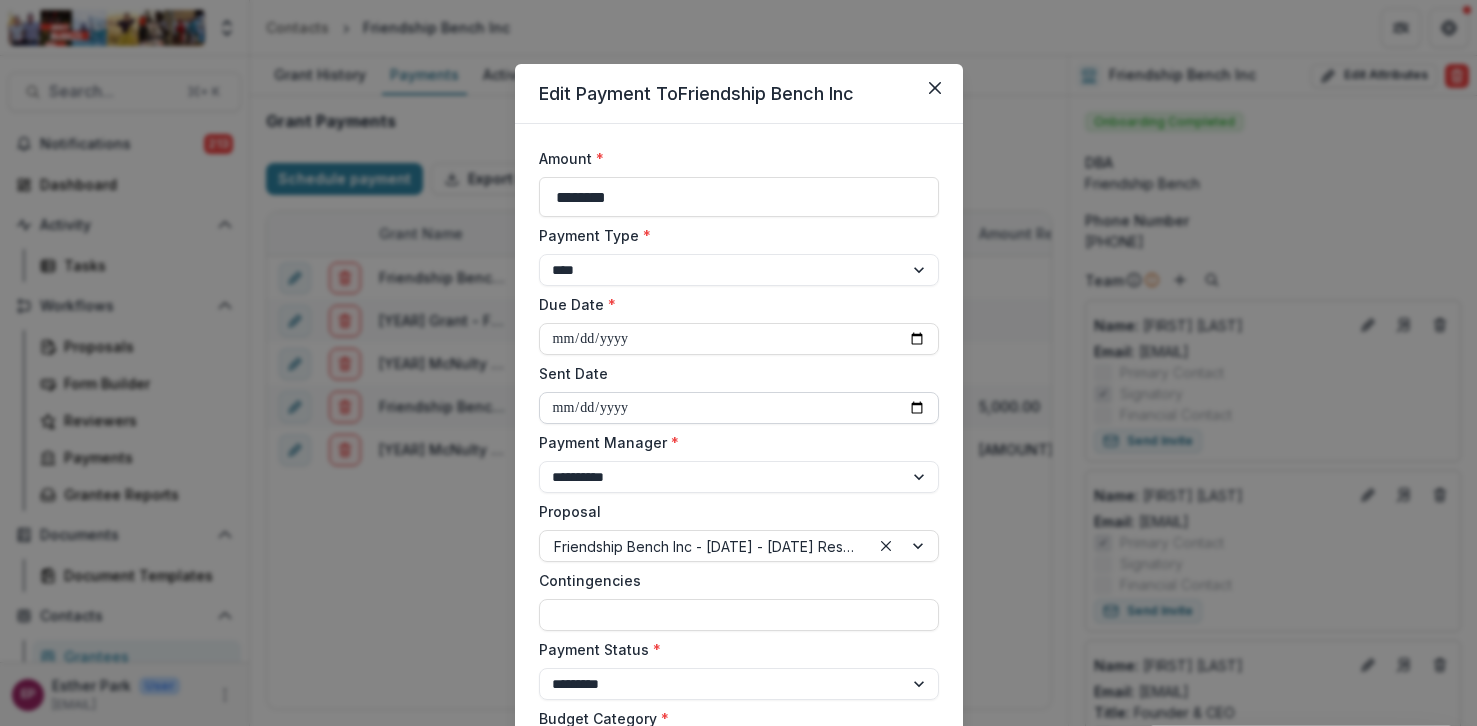click on "**********" at bounding box center [739, 408] 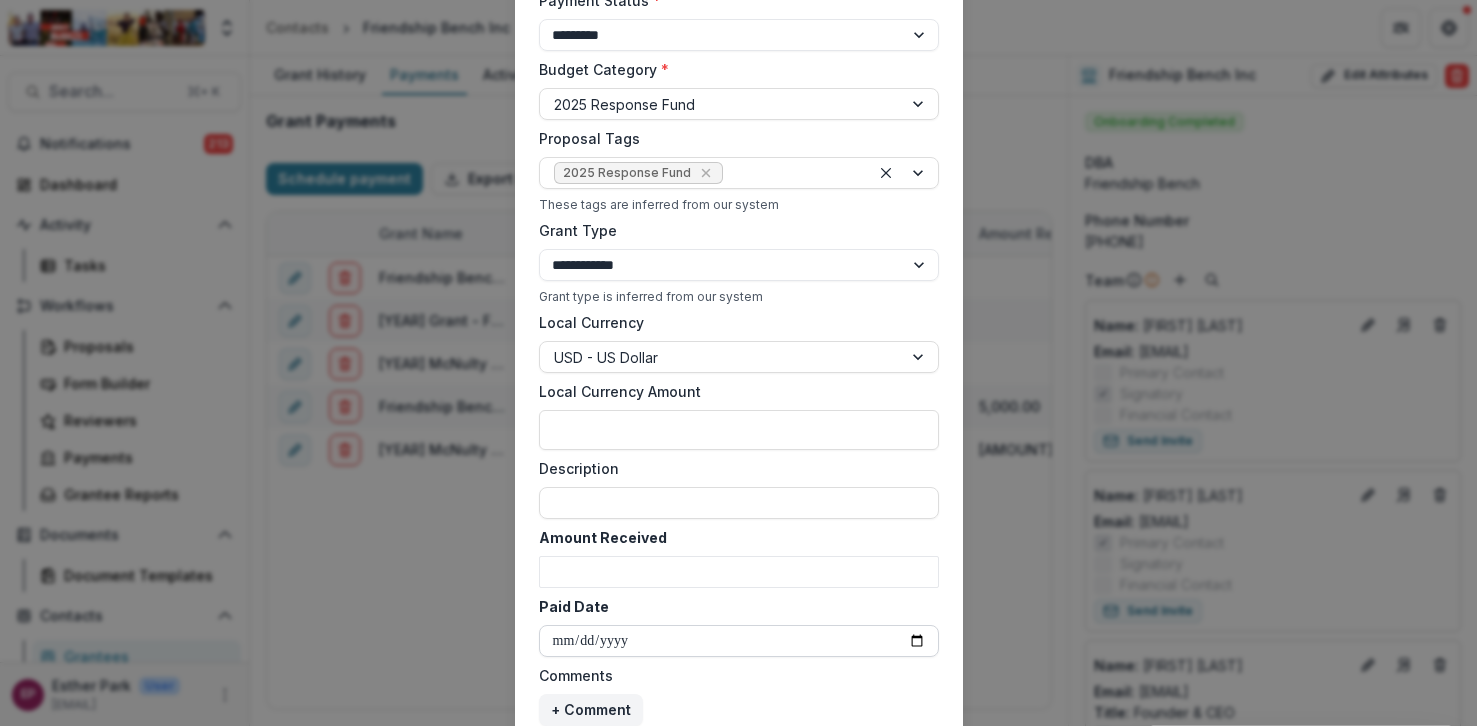 scroll, scrollTop: 801, scrollLeft: 0, axis: vertical 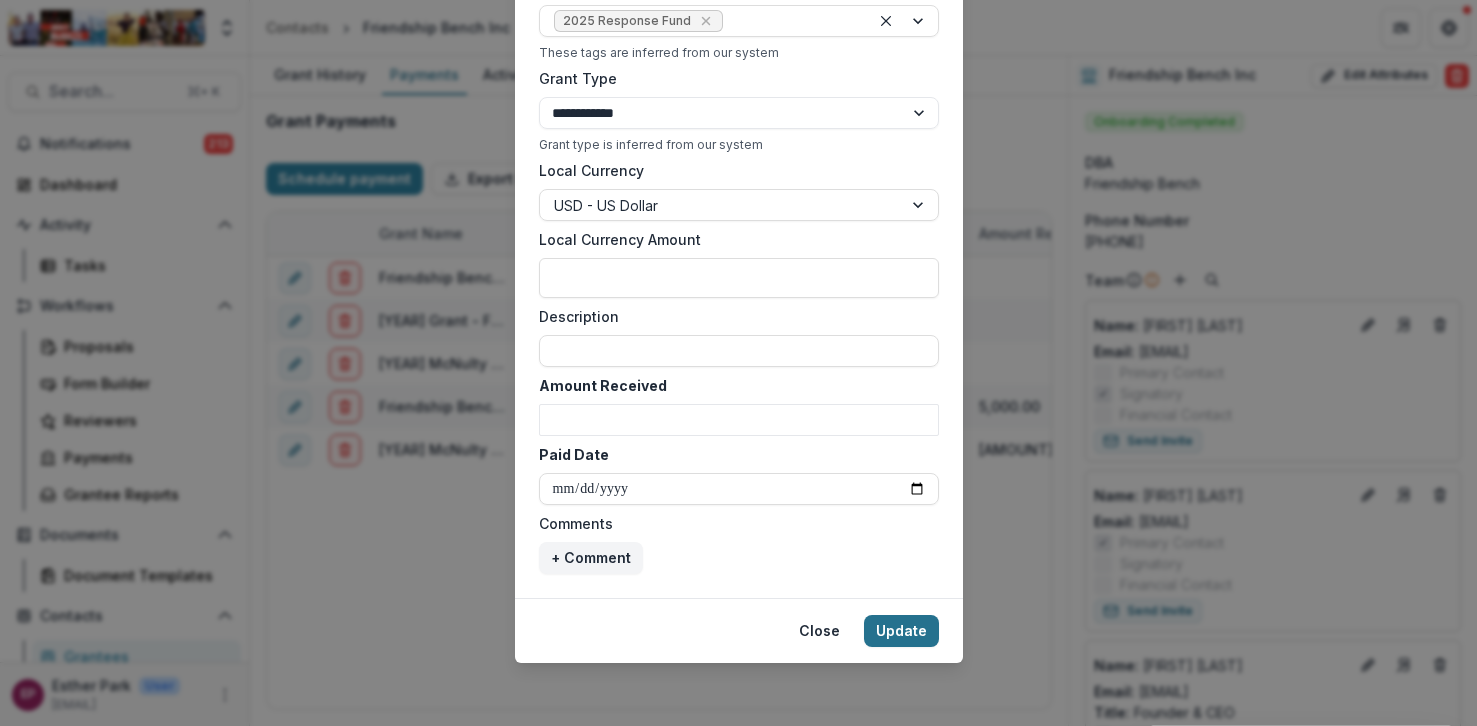 click on "Update" at bounding box center (901, 631) 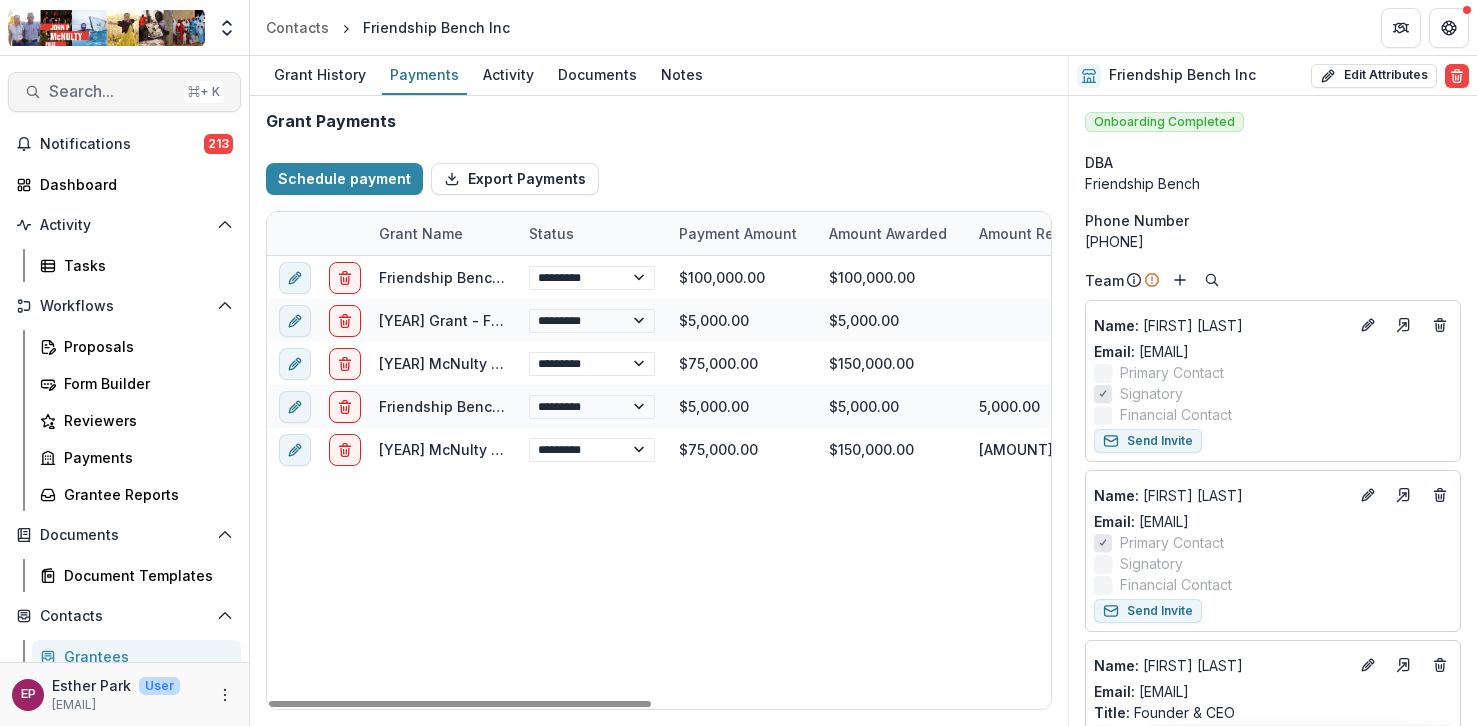 click on "Search..." at bounding box center [112, 91] 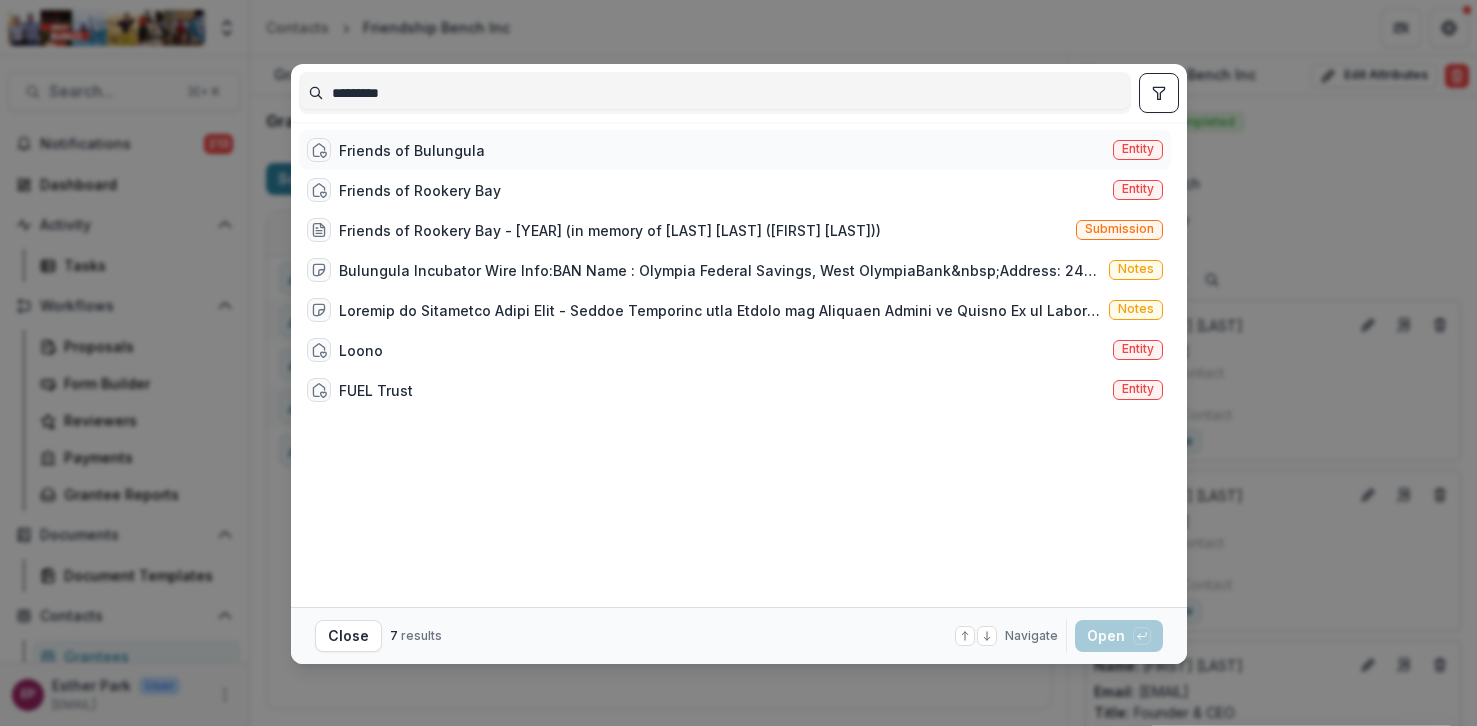 click on "Friends of Bulungula" at bounding box center [412, 150] 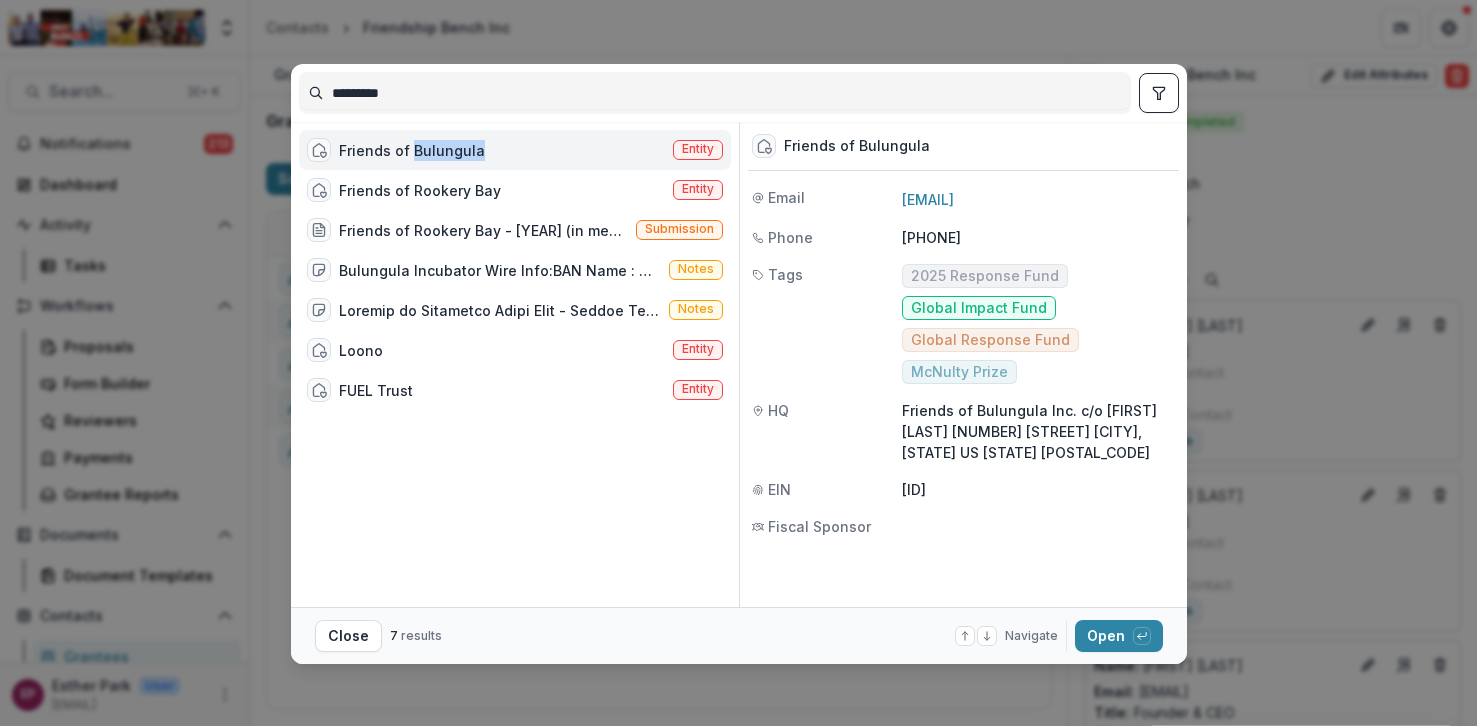 click on "Friends of Bulungula" at bounding box center (412, 150) 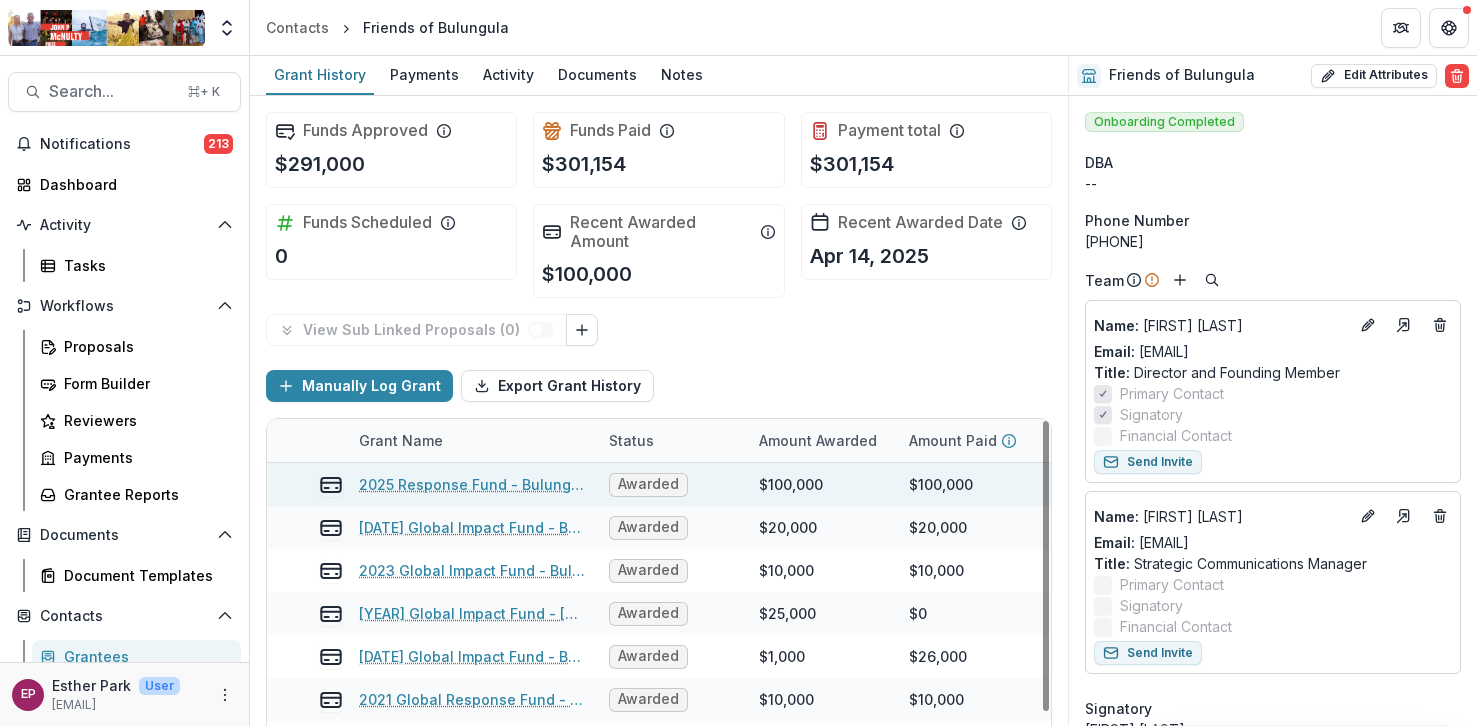 click on "2025 Response Fund - Bulungula Incubator" at bounding box center (472, 484) 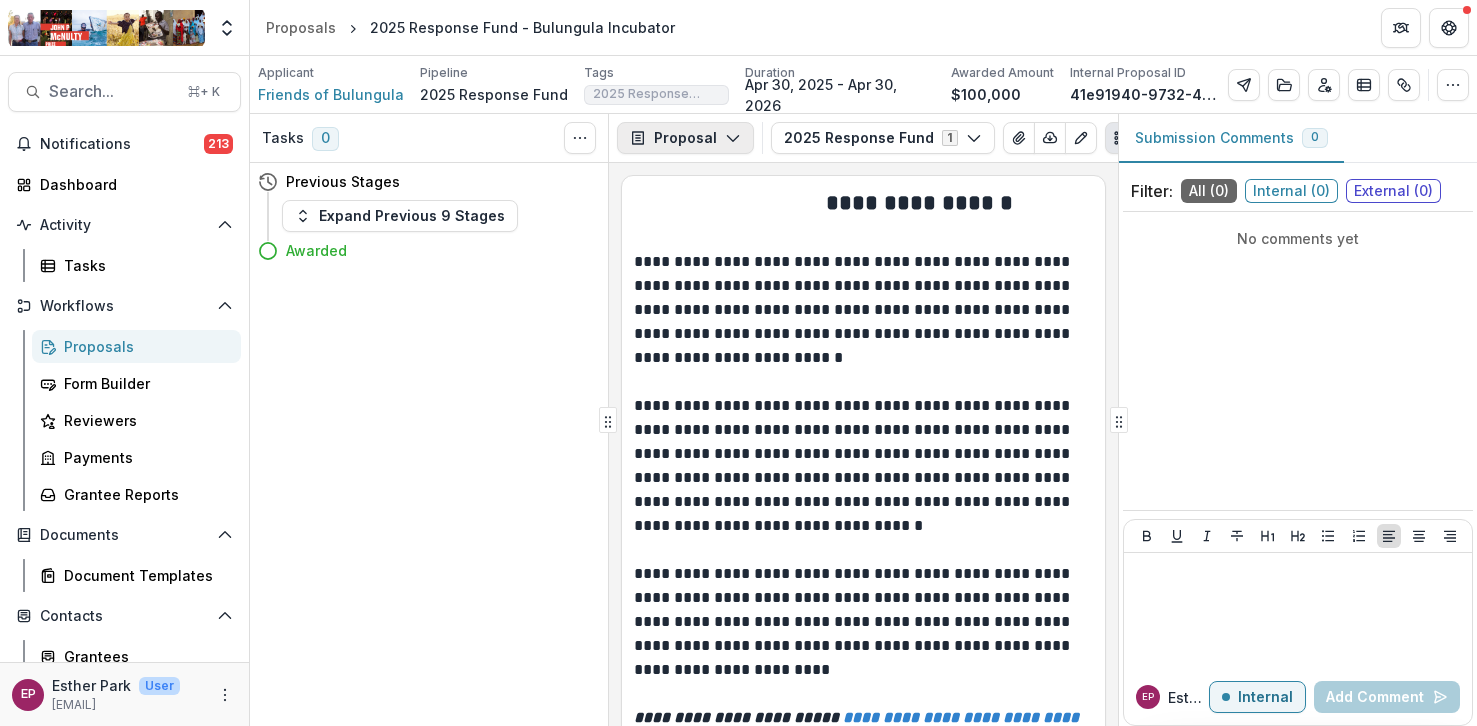 click on "Proposal" at bounding box center (685, 138) 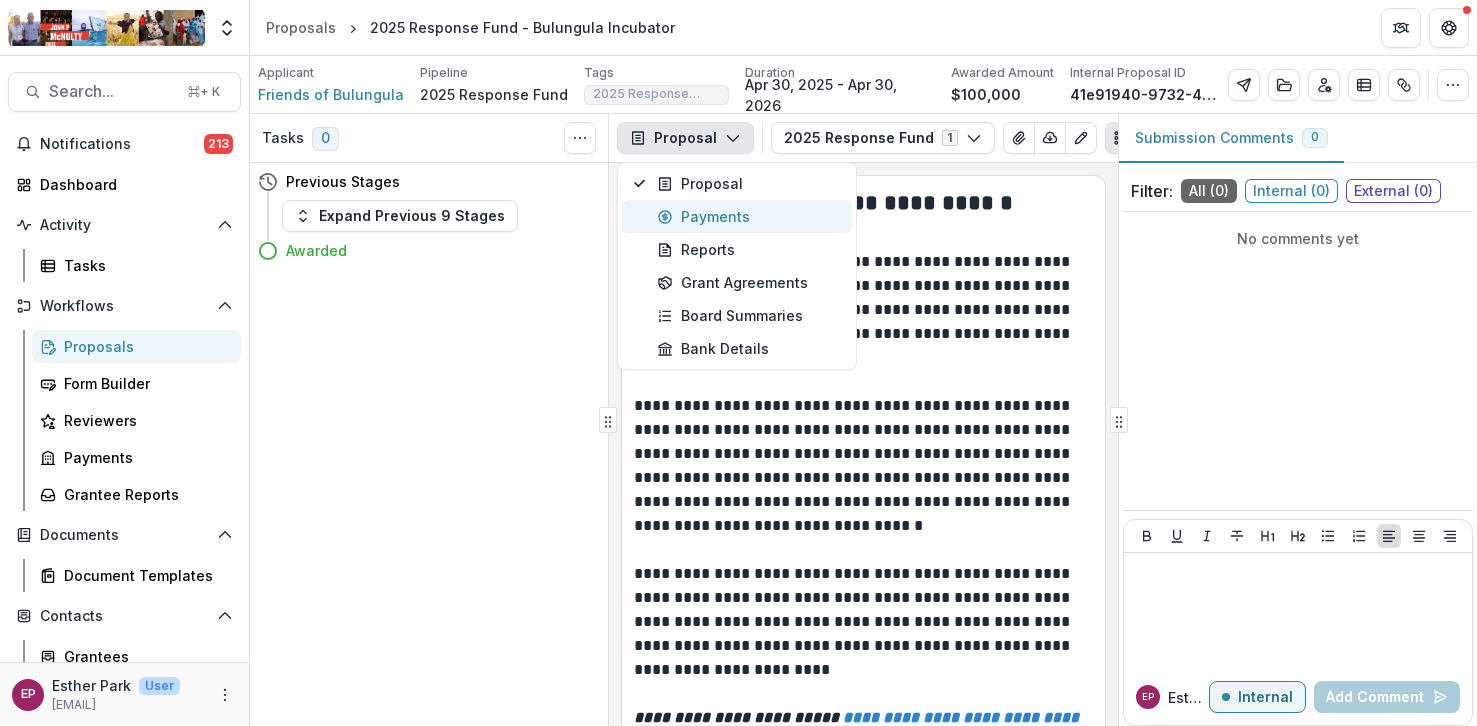click on "Payments" at bounding box center (748, 216) 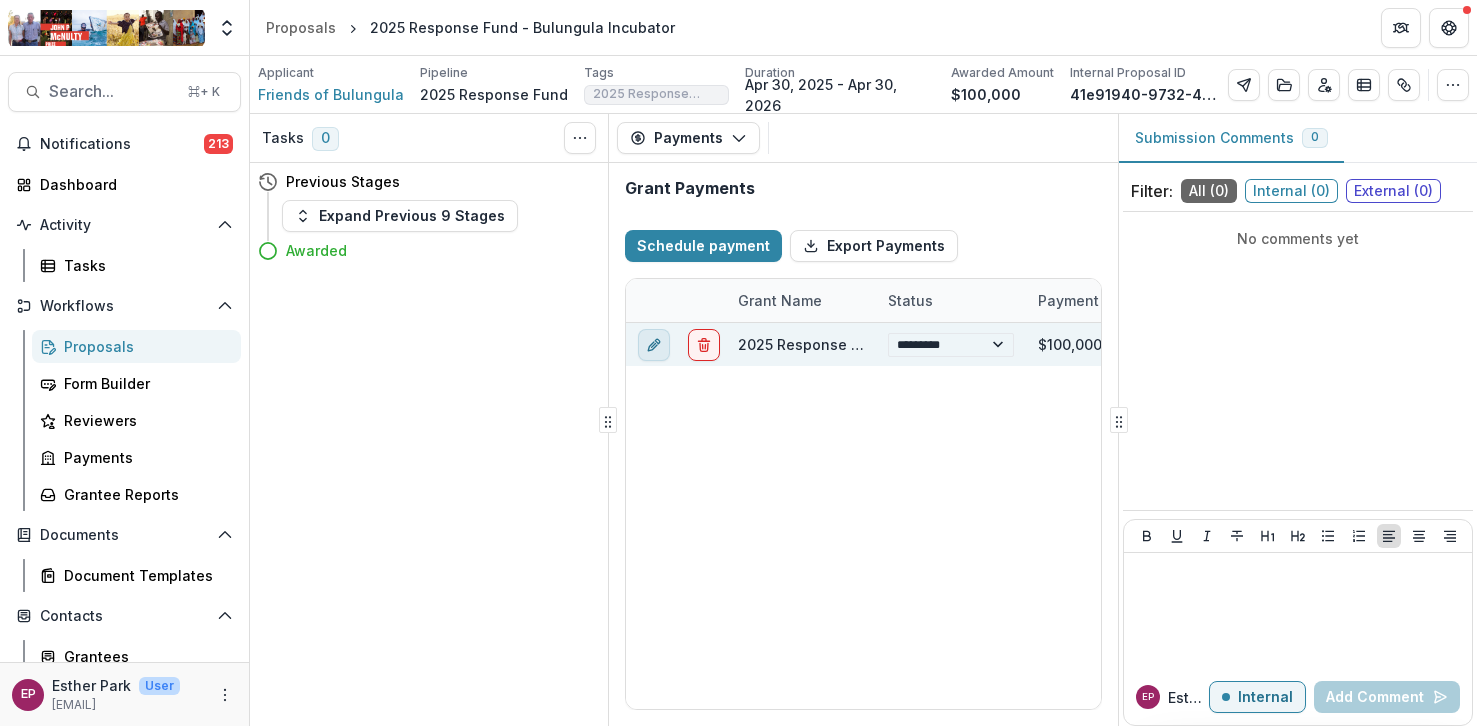 click 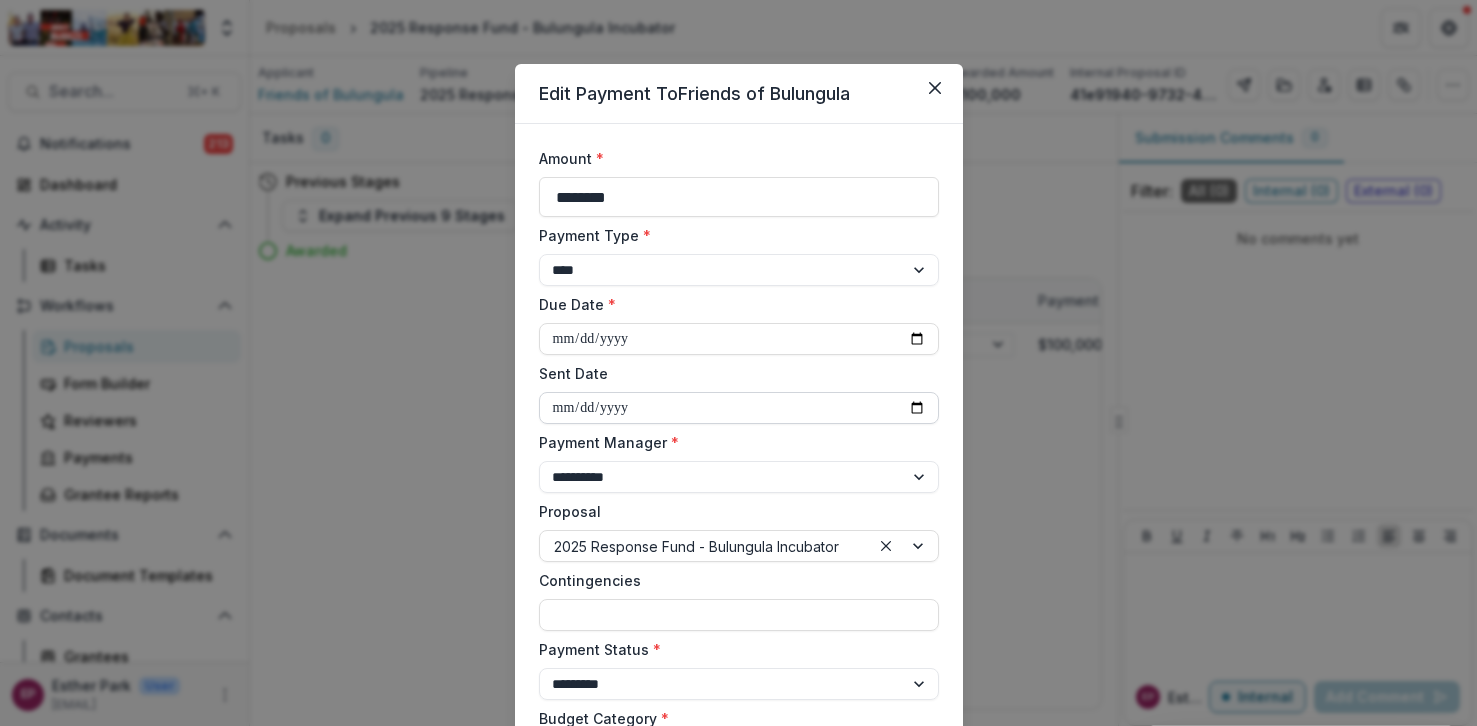 click on "**********" at bounding box center [739, 408] 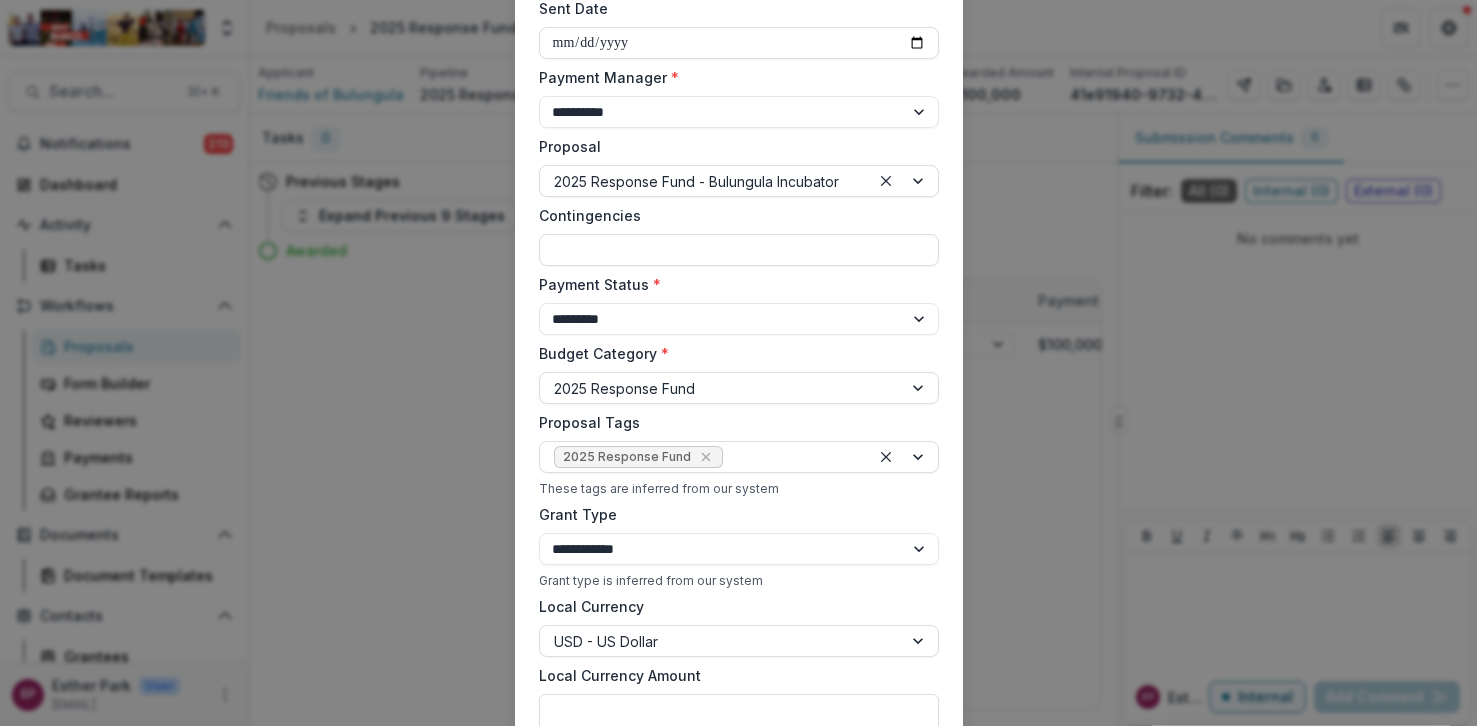 scroll, scrollTop: 801, scrollLeft: 0, axis: vertical 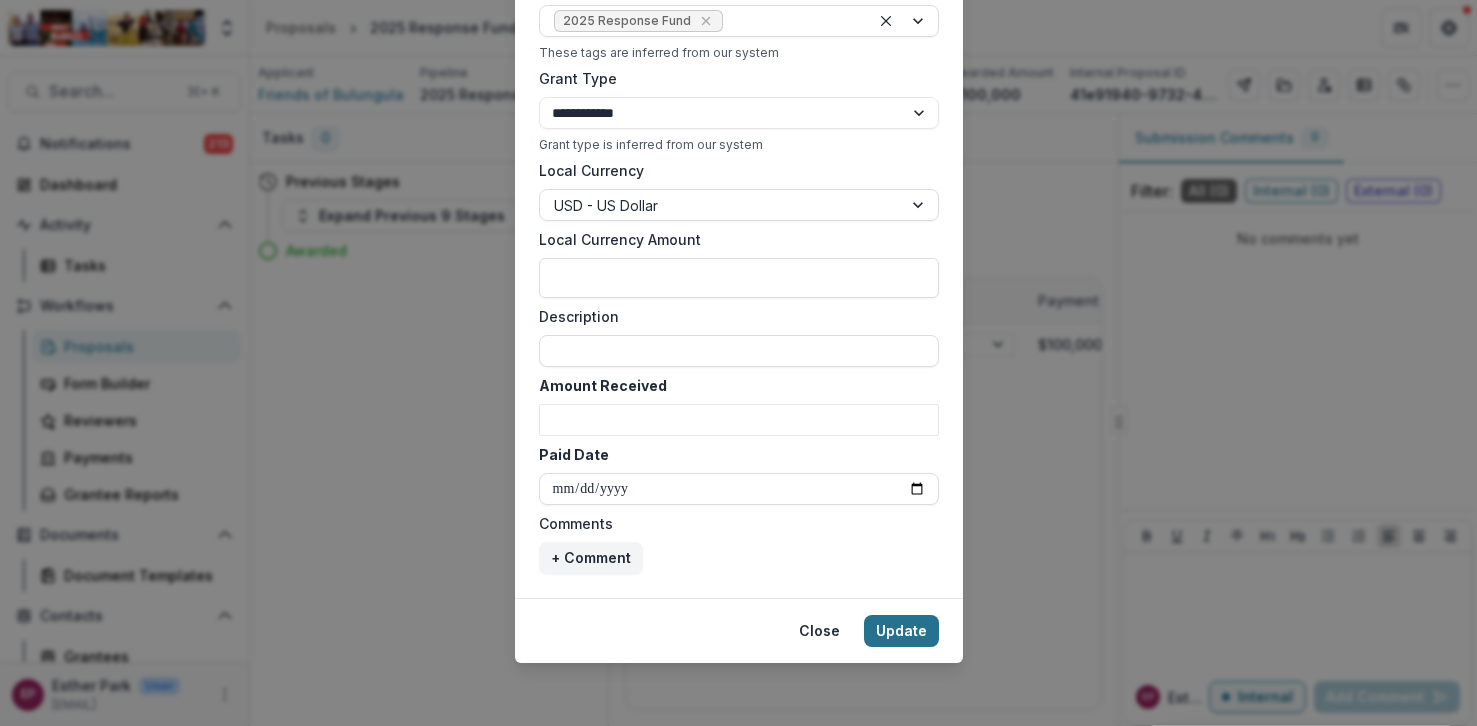 click on "Update" at bounding box center [901, 631] 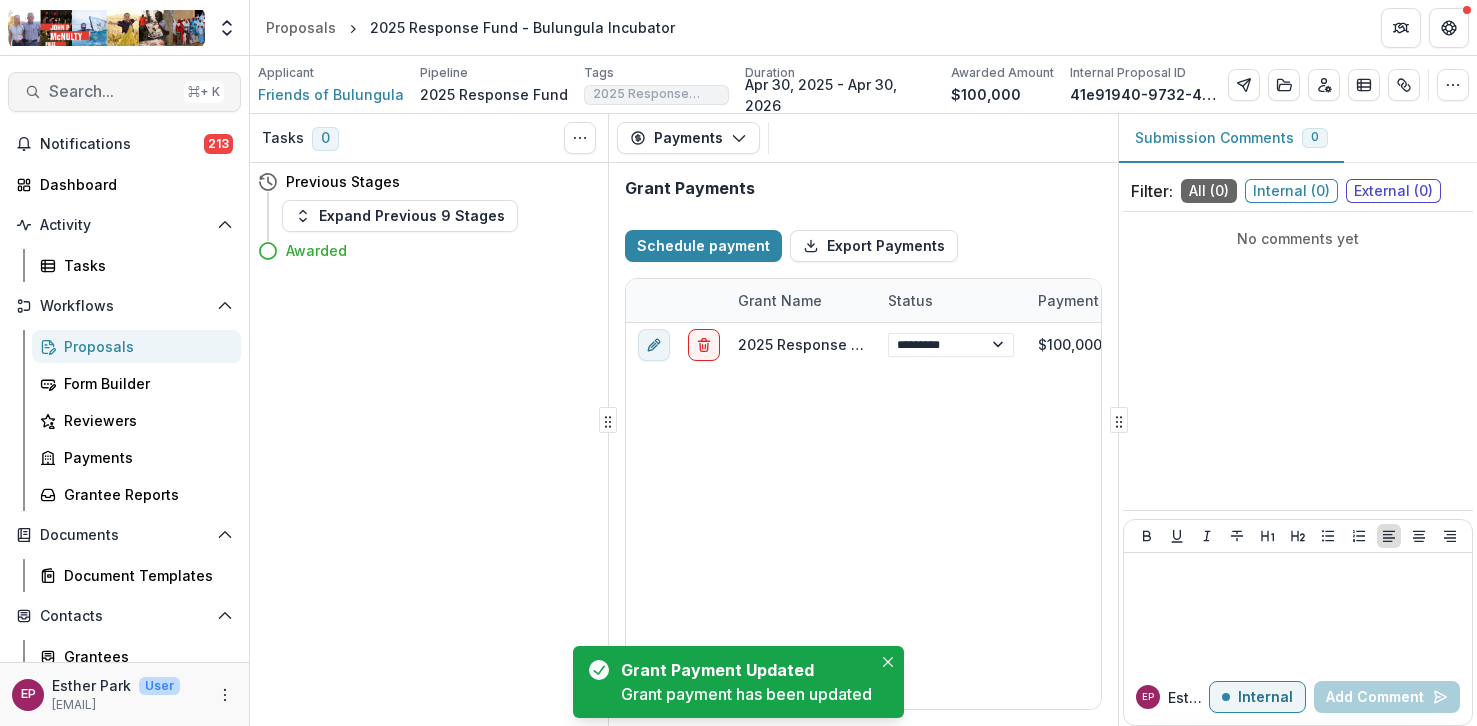 click on "Search..." at bounding box center (112, 91) 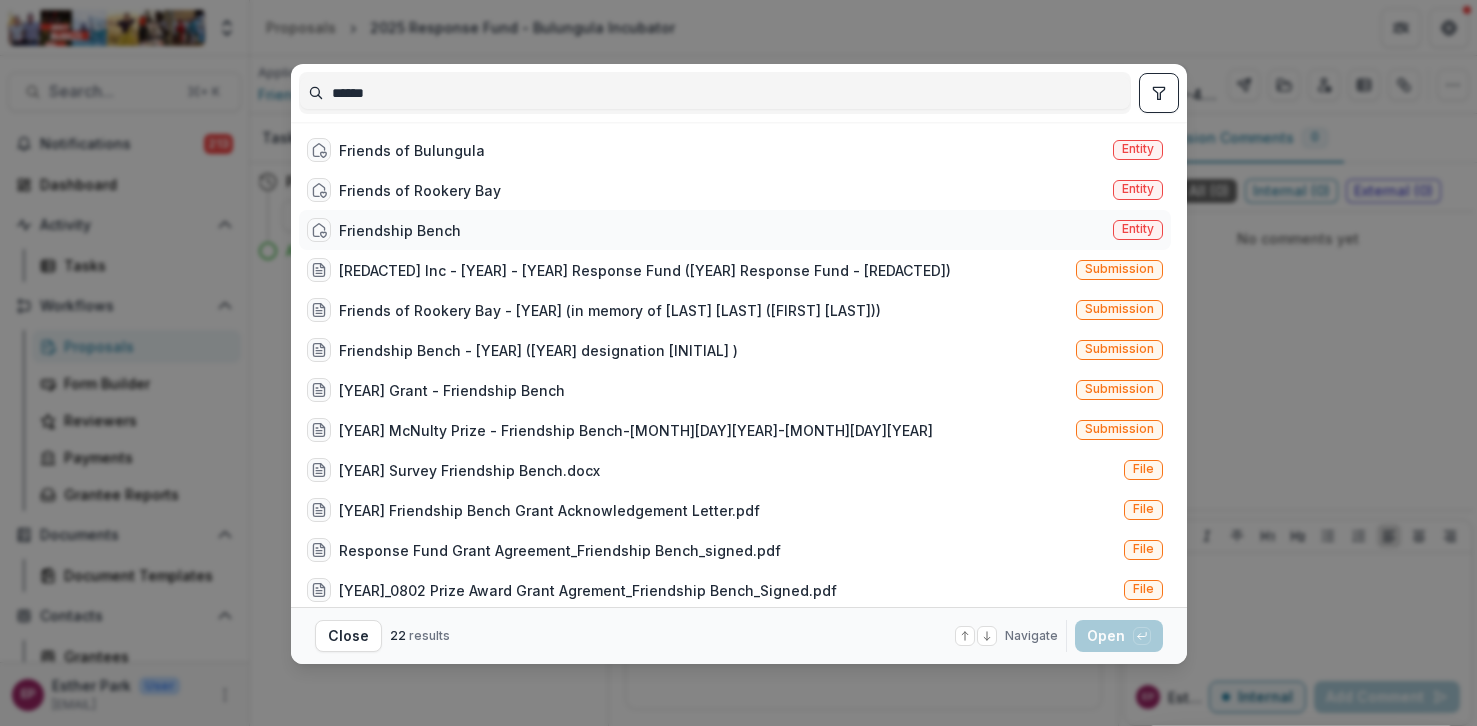 click on "Friendship Bench" at bounding box center (400, 230) 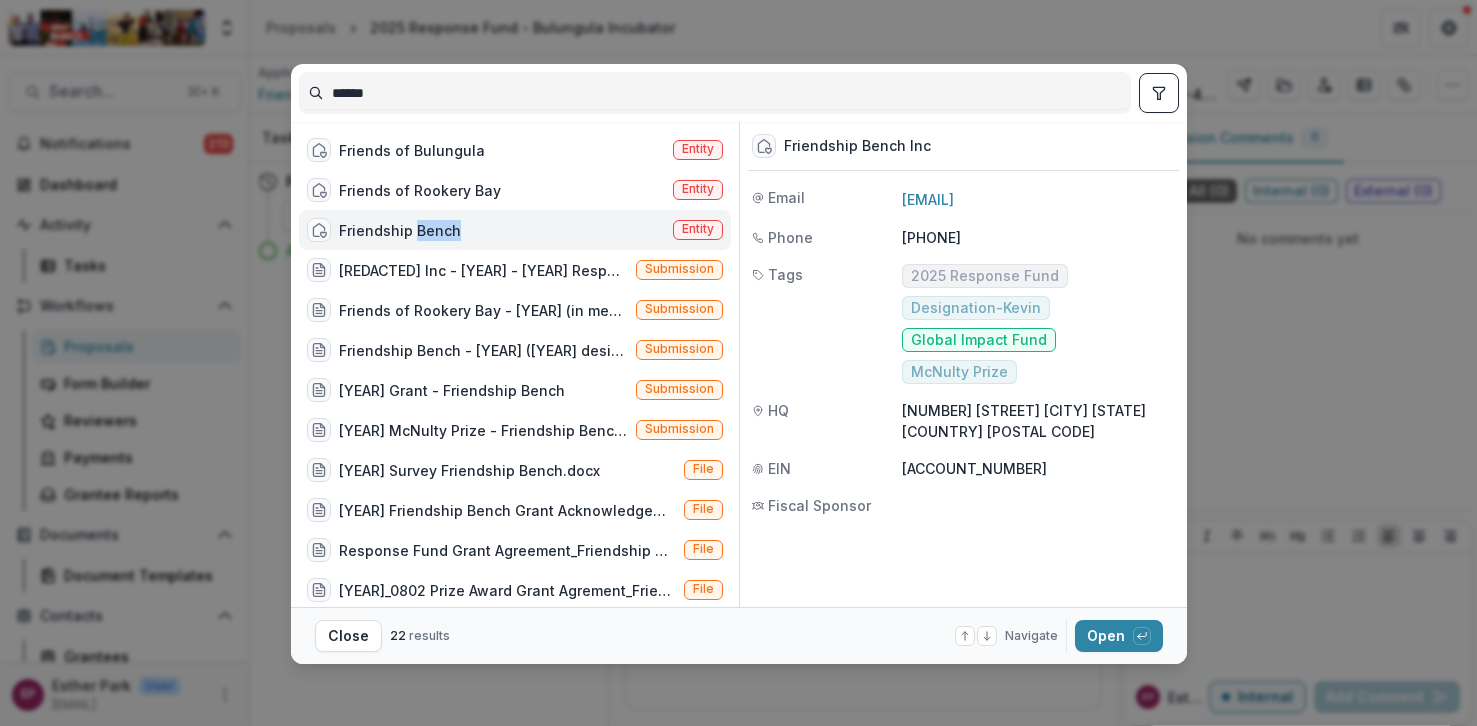 click on "Friendship Bench" at bounding box center (400, 230) 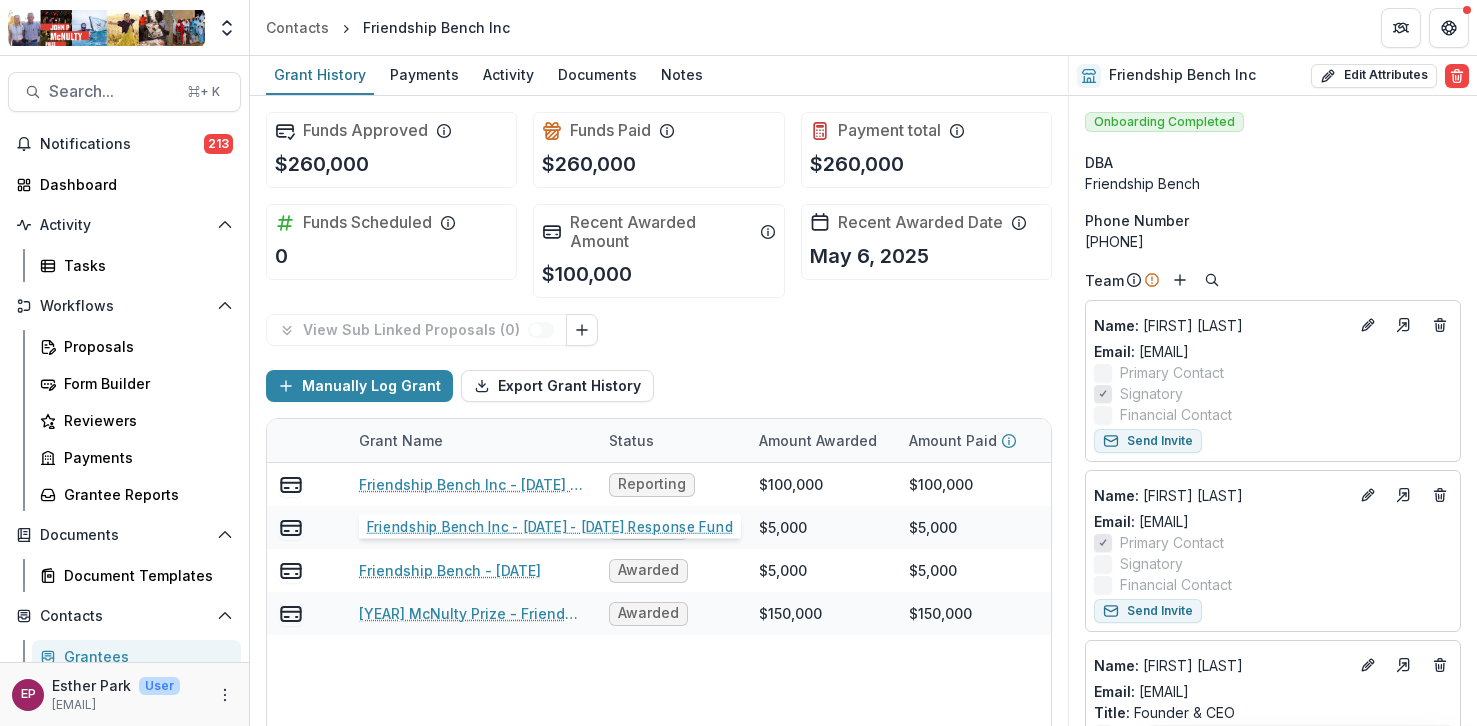 click on "Friendship Bench Inc - 2025 - 2025 Response Fund" at bounding box center (472, 484) 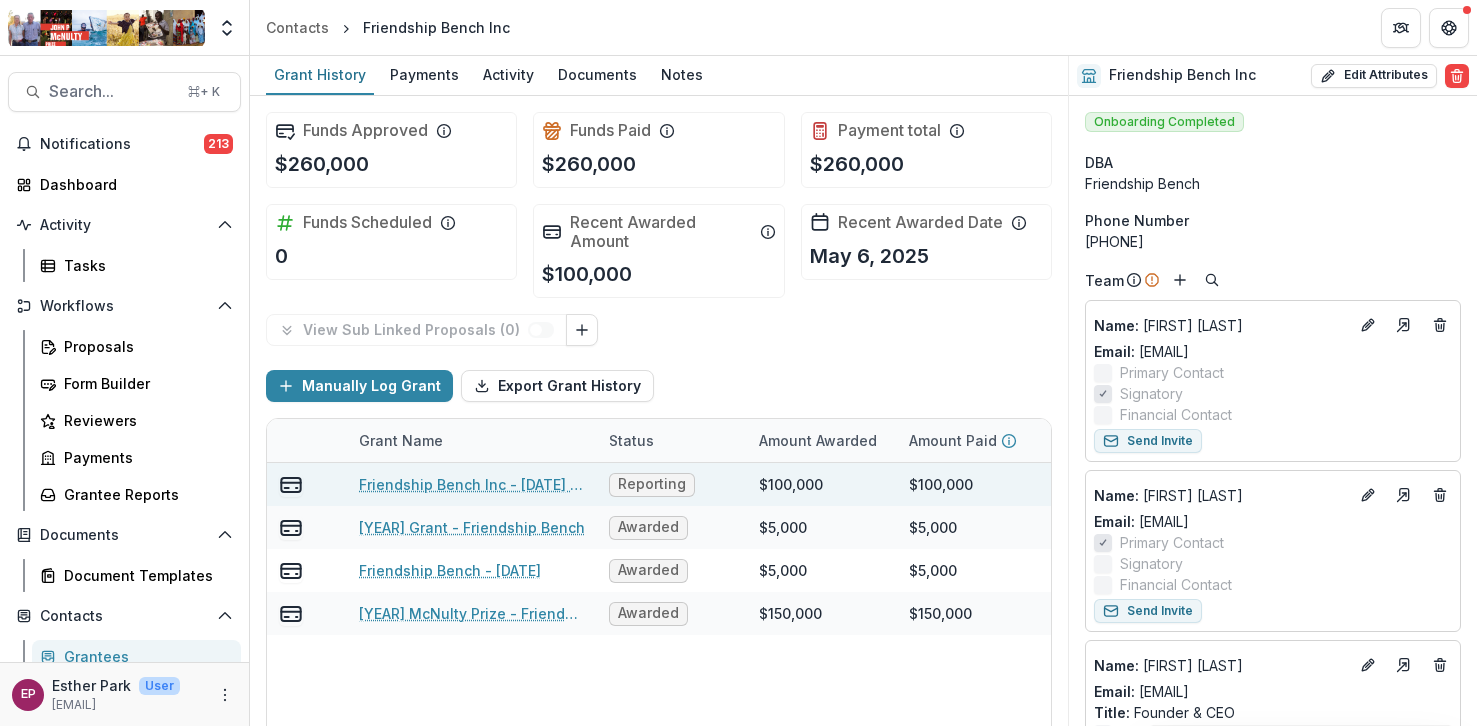 click on "Friendship Bench Inc - 2025 - 2025 Response Fund" at bounding box center (472, 484) 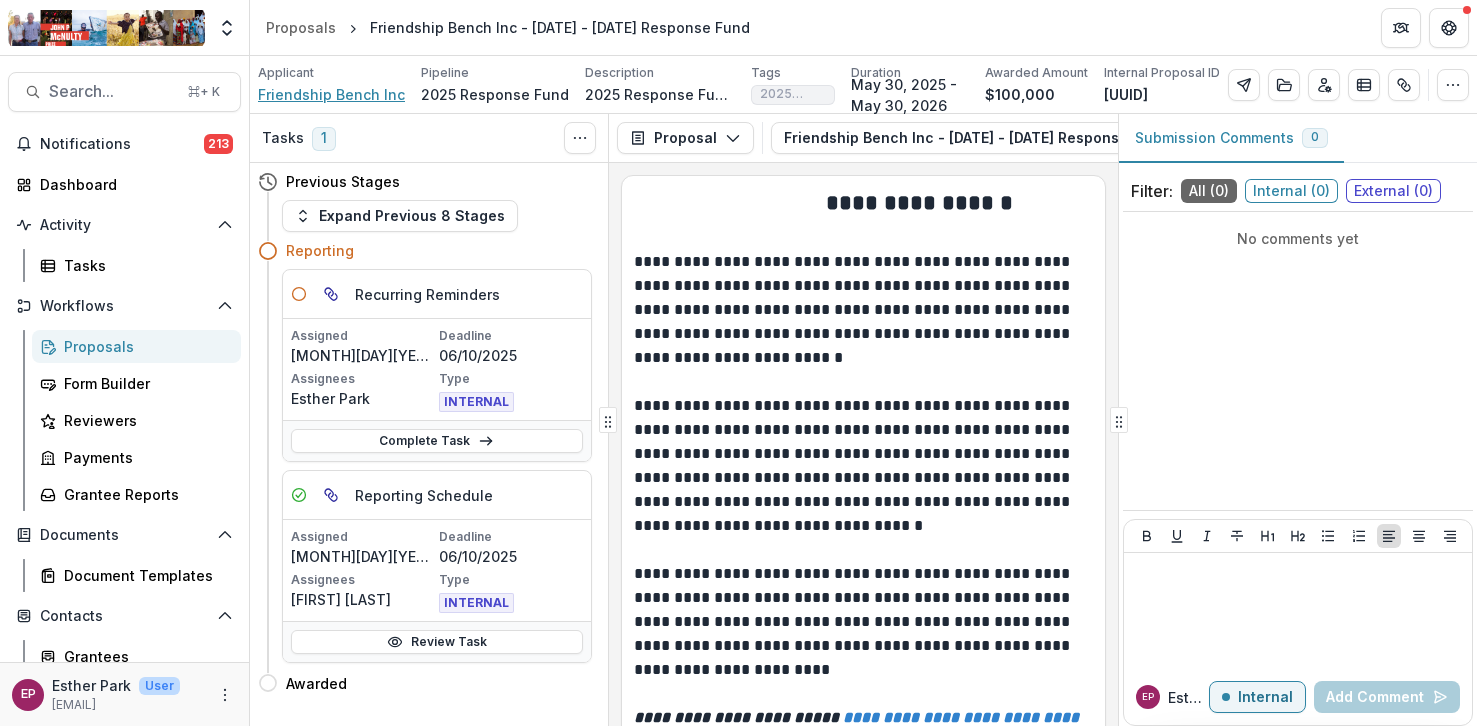 click on "Friendship Bench Inc" at bounding box center (331, 94) 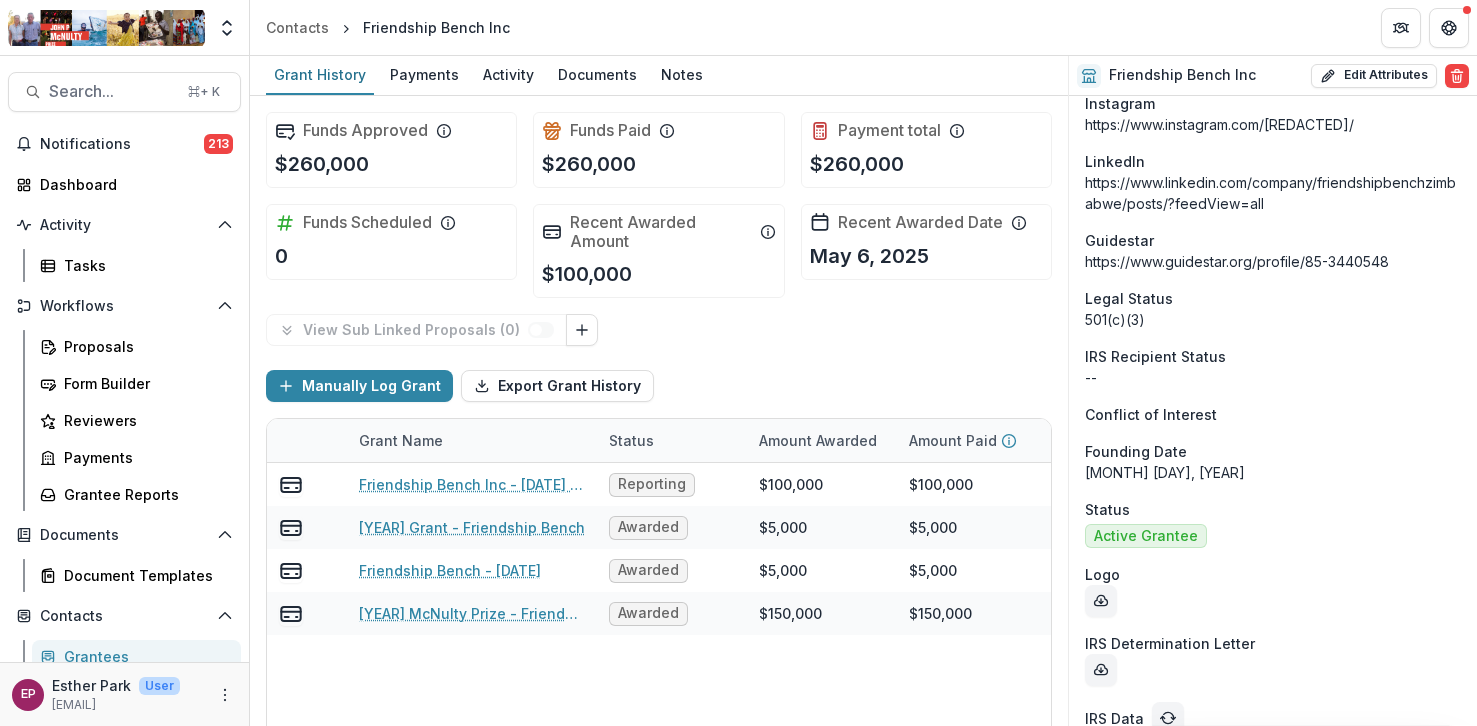 scroll, scrollTop: 2630, scrollLeft: 0, axis: vertical 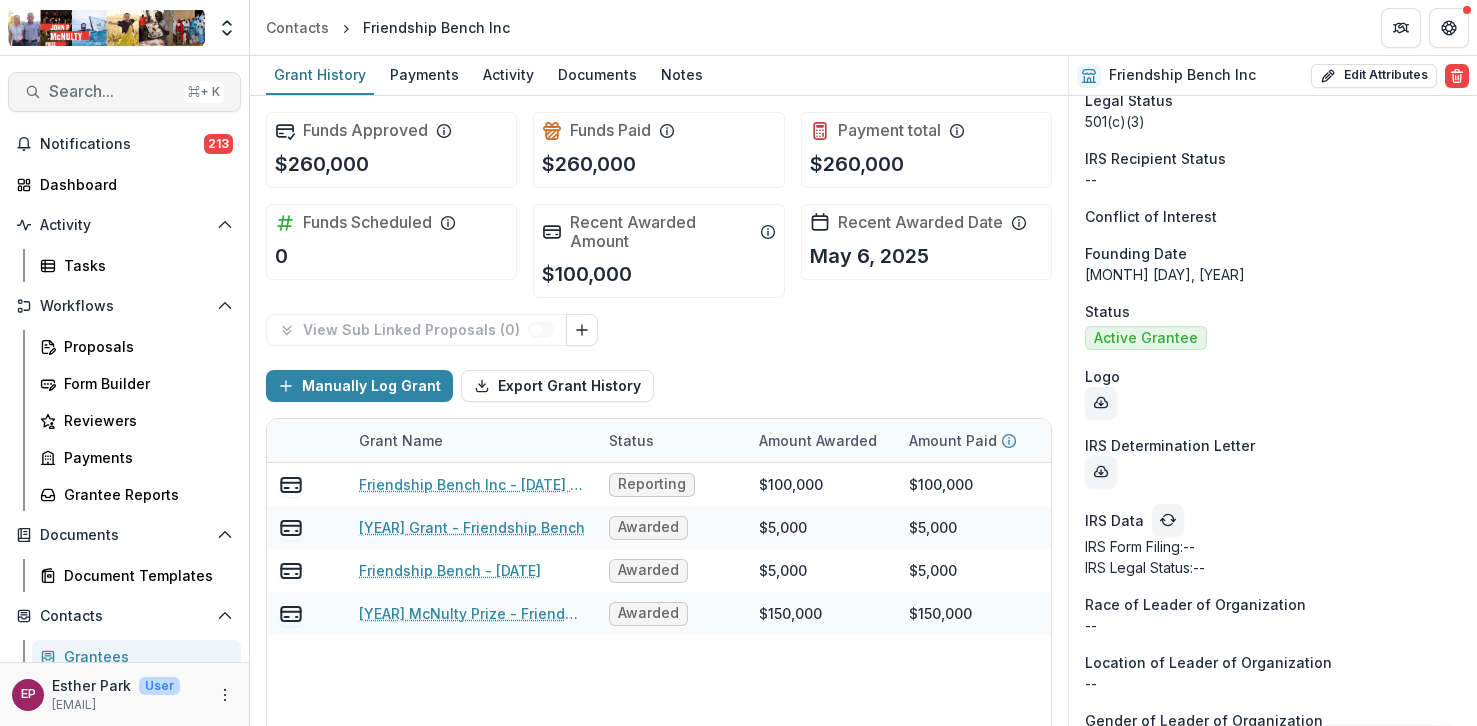 click on "Search..." at bounding box center (112, 91) 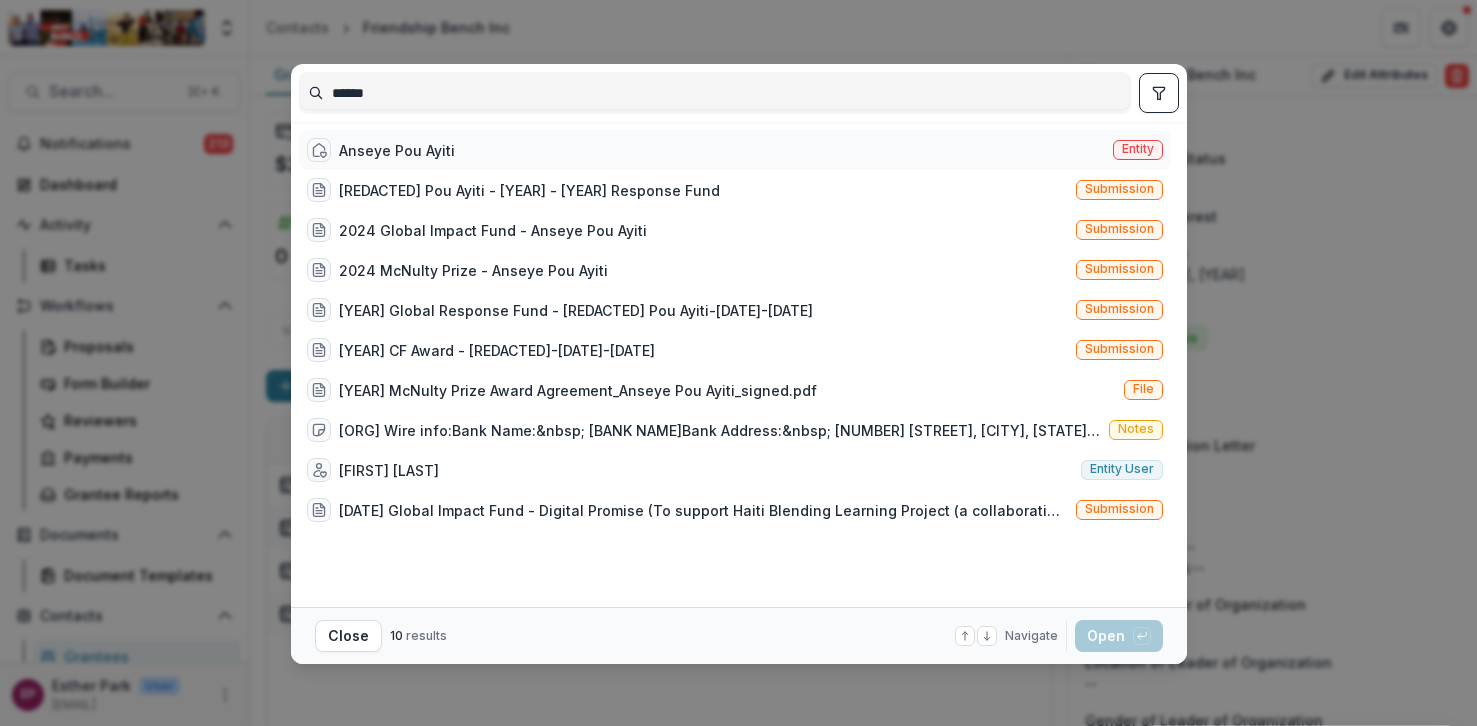 click on "Anseye Pou Ayiti" at bounding box center [397, 150] 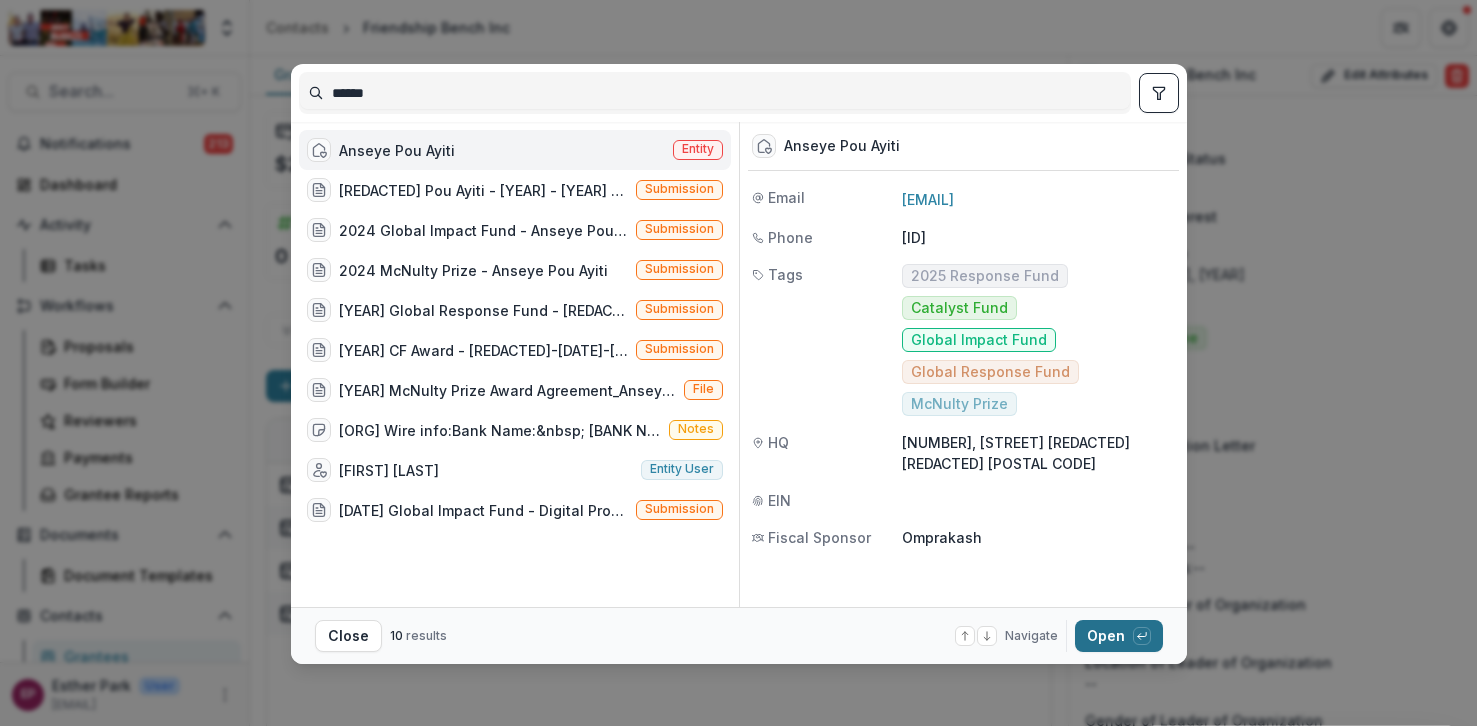 click on "Open with enter key" at bounding box center [1119, 636] 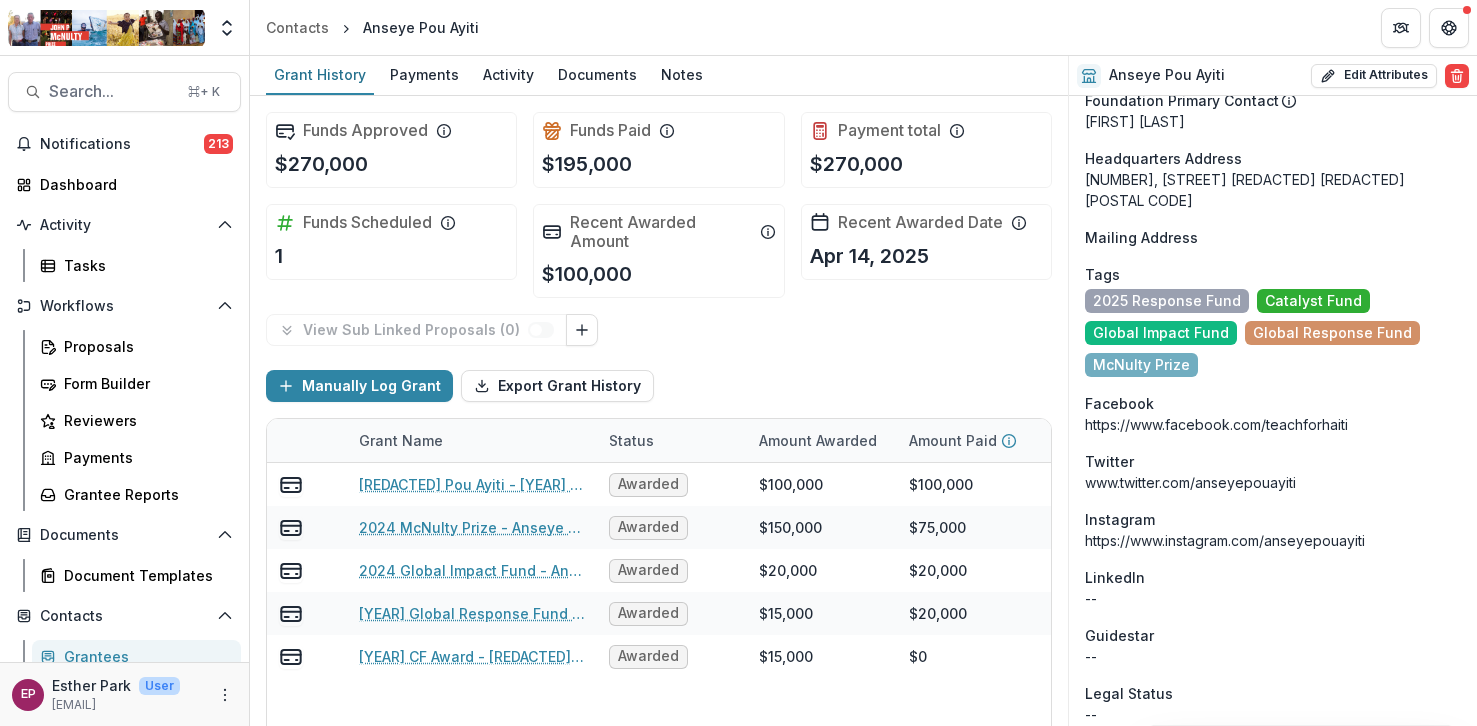 scroll, scrollTop: 3167, scrollLeft: 0, axis: vertical 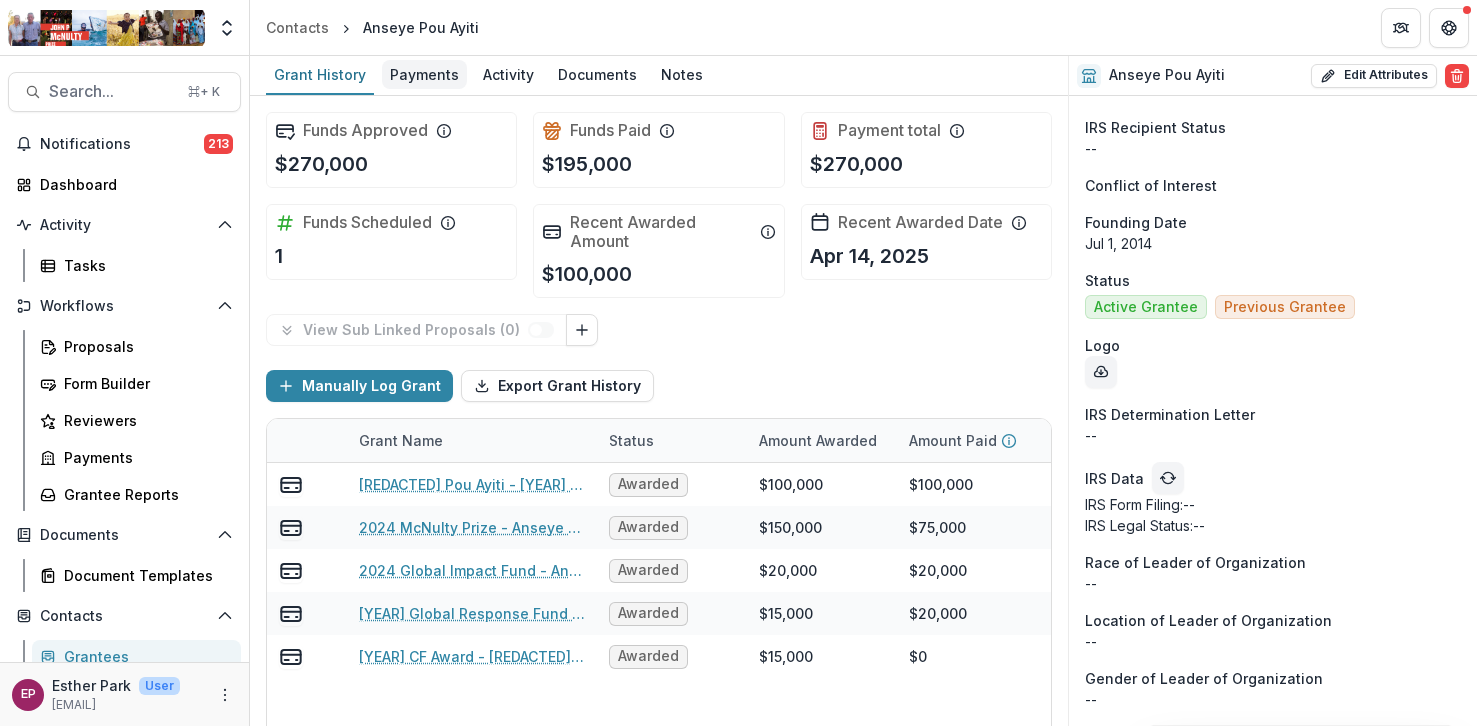 click on "Payments" at bounding box center (424, 74) 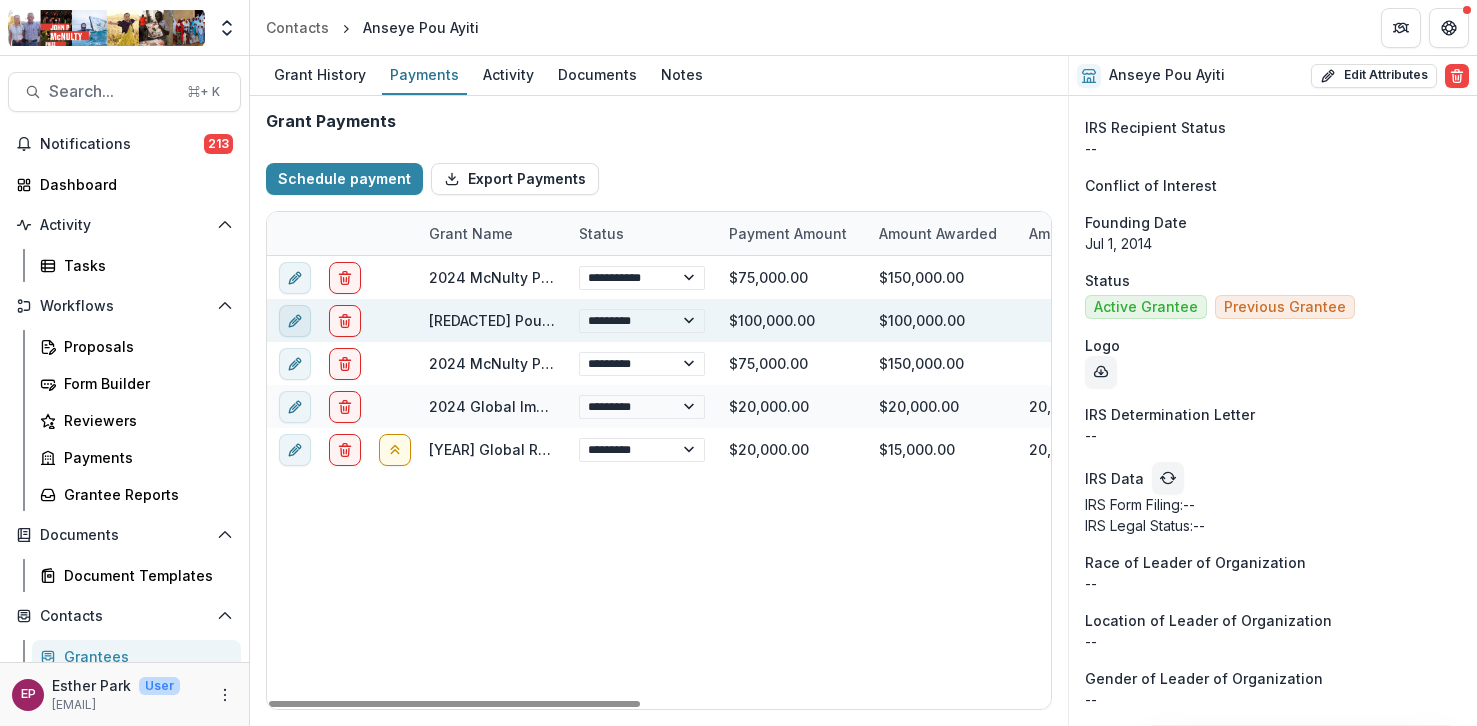 click at bounding box center [295, 321] 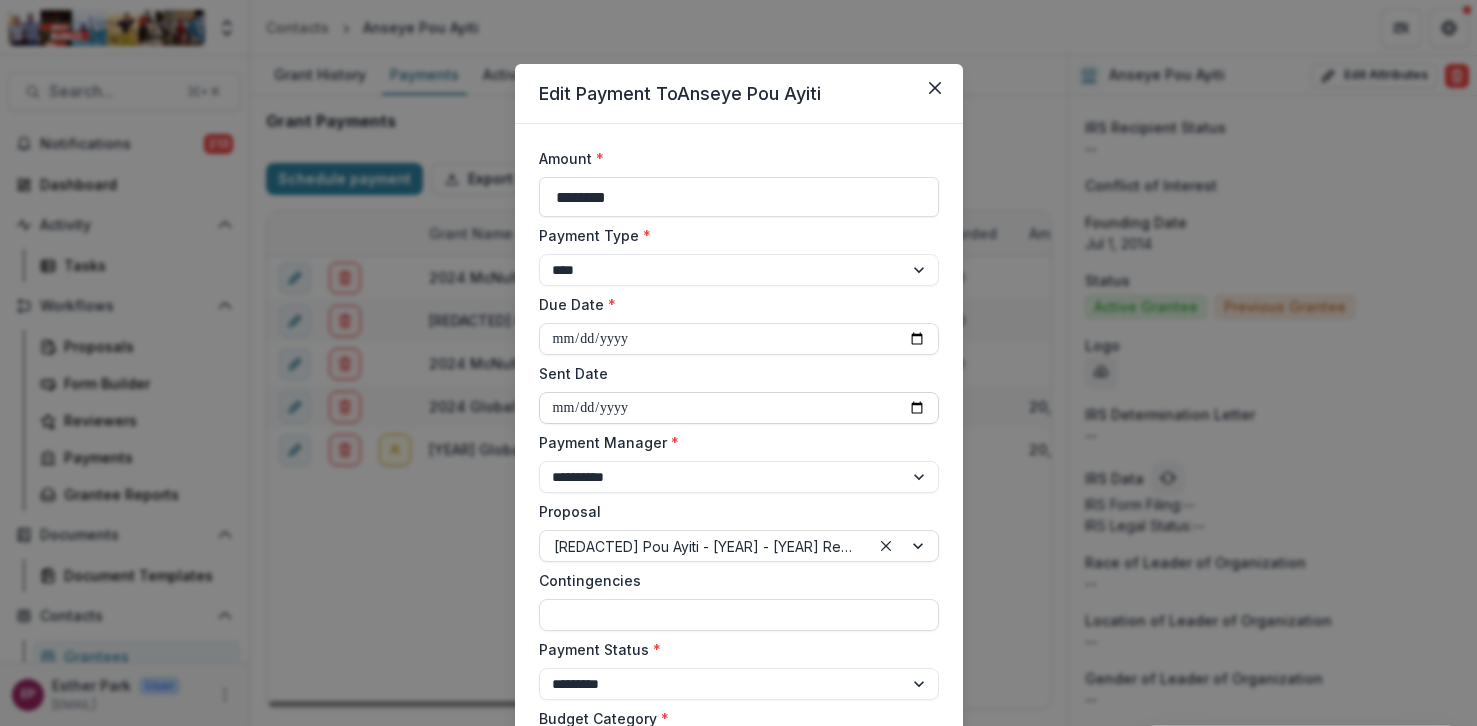 click on "**********" at bounding box center (739, 408) 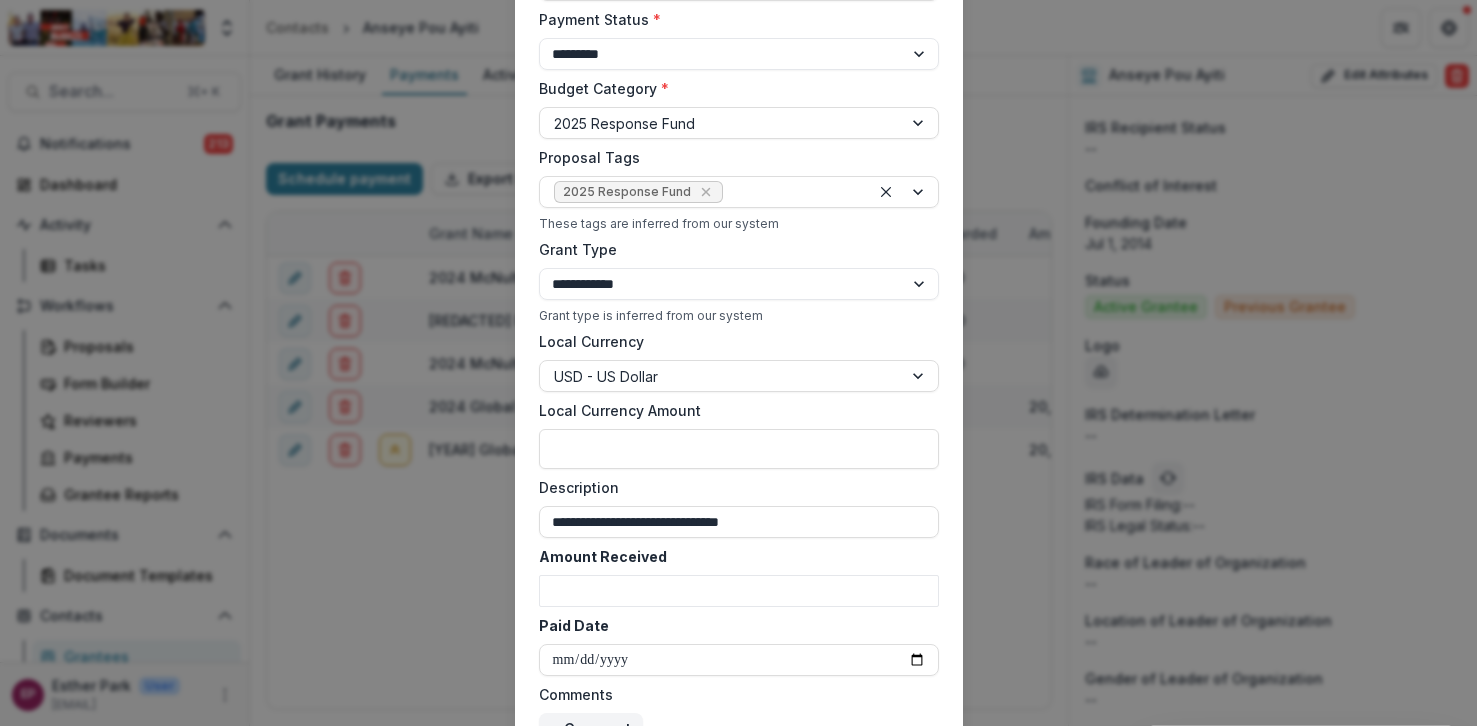 scroll, scrollTop: 801, scrollLeft: 0, axis: vertical 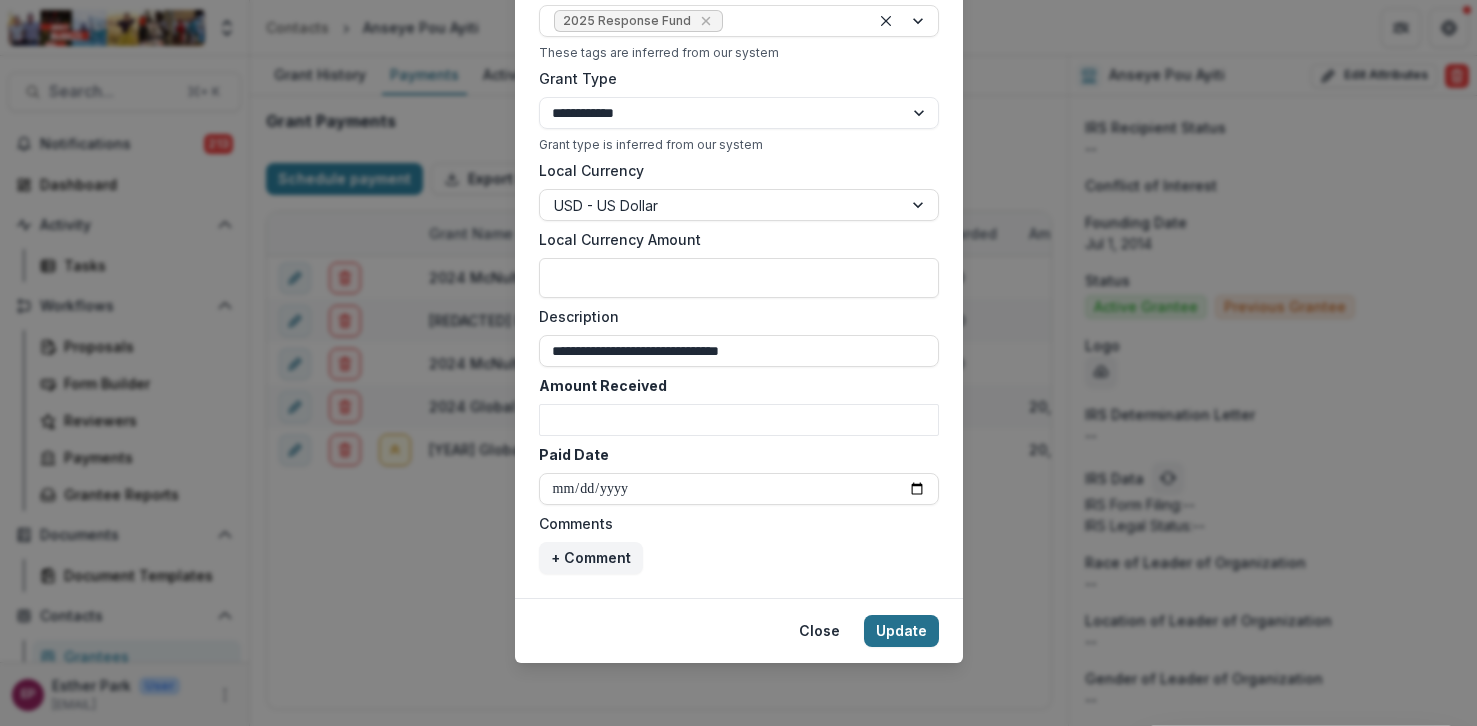 click on "Update" at bounding box center (901, 631) 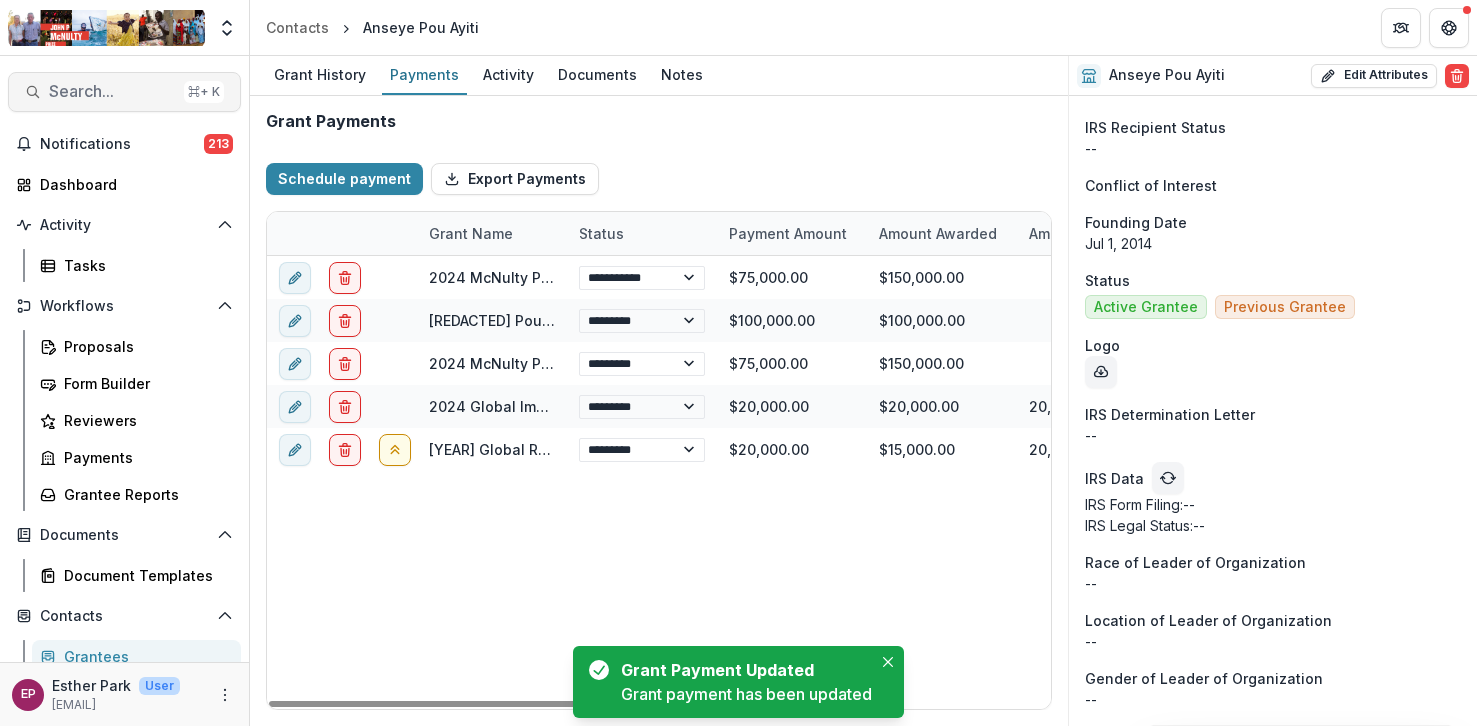 click on "Search..." at bounding box center [112, 91] 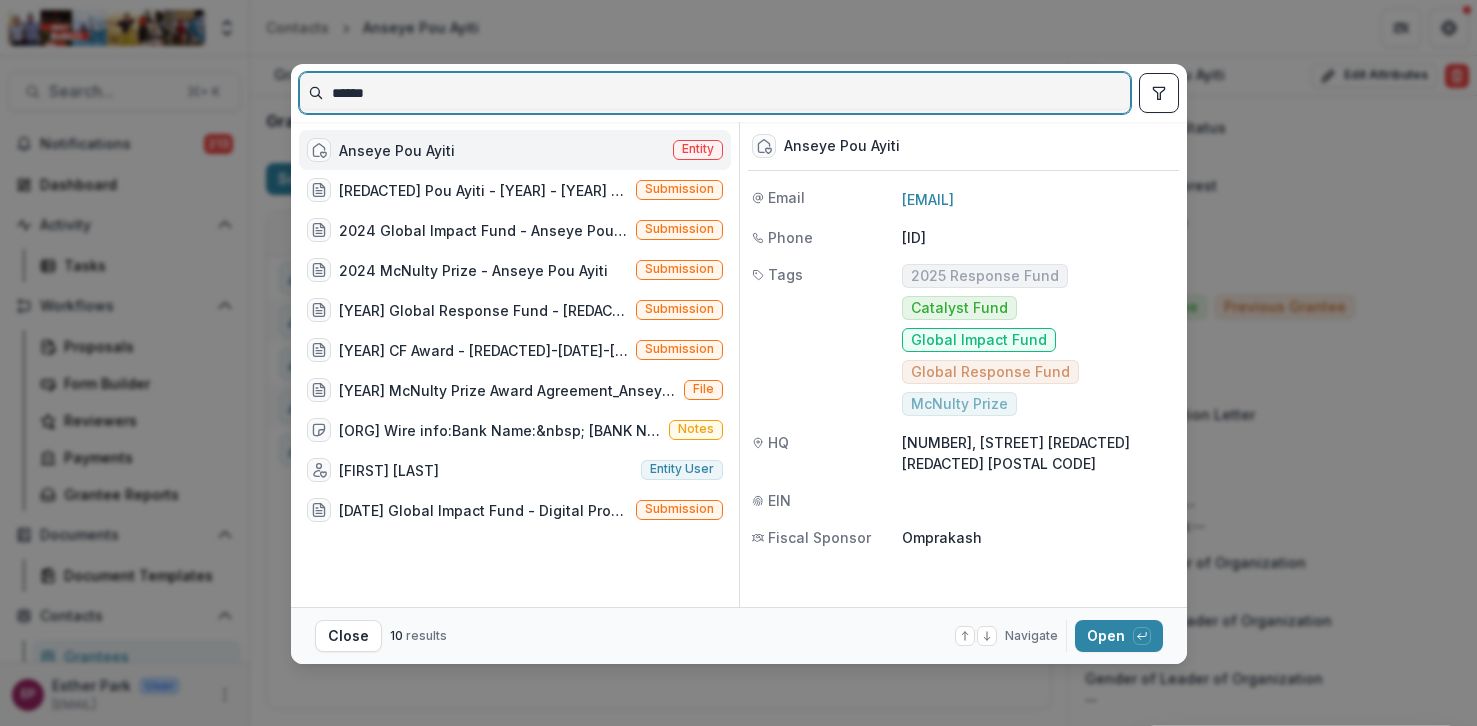 click on "******" at bounding box center [715, 93] 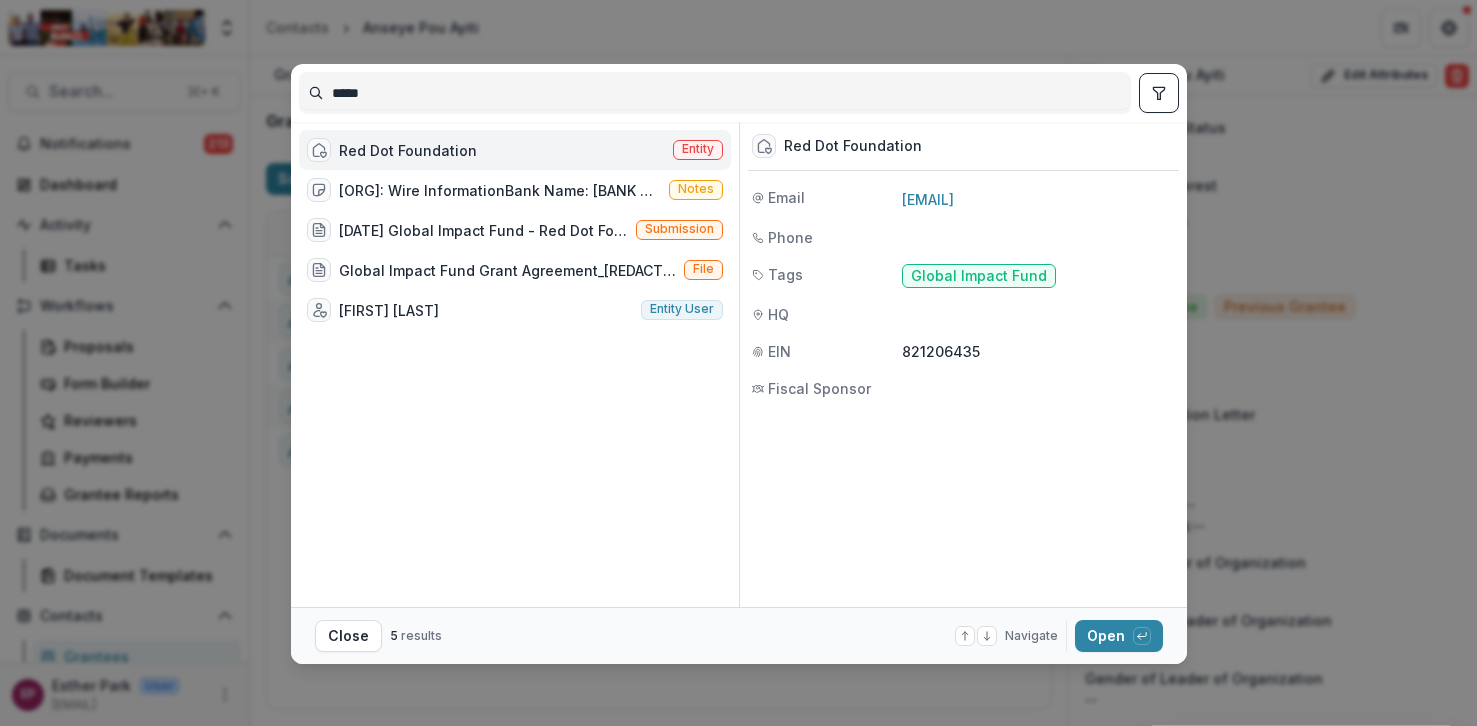 click on "Red Dot Foundation" at bounding box center [408, 150] 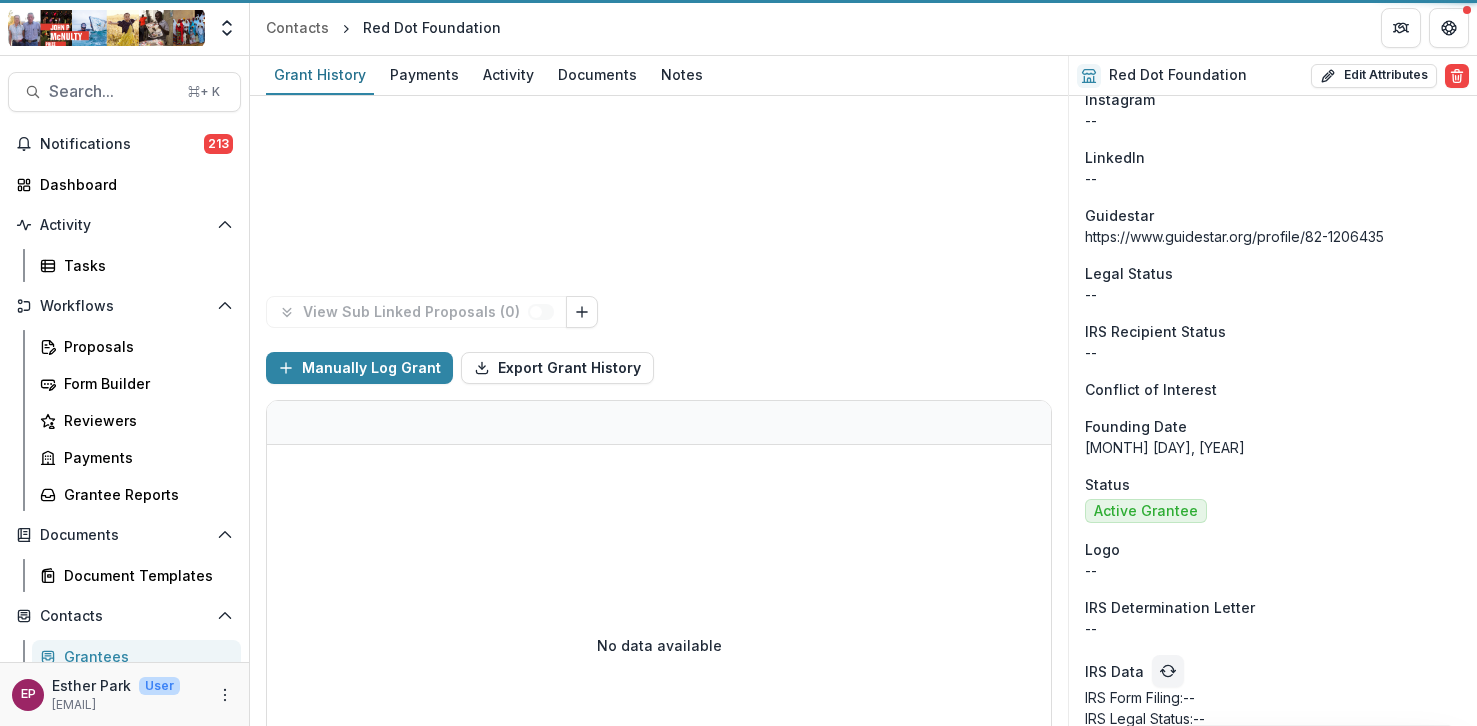 scroll, scrollTop: 1547, scrollLeft: 0, axis: vertical 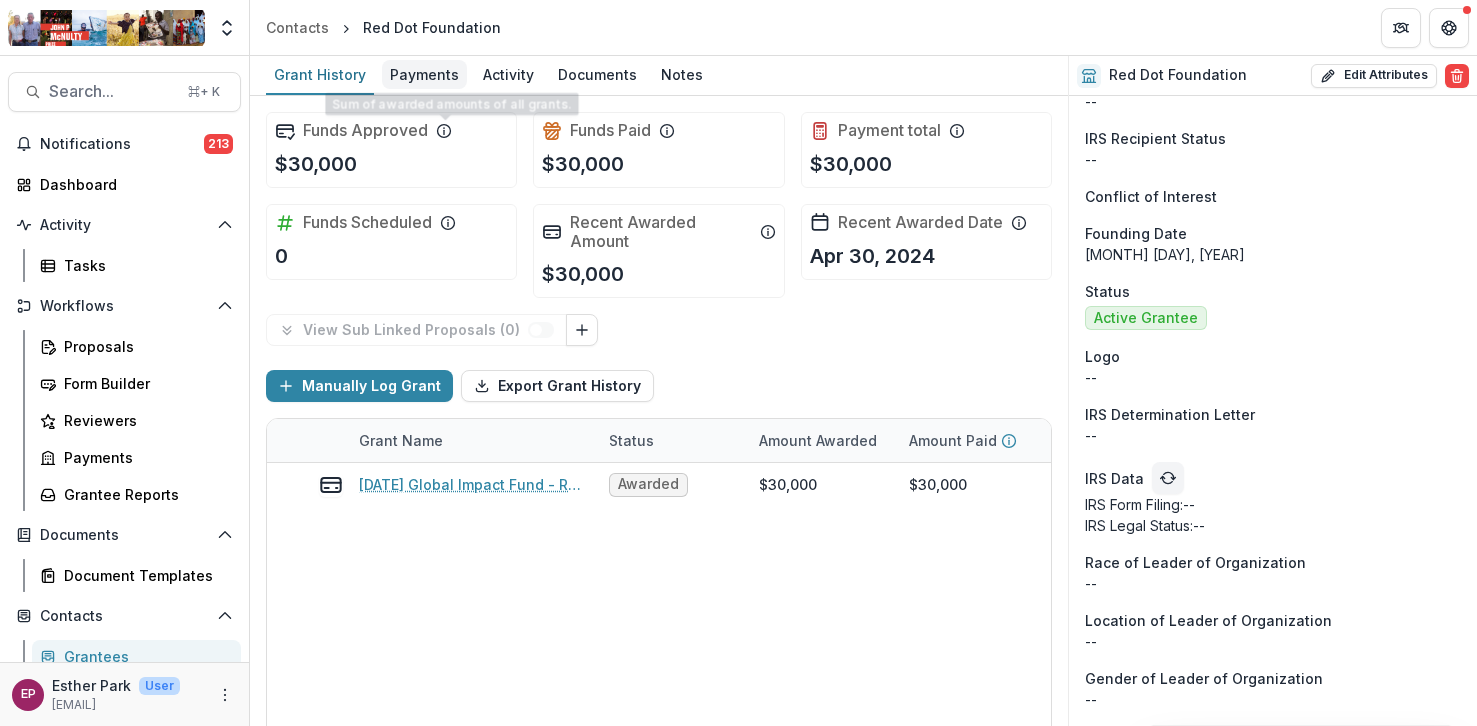 click on "Payments" at bounding box center (424, 74) 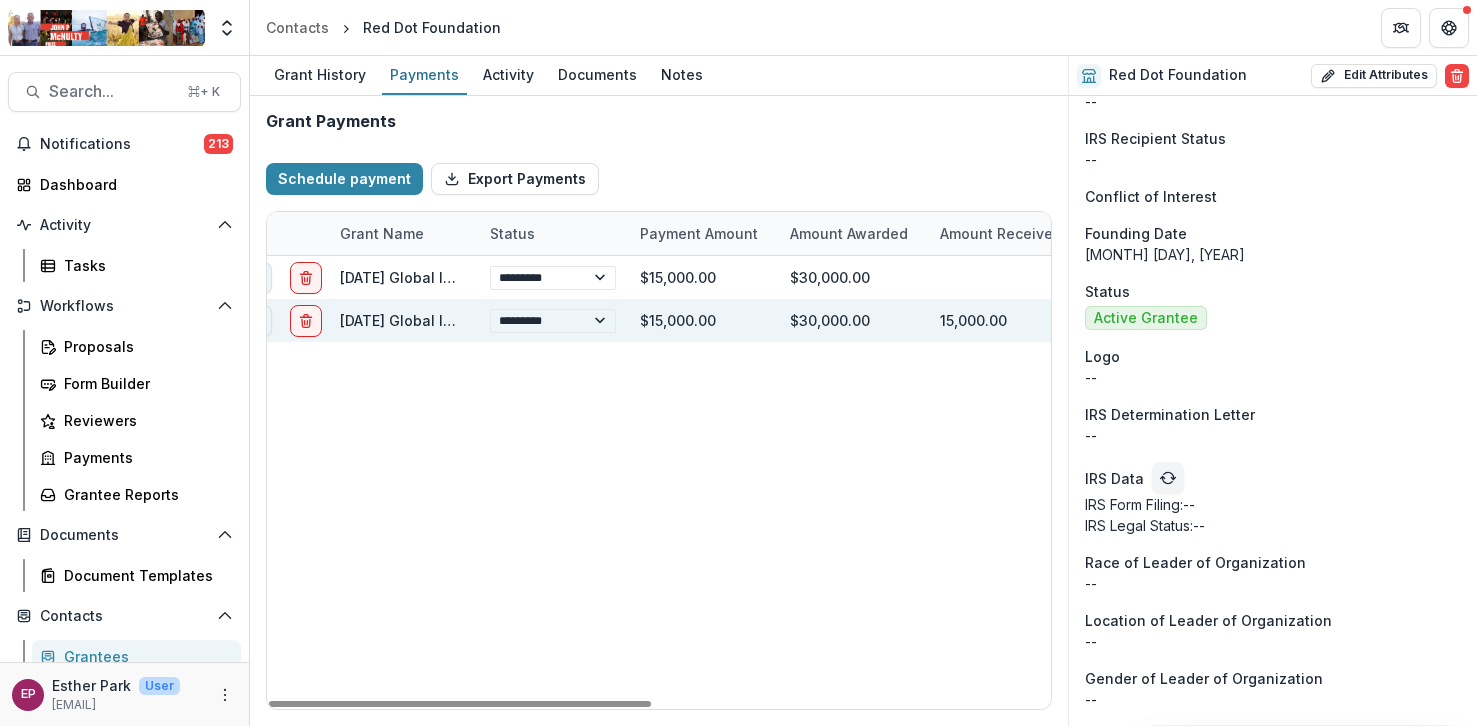 scroll, scrollTop: 0, scrollLeft: 0, axis: both 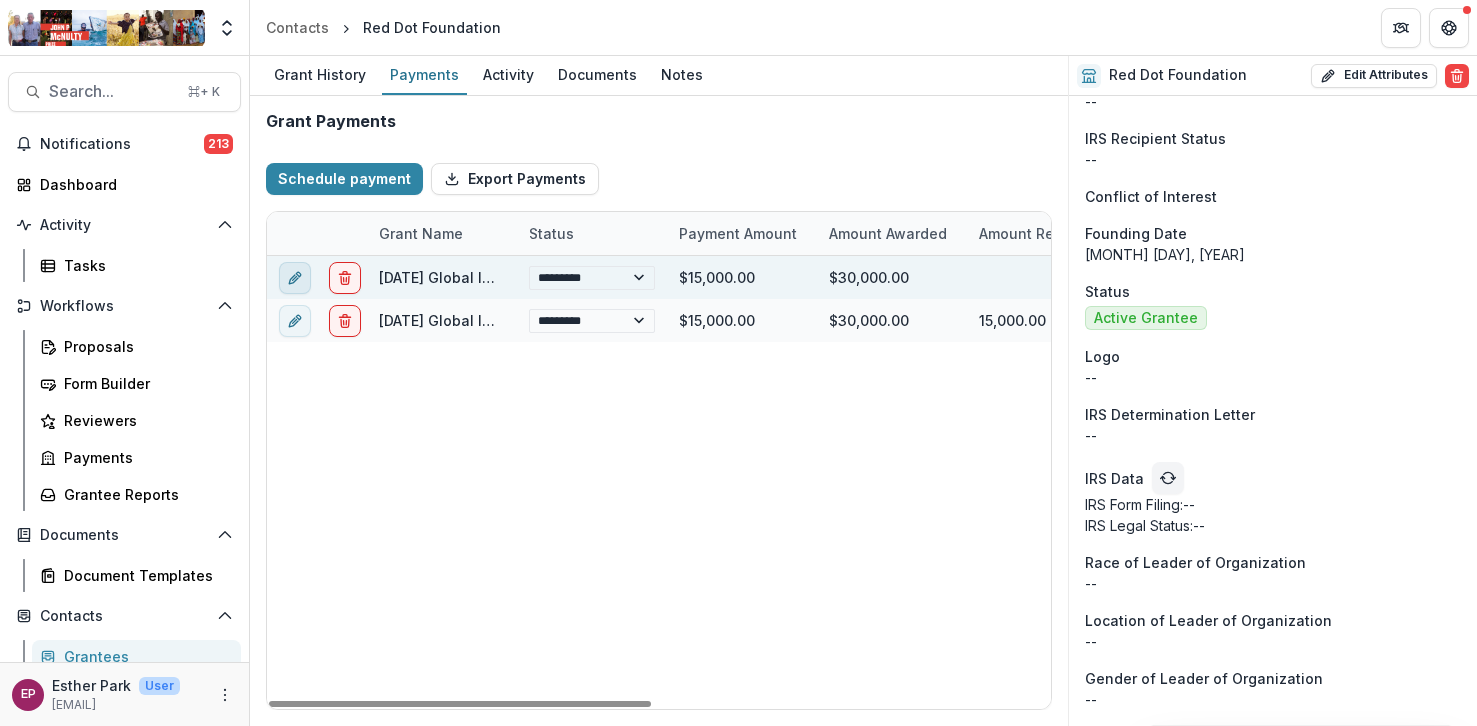 click 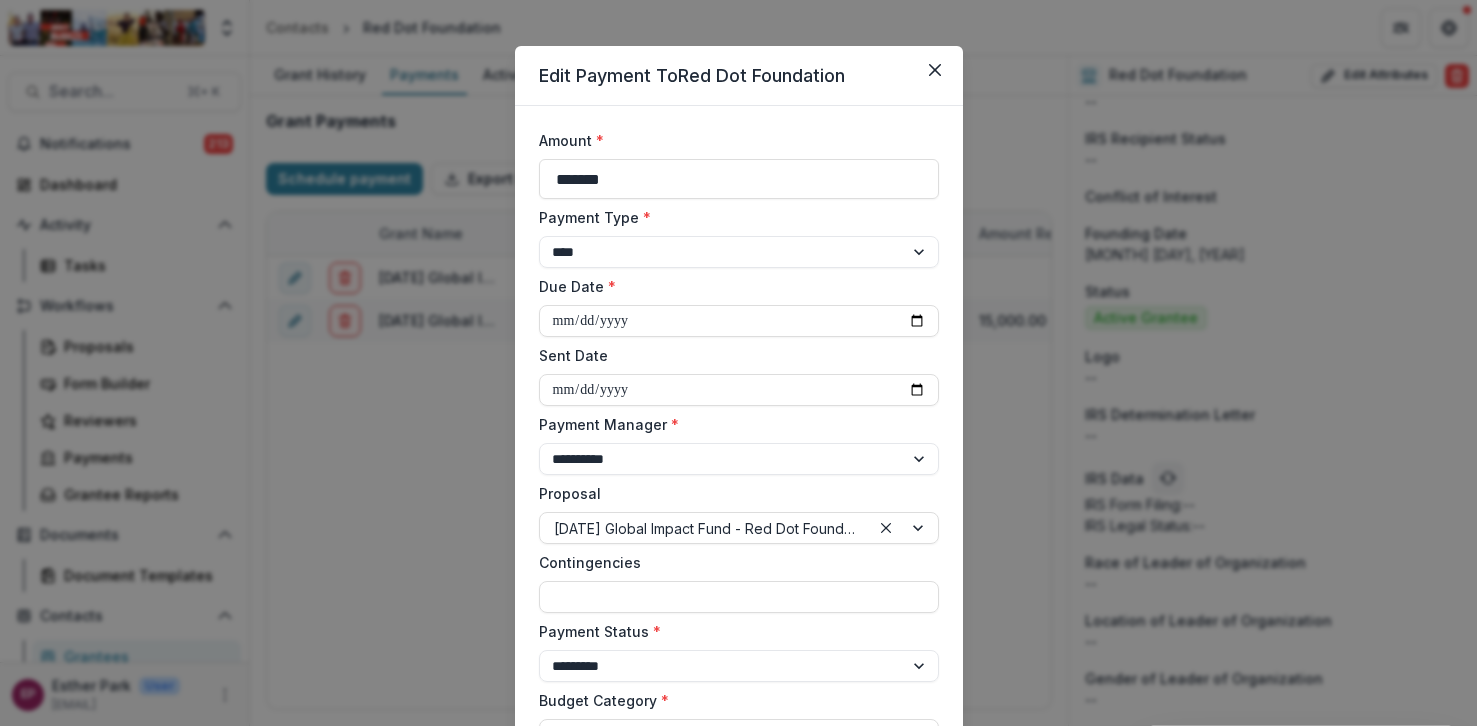 scroll, scrollTop: 19, scrollLeft: 0, axis: vertical 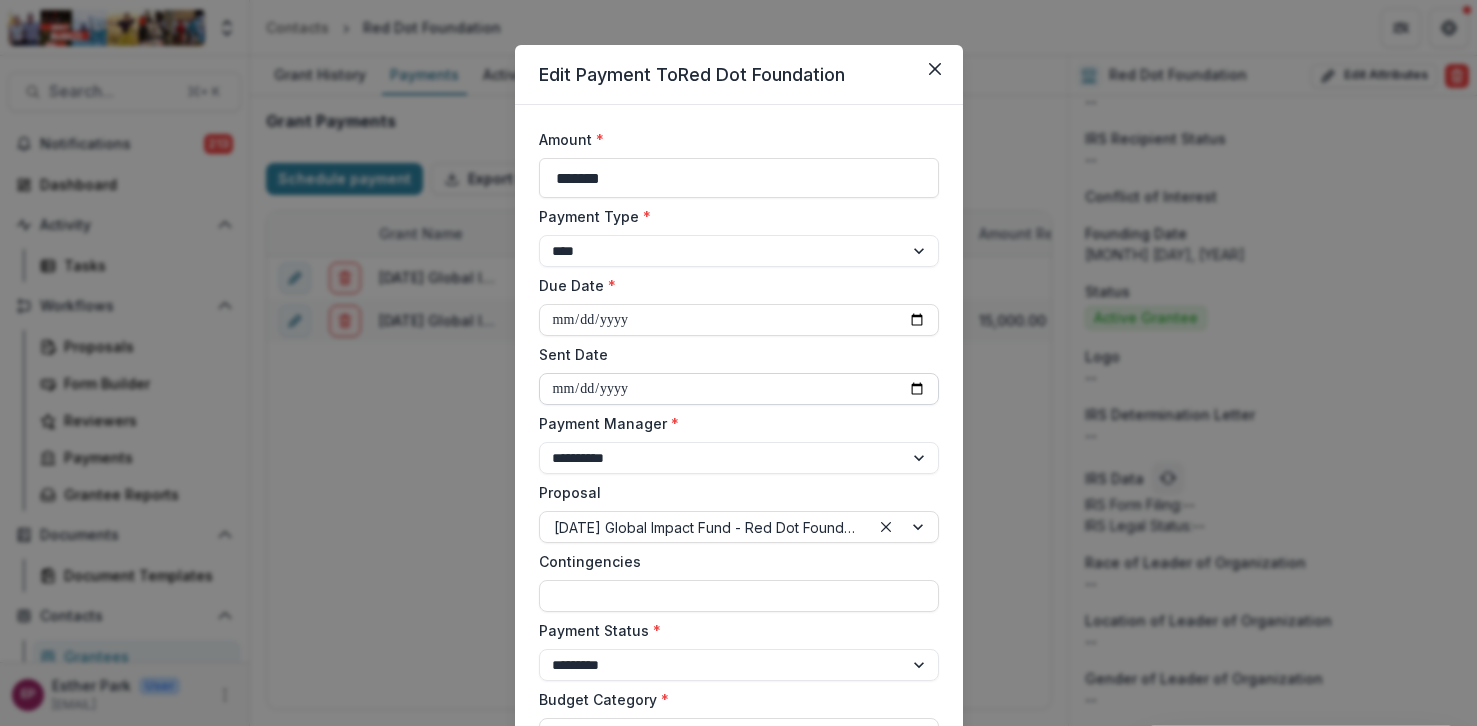 click on "**********" at bounding box center (739, 389) 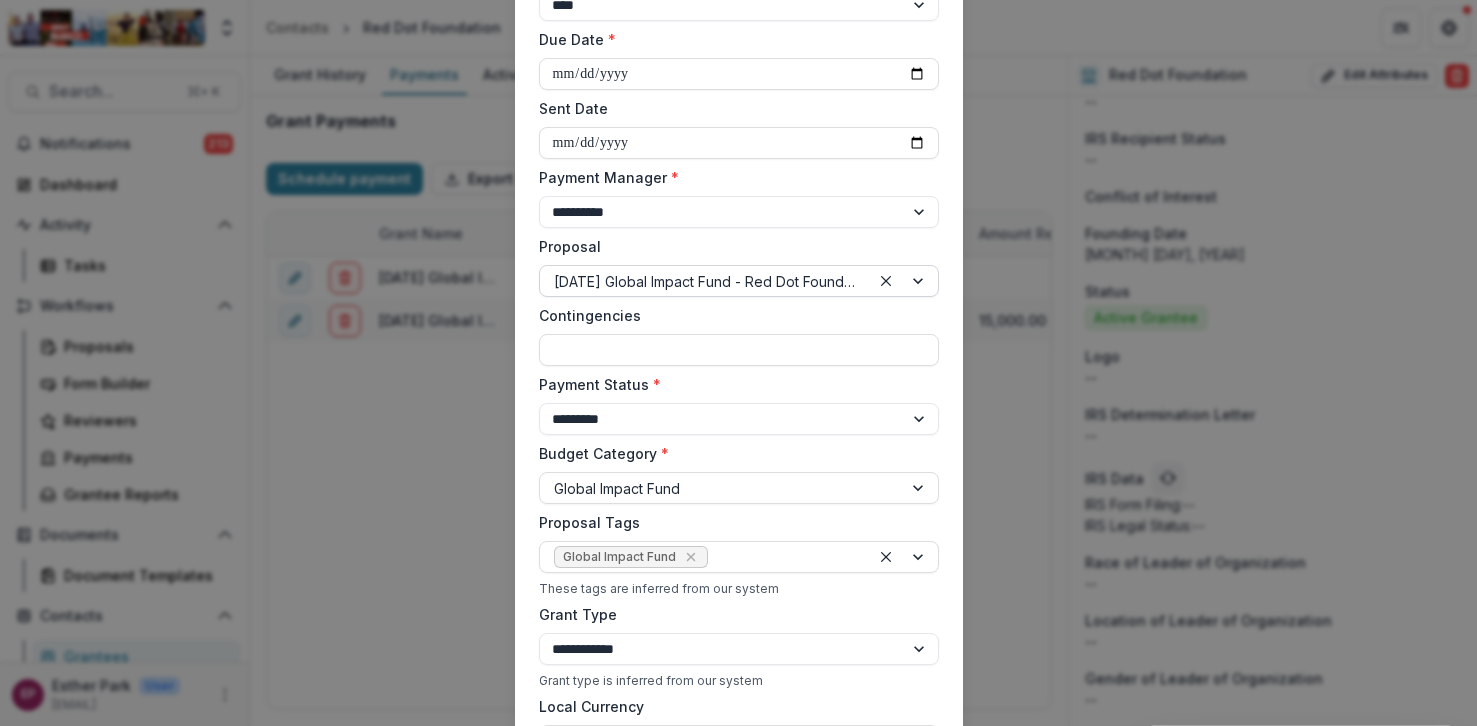 scroll, scrollTop: 801, scrollLeft: 0, axis: vertical 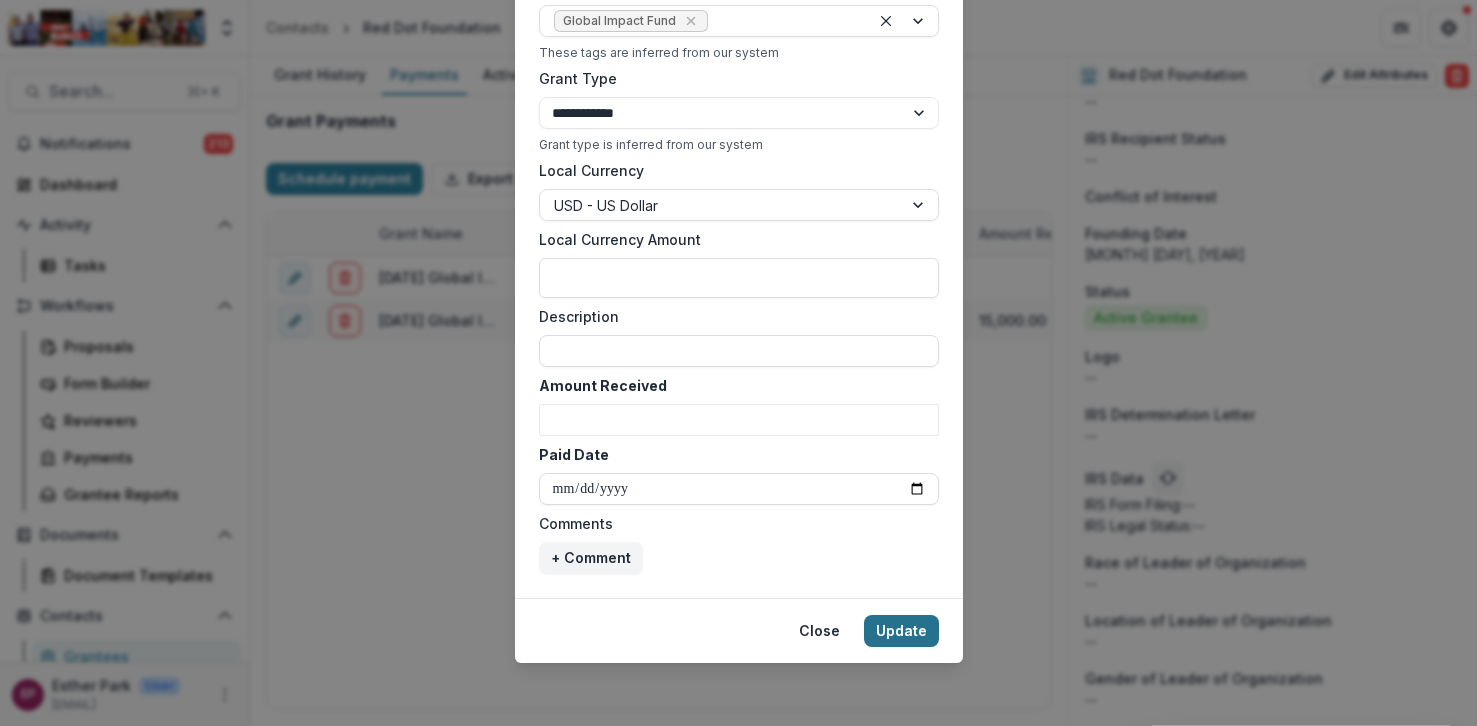 click on "Update" at bounding box center [901, 631] 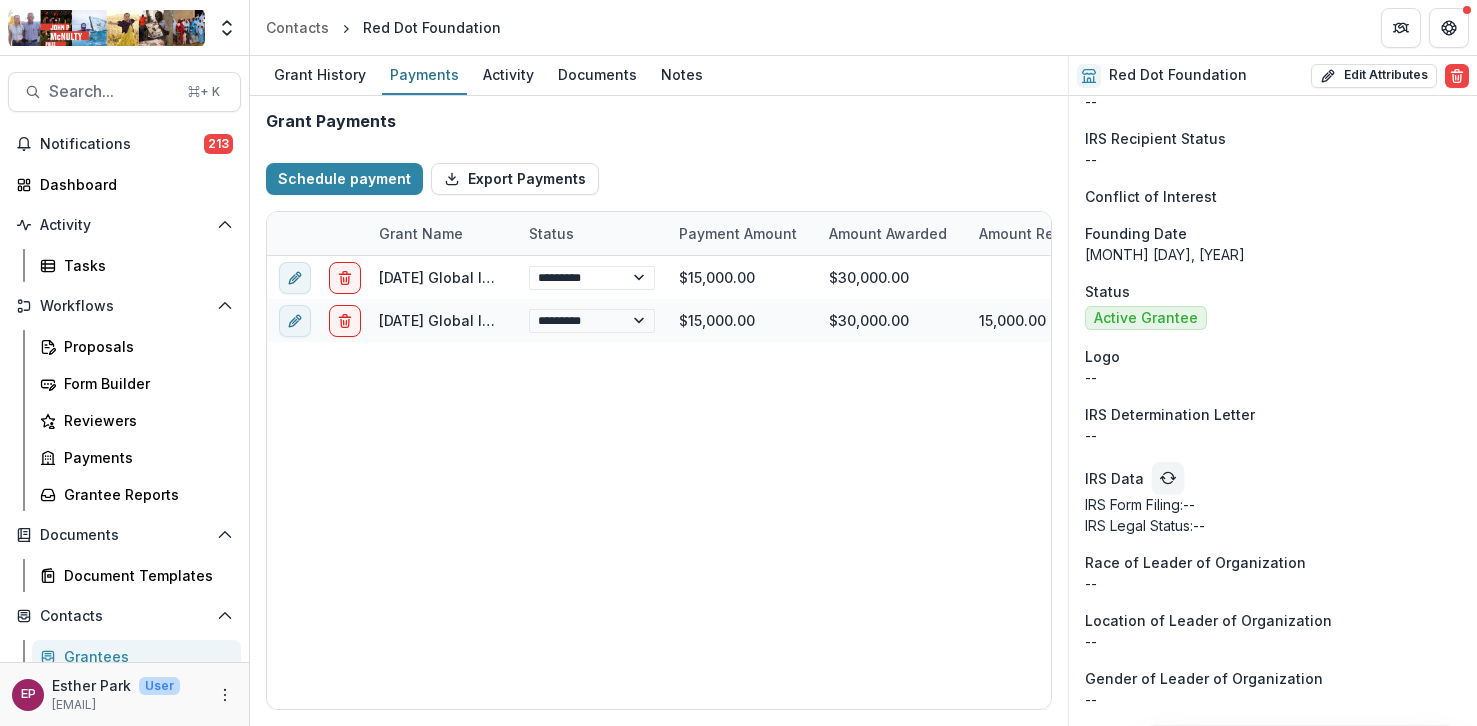 click on "Search... ⌘  + K Notifications 213 Dashboard Activity Tasks Workflows Proposals Form Builder Reviewers Payments Grantee Reports Documents Document Templates Contacts Grantees Communications Data & Reporting Dashboard Data Report EP Esther Park User epark@mcnultyfound.org" at bounding box center [125, 391] 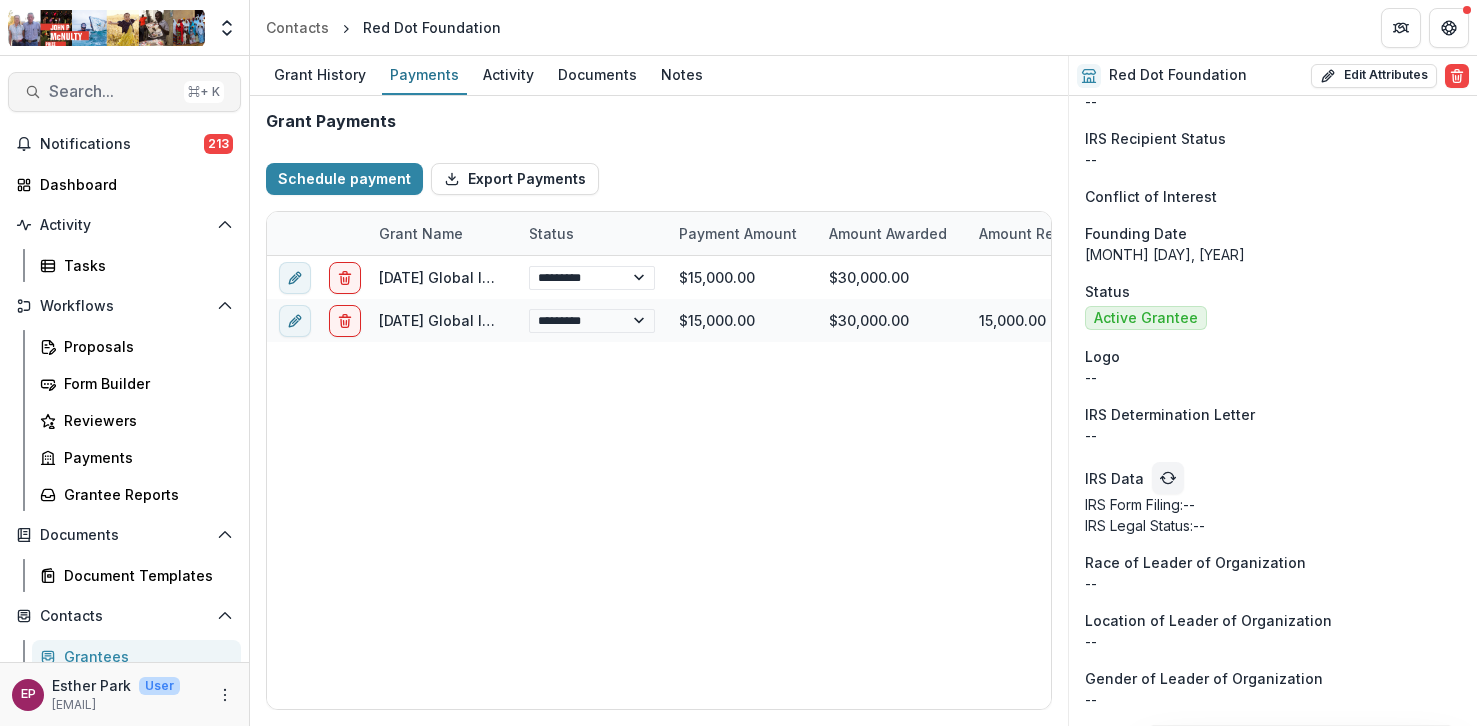 click on "Search..." at bounding box center (112, 91) 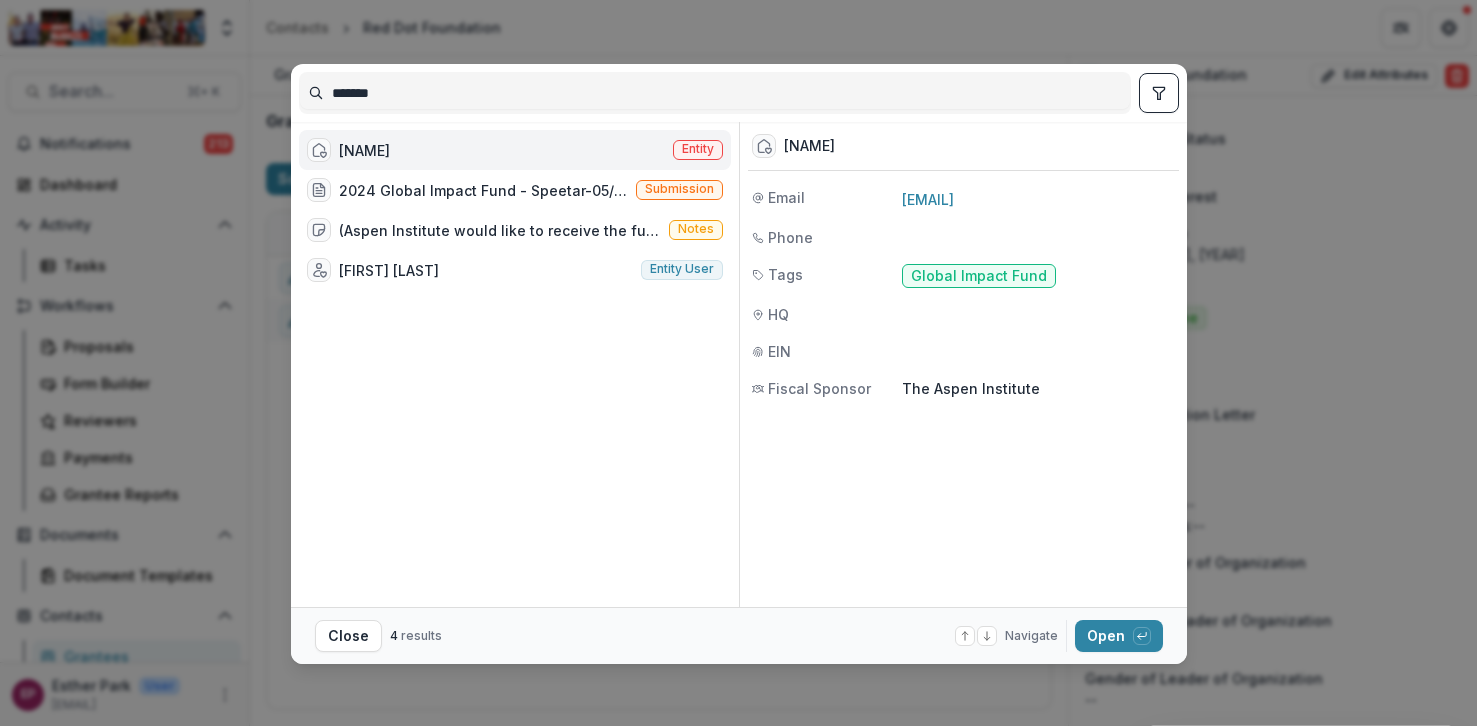 click on "Speetar Entity" at bounding box center [515, 150] 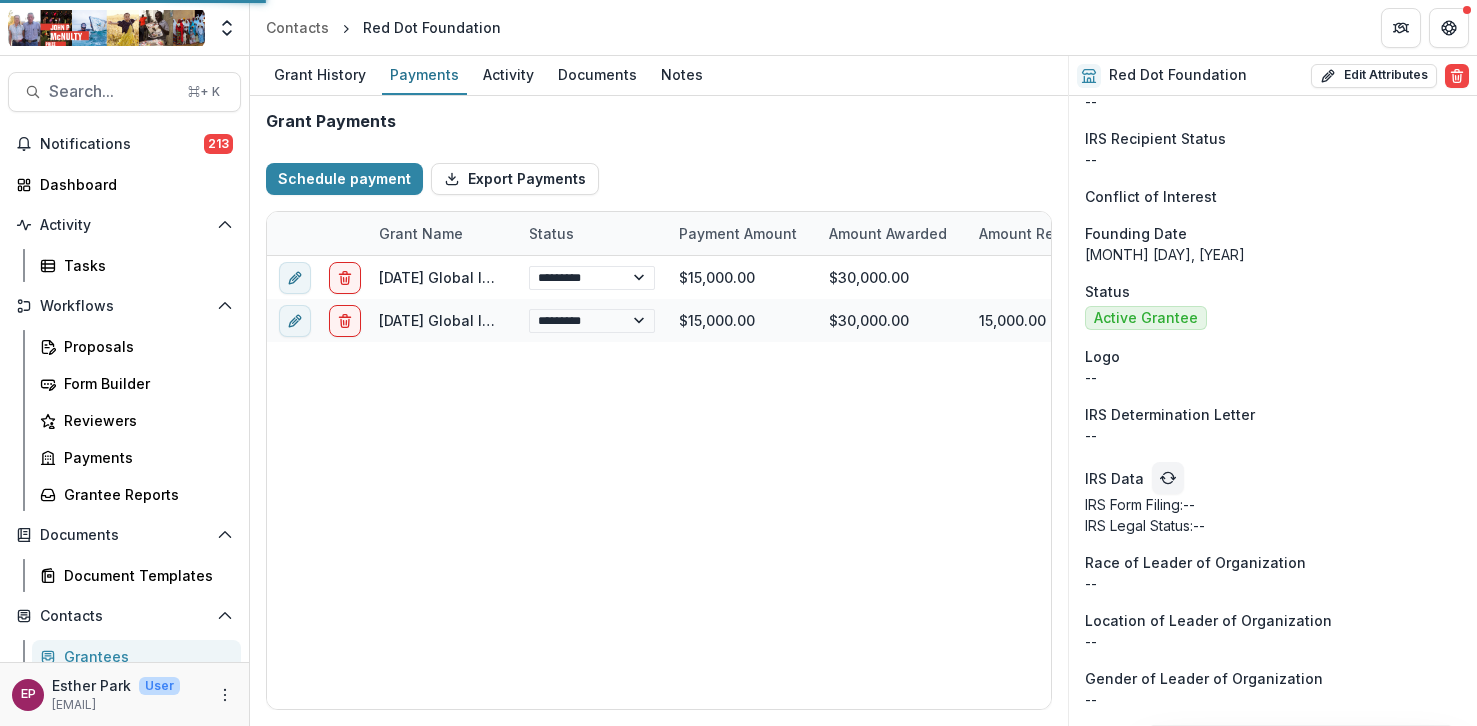 click on "Speetar Entity" at bounding box center [526, 161] 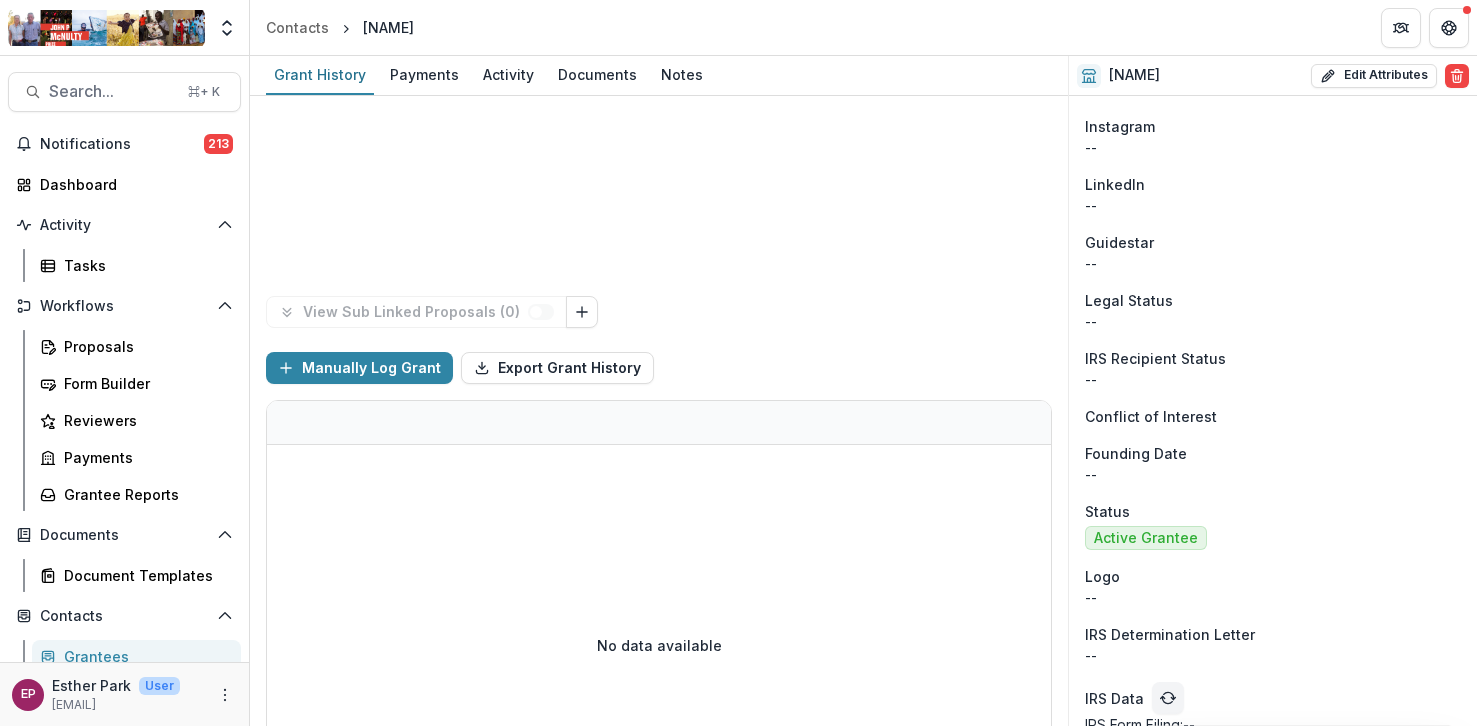 scroll, scrollTop: 1565, scrollLeft: 0, axis: vertical 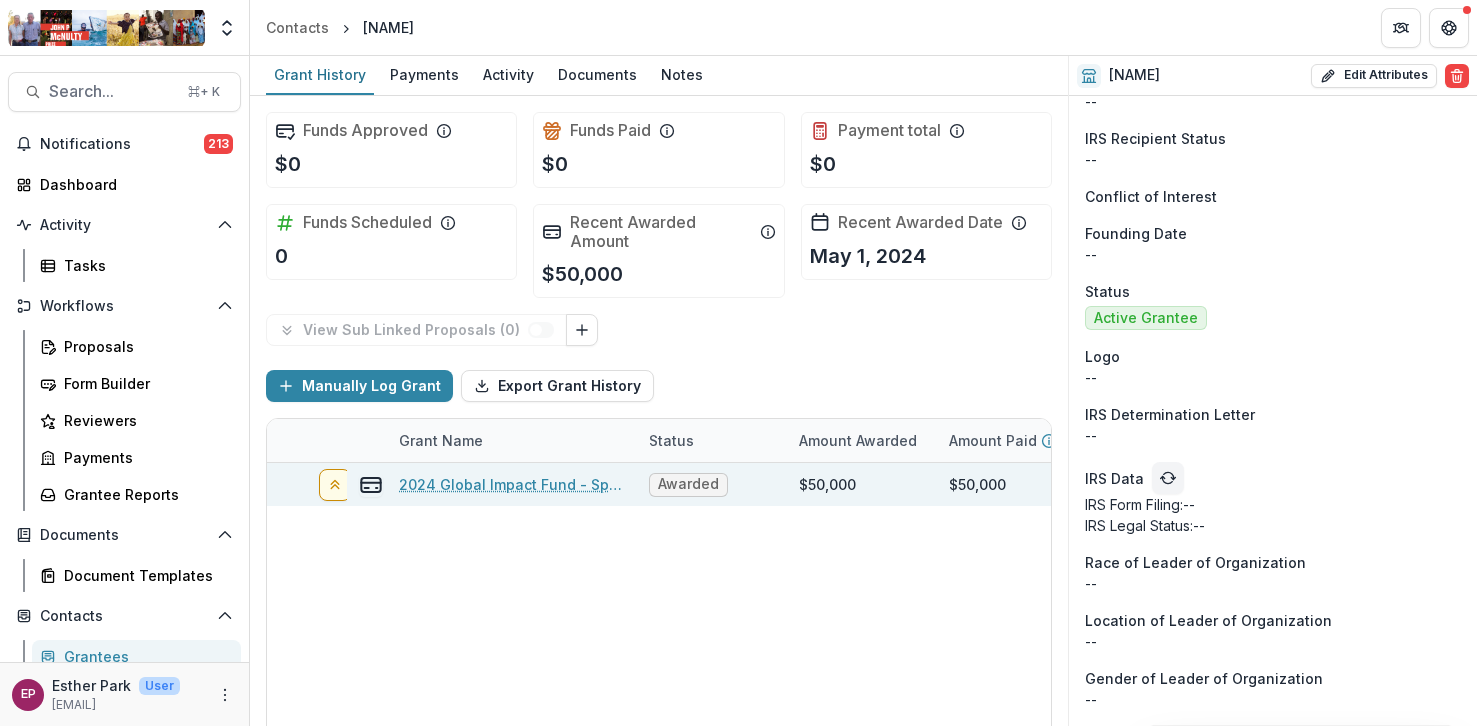 click on "2024 Global Impact Fund - Speetar-05/01/2024-05/01/2026" at bounding box center (512, 484) 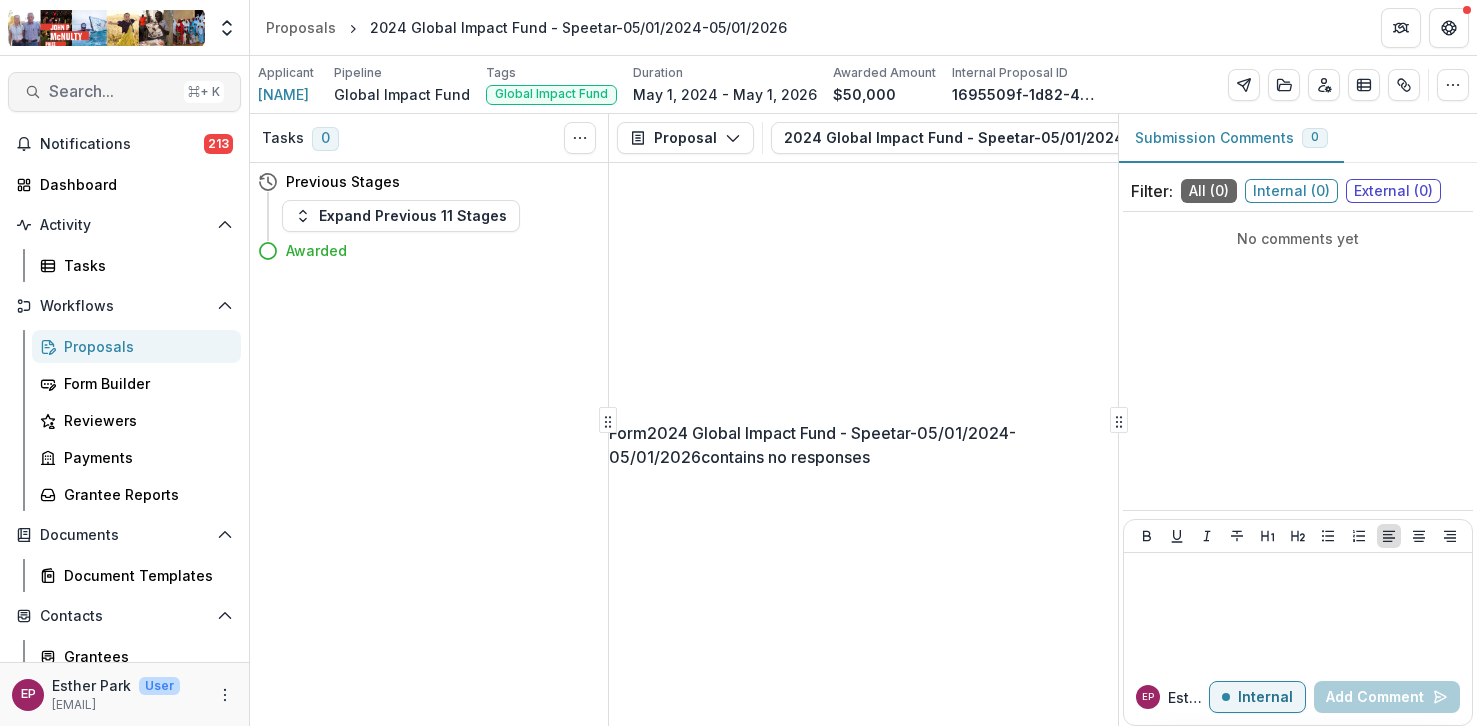 click on "Search..." at bounding box center [112, 91] 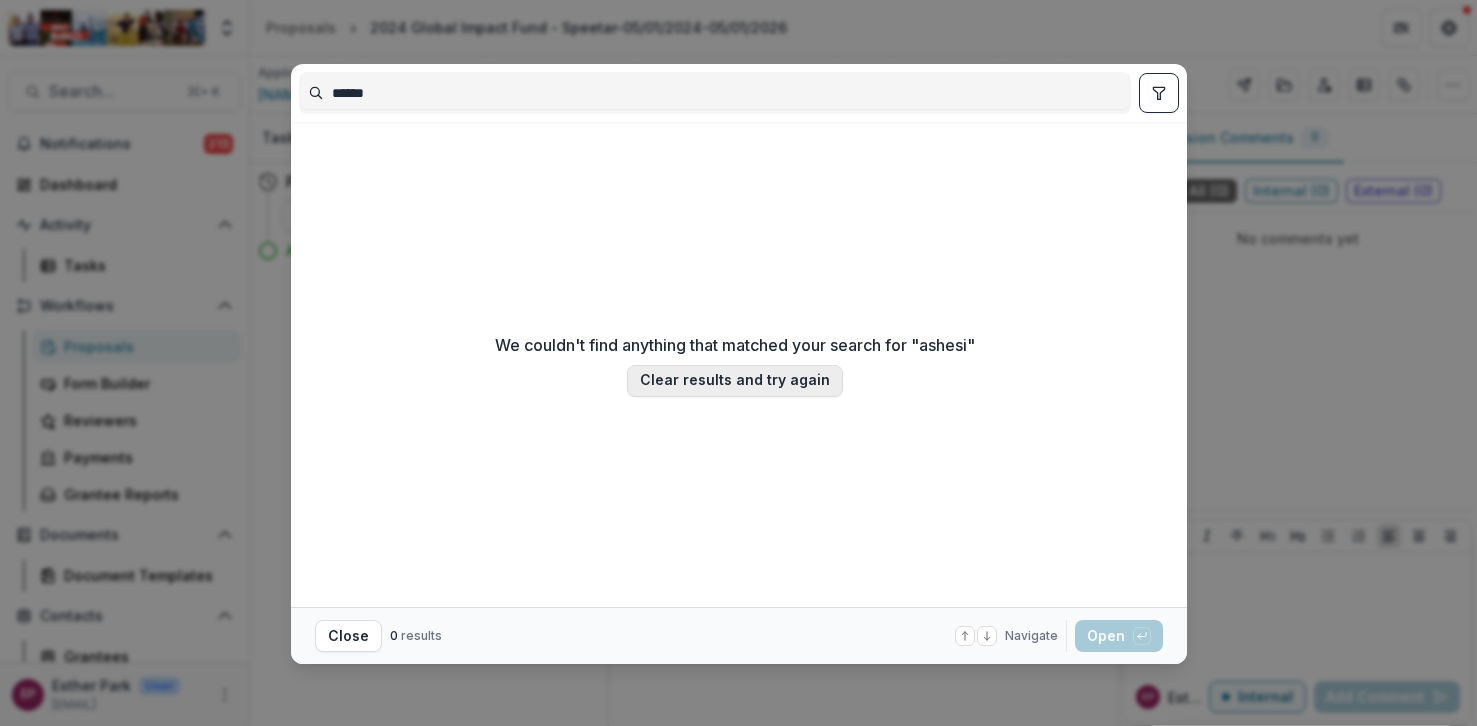 click on "Clear results and try again" at bounding box center (735, 381) 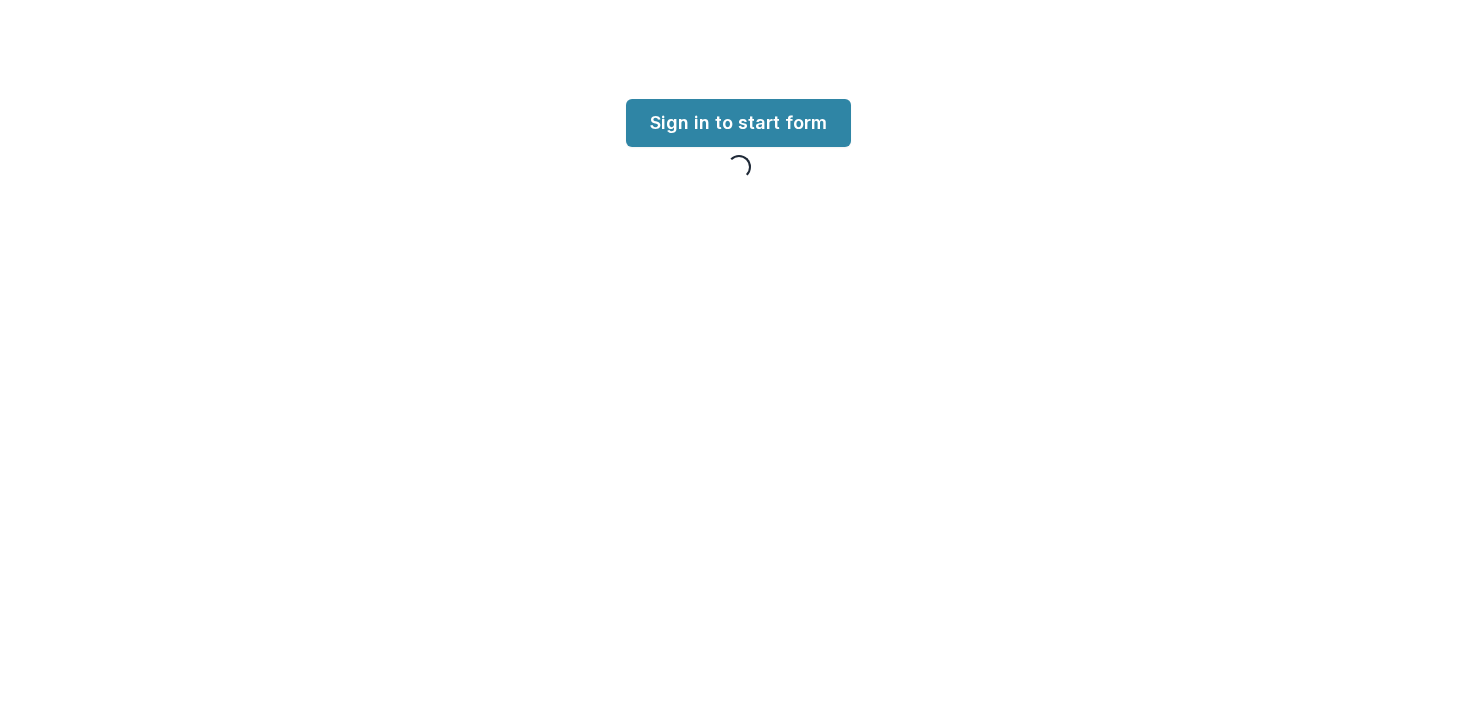 scroll, scrollTop: 0, scrollLeft: 0, axis: both 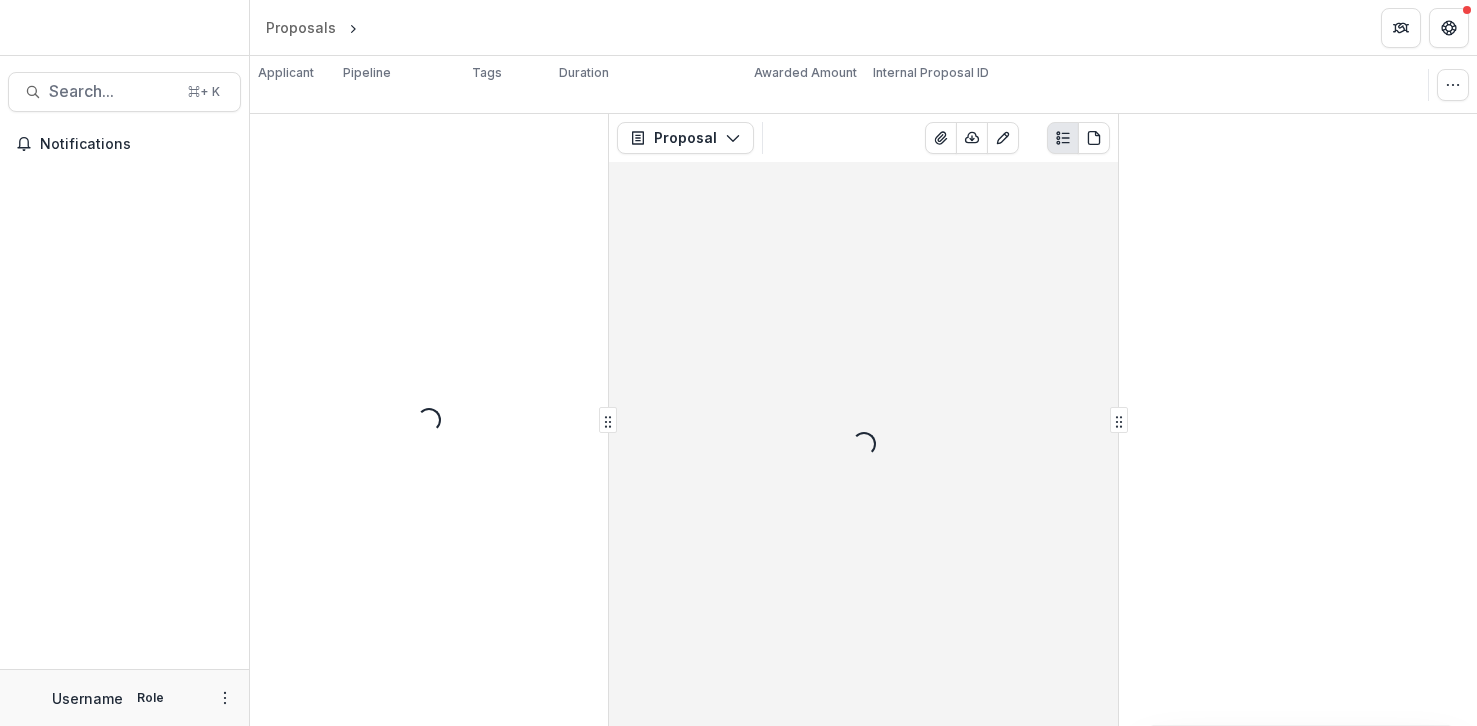 click on "Search..." at bounding box center (112, 91) 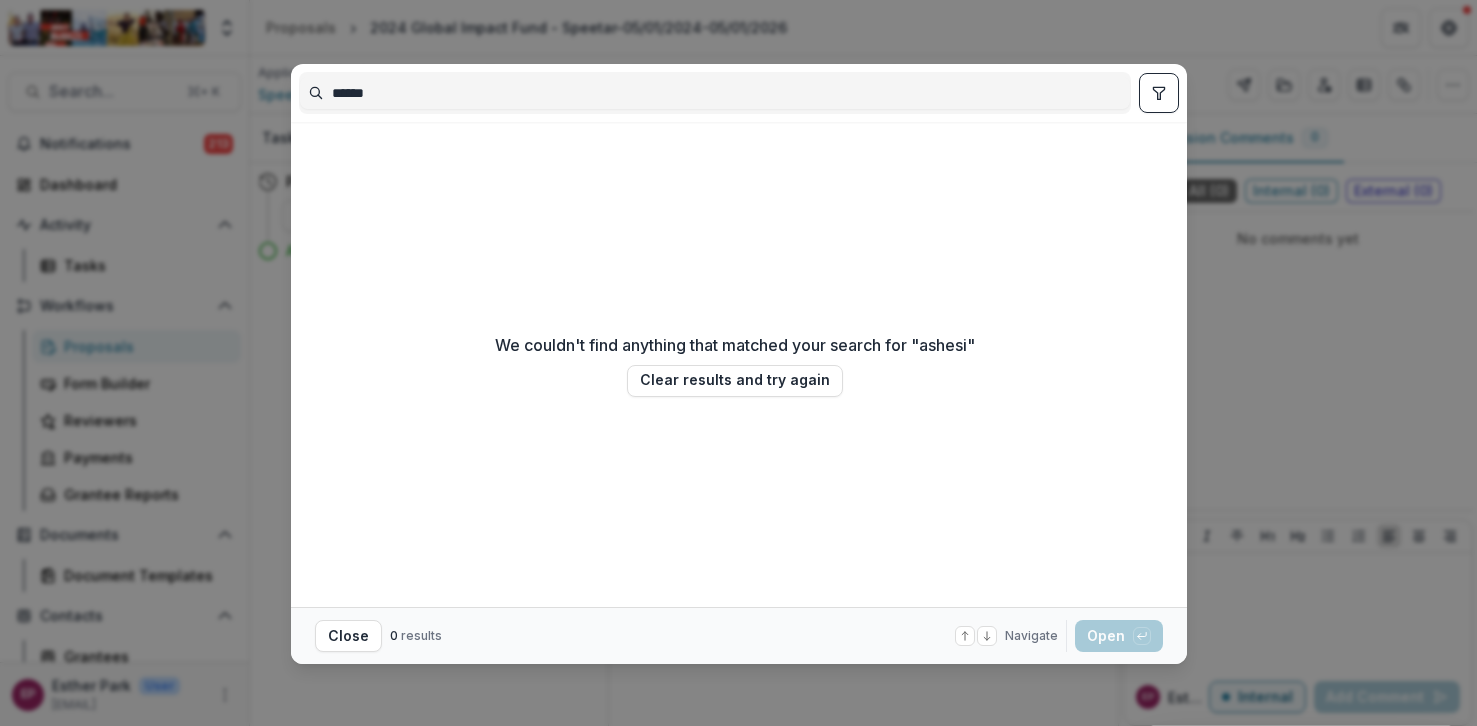 type on "******" 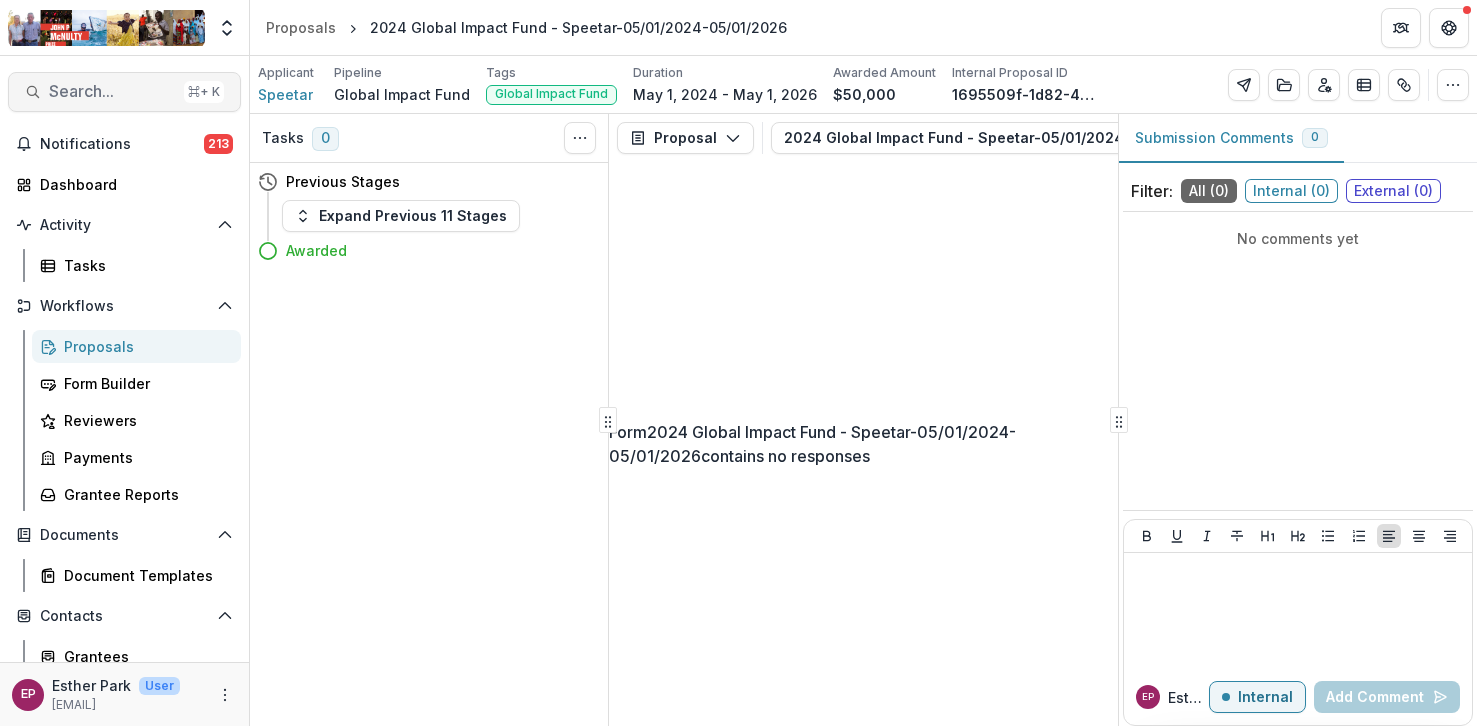 click on "Search..." at bounding box center (112, 91) 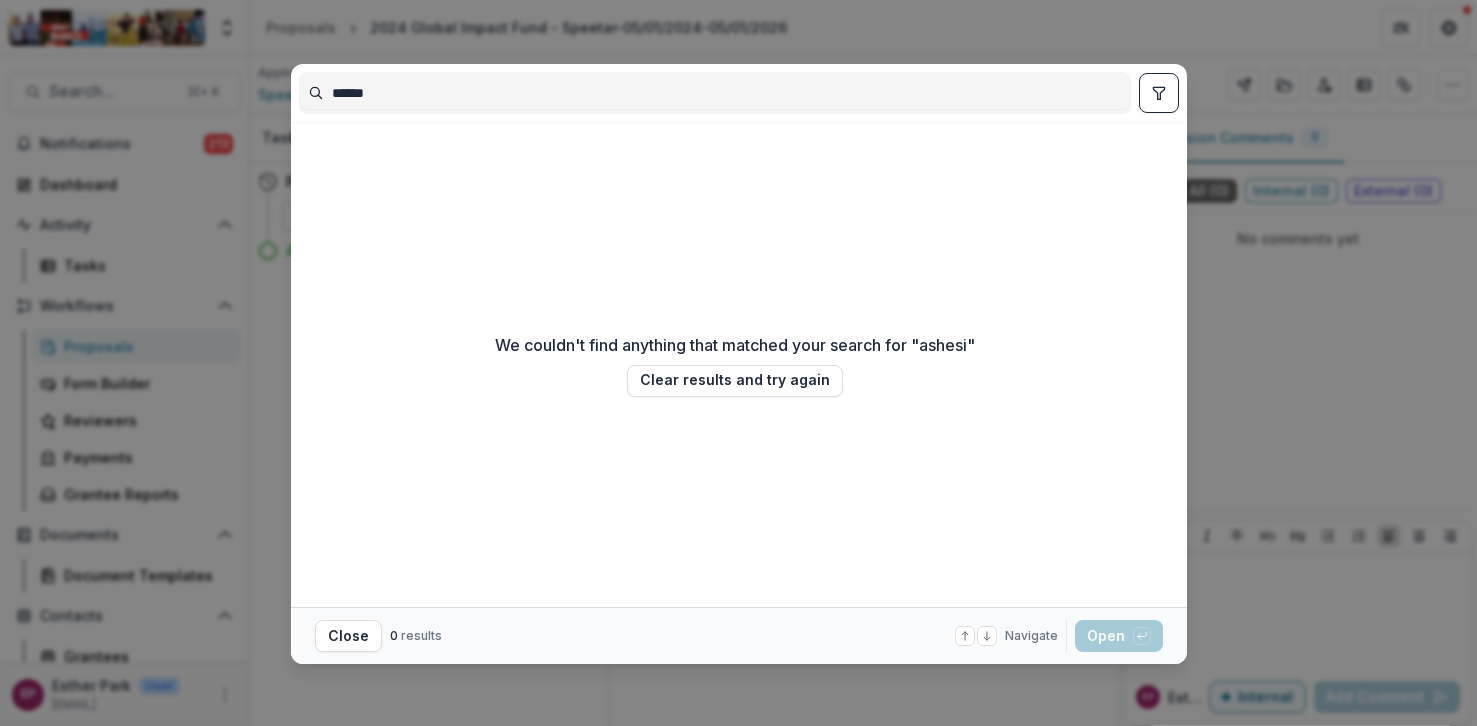 click on "******" at bounding box center (715, 93) 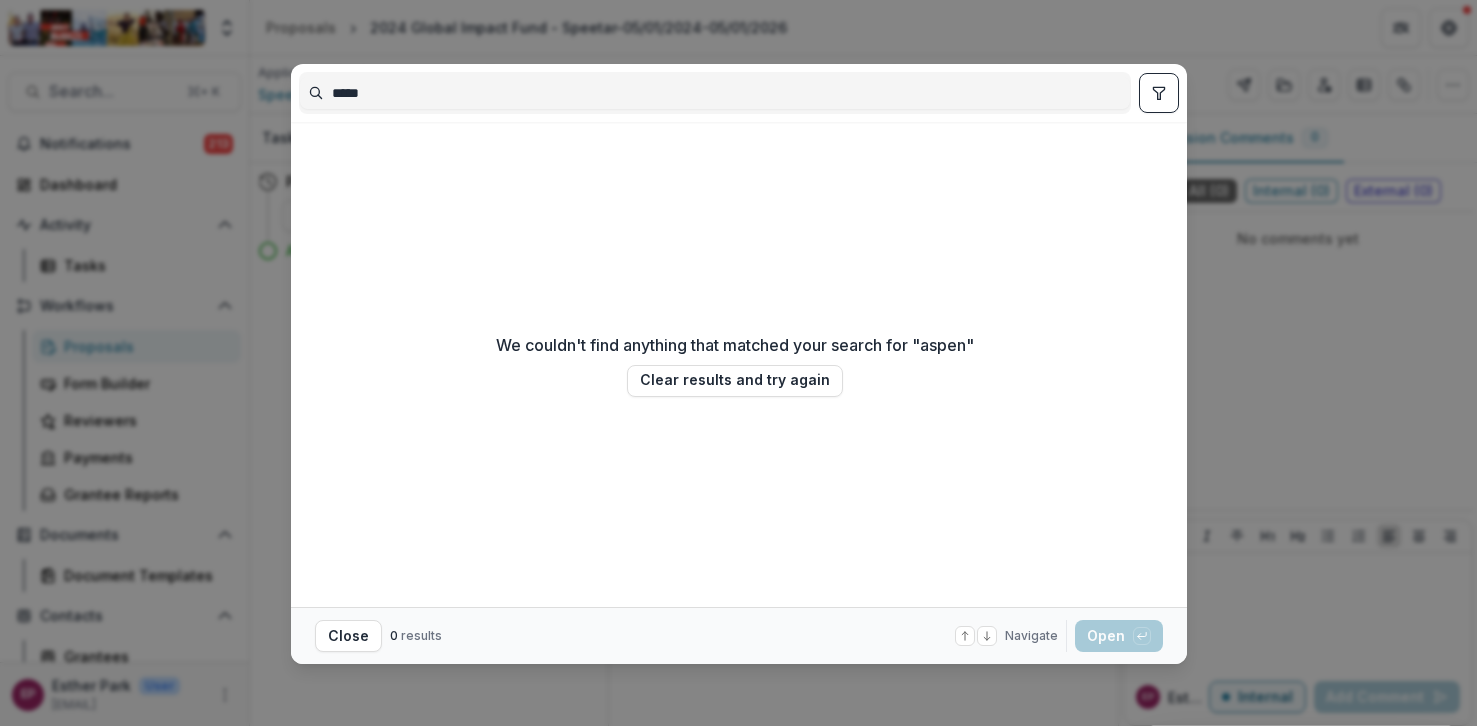 type on "*****" 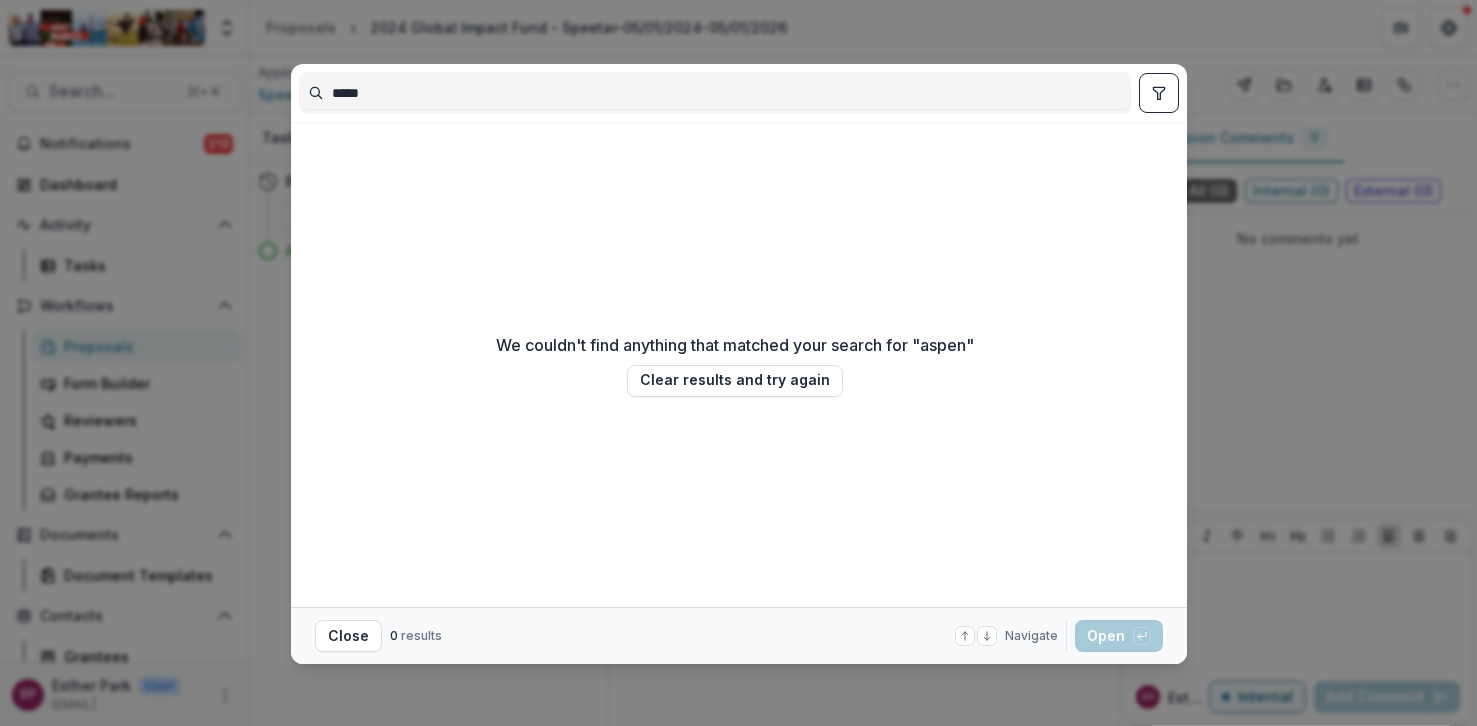 click on "***** We couldn't find anything that matched your search for " aspen " Clear results and try again Close 0   results Navigate up and down with arrow keys Open with enter key" at bounding box center (738, 363) 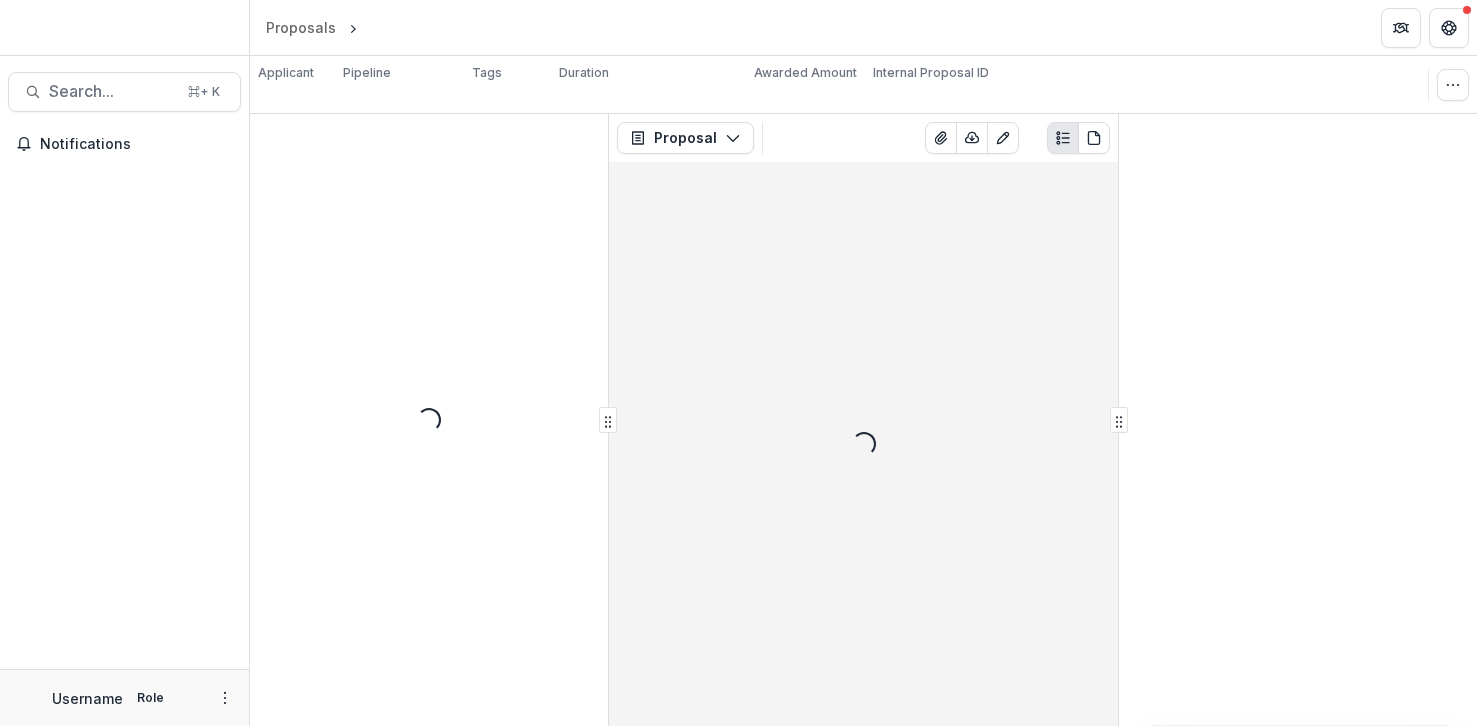 scroll, scrollTop: 0, scrollLeft: 0, axis: both 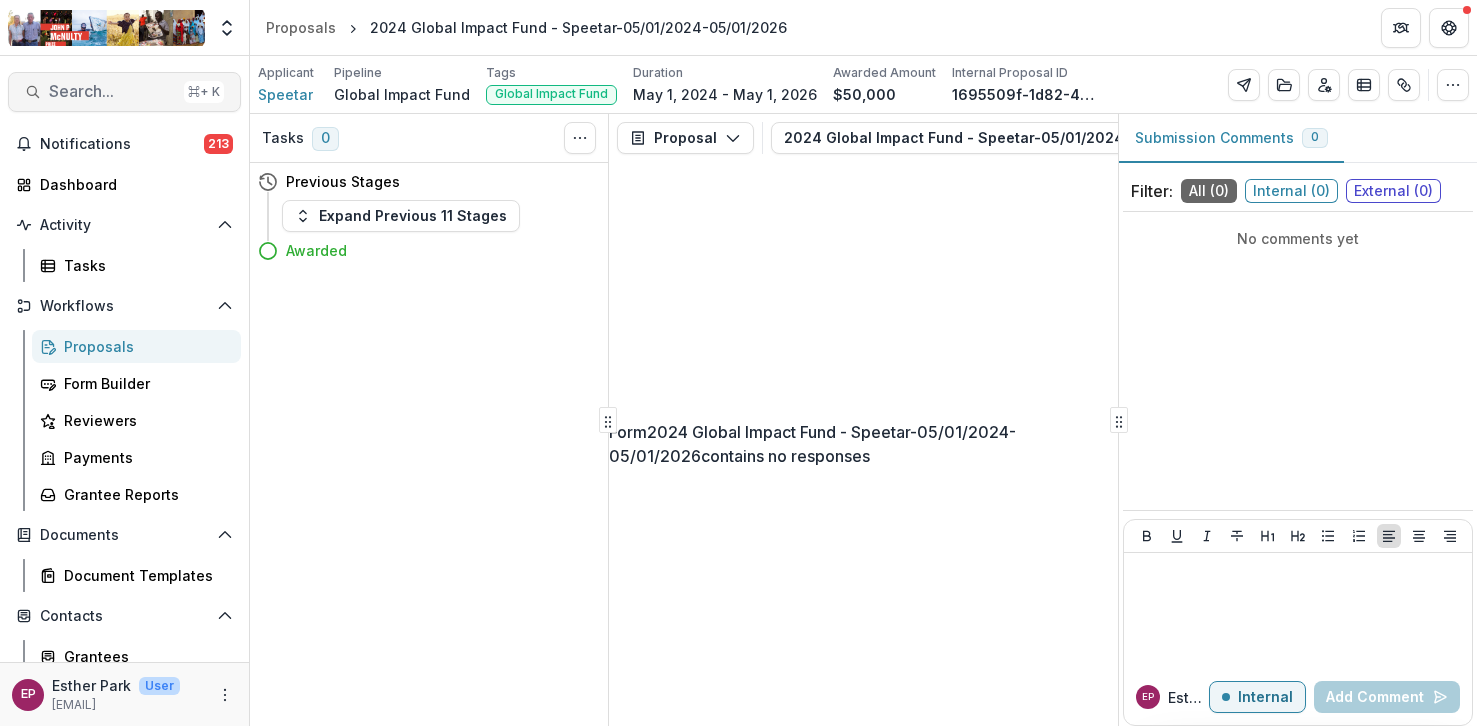 click on "Search... ⌘  + K" at bounding box center [124, 92] 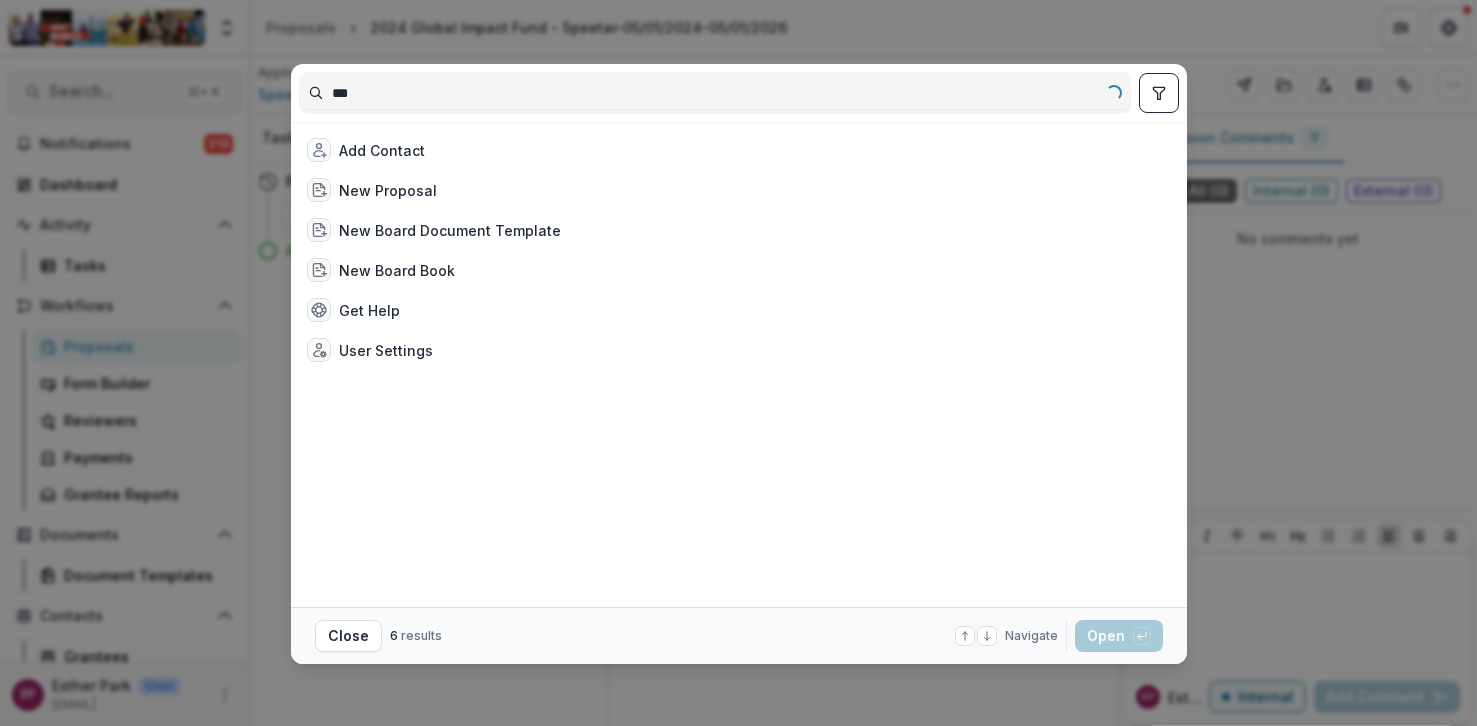 type on "****" 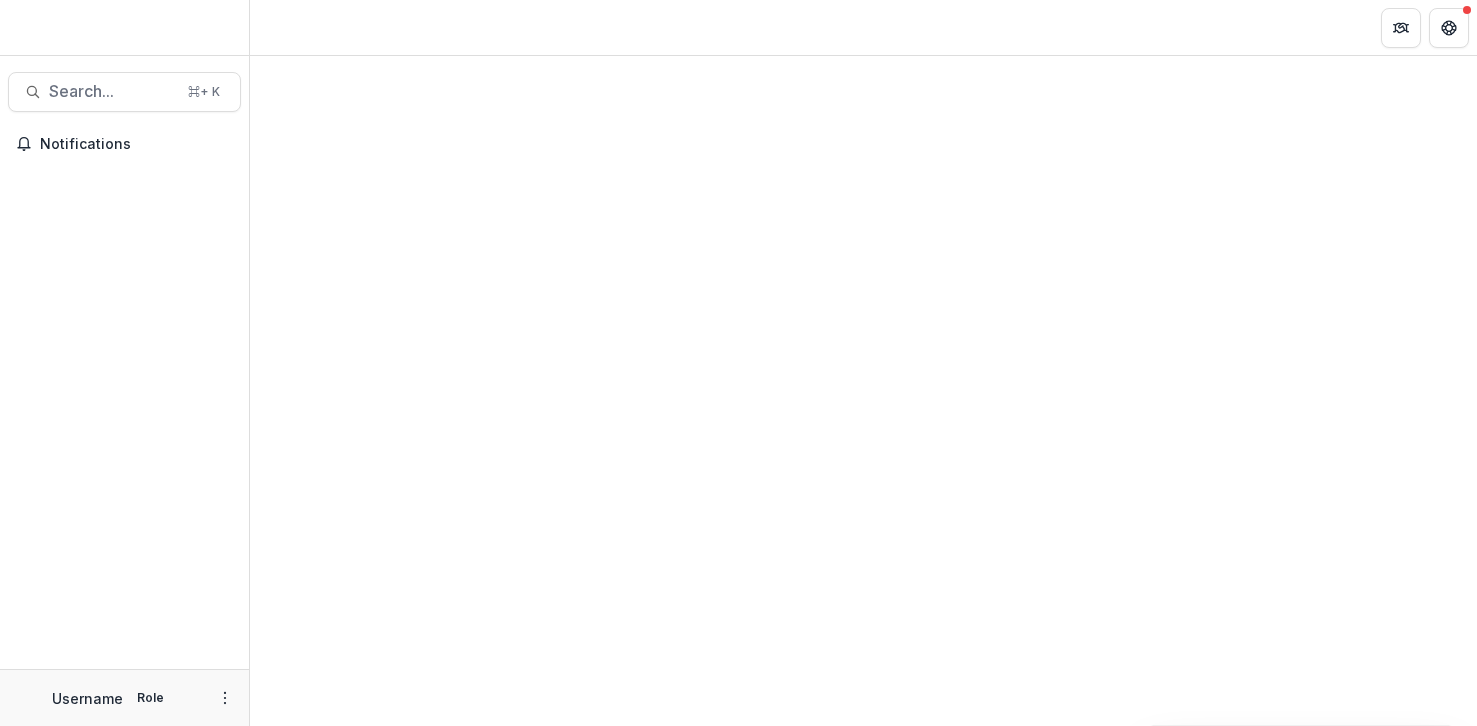 scroll, scrollTop: 0, scrollLeft: 0, axis: both 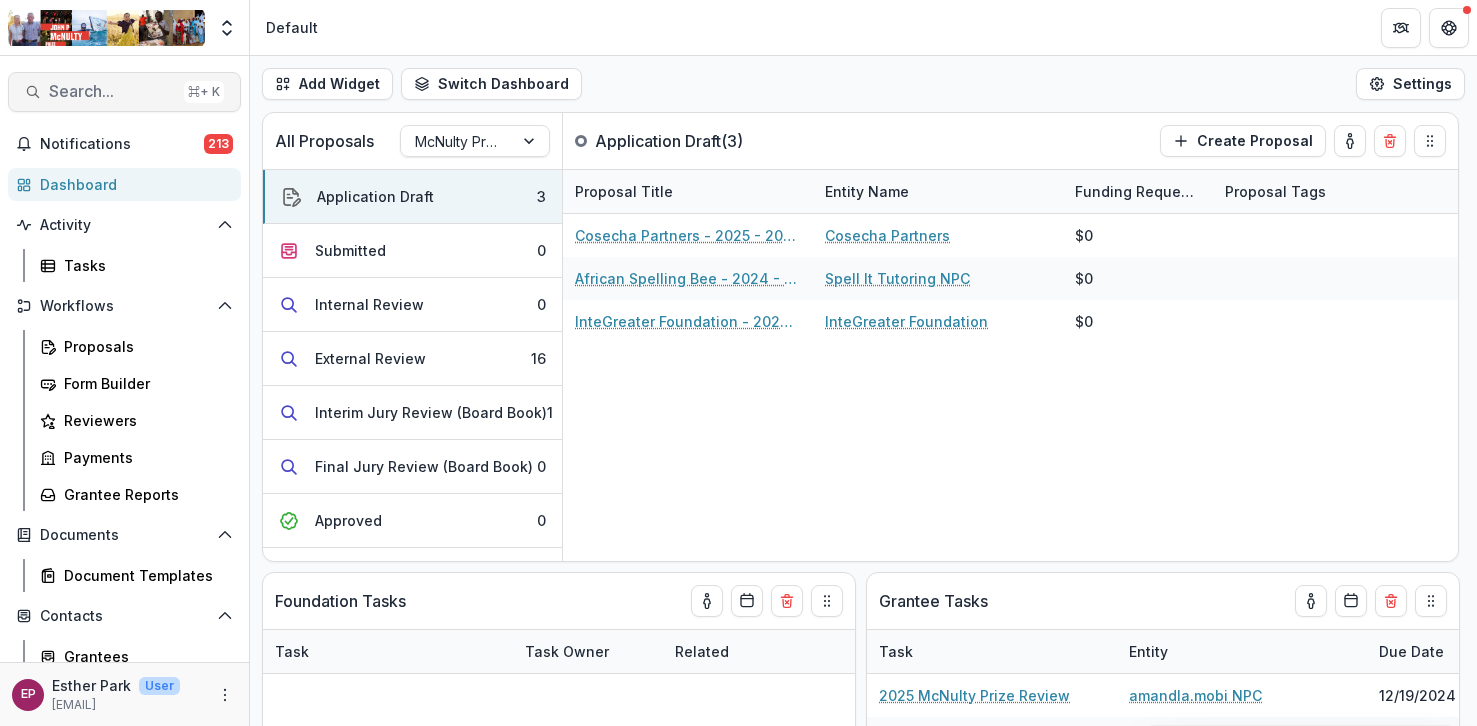 click on "Search... ⌘  + K" at bounding box center (124, 92) 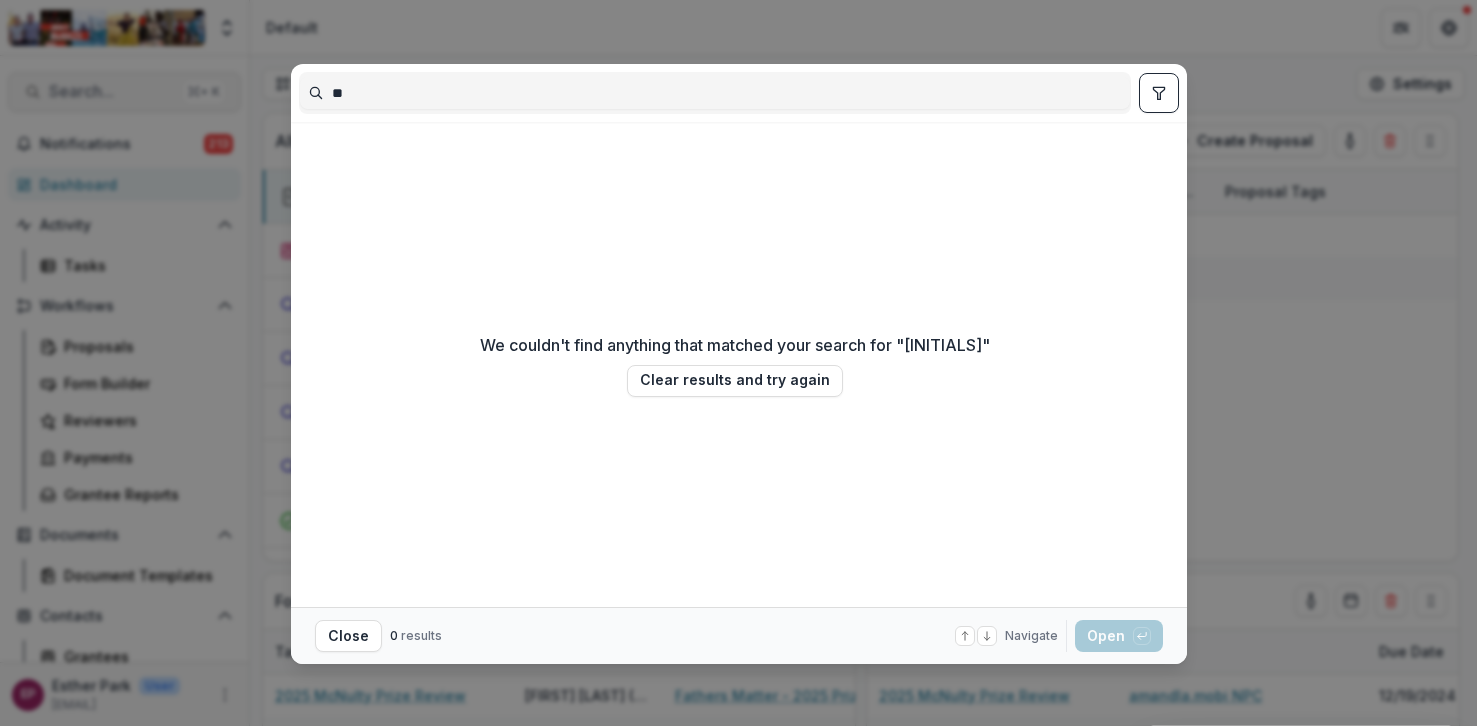 type on "*" 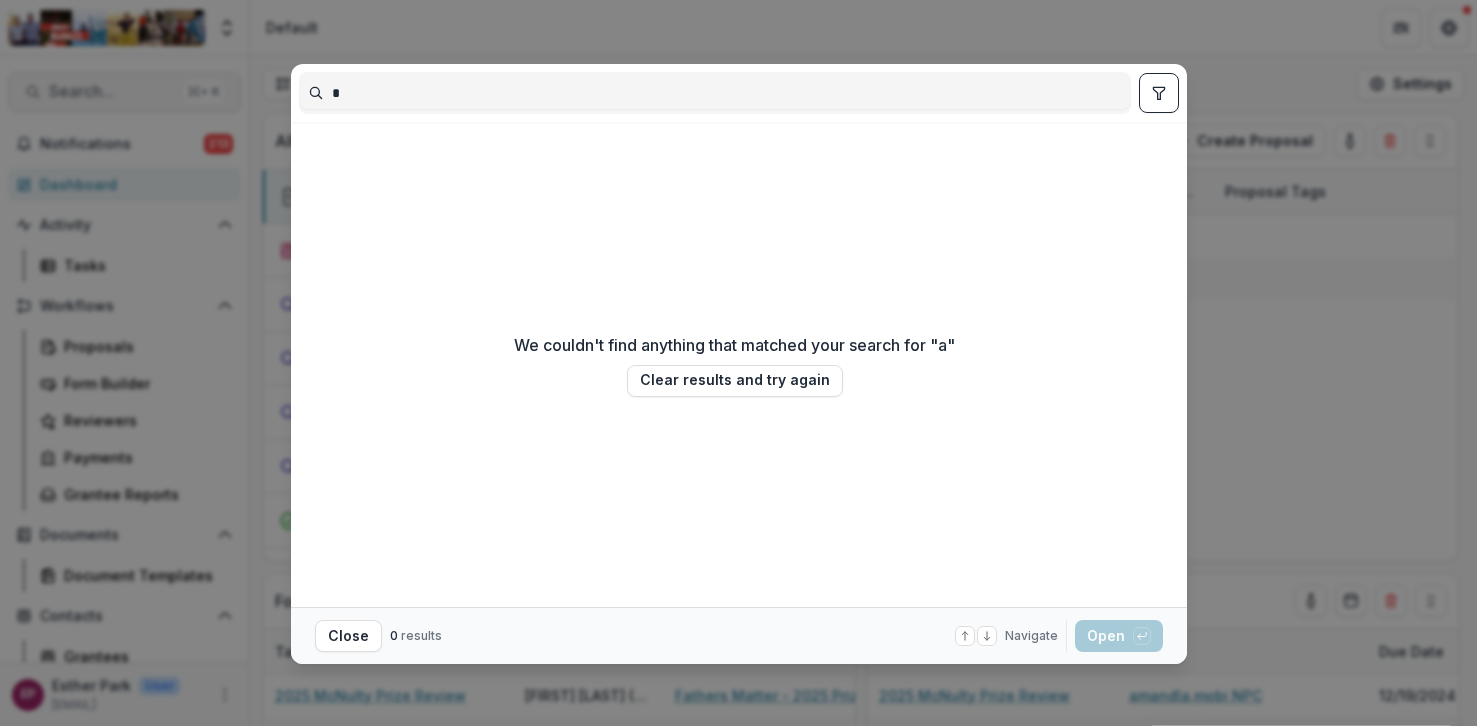 type 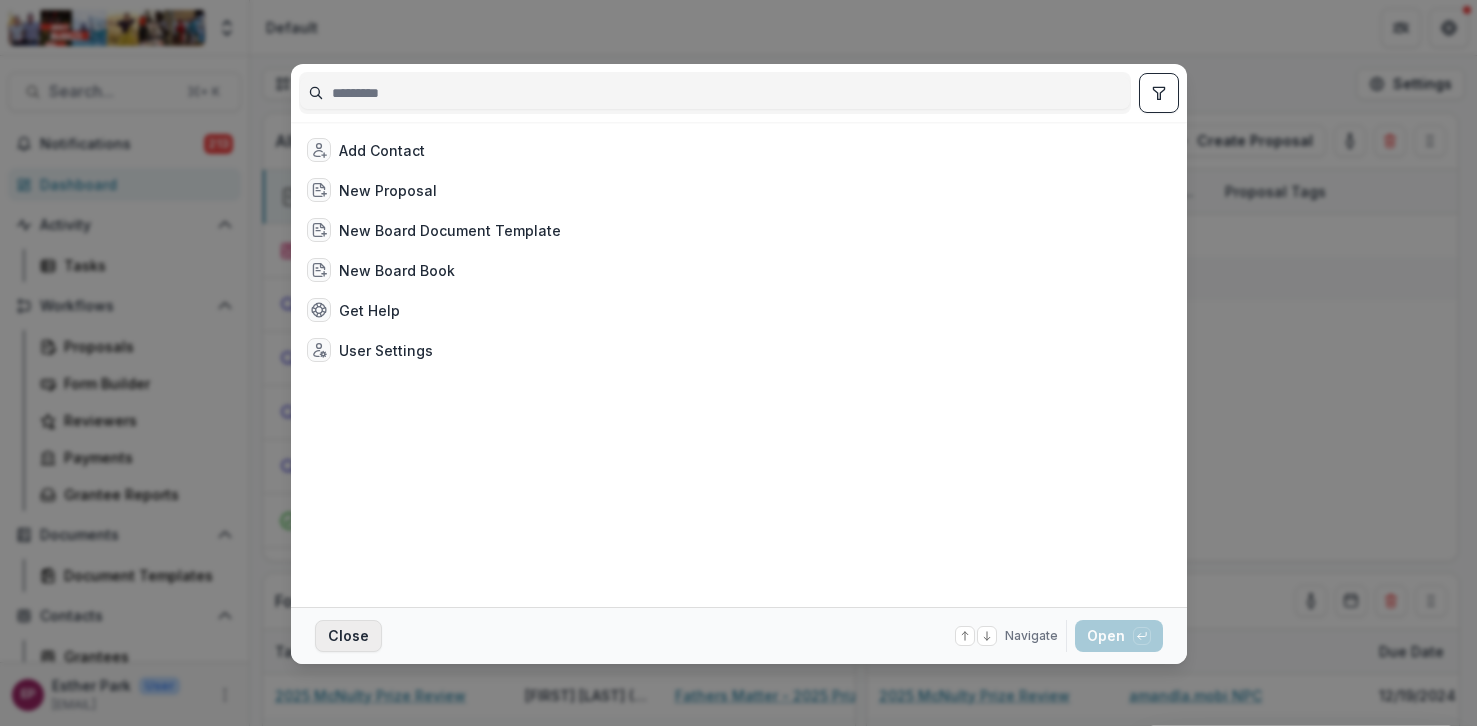 click on "Close" at bounding box center (348, 636) 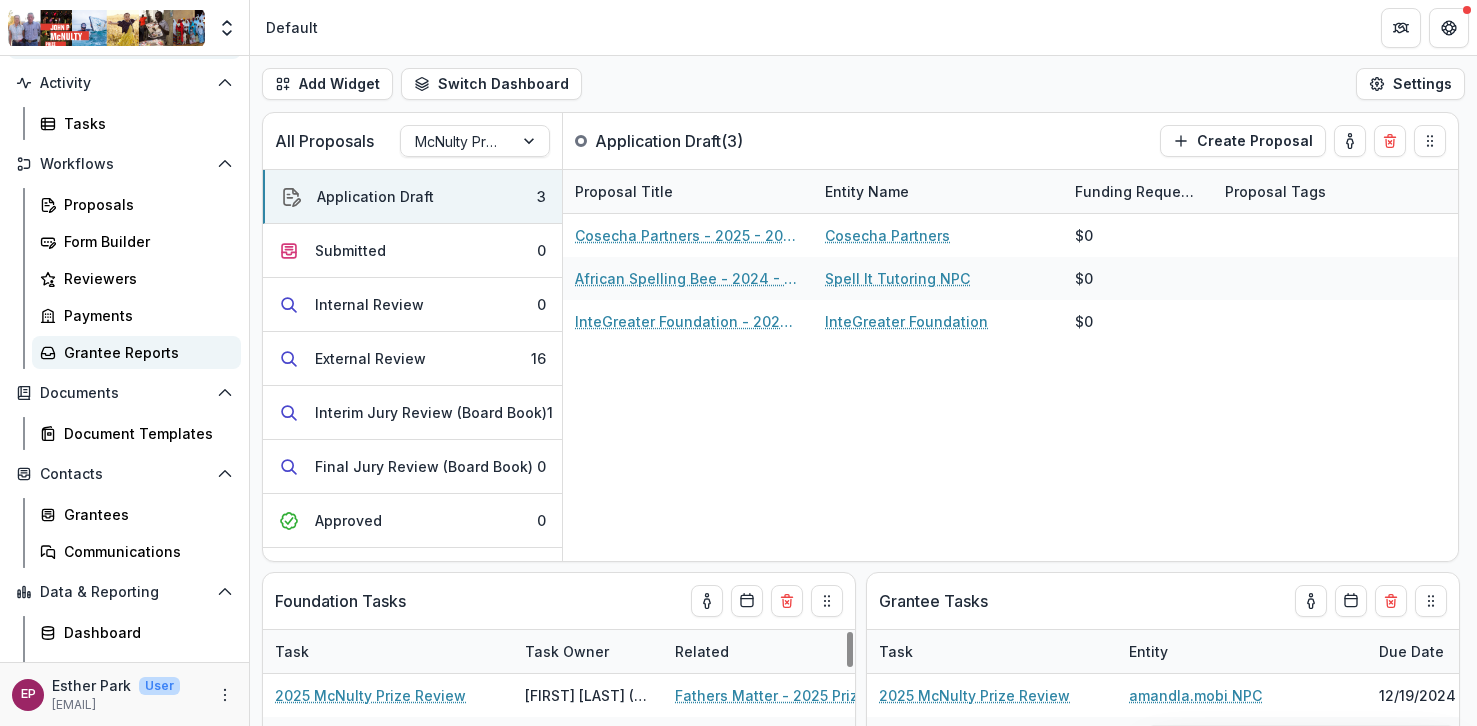 scroll, scrollTop: 166, scrollLeft: 0, axis: vertical 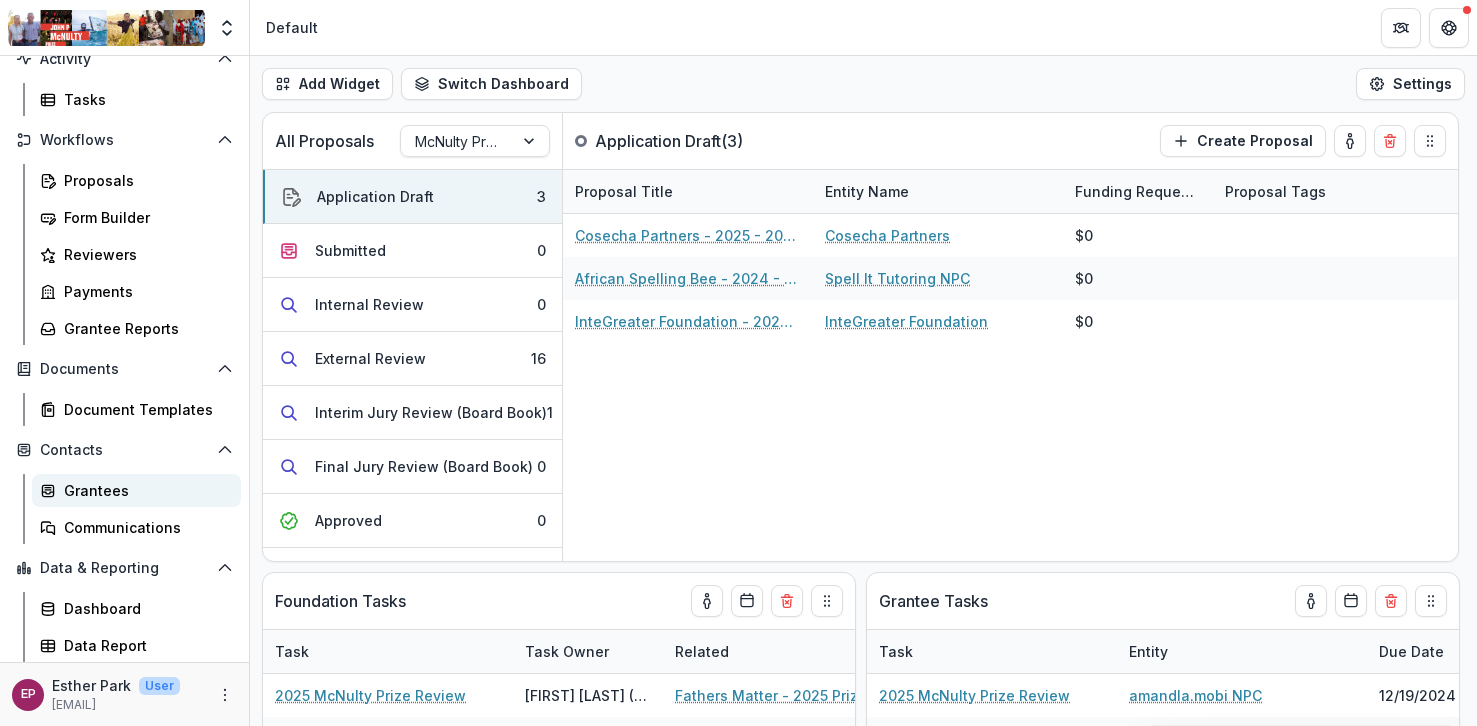 click on "Grantees" at bounding box center (144, 490) 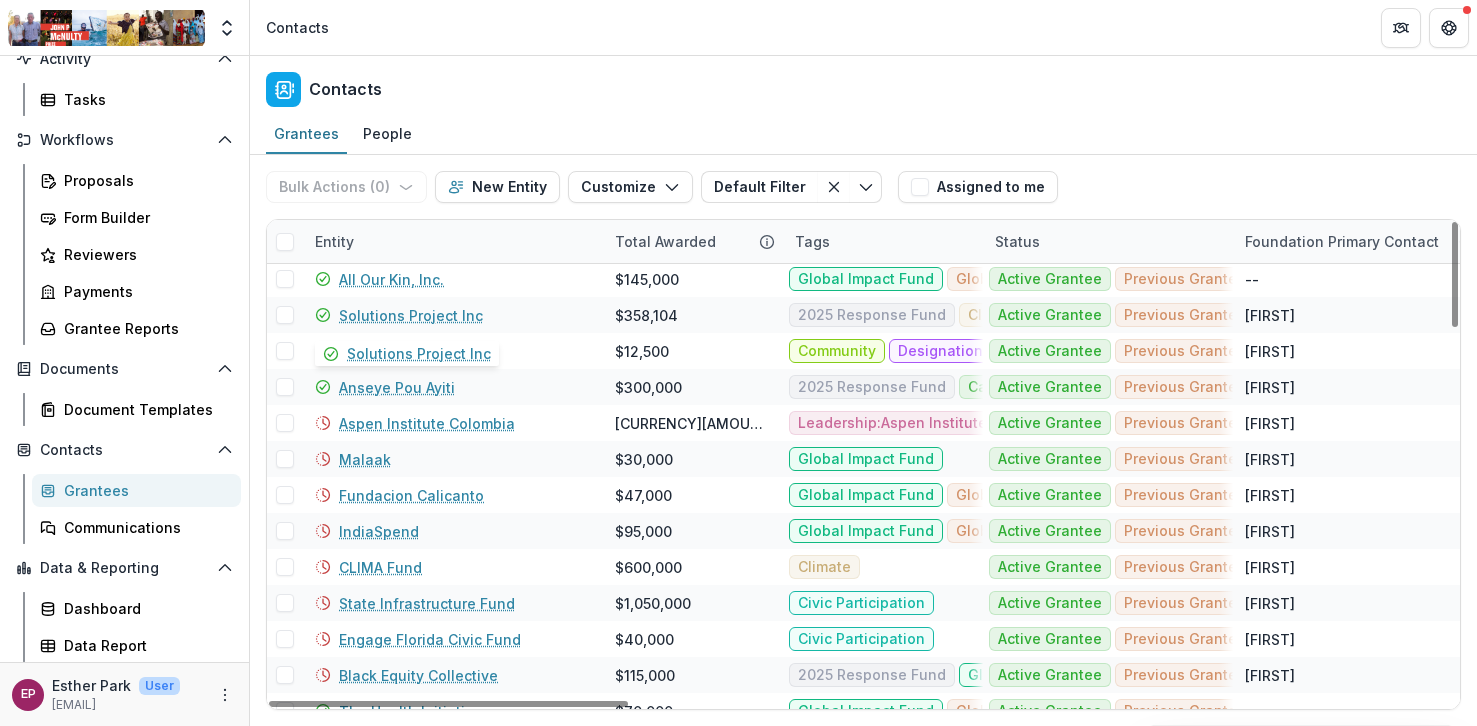 scroll, scrollTop: 321, scrollLeft: 0, axis: vertical 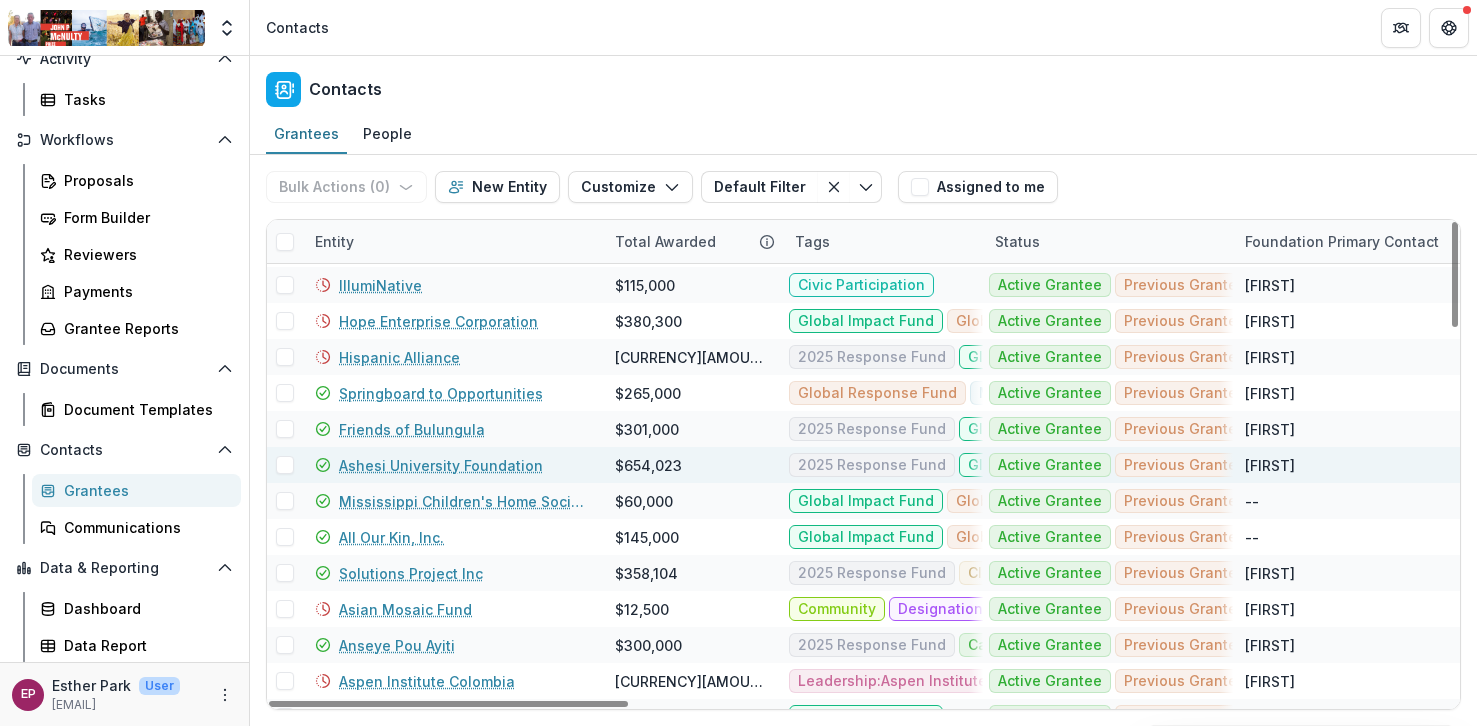 click on "Ashesi University Foundation" at bounding box center (441, 465) 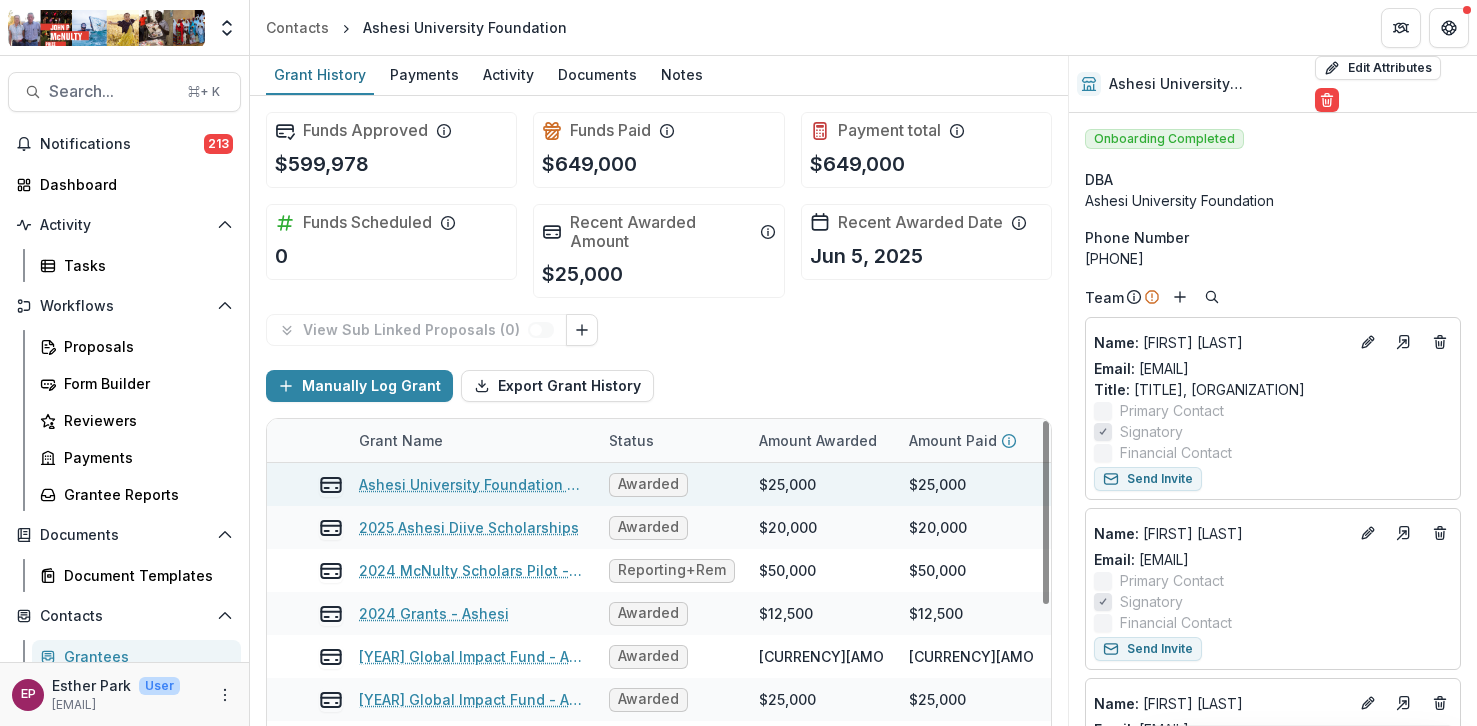 click on "Ashesi University Foundation - 2025 - 2025 Response Fund" at bounding box center (472, 484) 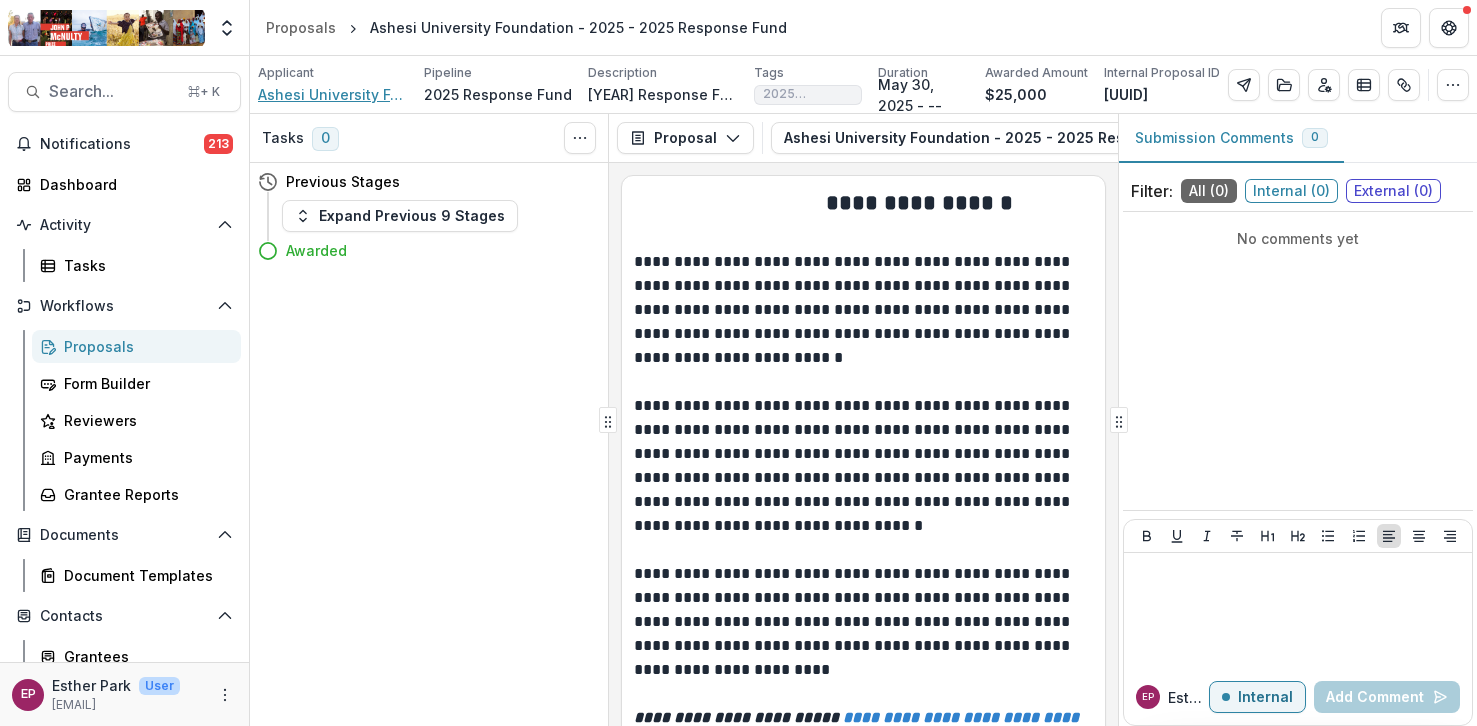 click on "Ashesi University Foundation" at bounding box center (333, 94) 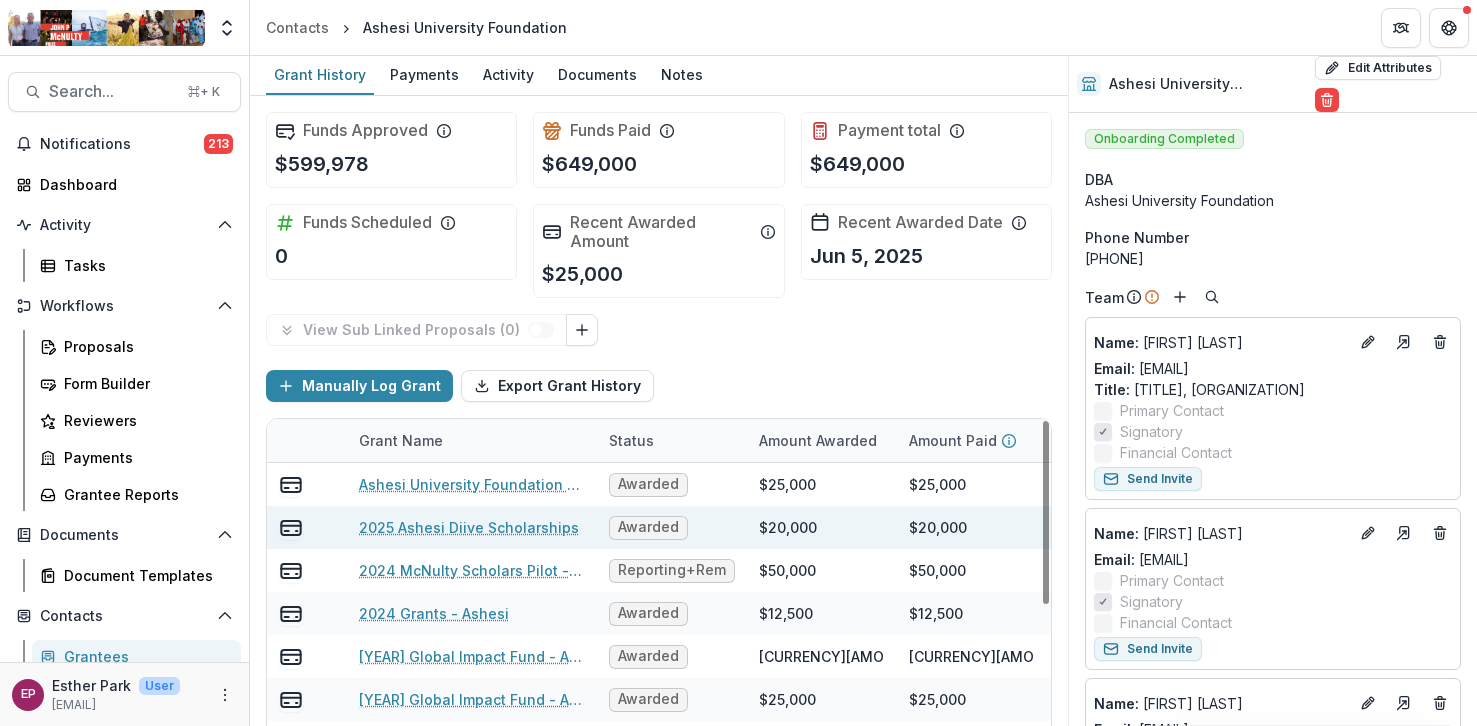 click on "2025 Ashesi Diive Scholarships" at bounding box center (469, 527) 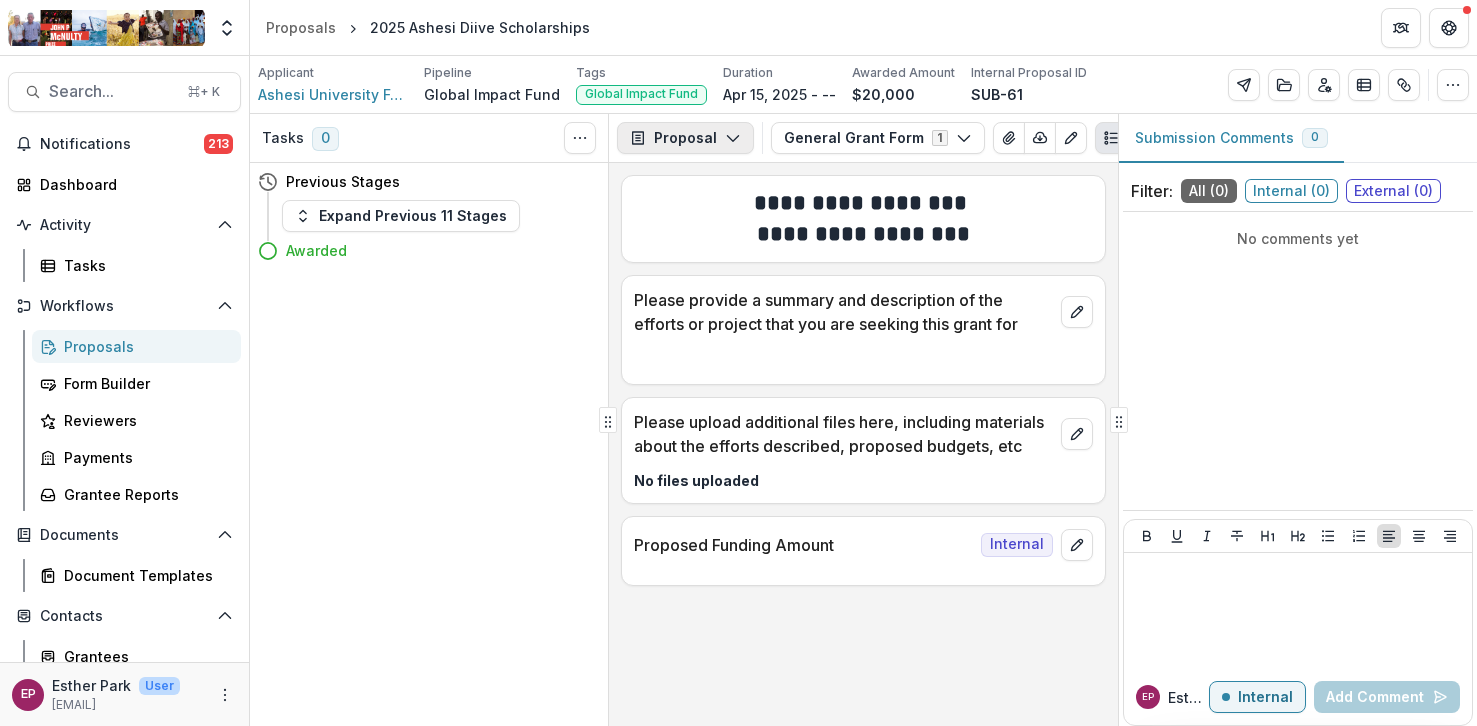 click 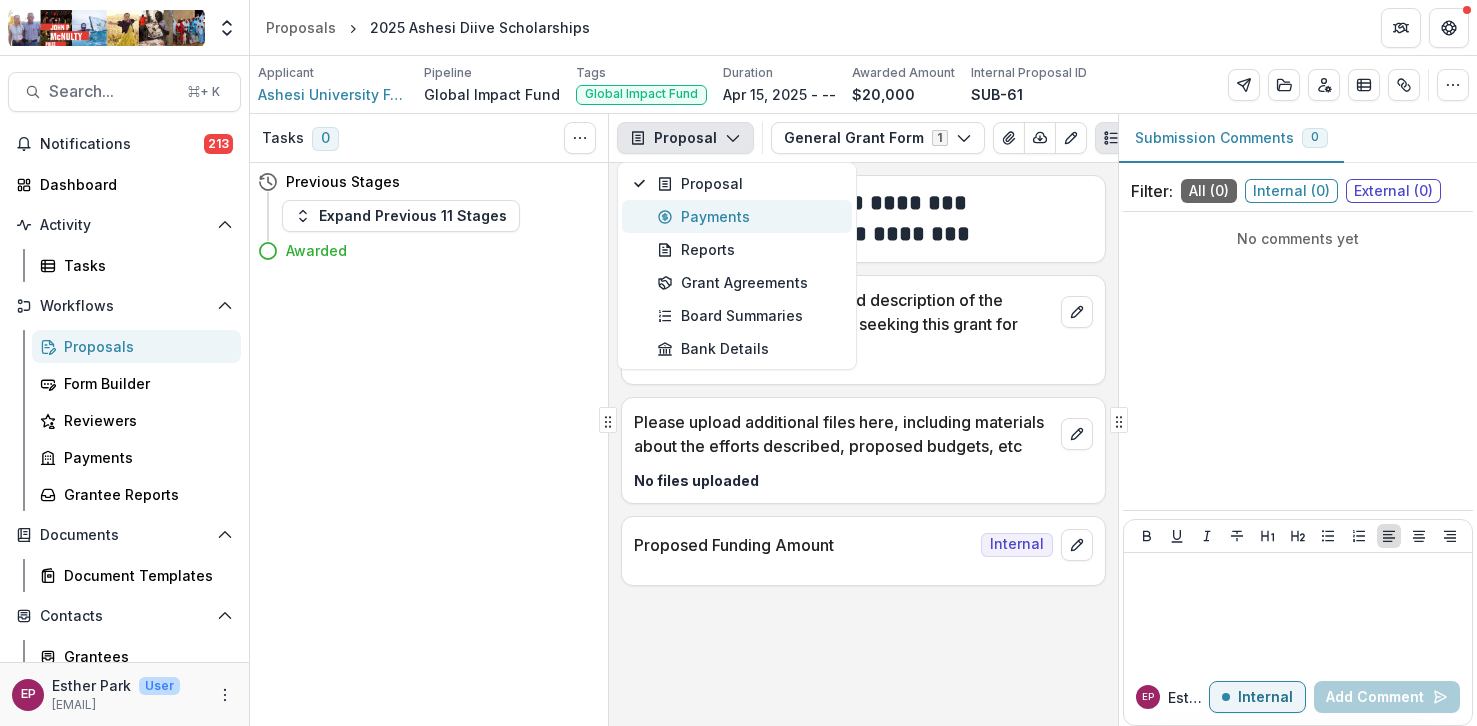 click on "Payments" at bounding box center (748, 216) 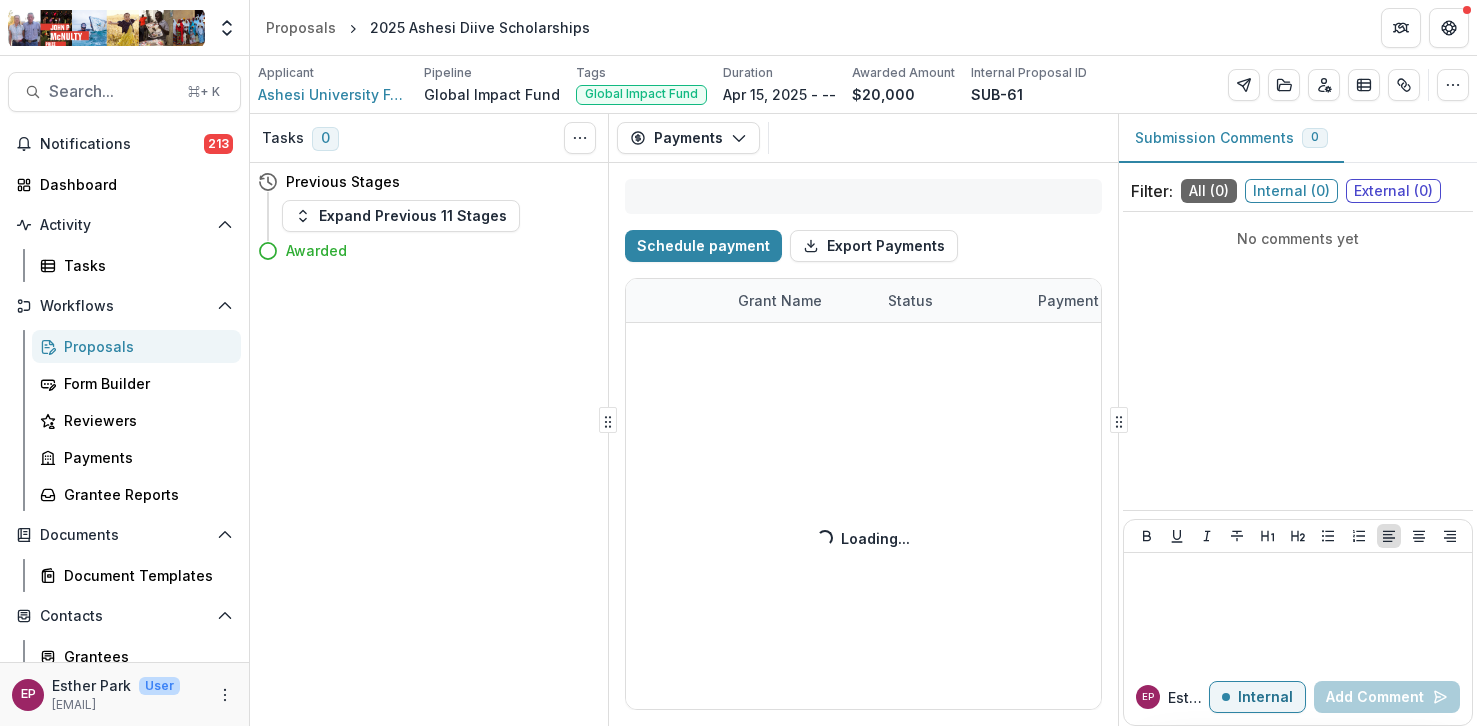 select on "****" 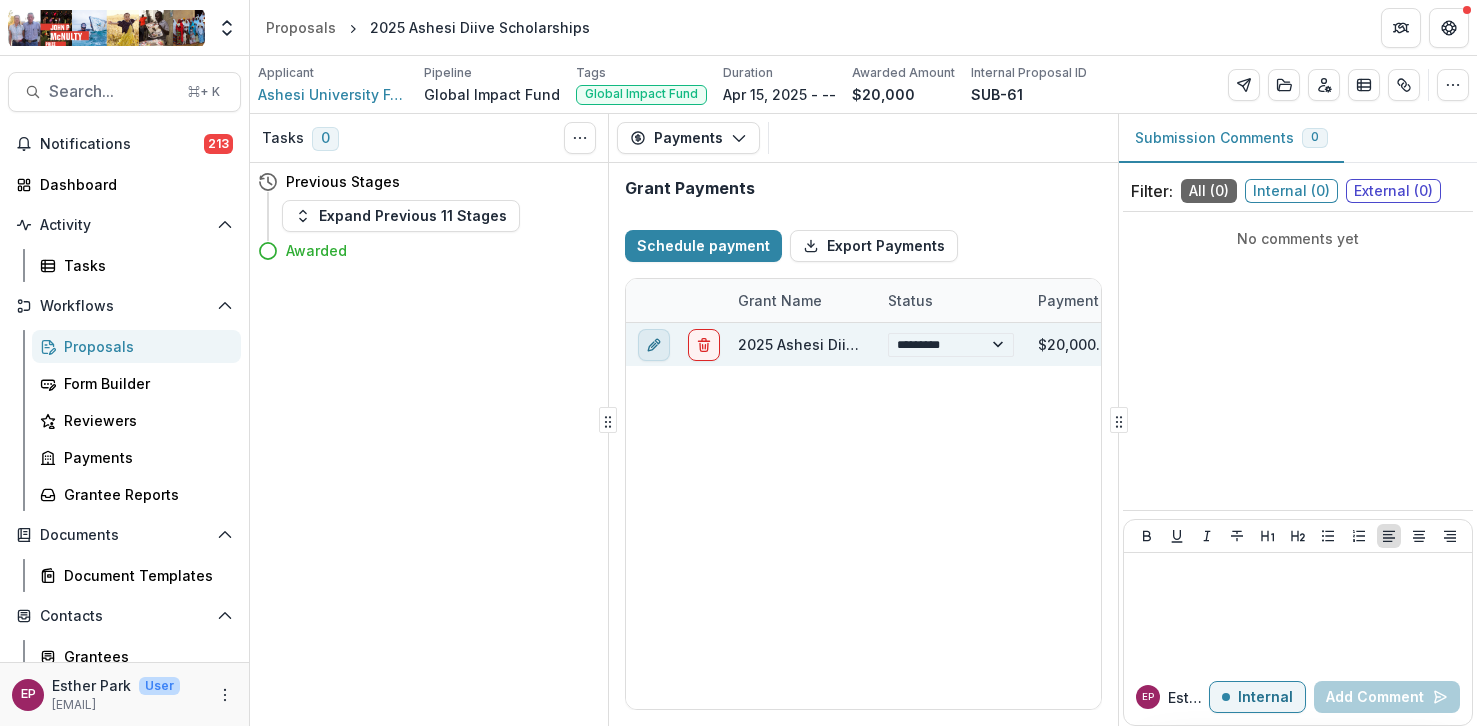 click 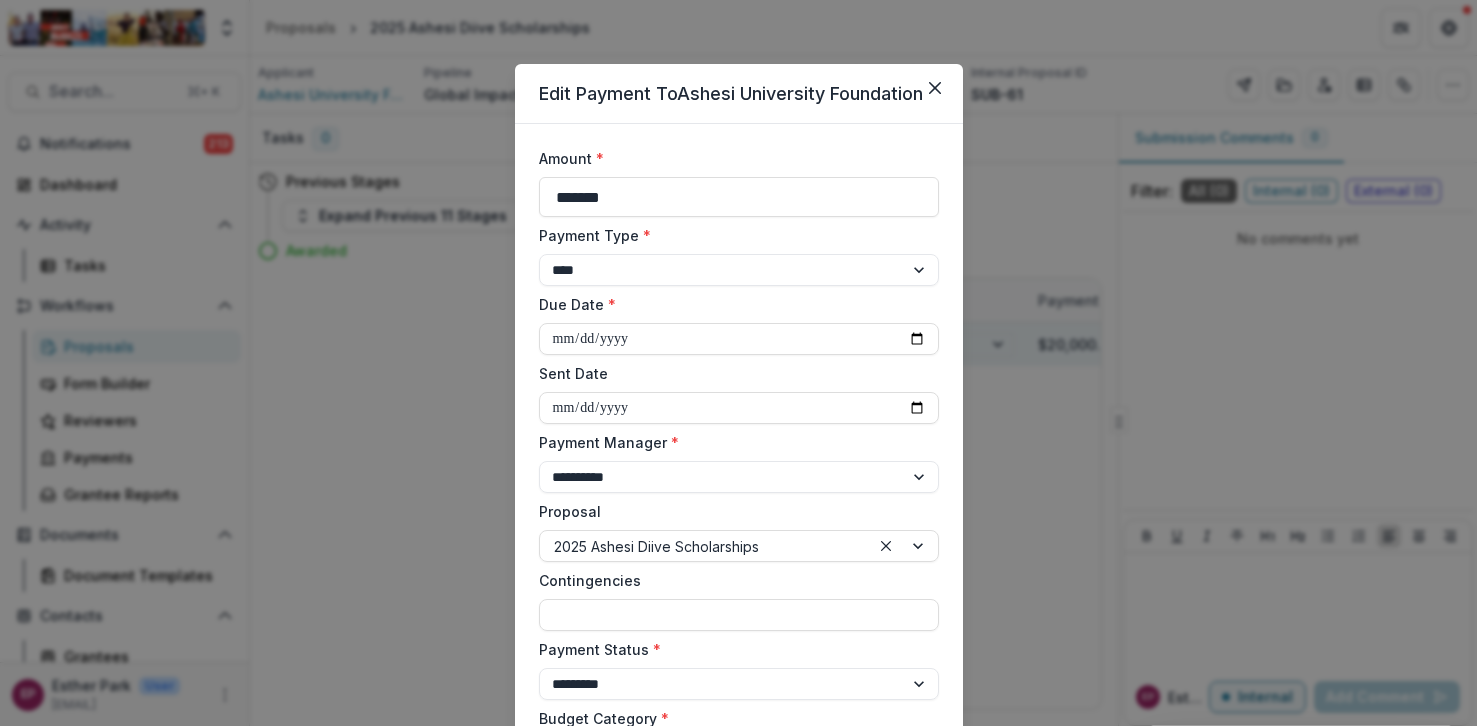 select on "****" 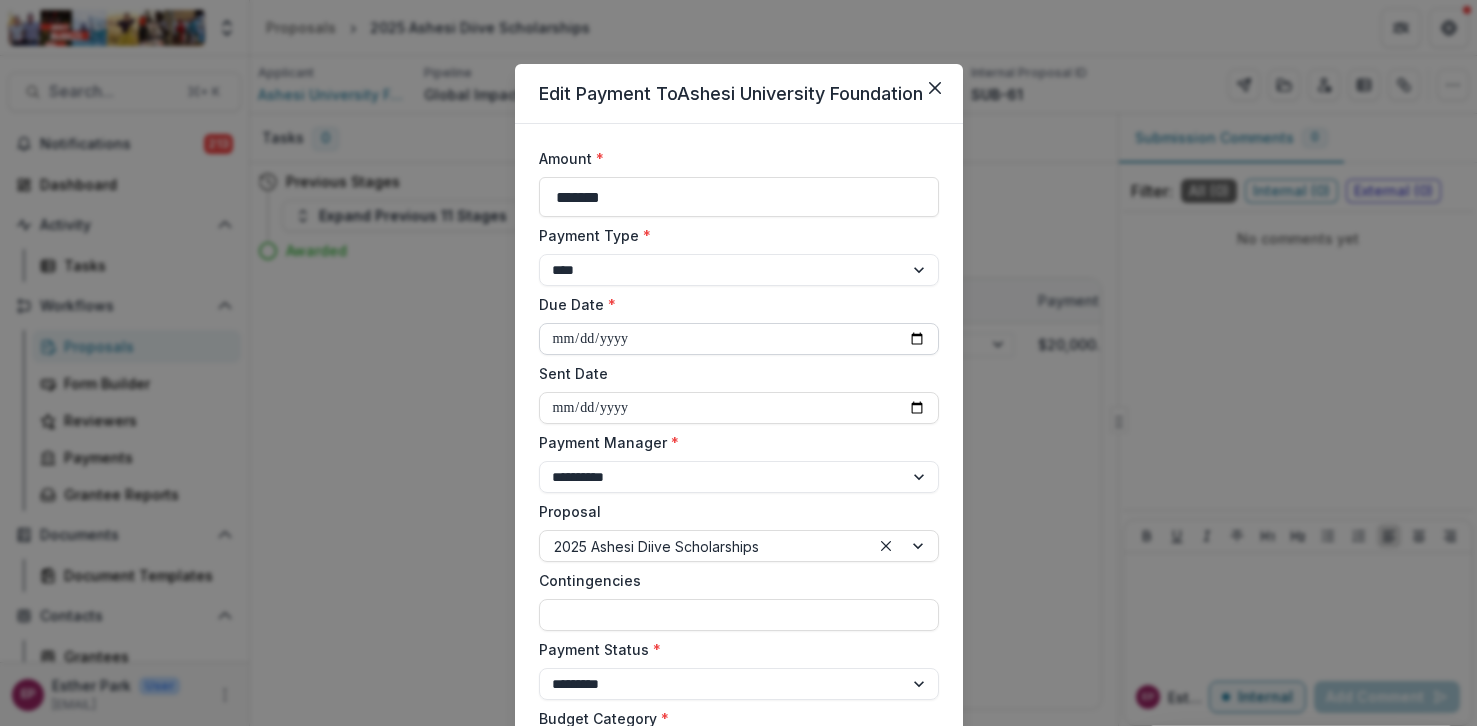 click on "**********" at bounding box center [739, 339] 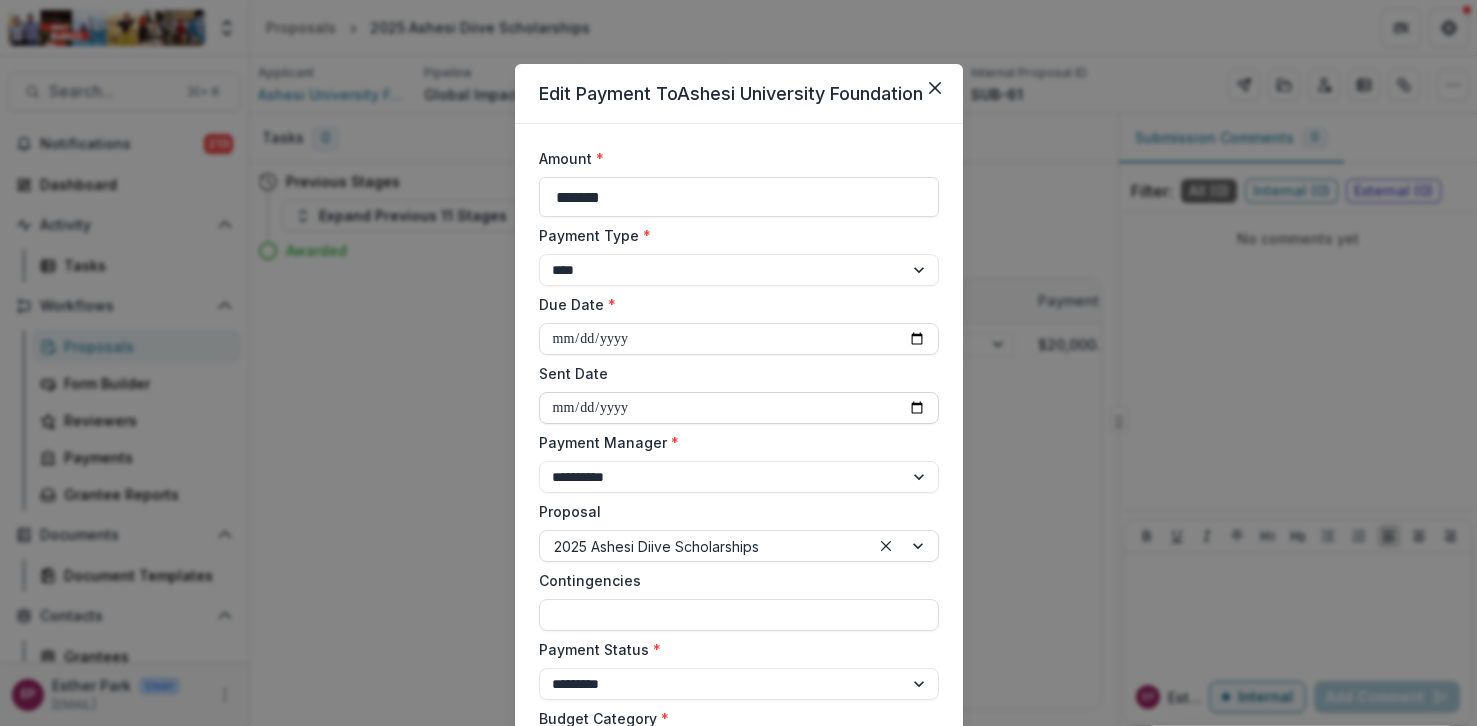 click on "**********" at bounding box center [739, 408] 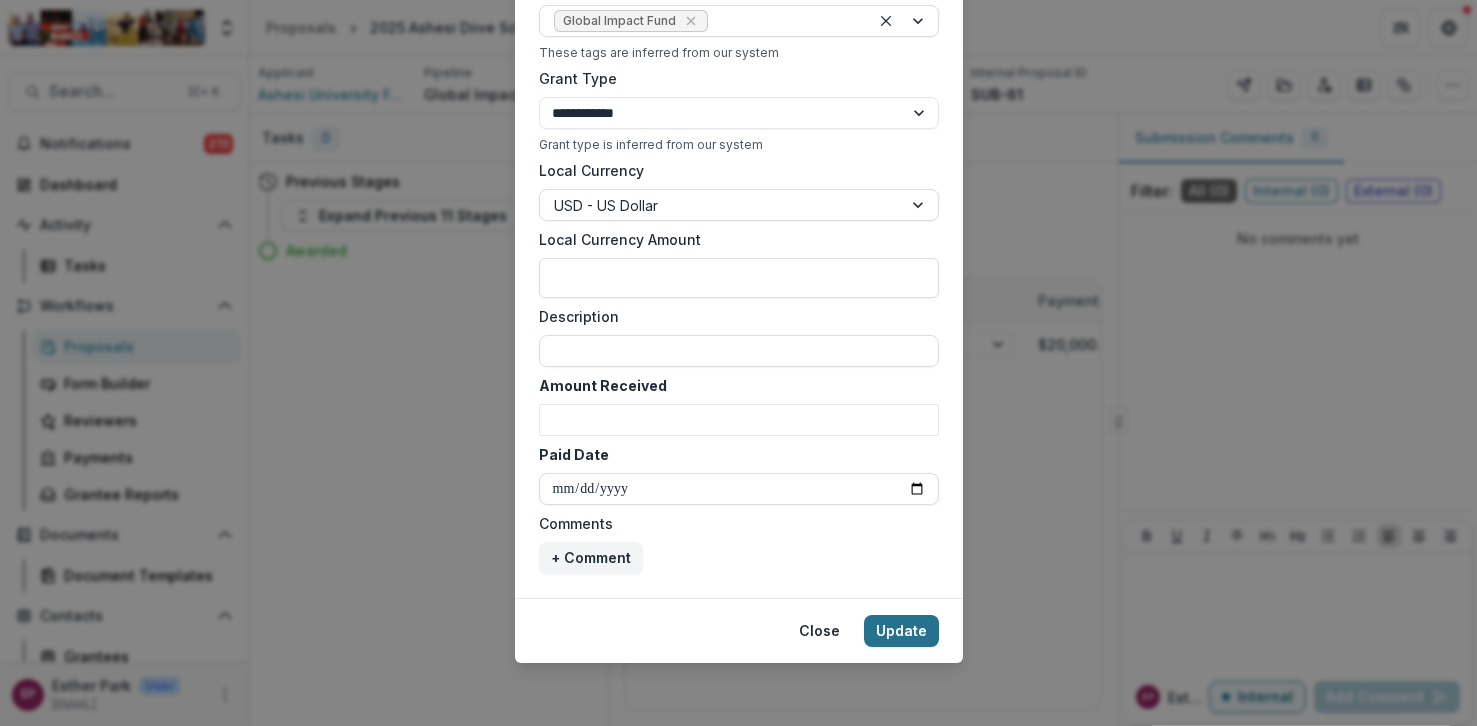 click on "Update" at bounding box center (901, 631) 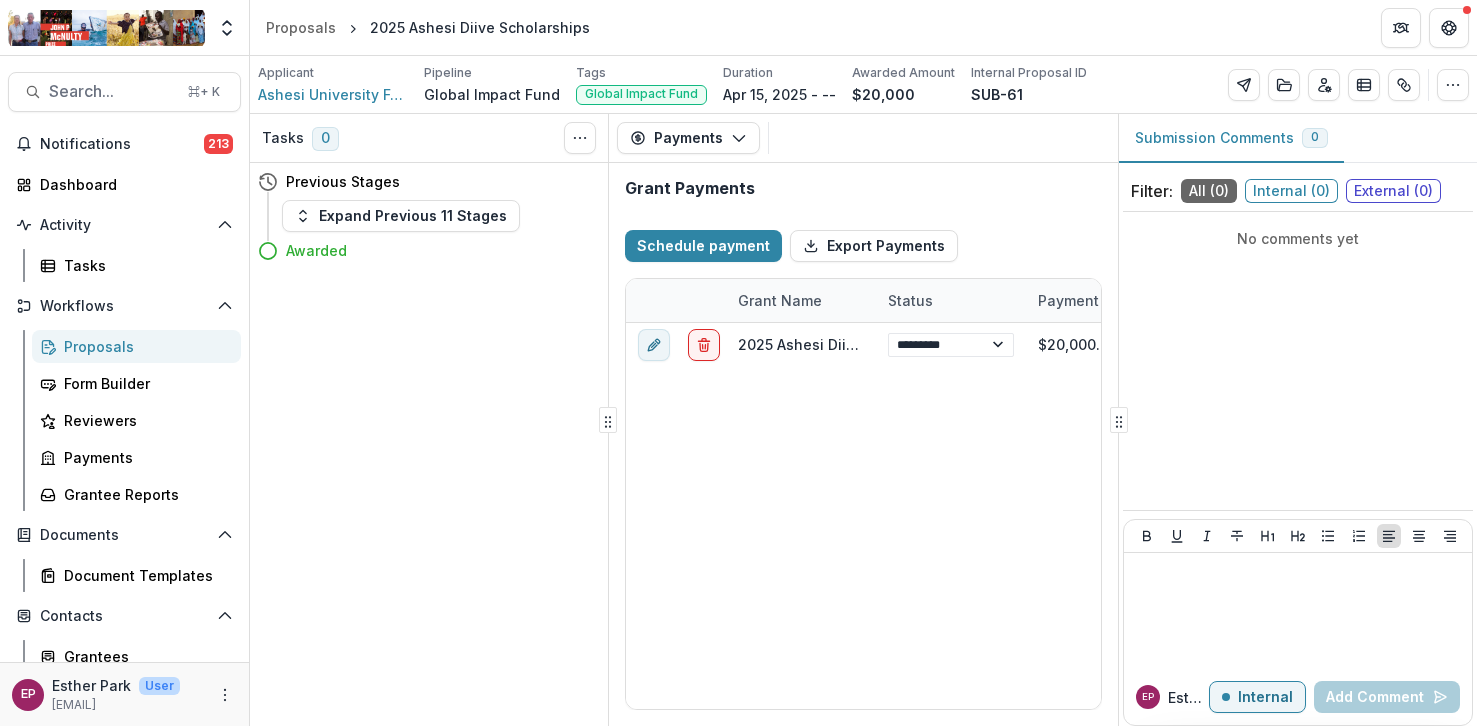 type on "**********" 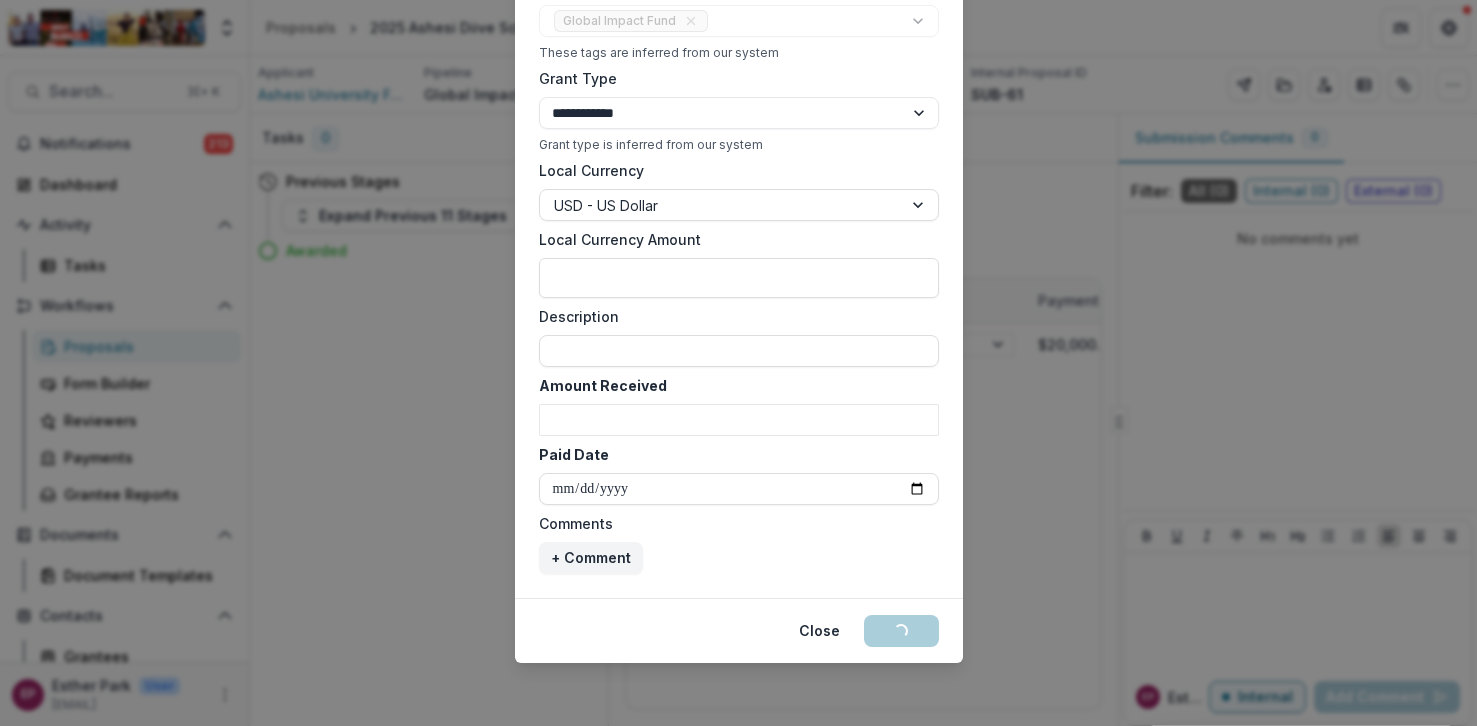 select on "****" 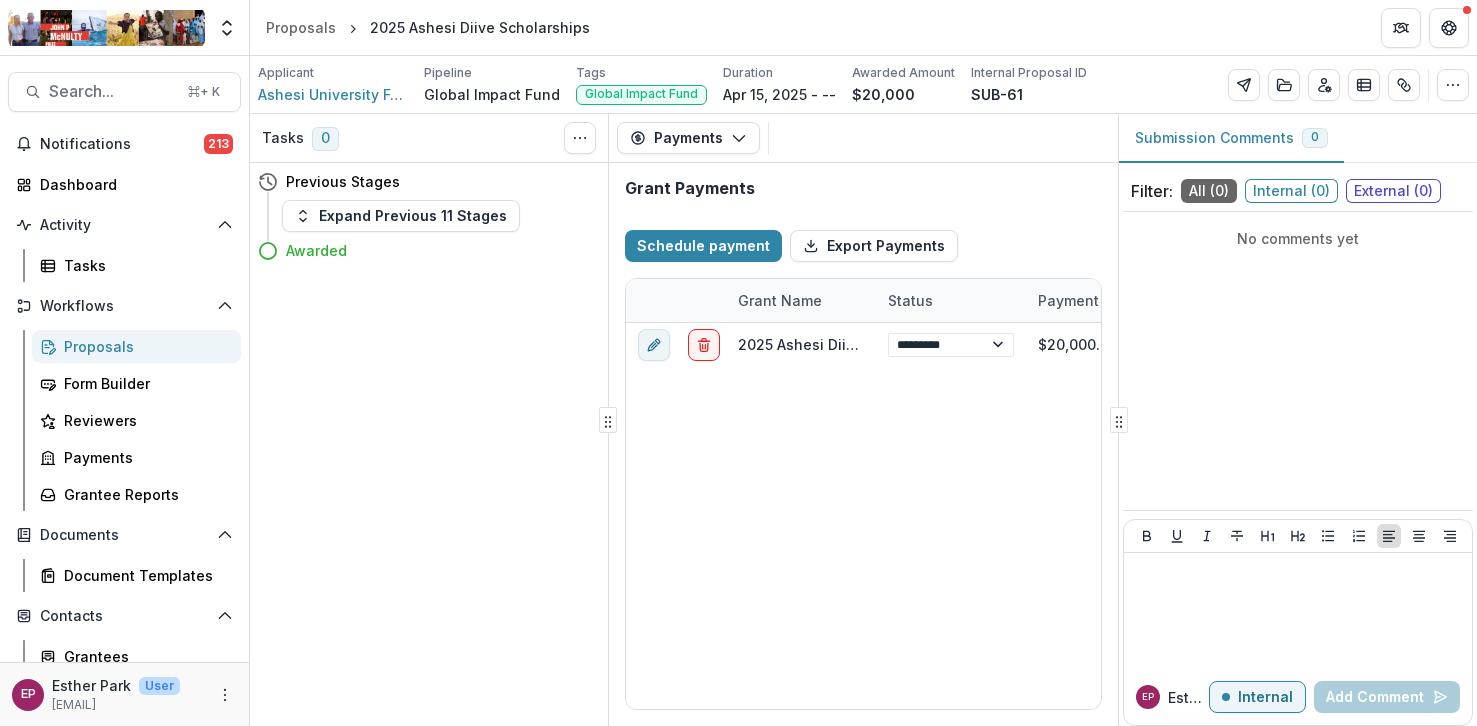 select on "****" 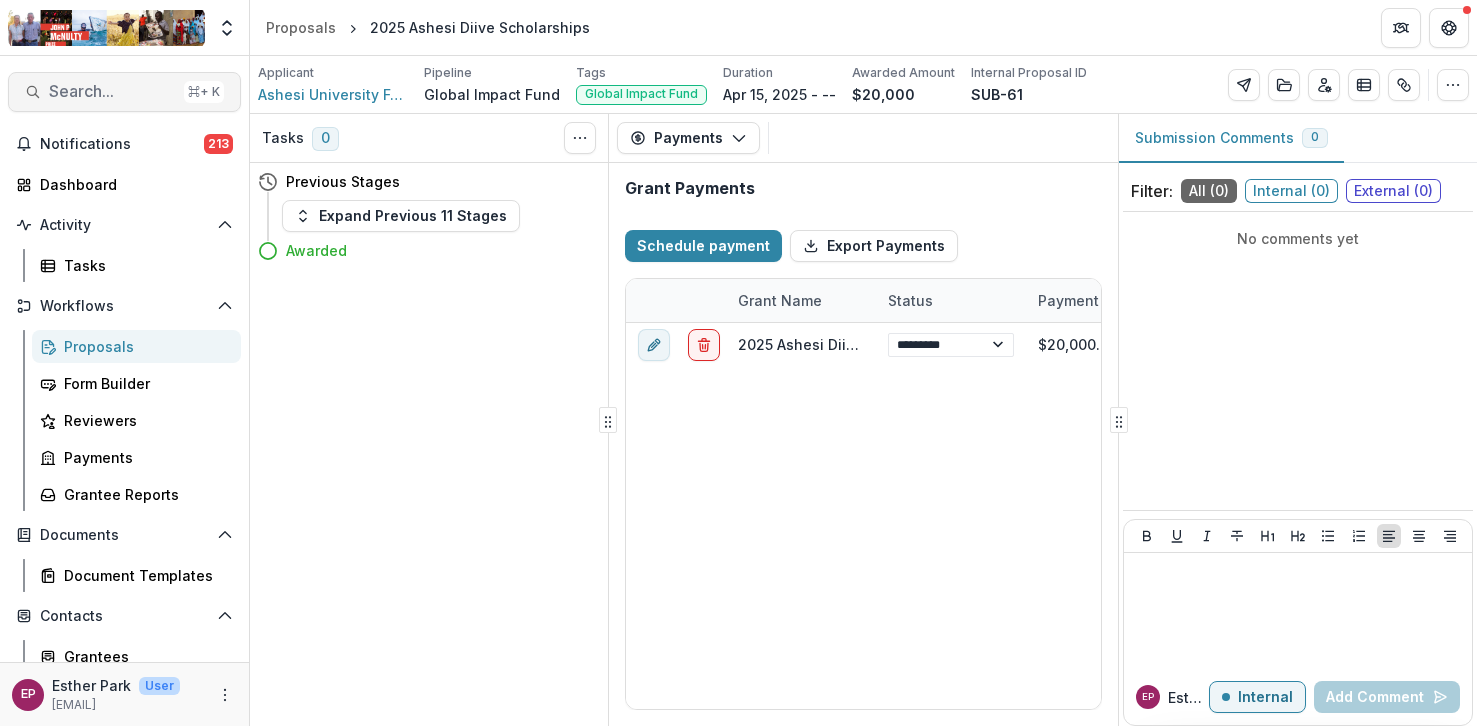 click on "Search..." at bounding box center (112, 91) 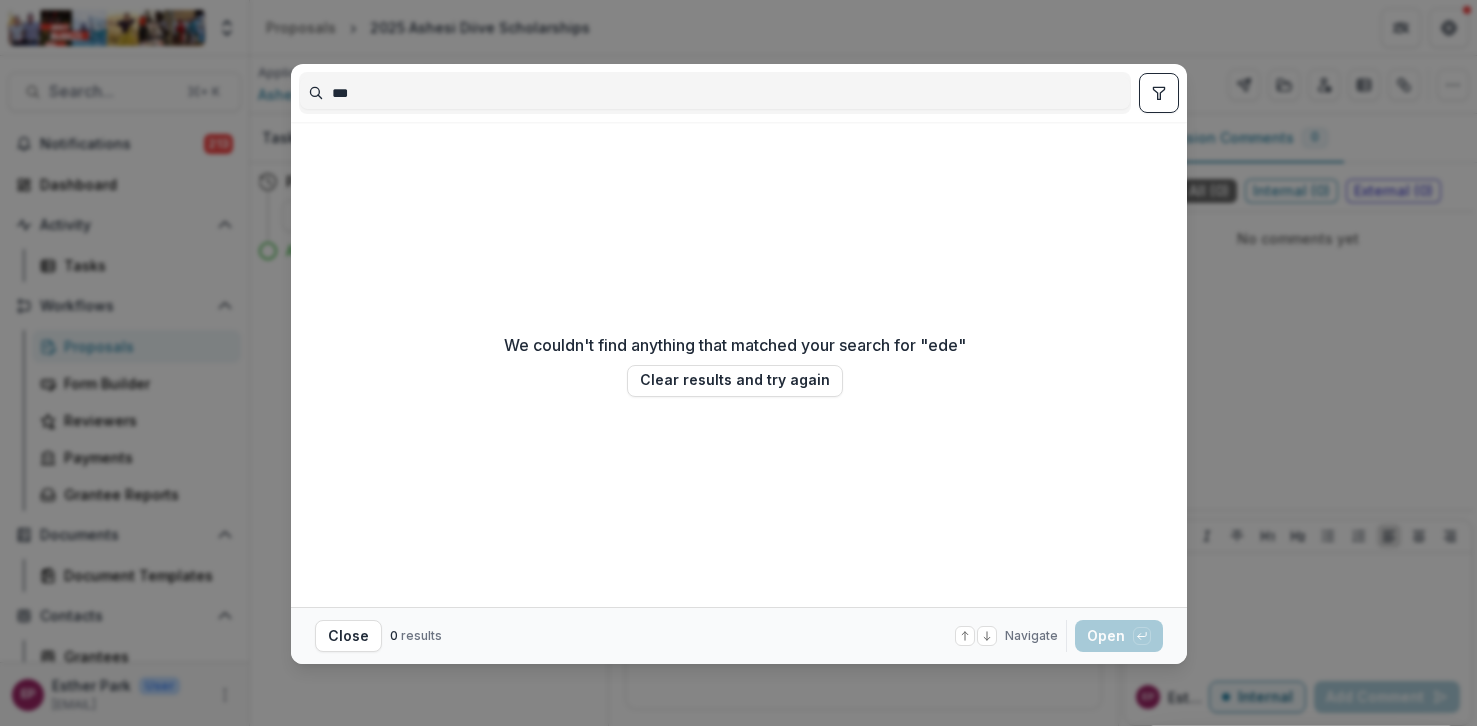 type on "***" 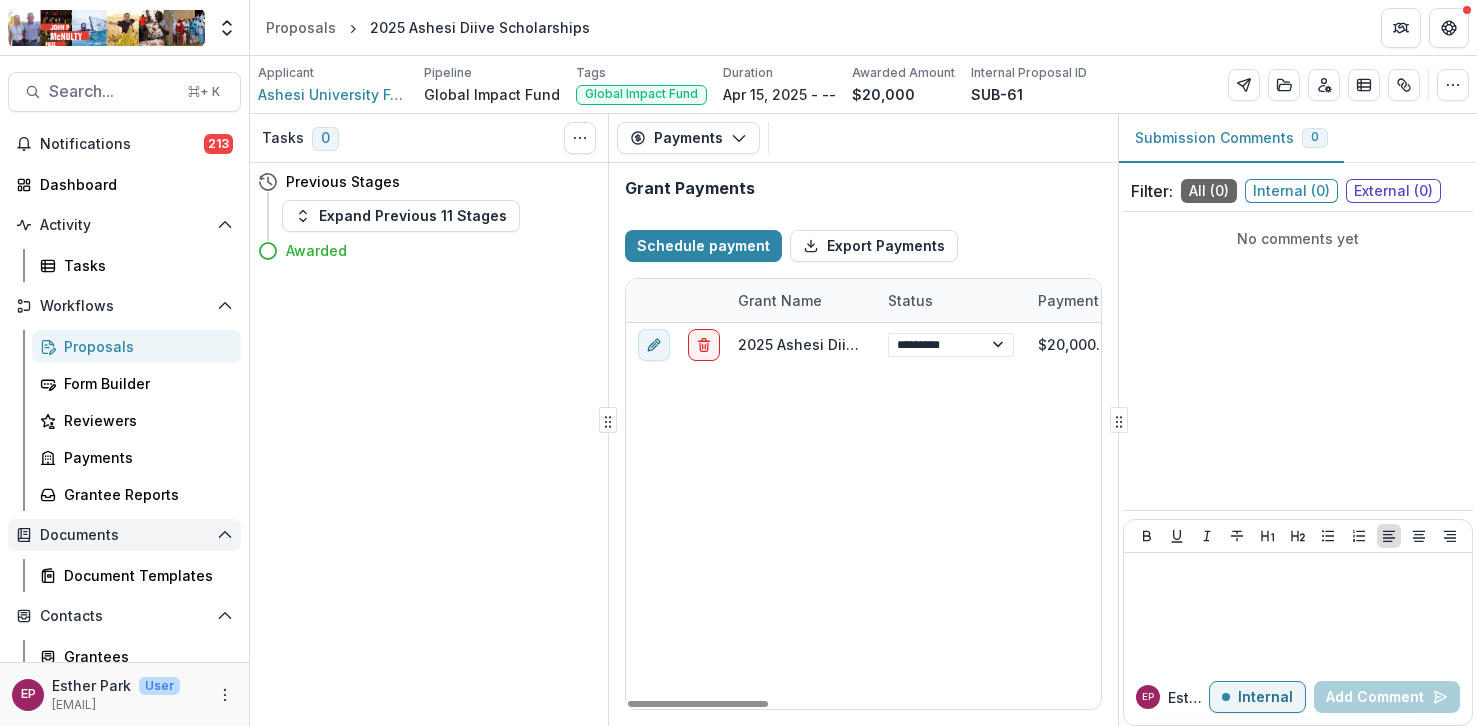 scroll, scrollTop: 166, scrollLeft: 0, axis: vertical 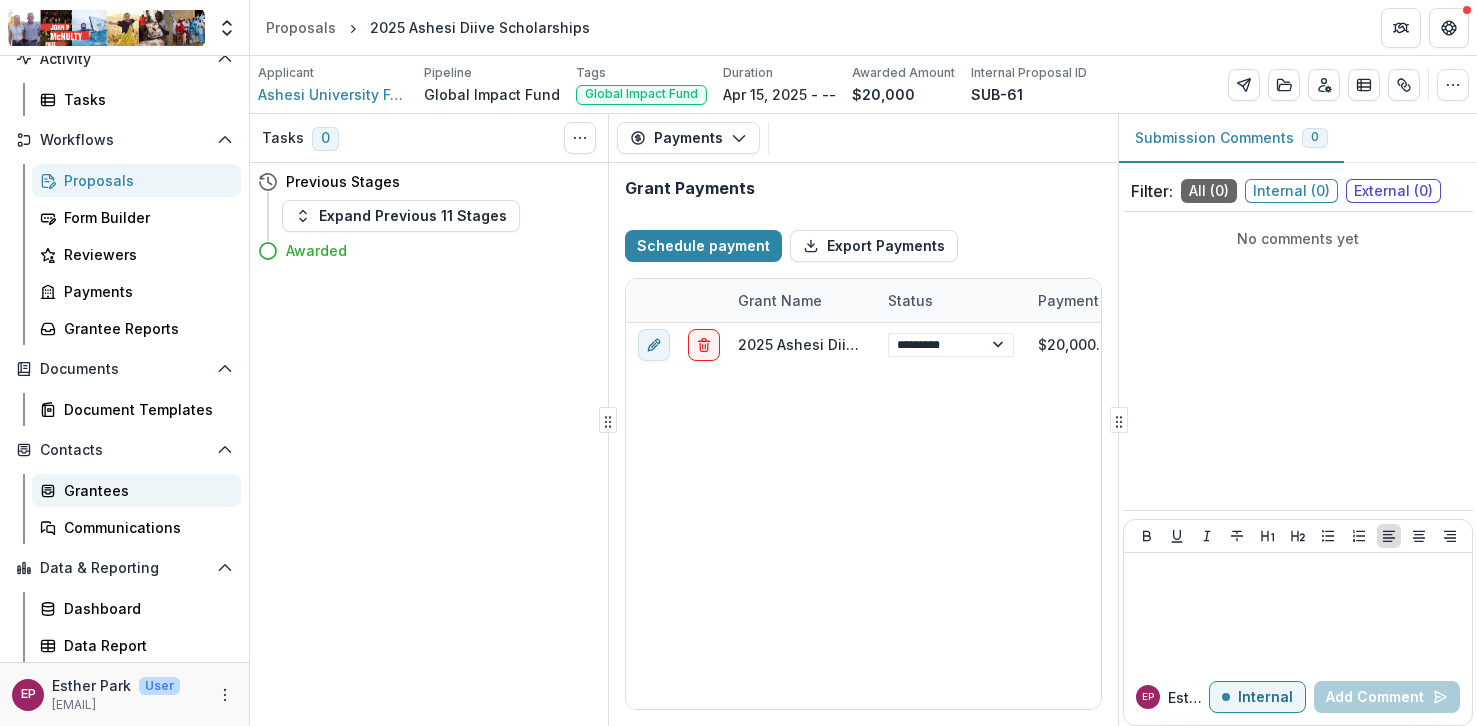 click on "Grantees" at bounding box center [144, 490] 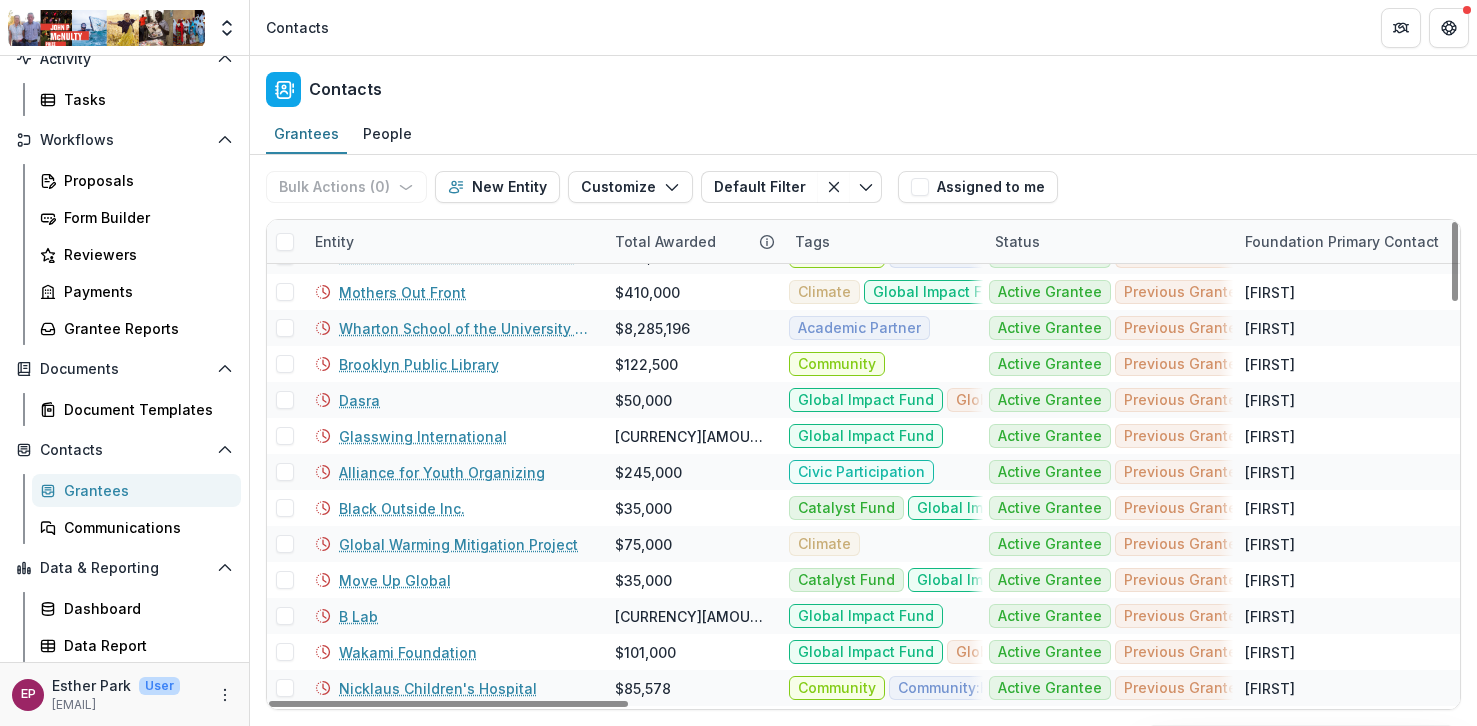 scroll, scrollTop: 1113, scrollLeft: 0, axis: vertical 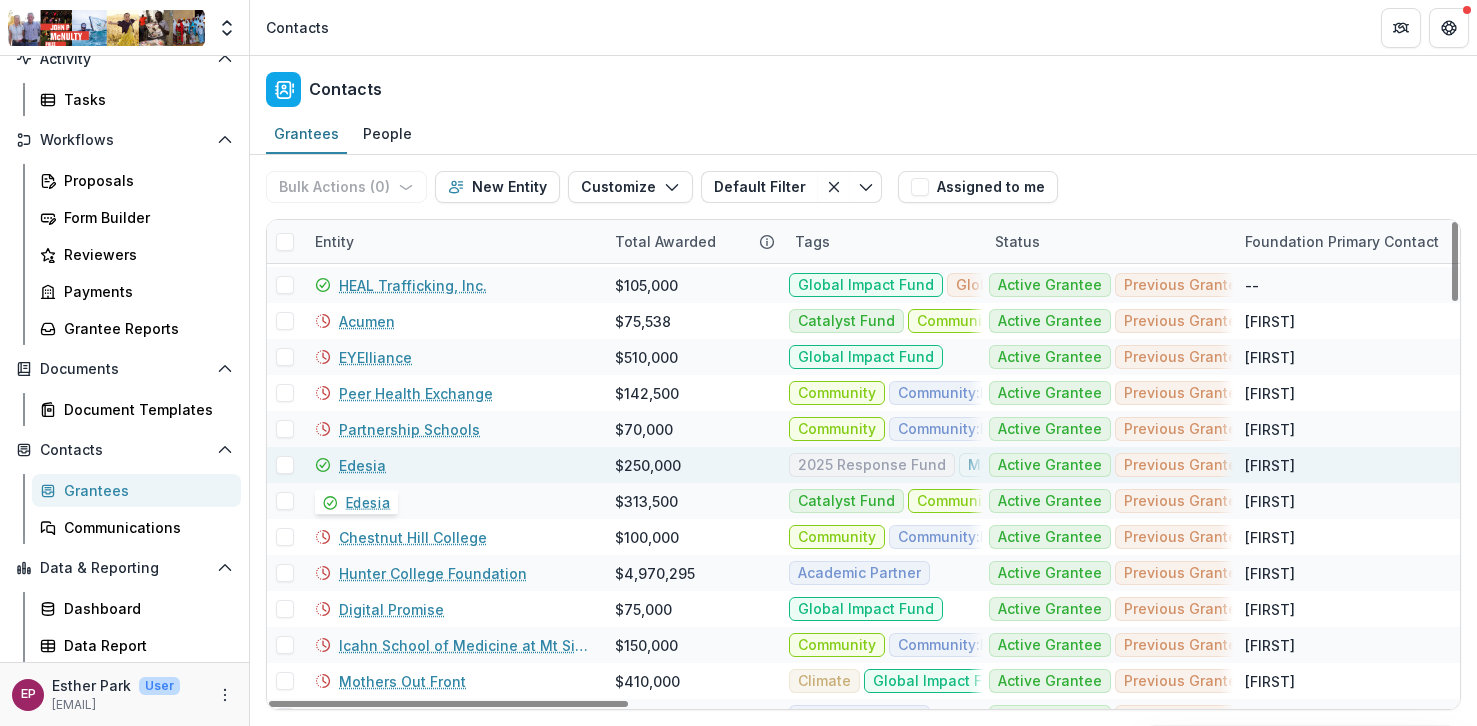 click on "Edesia" at bounding box center (362, 465) 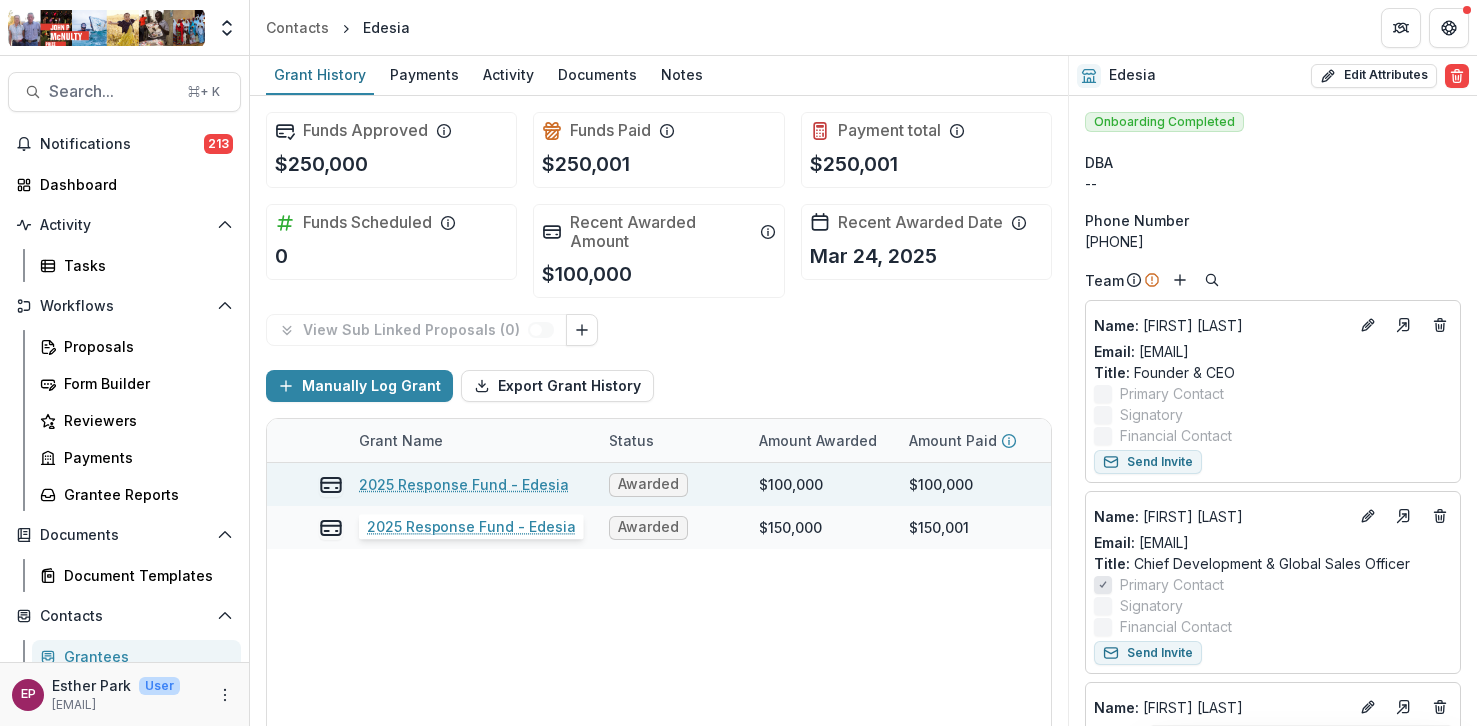 click on "2025 Response Fund - Edesia" at bounding box center (464, 484) 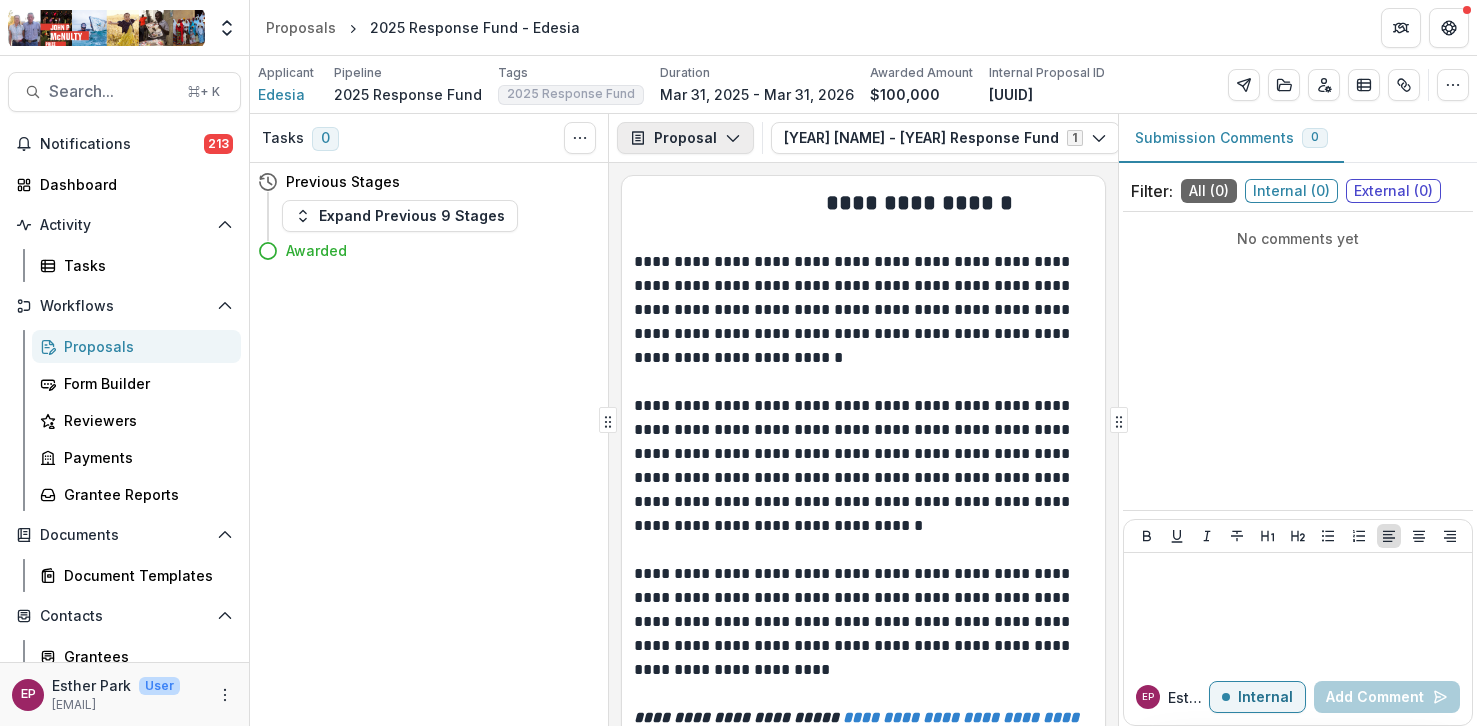 click on "Proposal" at bounding box center (685, 138) 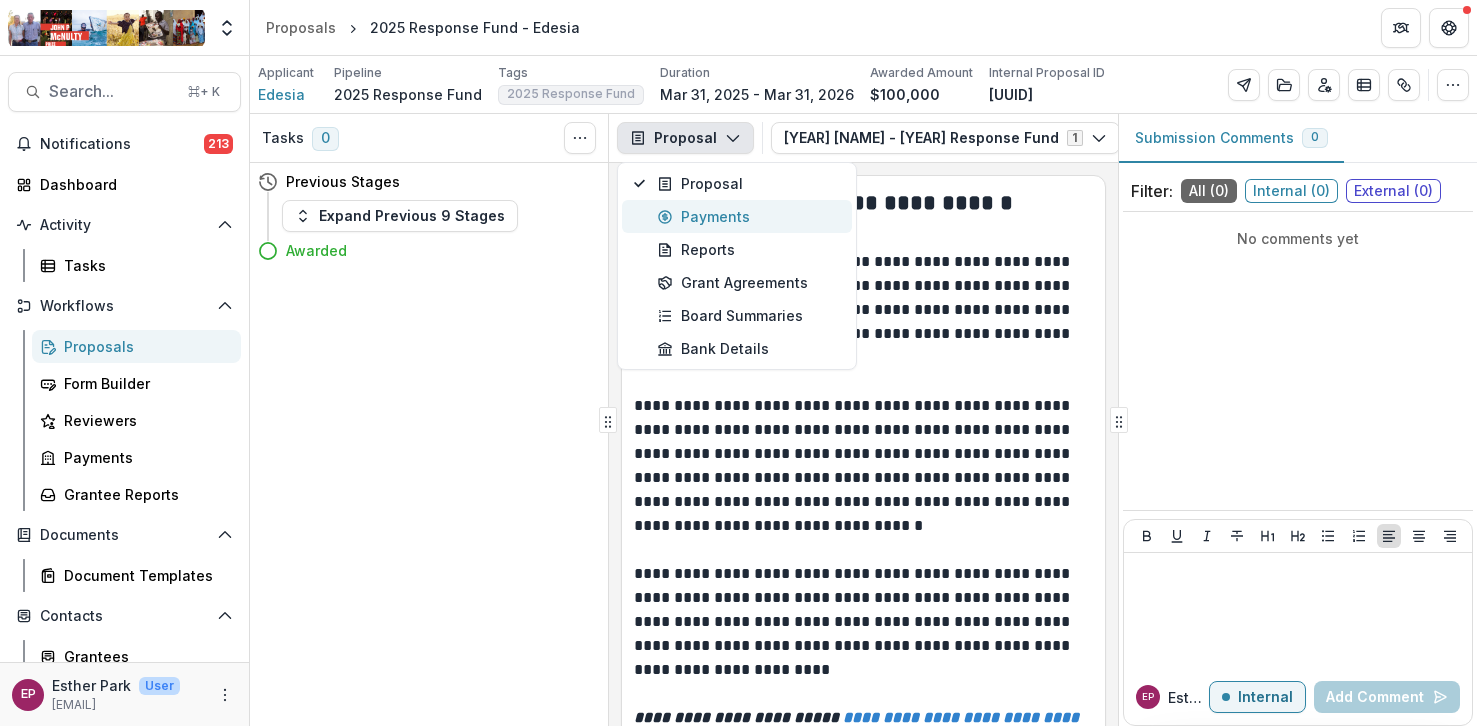 click on "Payments" at bounding box center [748, 216] 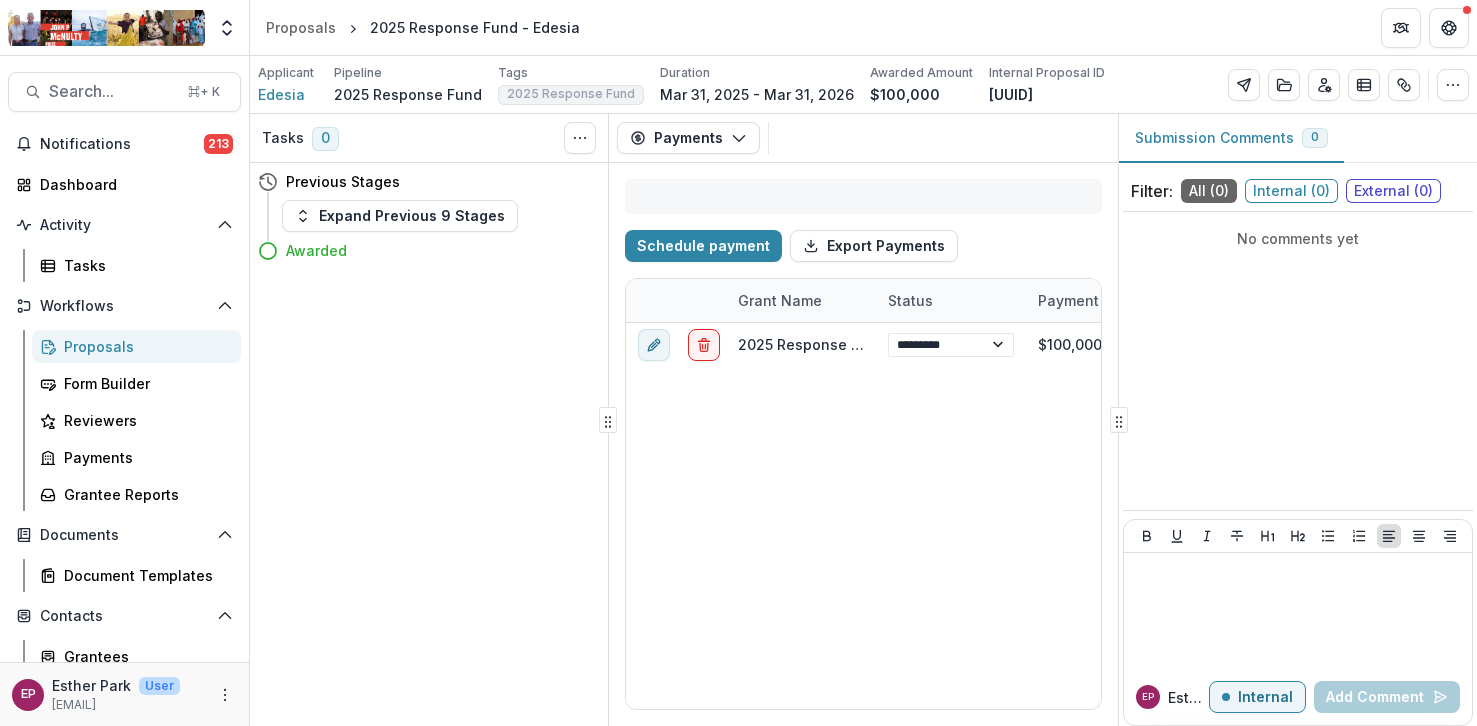select on "****" 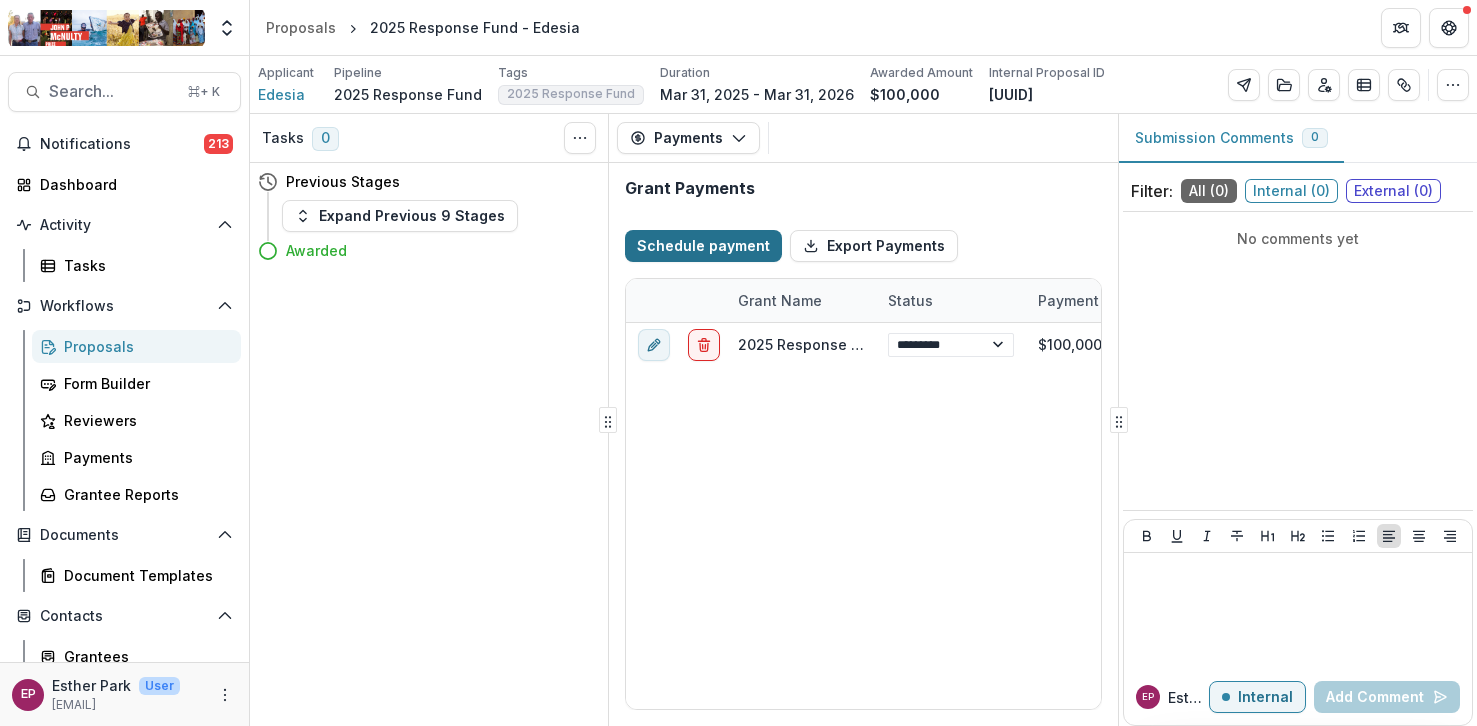 select on "****" 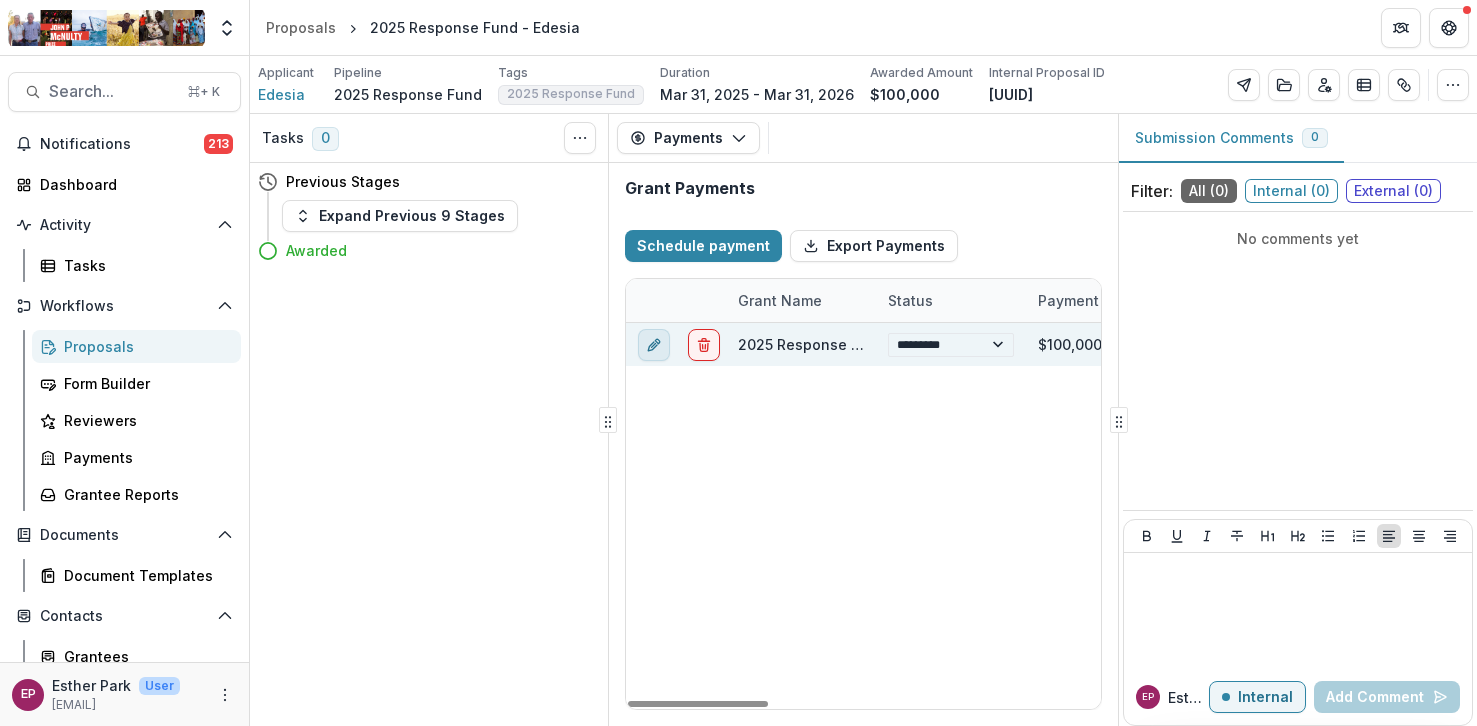 click at bounding box center [654, 345] 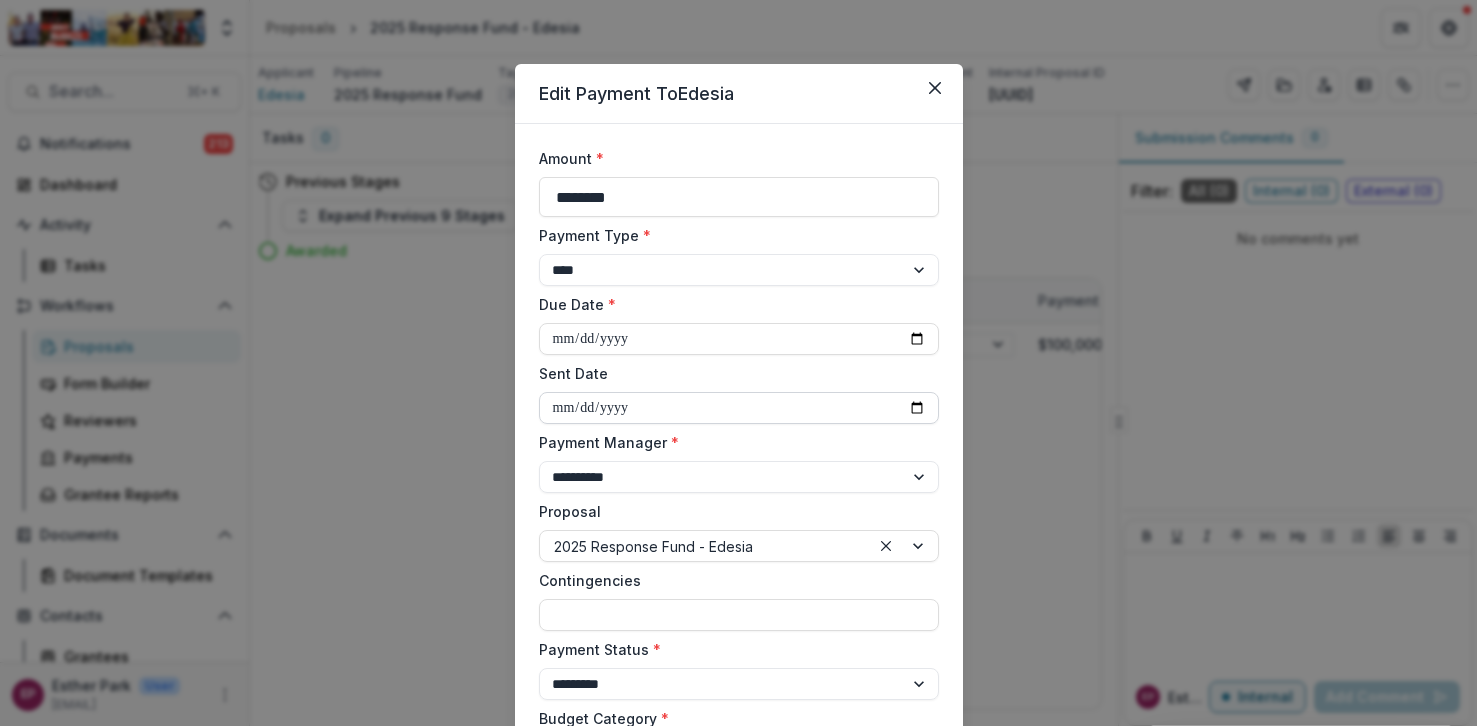 click on "**********" at bounding box center (739, 408) 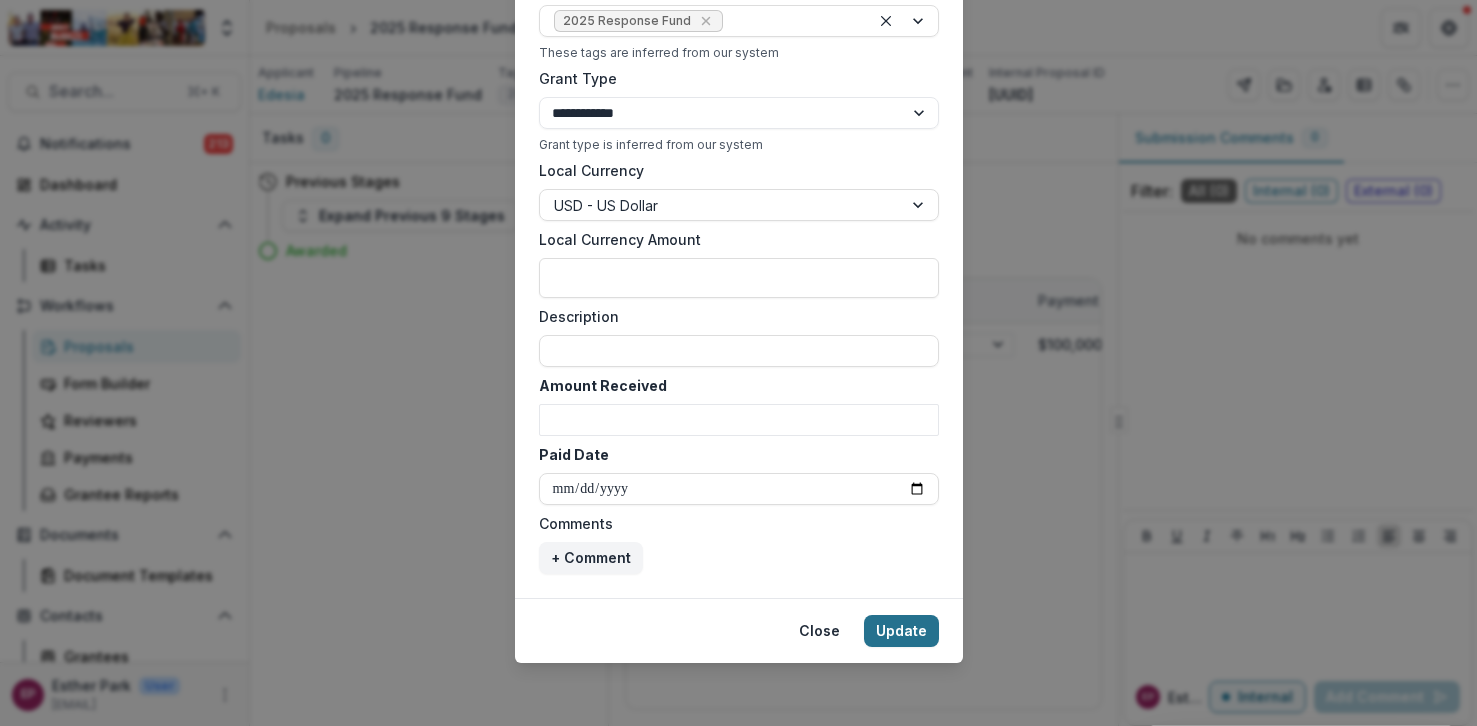 click on "Update" at bounding box center [901, 631] 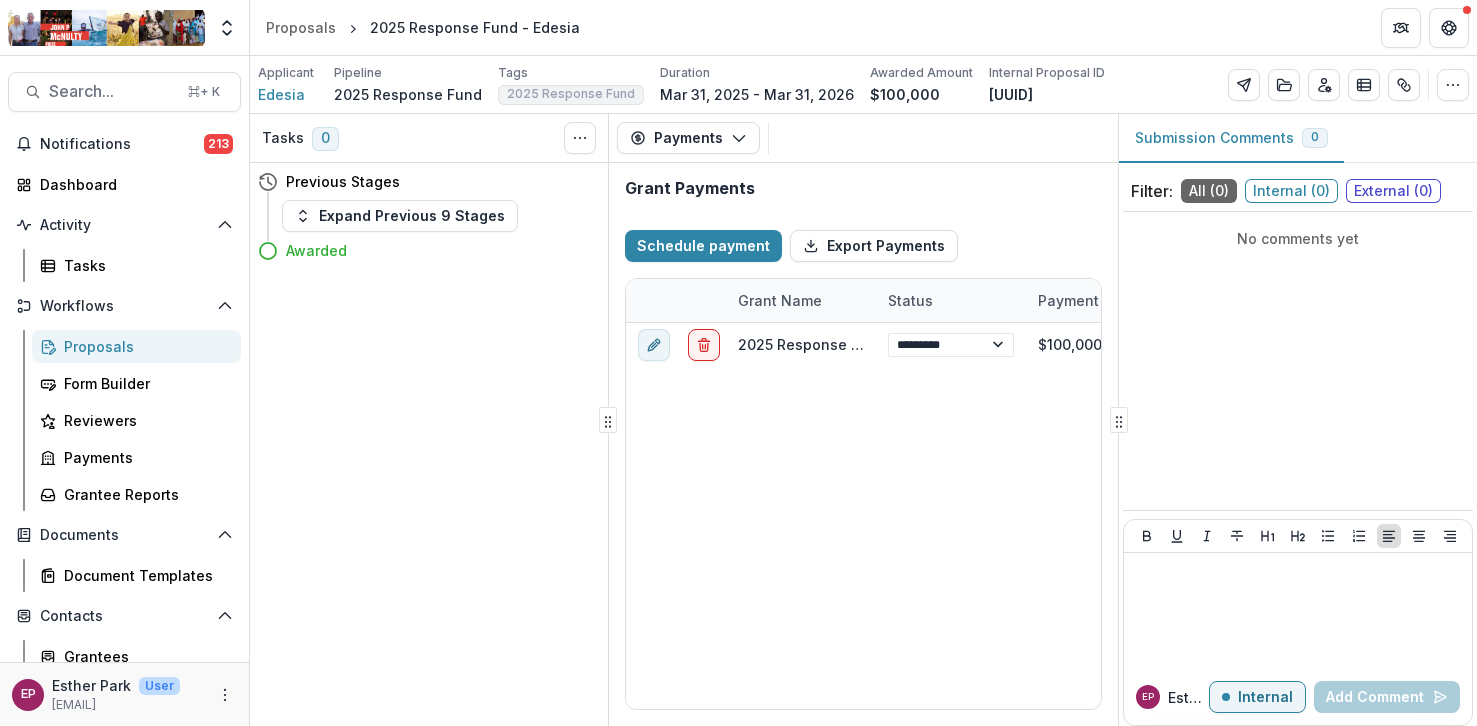 type on "**********" 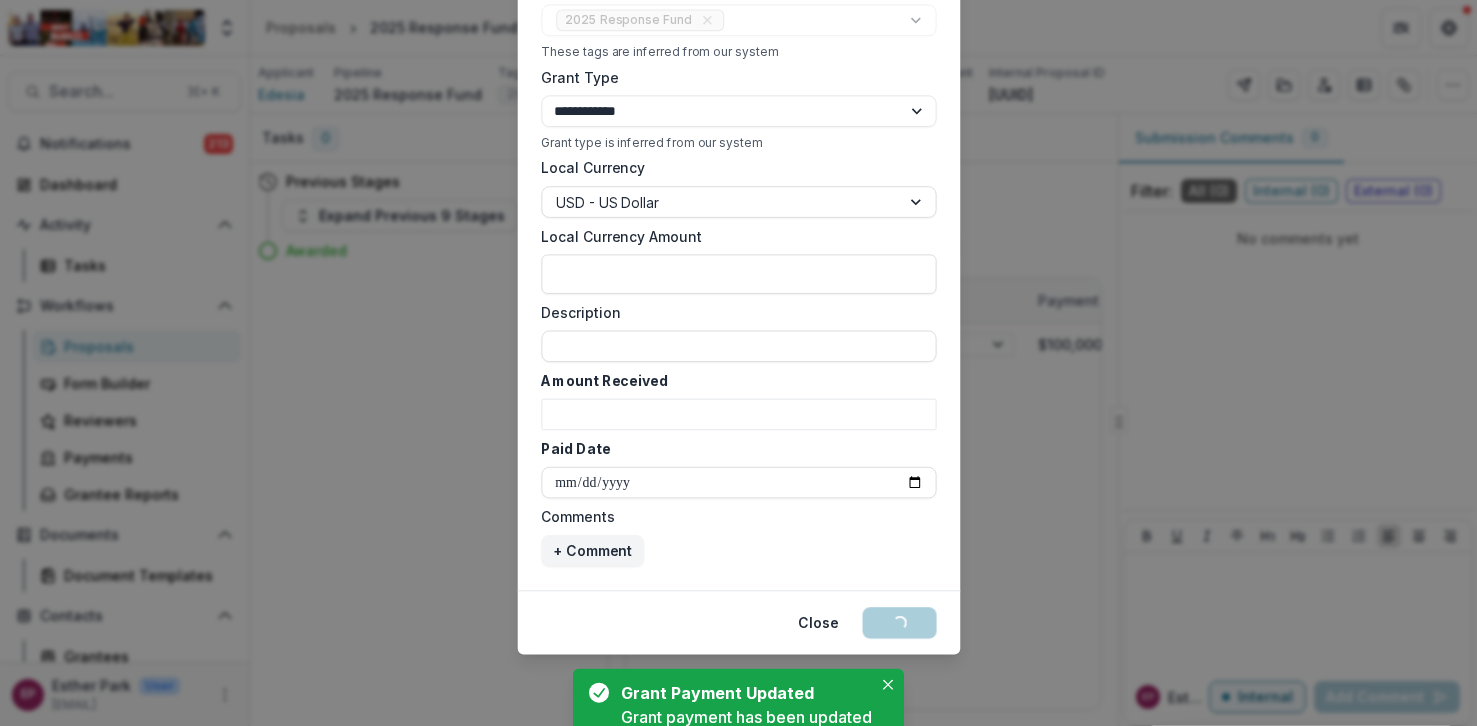 select on "****" 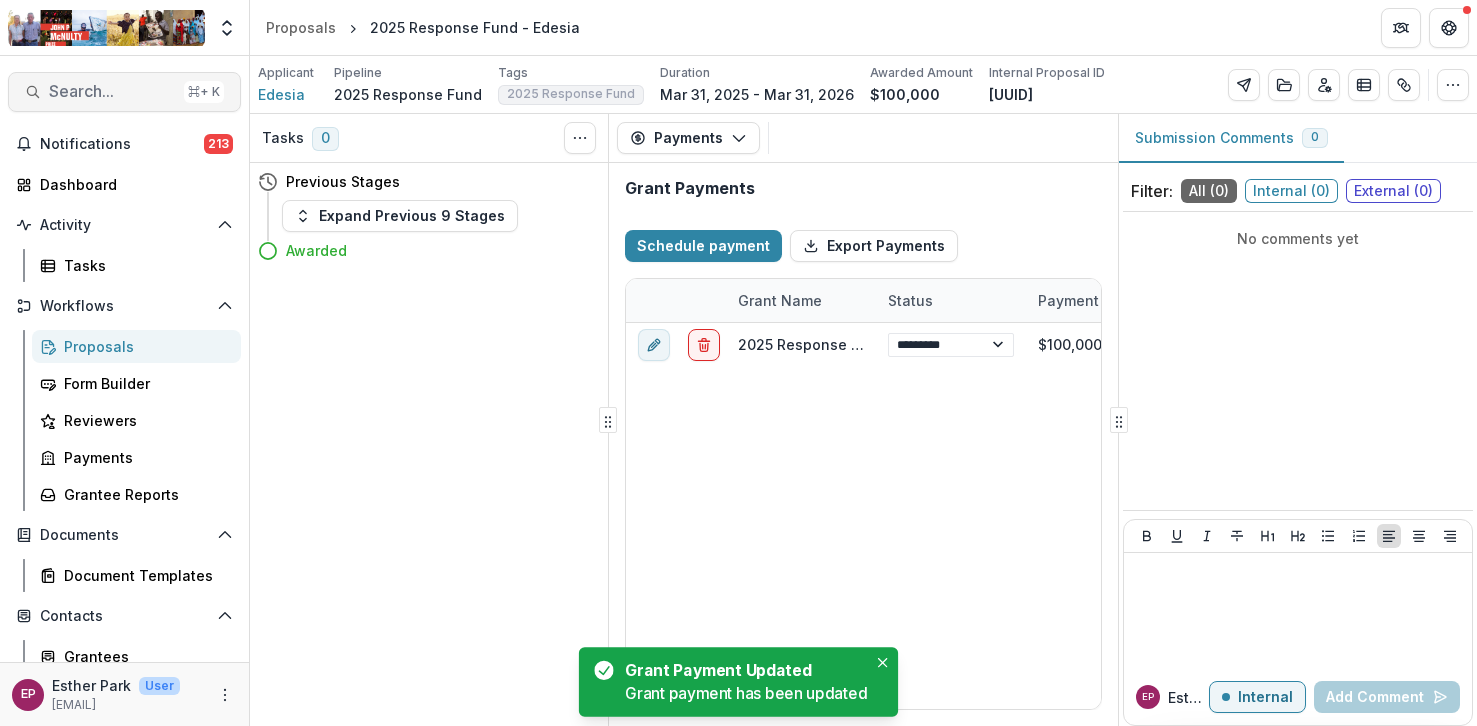 select on "****" 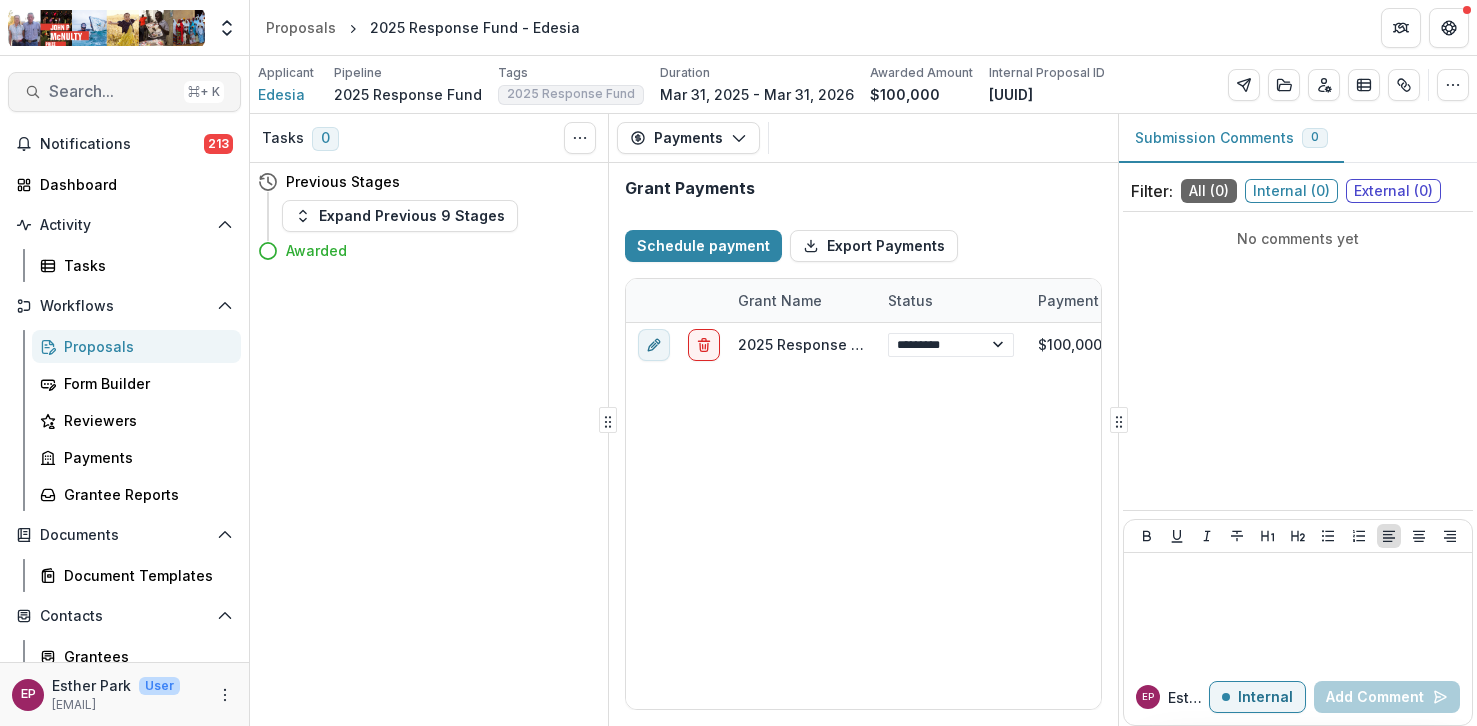click on "Search..." at bounding box center (112, 91) 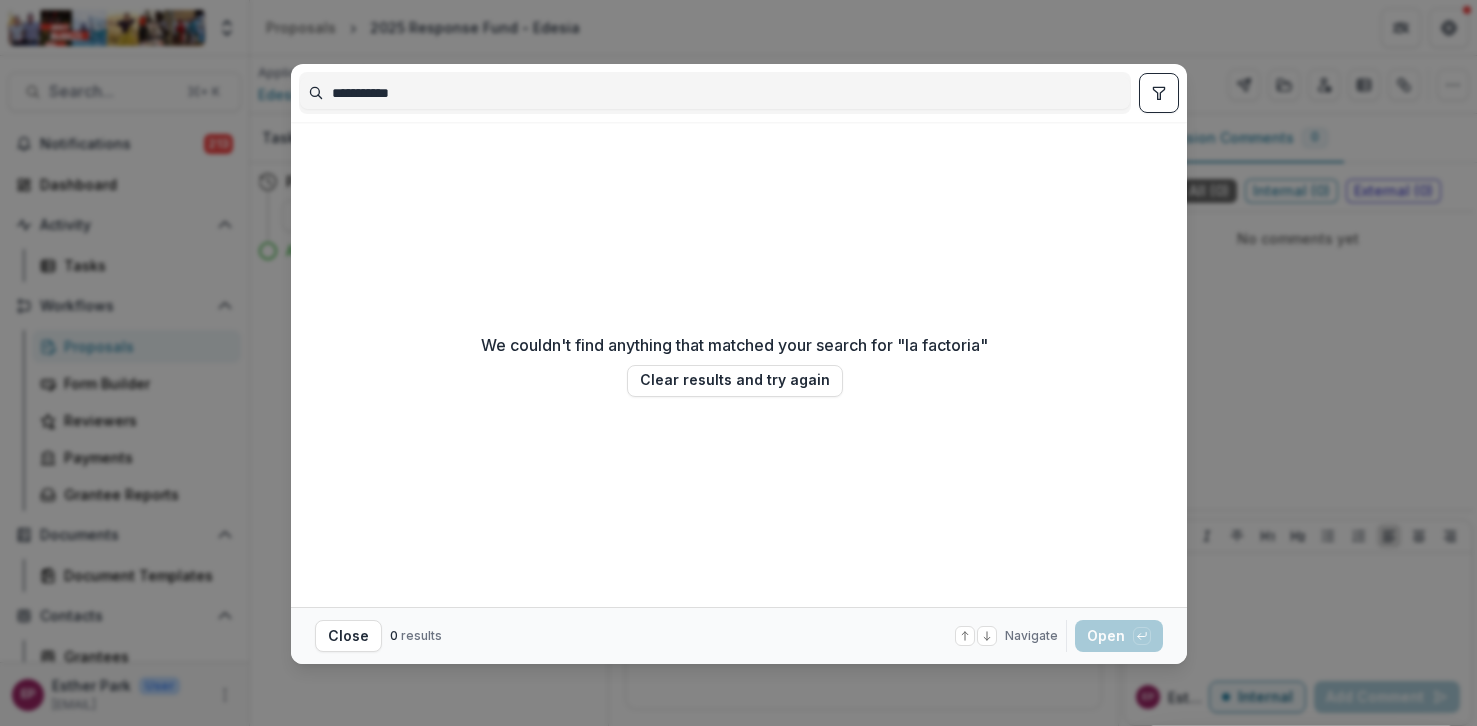 type on "**********" 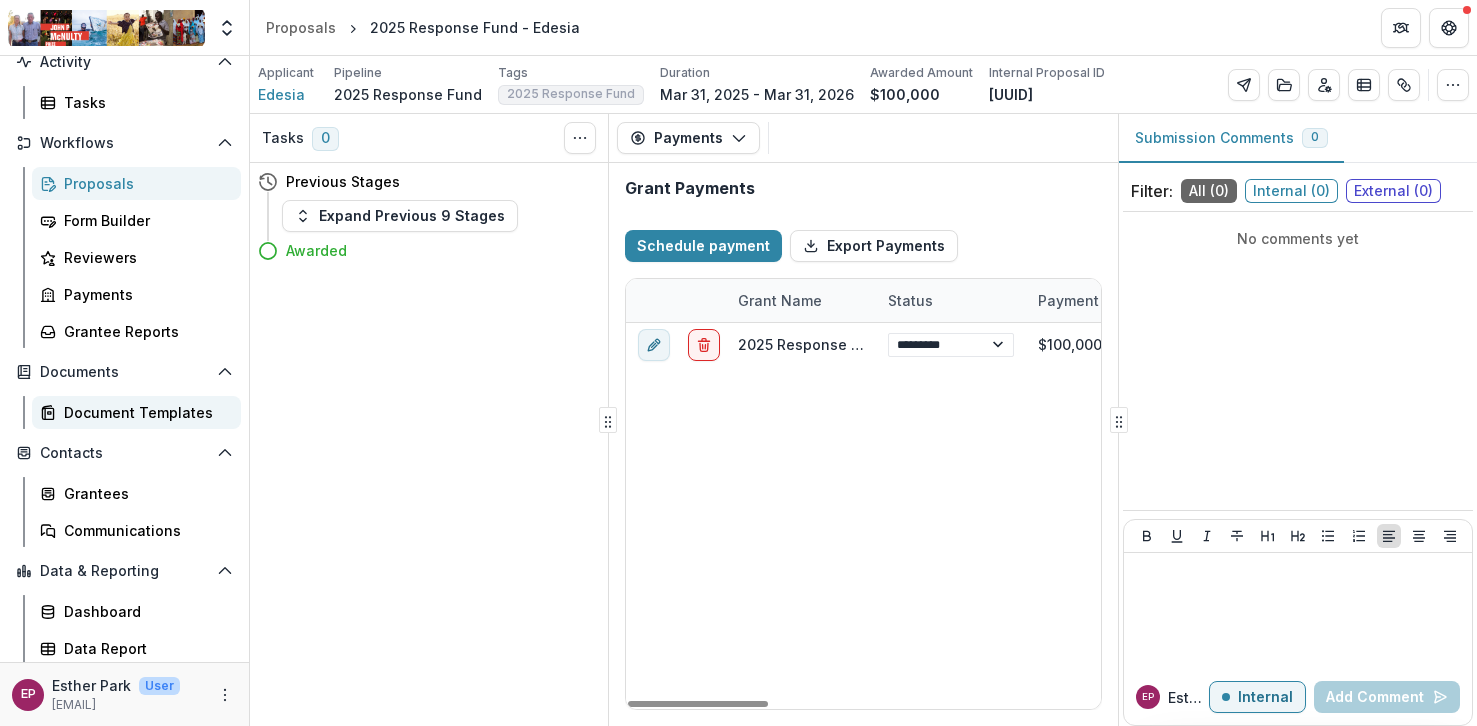 scroll, scrollTop: 166, scrollLeft: 0, axis: vertical 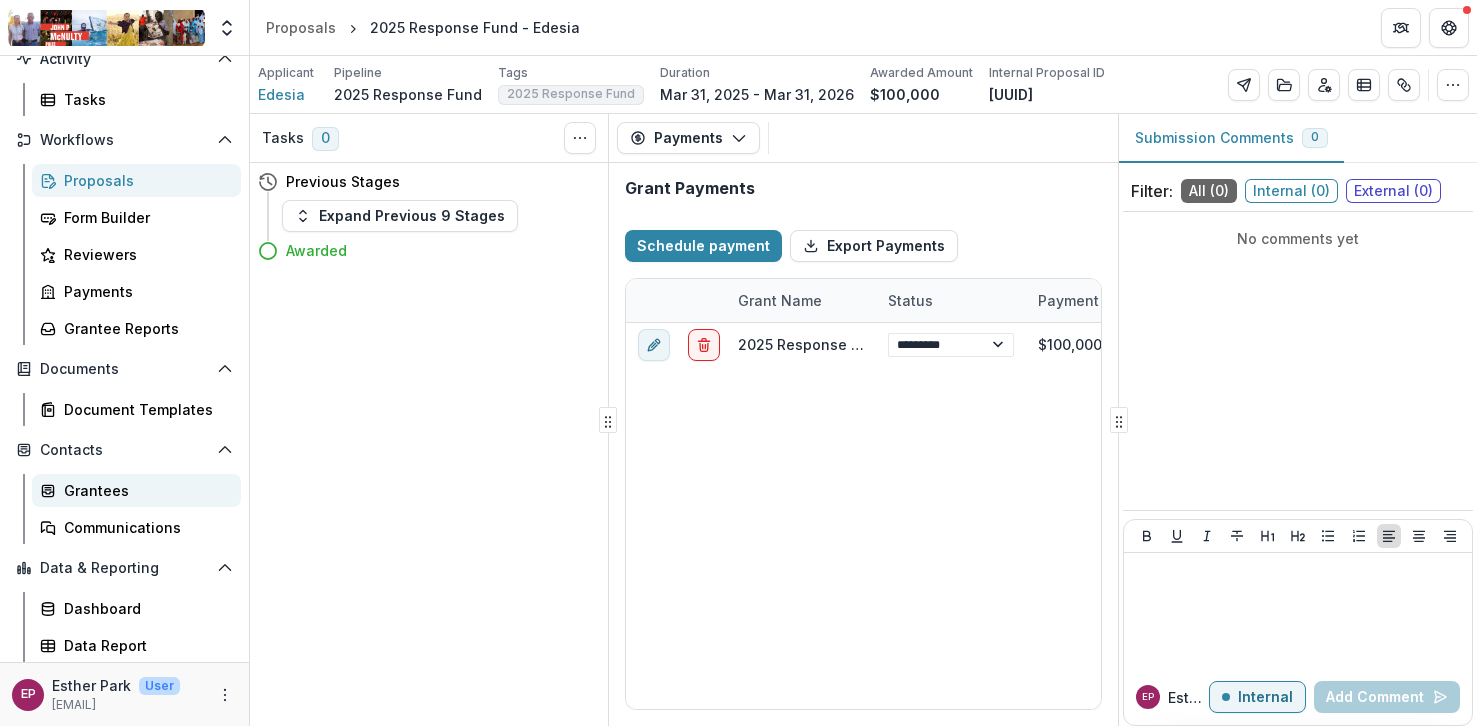 click on "Grantees" at bounding box center [144, 490] 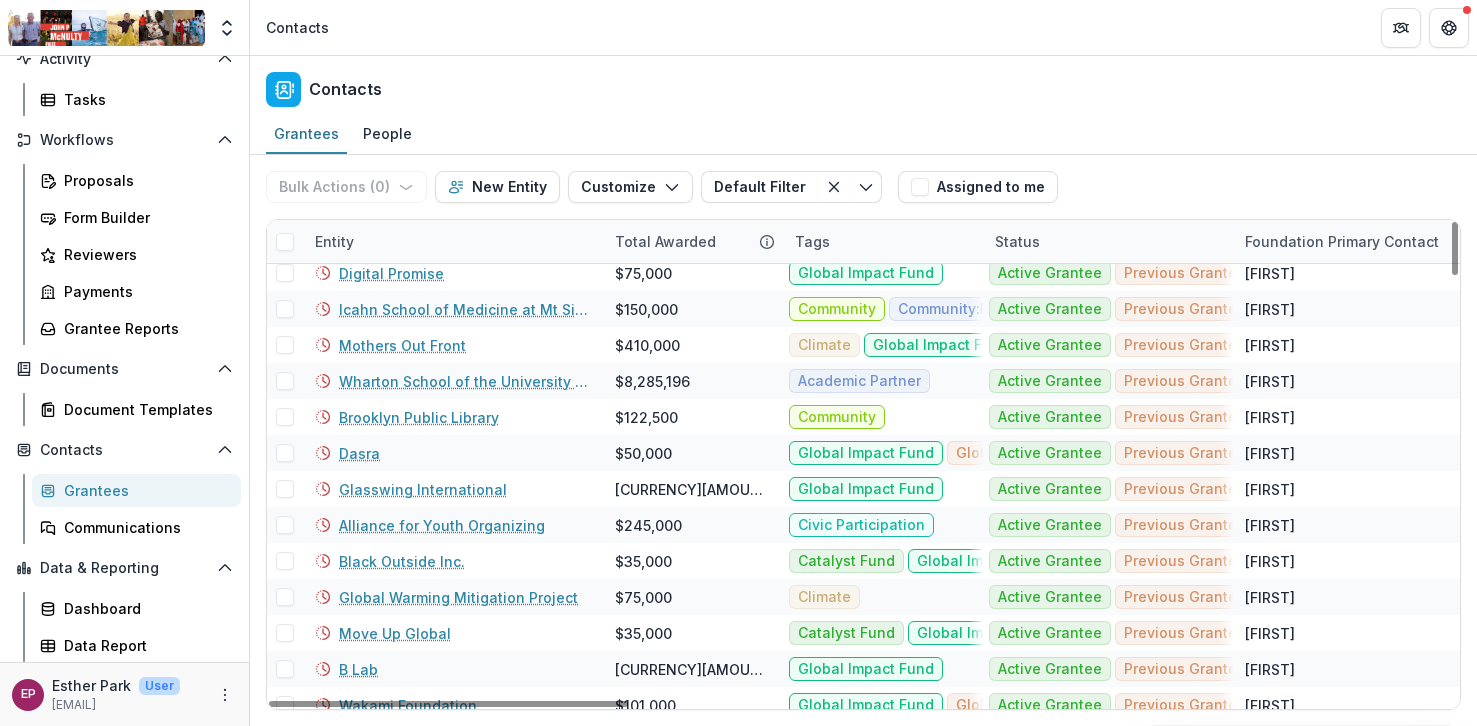 scroll, scrollTop: 1941, scrollLeft: 0, axis: vertical 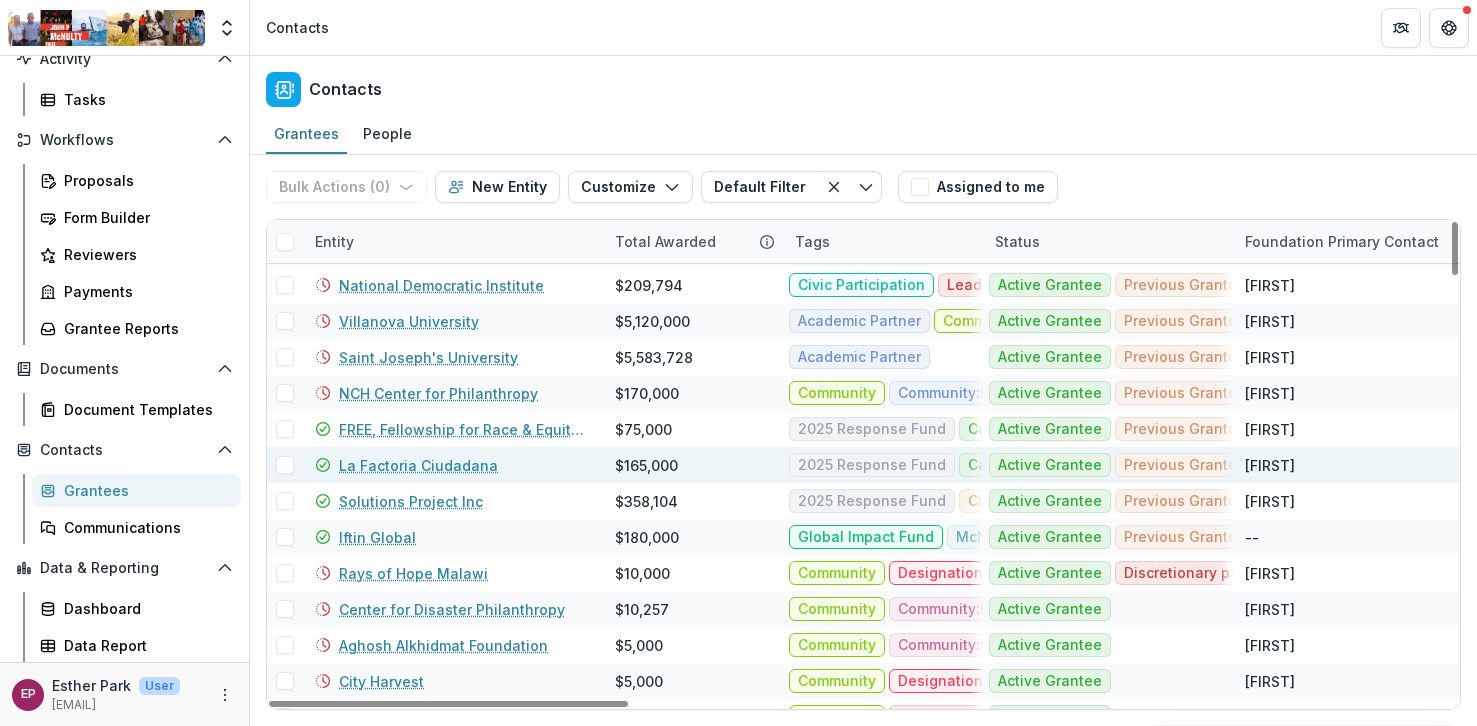 click on "La Factoria Ciudadana" at bounding box center (418, 465) 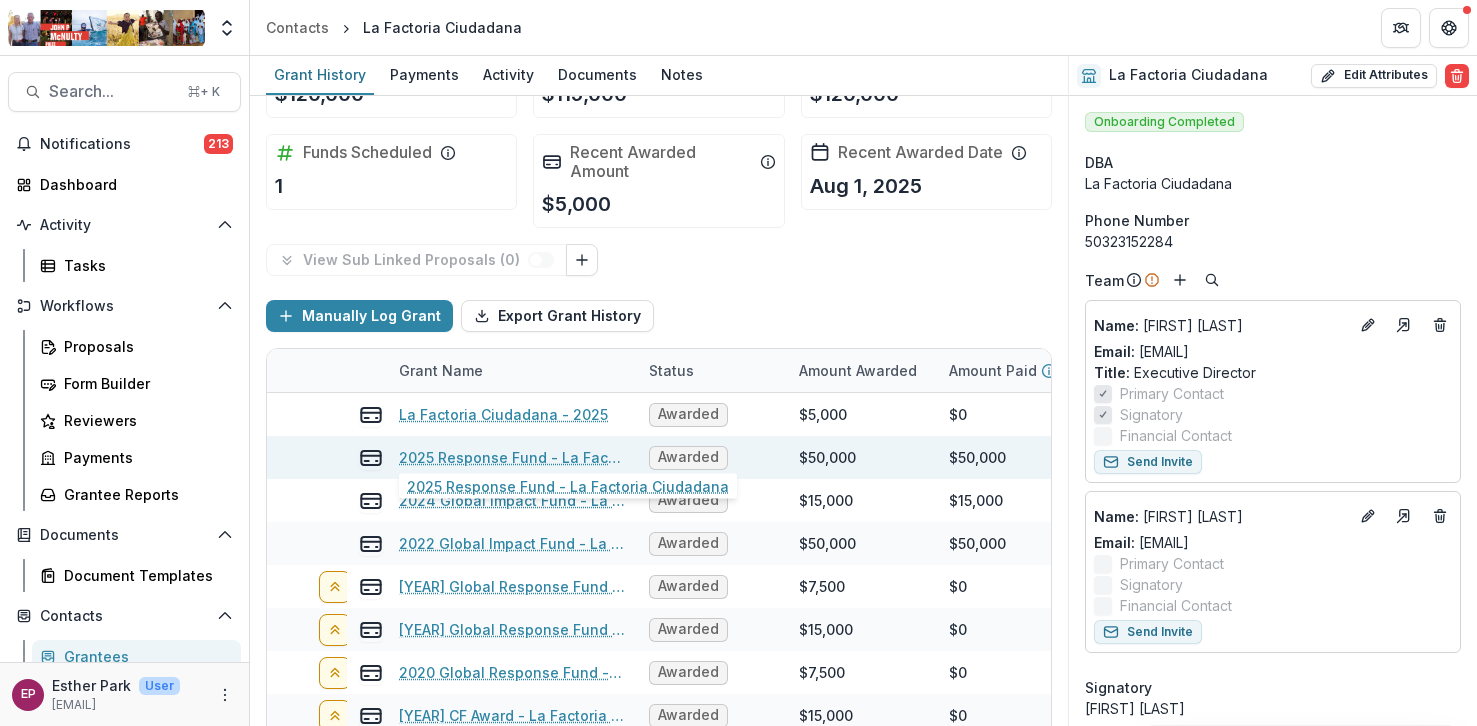 scroll, scrollTop: 96, scrollLeft: 0, axis: vertical 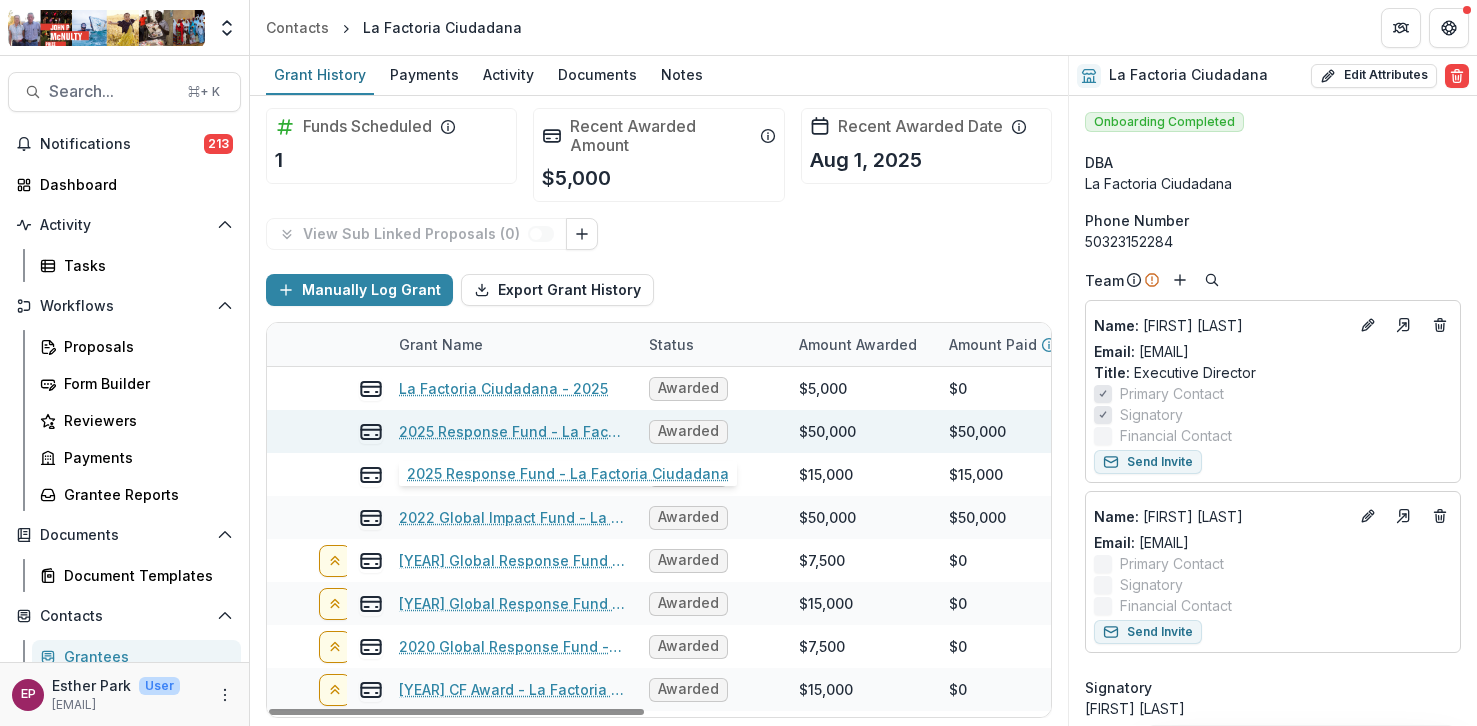 click on "2025 Response Fund - La Factoria Ciudadana" at bounding box center [512, 431] 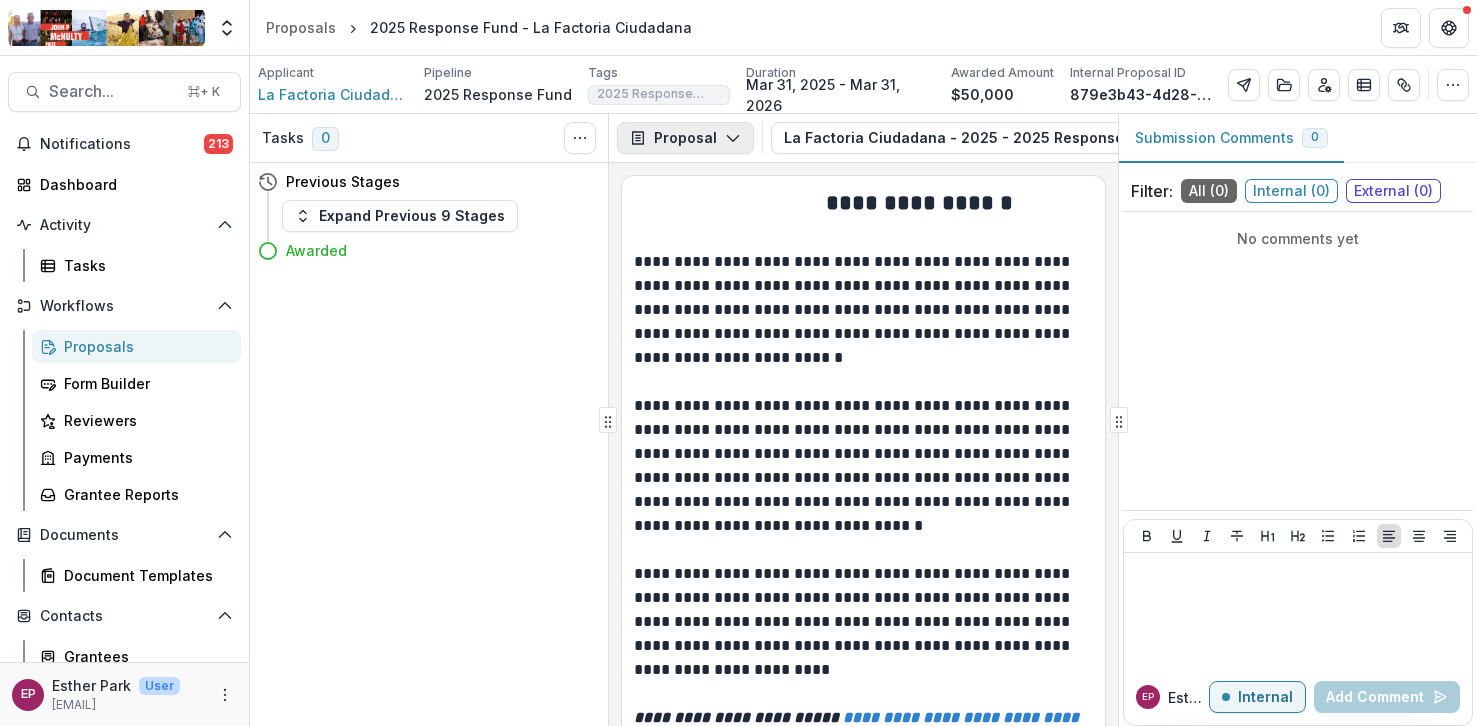 click on "Proposal" at bounding box center (685, 138) 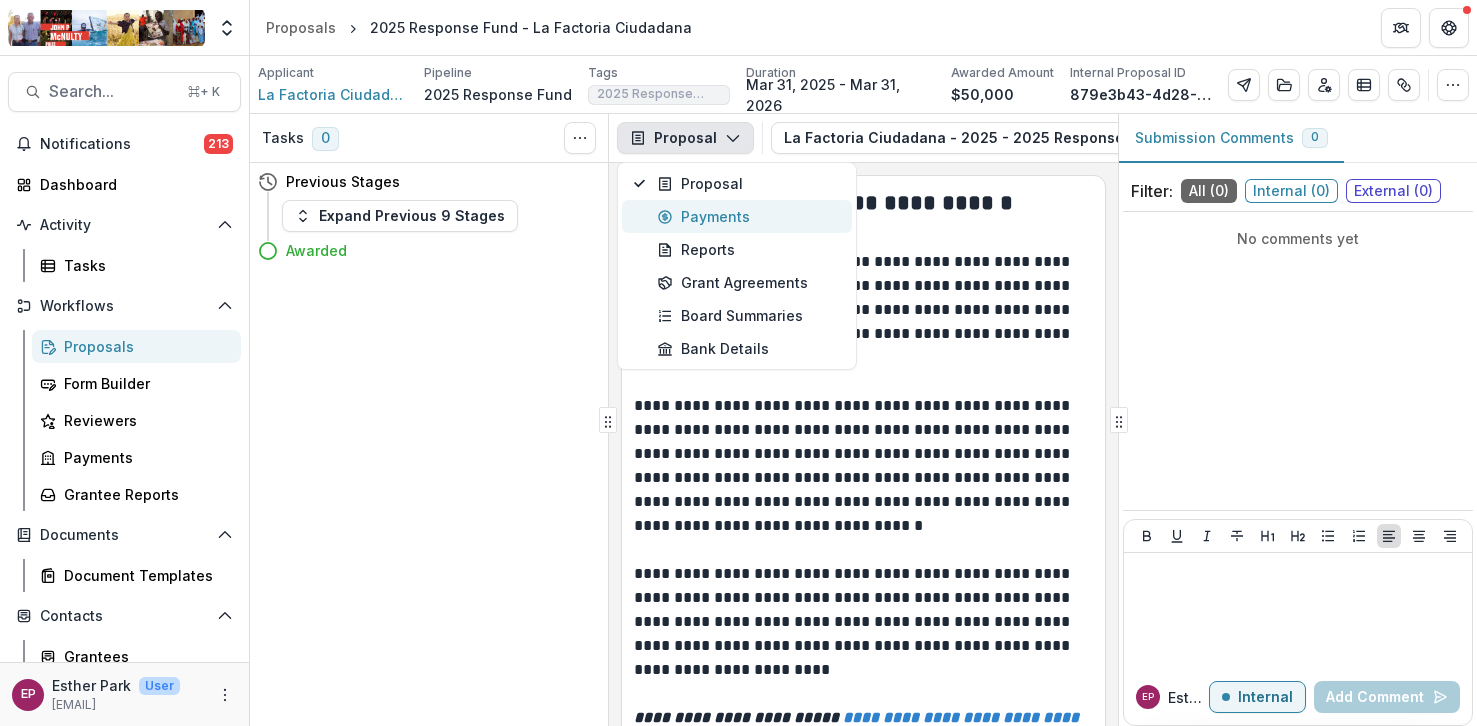 click on "Payments" at bounding box center (748, 216) 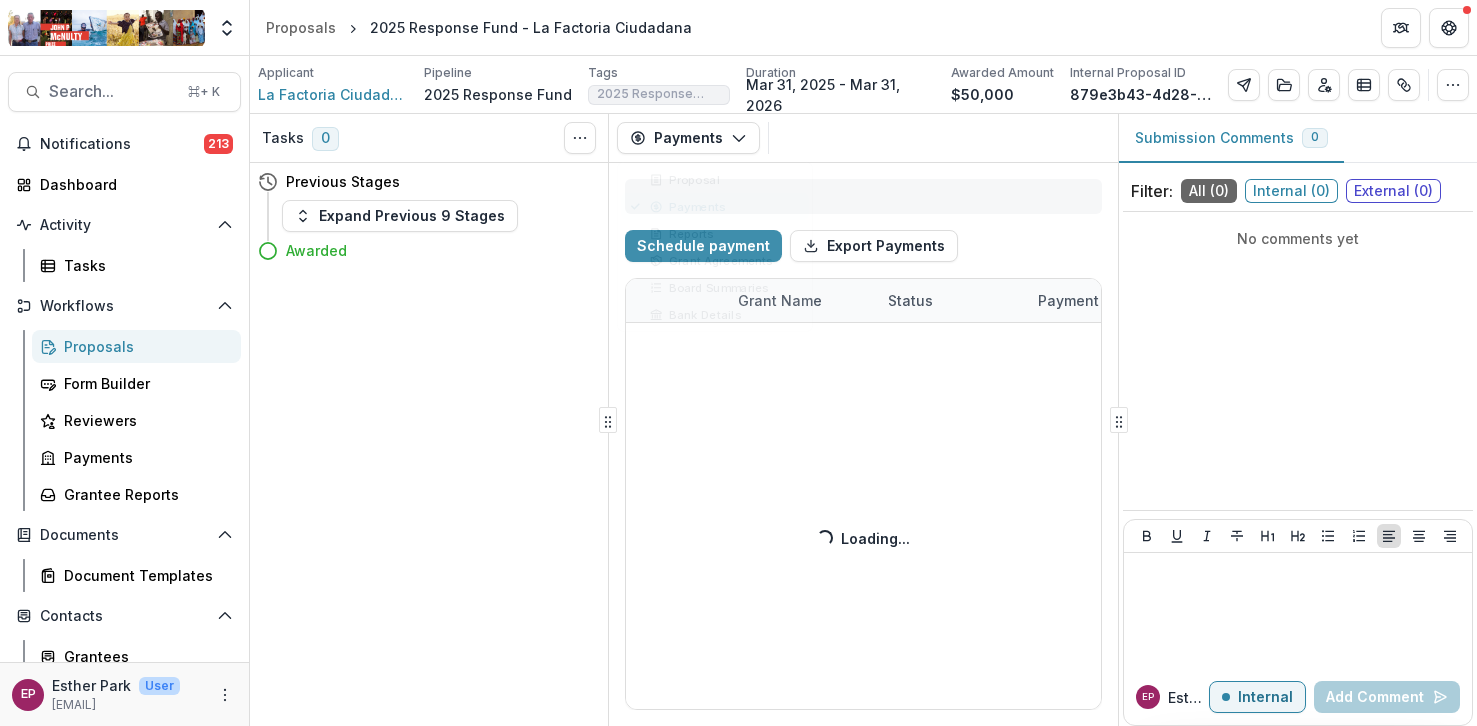 select on "****" 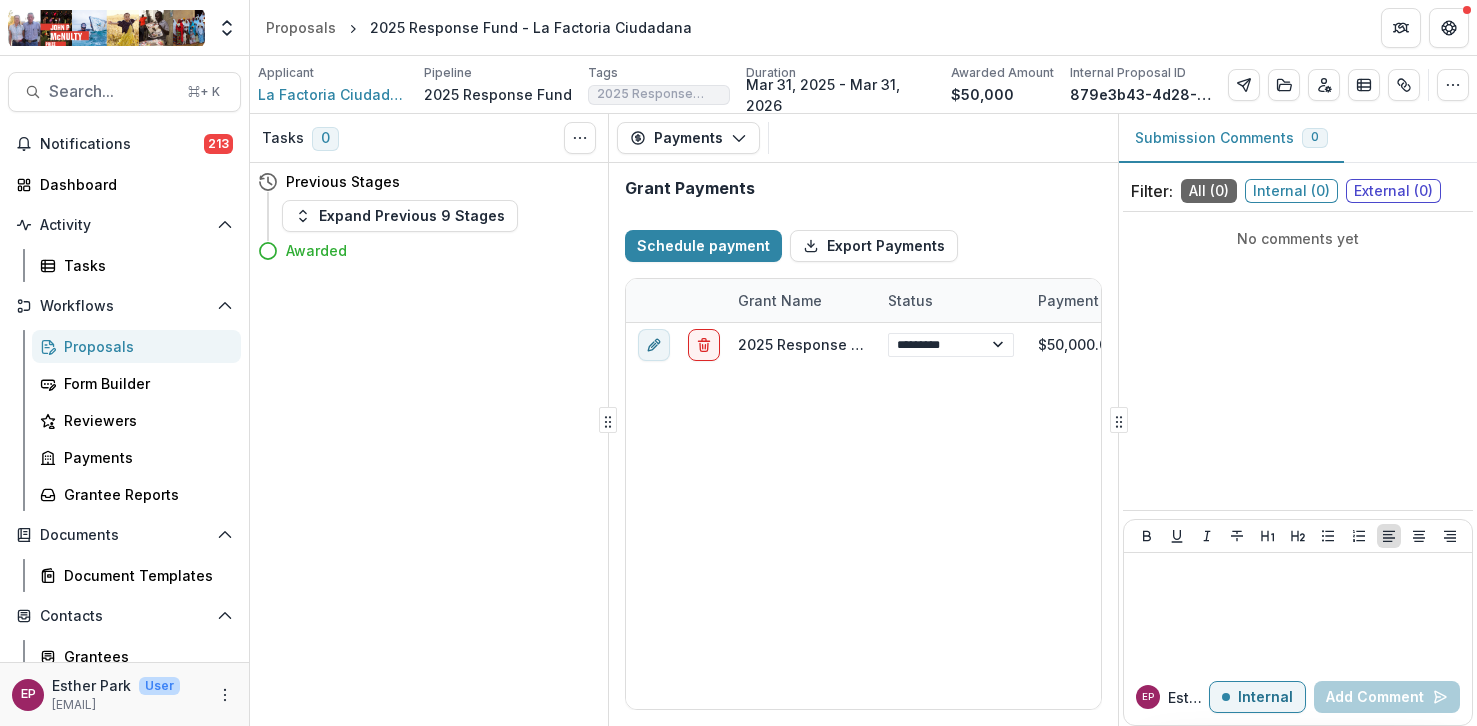 select on "****" 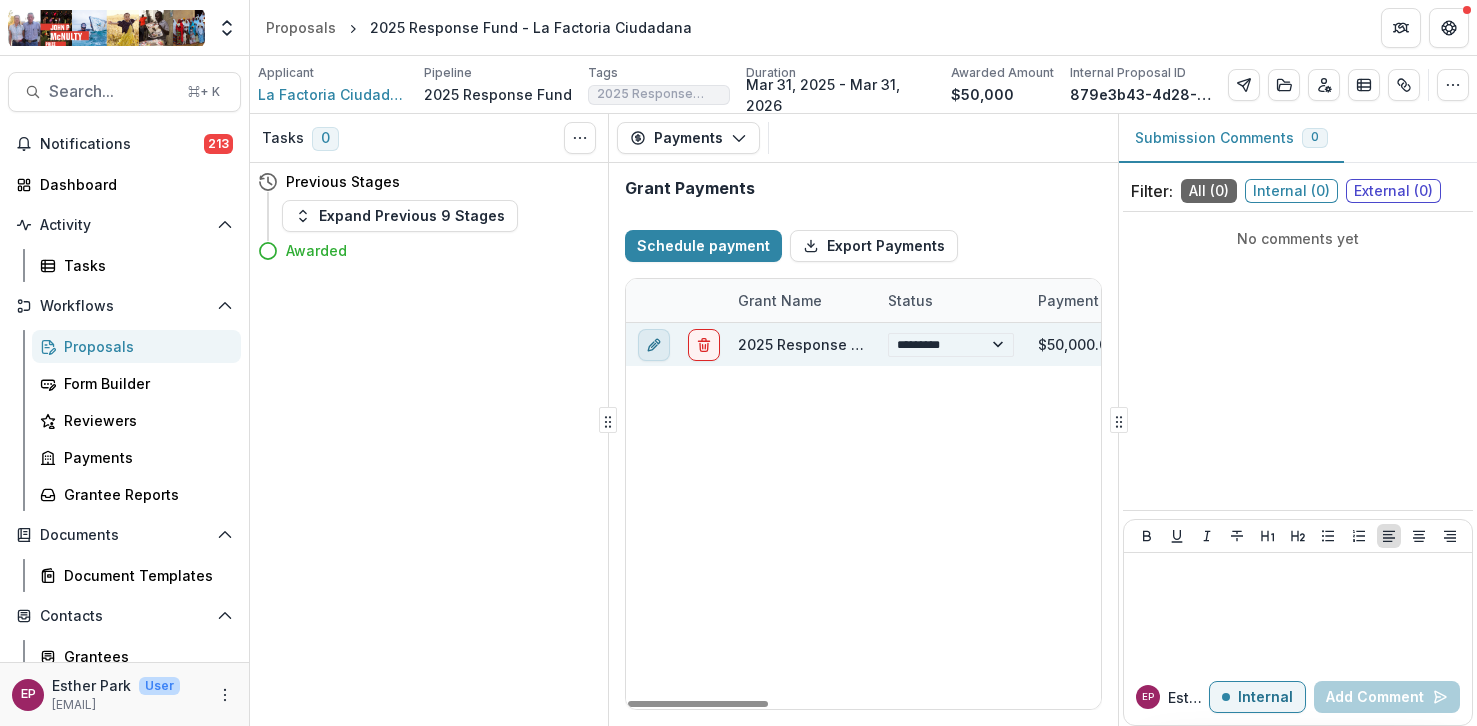 click at bounding box center [654, 345] 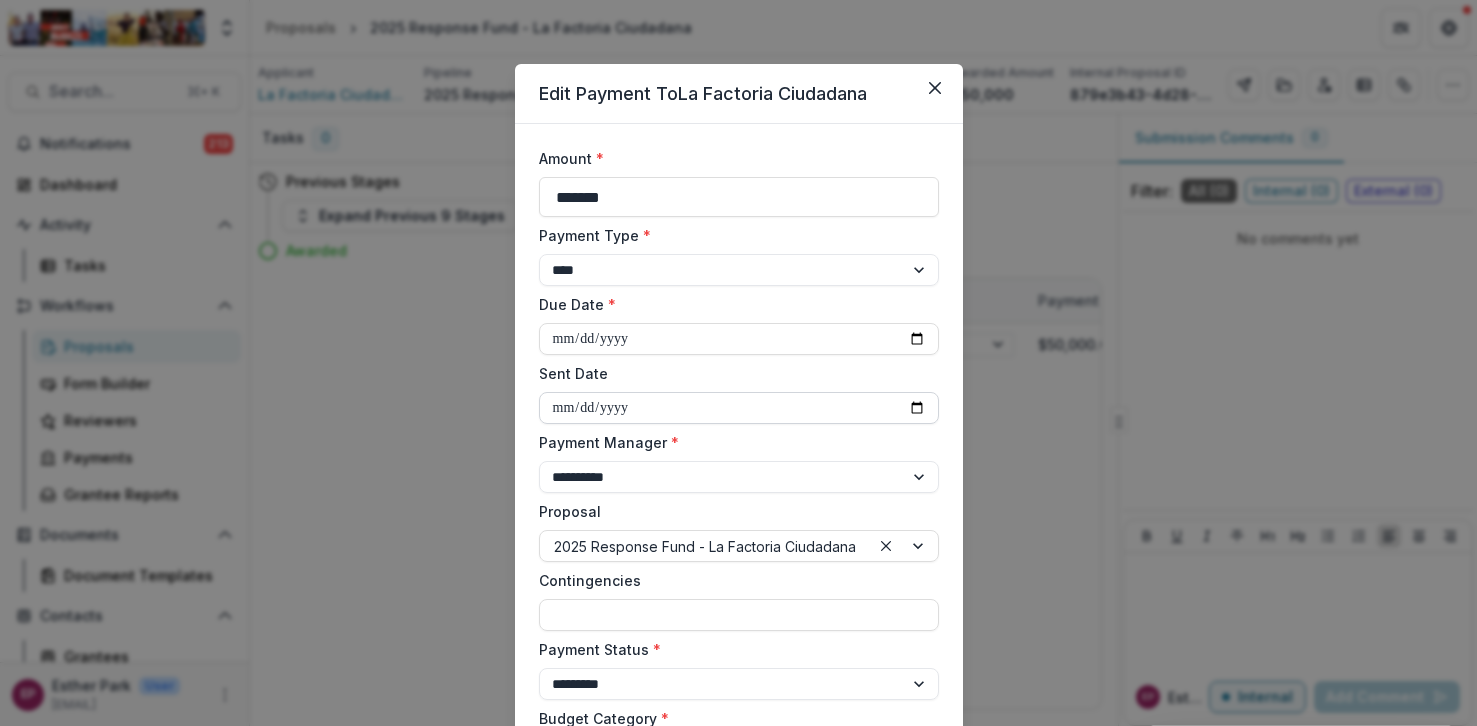 click on "**********" at bounding box center [739, 408] 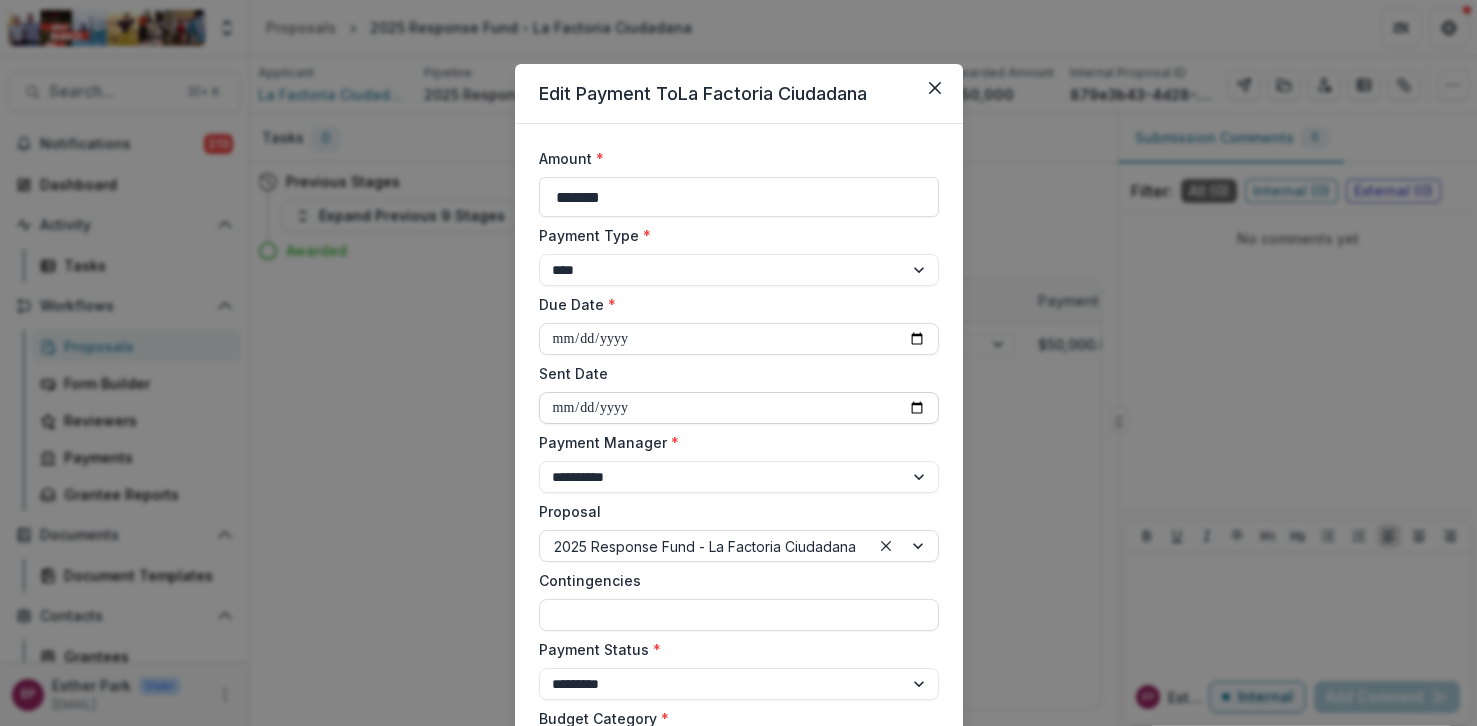 click on "**********" at bounding box center [739, 408] 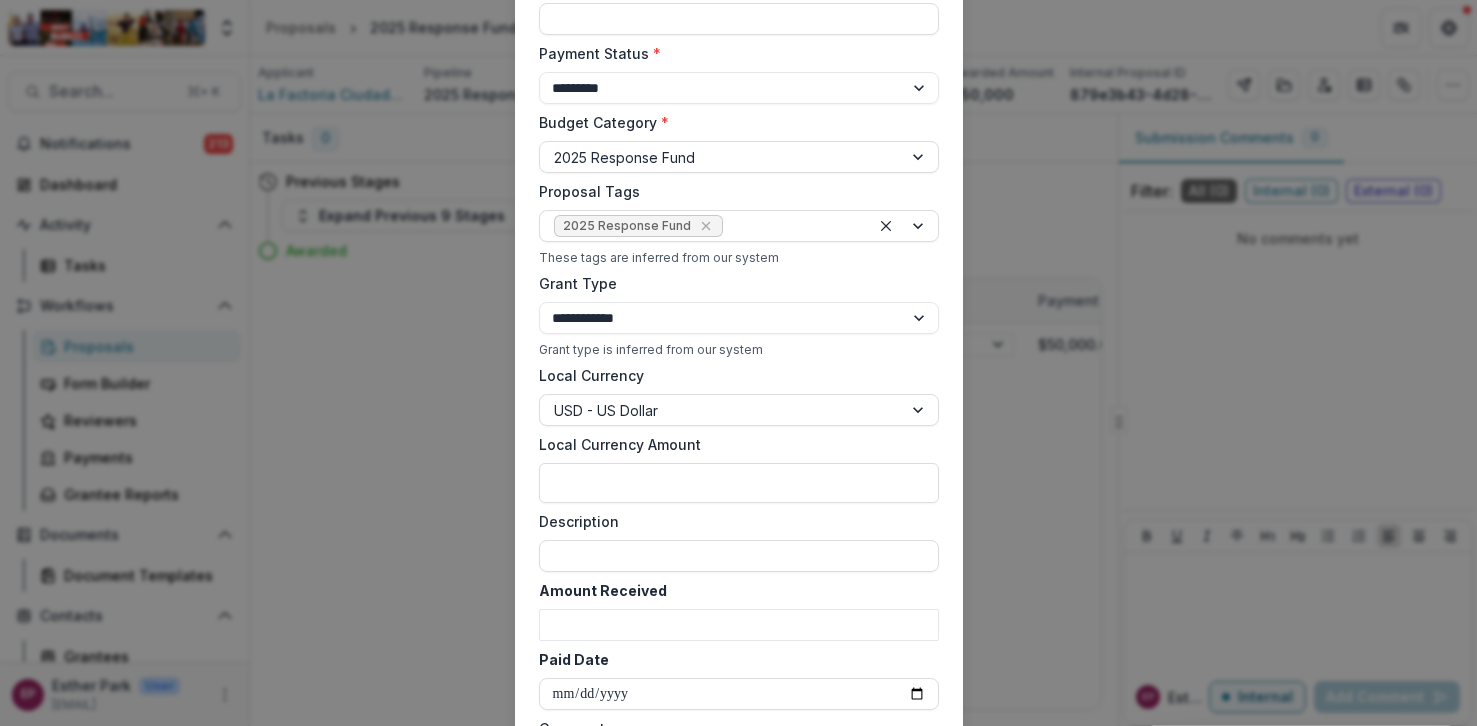 scroll, scrollTop: 801, scrollLeft: 0, axis: vertical 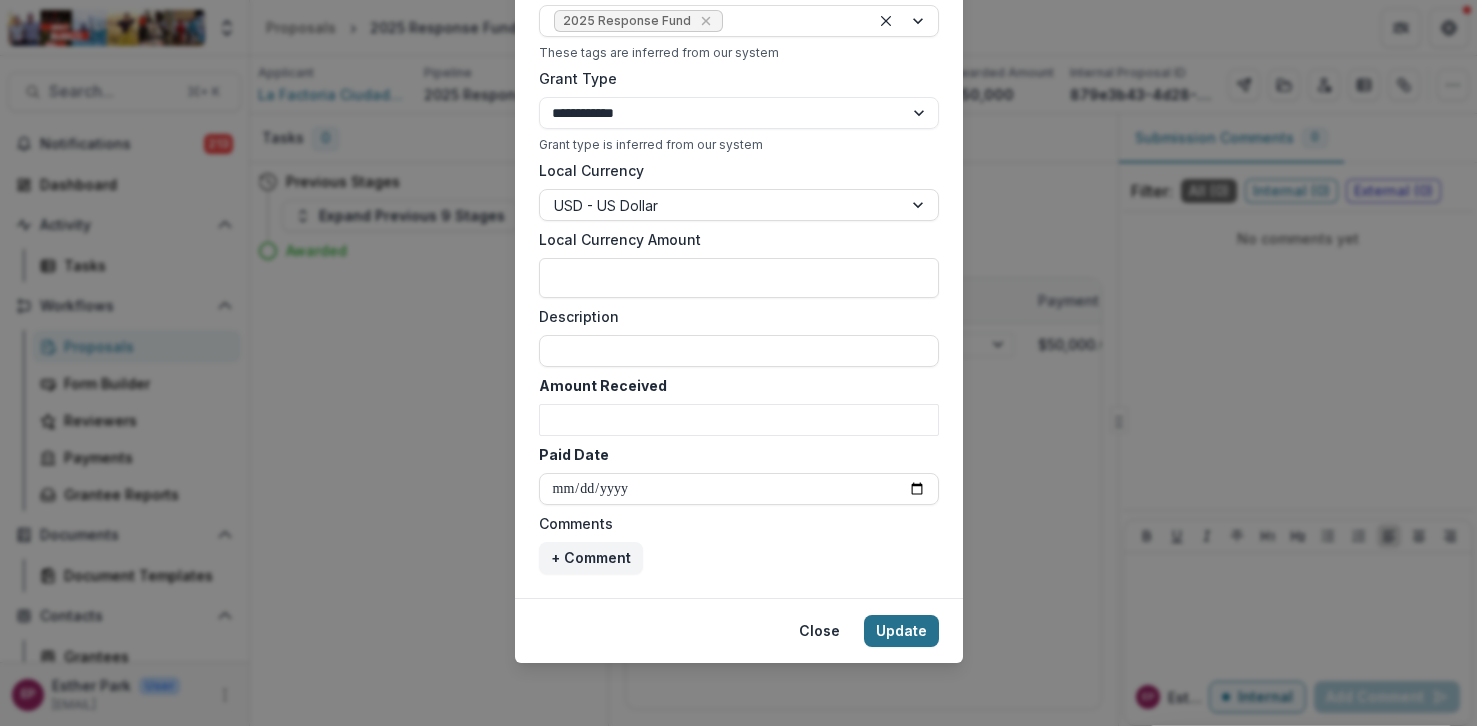 click on "Update" at bounding box center (901, 631) 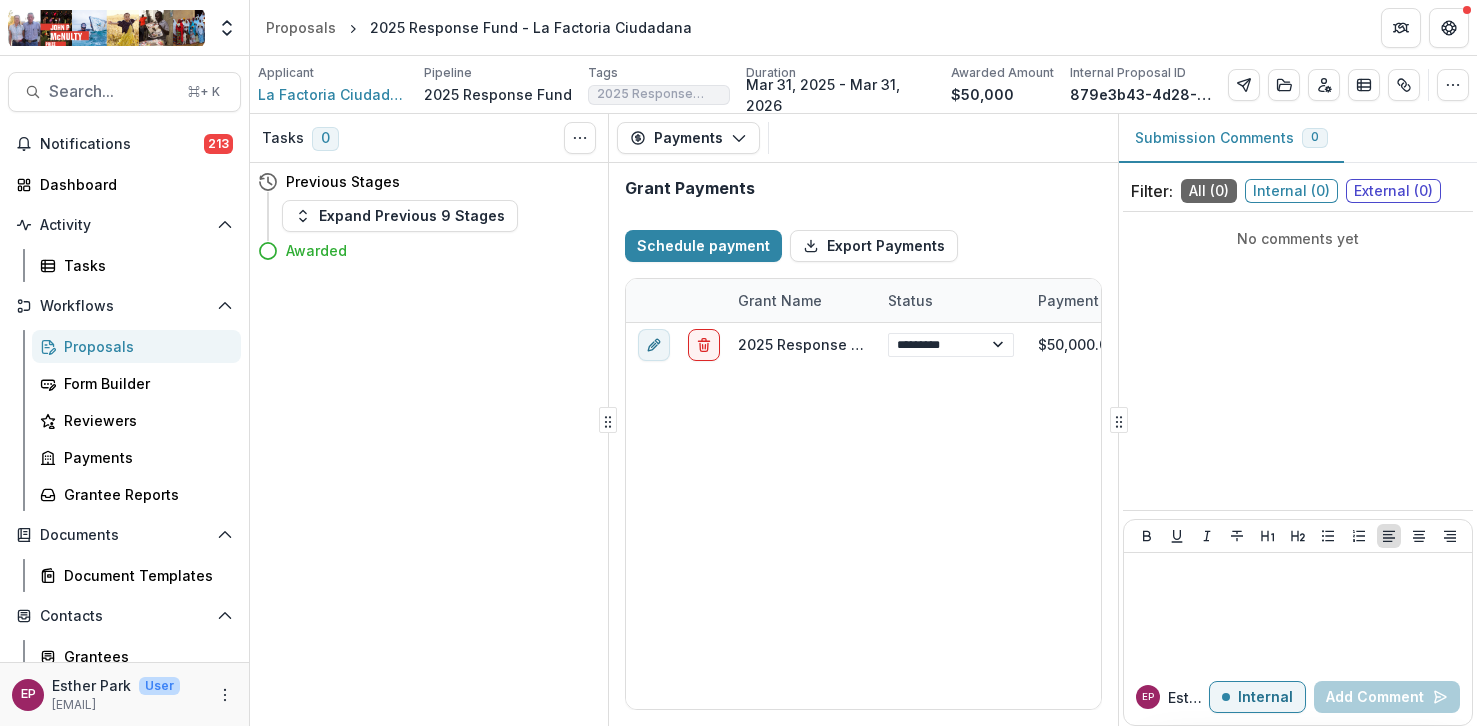 type on "**********" 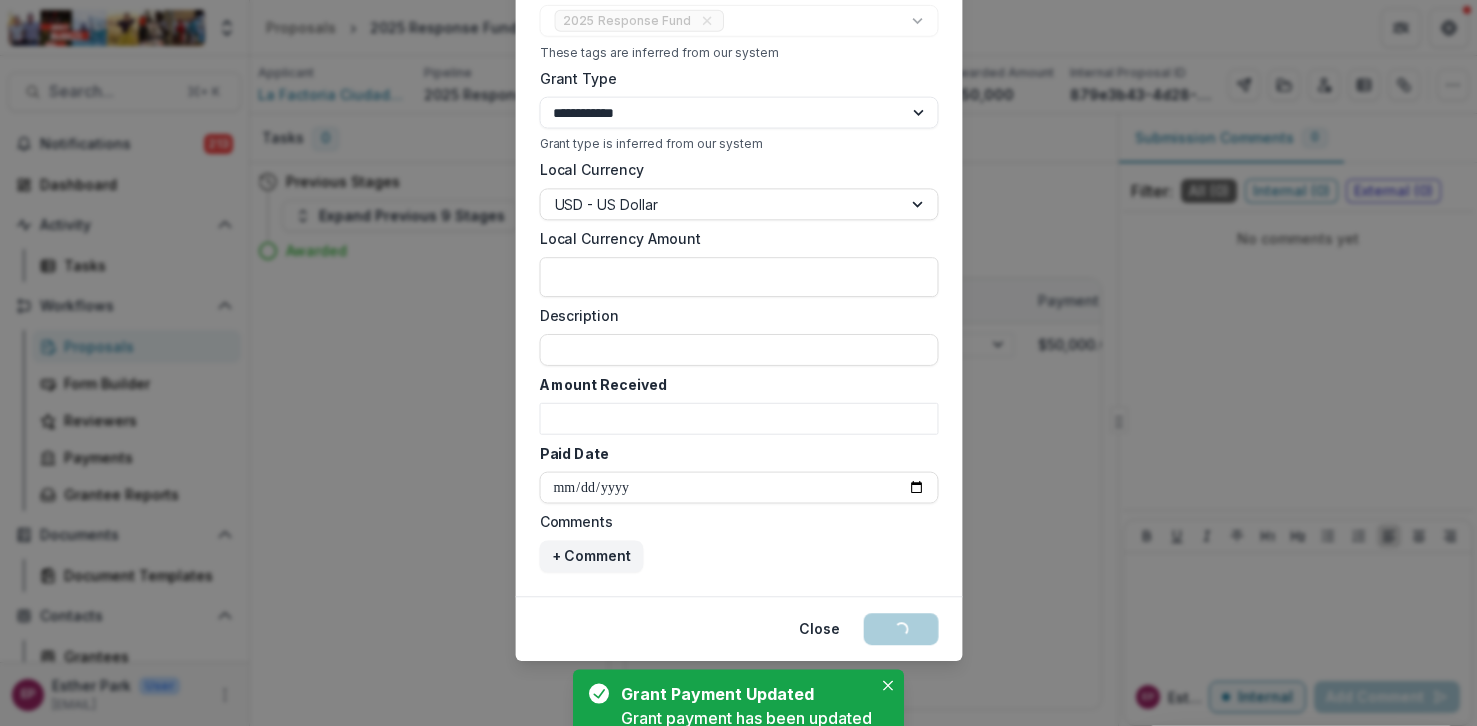 select on "****" 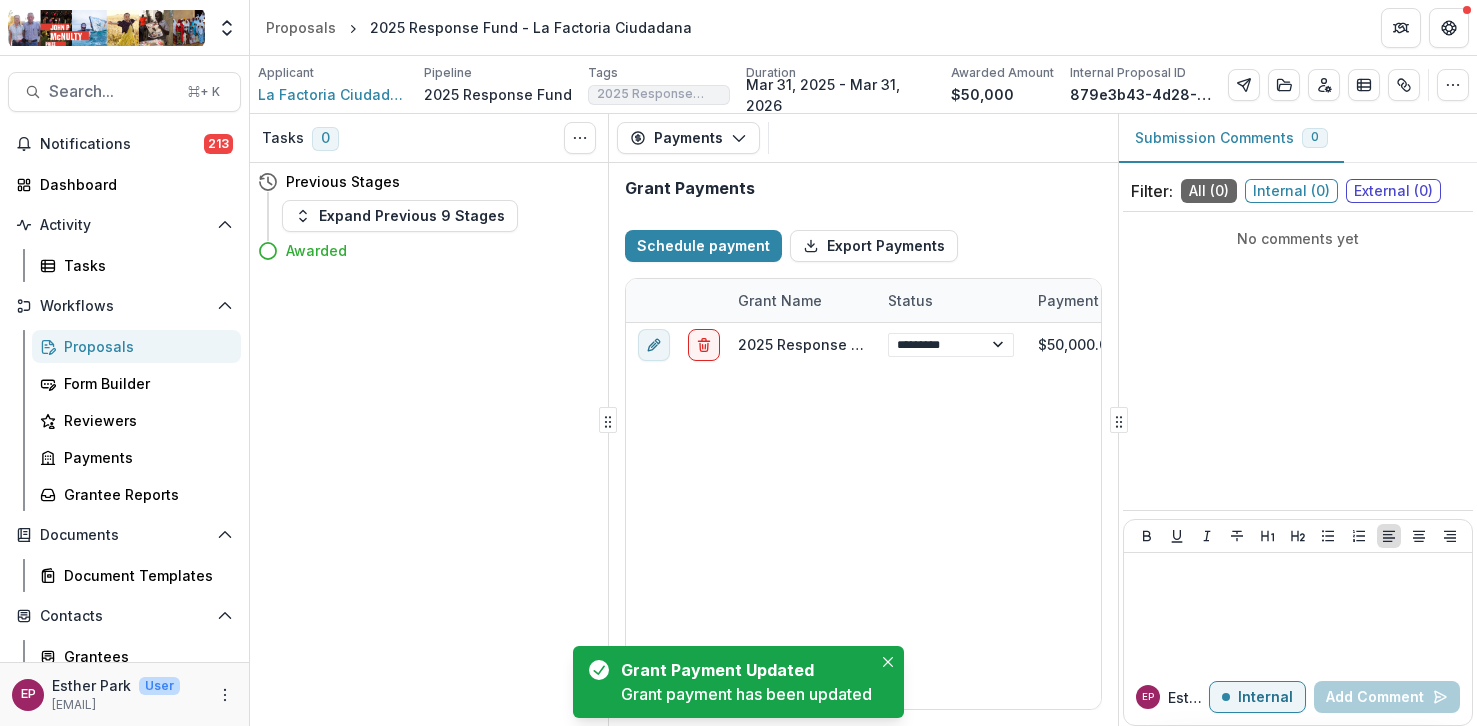 select on "****" 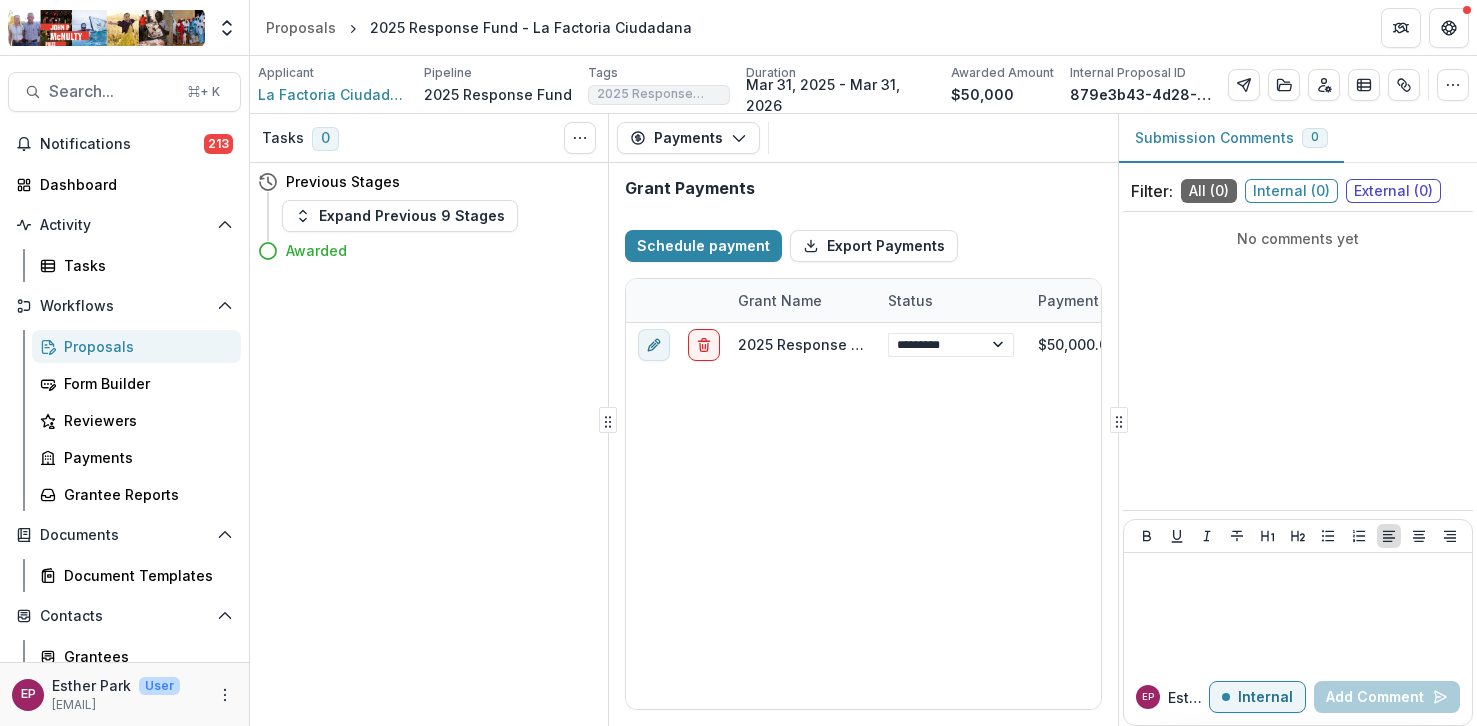 select on "****" 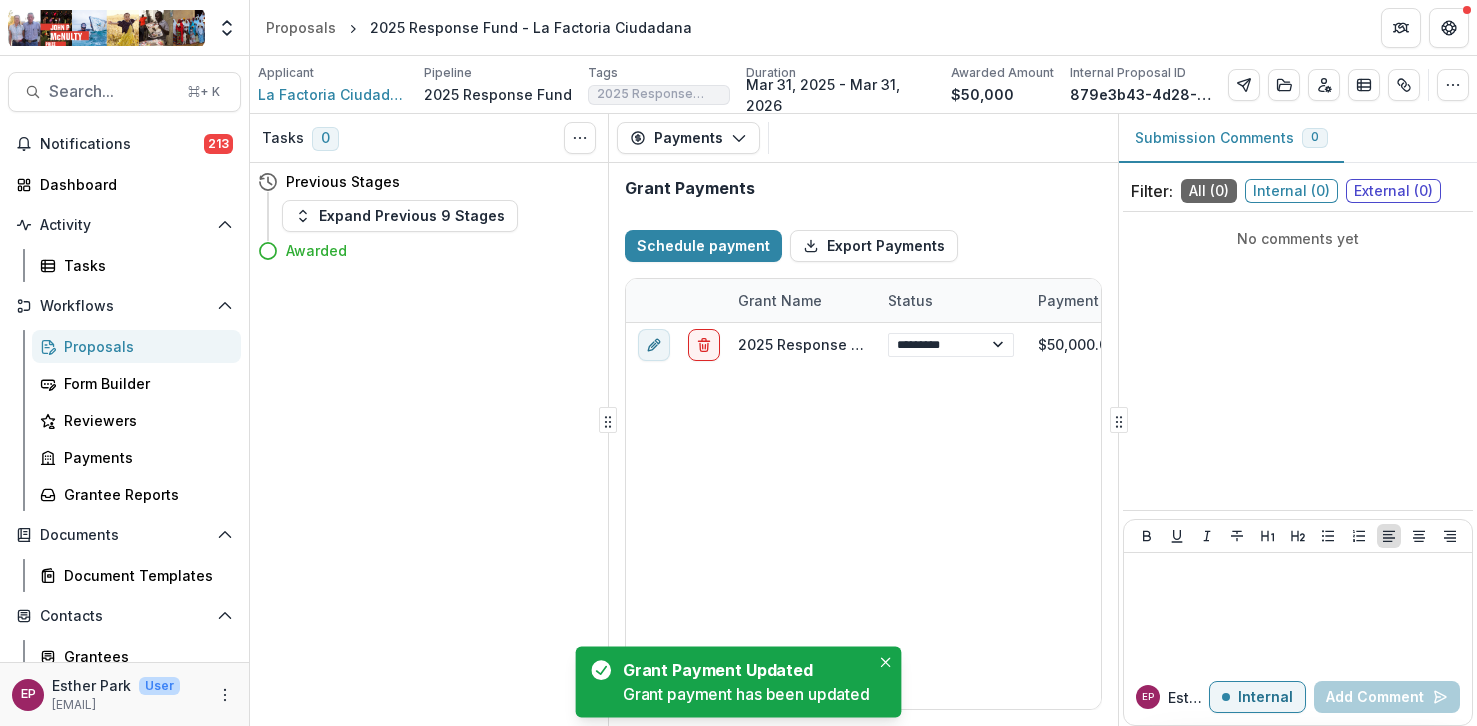select on "****" 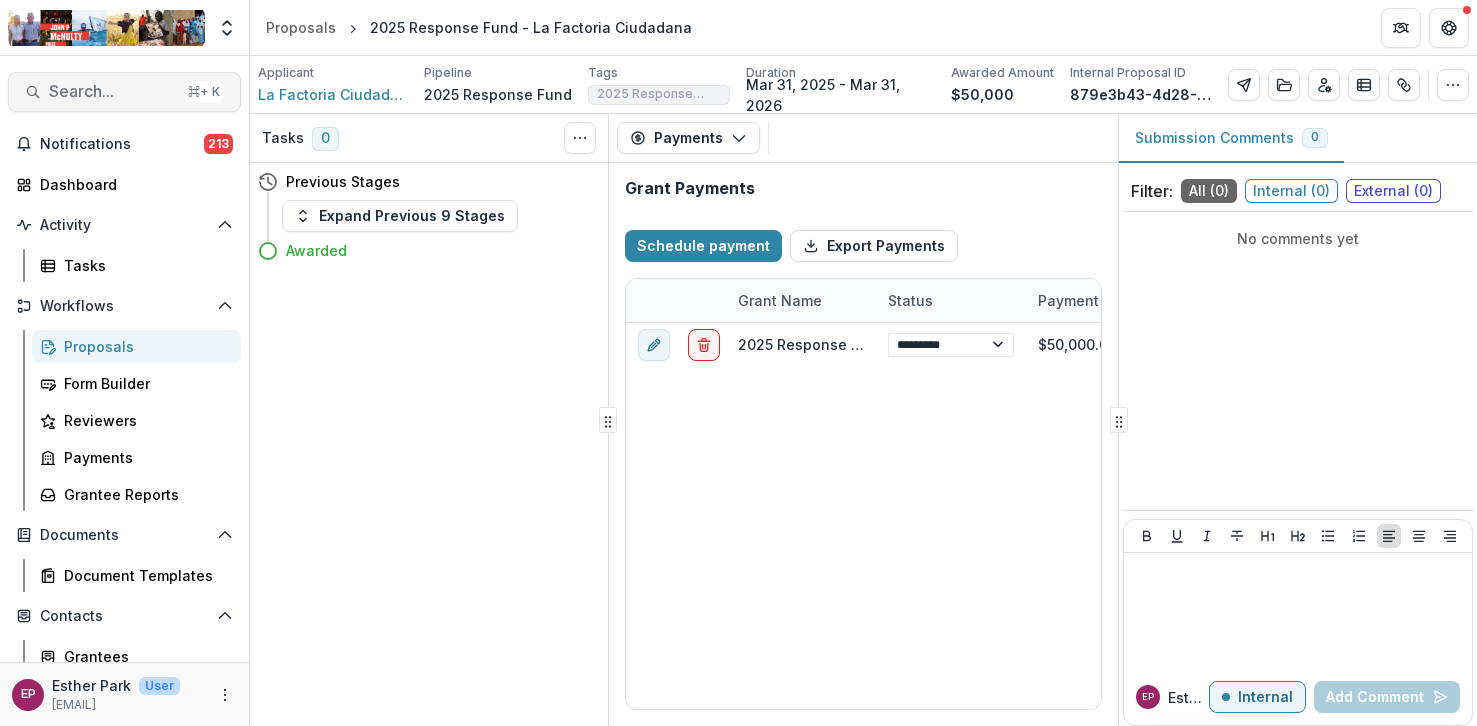click on "Search..." at bounding box center [112, 91] 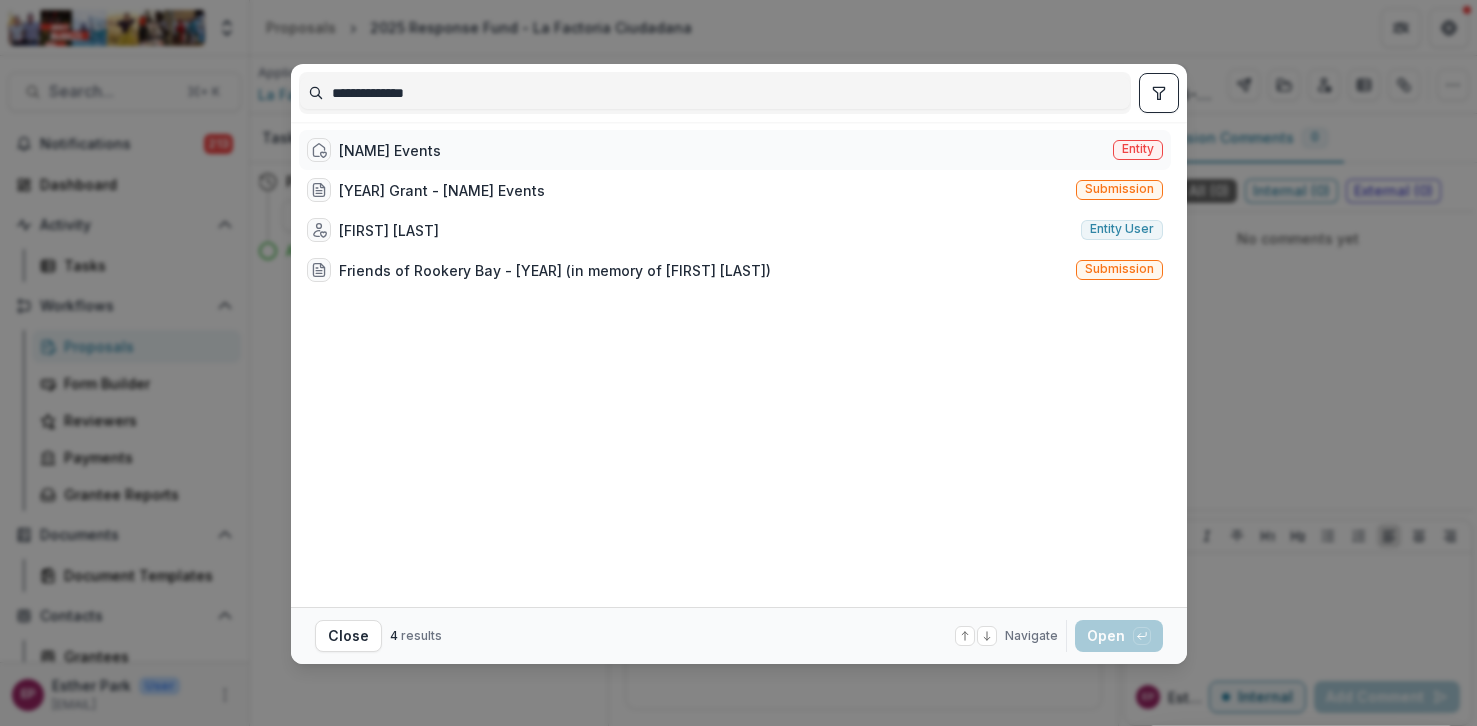 type on "**********" 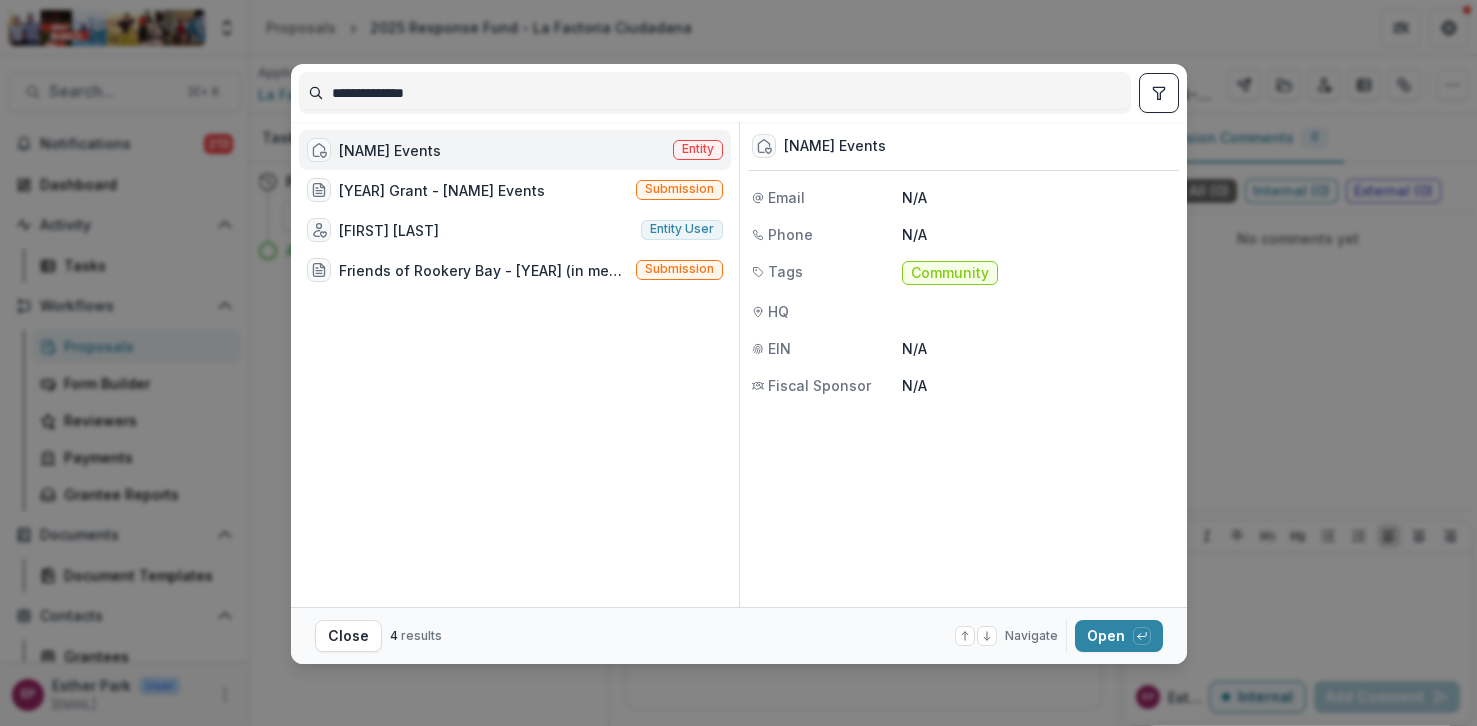 click on "Margaret Events Entity" at bounding box center [515, 150] 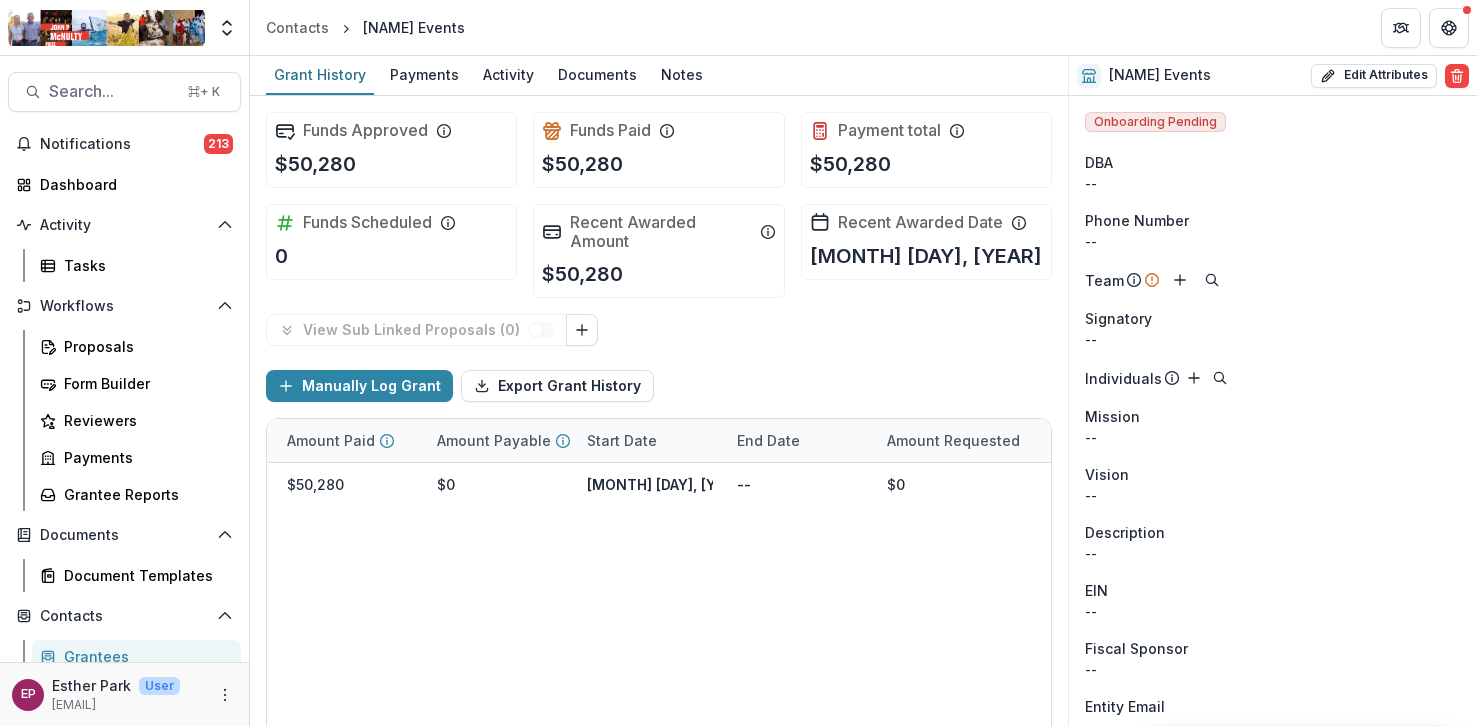 scroll, scrollTop: 0, scrollLeft: 627, axis: horizontal 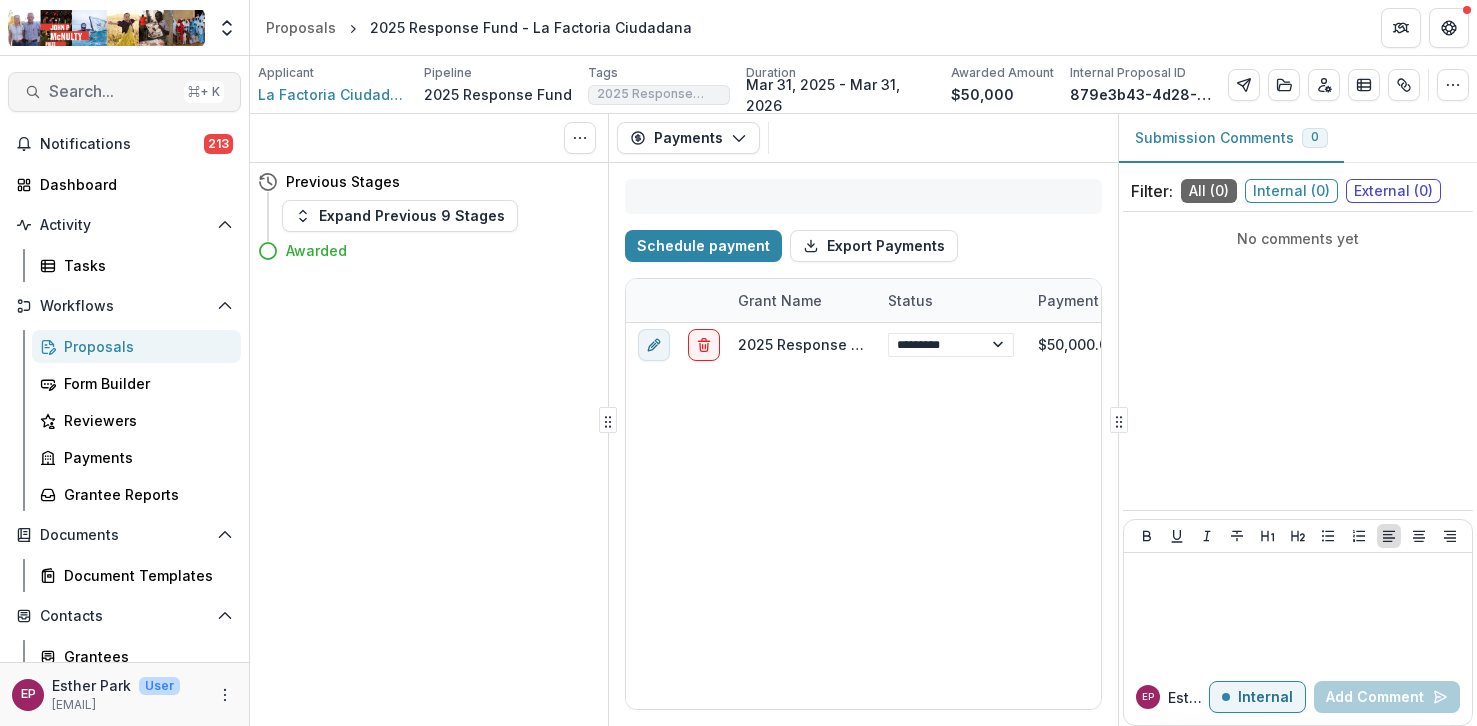 select on "****" 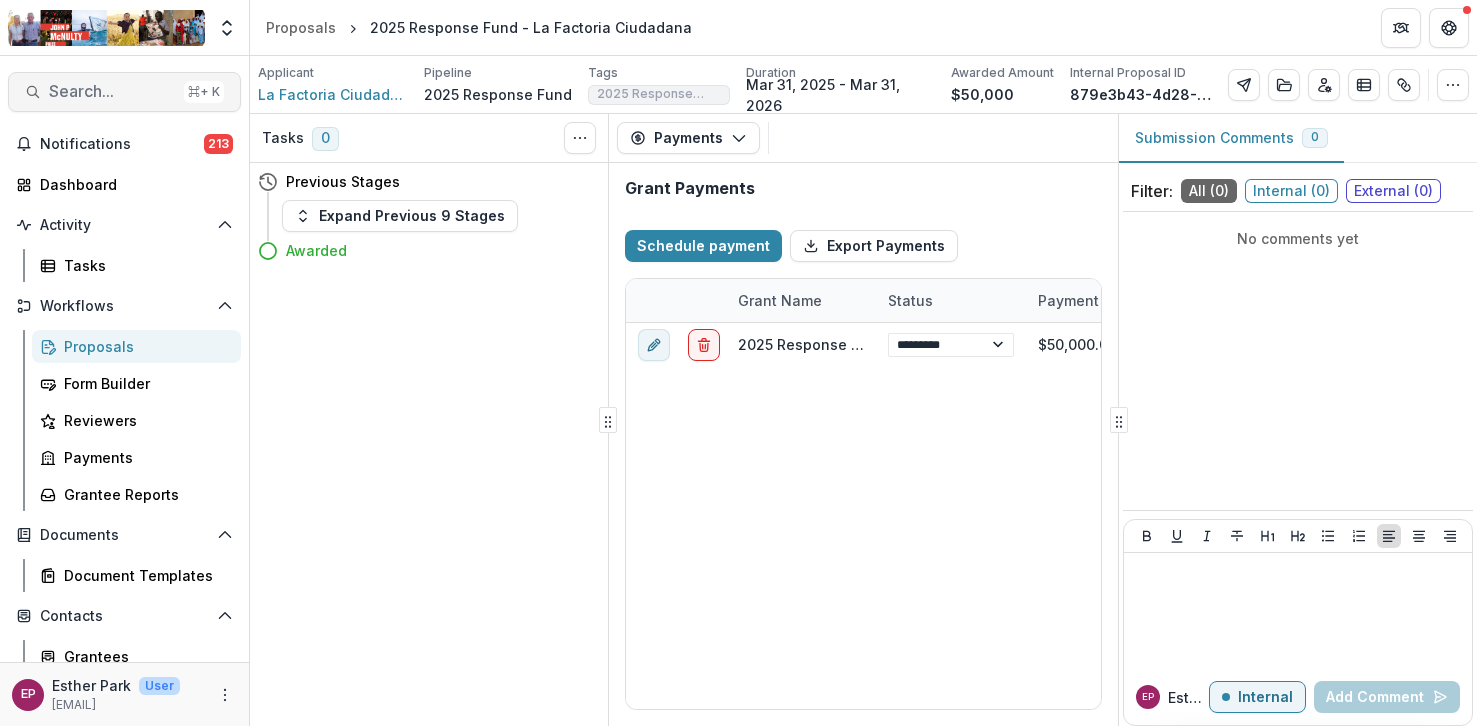 click on "Search..." at bounding box center [112, 91] 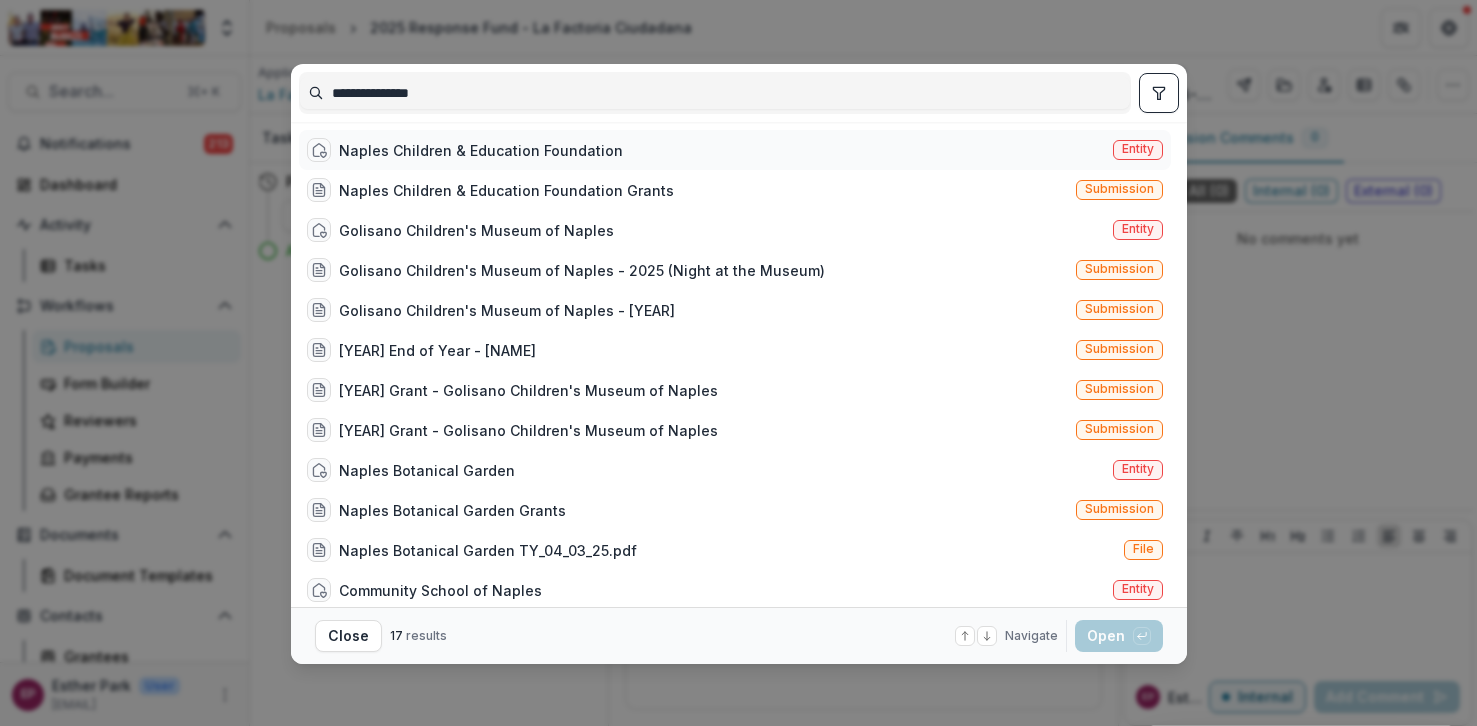 type on "**********" 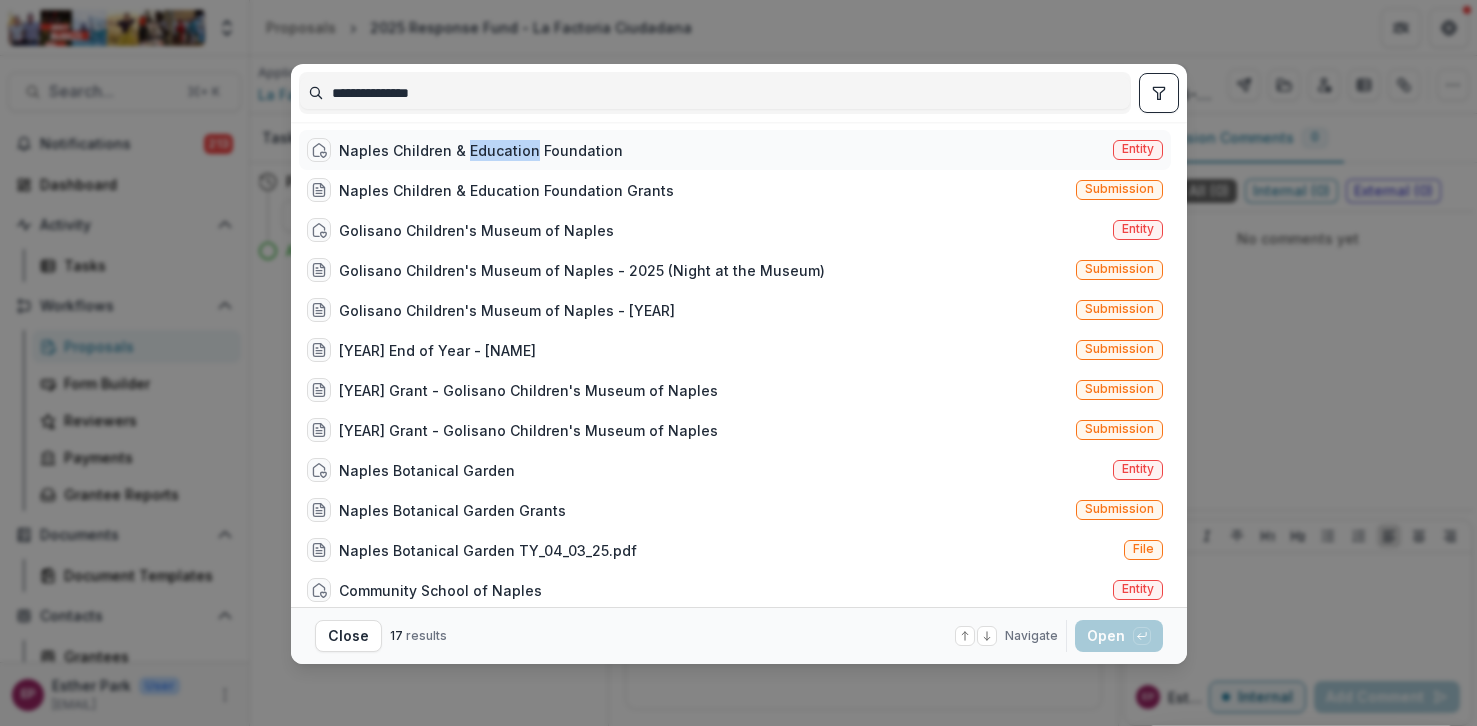 click on "Naples Children & Education Foundation" at bounding box center [481, 150] 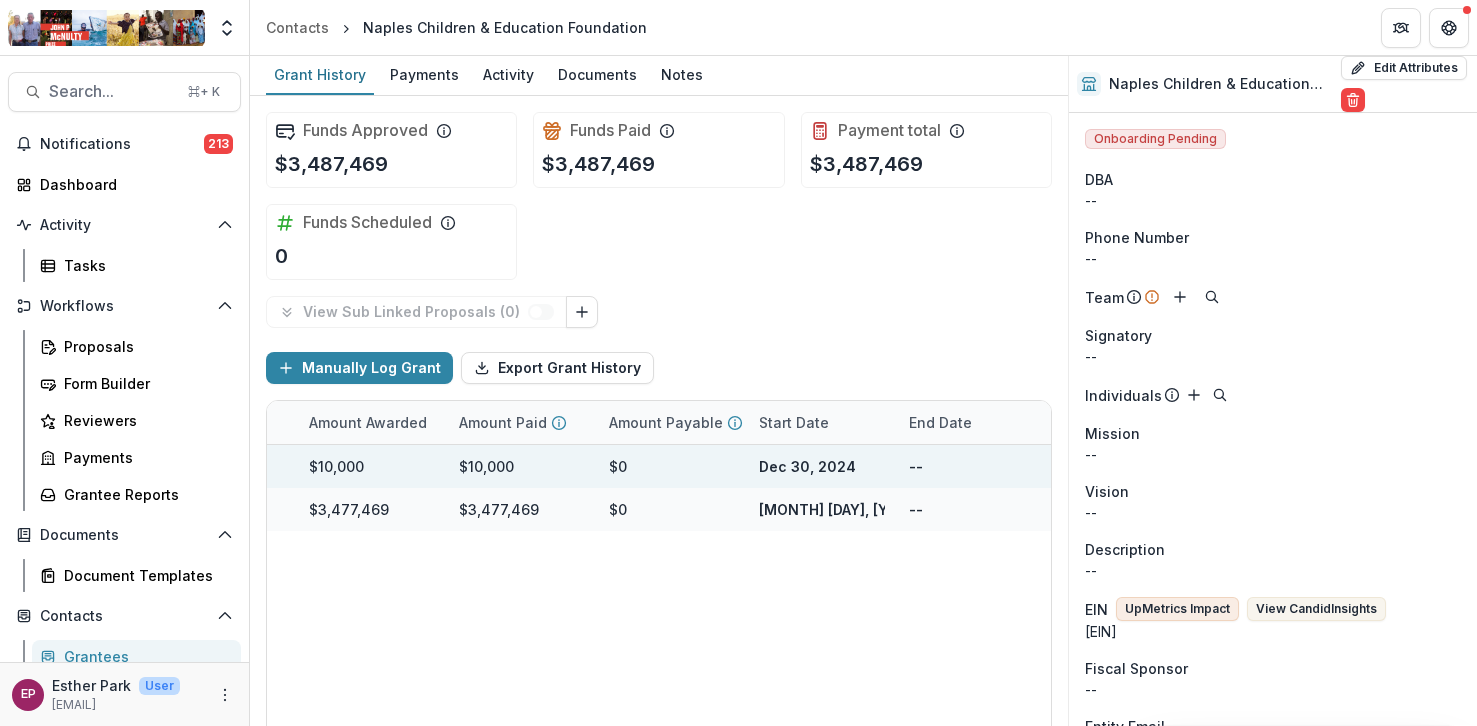 scroll, scrollTop: 0, scrollLeft: 455, axis: horizontal 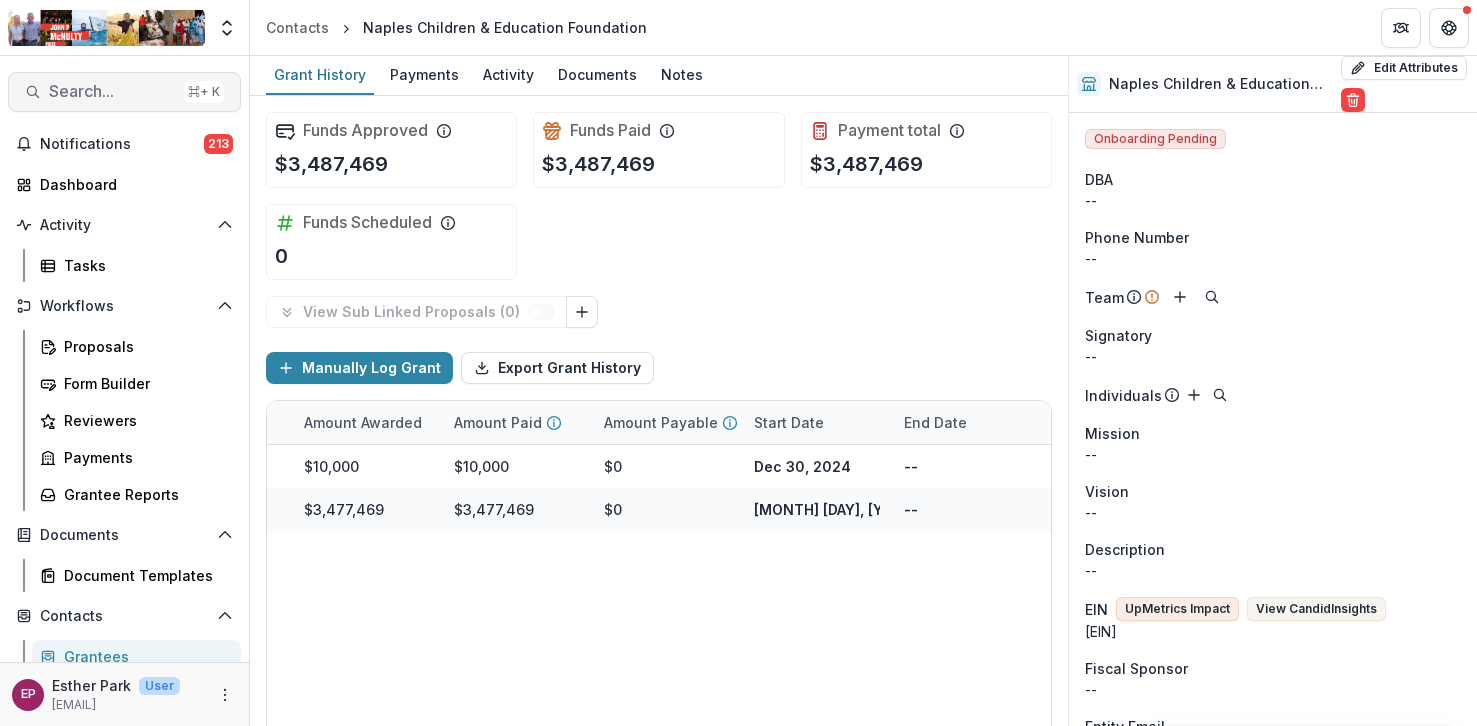 click on "Search..." at bounding box center [112, 91] 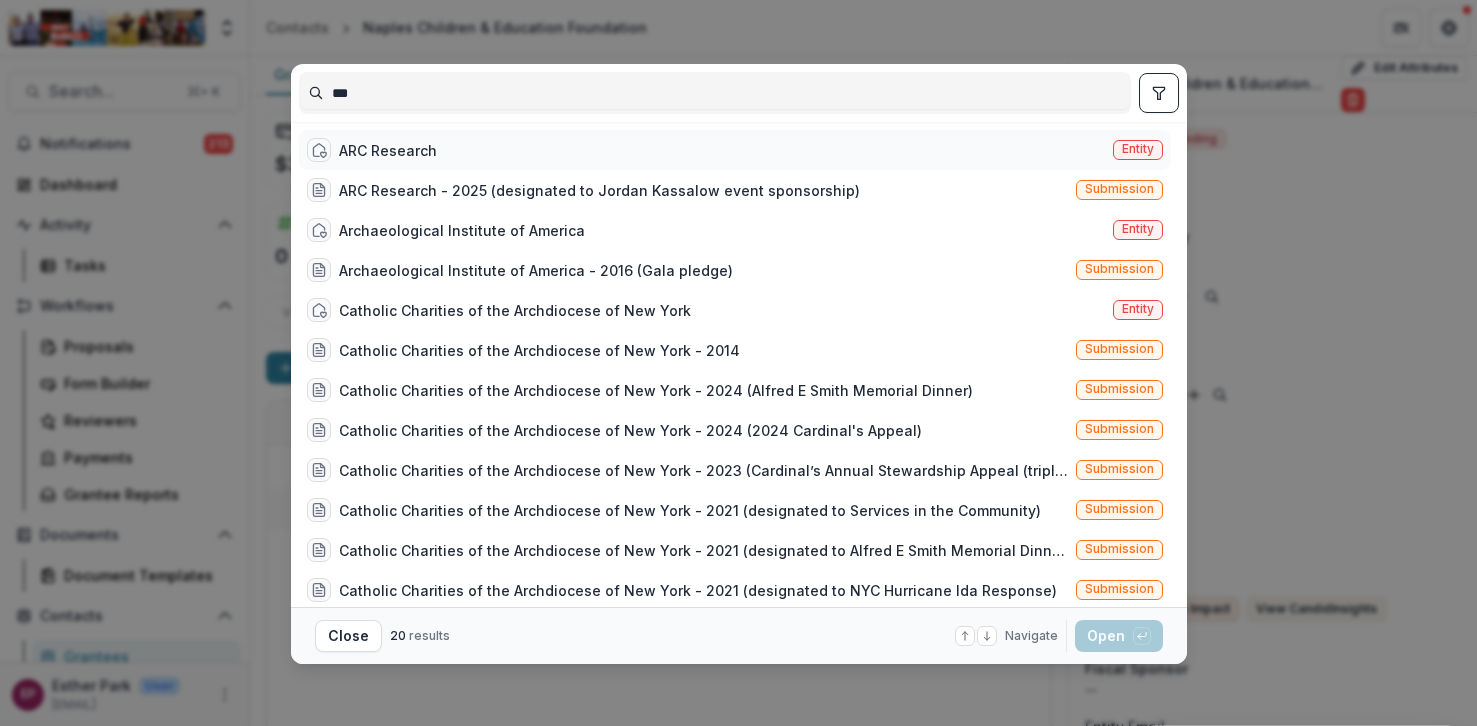 type on "***" 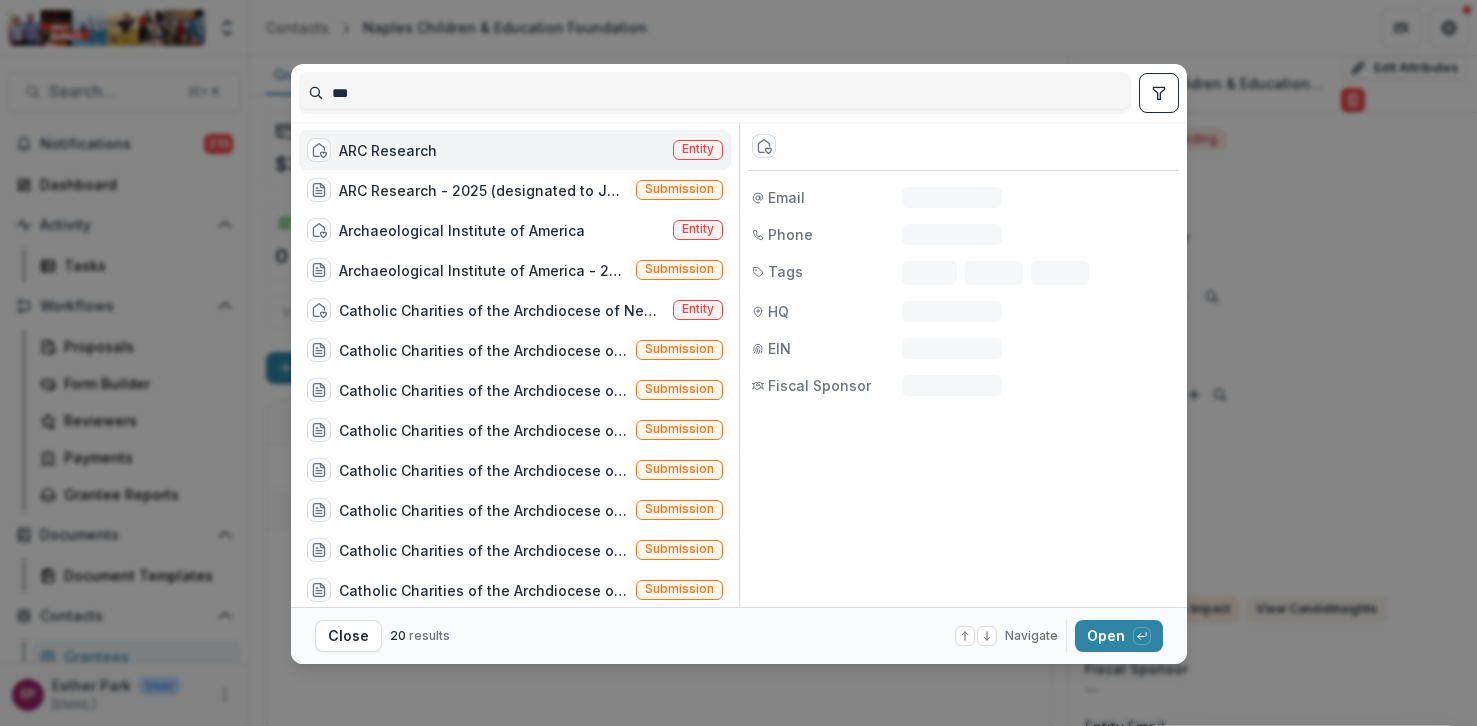 click on "ARC Research Entity" at bounding box center (515, 150) 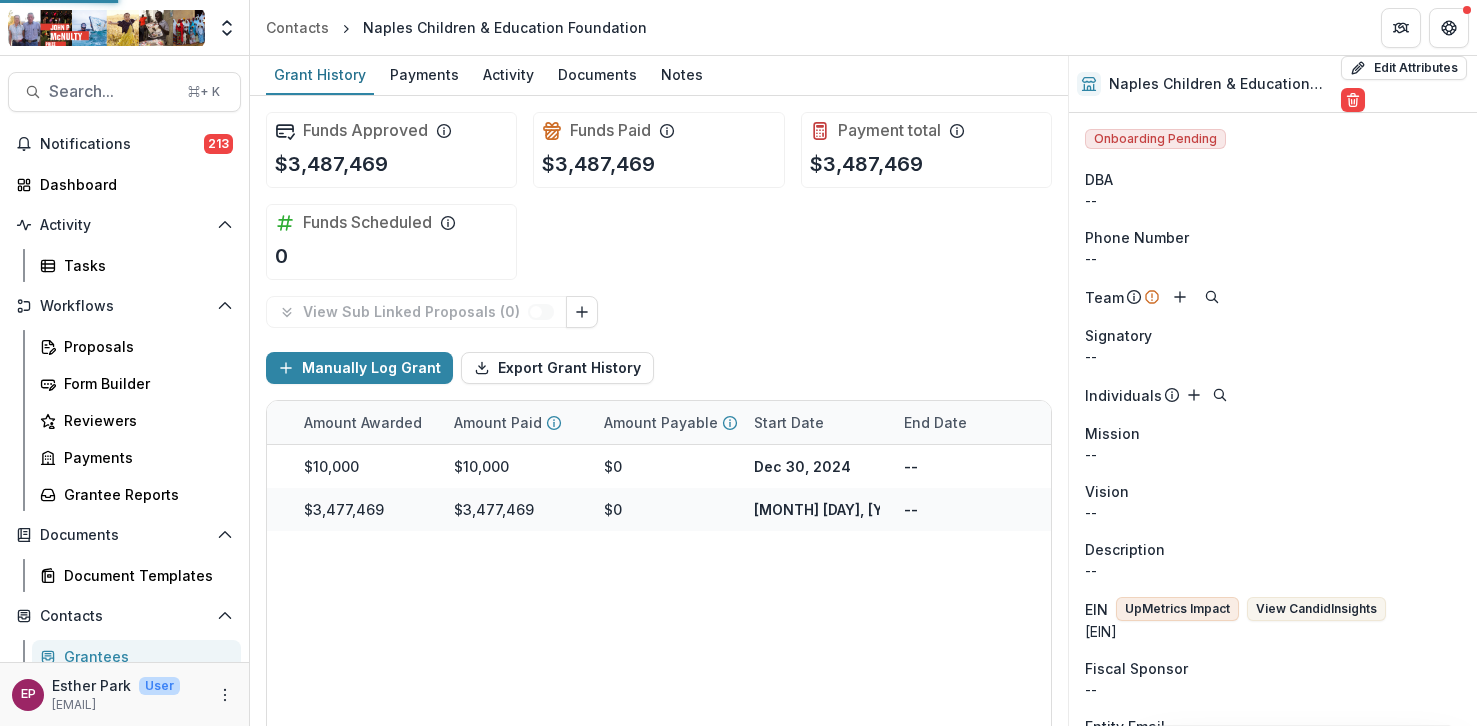 scroll, scrollTop: 0, scrollLeft: 0, axis: both 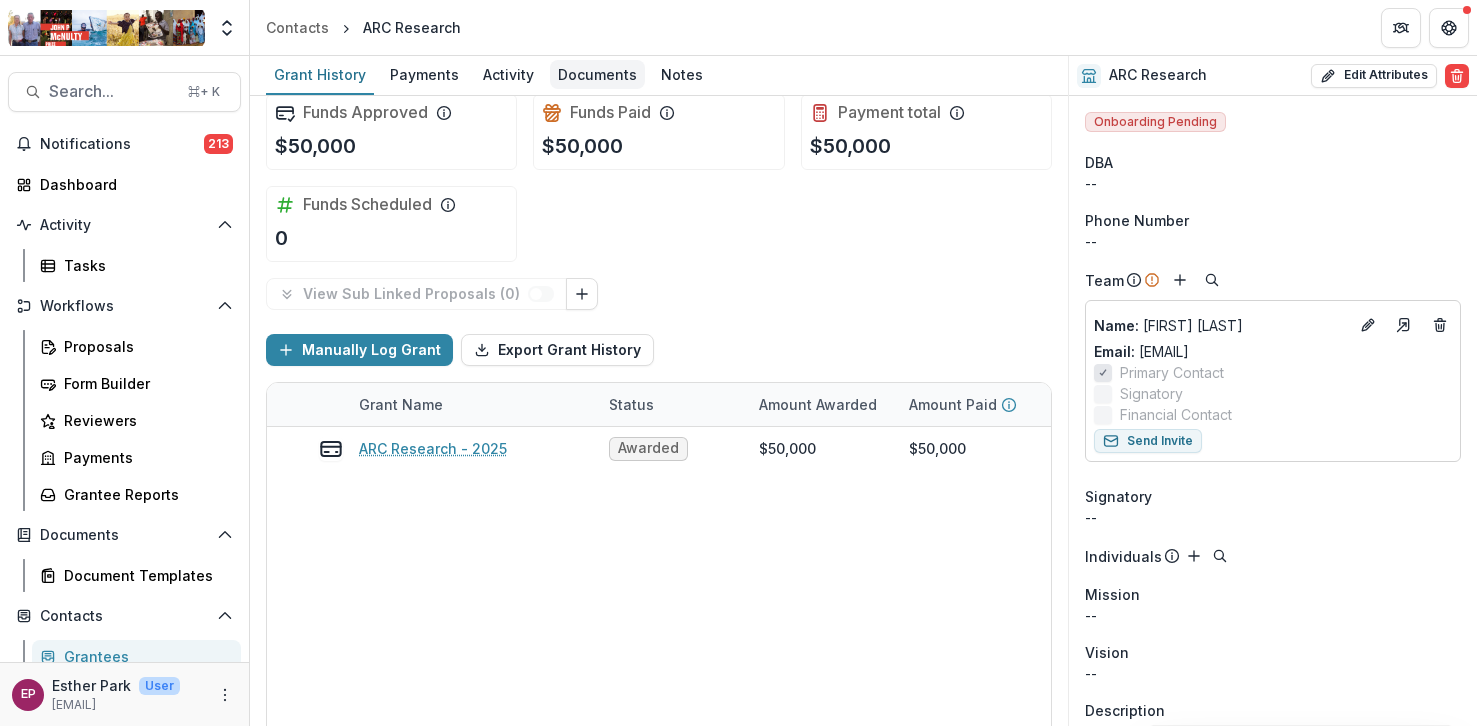 click on "Documents" at bounding box center [597, 74] 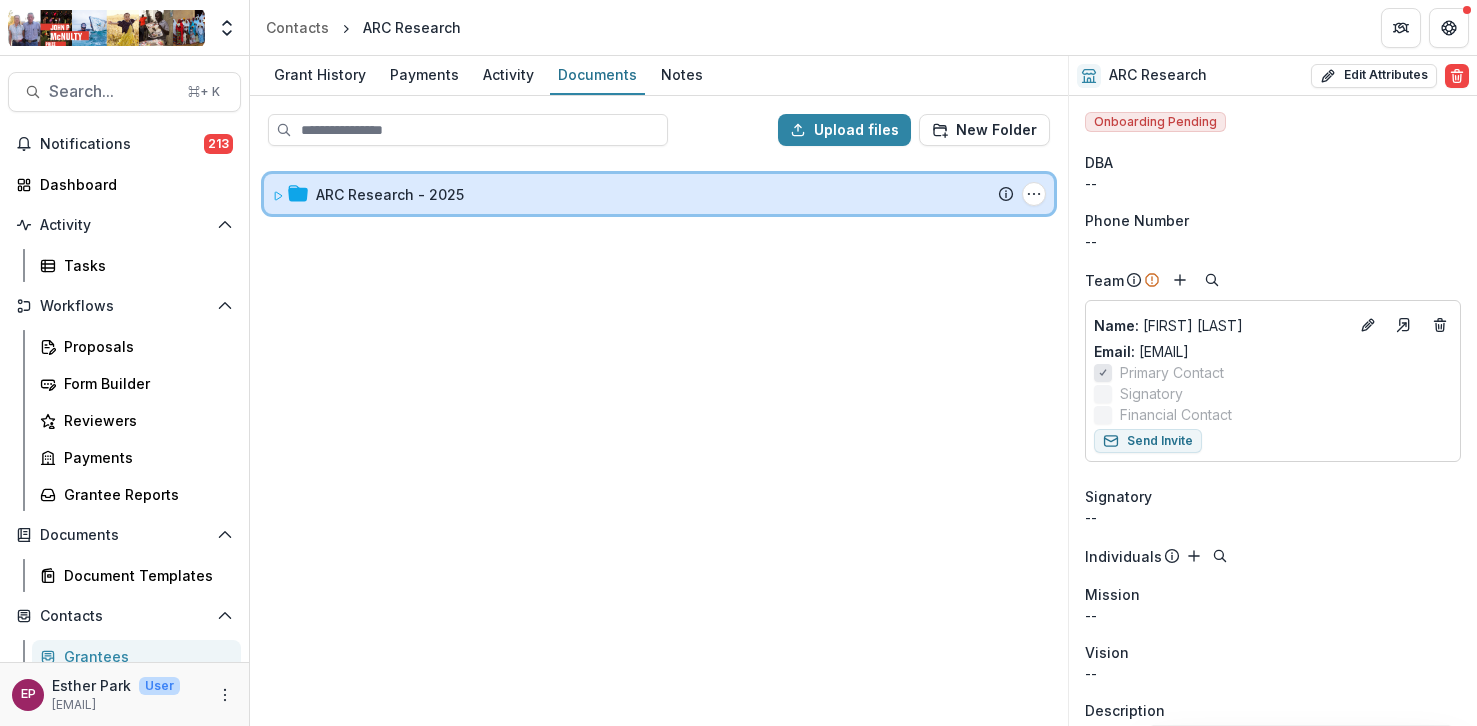 click on "ARC Research - [YEAR] Submission Temelio Proposal Attached Submission Report Tasks No tasks Folder Options Rename Add Subfolder Delete" at bounding box center (659, 194) 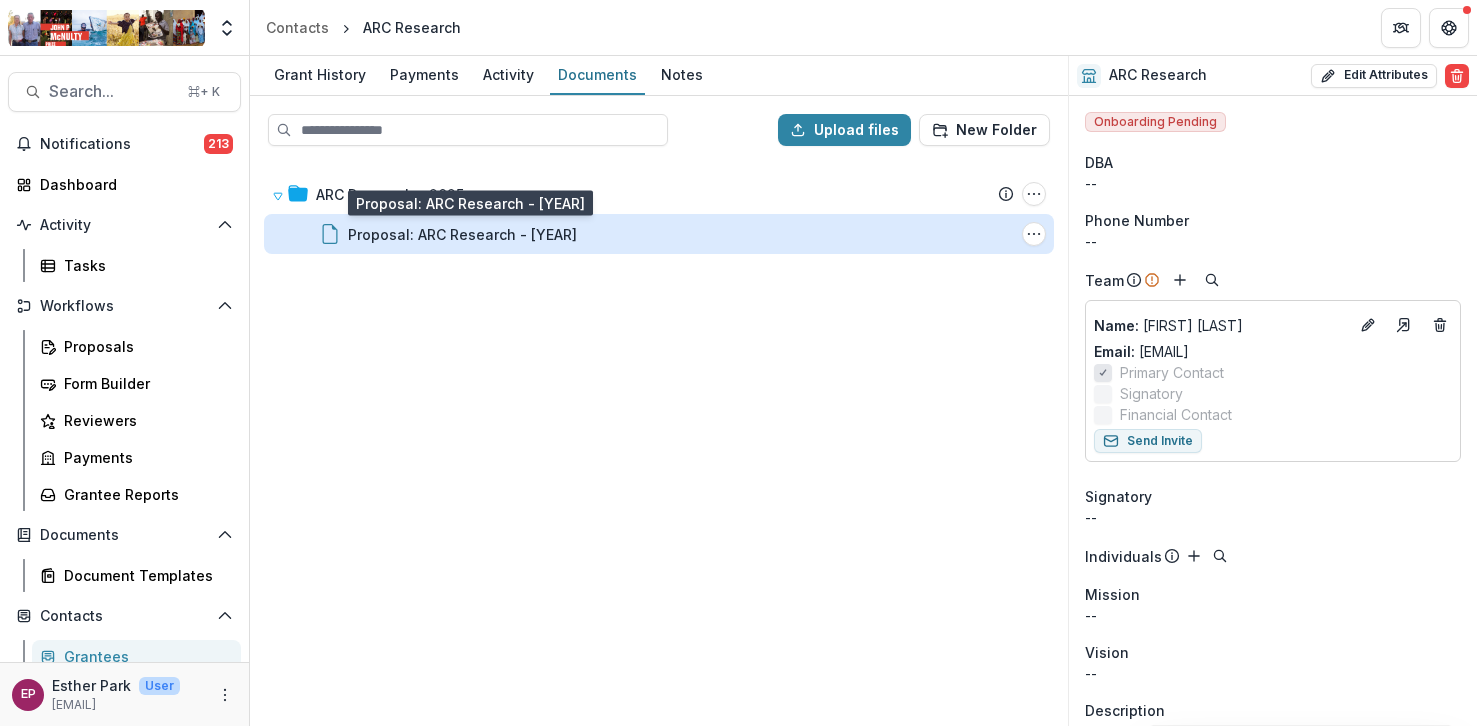 click on "Proposal: ARC Research - [YEAR]" at bounding box center [462, 234] 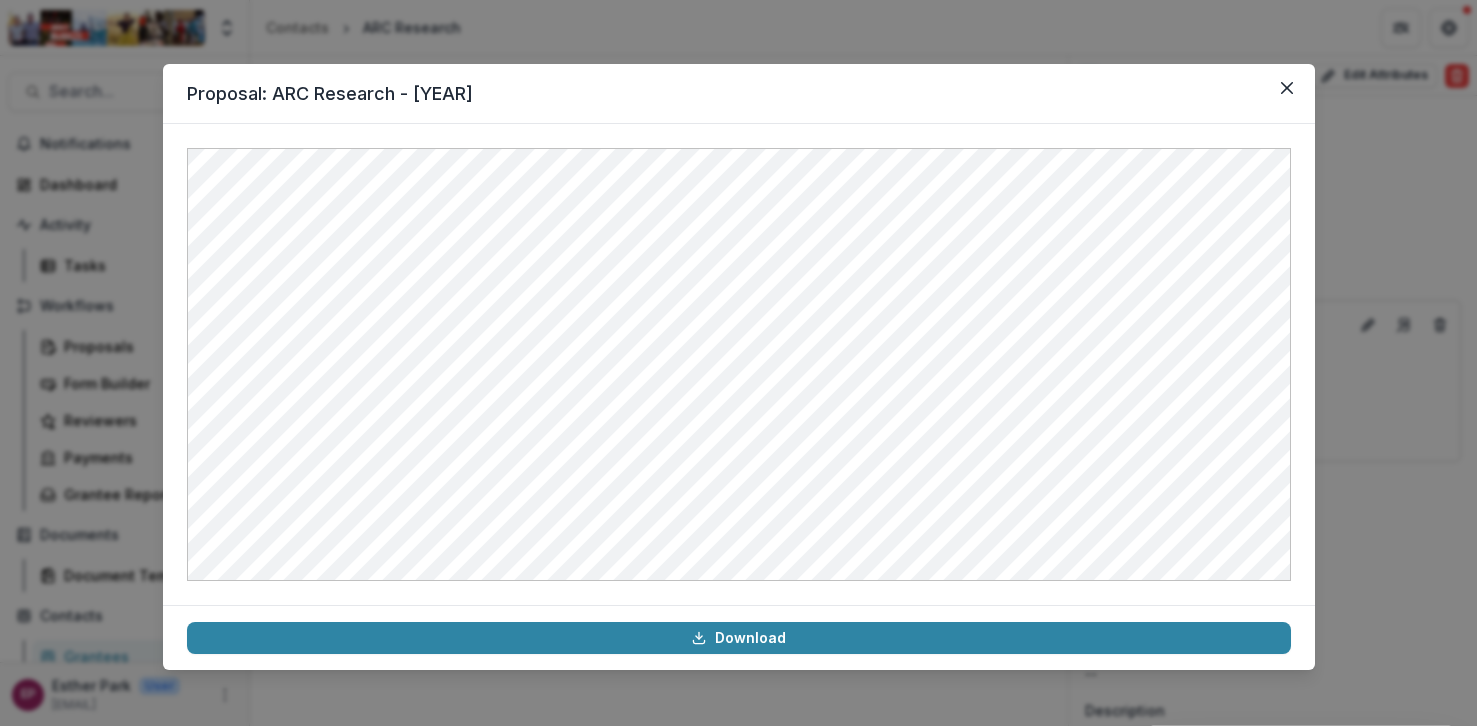 click on "Proposal: ARC Research - [YEAR] Download" at bounding box center (738, 363) 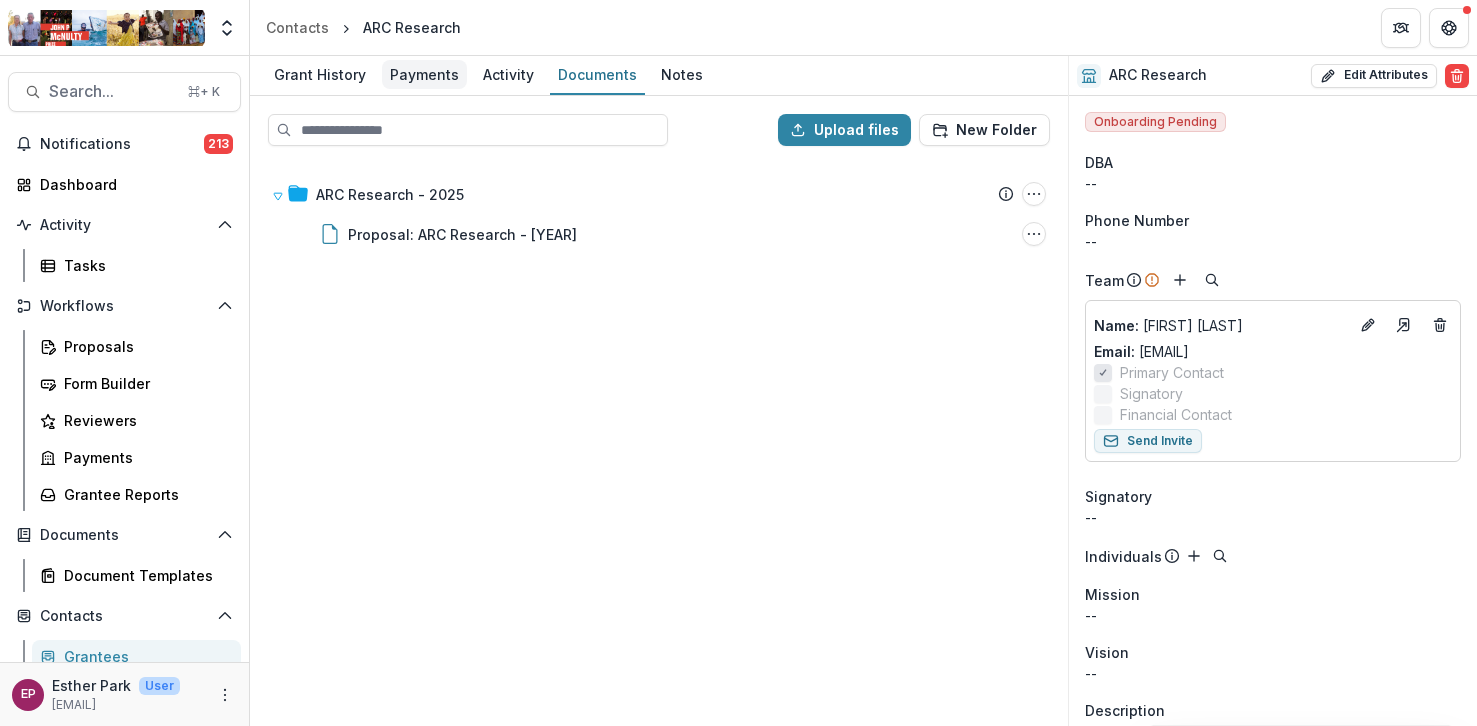 click on "Payments" at bounding box center (424, 74) 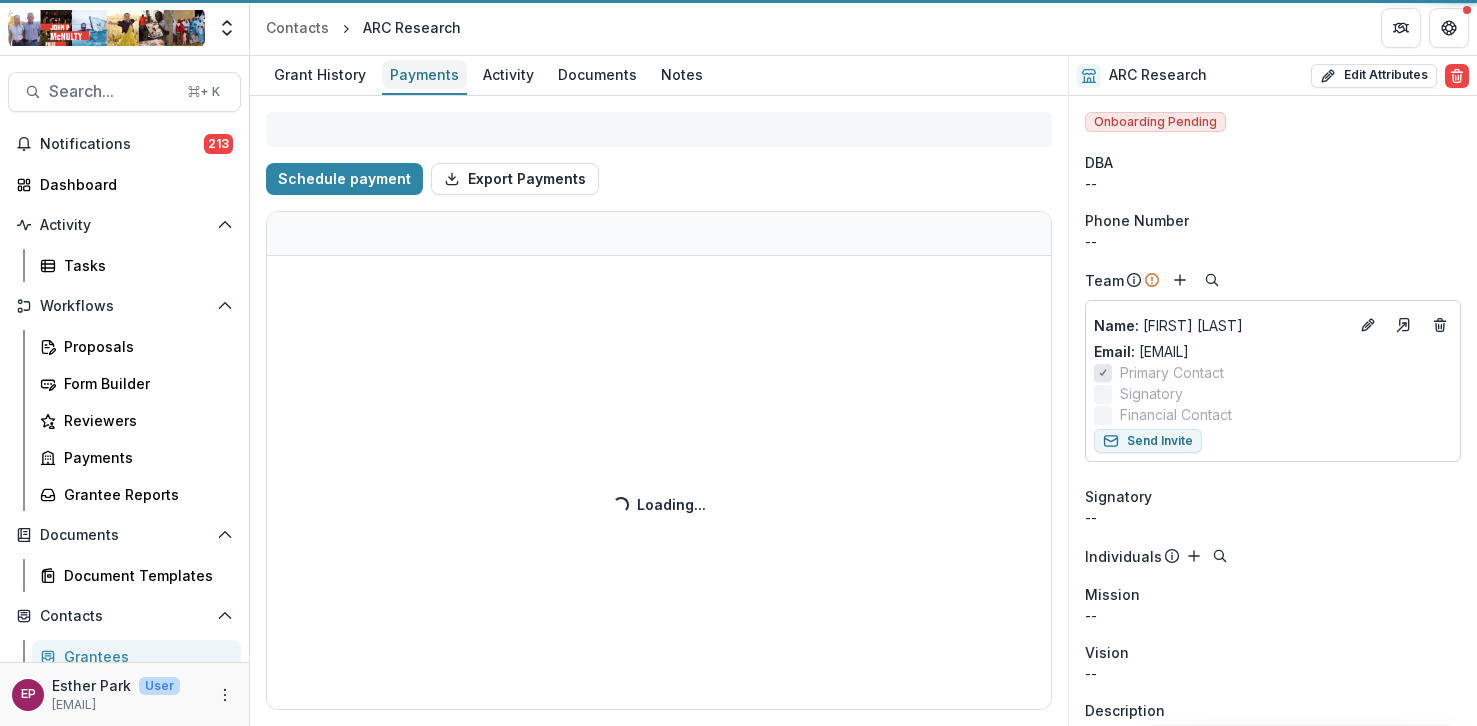 select on "****" 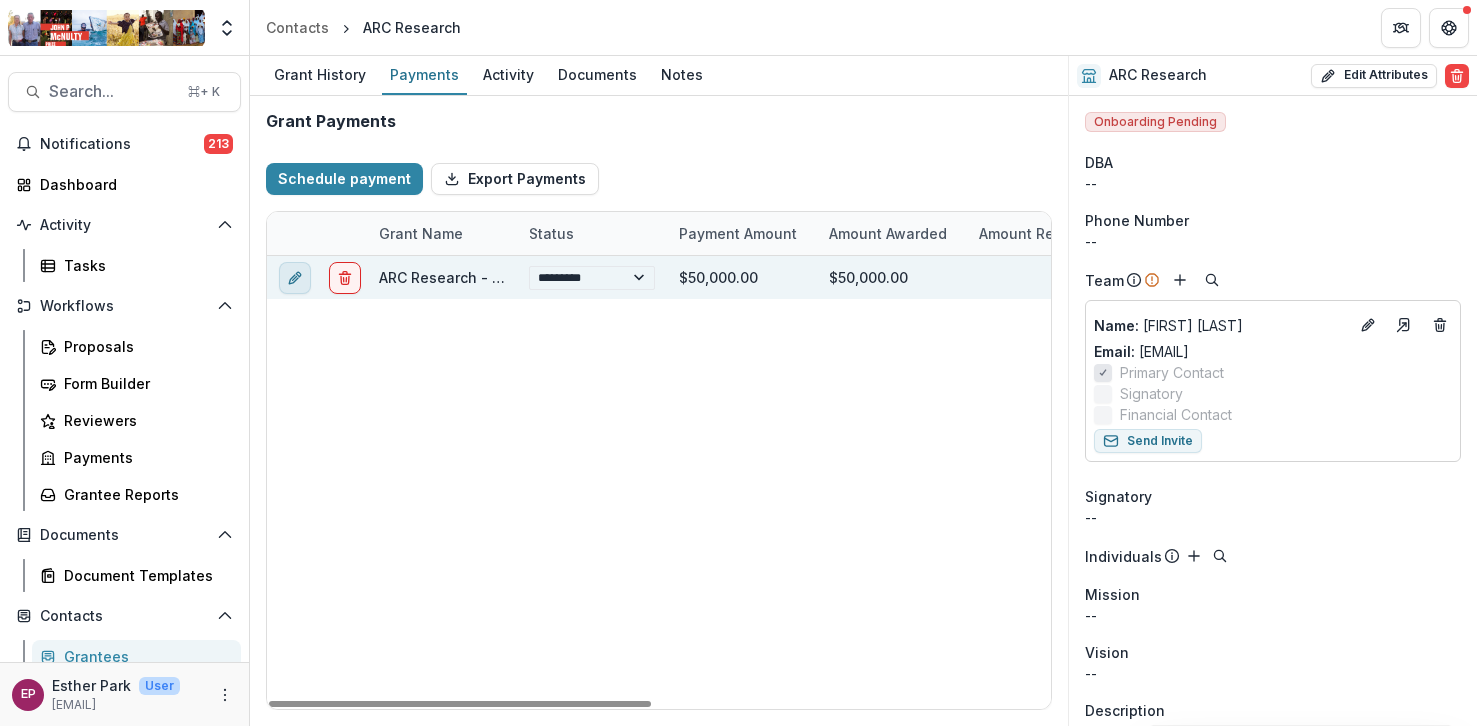 click 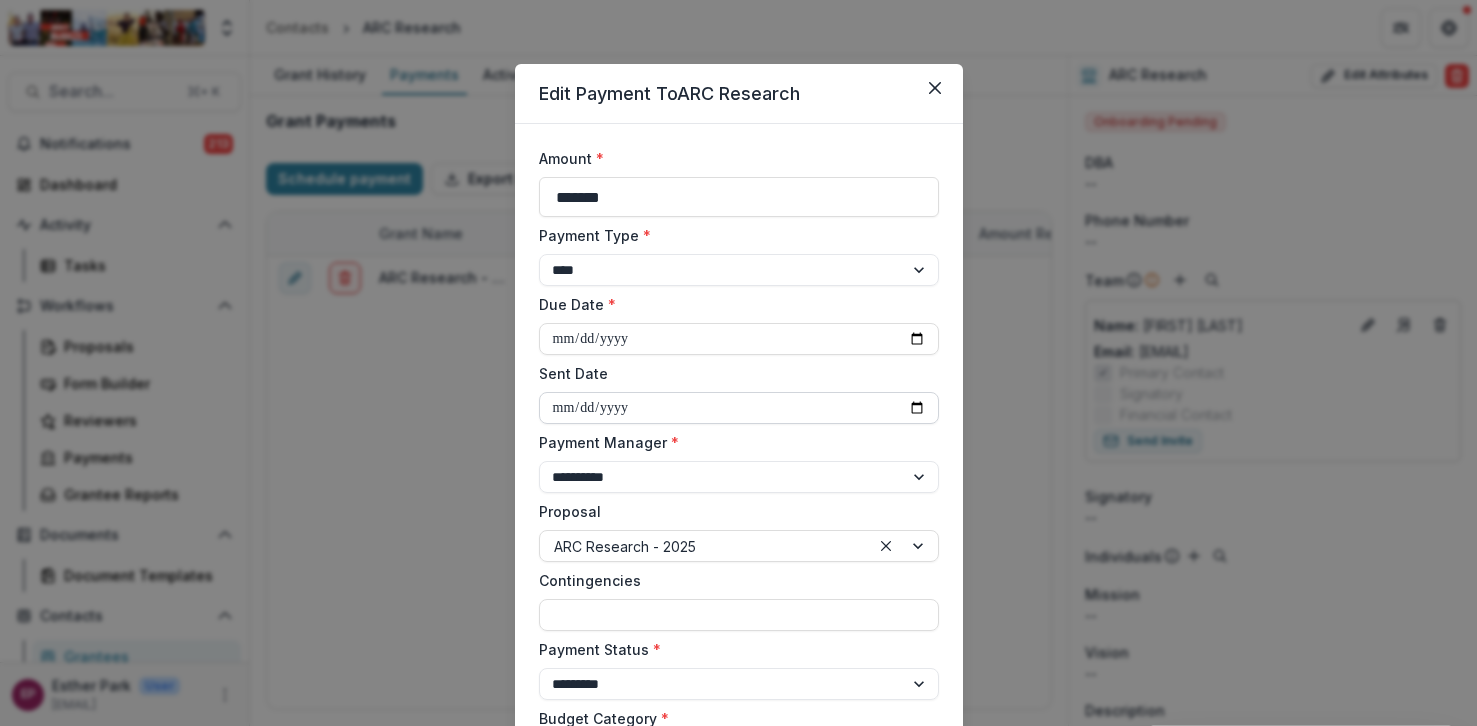 click on "**********" at bounding box center [739, 408] 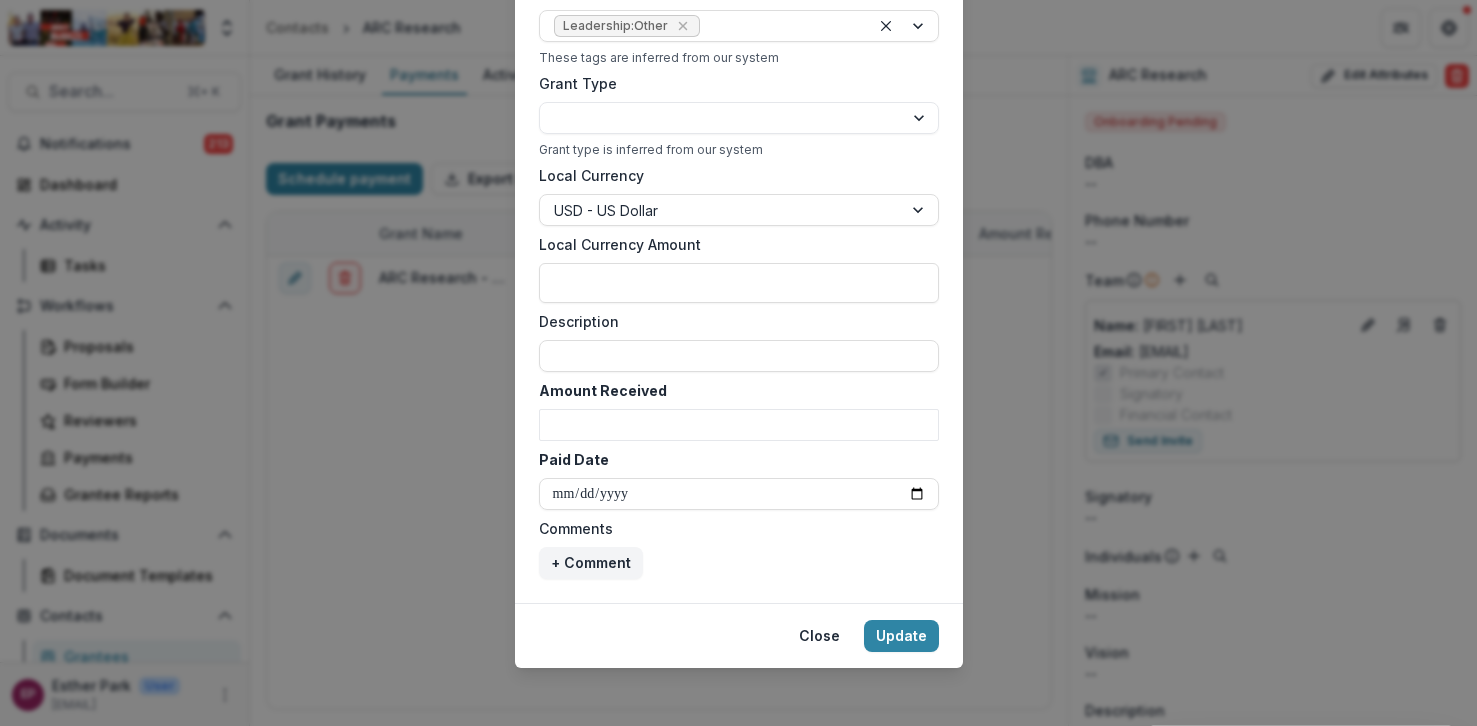 scroll, scrollTop: 801, scrollLeft: 0, axis: vertical 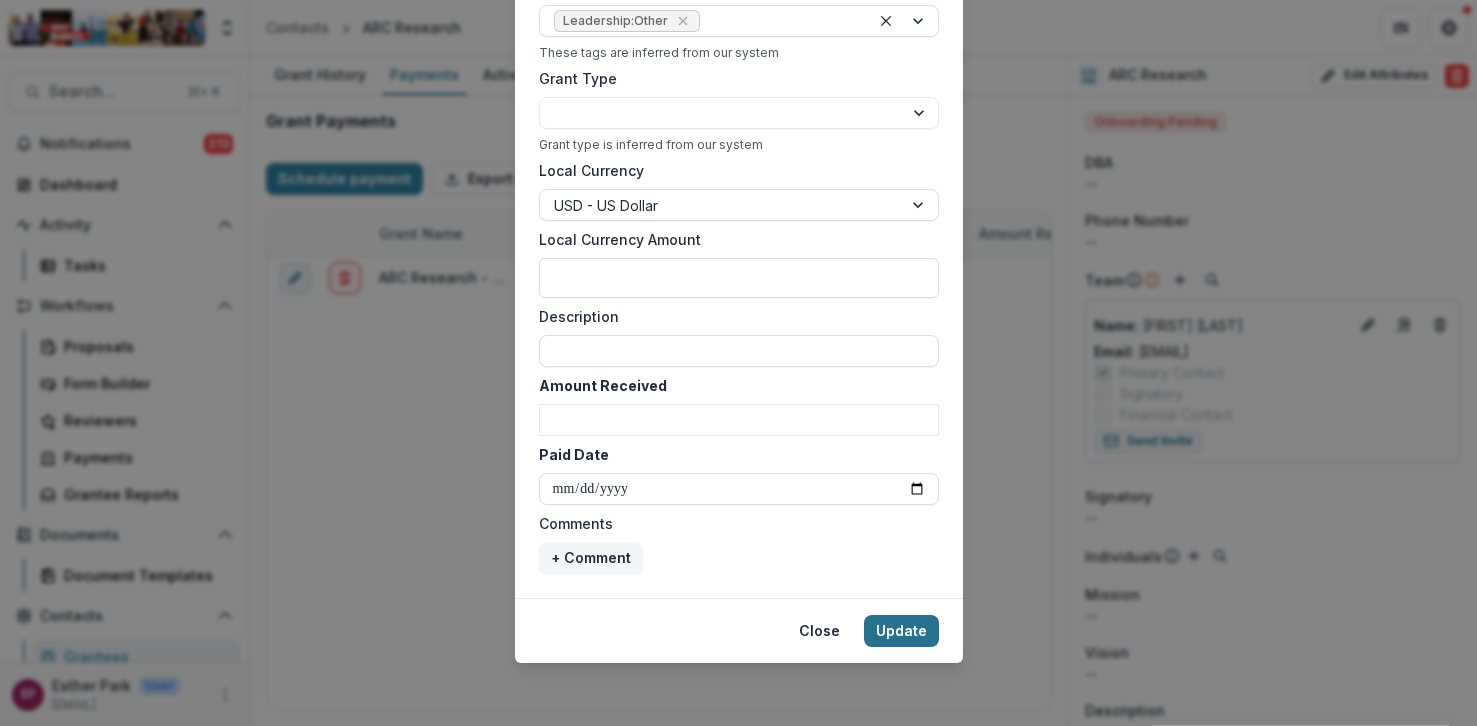 click on "Update" at bounding box center (901, 631) 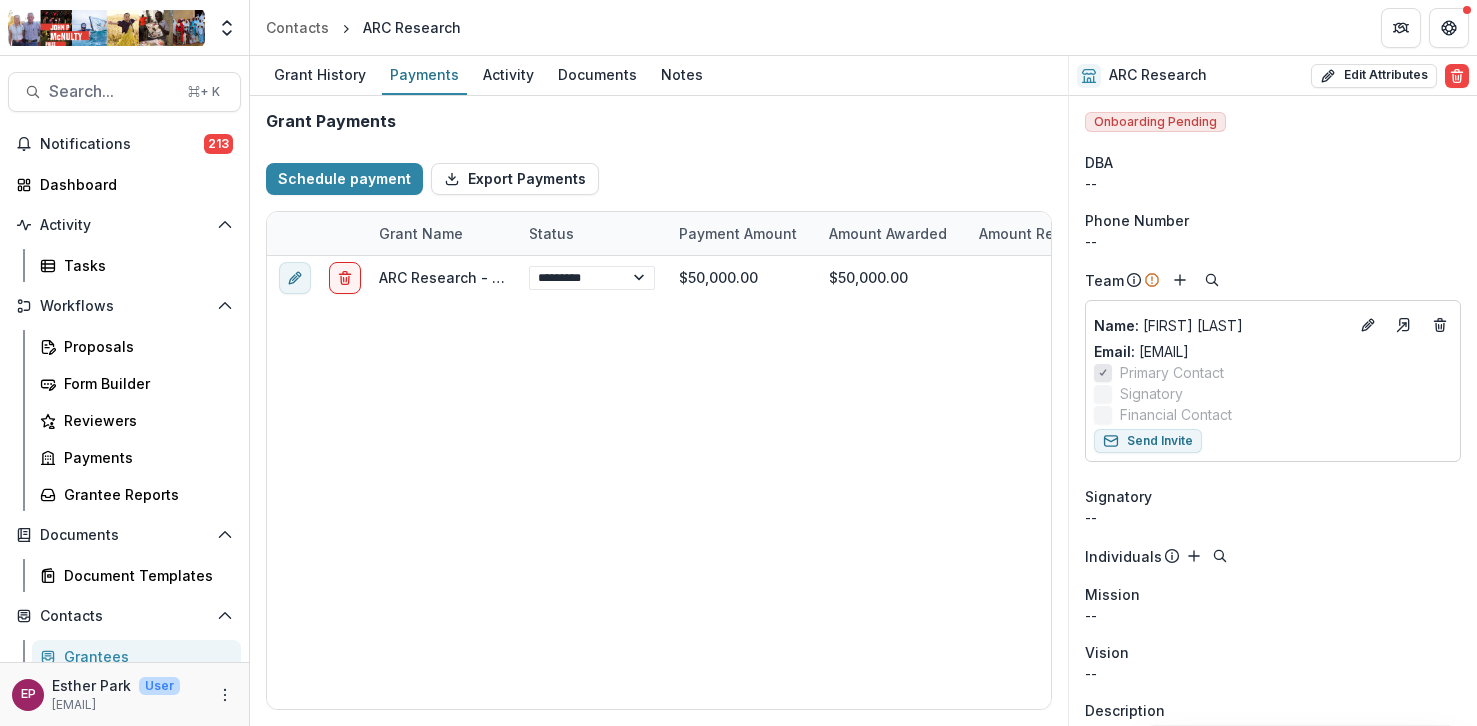 type on "**********" 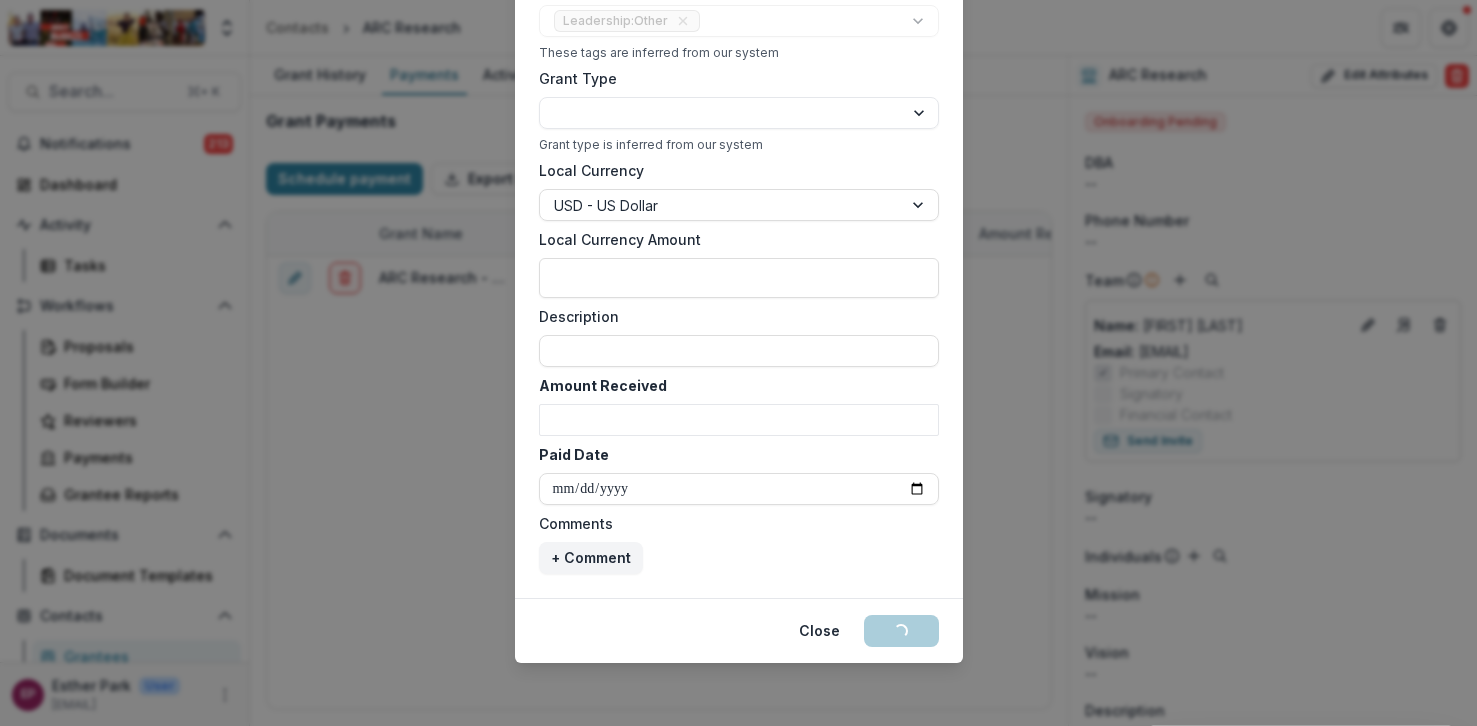 select on "****" 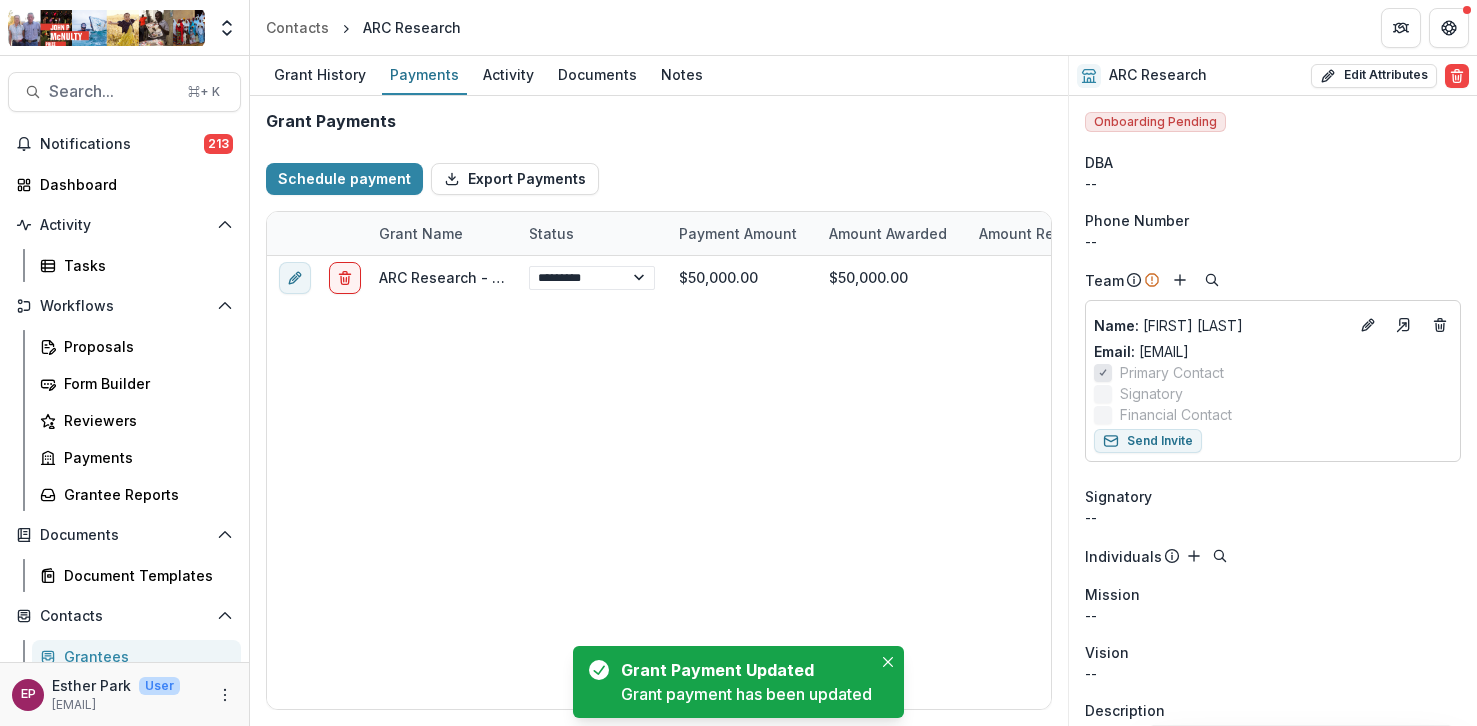 select on "****" 